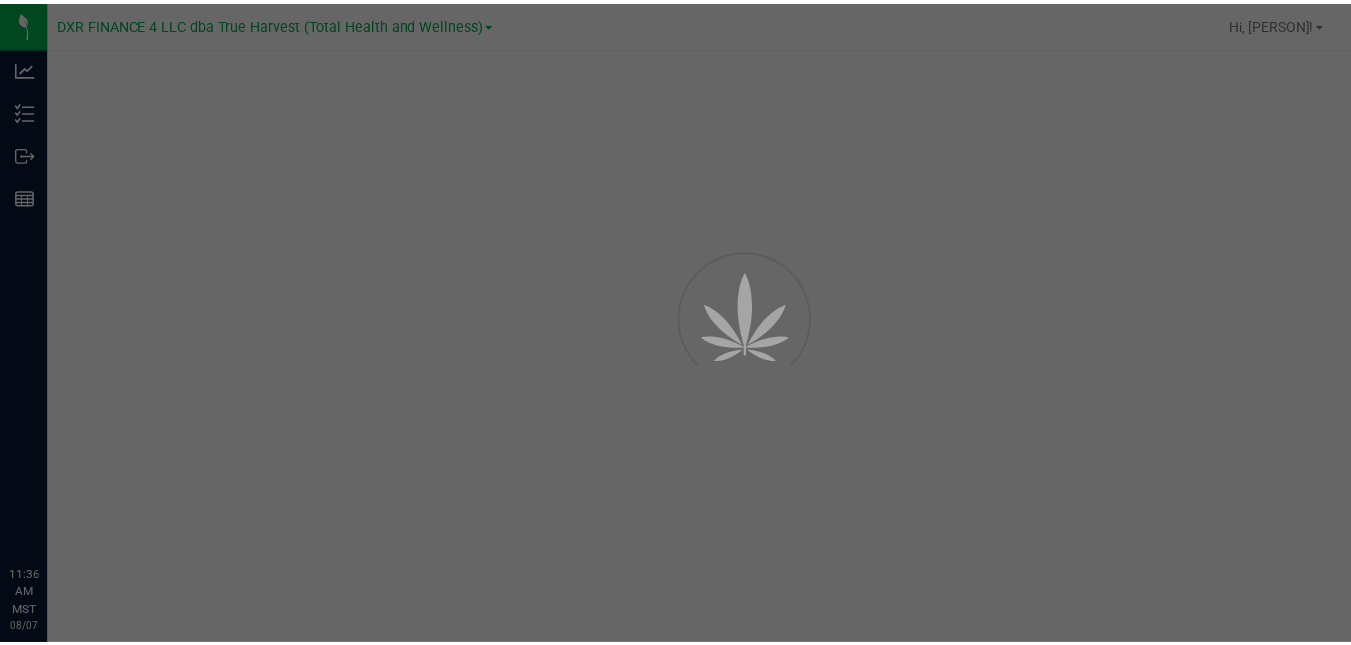 scroll, scrollTop: 0, scrollLeft: 0, axis: both 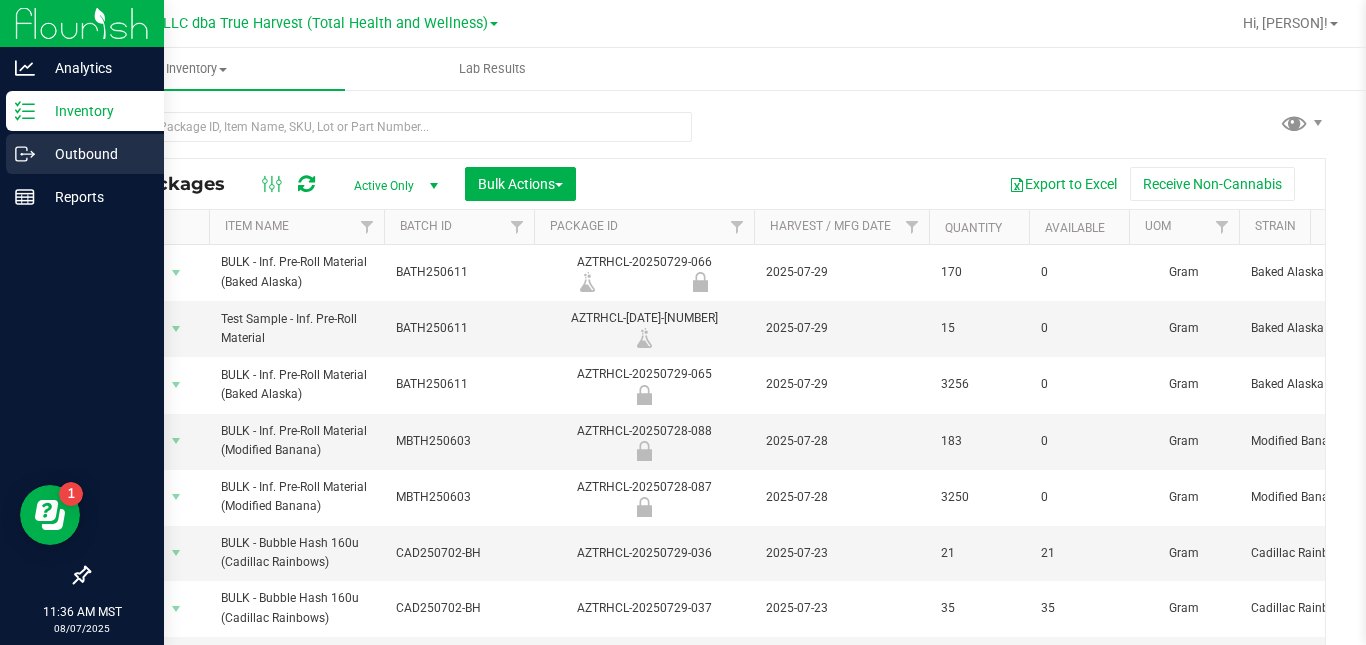 click on "Outbound" at bounding box center (85, 154) 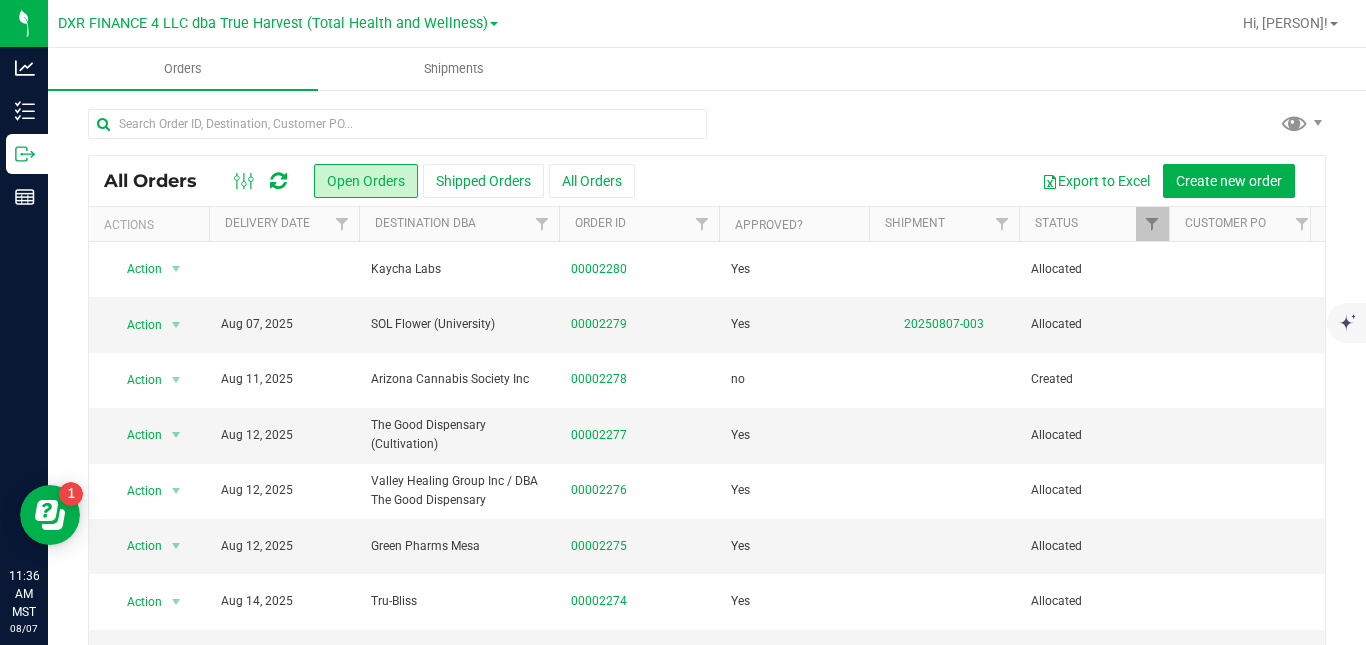 scroll, scrollTop: 0, scrollLeft: 231, axis: horizontal 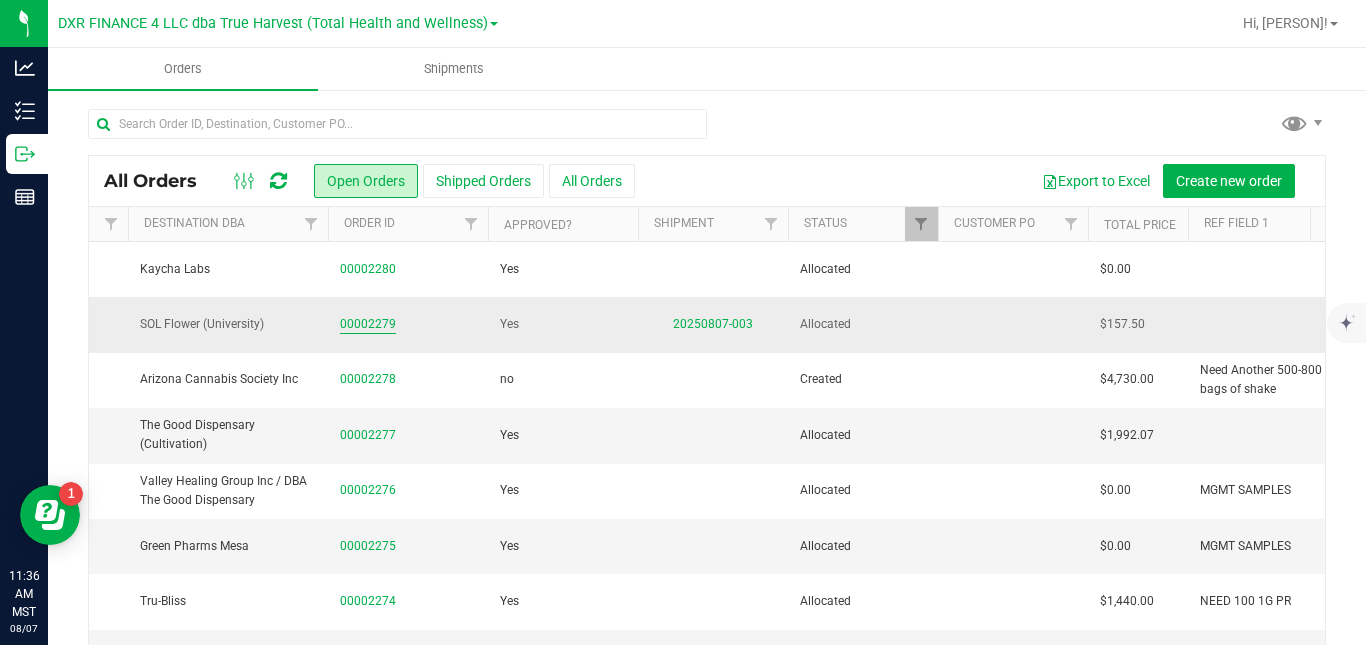 click on "00002279" at bounding box center (368, 324) 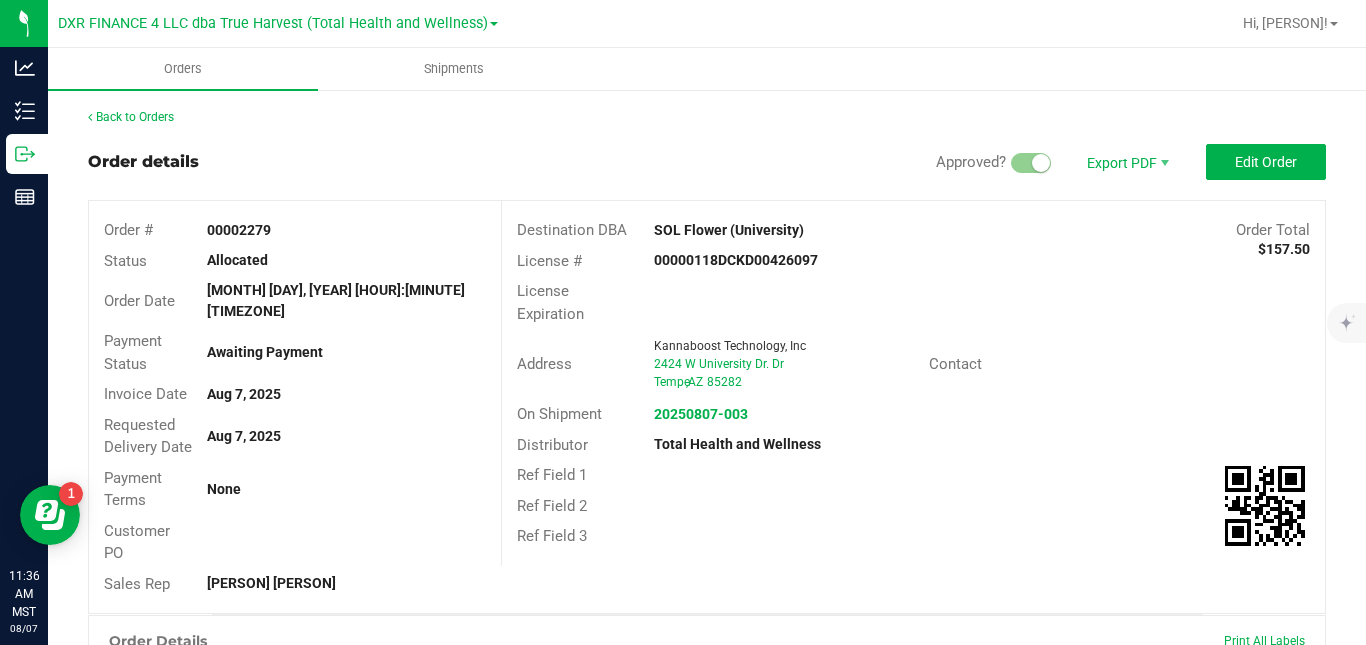 scroll, scrollTop: 522, scrollLeft: 0, axis: vertical 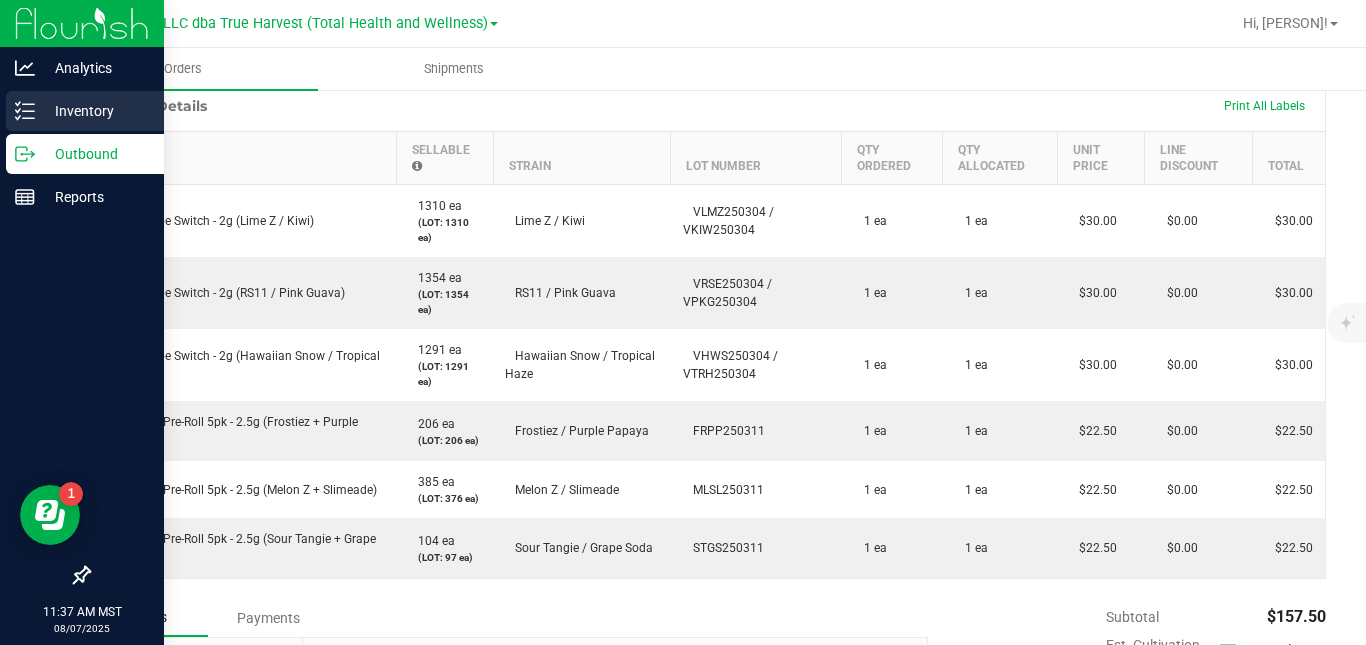 click 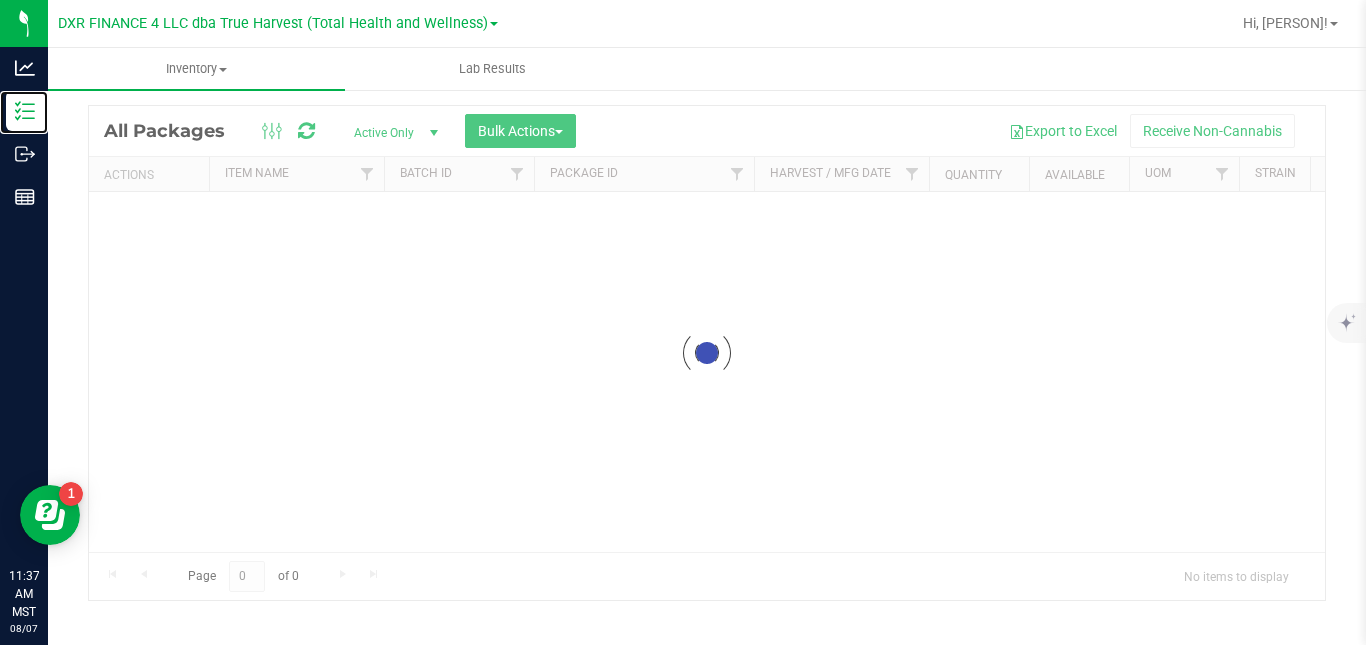 scroll, scrollTop: 53, scrollLeft: 0, axis: vertical 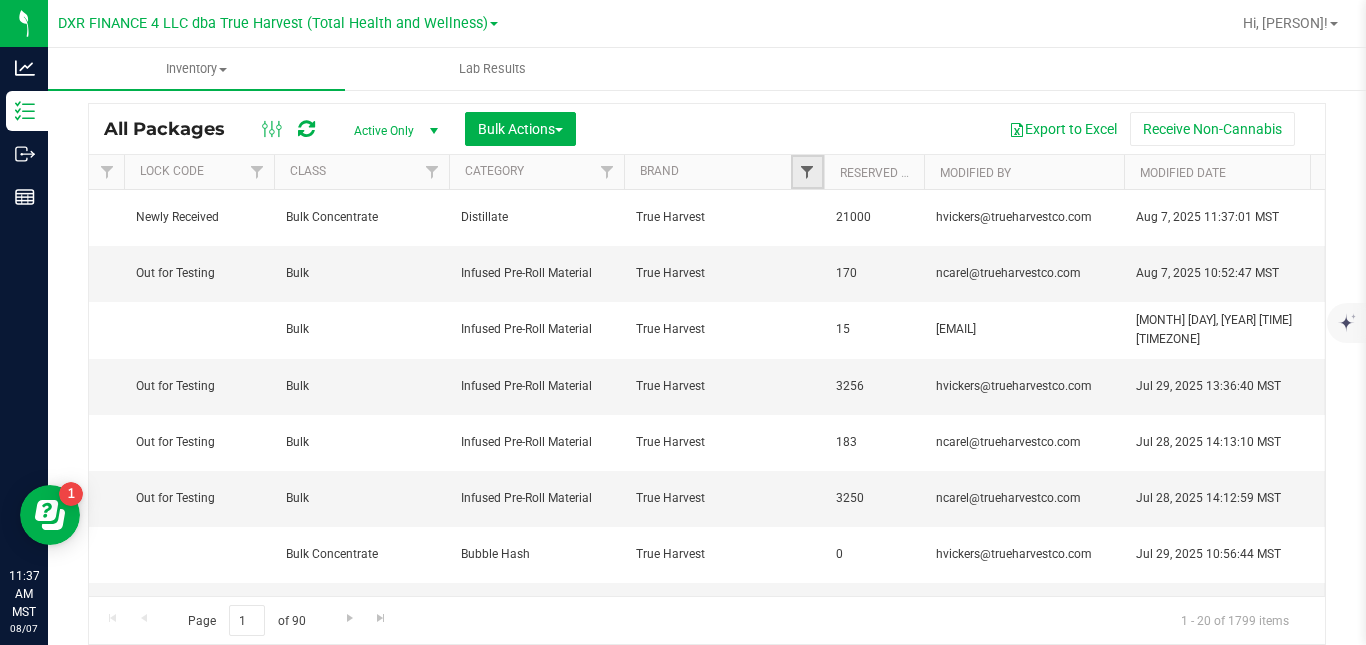 click at bounding box center [807, 172] 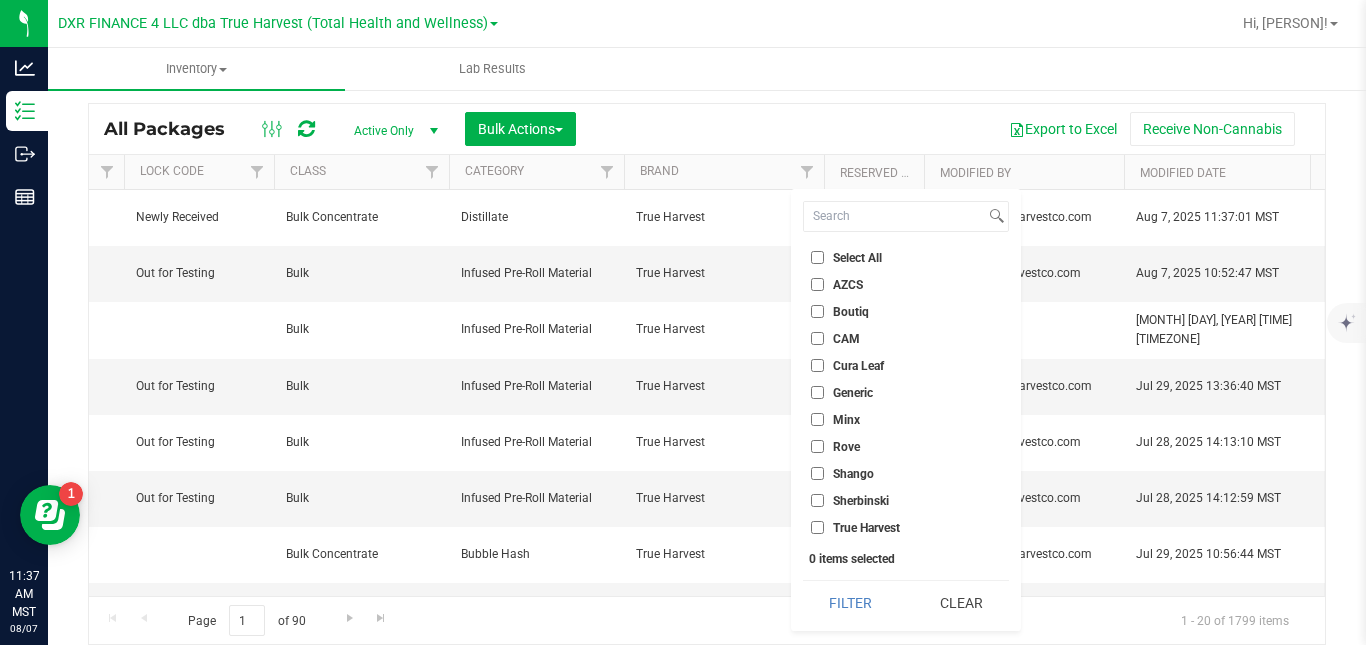 click on "Shango" at bounding box center [853, 474] 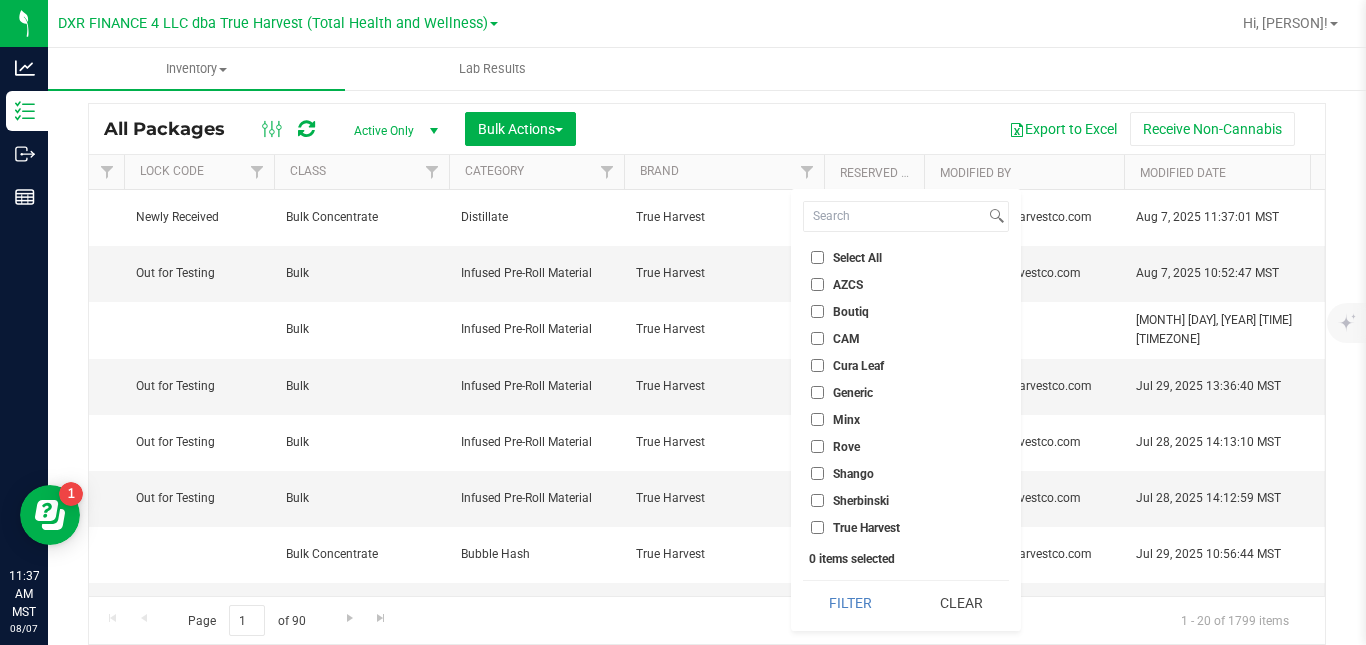 click on "Shango" at bounding box center (817, 473) 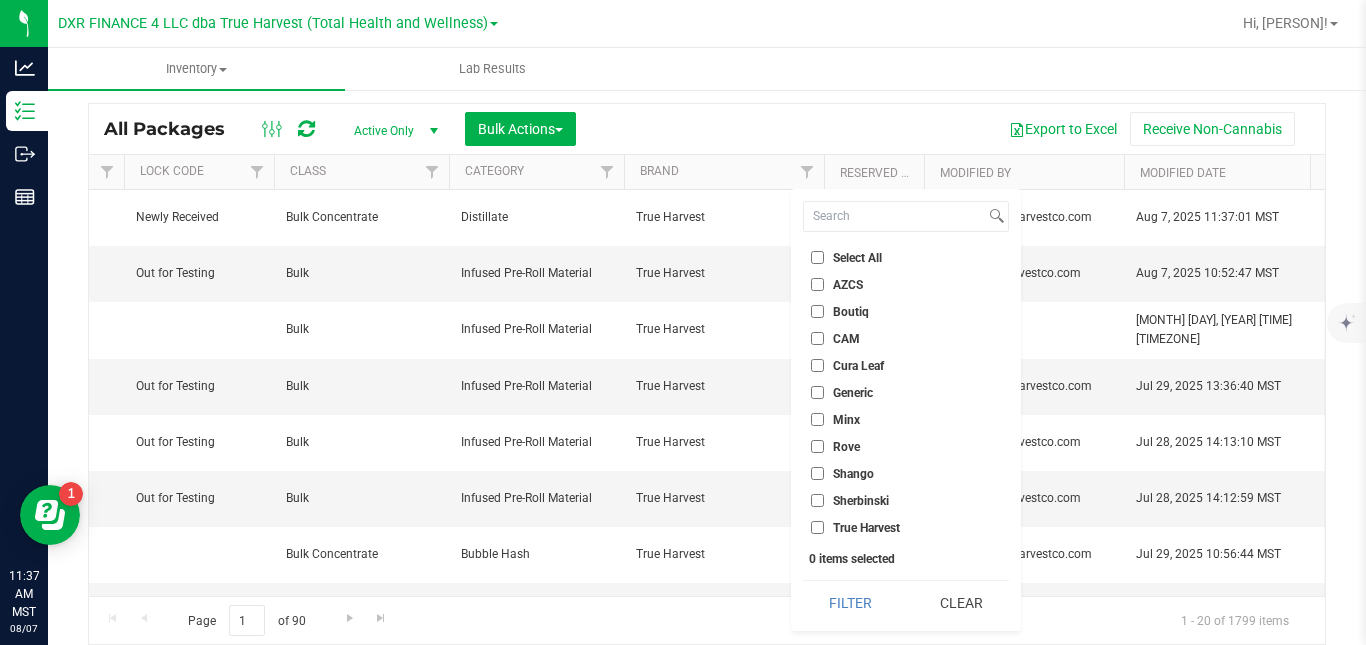 checkbox on "true" 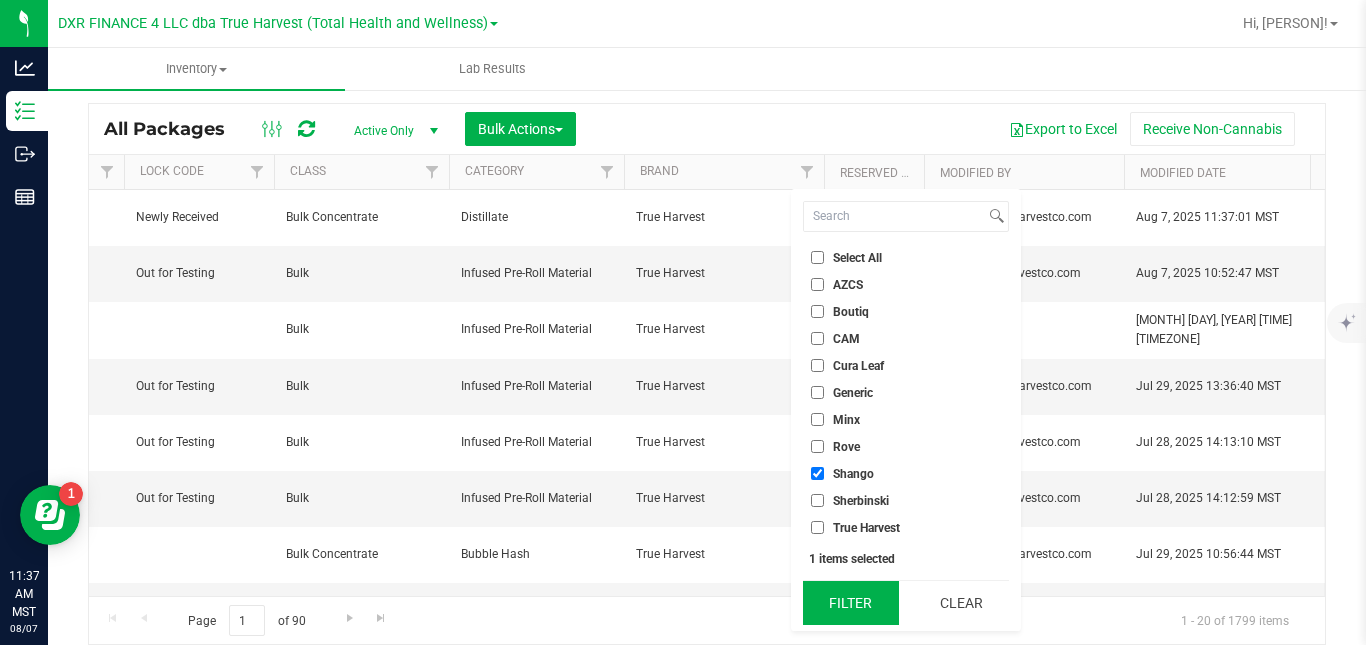 click on "Filter" at bounding box center [851, 603] 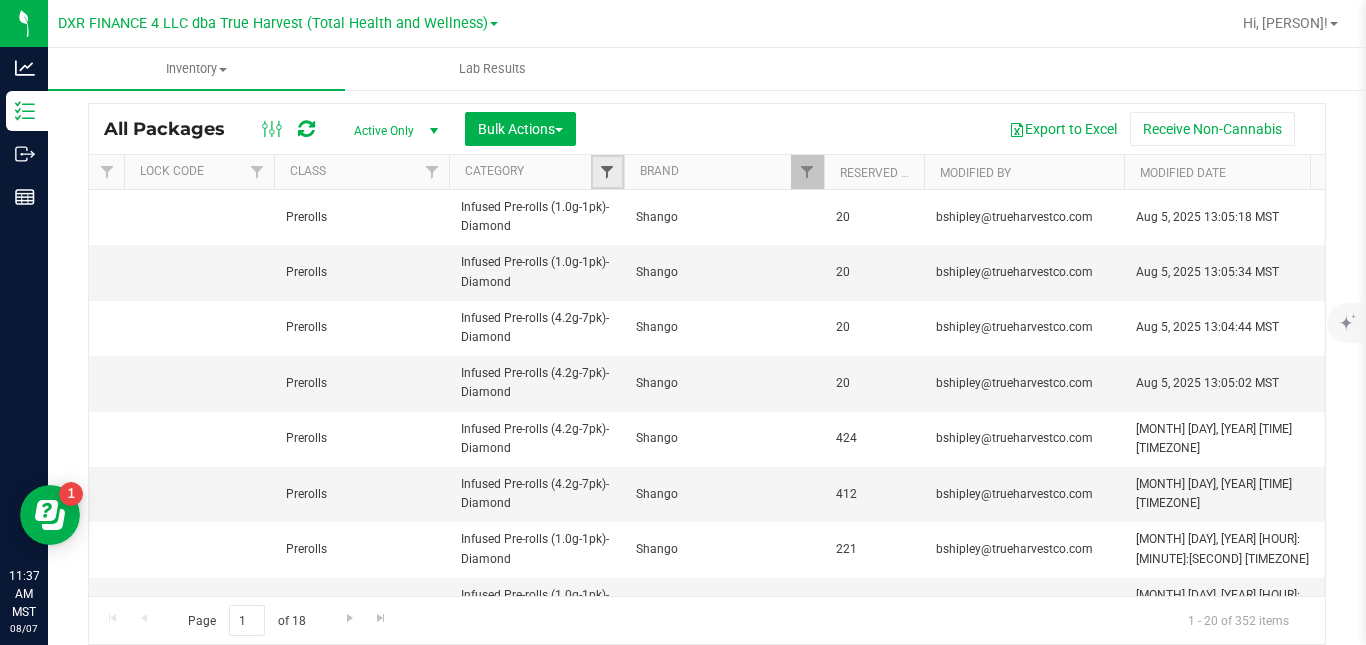 drag, startPoint x: 670, startPoint y: 242, endPoint x: 606, endPoint y: 170, distance: 96.332756 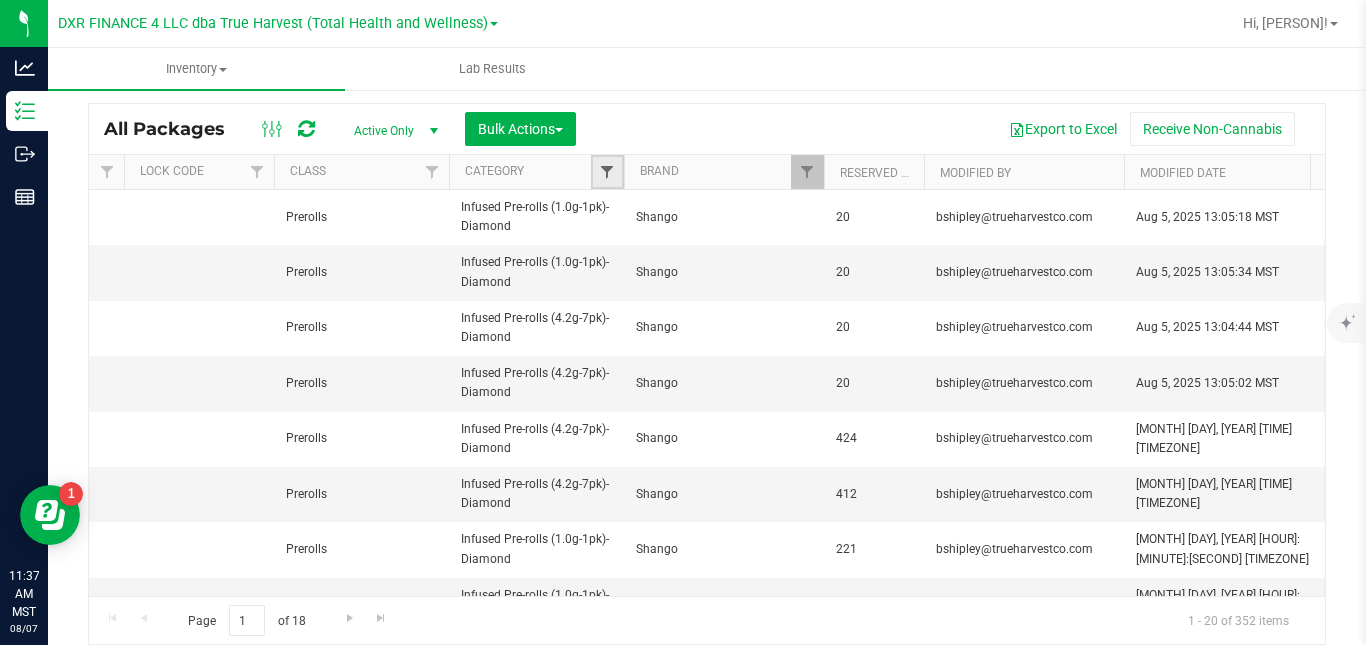 click at bounding box center [607, 172] 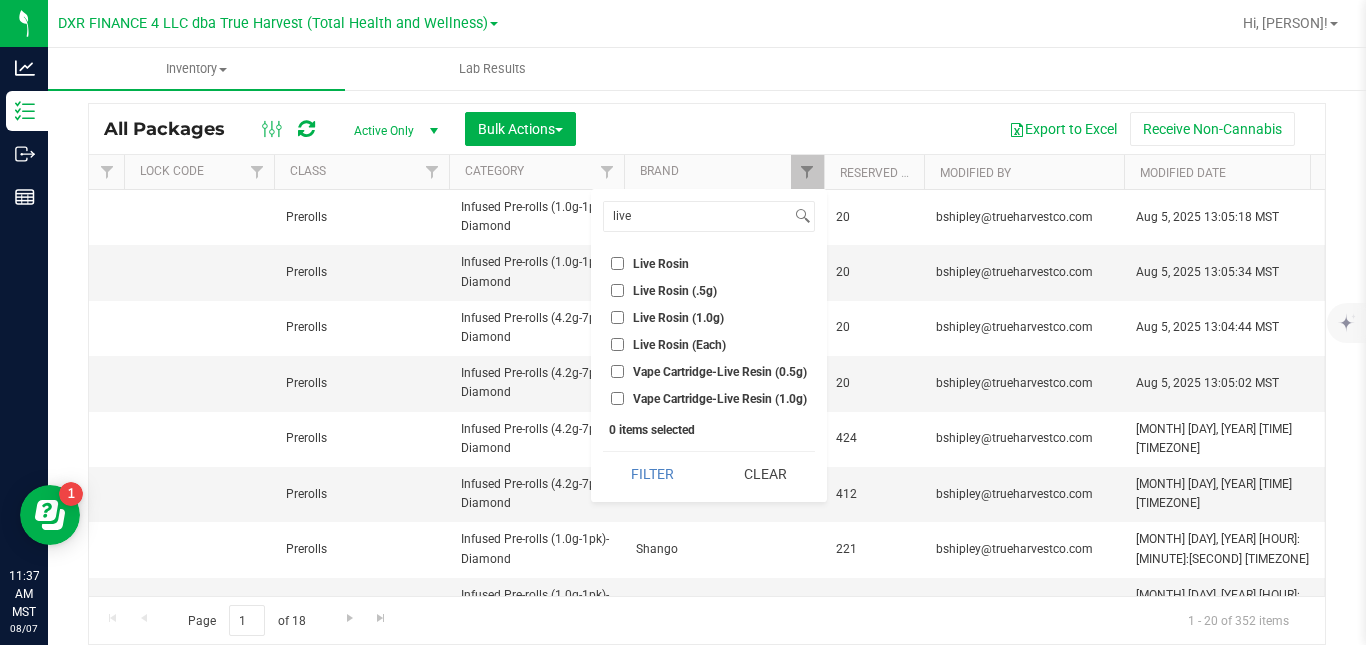 type on "live" 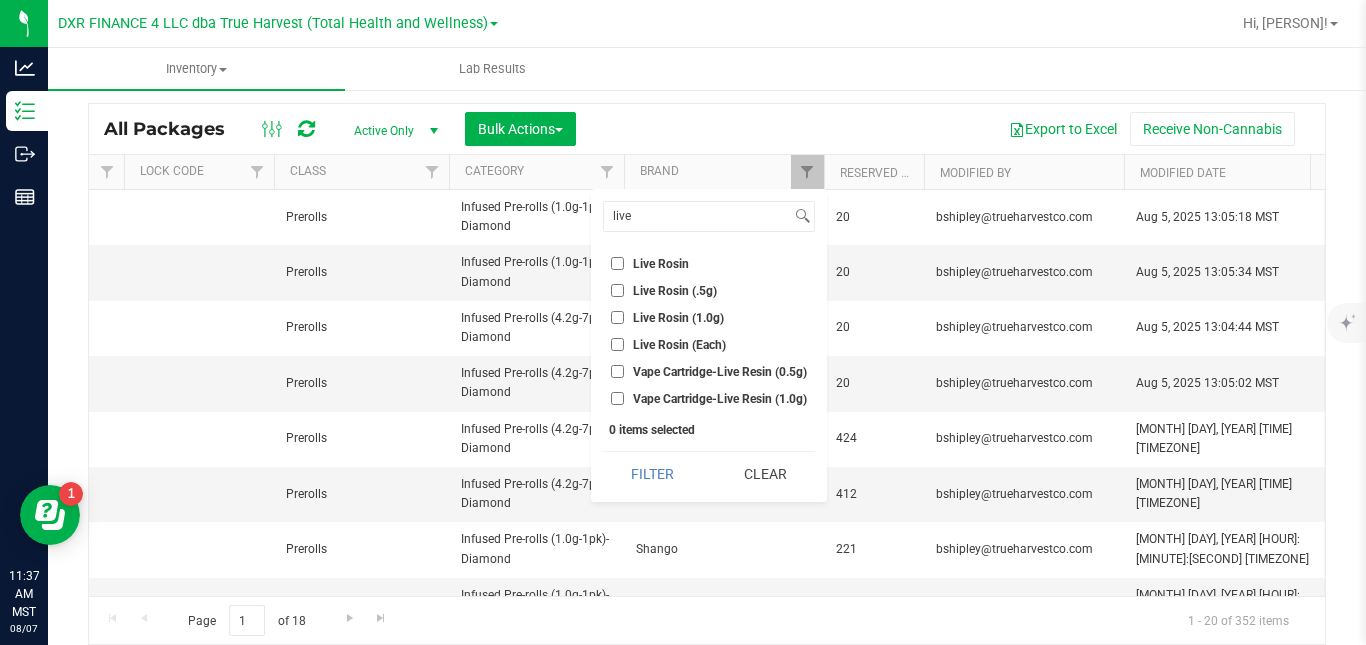 click on "Live Rosin (1.0g)" at bounding box center (678, 318) 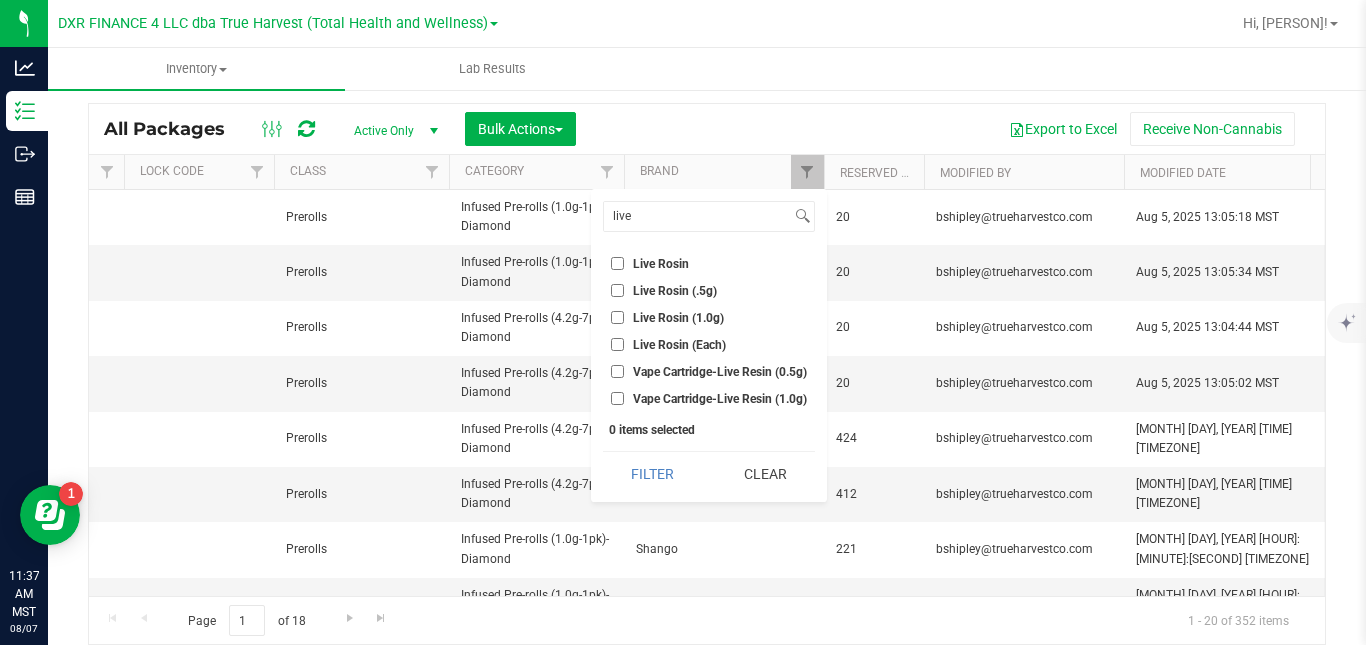 click on "Live Rosin (1.0g)" at bounding box center (617, 317) 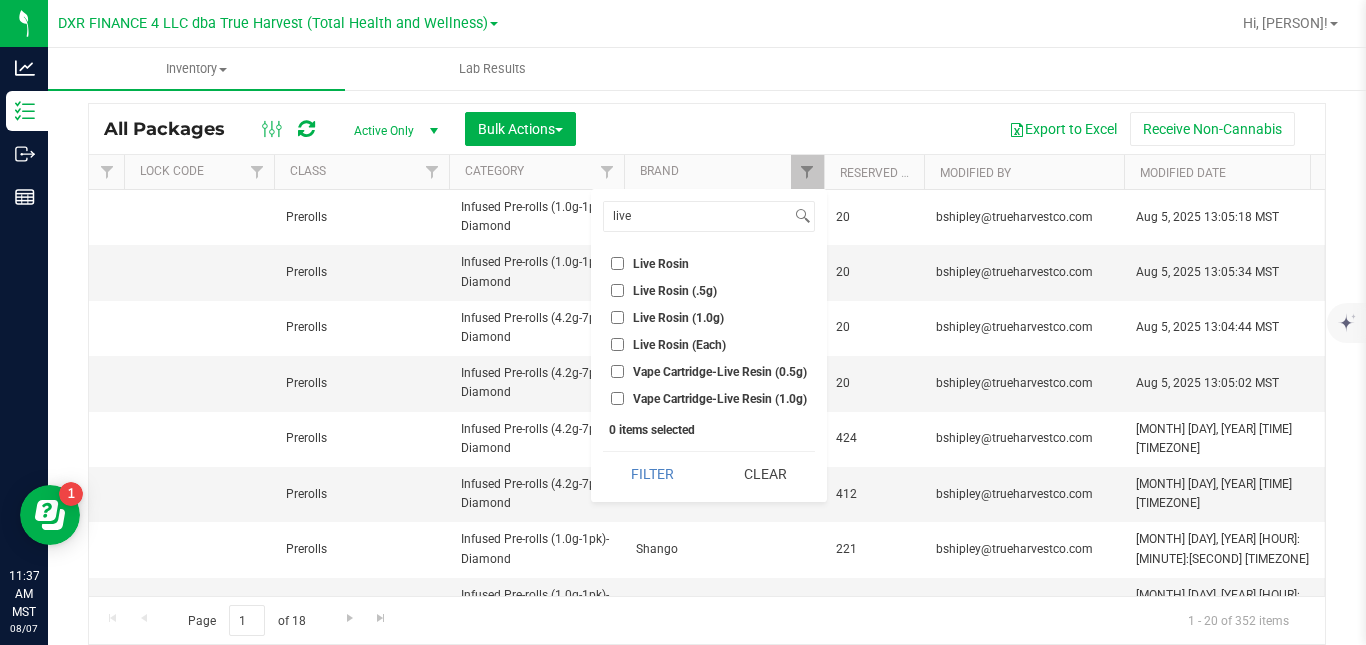 checkbox on "true" 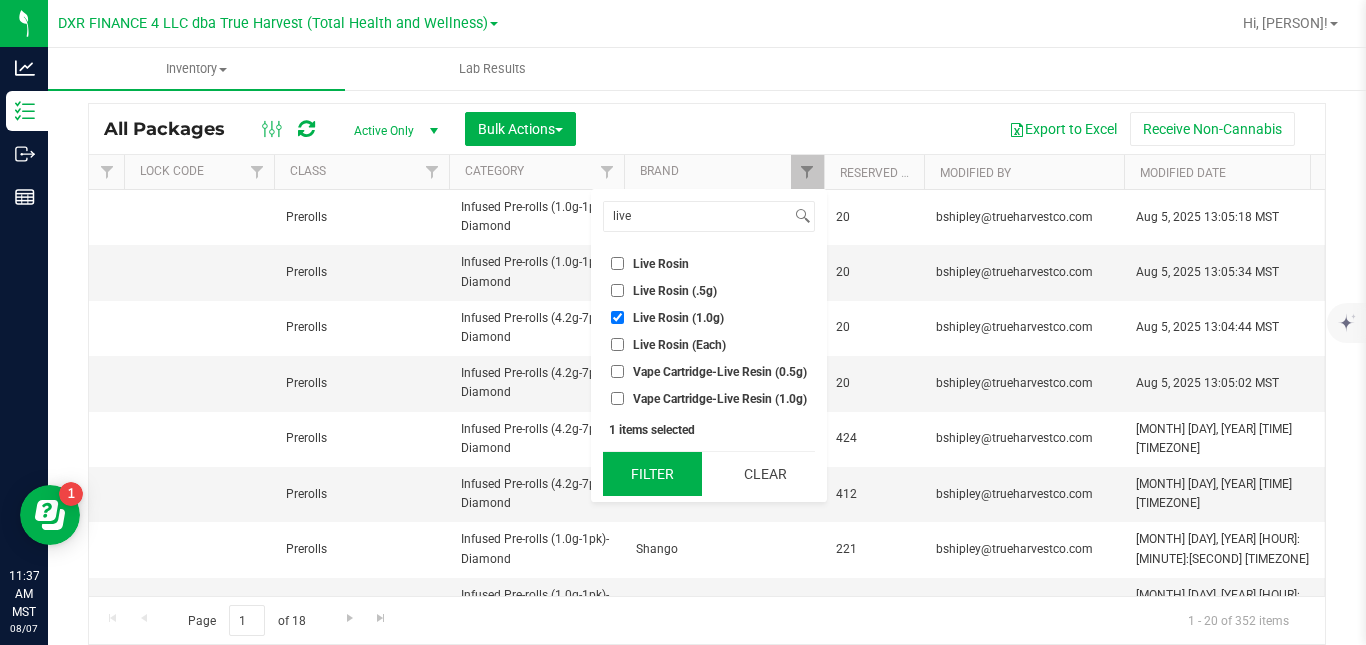 click on "Filter" at bounding box center [652, 474] 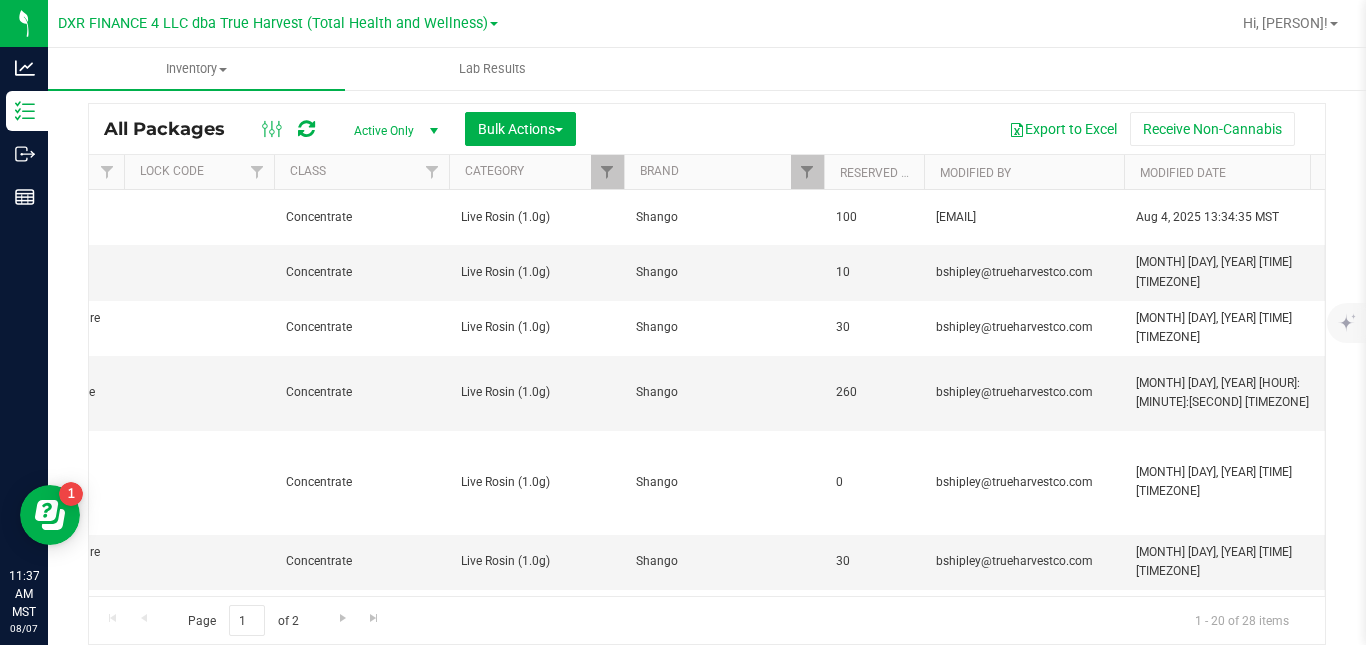 scroll, scrollTop: 0, scrollLeft: 0, axis: both 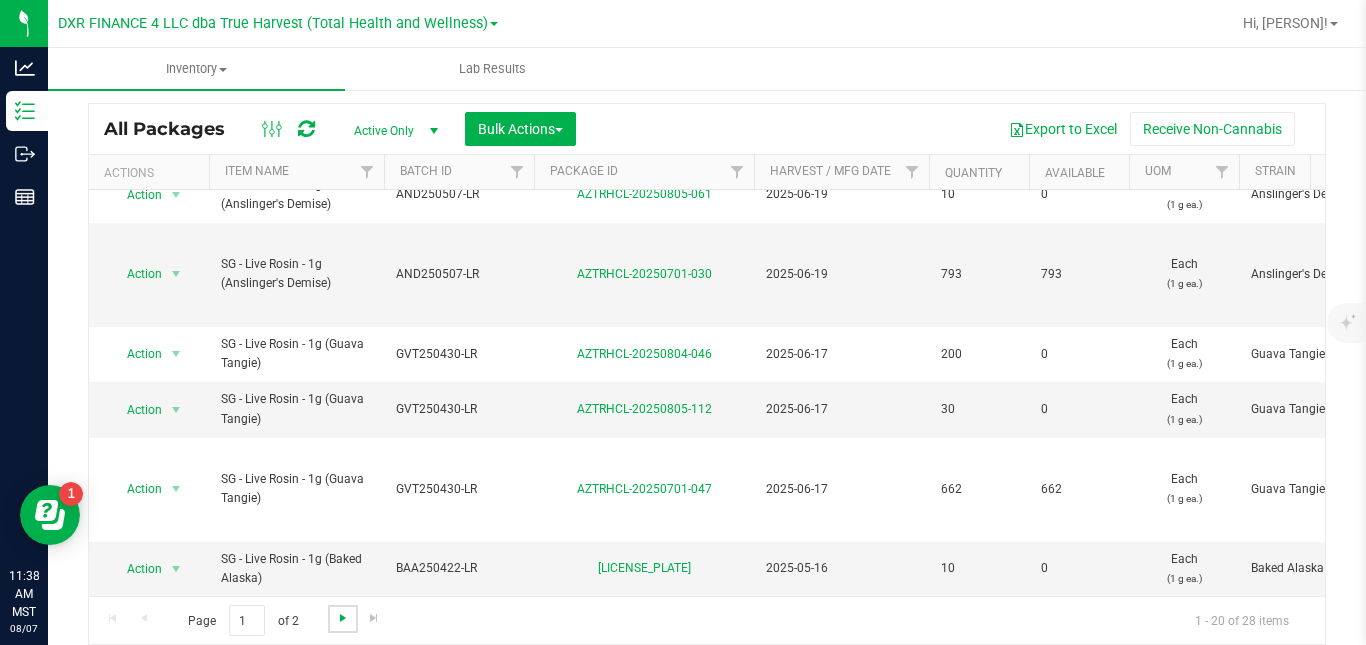 click at bounding box center [343, 618] 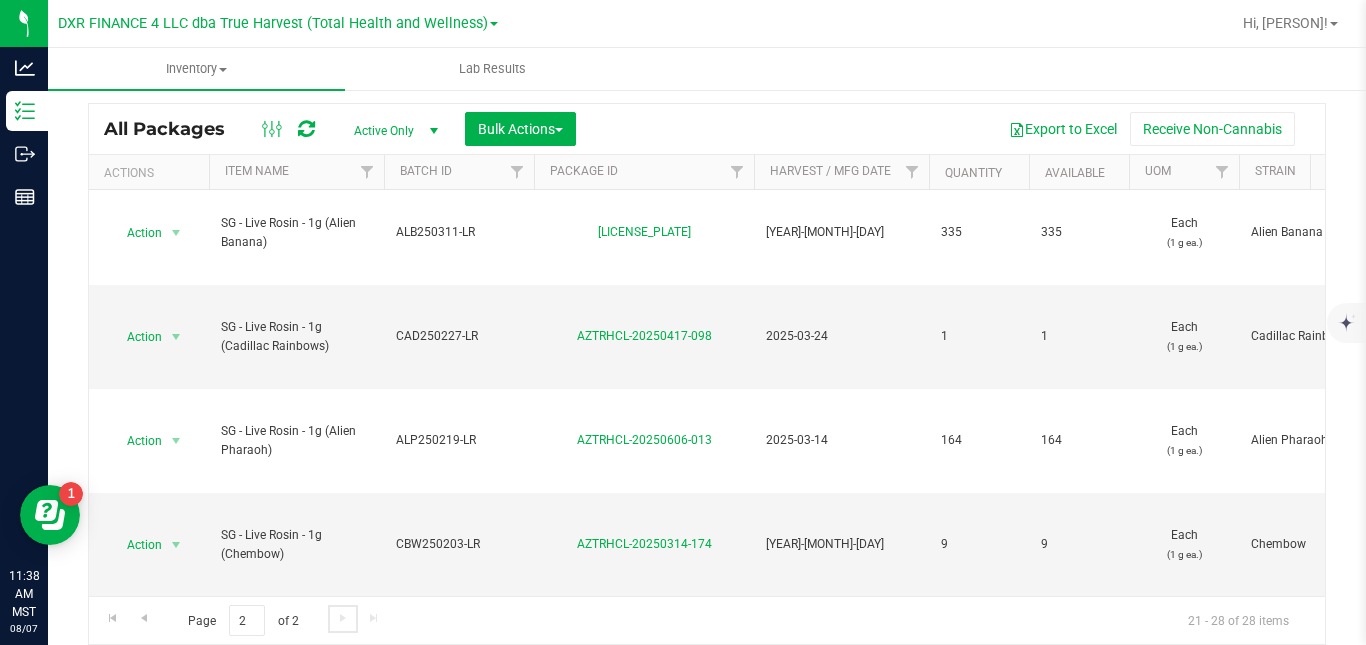 scroll, scrollTop: 0, scrollLeft: 0, axis: both 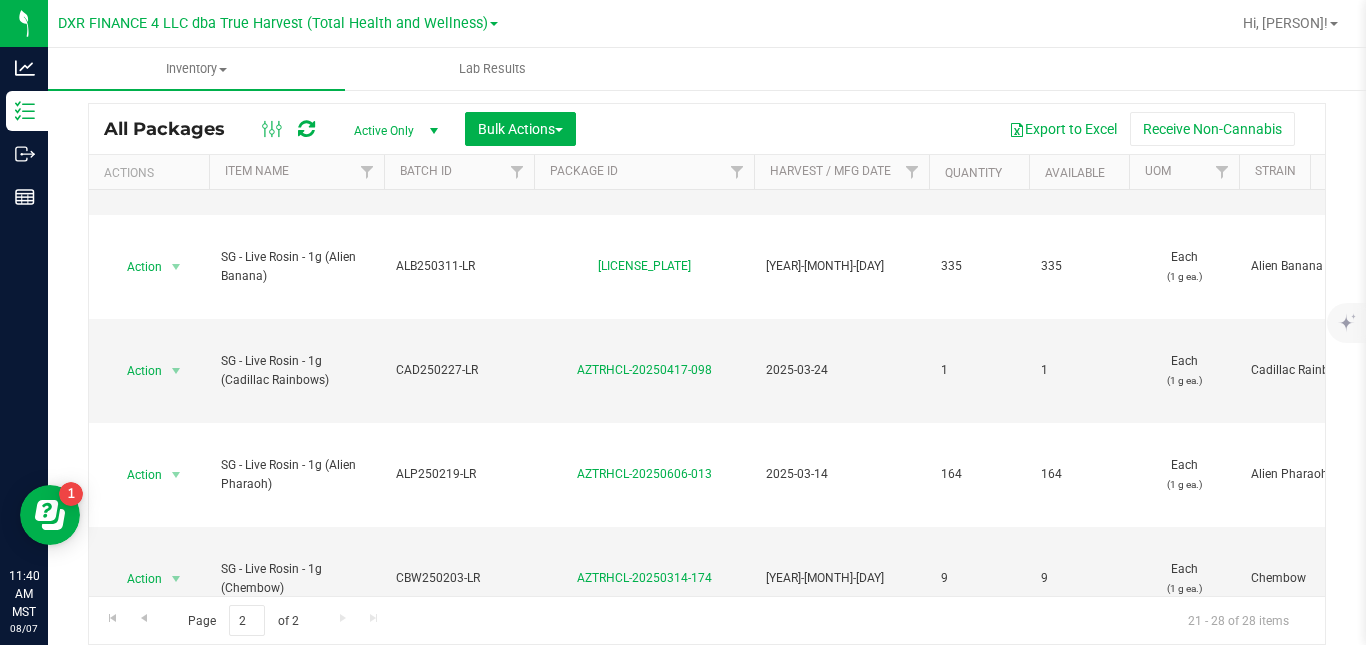 click on "Page [NUMBER] of [NUMBER] [NUMBER] - [NUMBER] of [NUMBER] items" at bounding box center [707, 620] 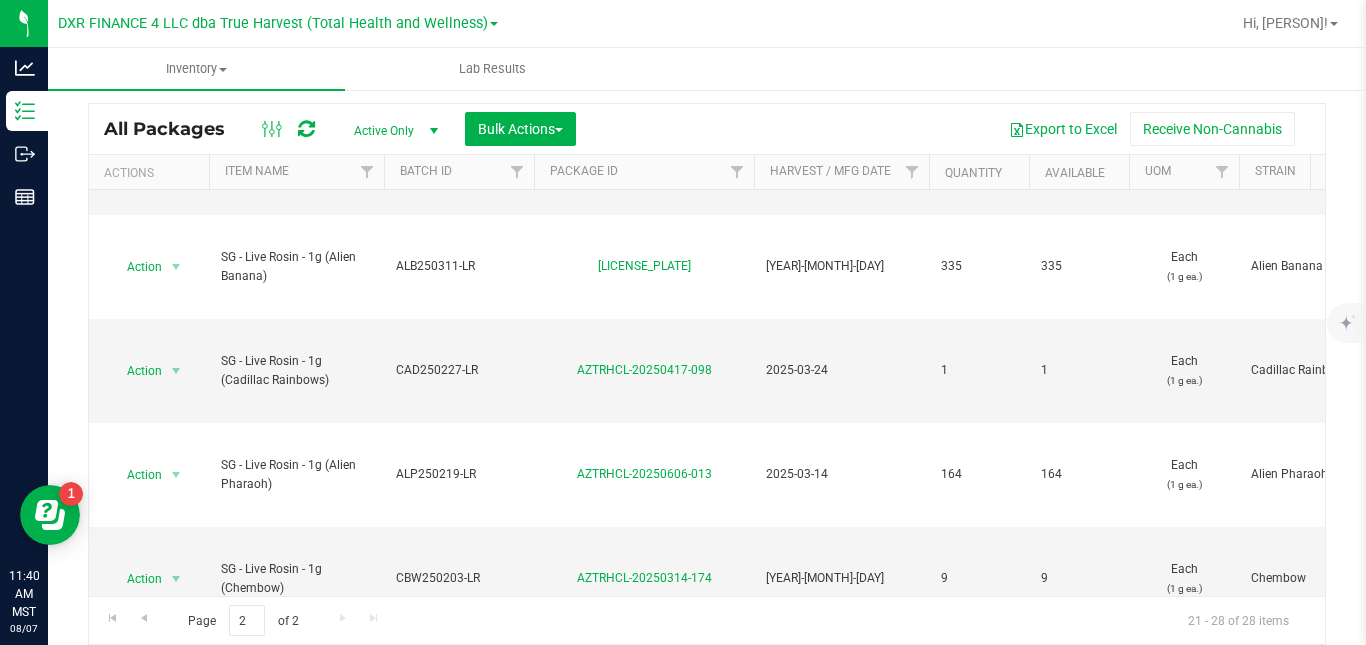click on "Page [NUMBER] of [NUMBER] [NUMBER] - [NUMBER] of [NUMBER] items" at bounding box center (707, 620) 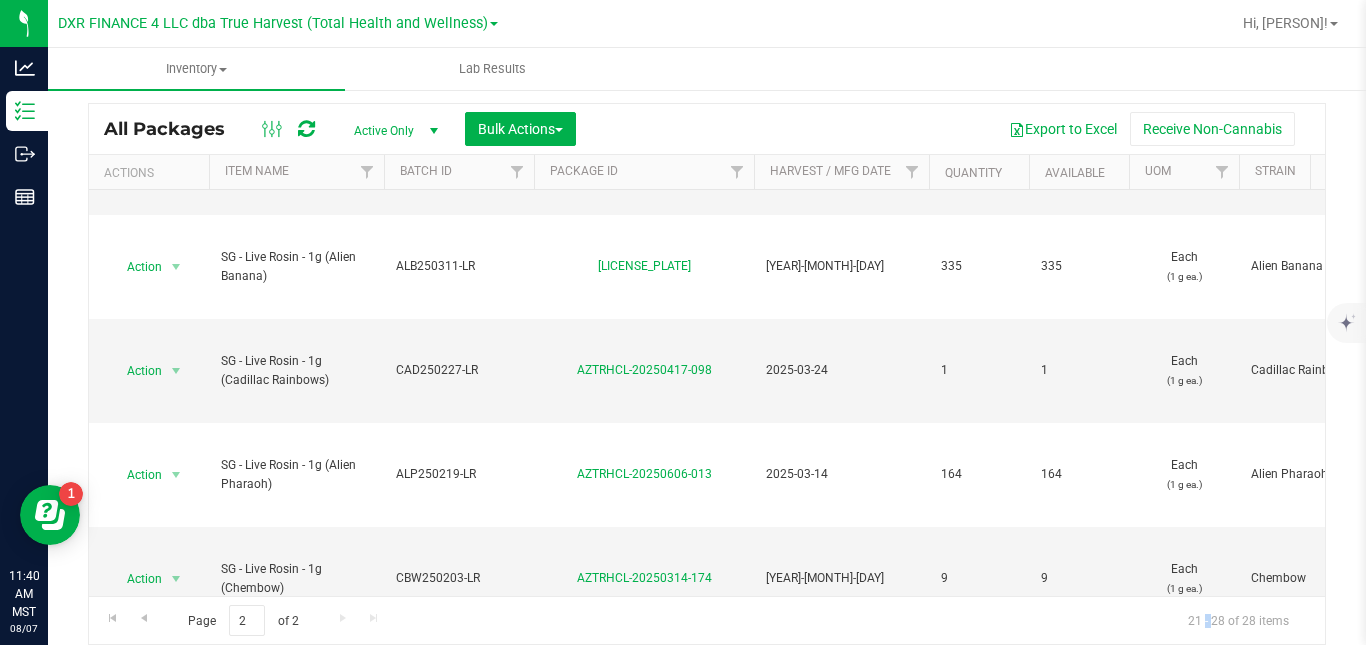 scroll, scrollTop: 342, scrollLeft: 1055, axis: both 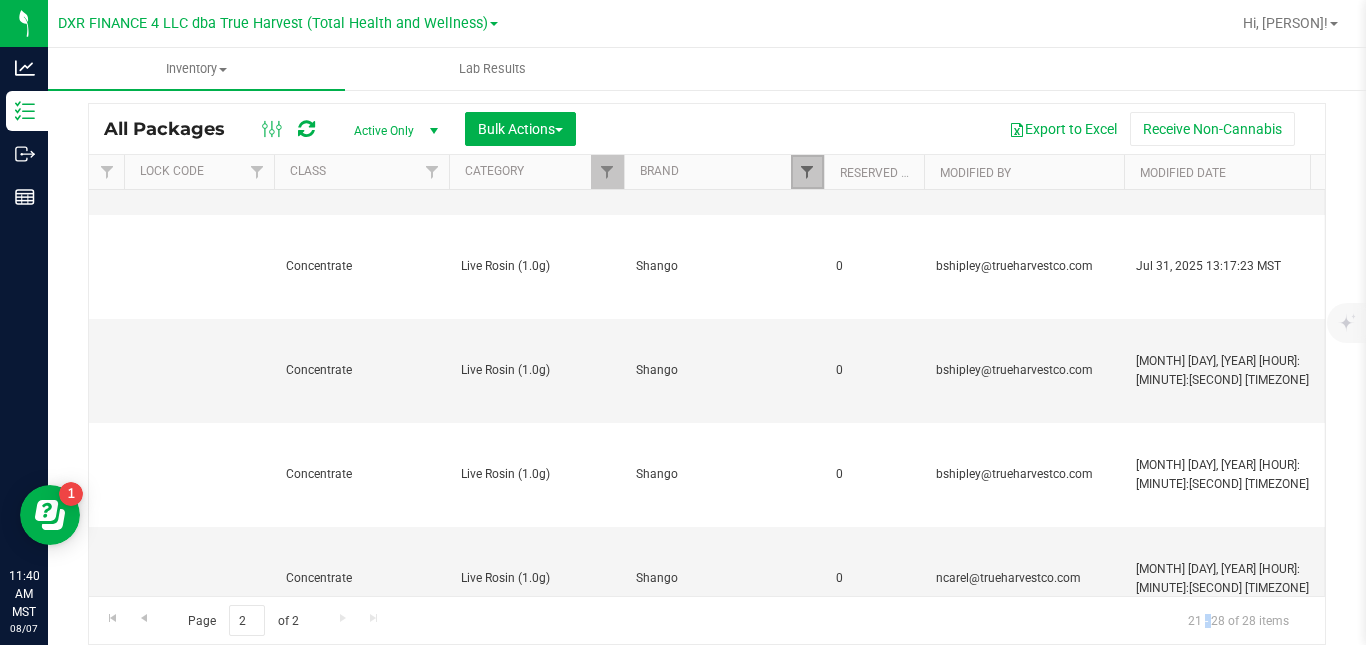 click at bounding box center (807, 172) 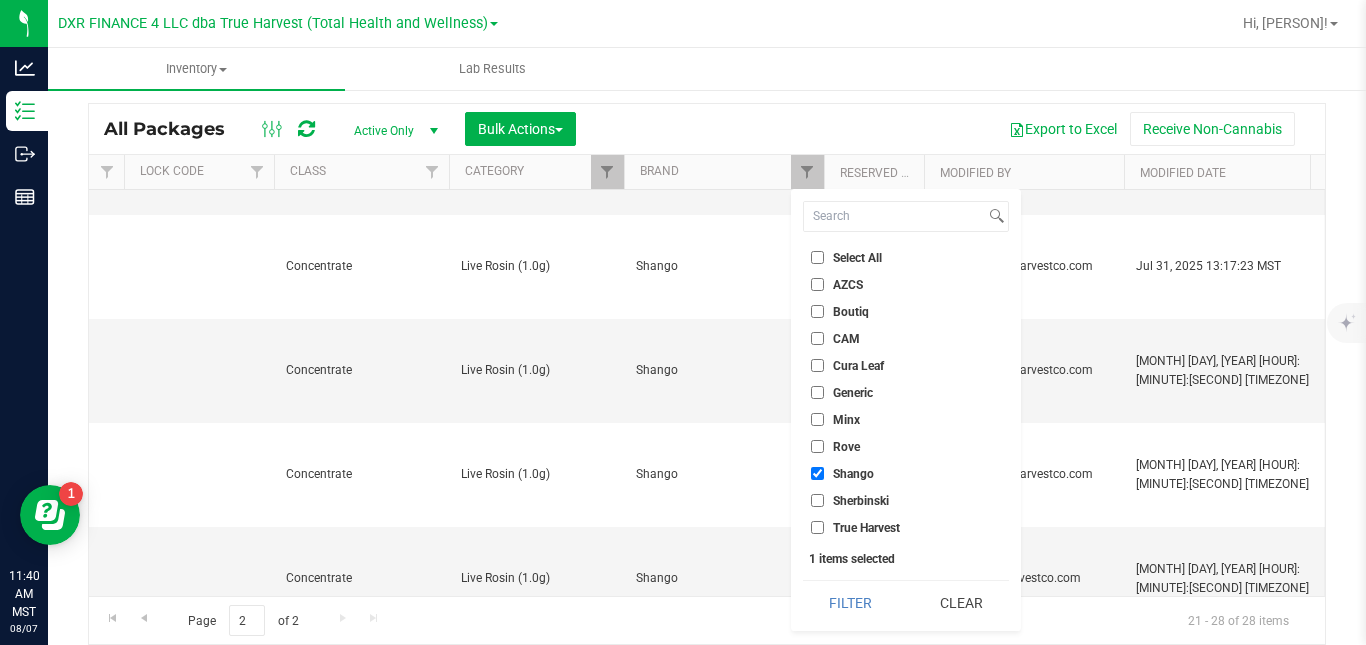 click on "Shango" at bounding box center (906, 473) 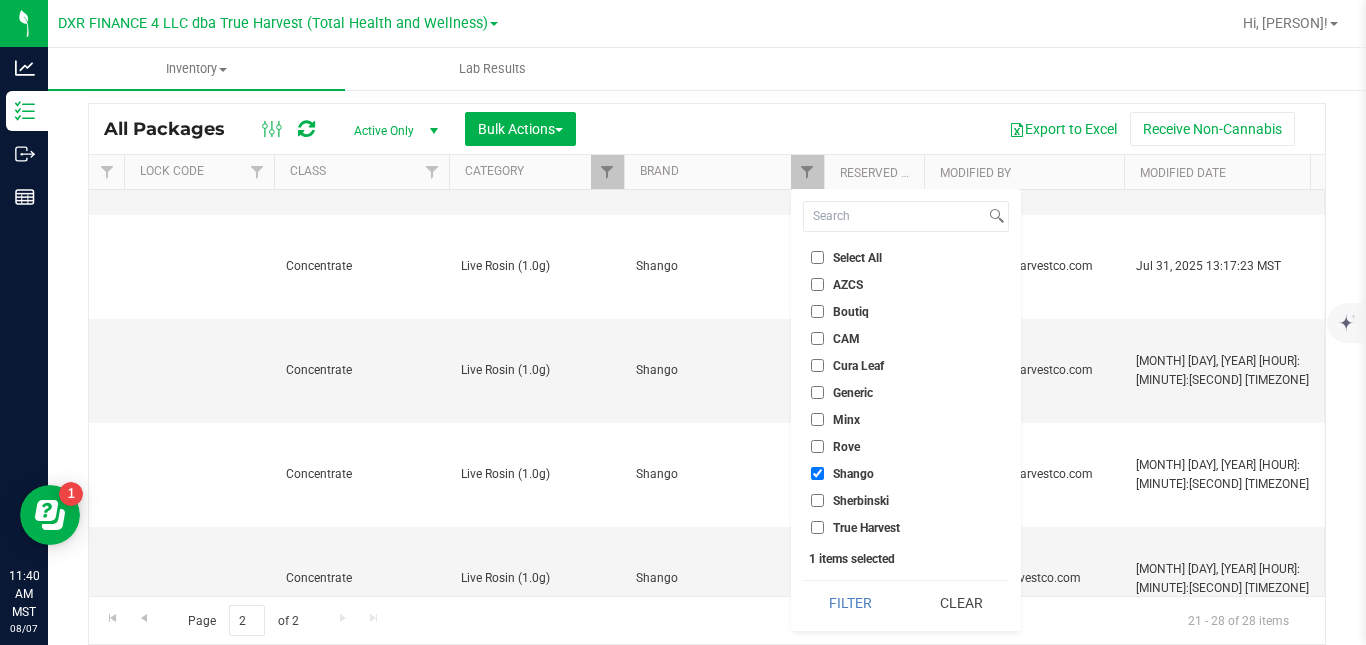 click on "Shango" at bounding box center [817, 473] 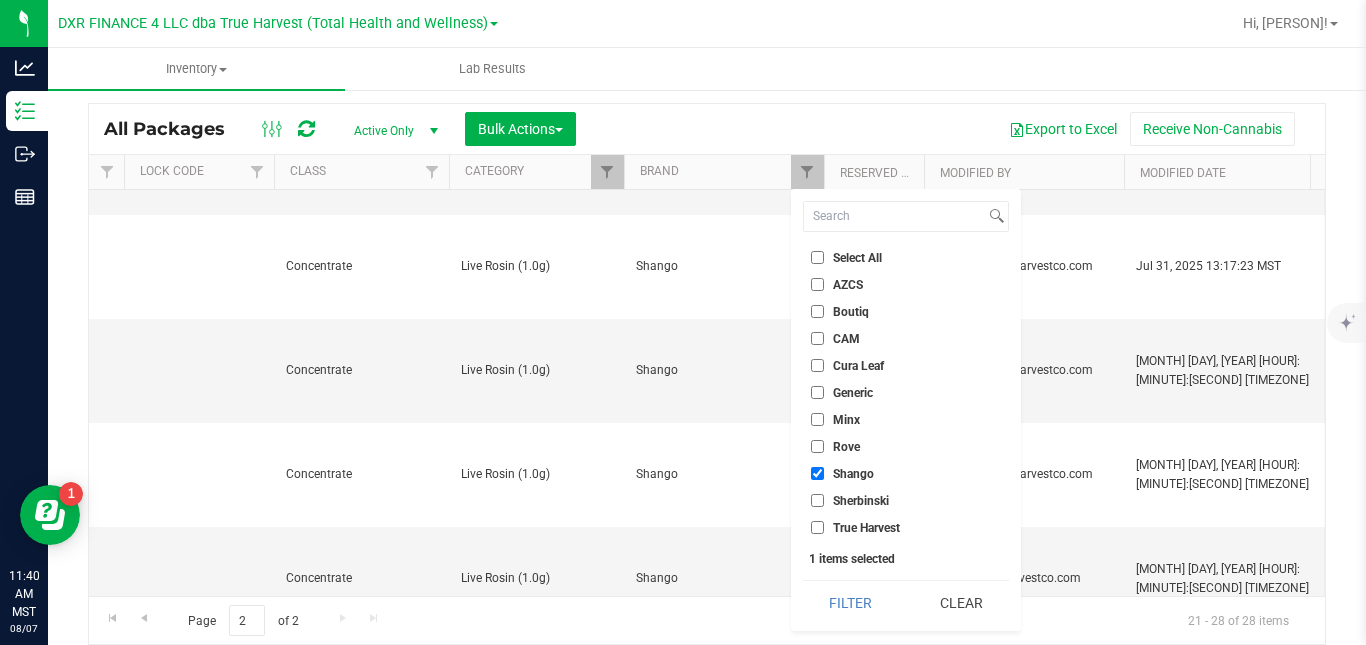 checkbox on "false" 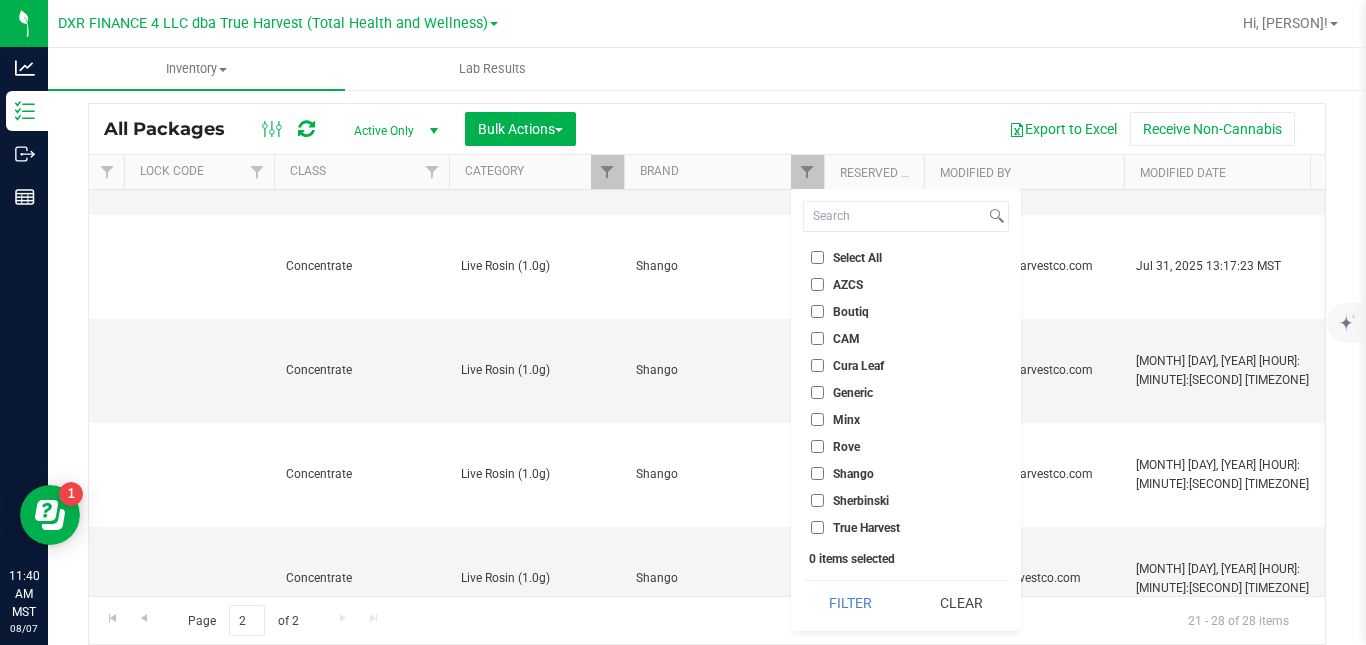click on "Boutiq" at bounding box center [851, 312] 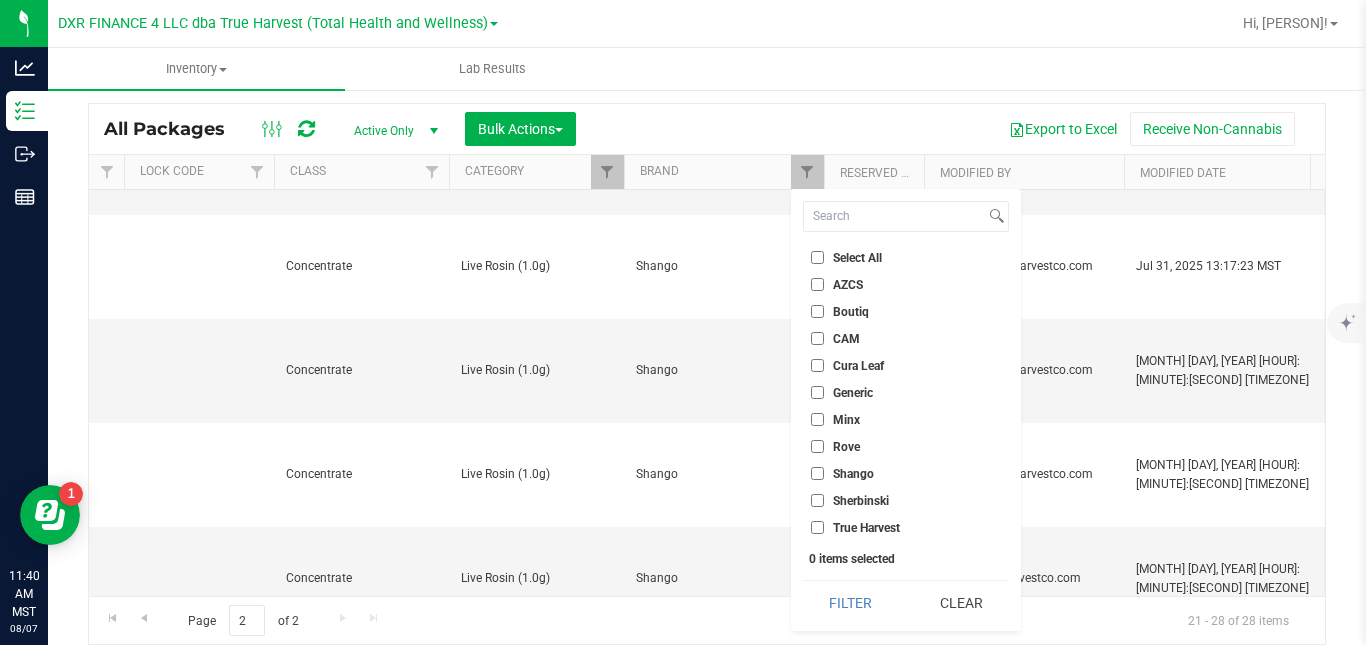 click on "Boutiq" at bounding box center [817, 311] 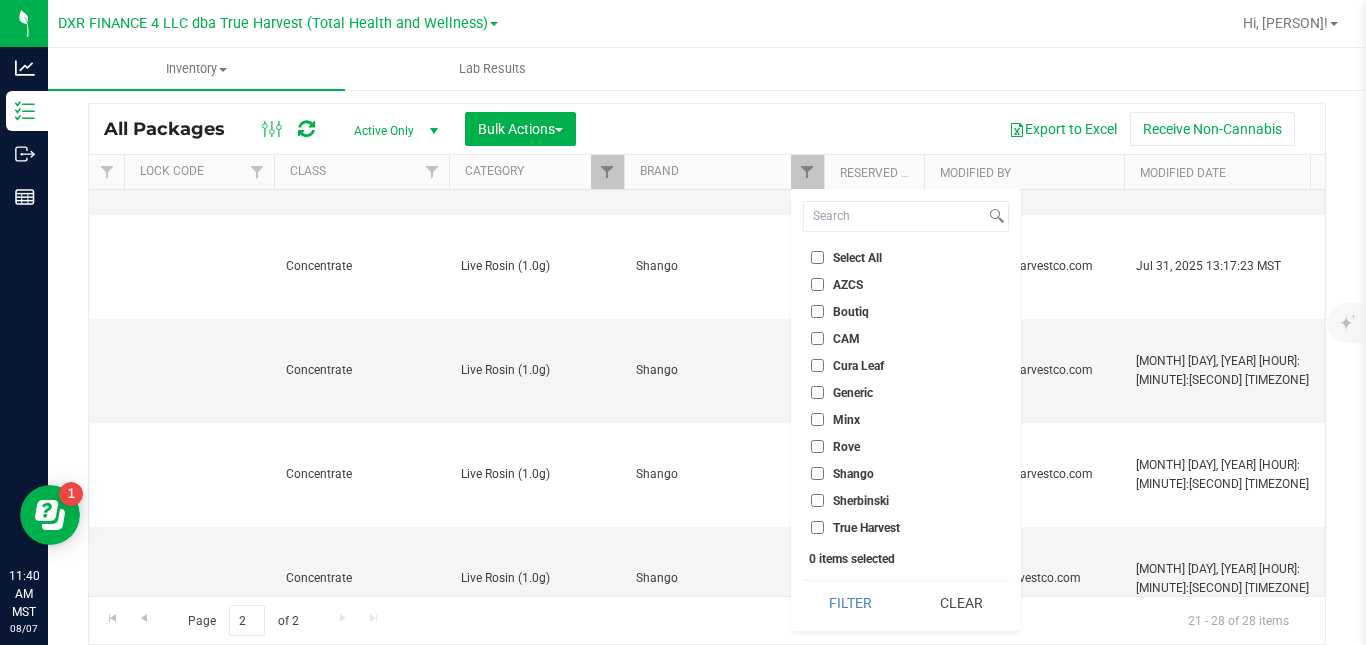 checkbox on "true" 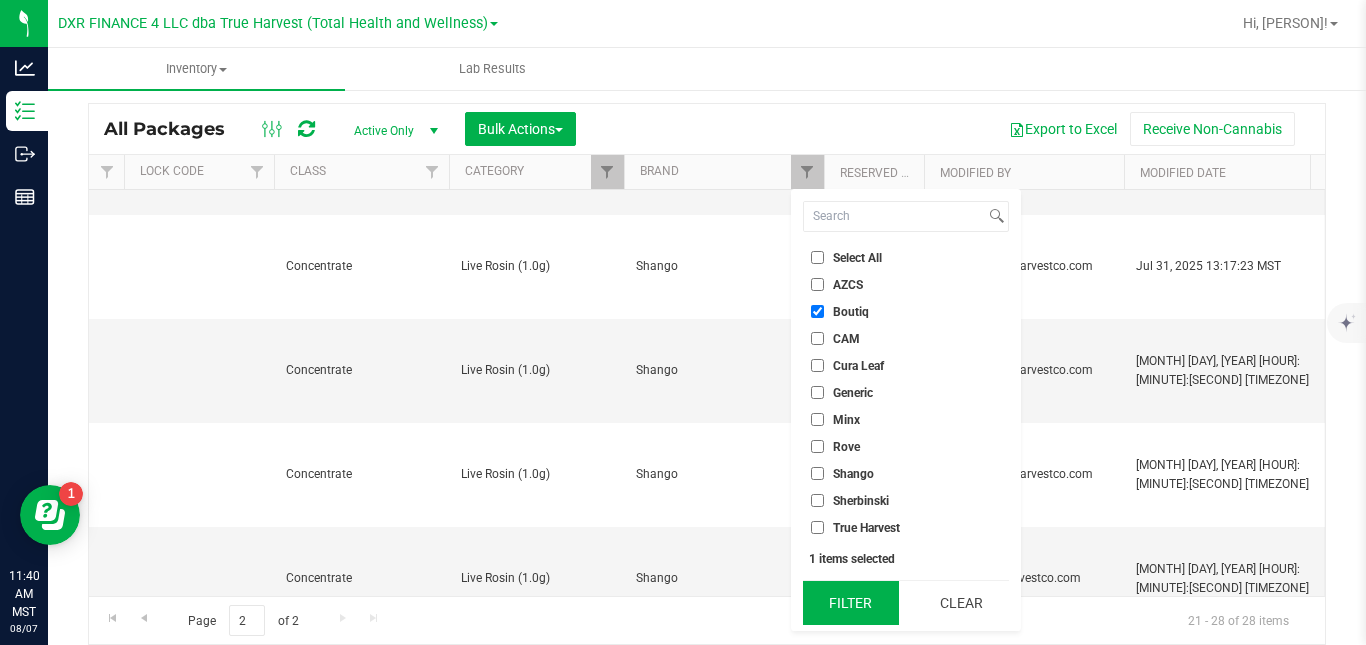 click on "Filter" at bounding box center [851, 603] 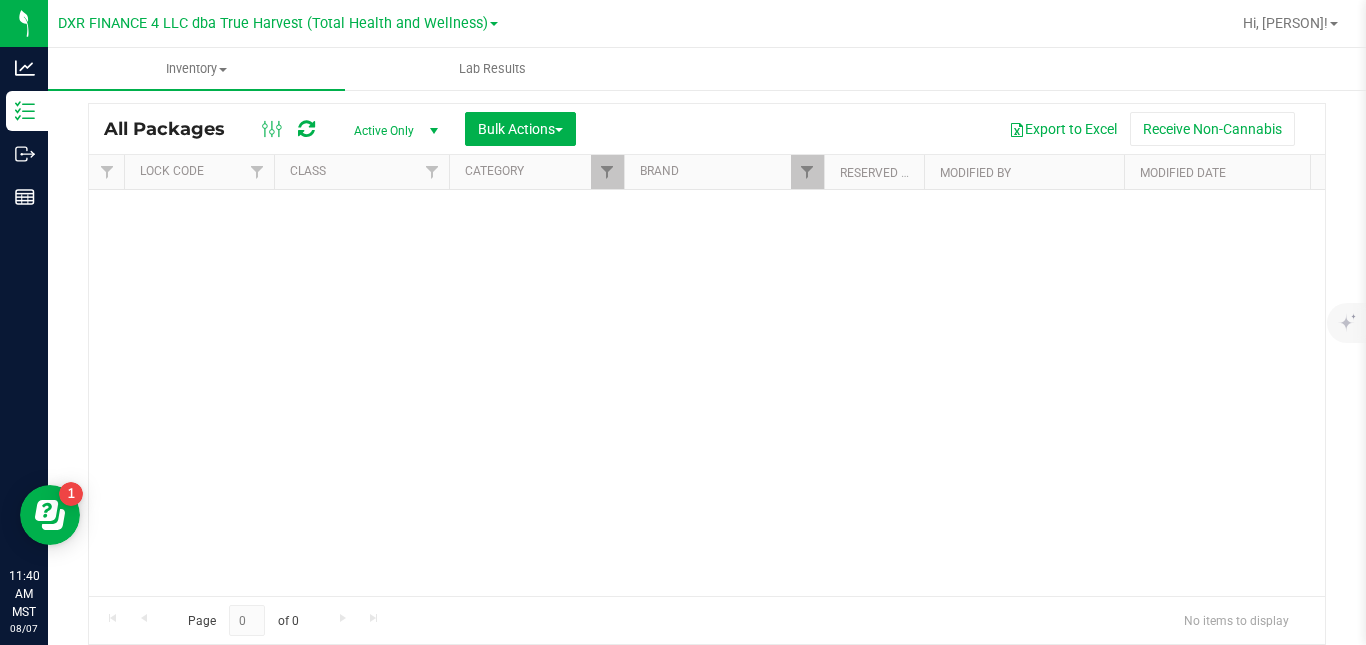 scroll, scrollTop: 0, scrollLeft: 0, axis: both 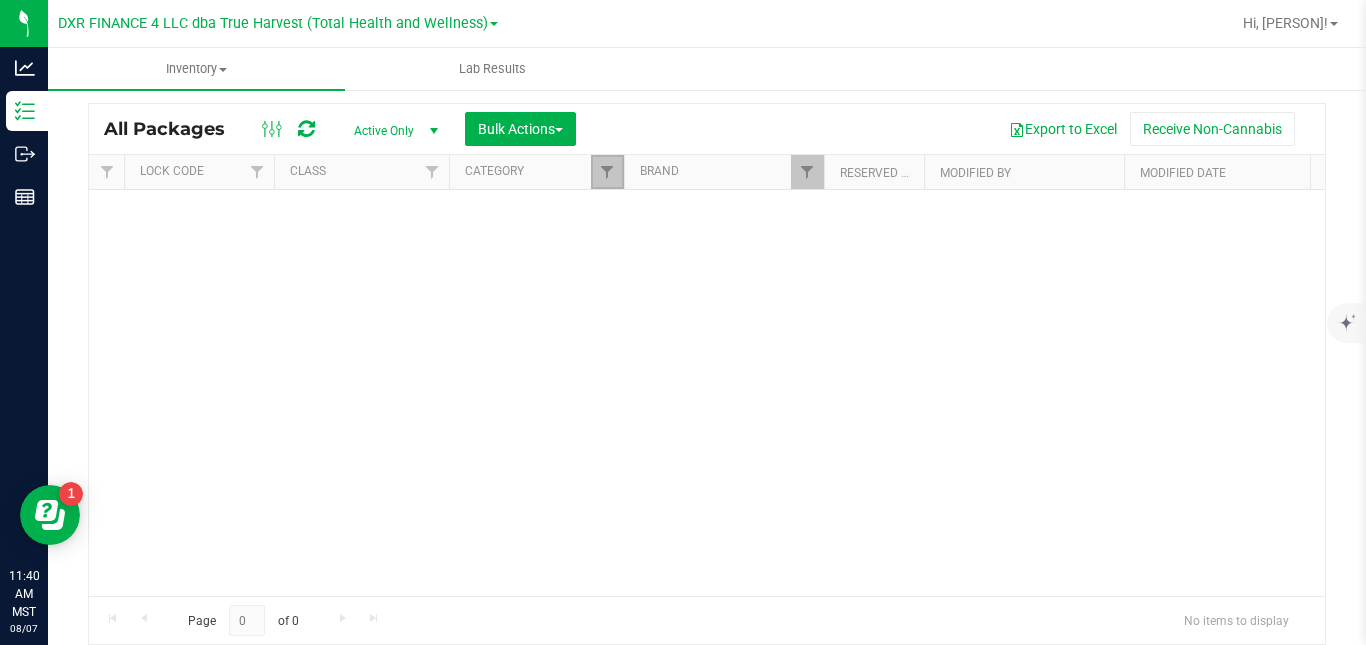 click at bounding box center (607, 172) 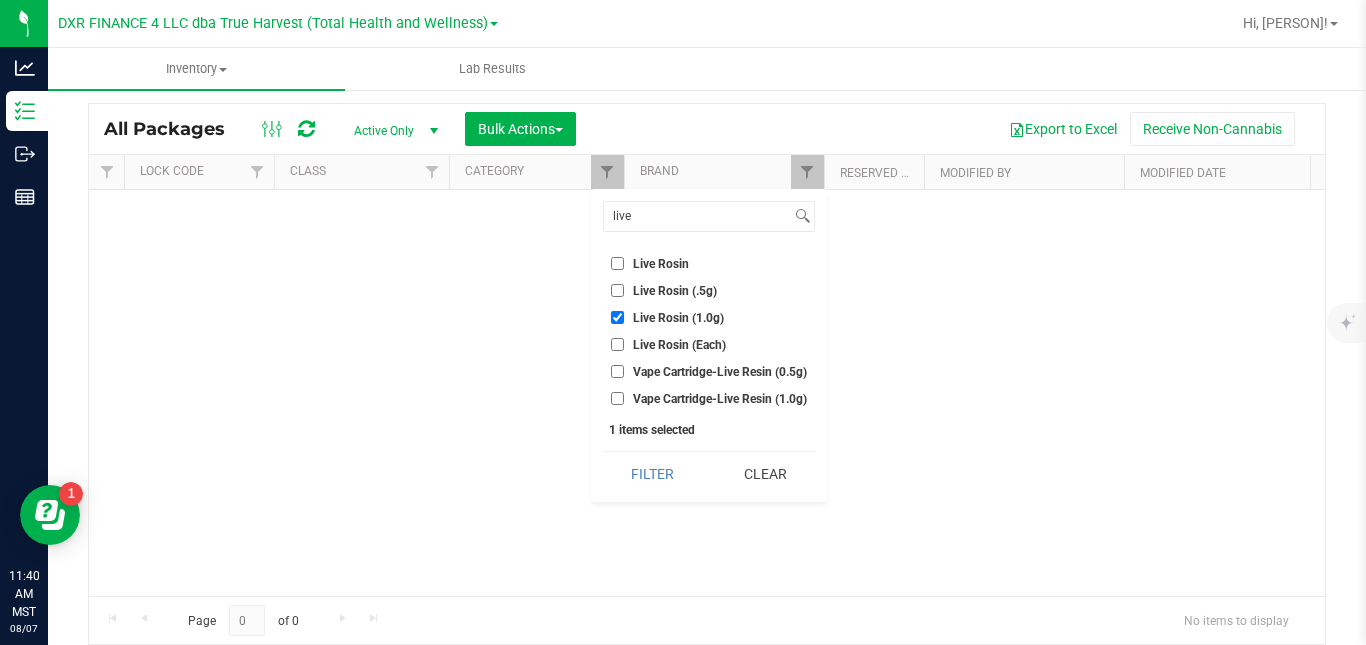 click on "Live Rosin (1.0g)" at bounding box center (667, 317) 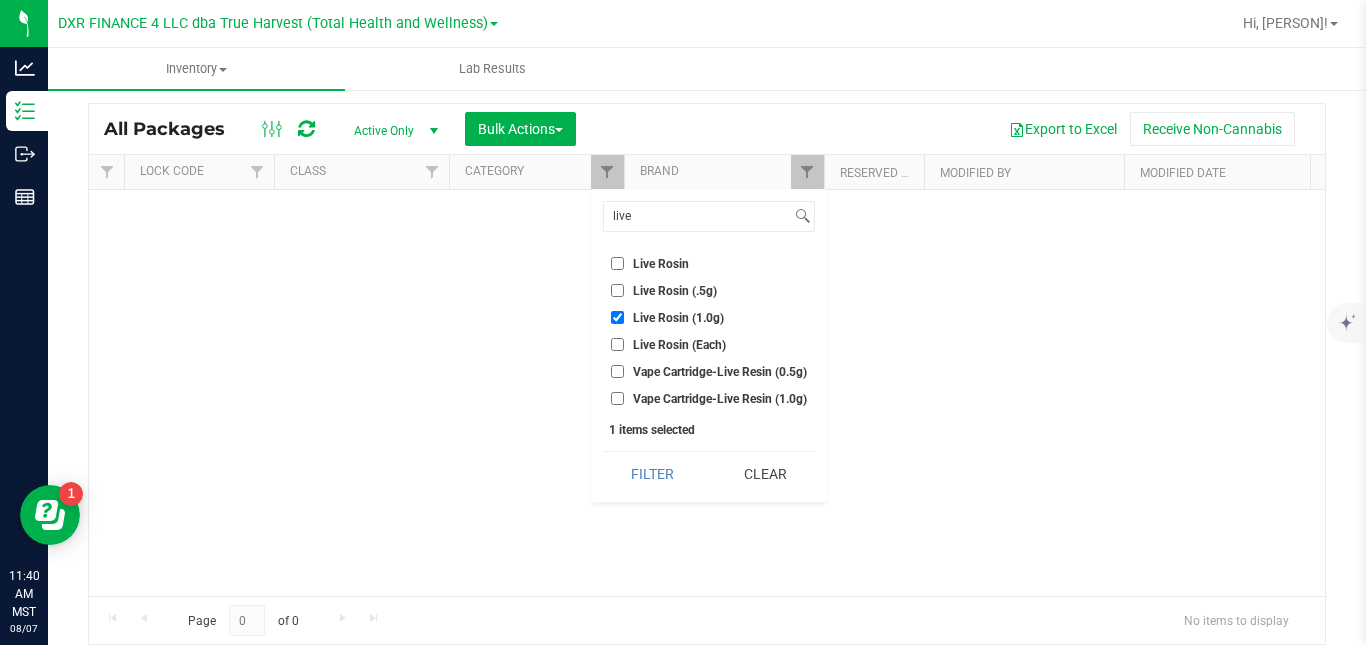 click on "Live Rosin (1.0g)" at bounding box center [617, 317] 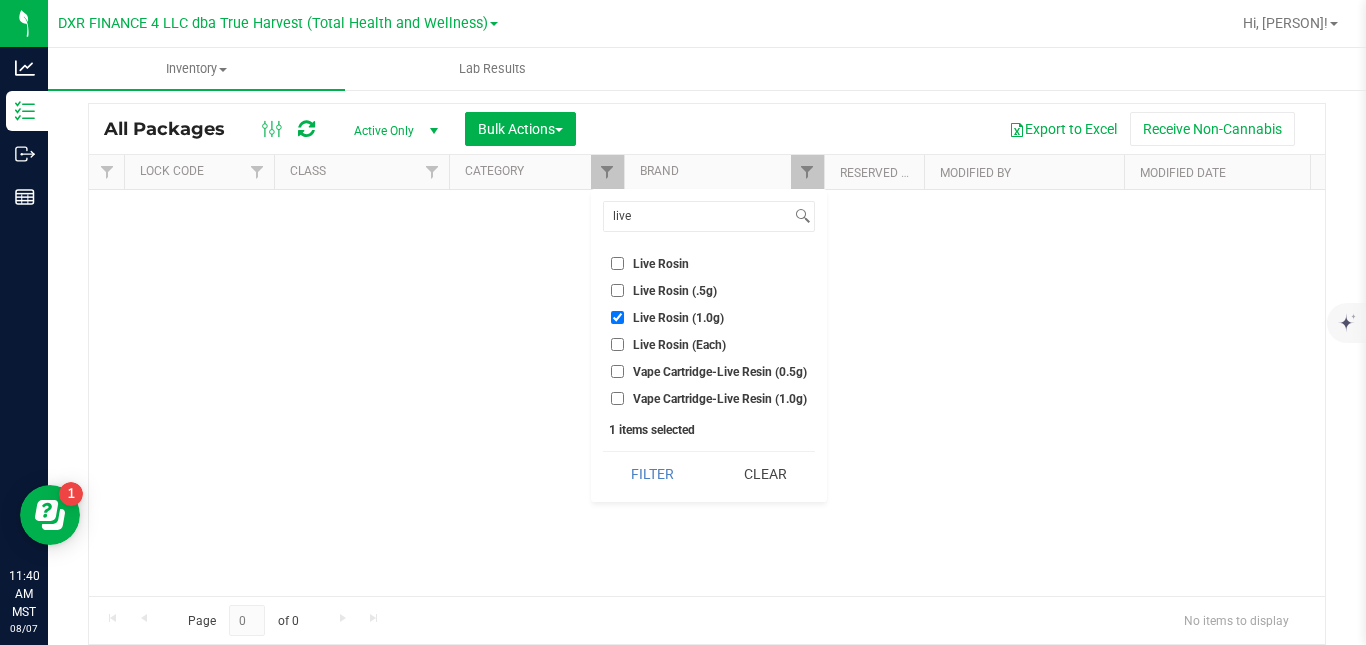 checkbox on "false" 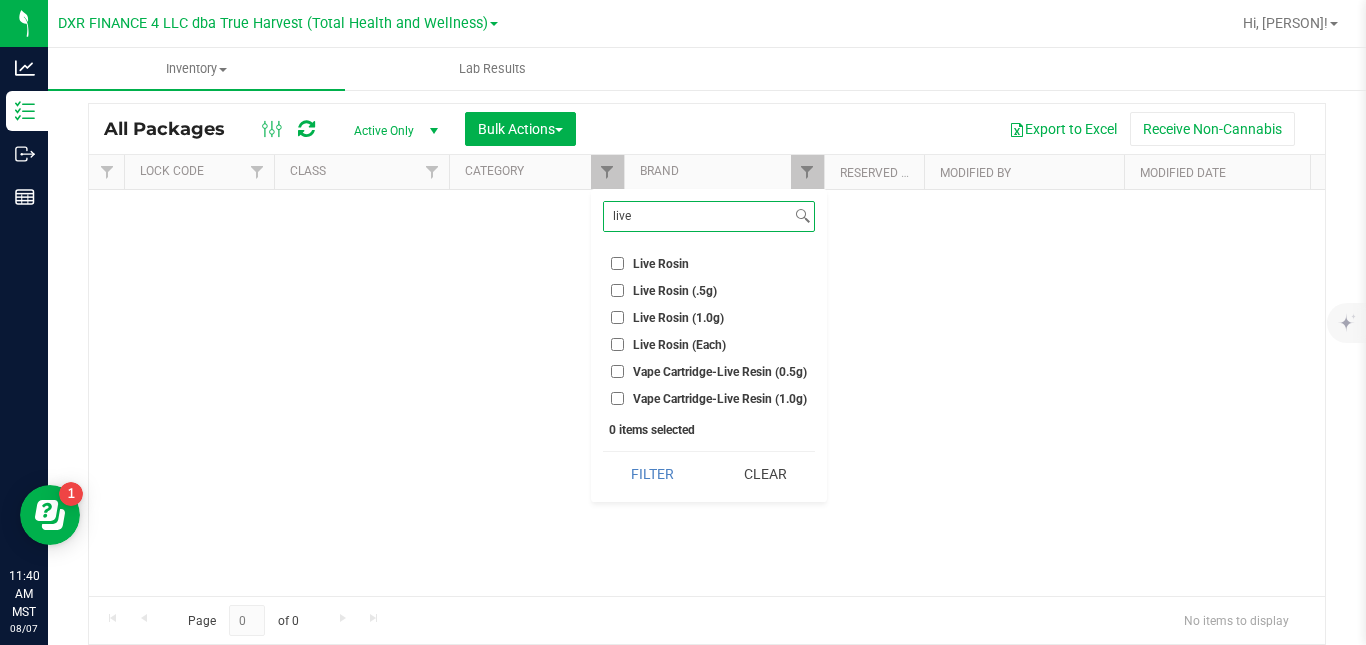 drag, startPoint x: 653, startPoint y: 212, endPoint x: 592, endPoint y: 218, distance: 61.294373 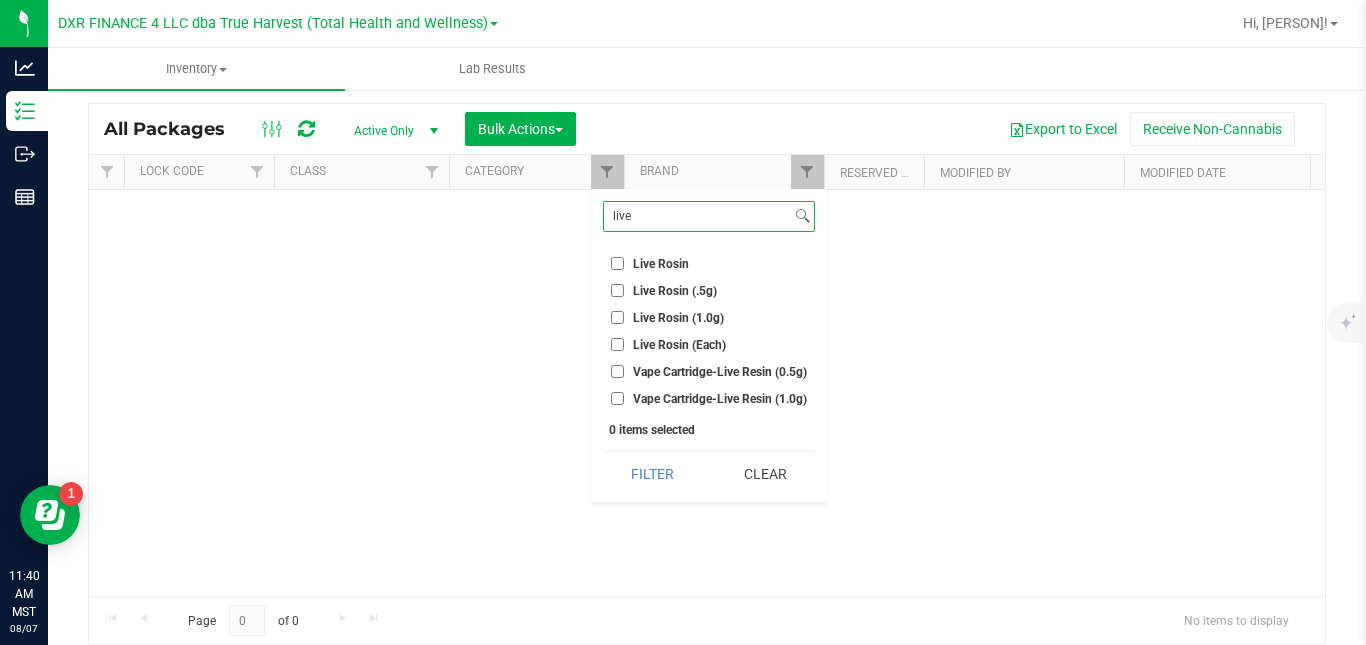 click on "live Select All A Buds AA Buds Accessories B Buds BB Buds Bubble Hash By-product (volume) By-product (weight) C Buds Capsule (weight - each) Capsule (weight) Clone - Cutting Clone - Tissue Culture Concentrate (weight) Crude Oil Cured Bubble Hash Distillate Distillate HTE Mix Distillate Terpene Mix Dry Stock Edible (volume - each) Edible (volume) Edible (weight - each) Edible (weight) Extract (volume - each) Extract (volume) Extract (weight - each) Flower (14g) Flower (1g) Flower (28g) Flower (3.5g) Flower (5g) Flower (packaged - each) Flower (packaged ounce - each) Formulated Oil Fresh Frozen Frozen Grow Media HTE Hydroponics Immature Plant Infused Butter/Oil (volume - each) Infused Butter/Oil (volume) Infused Butter/Oil (weight - each) Infused Butter/Oil (weight) Infused Pre-Roll Material Infused Pre-rolls (0.5g-1pk) Infused Pre-rolls (0.6g-1pk) Infused Pre-rolls (1.0g-1pk)-Bubble Hash Infused Pre-rolls (1.0g-1pk)-Diamond Infused Pre-rolls (2.5g-5pk)-Diamond Infused Pre-rolls (4.2g-7pk)-Bubble Hash Kief THCA" at bounding box center [709, 345] 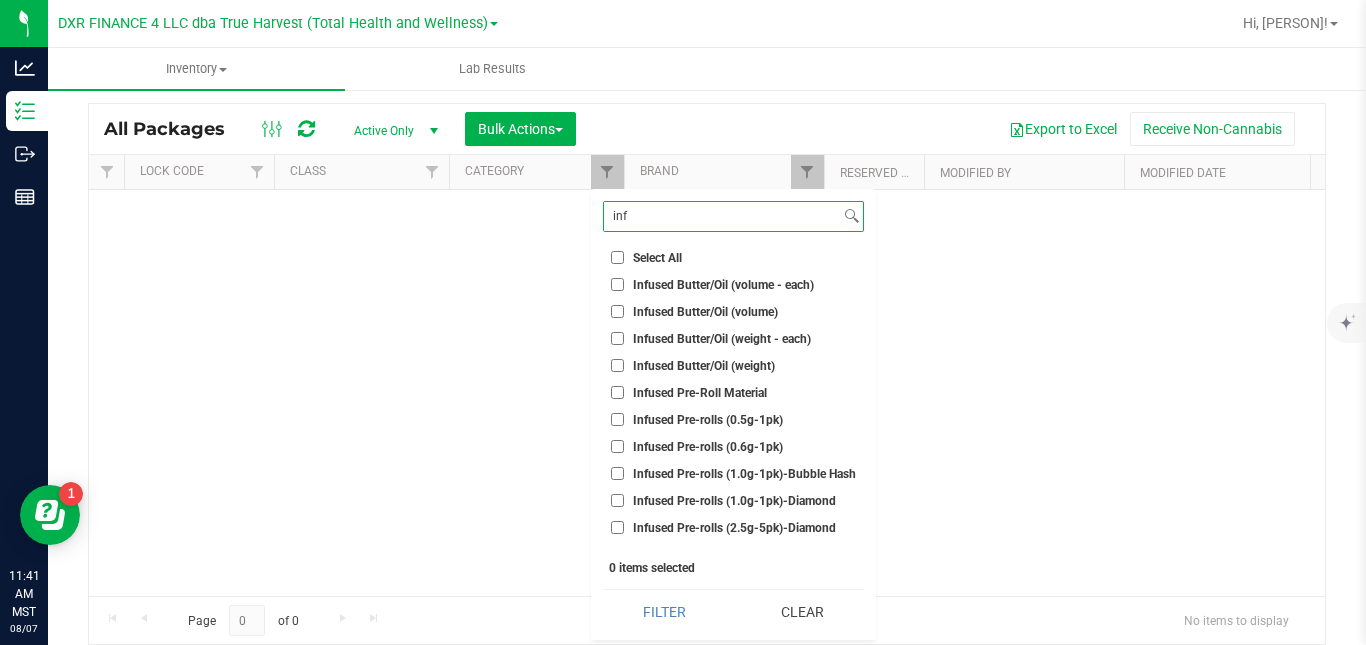 type on "inf" 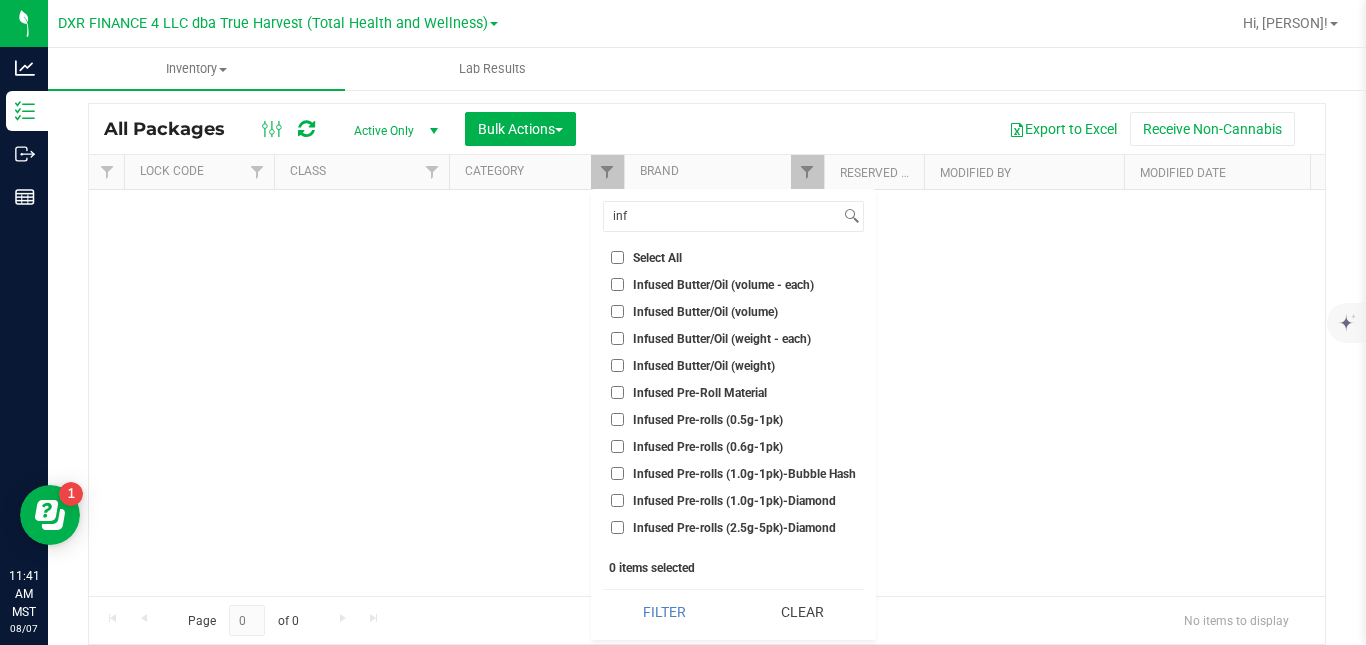 click on "Infused Pre-rolls (2.5g-5pk)-Diamond" at bounding box center (734, 528) 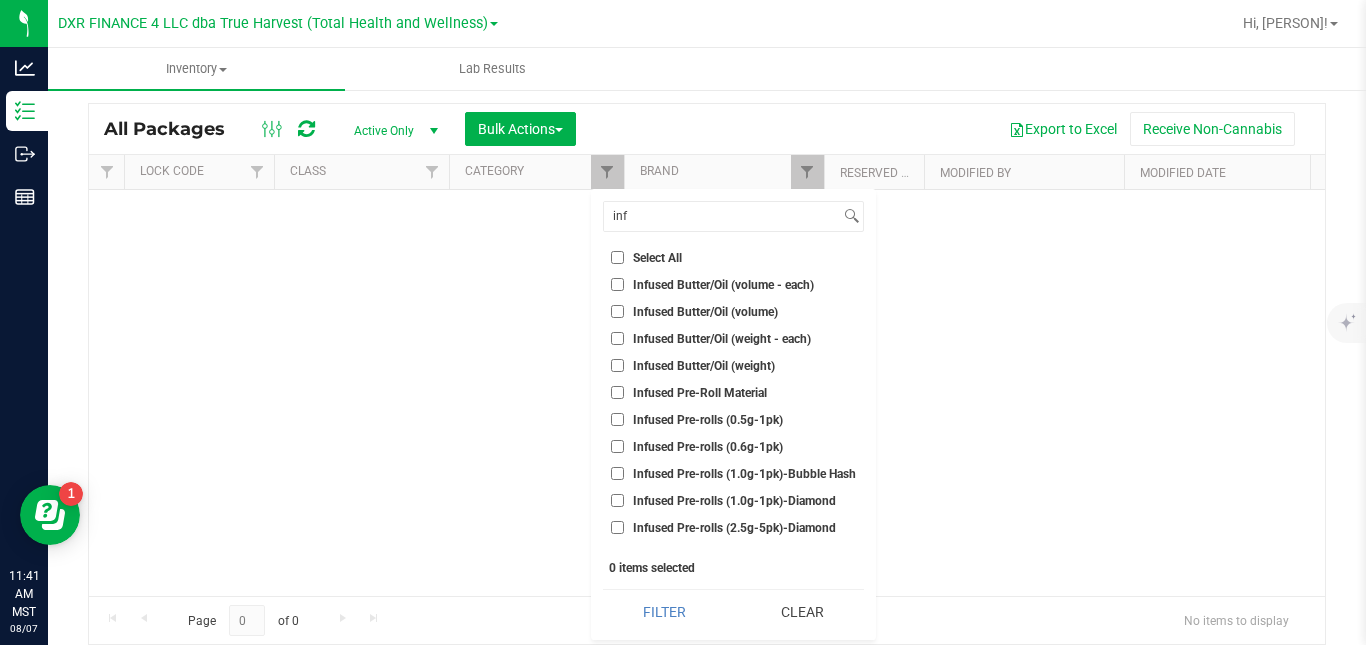 click on "Infused Pre-rolls (2.5g-5pk)-Diamond" at bounding box center (617, 527) 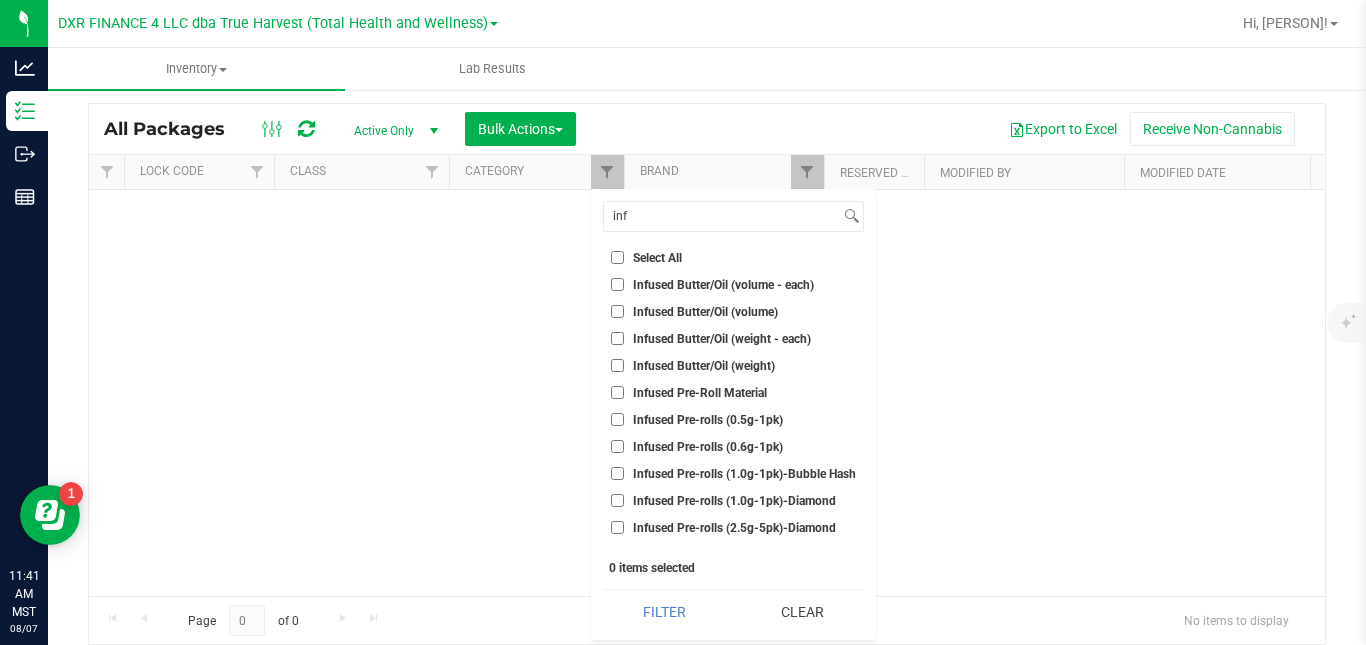 checkbox on "true" 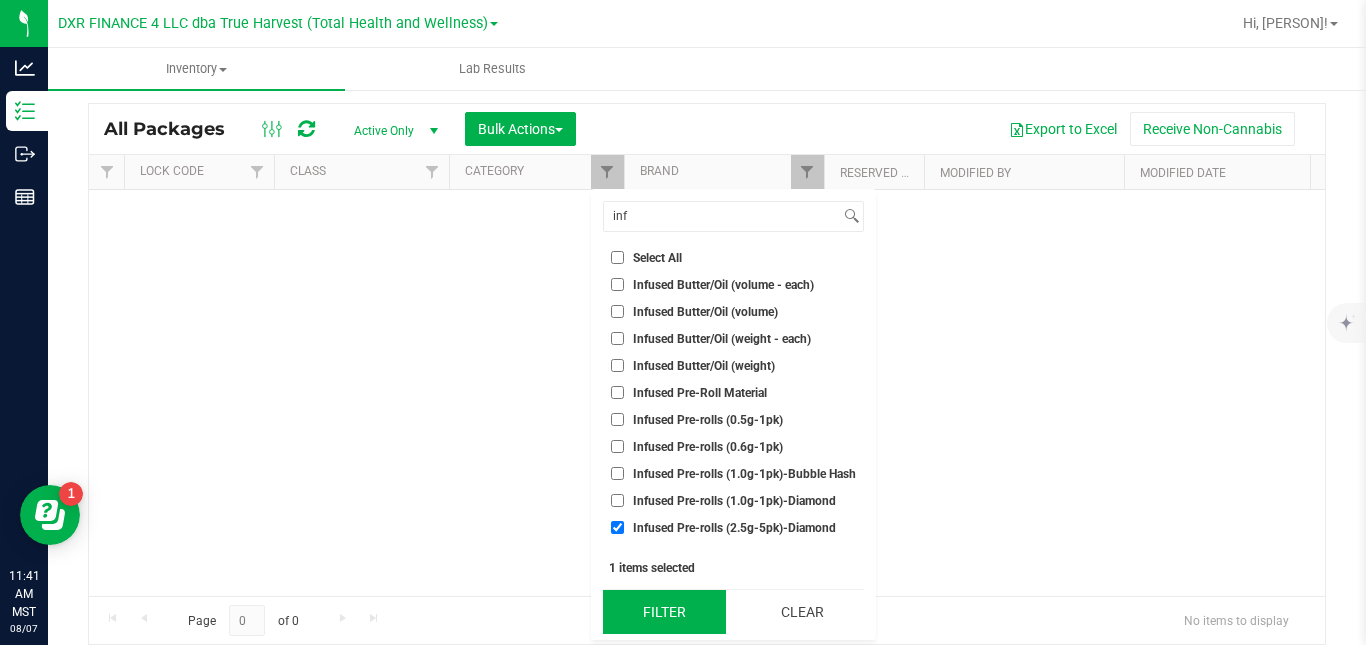 click on "Filter" at bounding box center (664, 612) 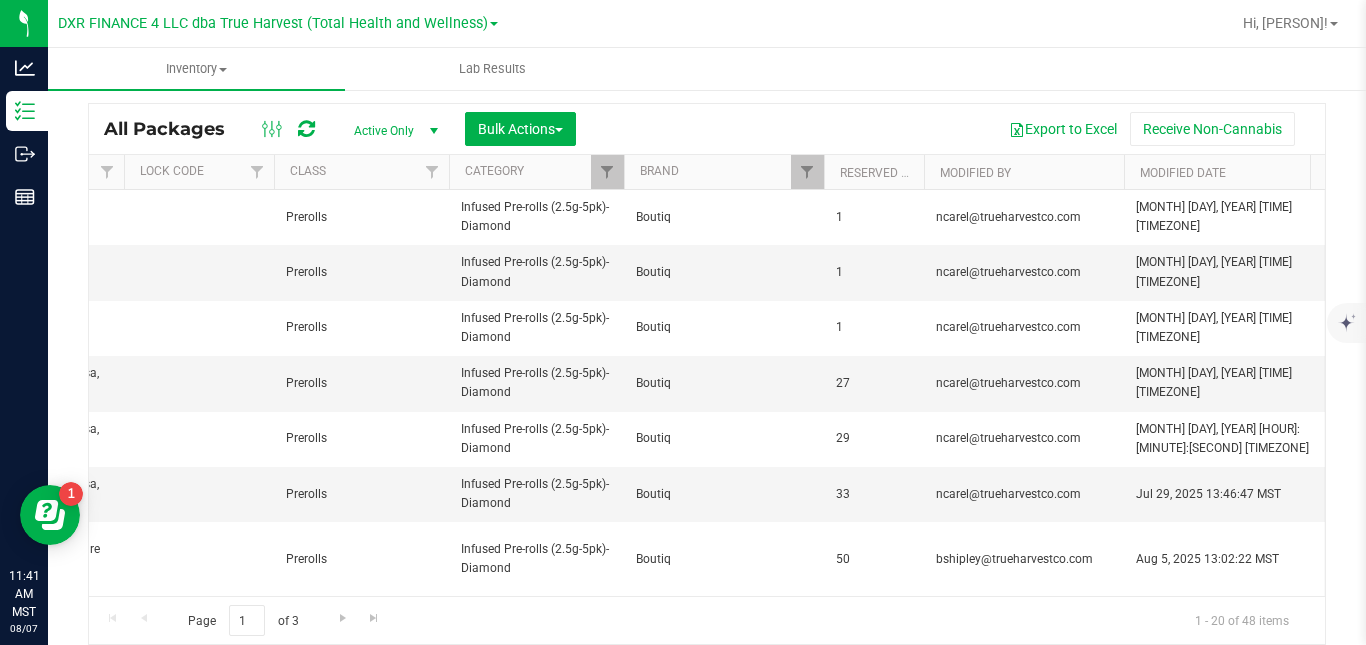 scroll, scrollTop: 0, scrollLeft: 1788, axis: horizontal 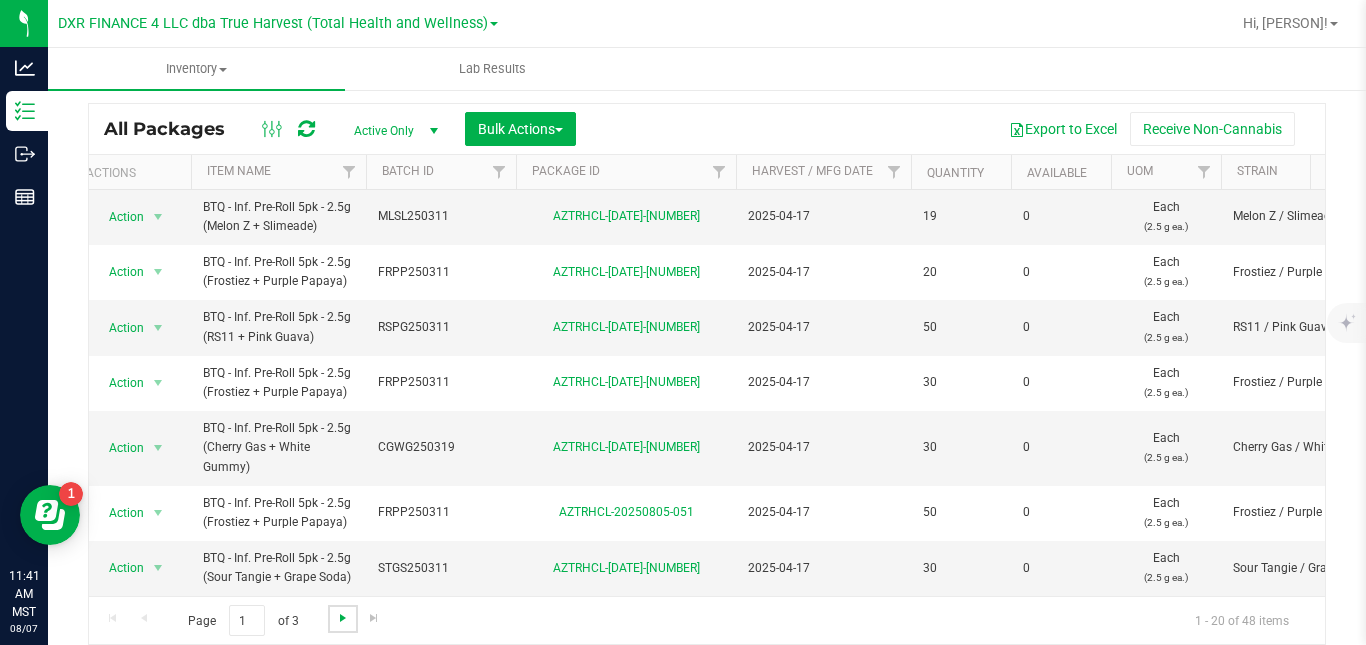 click at bounding box center [343, 618] 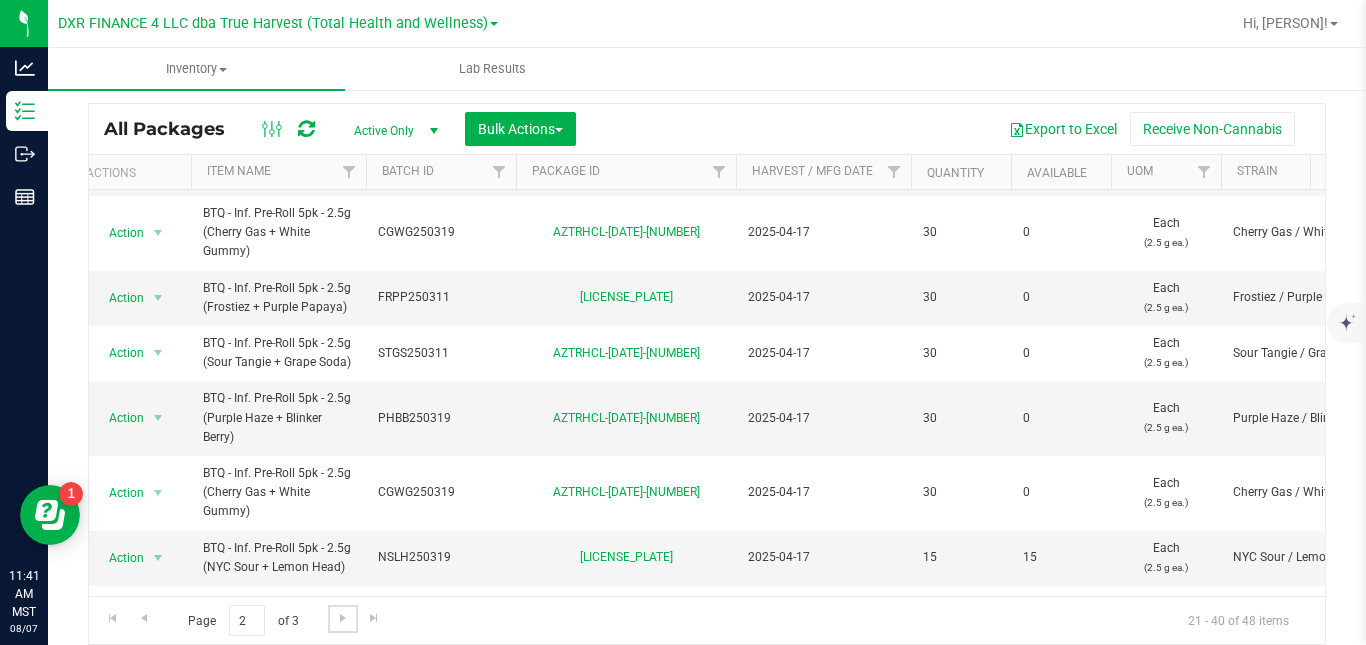 scroll, scrollTop: 0, scrollLeft: 0, axis: both 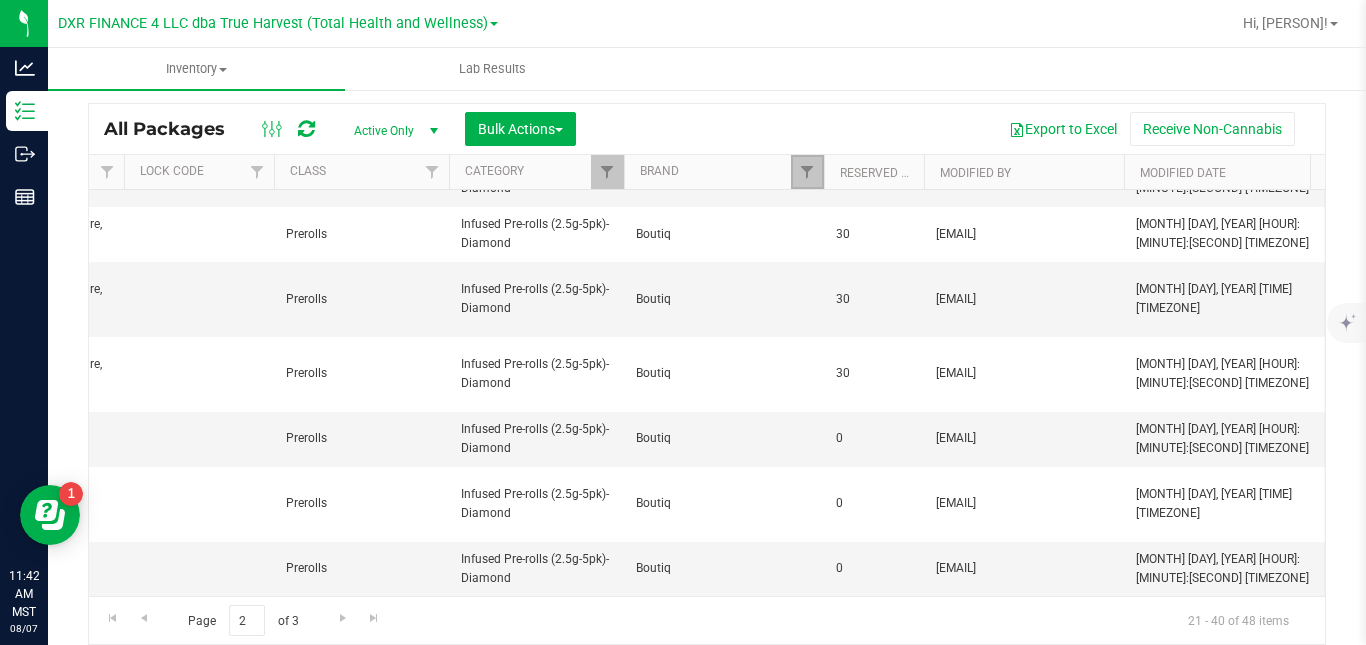 click at bounding box center [807, 172] 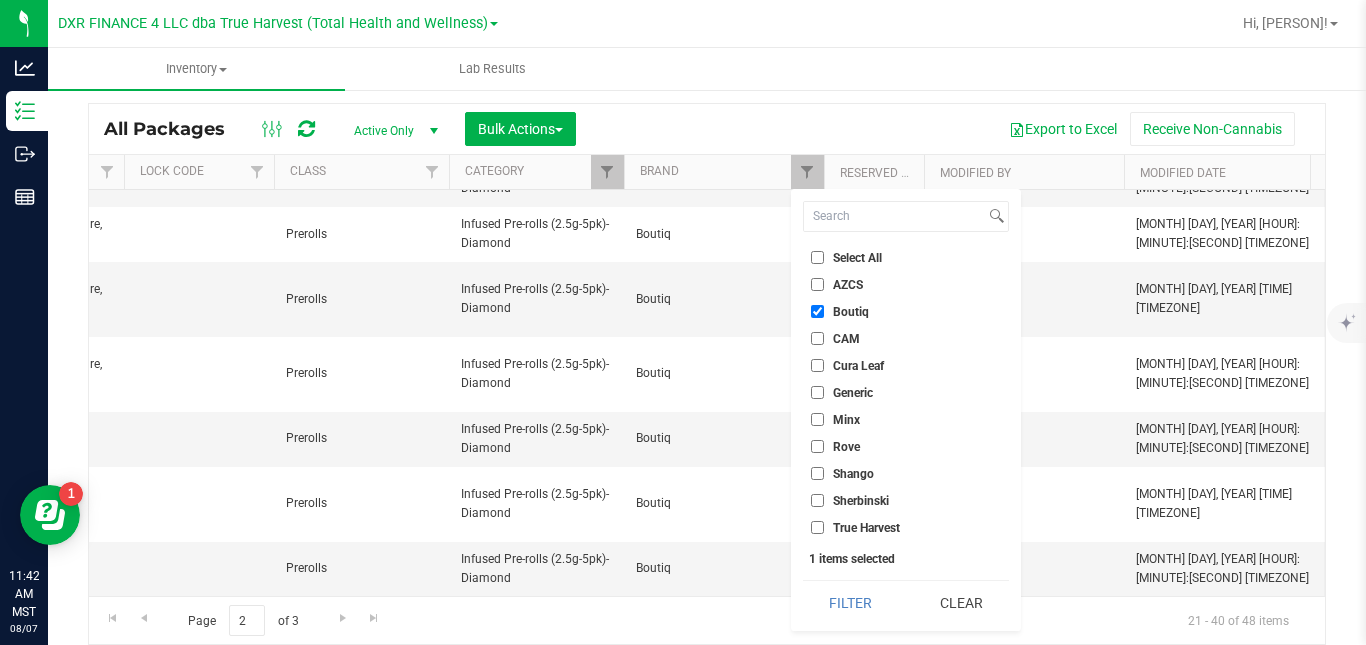 click on "Boutiq" at bounding box center [851, 312] 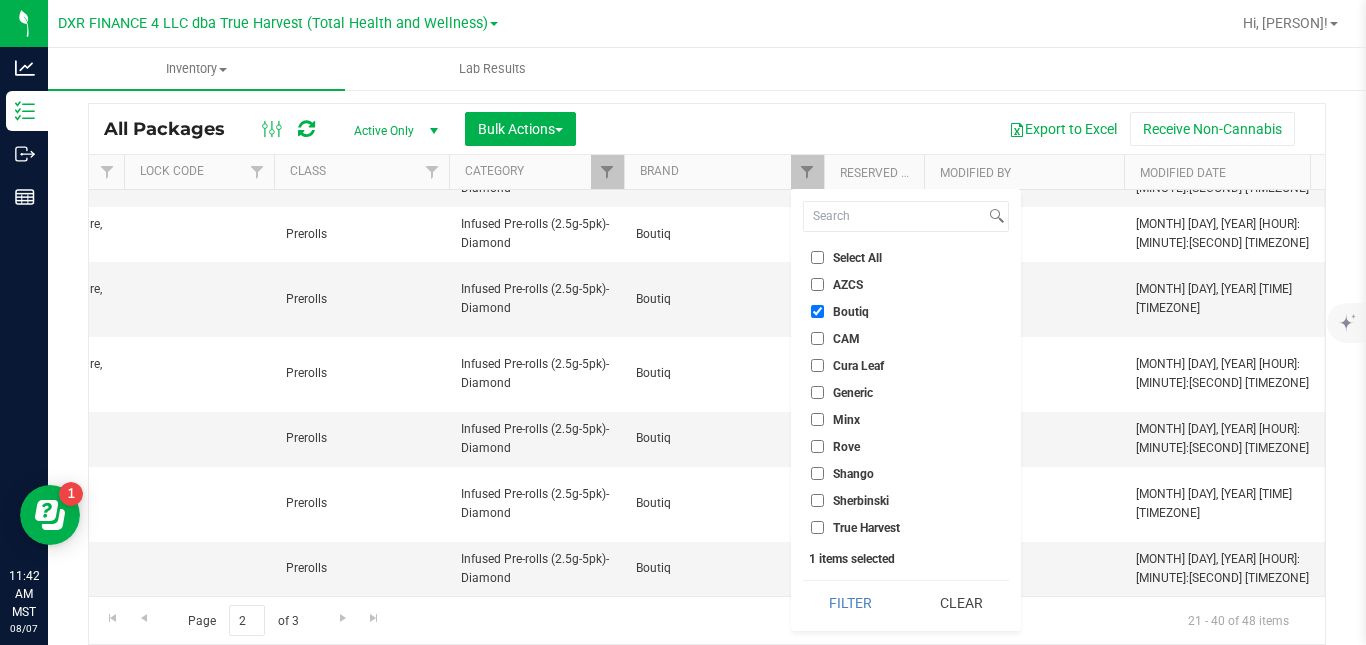 click on "Boutiq" at bounding box center (817, 311) 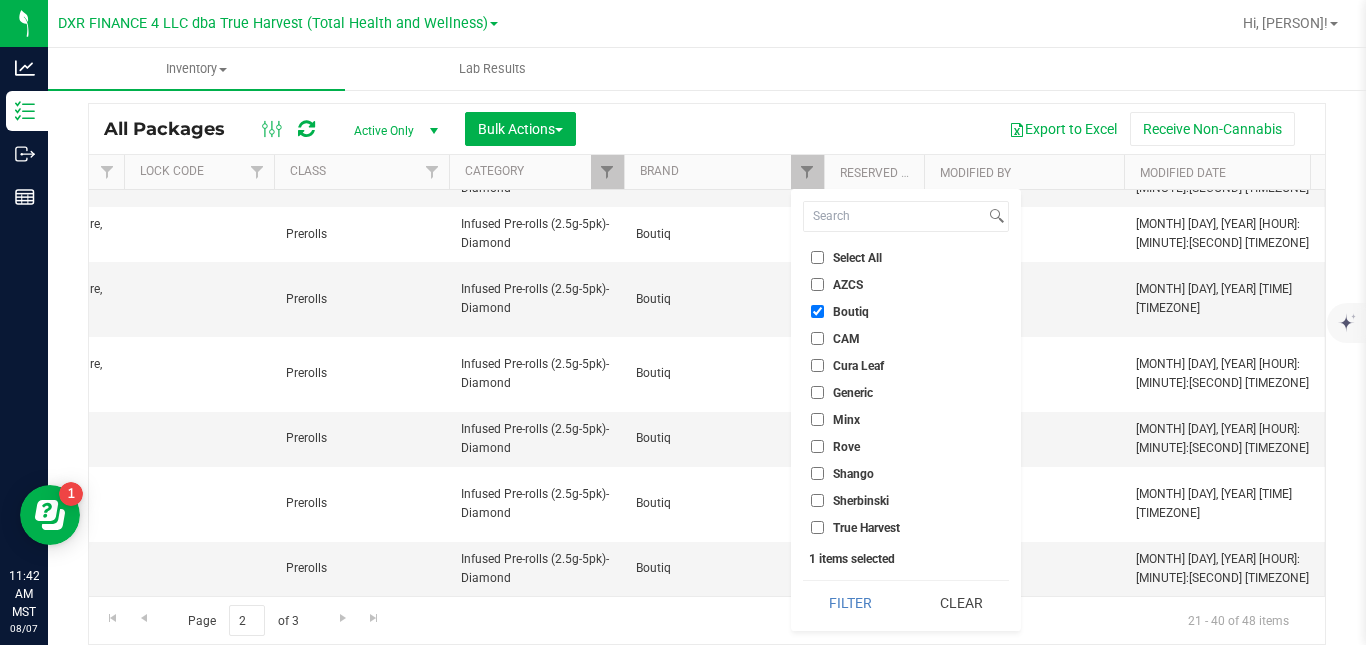 checkbox on "false" 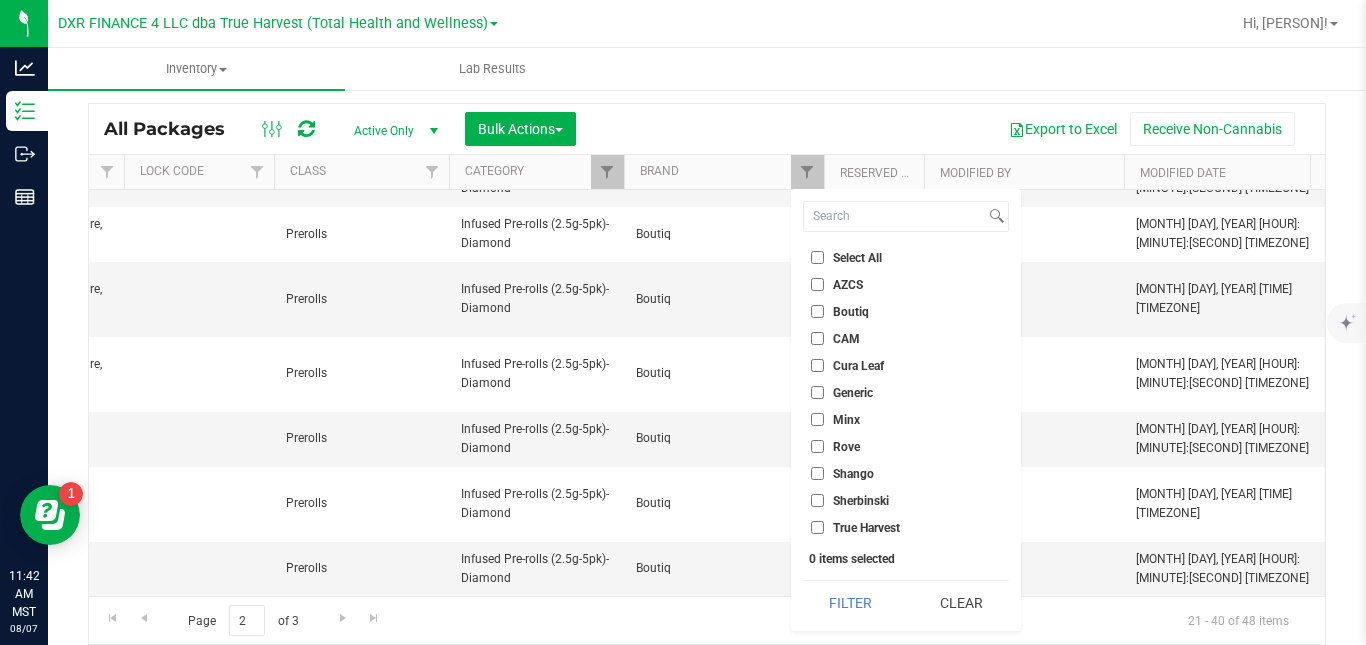 click on "True Harvest" at bounding box center (866, 528) 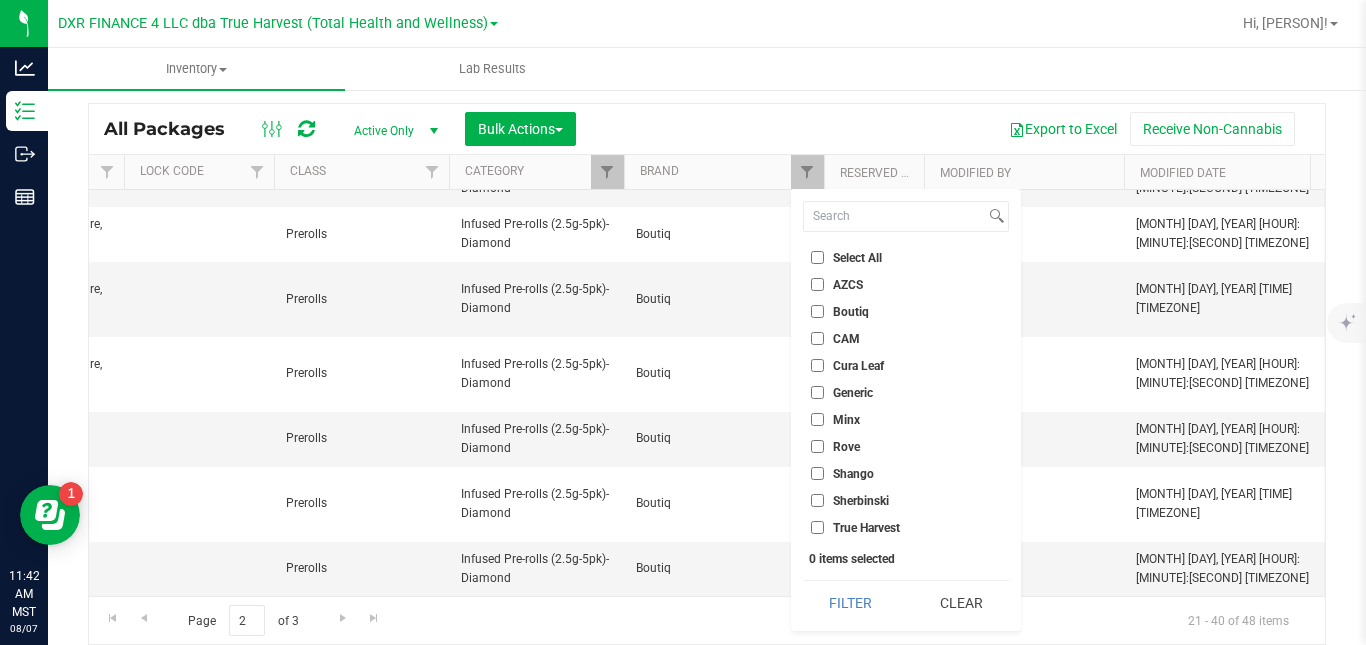 click on "True Harvest" at bounding box center [817, 527] 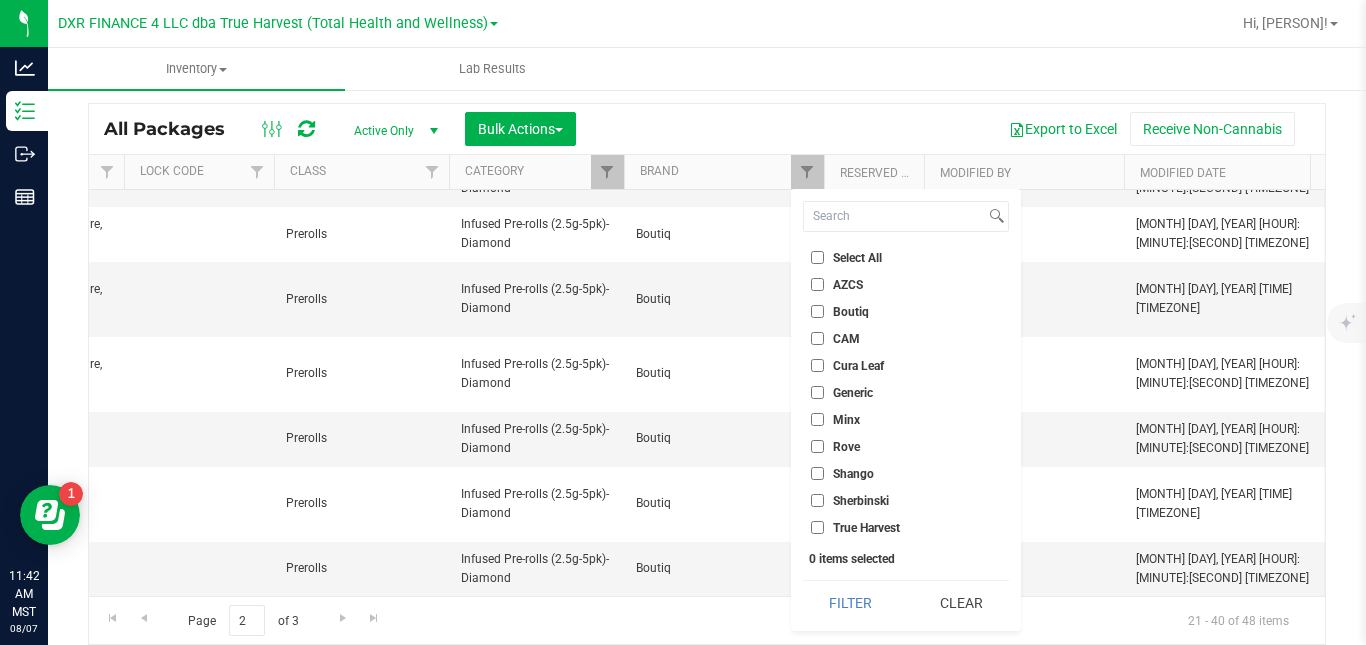 checkbox on "true" 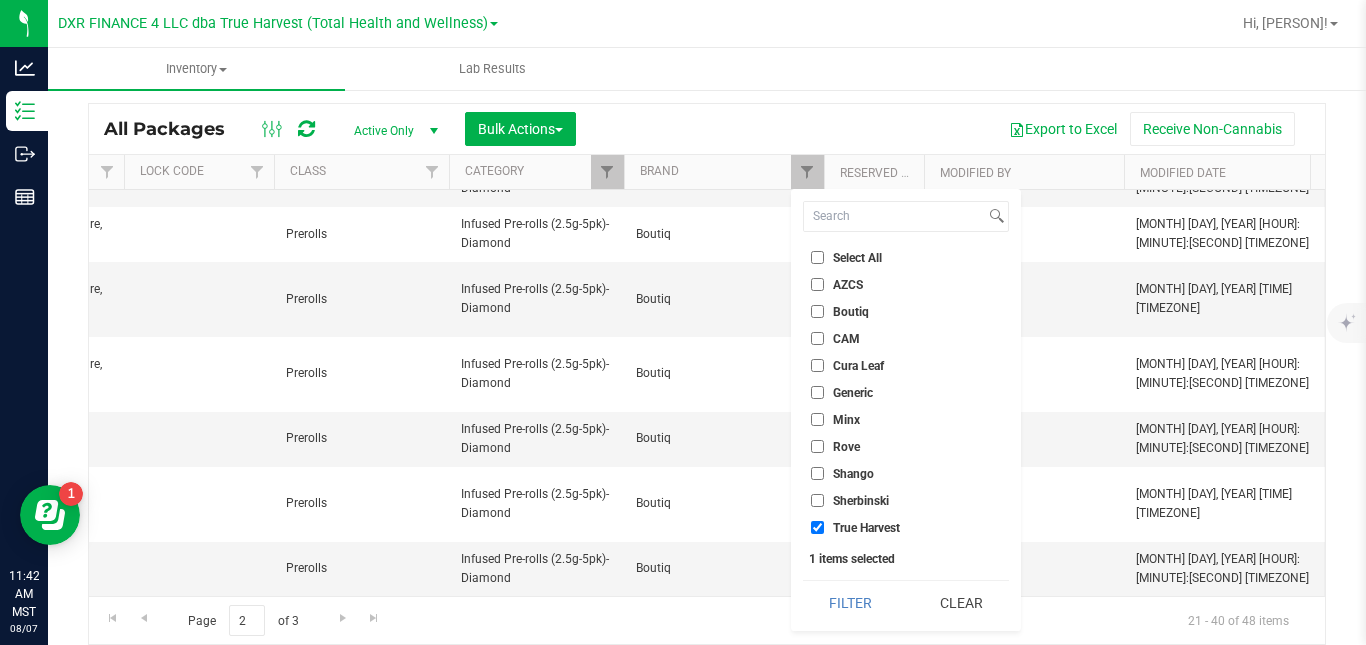 click on "CAM" at bounding box center (846, 339) 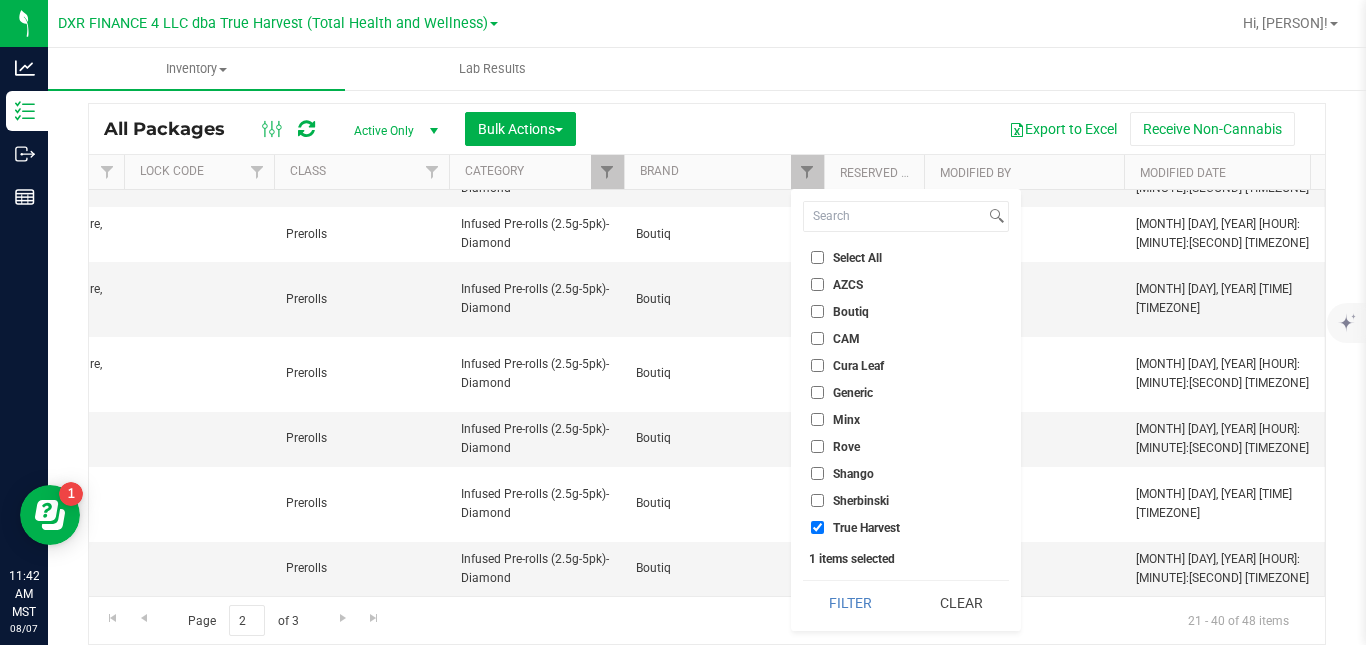 click on "CAM" at bounding box center (817, 338) 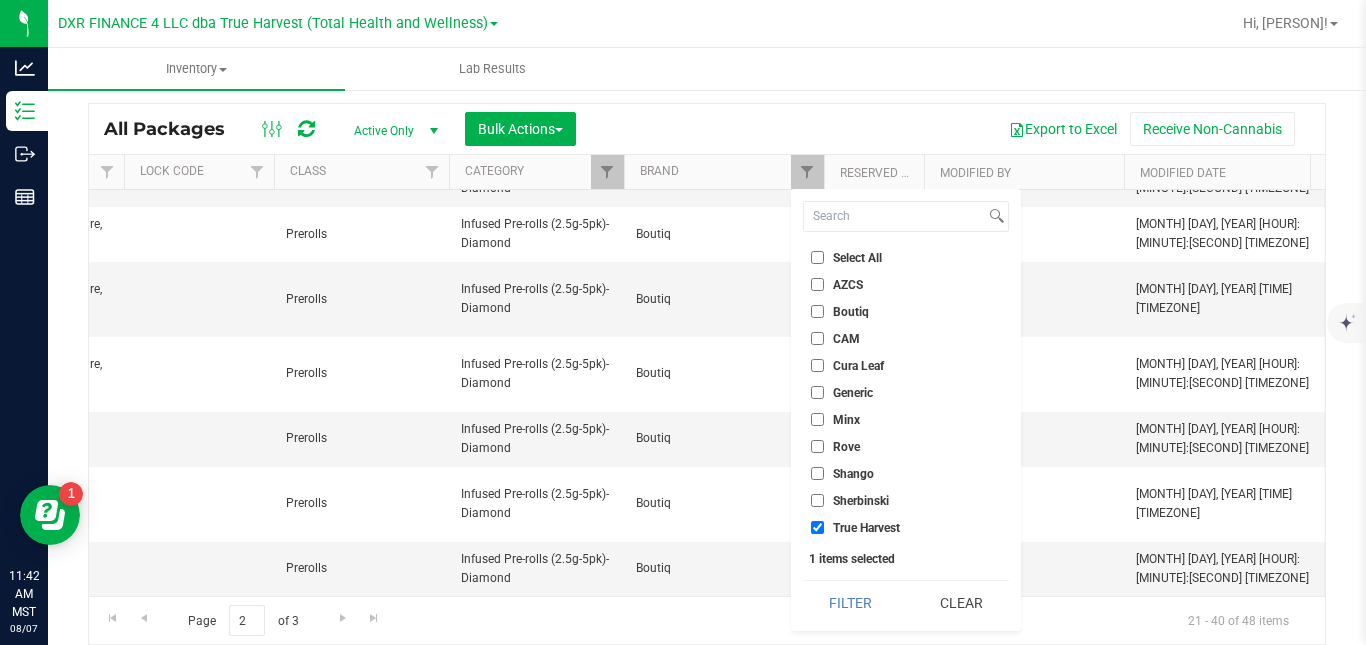 checkbox on "true" 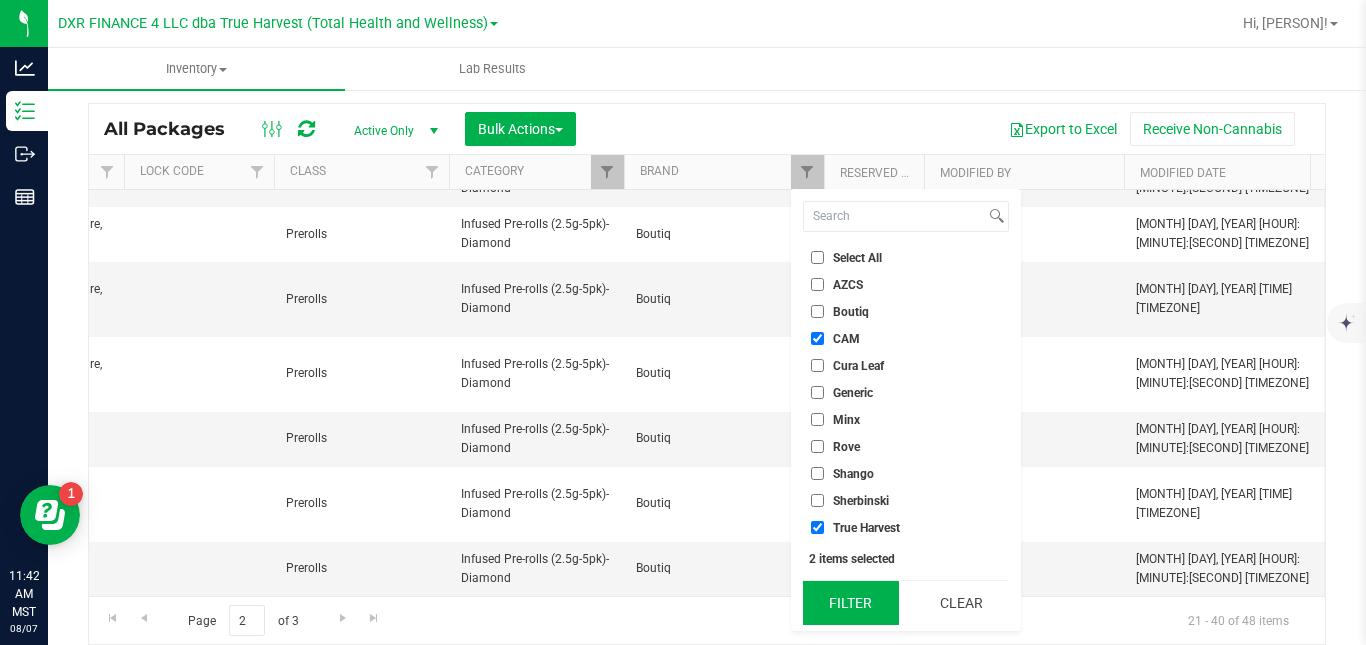 click on "Filter" at bounding box center (851, 603) 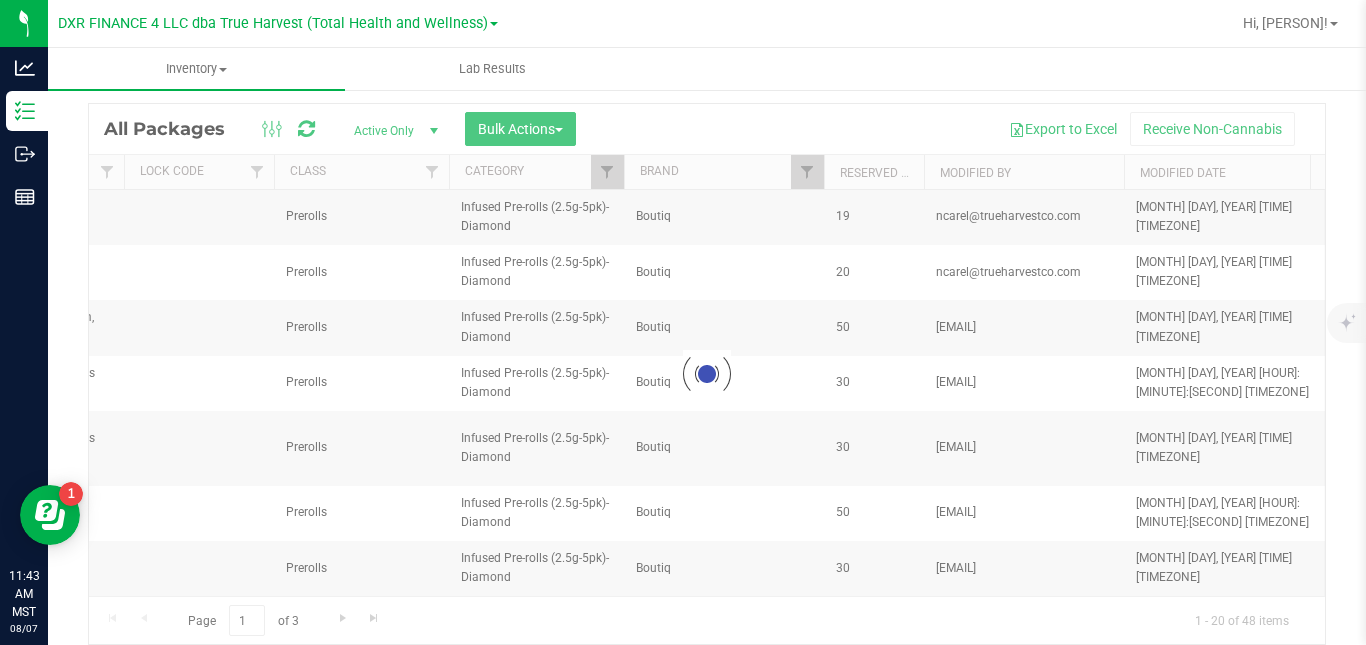 scroll, scrollTop: 0, scrollLeft: 0, axis: both 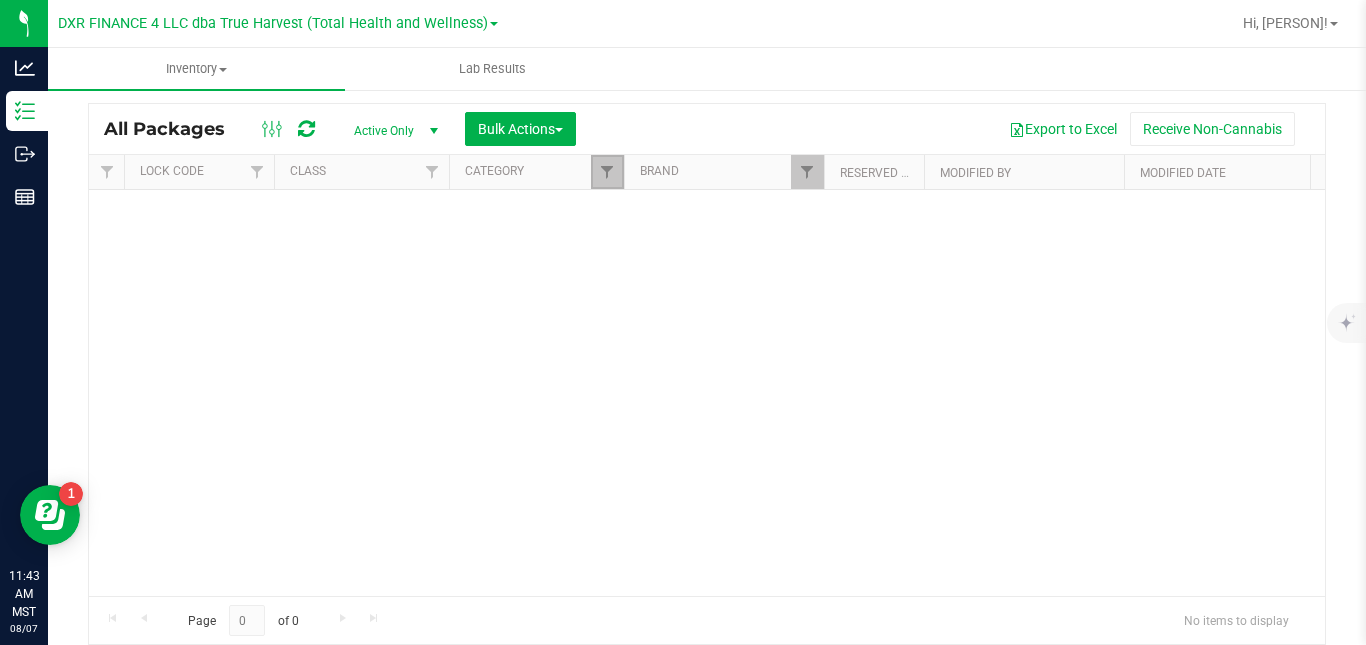 click at bounding box center [607, 172] 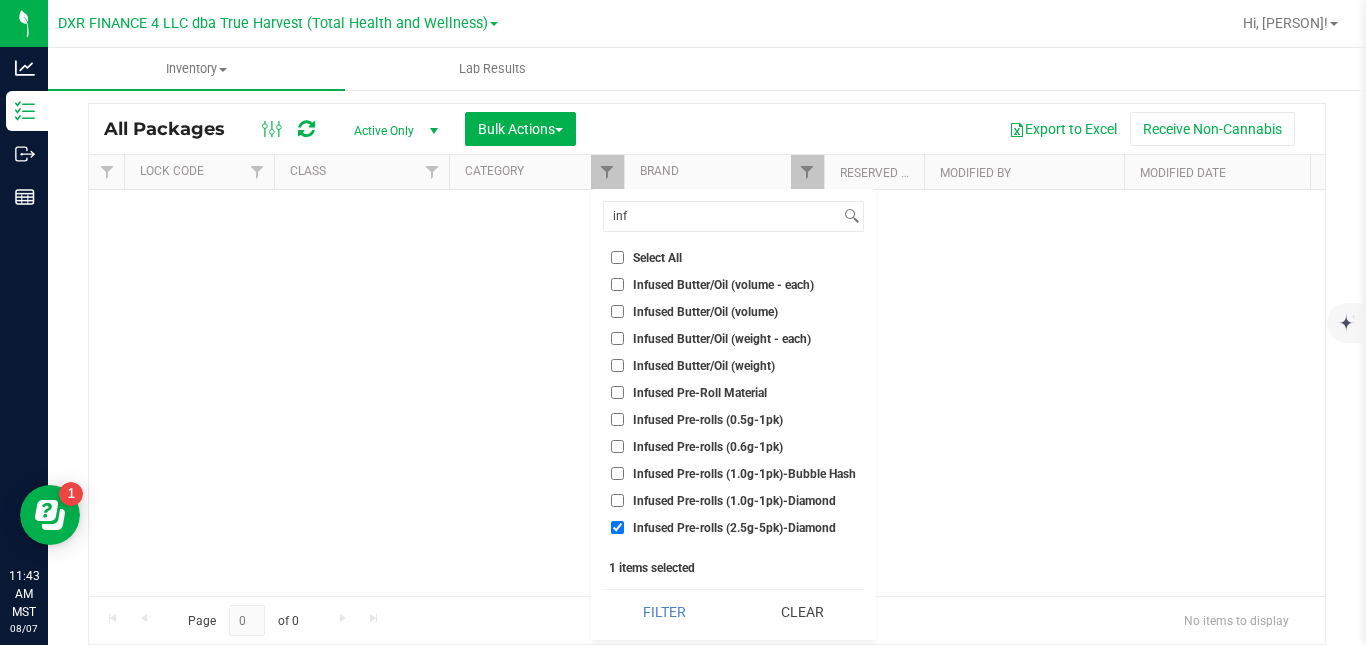 click on "Infused Pre-rolls (2.5g-5pk)-Diamond" at bounding box center (617, 527) 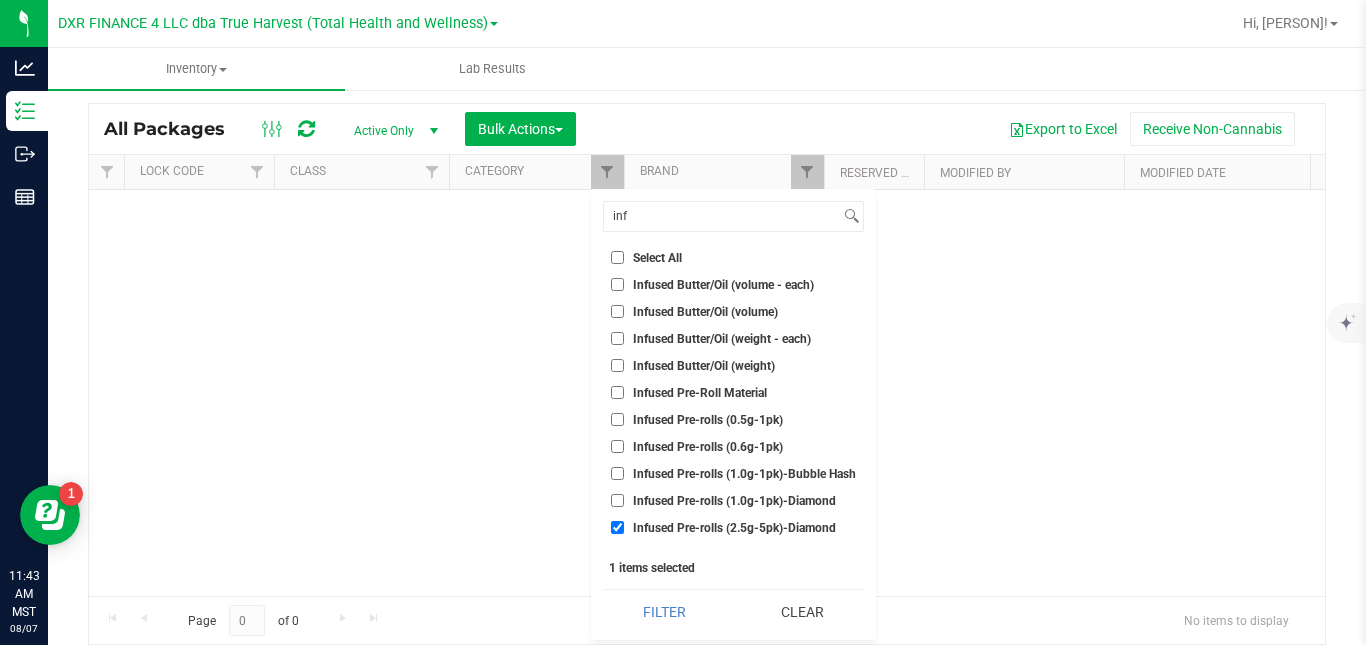 checkbox on "false" 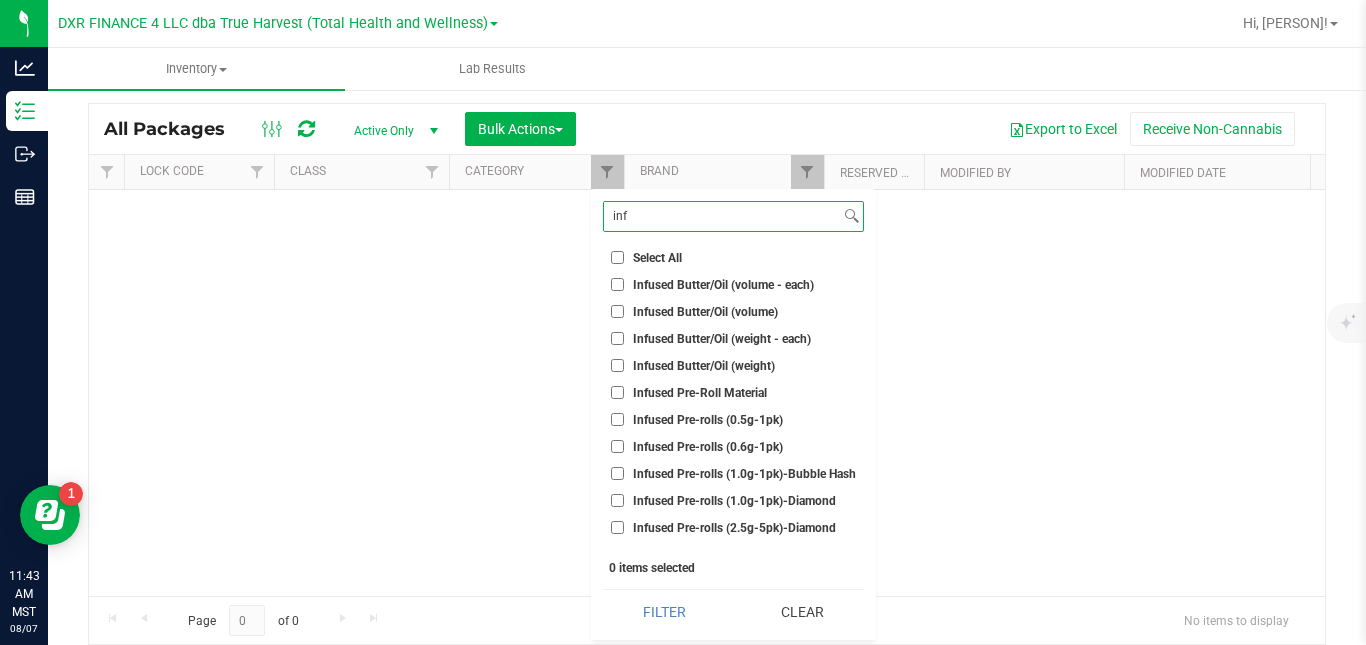 drag, startPoint x: 673, startPoint y: 219, endPoint x: 594, endPoint y: 220, distance: 79.00633 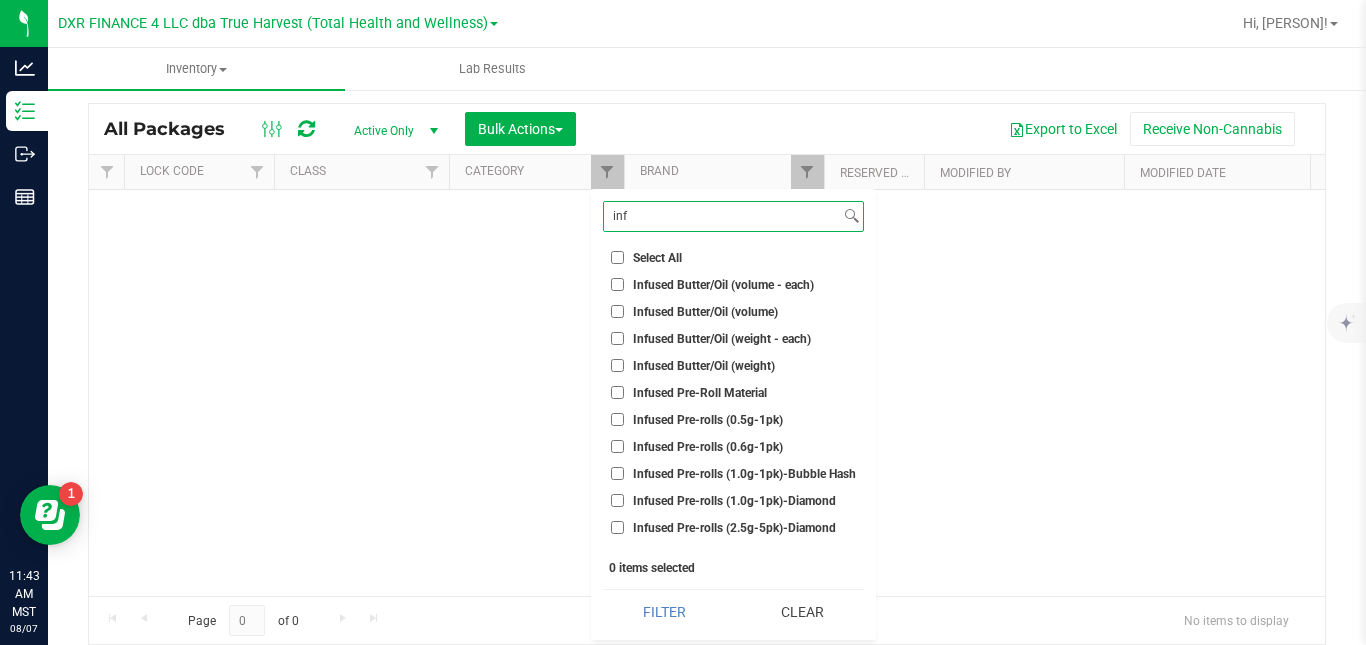 click on "inf Select All A Buds AA Buds Accessories B Buds BB Buds Bubble Hash By-product (volume) By-product (weight) C Buds Capsule (weight - each) Capsule (weight) Clone - Cutting Clone - Tissue Culture Concentrate (weight) Crude Oil Cured Bubble Hash Distillate Distillate HTE Mix Distillate Terpene Mix Dry Stock Edible (volume - each) Edible (volume) Edible (weight - each) Edible (weight) Extract (volume - each) Extract (volume) Extract (weight - each) Flower (14g) Flower (1g) Flower (28g) Flower (3.5g) Flower (5g) Flower (packaged - each) Flower (packaged ounce - each) Formulated Oil Fresh Frozen Frozen Grow Media HTE Hydroponics Immature Plant Infused Butter/Oil (volume - each) Infused Butter/Oil (volume) Infused Butter/Oil (weight - each) Infused Butter/Oil (weight) Infused Pre-Roll Material Infused Pre-rolls (0.5g-1pk) Infused Pre-rolls (0.6g-1pk) Infused Pre-rolls (1.0g-1pk)-Bubble Hash Infused Pre-rolls (1.0g-1pk)-Diamond Infused Pre-rolls (2.5g-5pk)-Diamond Infused Pre-rolls (4.2g-7pk)-Bubble Hash Kief Labor" at bounding box center [733, 414] 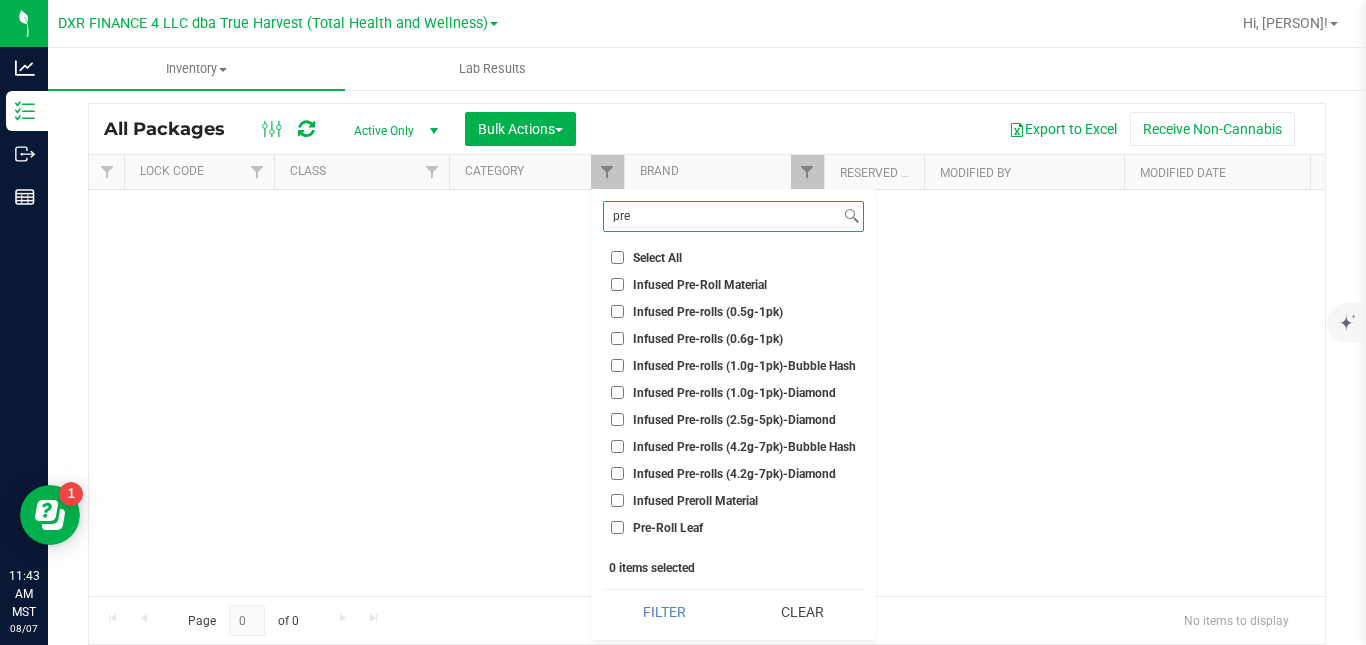scroll, scrollTop: 126, scrollLeft: 0, axis: vertical 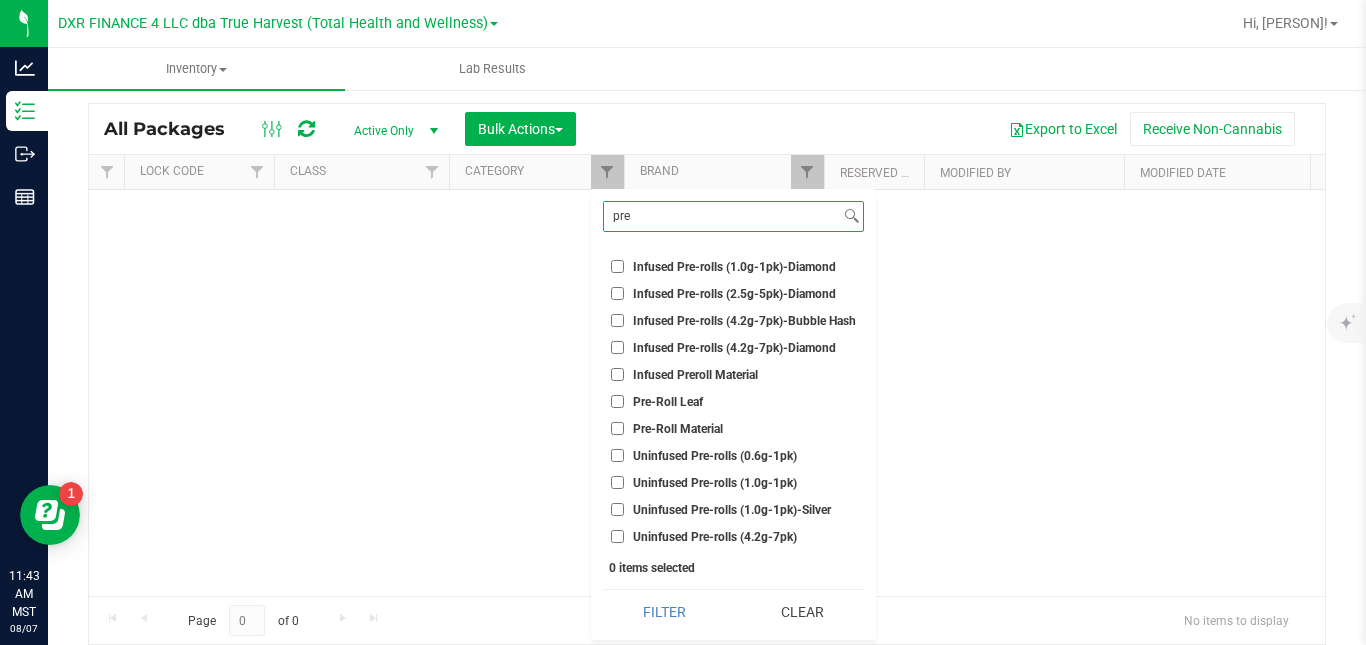 type on "pre" 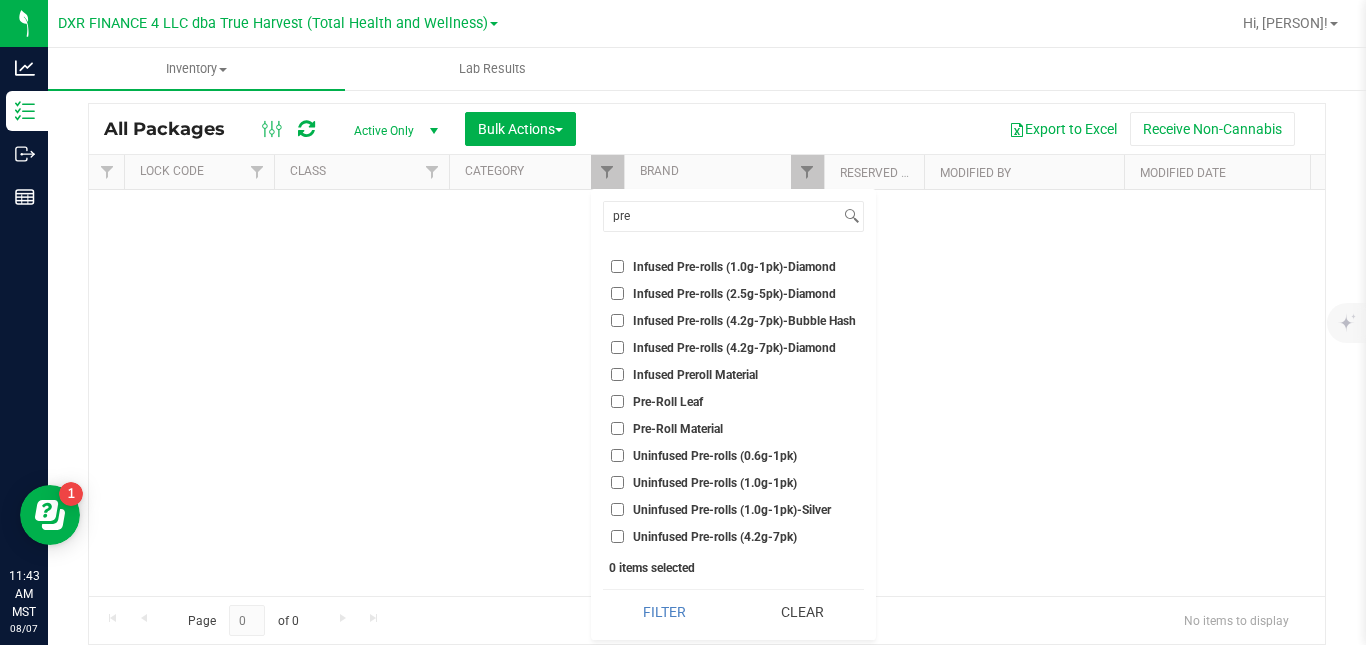 click on "Pre-Roll Material" at bounding box center (678, 429) 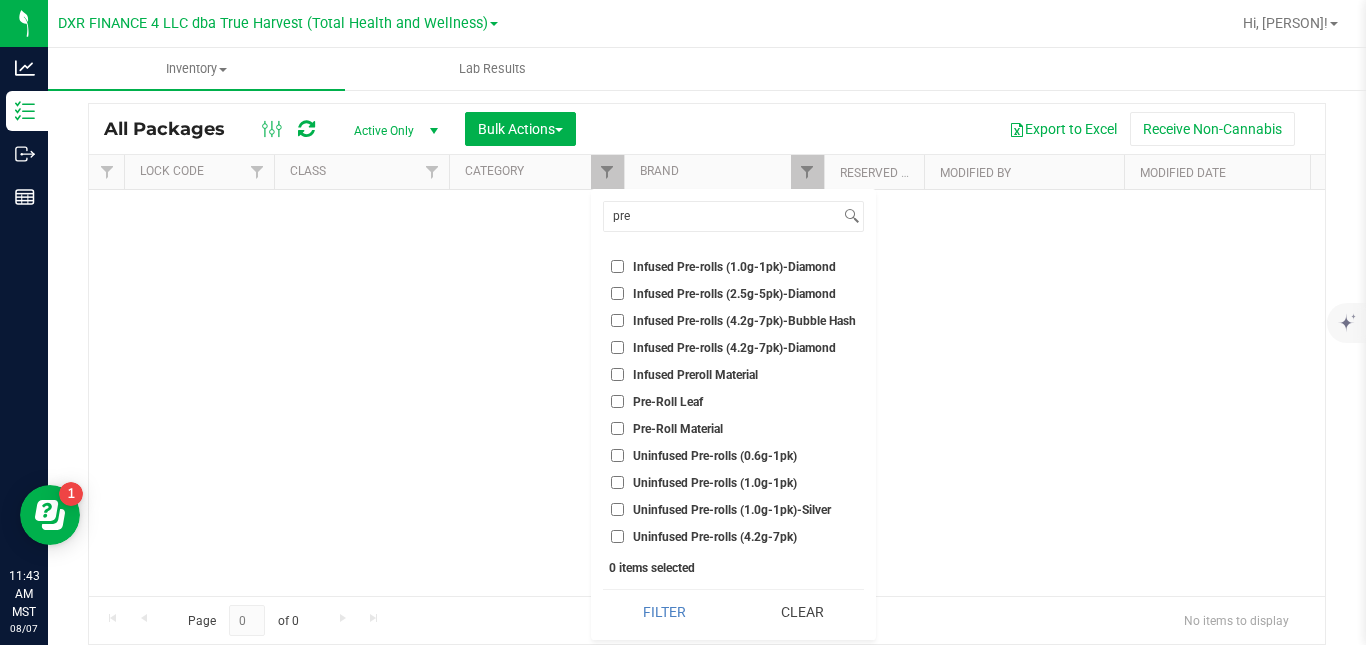 click on "Pre-Roll Material" at bounding box center (617, 428) 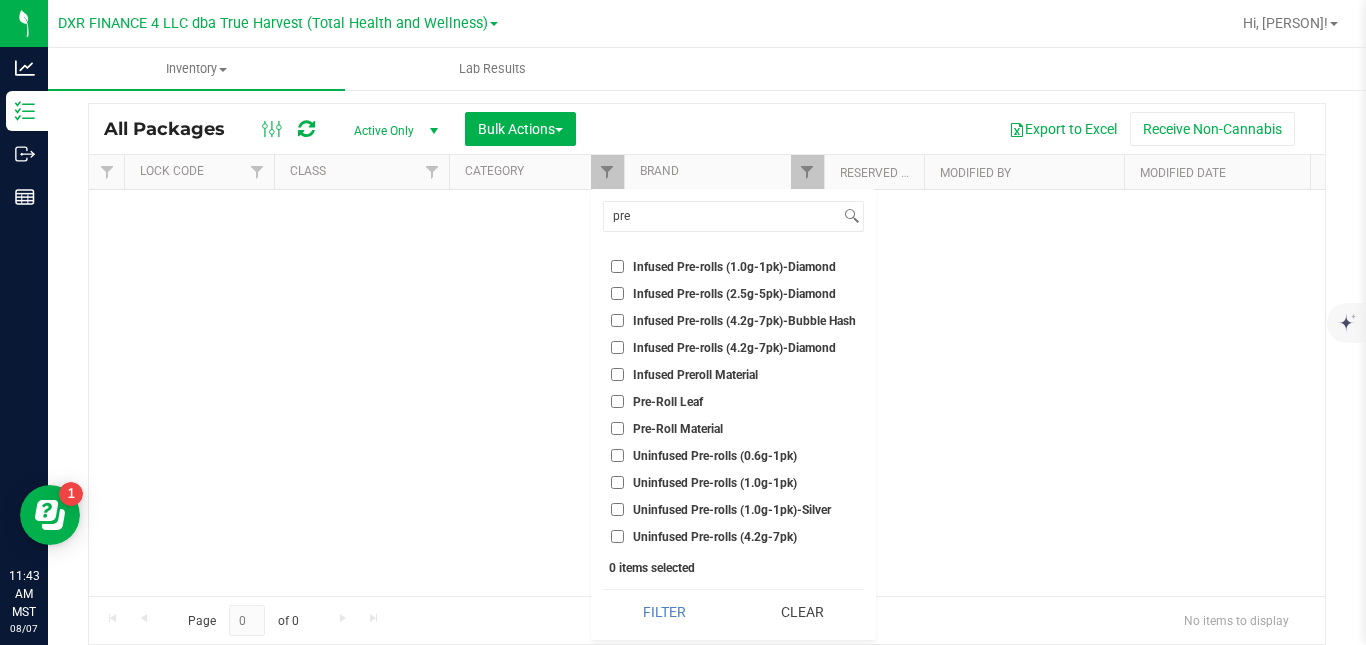 checkbox on "true" 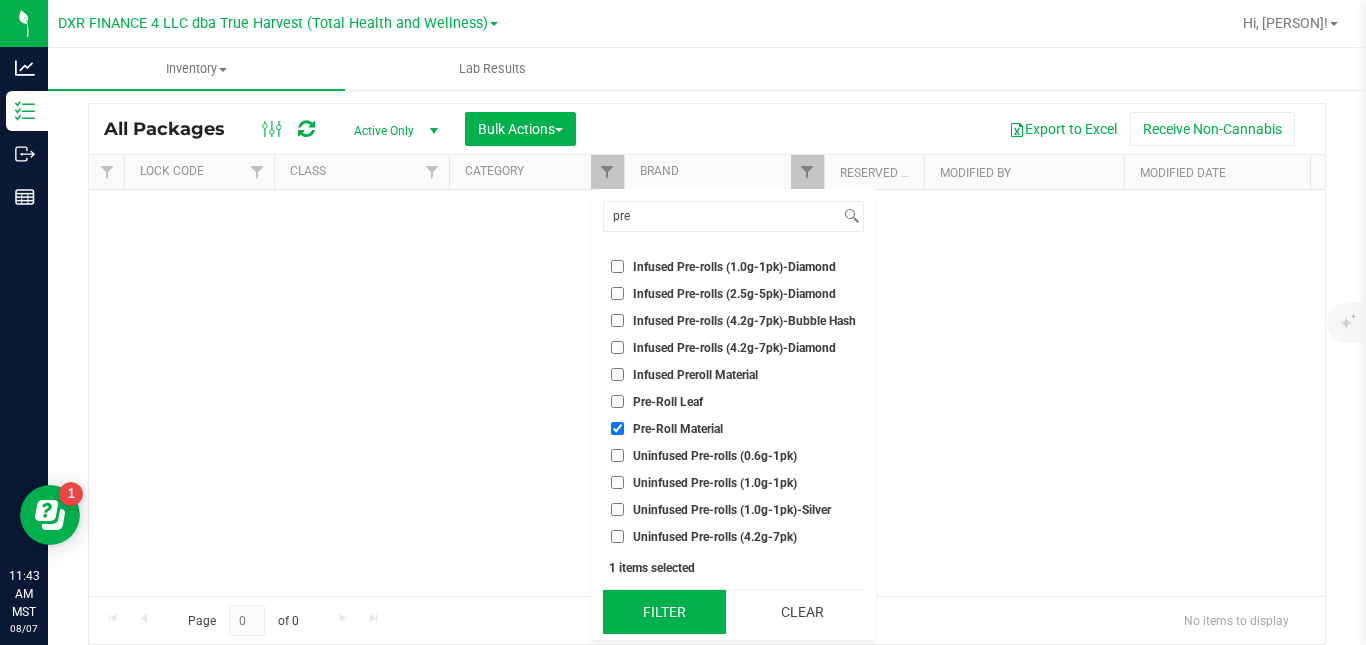 click on "Filter" at bounding box center [664, 612] 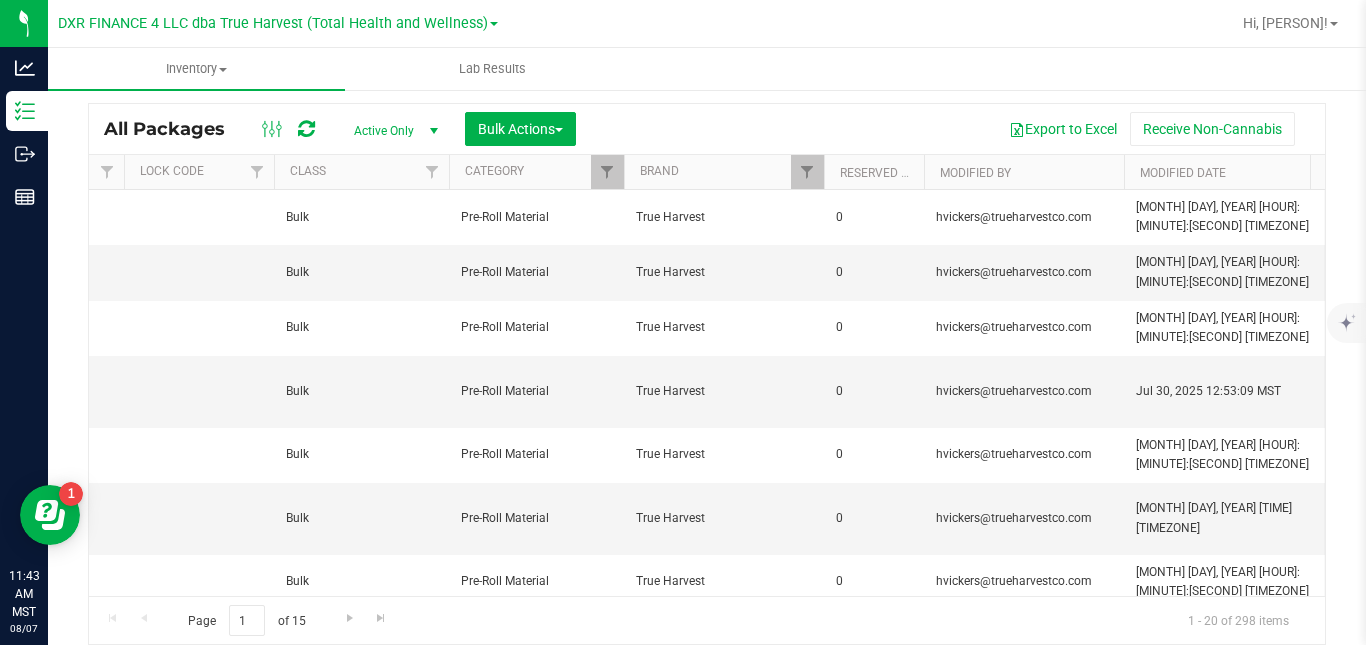 scroll, scrollTop: 0, scrollLeft: 265, axis: horizontal 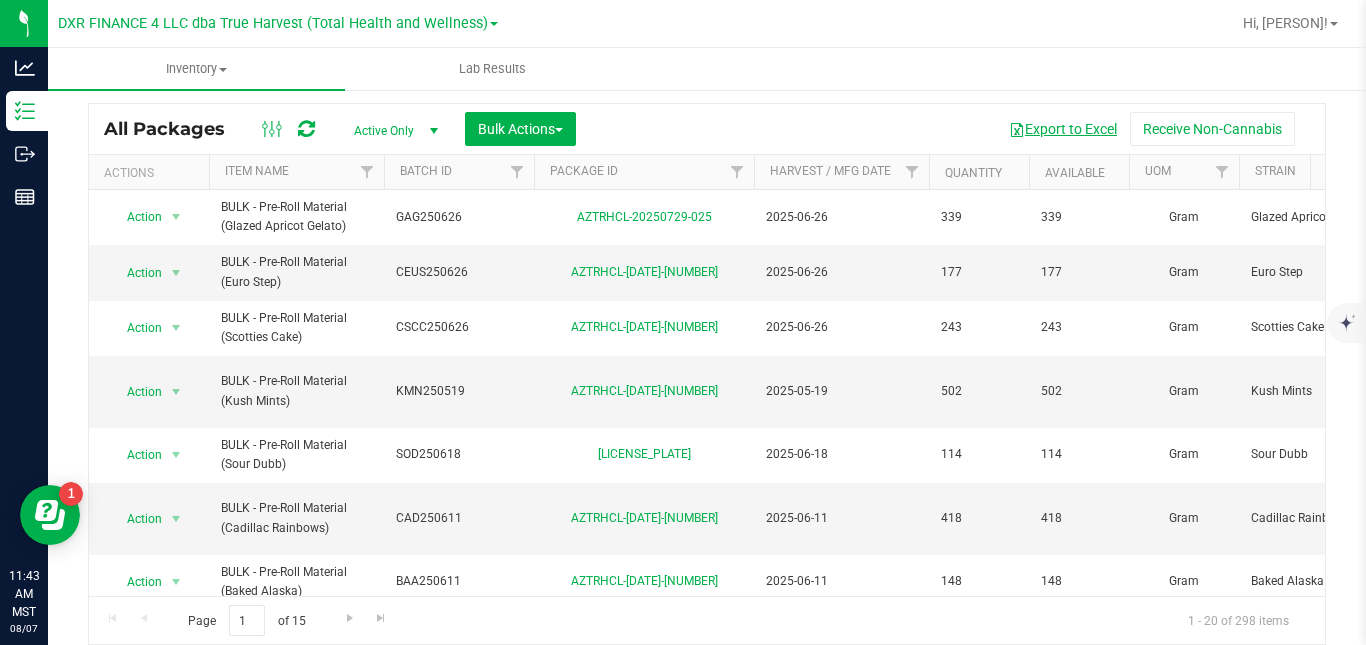 click on "Export to Excel" at bounding box center (1063, 129) 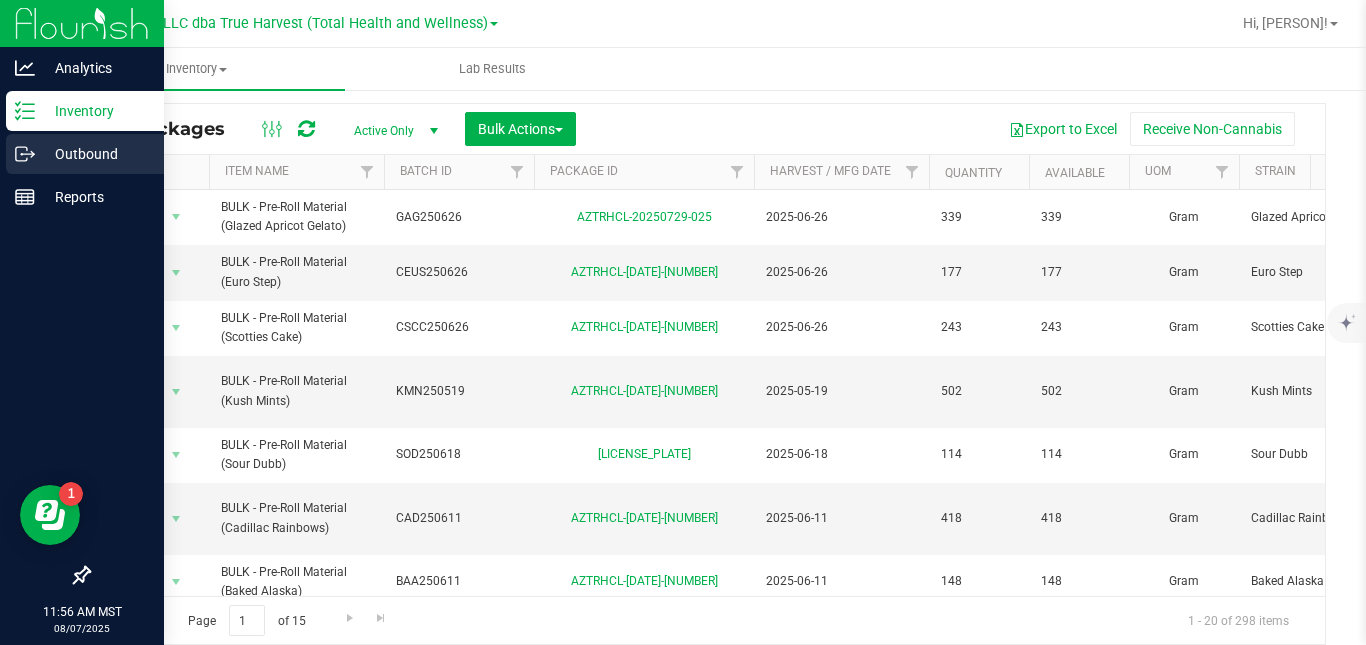 click 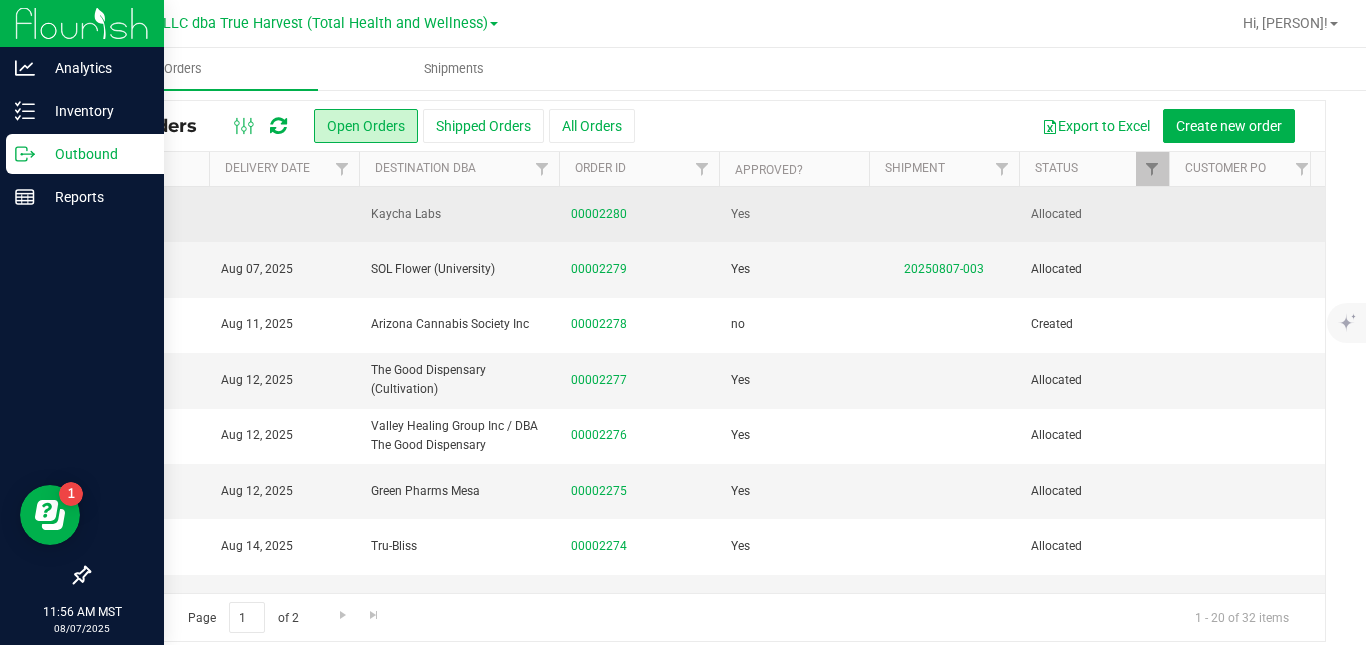scroll, scrollTop: 0, scrollLeft: 0, axis: both 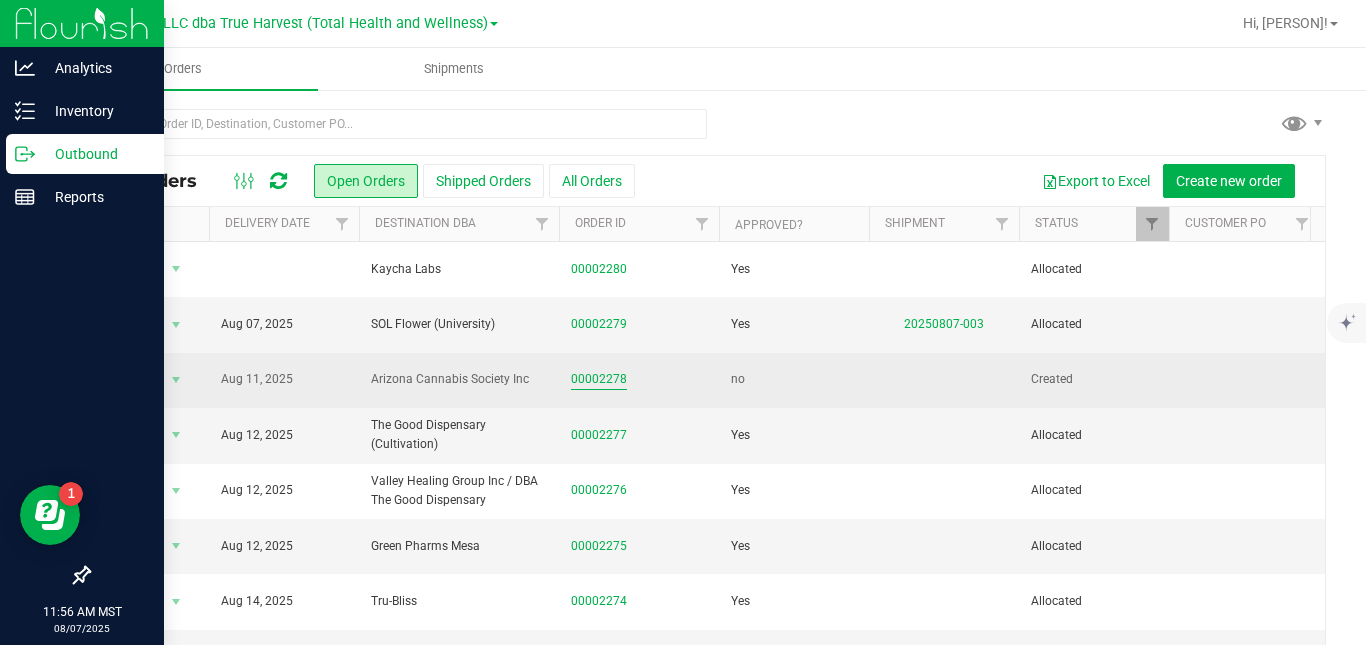 click on "00002278" at bounding box center (599, 379) 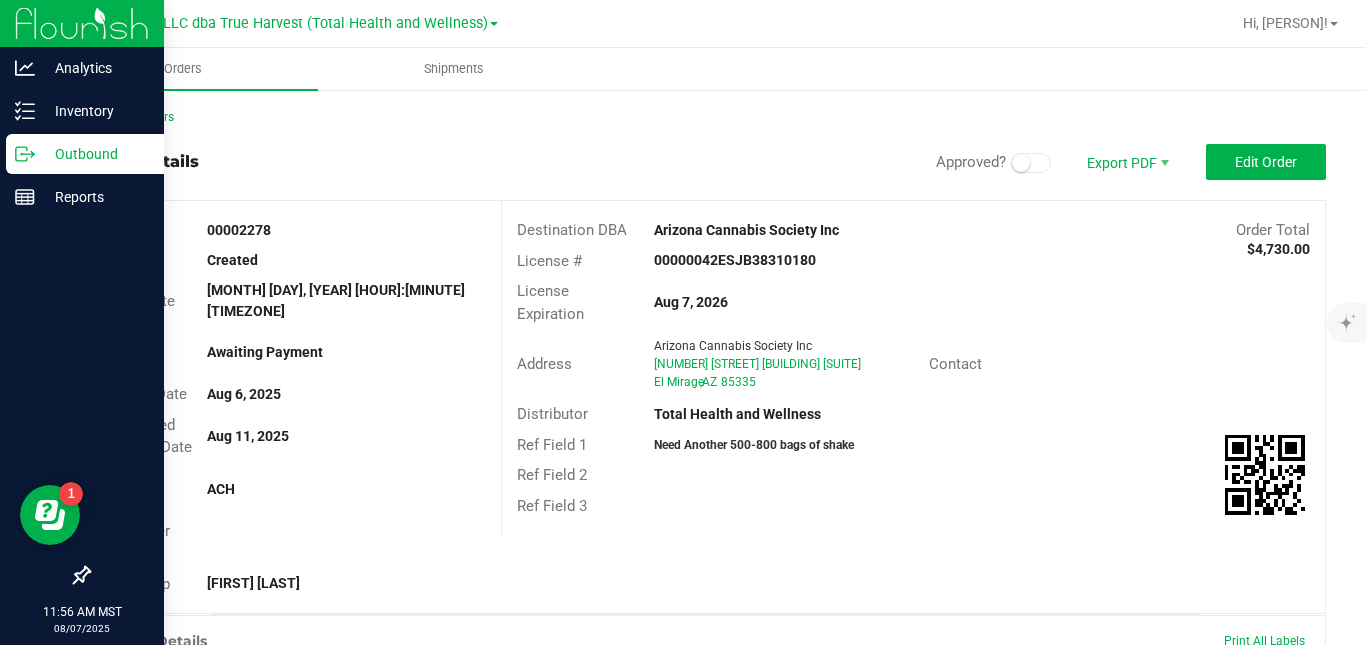 scroll, scrollTop: 522, scrollLeft: 0, axis: vertical 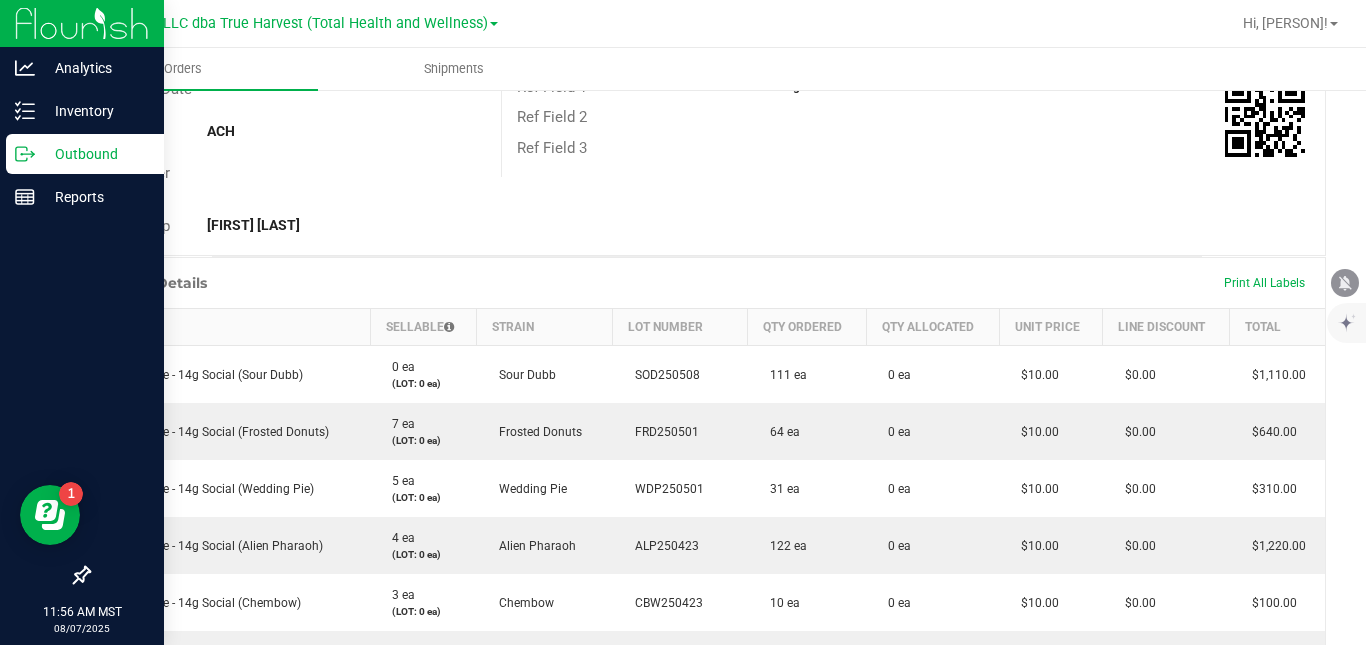 click on "Outbound" at bounding box center [95, 154] 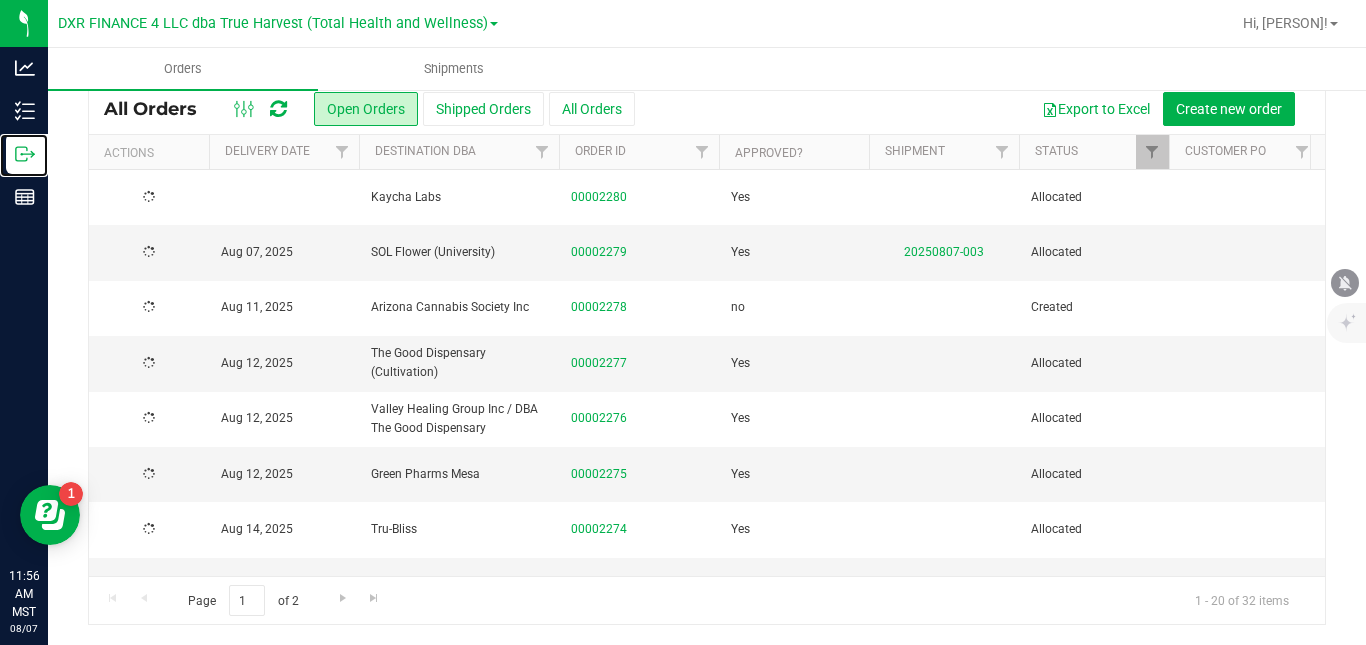 scroll, scrollTop: 0, scrollLeft: 0, axis: both 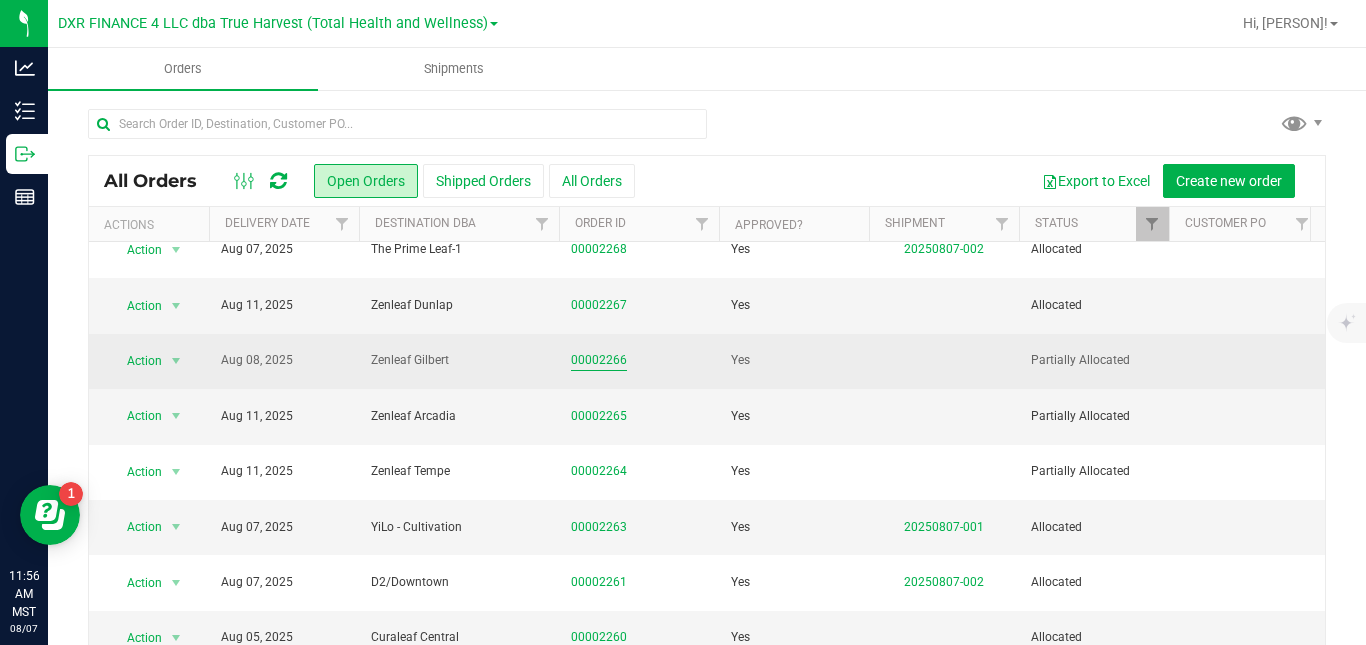 click on "00002266" at bounding box center (599, 360) 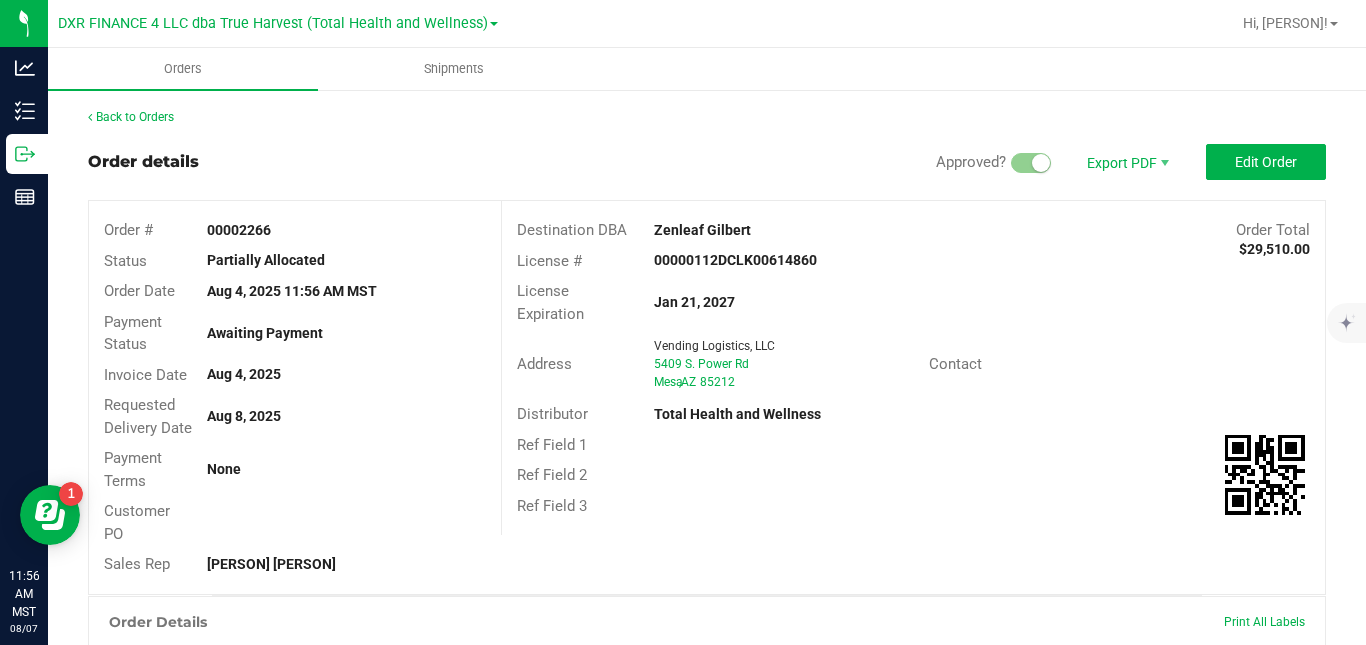 scroll, scrollTop: 522, scrollLeft: 0, axis: vertical 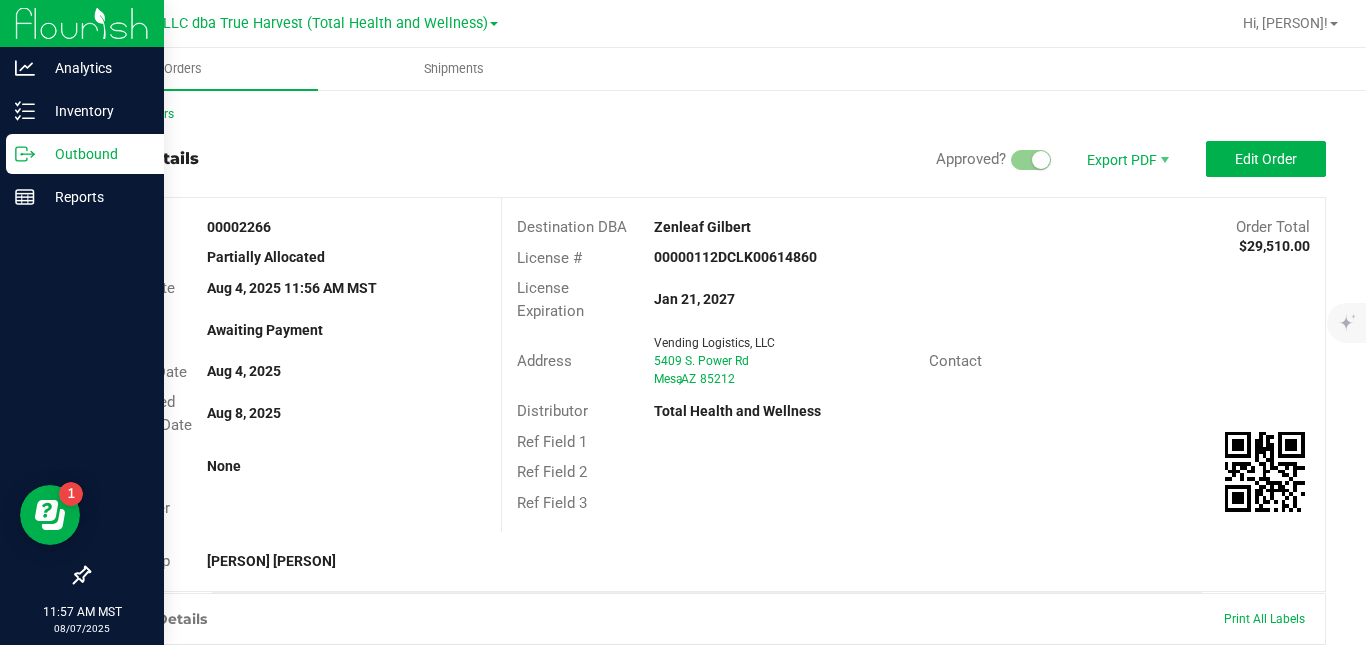 click 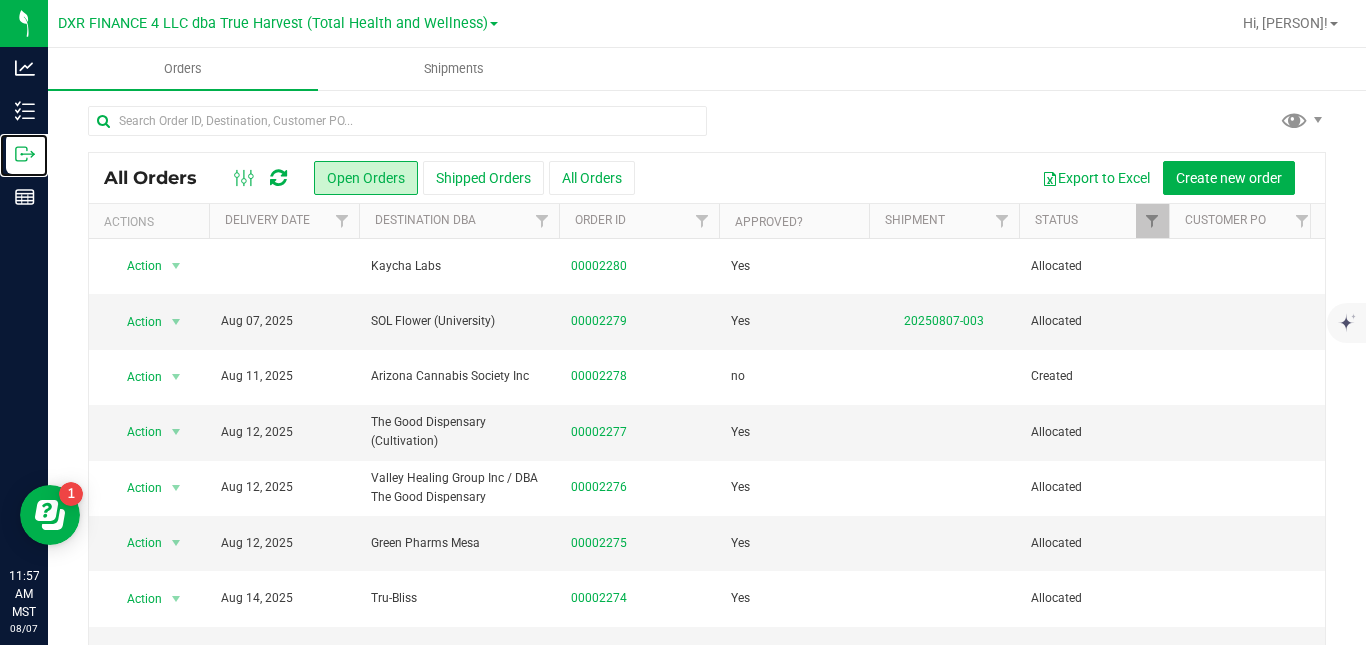 scroll, scrollTop: 0, scrollLeft: 0, axis: both 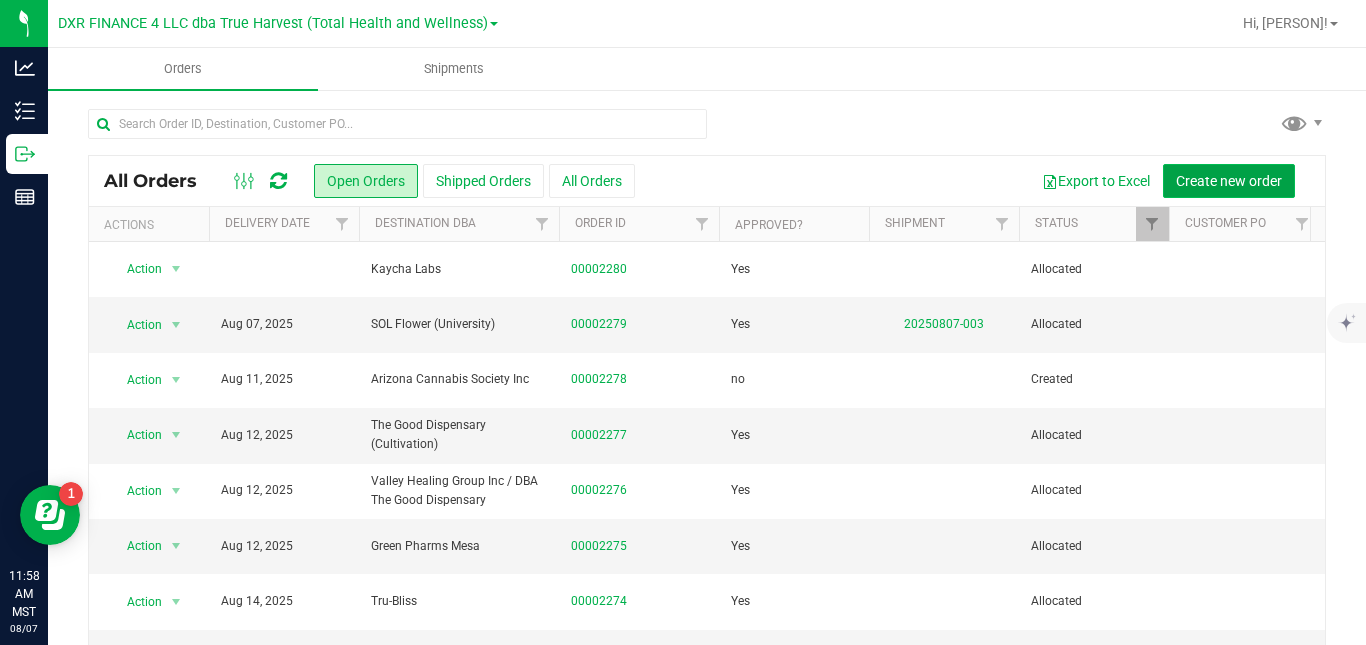 click on "Create new order" at bounding box center [1229, 181] 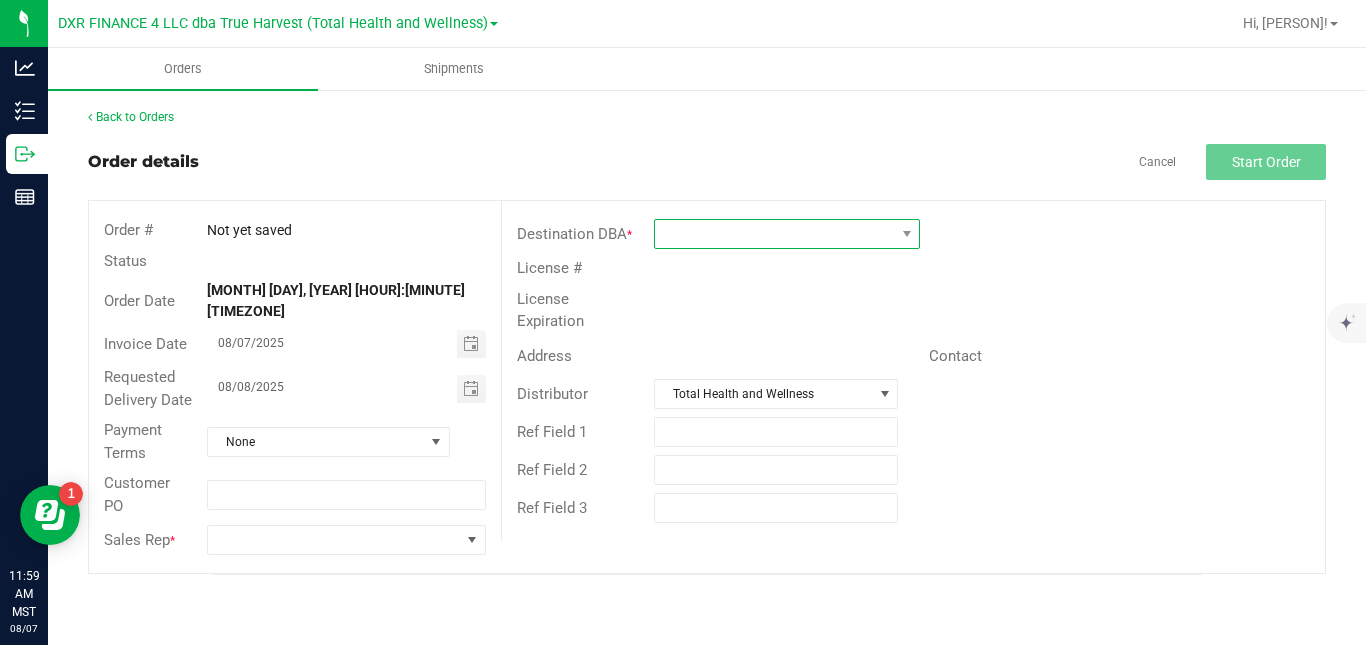 click at bounding box center [774, 234] 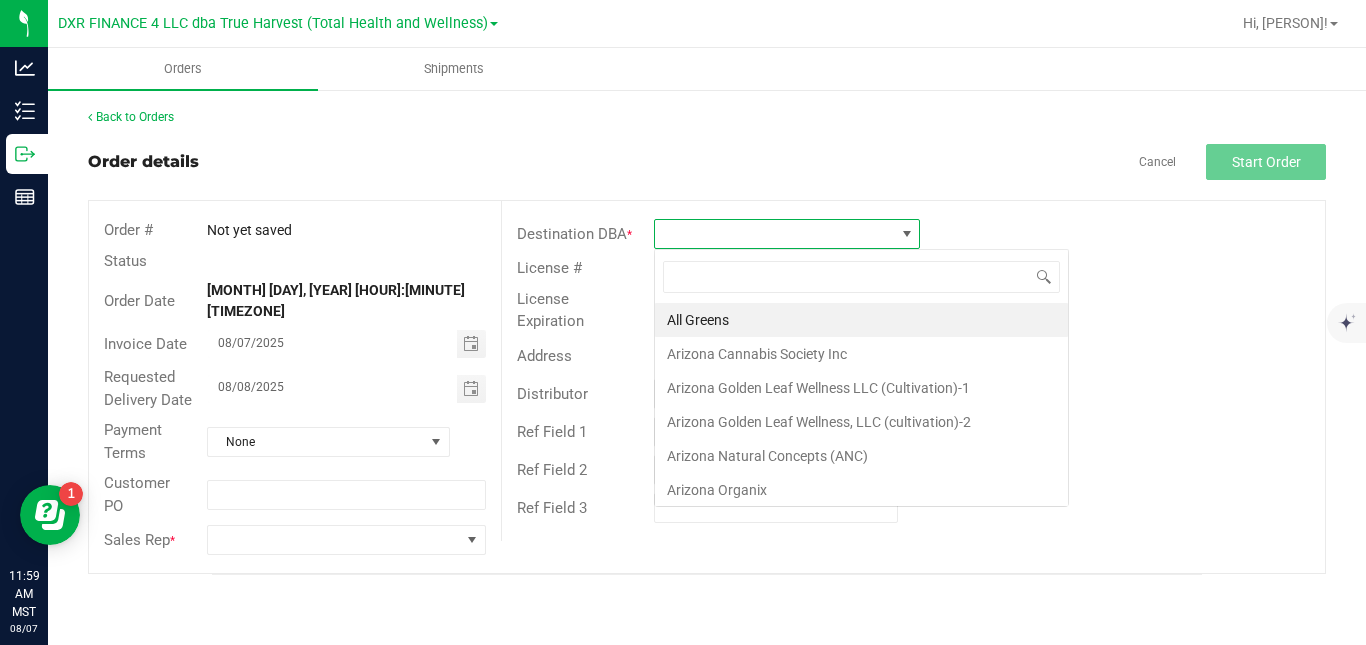 scroll, scrollTop: 99970, scrollLeft: 99734, axis: both 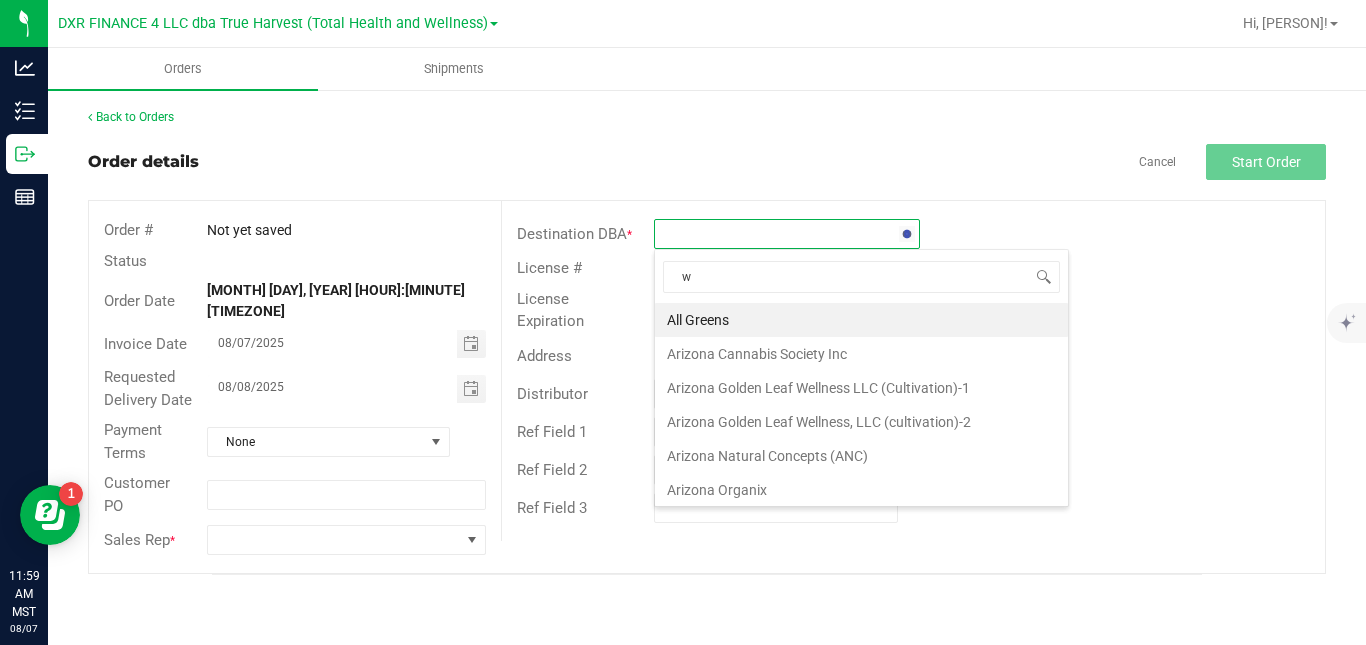 type on "wh" 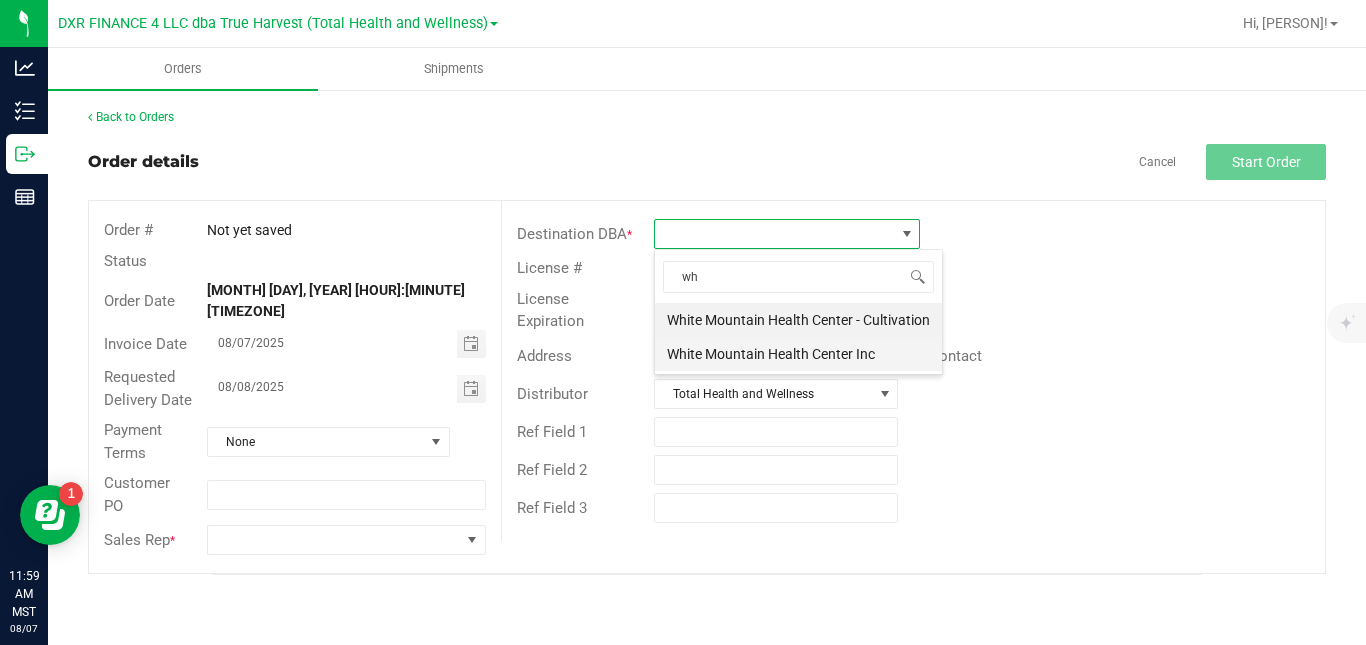 click on "White Mountain Health Center Inc" at bounding box center [798, 354] 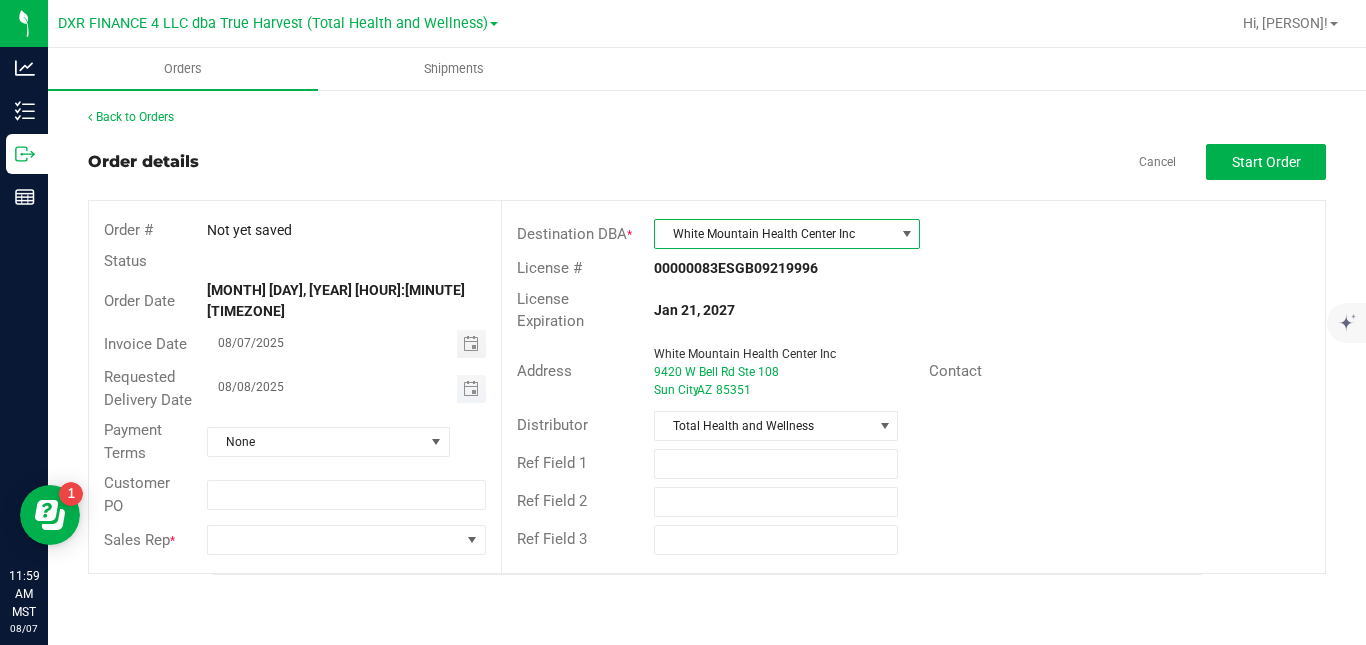 click on "08/08/2025" at bounding box center [332, 387] 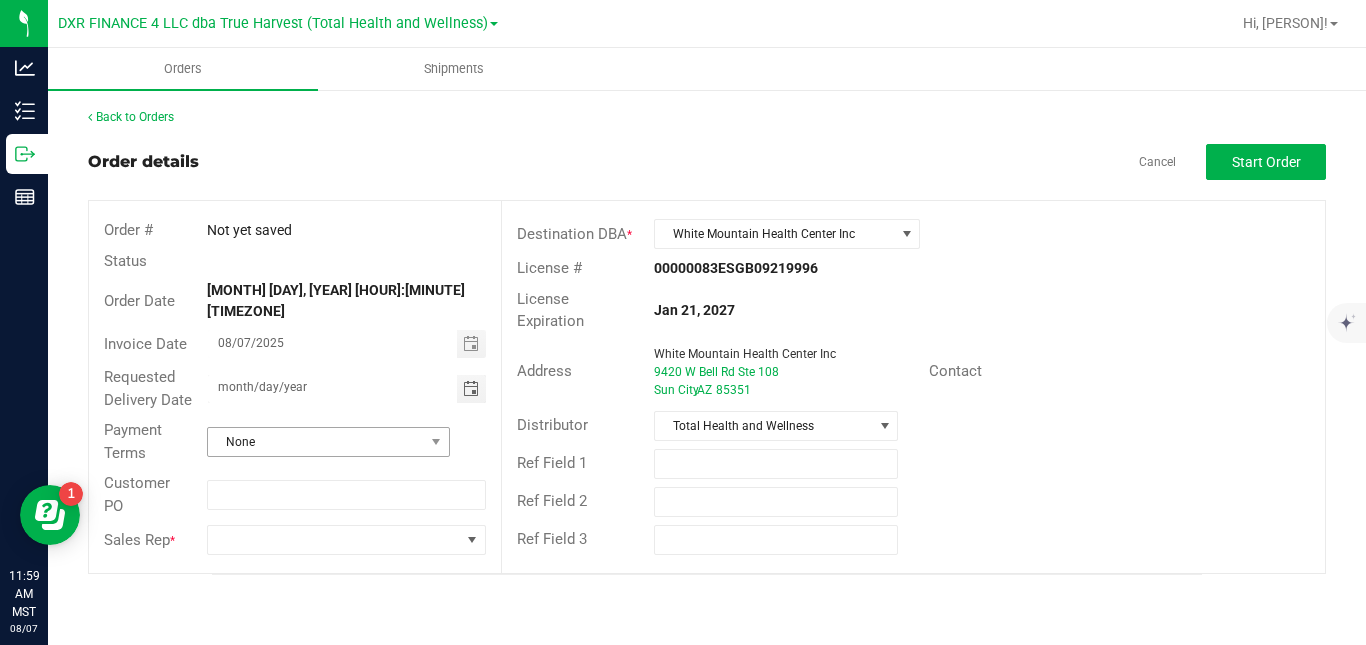 type on "month/day/year" 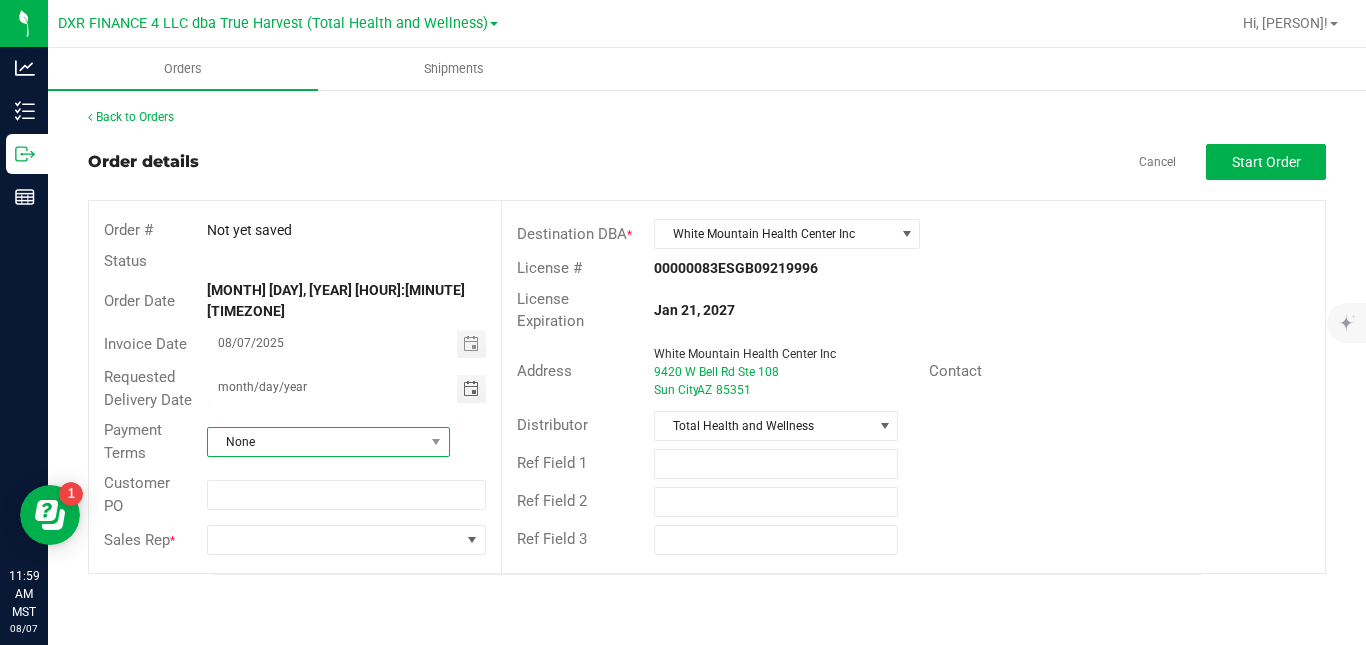 type 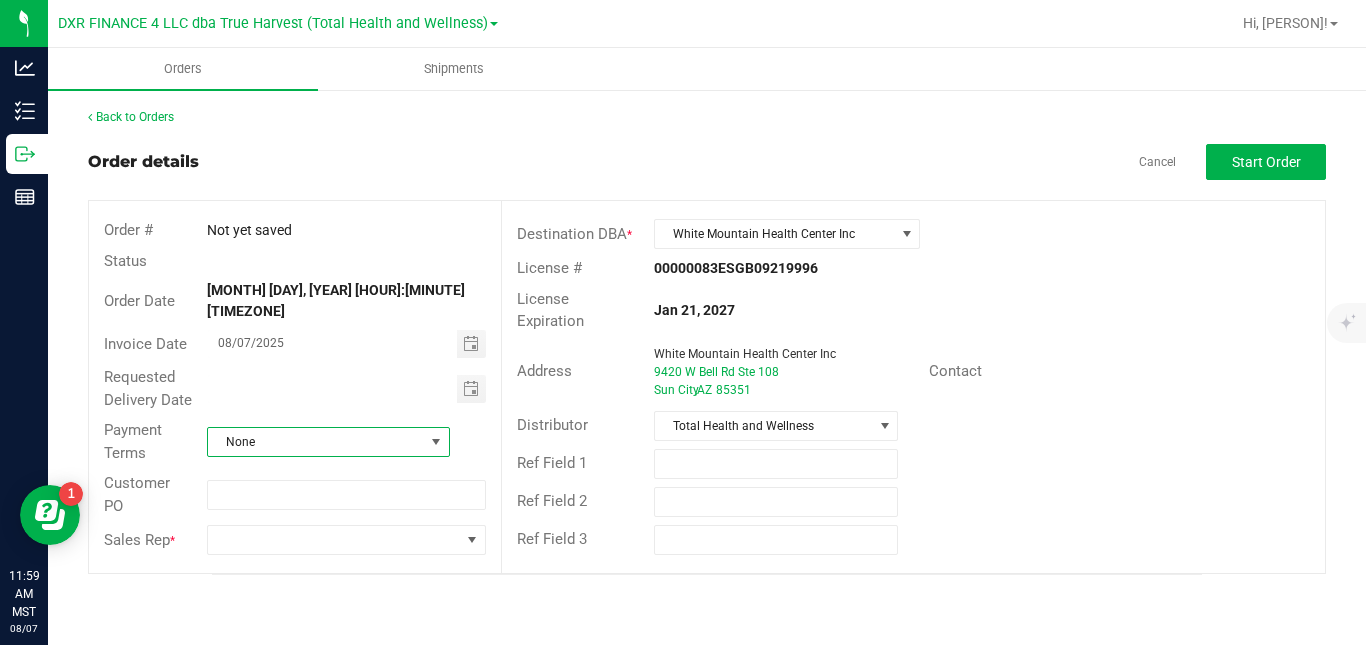 click on "None" at bounding box center (316, 442) 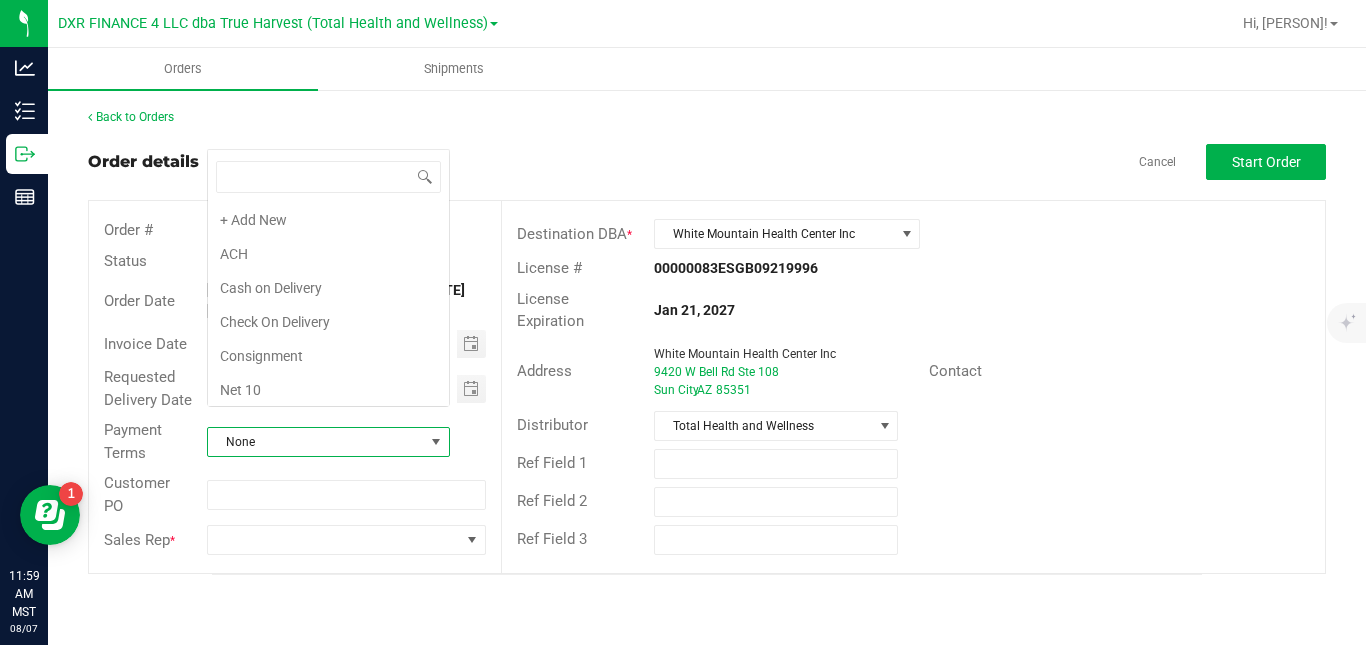 scroll, scrollTop: 99970, scrollLeft: 99757, axis: both 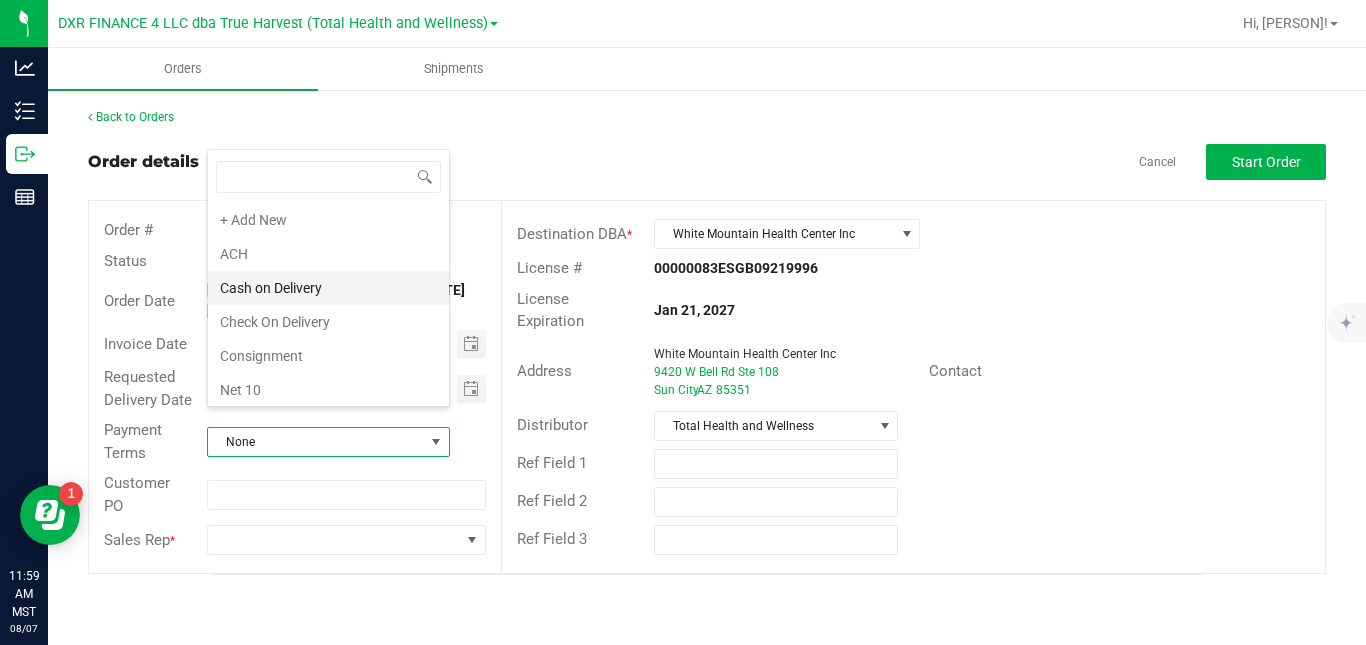click on "Cash on Delivery" at bounding box center (328, 288) 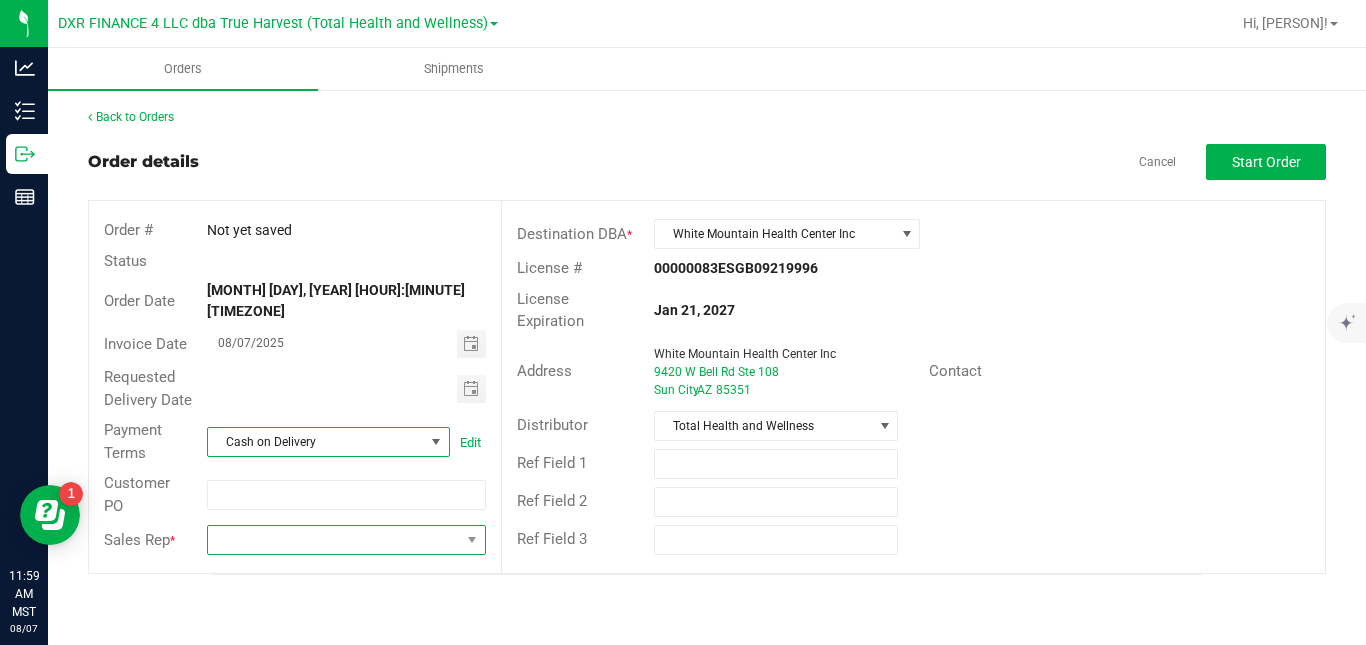click at bounding box center (334, 540) 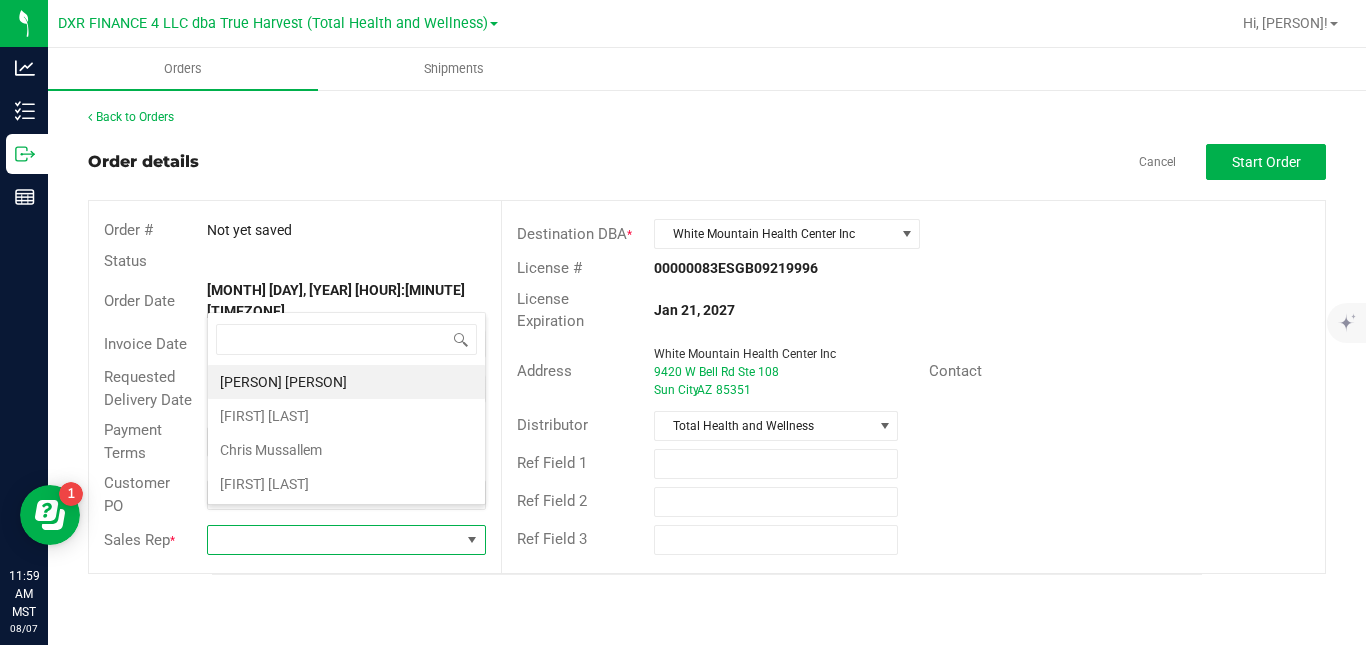 scroll, scrollTop: 0, scrollLeft: 0, axis: both 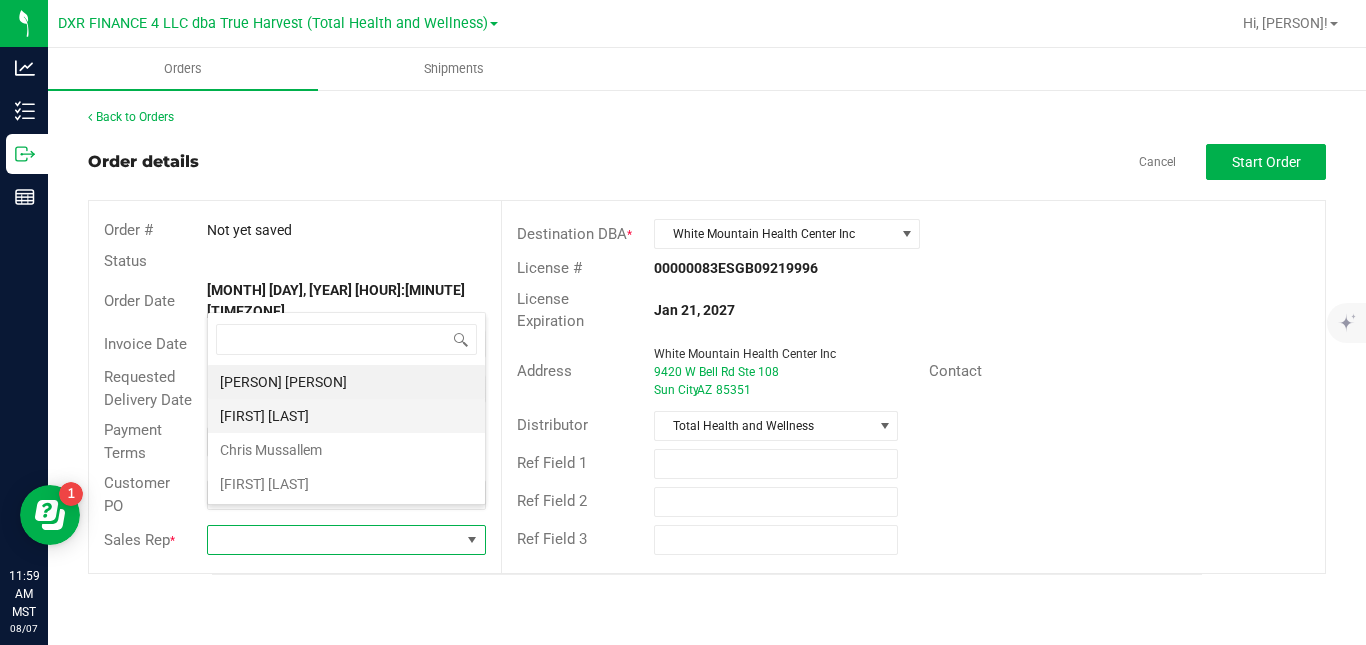 click on "[FIRST] [LAST]" at bounding box center [346, 416] 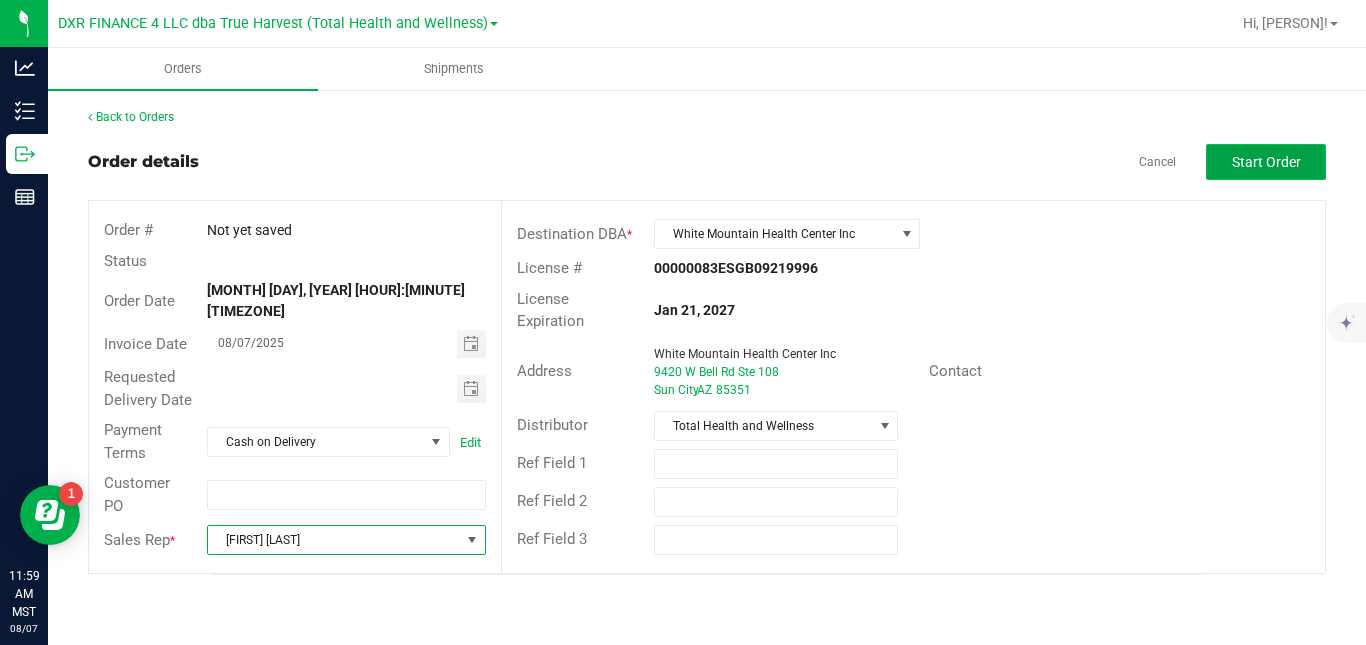 click on "Start Order" at bounding box center (1266, 162) 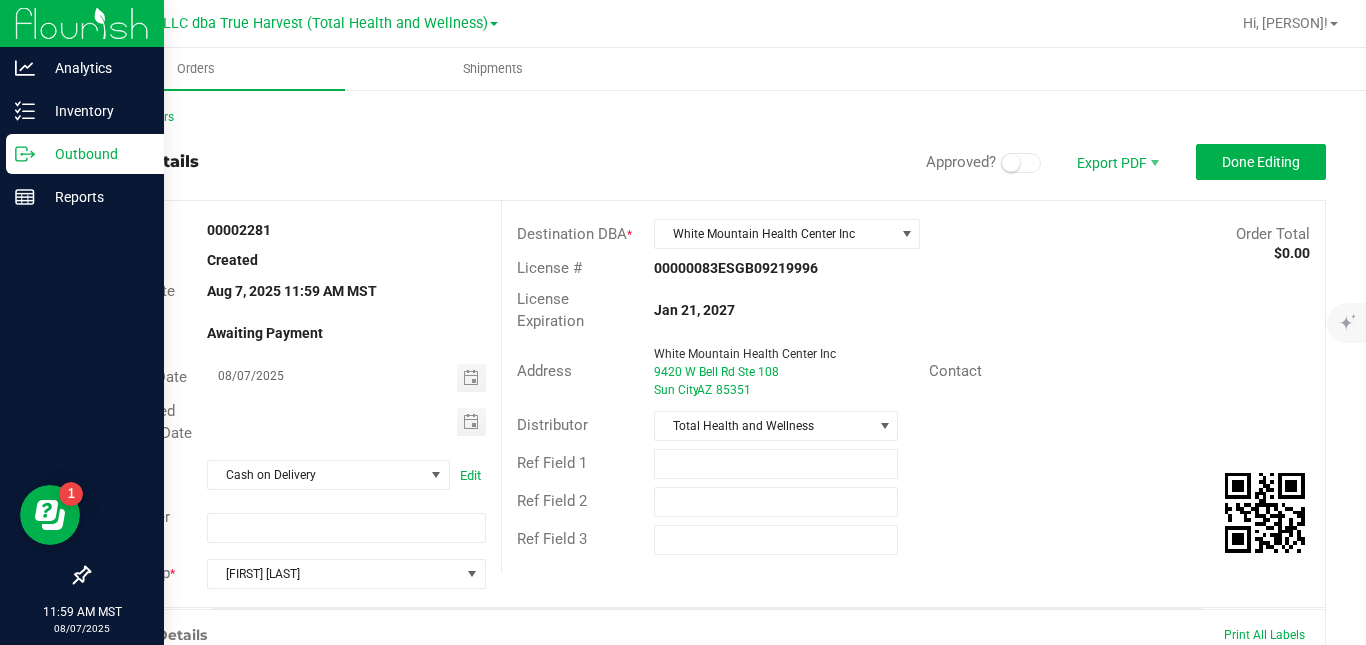 click 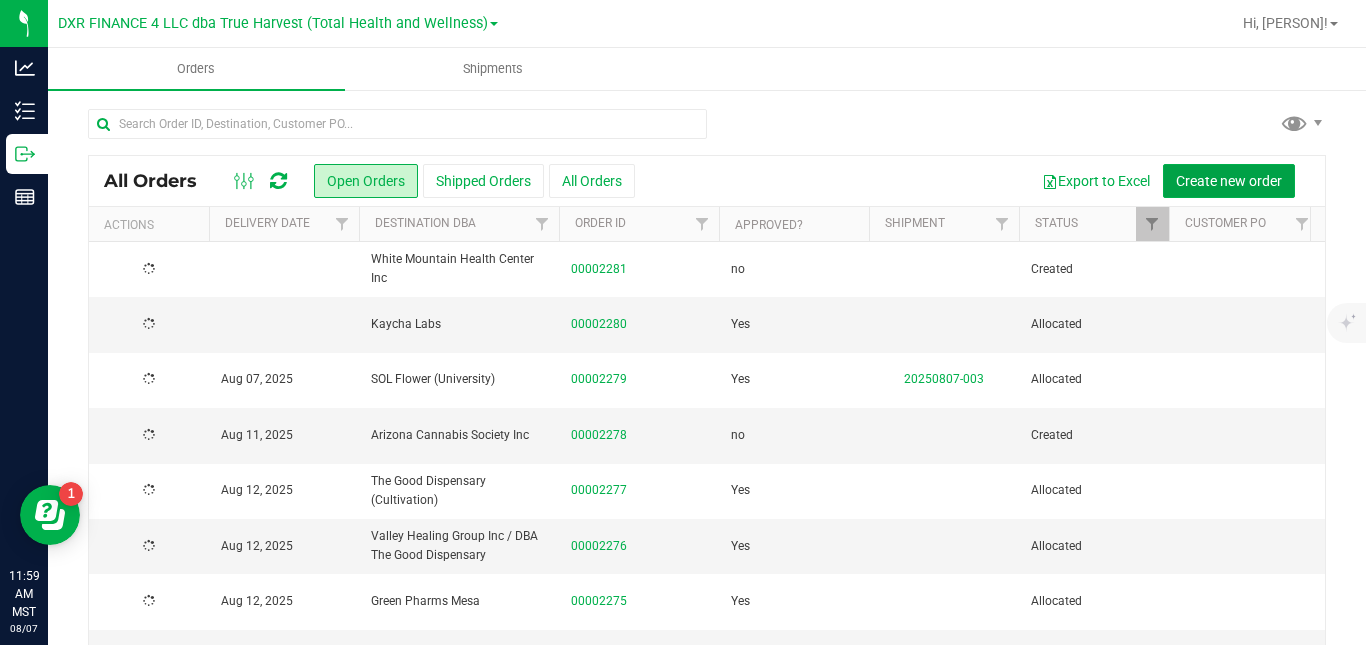 click on "Create new order" at bounding box center (1229, 181) 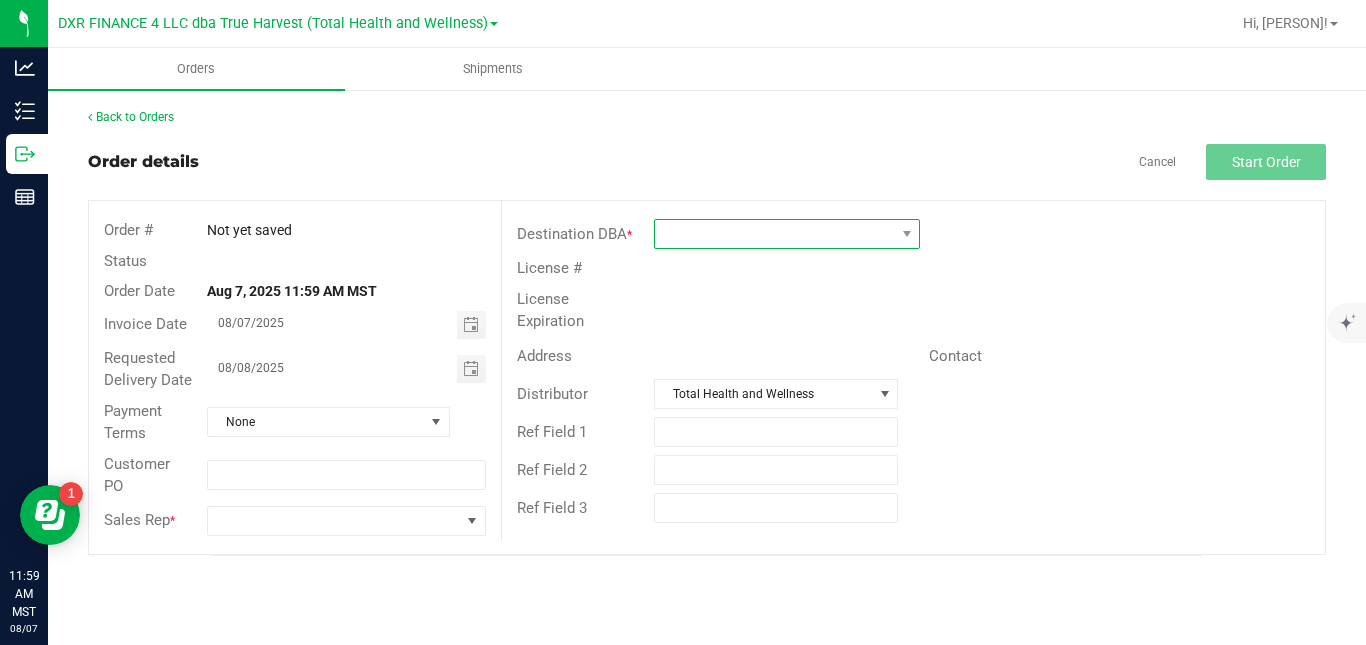 click at bounding box center [774, 234] 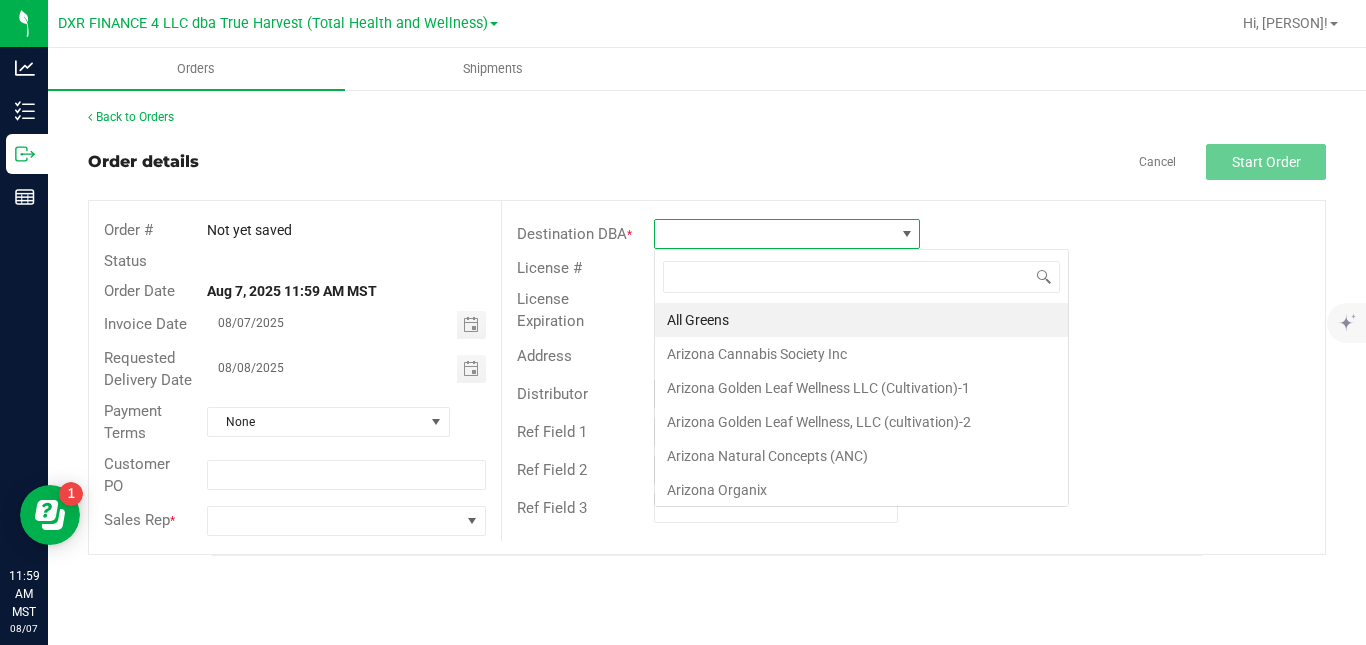 scroll, scrollTop: 99970, scrollLeft: 99734, axis: both 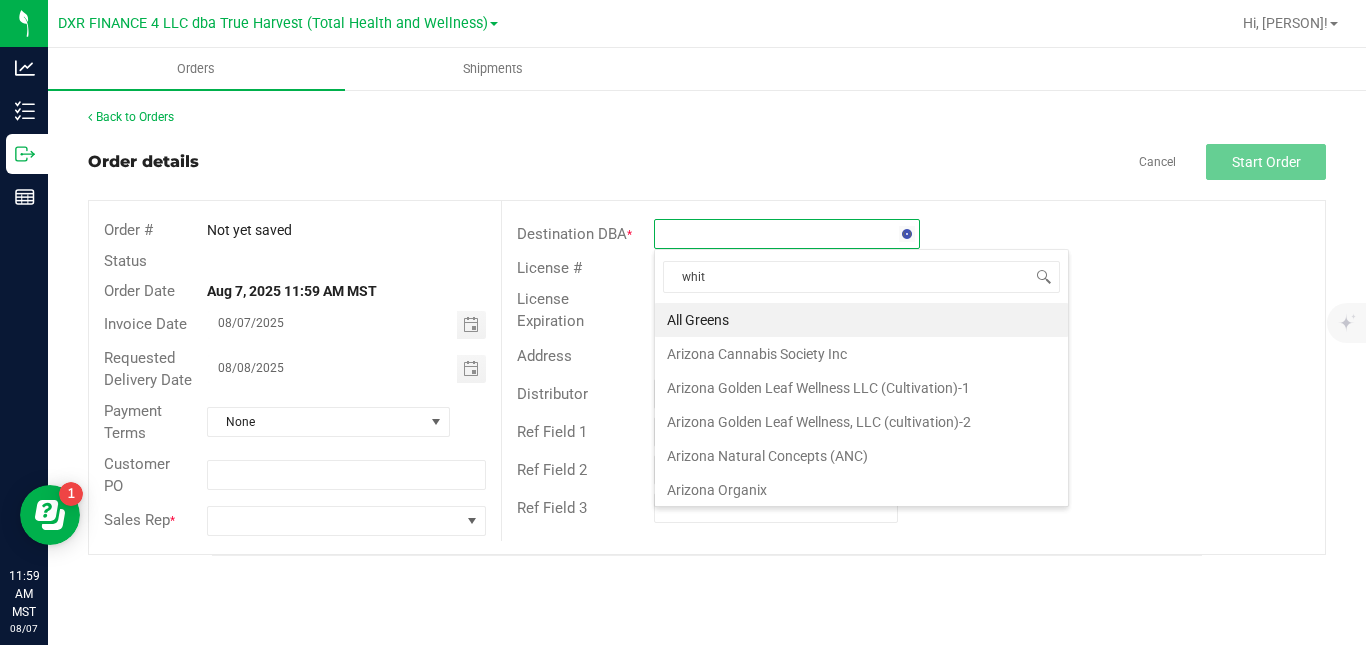 type on "white" 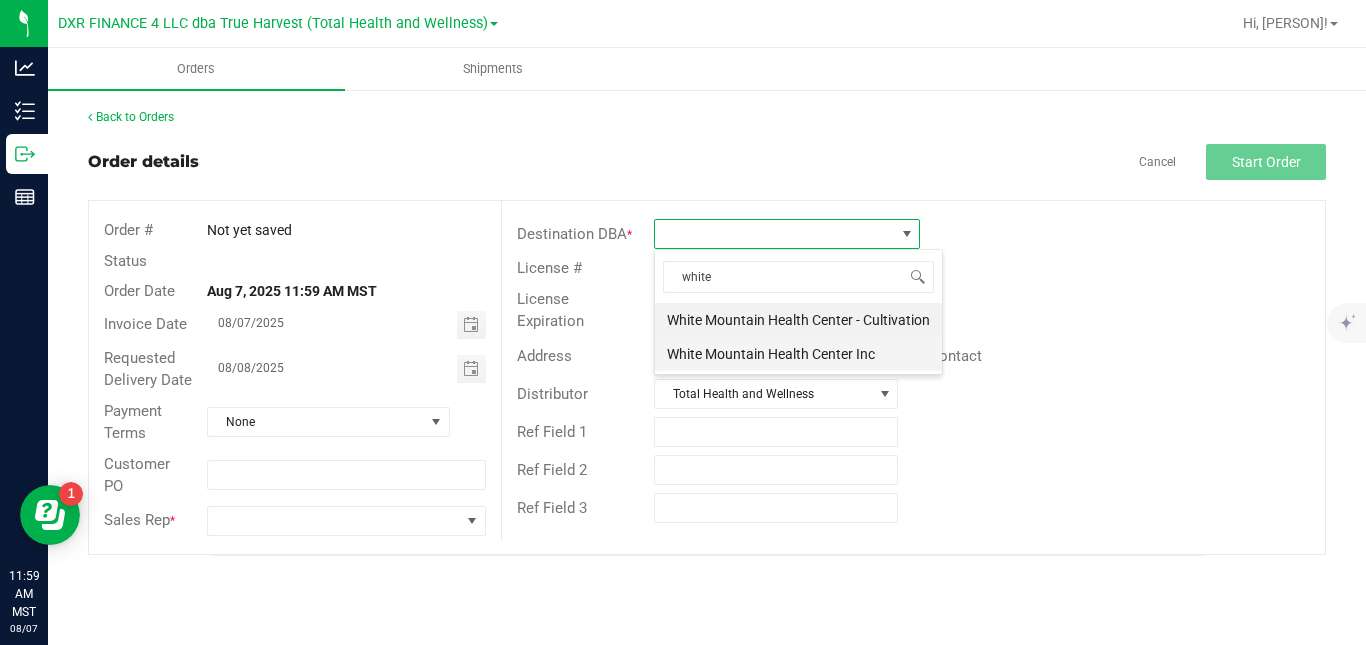 click on "White Mountain Health Center Inc" at bounding box center (798, 354) 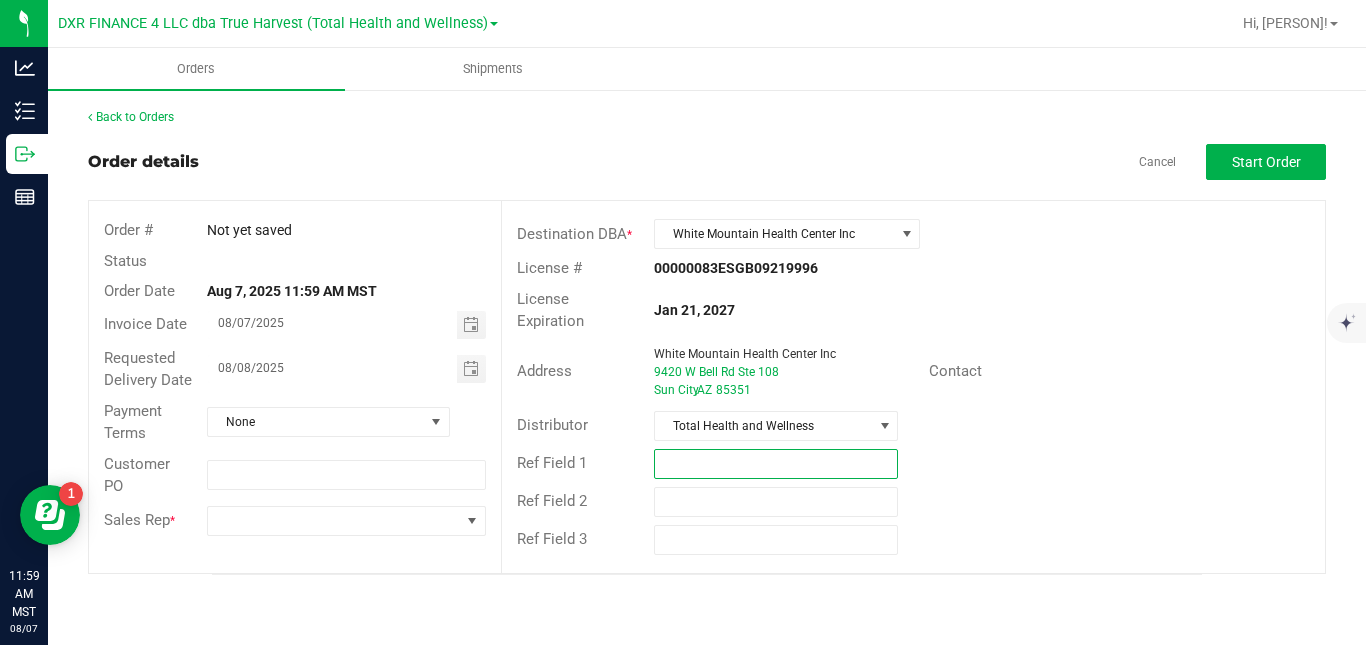 click at bounding box center [776, 464] 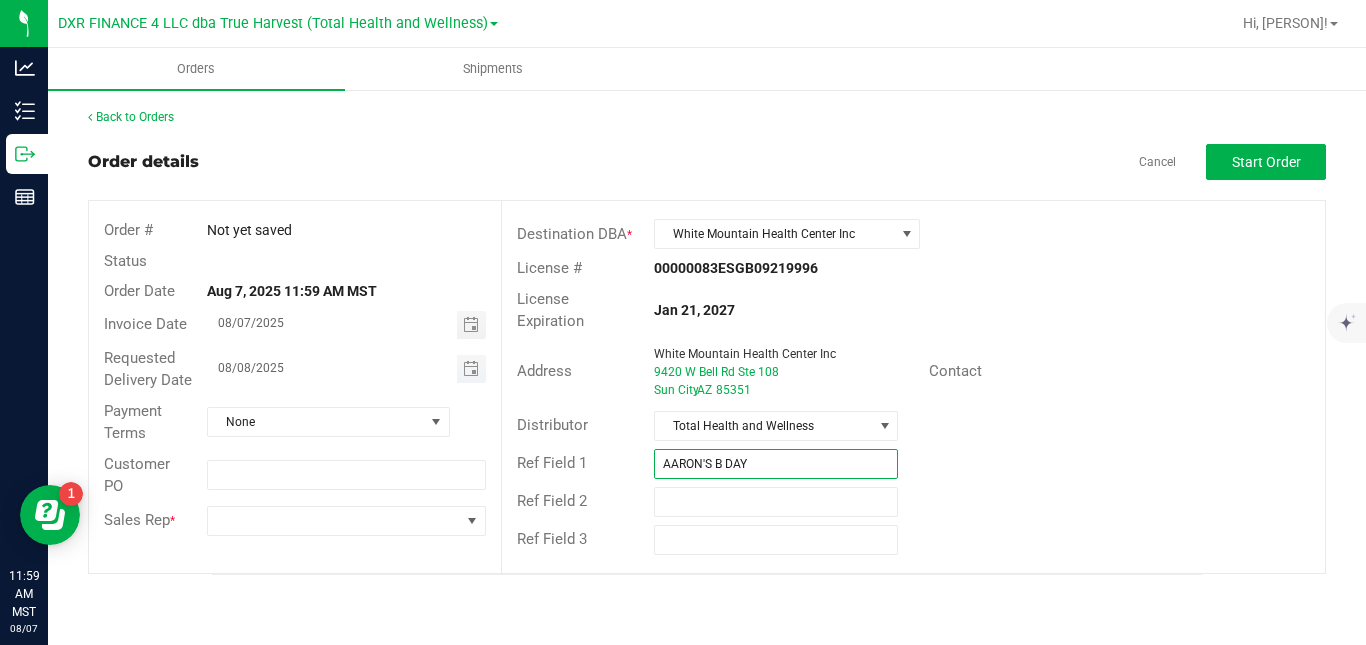 type on "AARON'S B DAY" 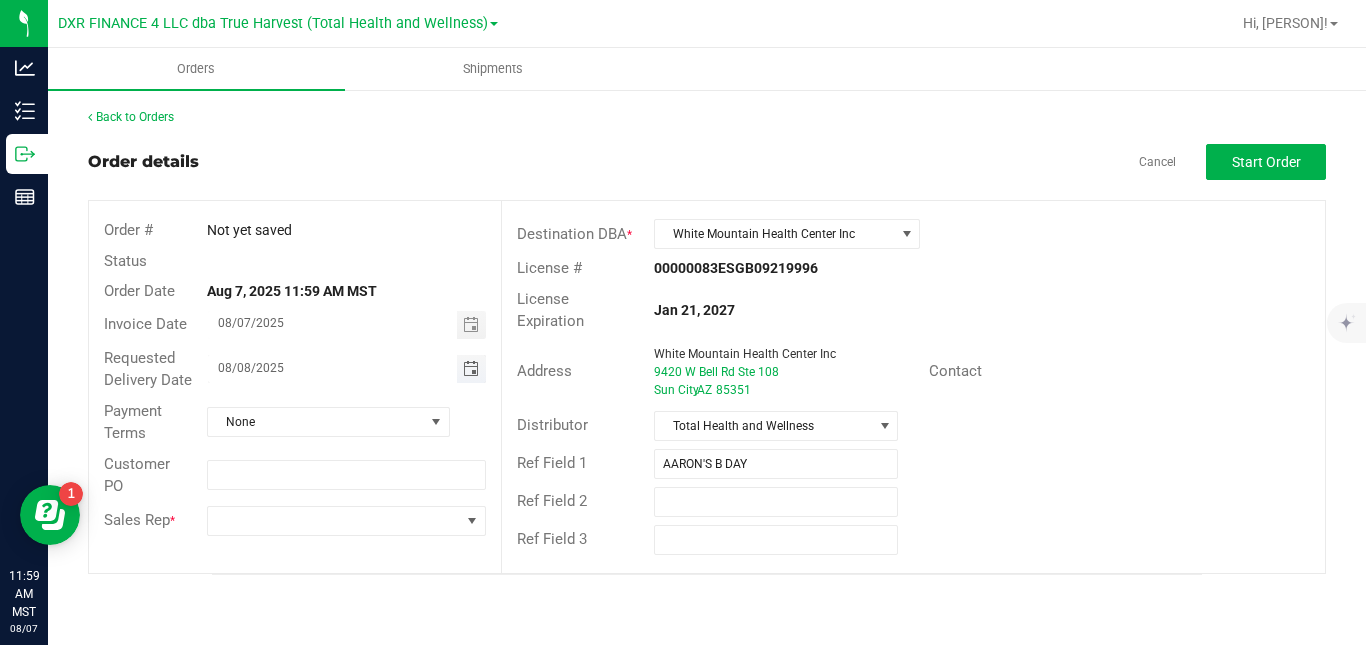 click on "08/08/2025" at bounding box center (332, 367) 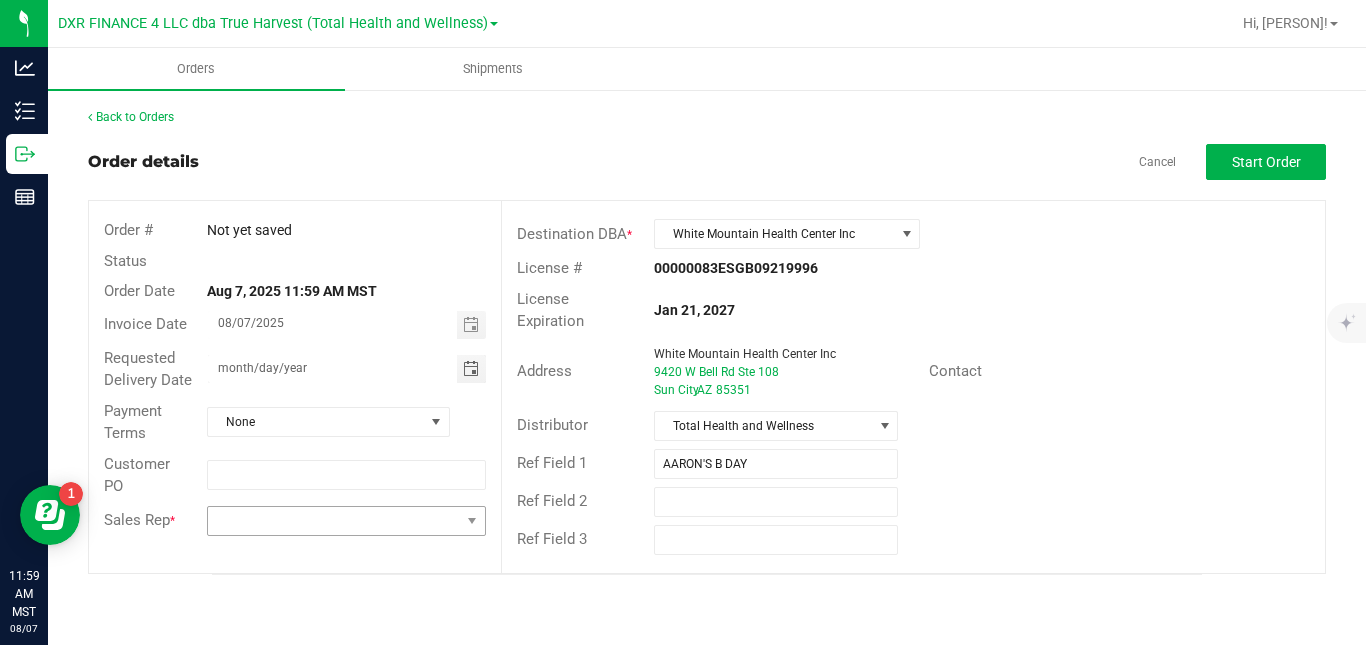 type on "month/day/year" 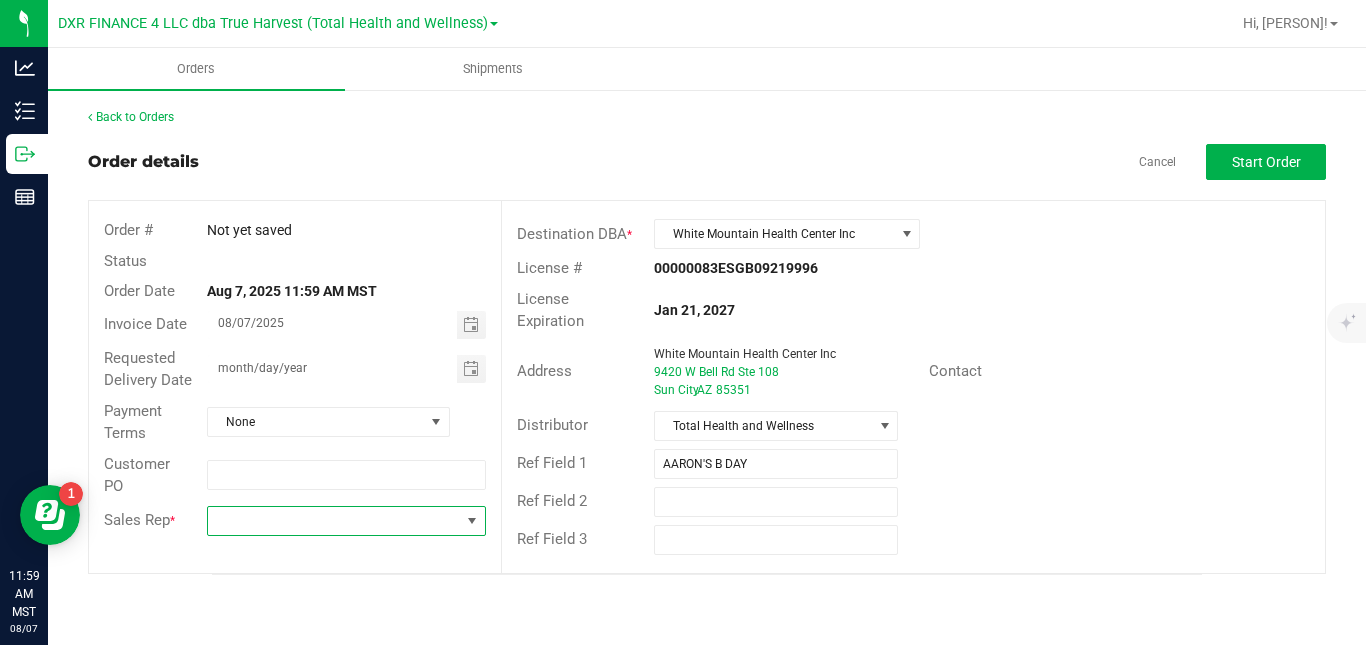 type 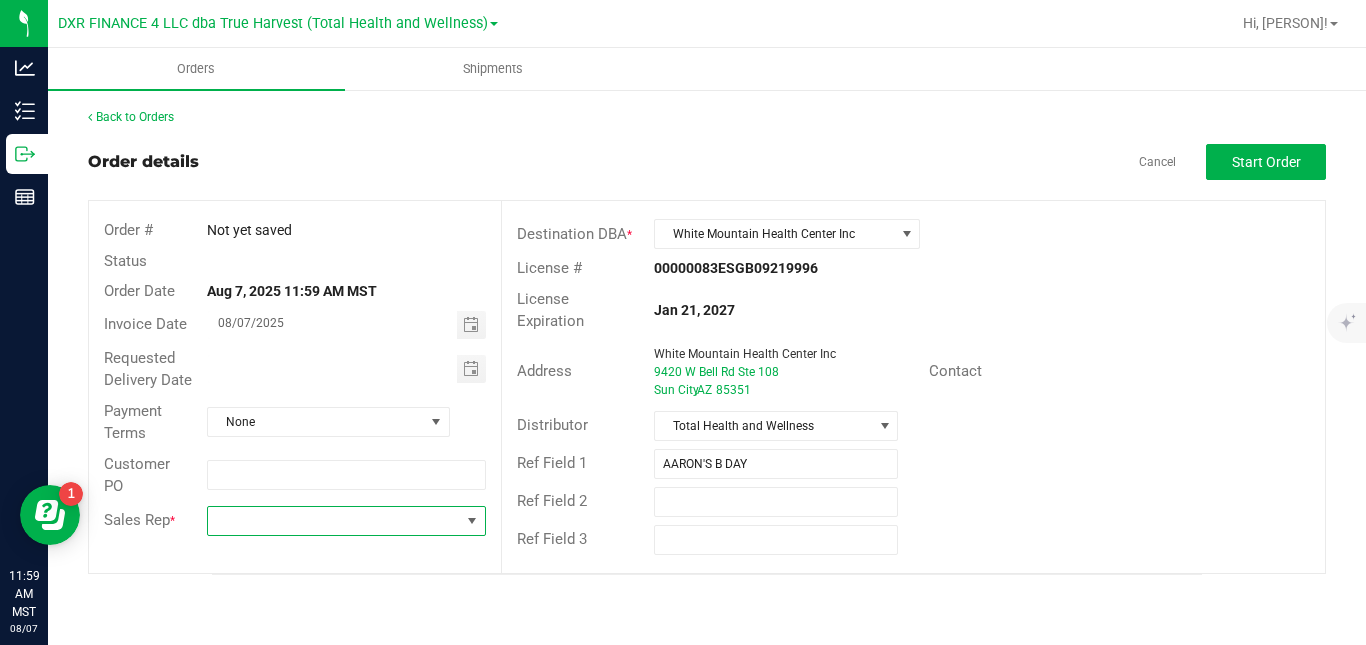 click at bounding box center [334, 521] 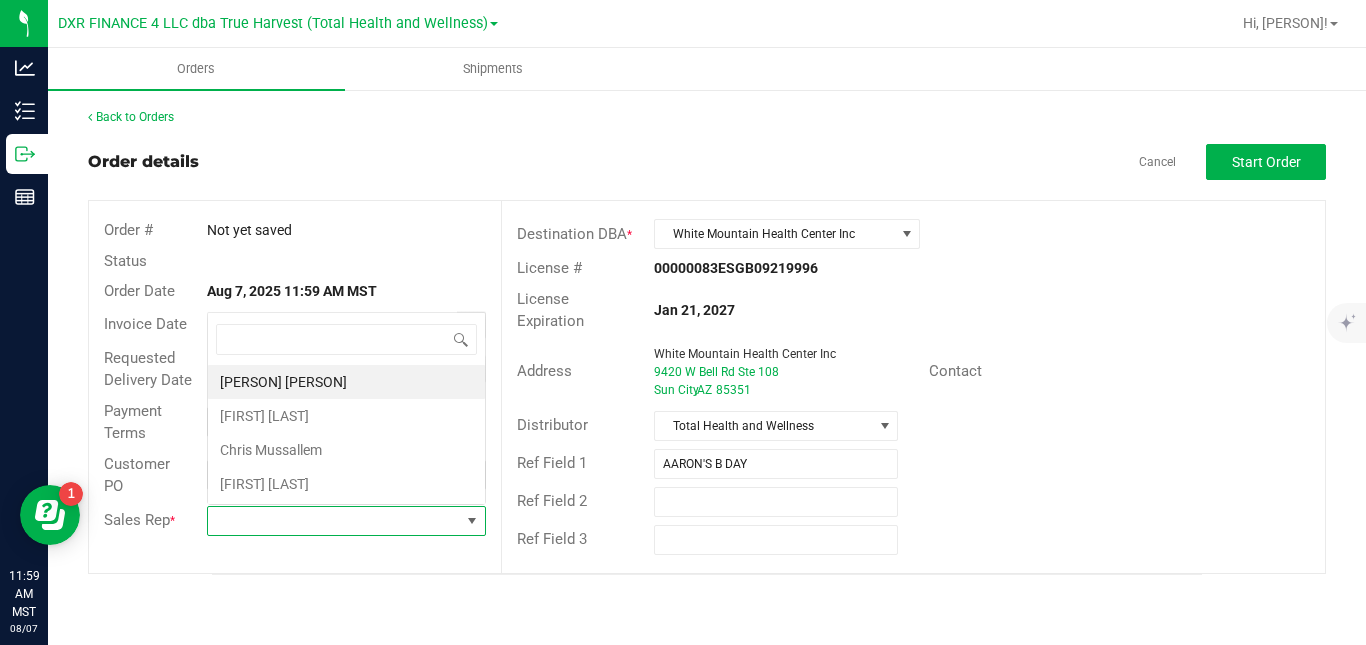 scroll, scrollTop: 0, scrollLeft: 0, axis: both 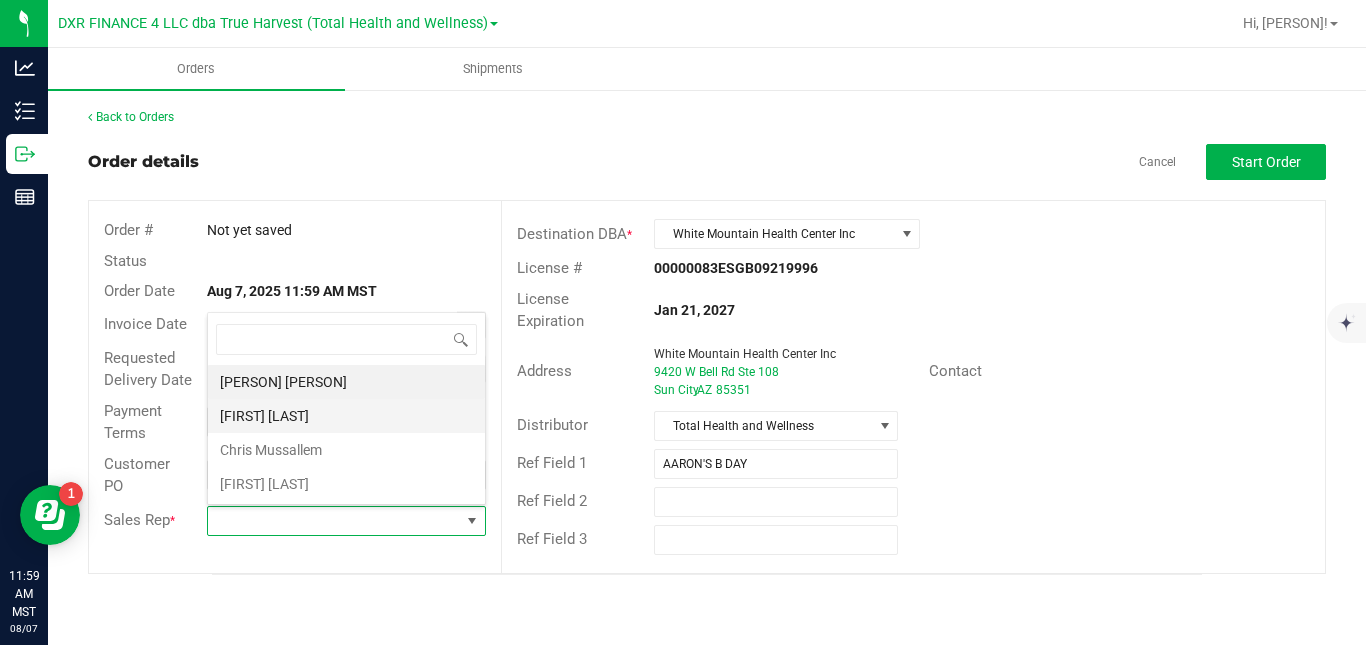 click on "[FIRST] [LAST]" at bounding box center (346, 416) 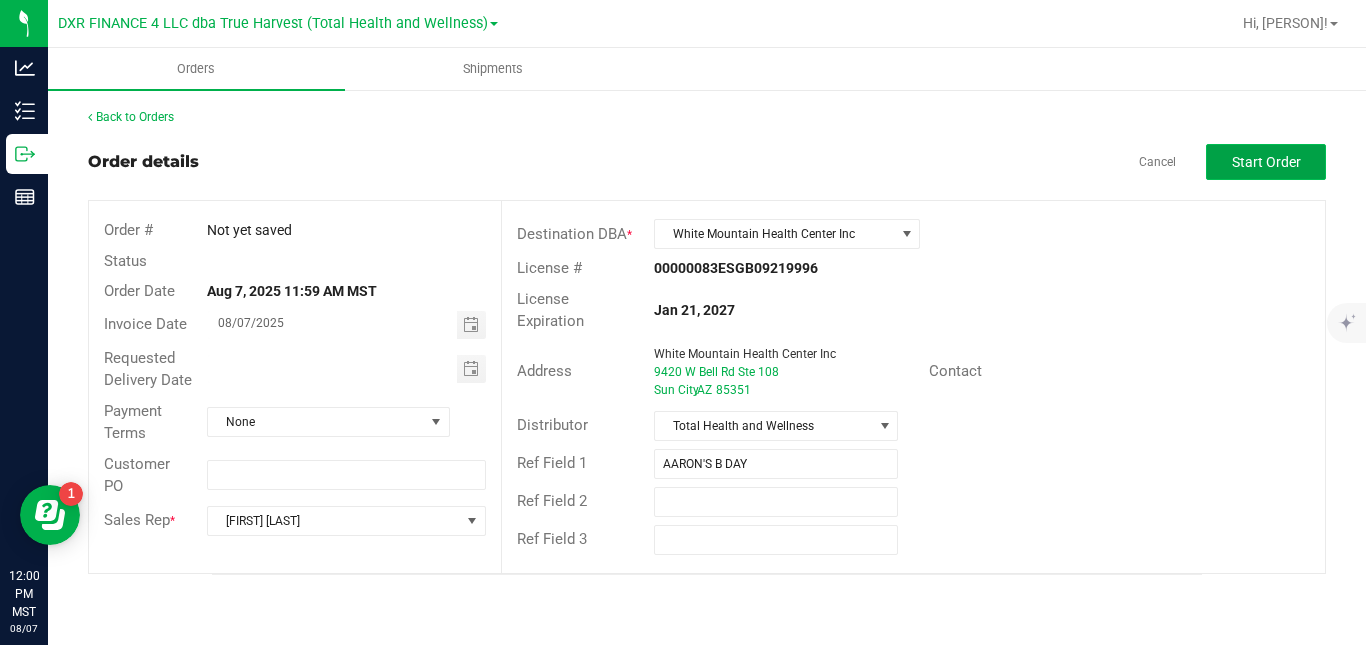 click on "Start Order" at bounding box center (1266, 162) 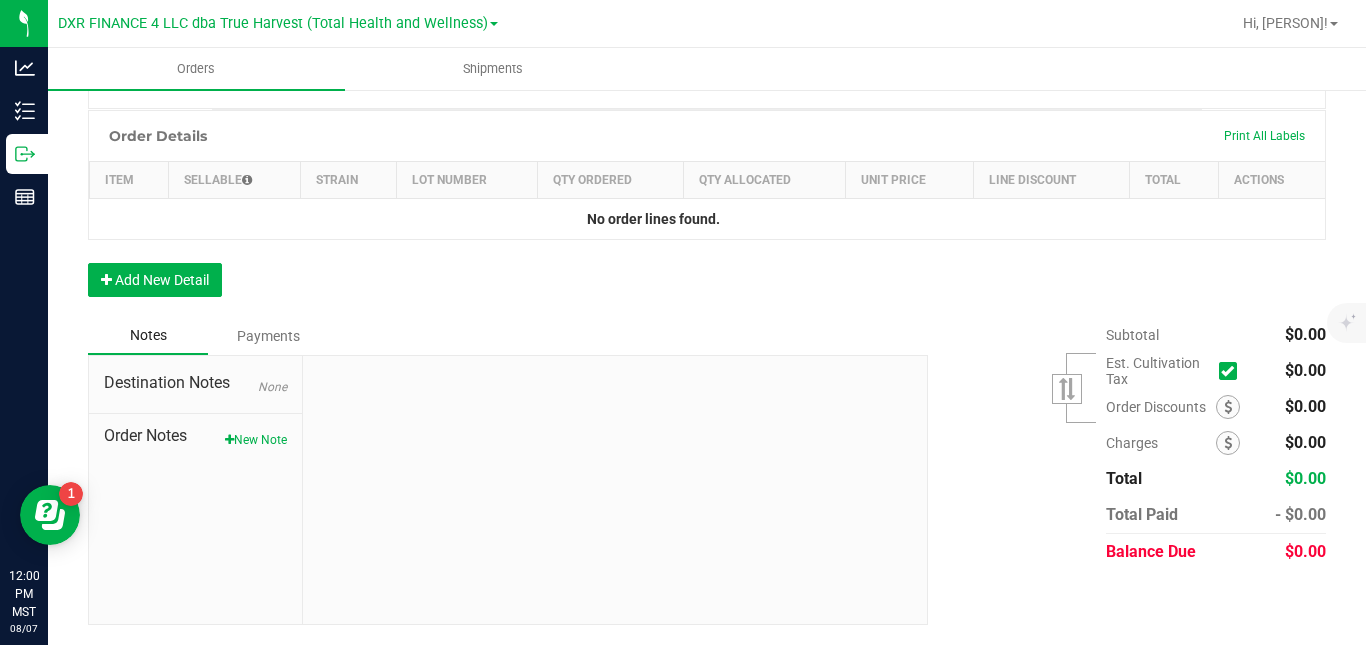 scroll, scrollTop: 509, scrollLeft: 0, axis: vertical 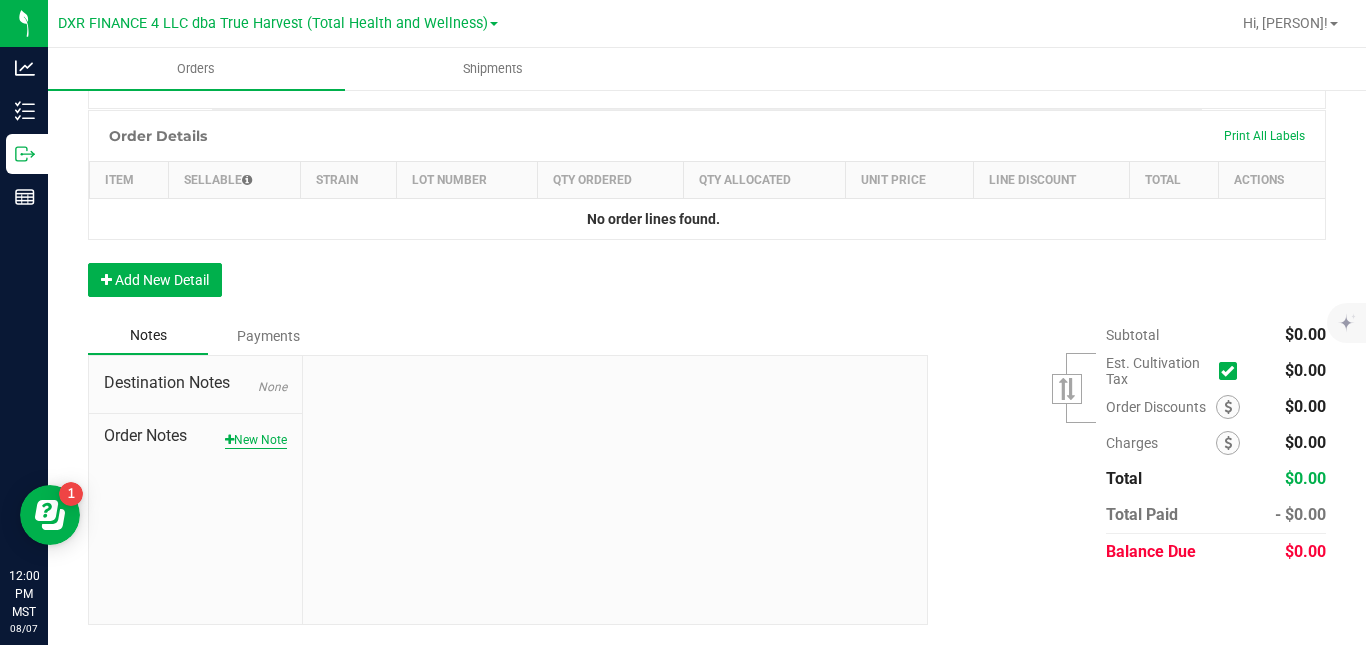 click on "New Note" at bounding box center (256, 440) 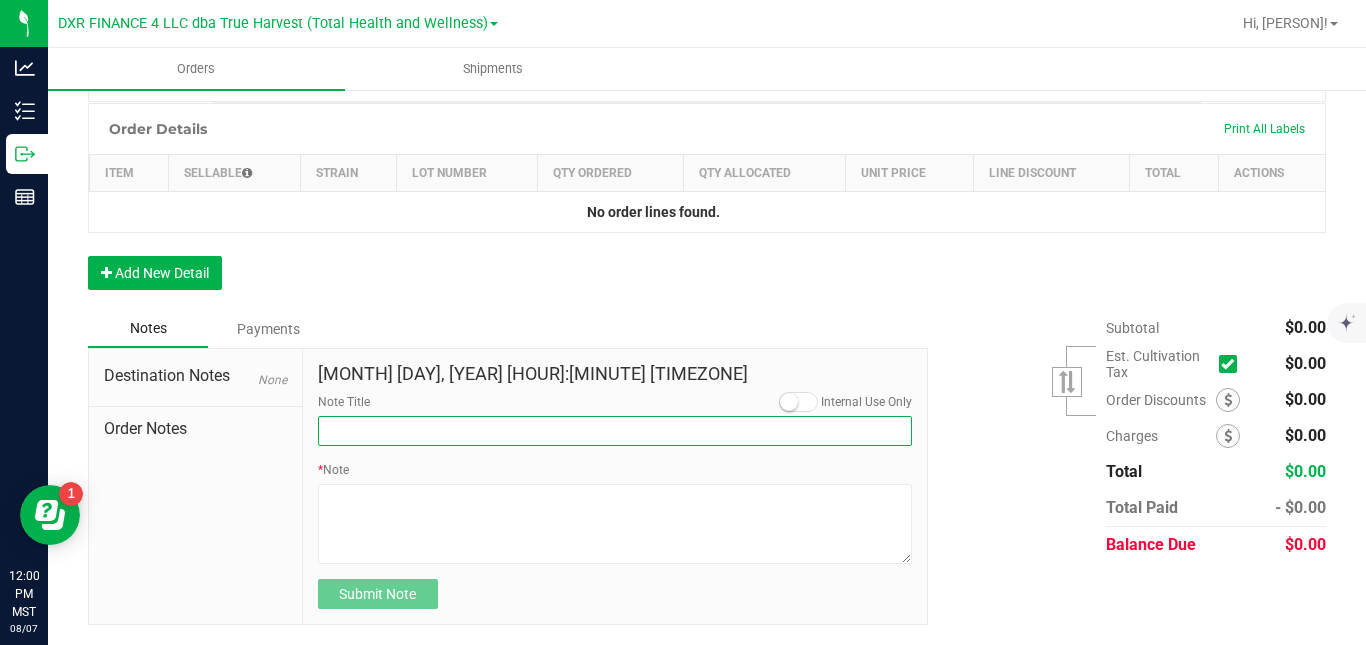 click on "Note Title" at bounding box center (615, 431) 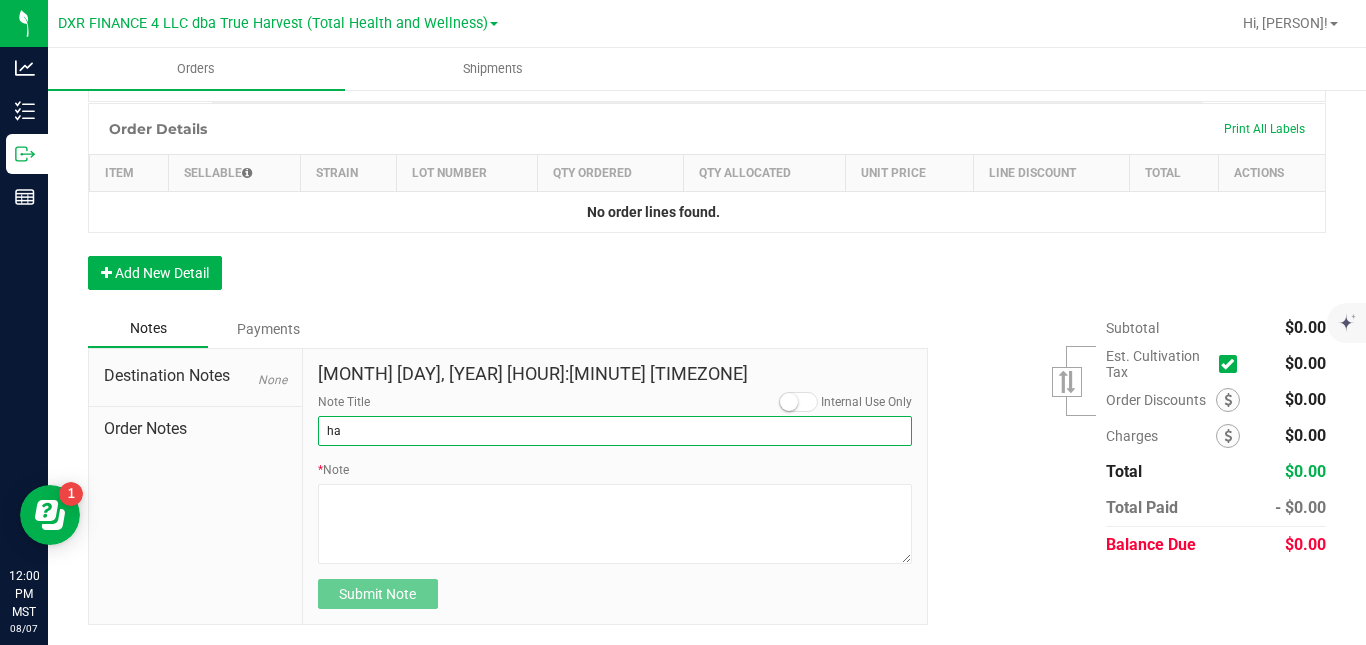 type on "h" 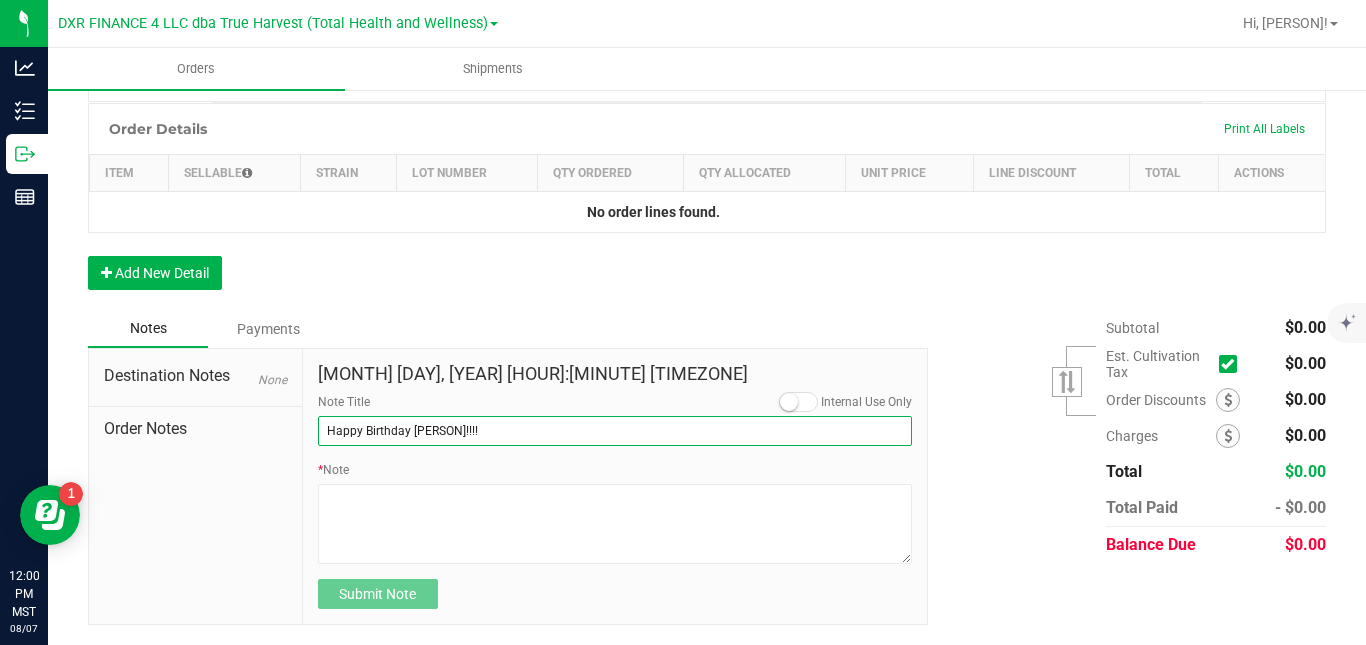 type on "Happy Birthday [PERSON]!!!!" 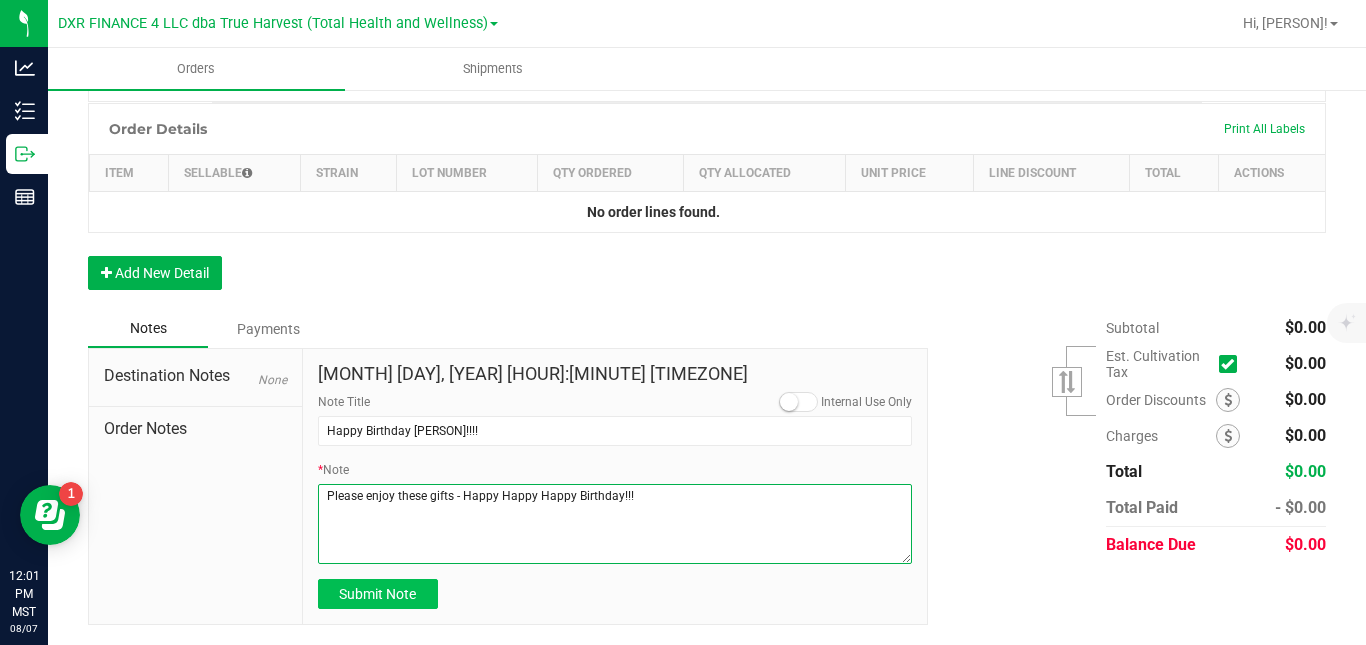 type on "Please enjoy these gifts - Happy Happy Happy Birthday!!!" 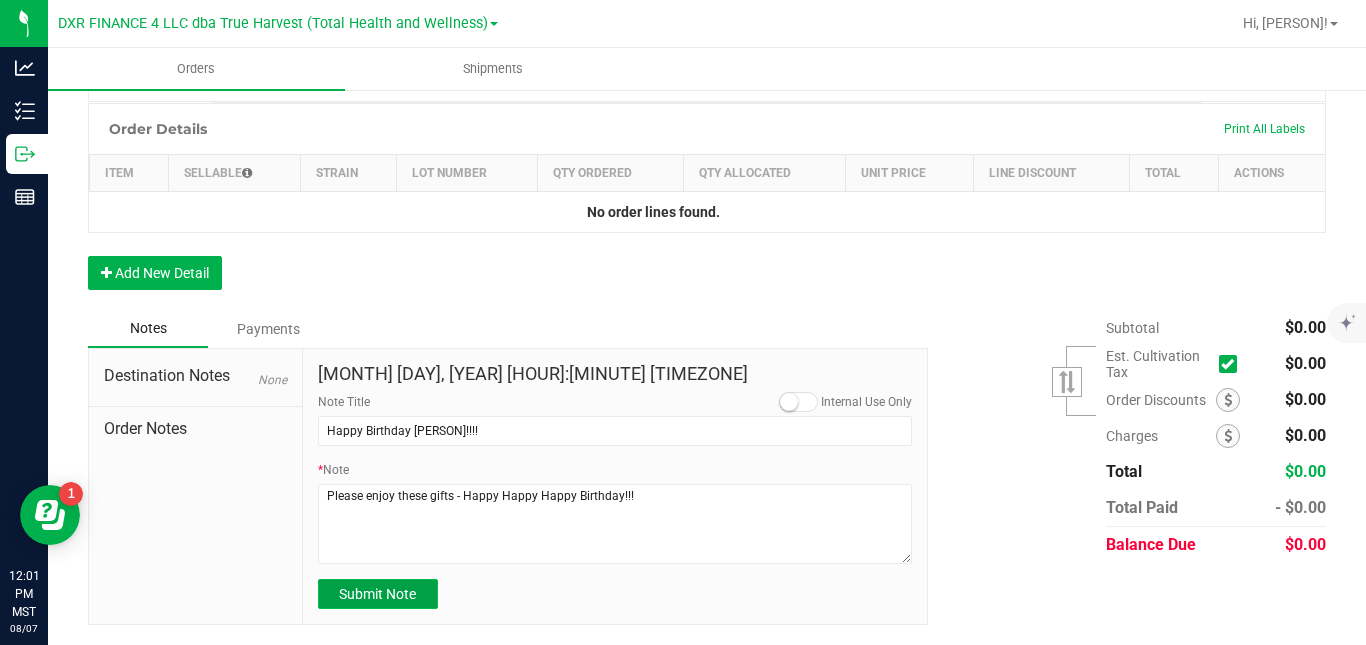 click on "Submit Note" at bounding box center [377, 594] 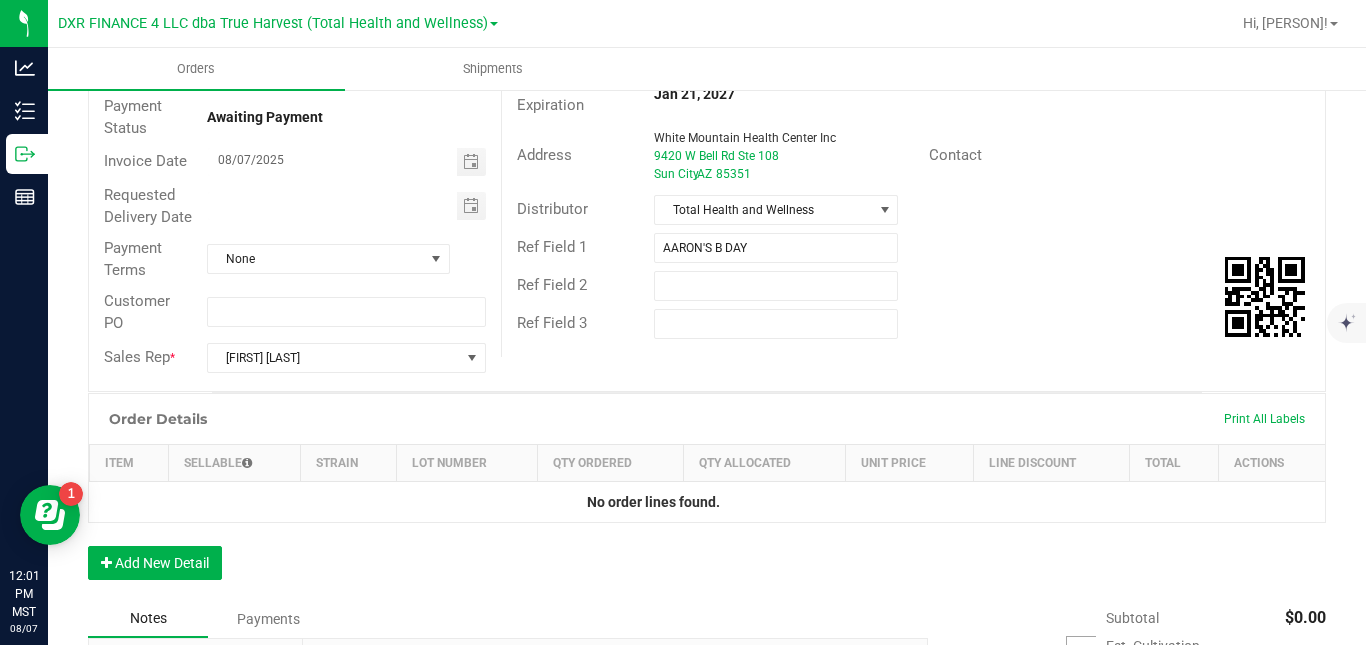 scroll, scrollTop: 0, scrollLeft: 0, axis: both 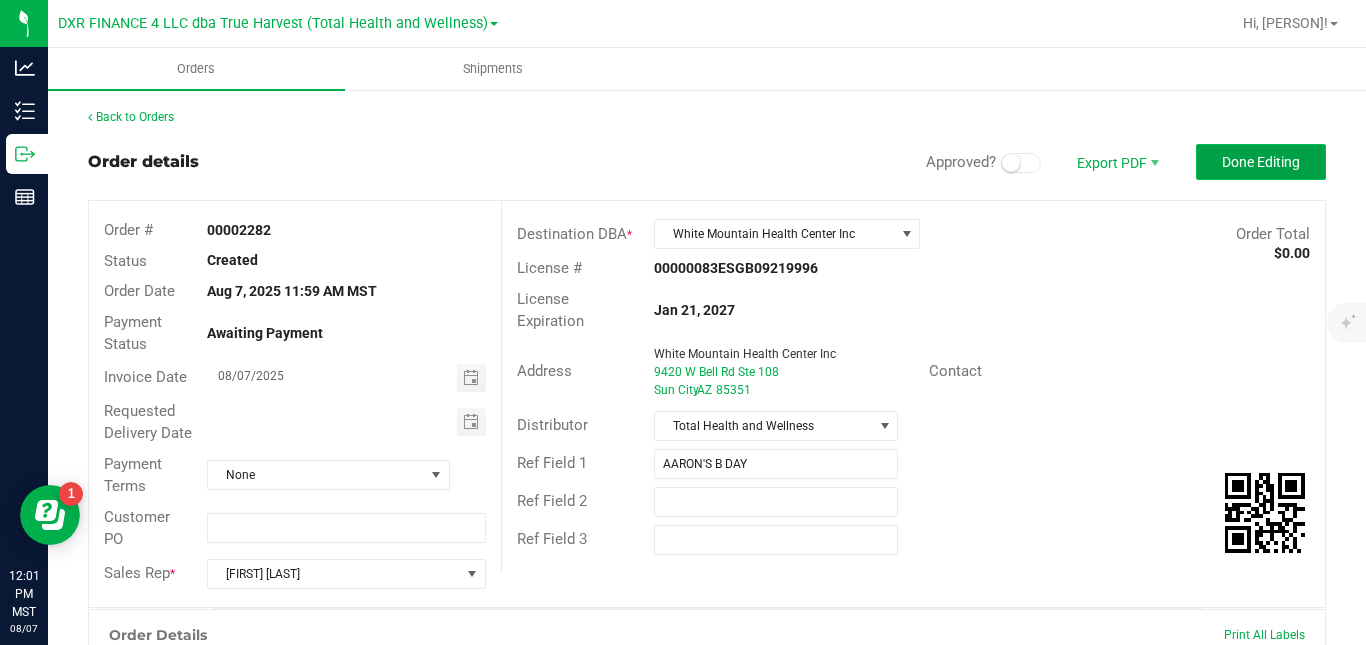 click on "Done Editing" at bounding box center [1261, 162] 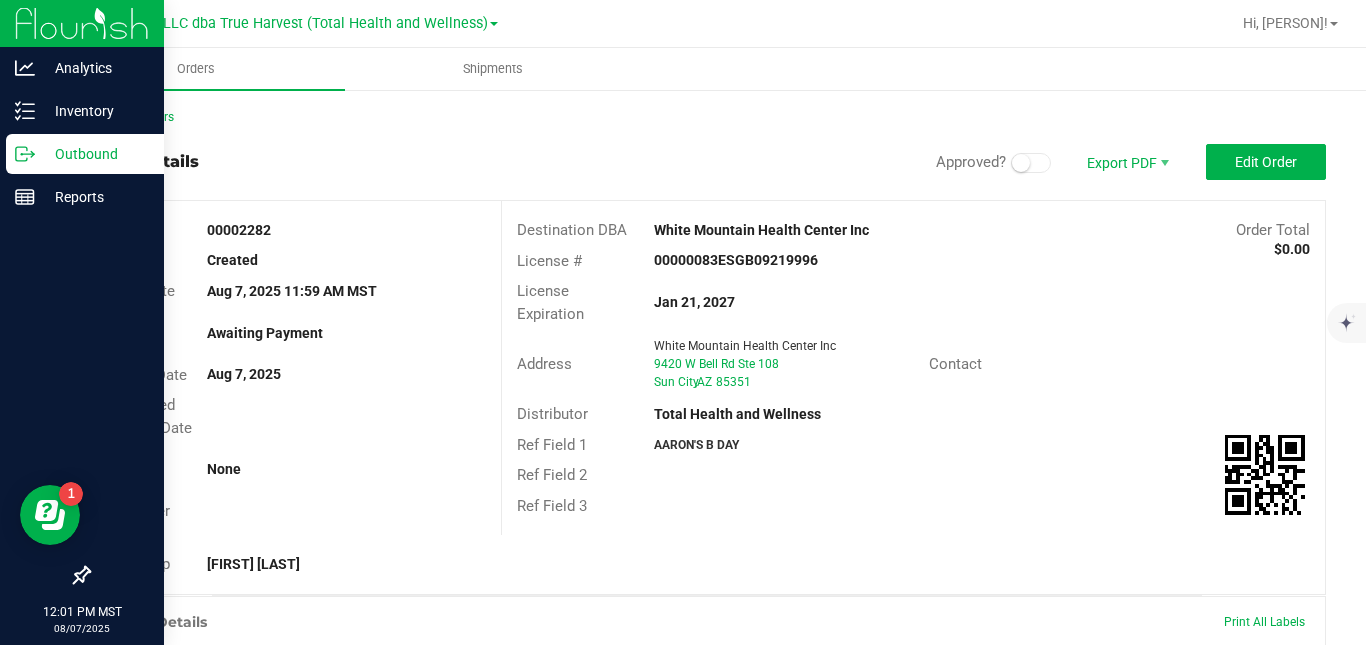 click on "Outbound" at bounding box center (95, 154) 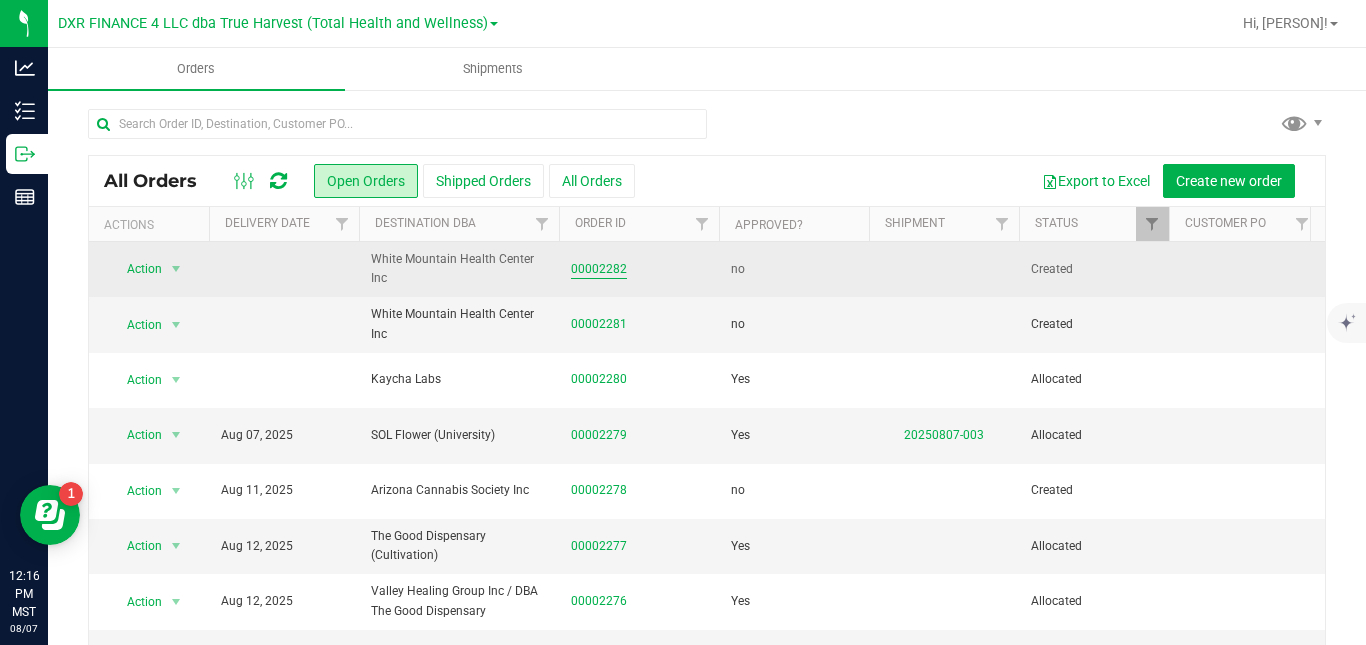 click on "00002282" at bounding box center [599, 269] 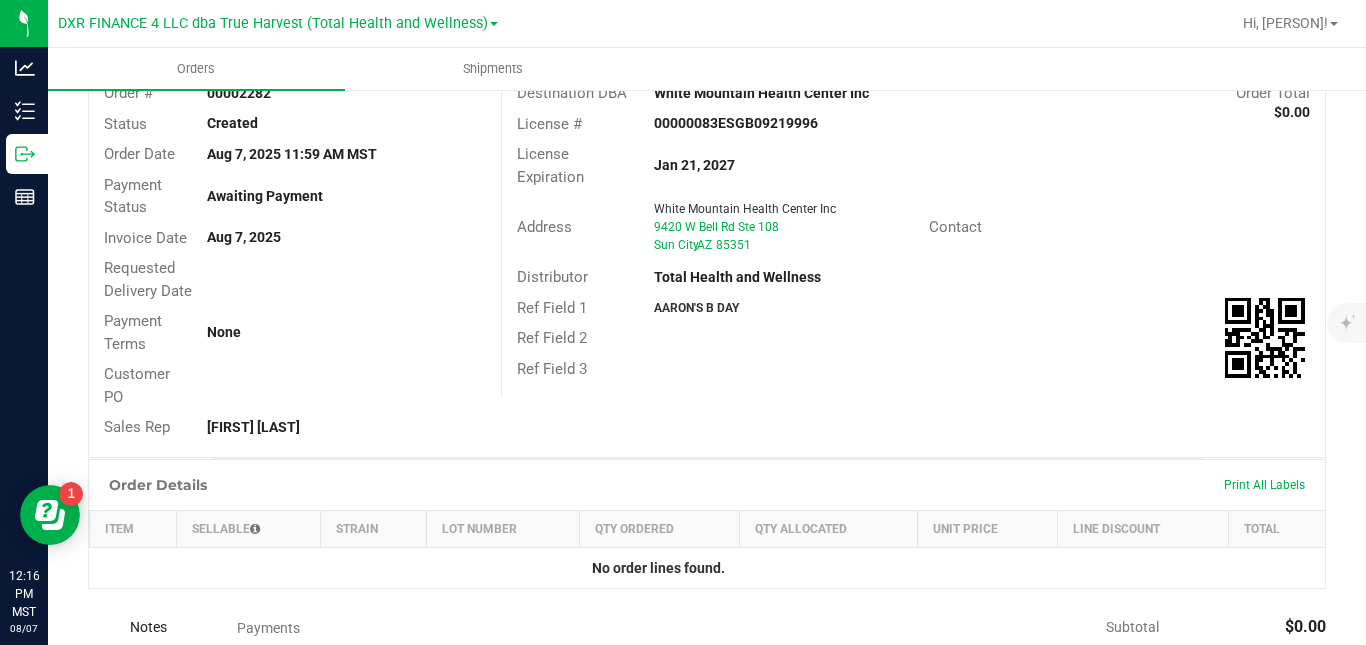 scroll, scrollTop: 0, scrollLeft: 0, axis: both 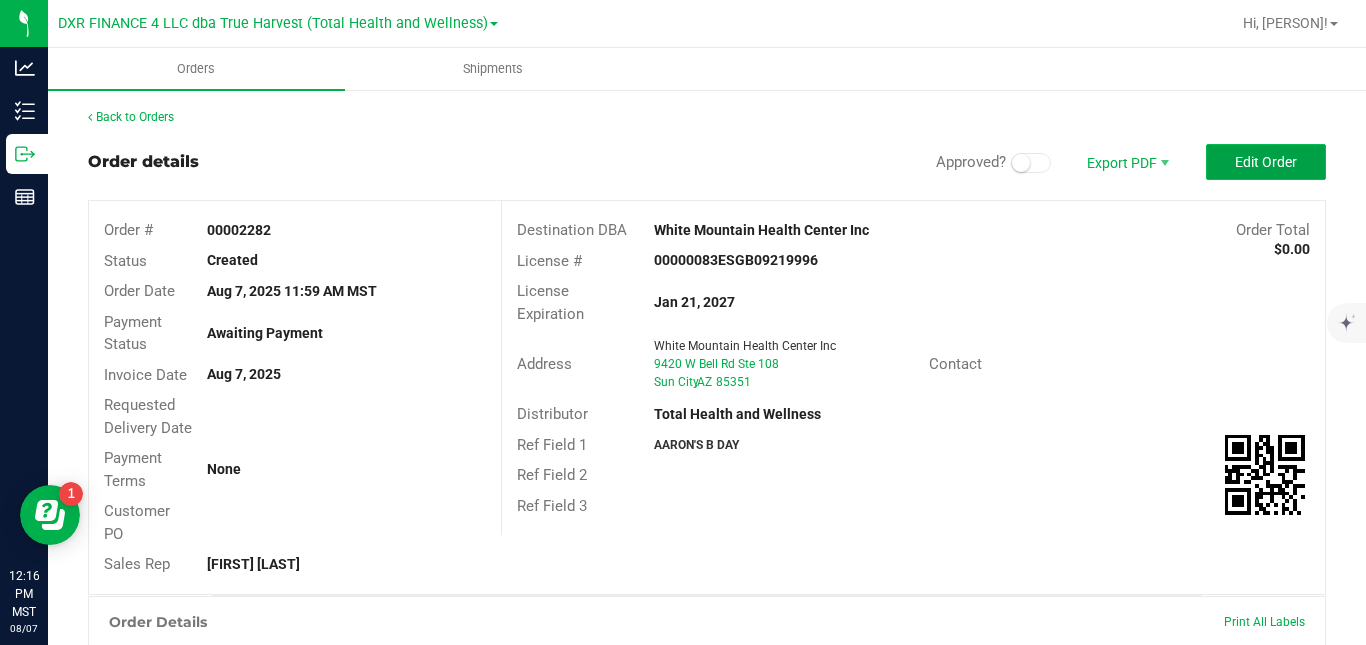 click on "Edit Order" at bounding box center [1266, 162] 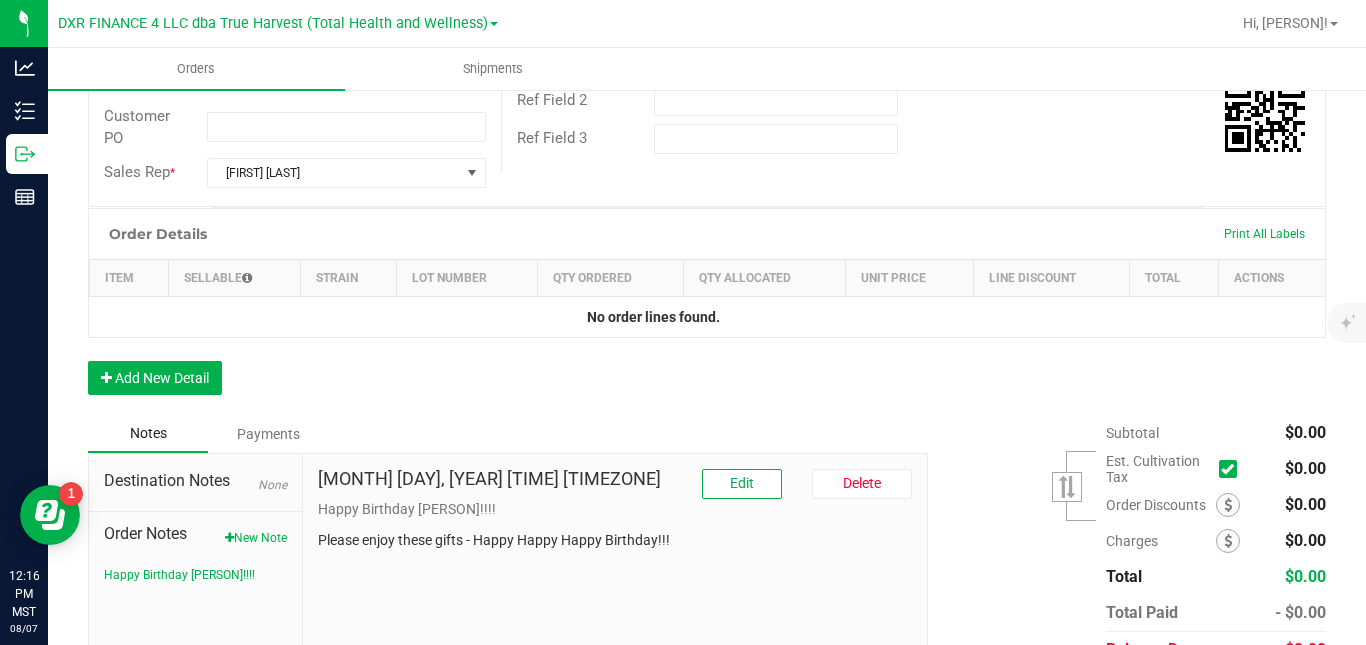 scroll, scrollTop: 441, scrollLeft: 0, axis: vertical 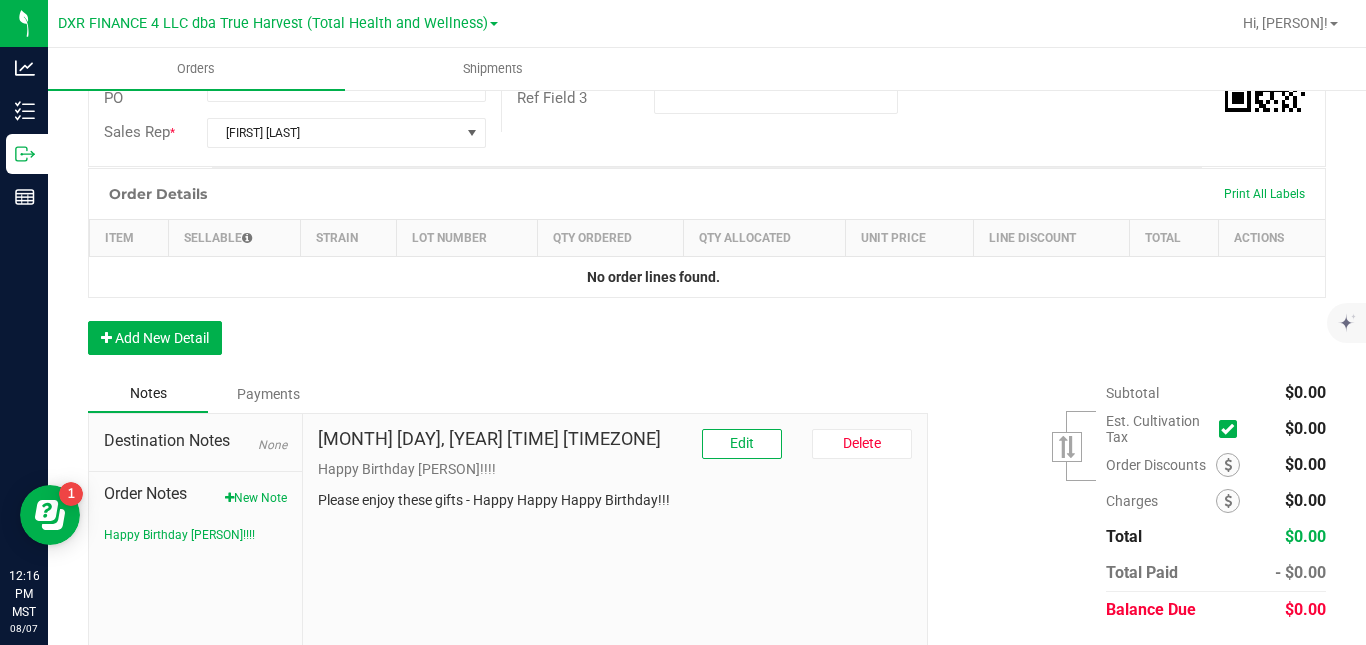 click on "Order details   Approved?   Export PDF   Done Editing   Order #   [ORDER_NUMBER]   Status   Created   Order Date   [MONTH] [DAY], [YEAR] [HOUR]:[MINUTE] [TIMEZONE]   Payment Status   Awaiting Payment   Invoice Date  [MM]/[DD]/[YEAR]  Requested Delivery Date   Payment Terms  None  Customer PO   Sales Rep   *  [PERSON]  Destination DBA  * [COMPANY_NAME] [ADDRESS_LINE_1] [ADDRESS_LINE_2] [CITY]  ,  [STATE] [POSTAL_CODE]  Contact   Distributor  [COMPANY_NAME]  Ref Field 1  [PERSON]'S B DAY  Ref Field 2   Ref Field 3" at bounding box center [707, 175] 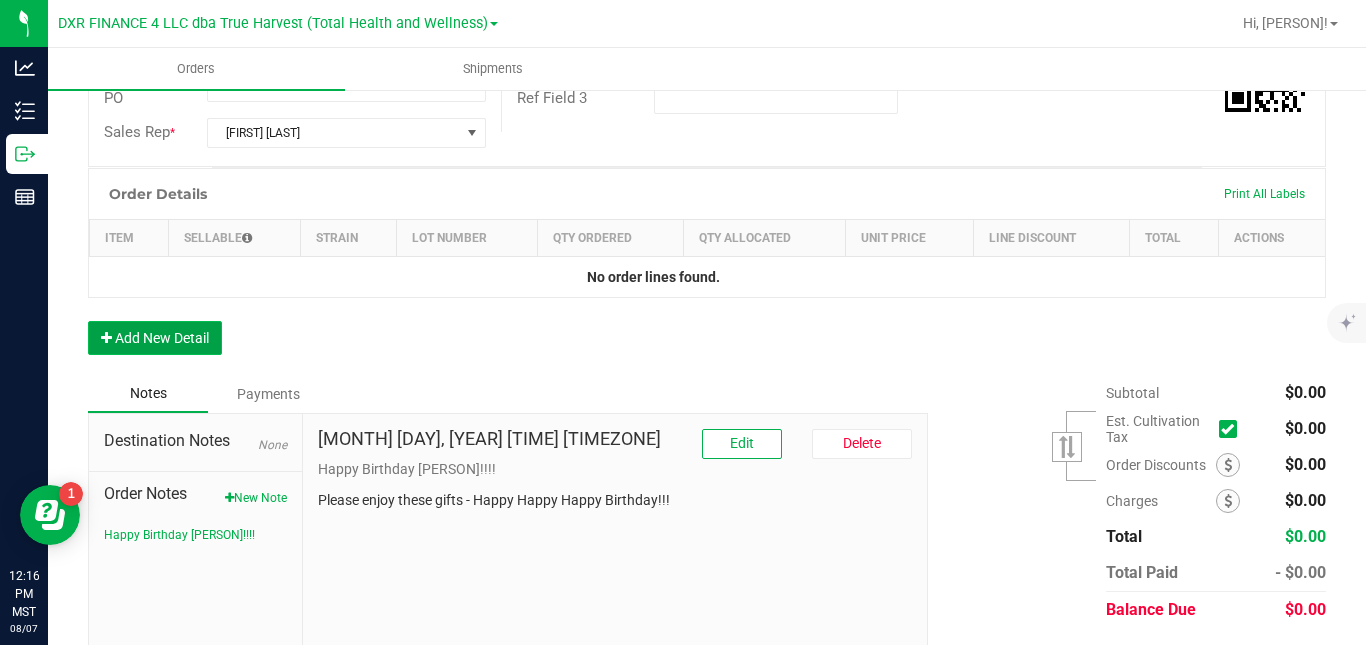 click on "Add New Detail" at bounding box center [155, 338] 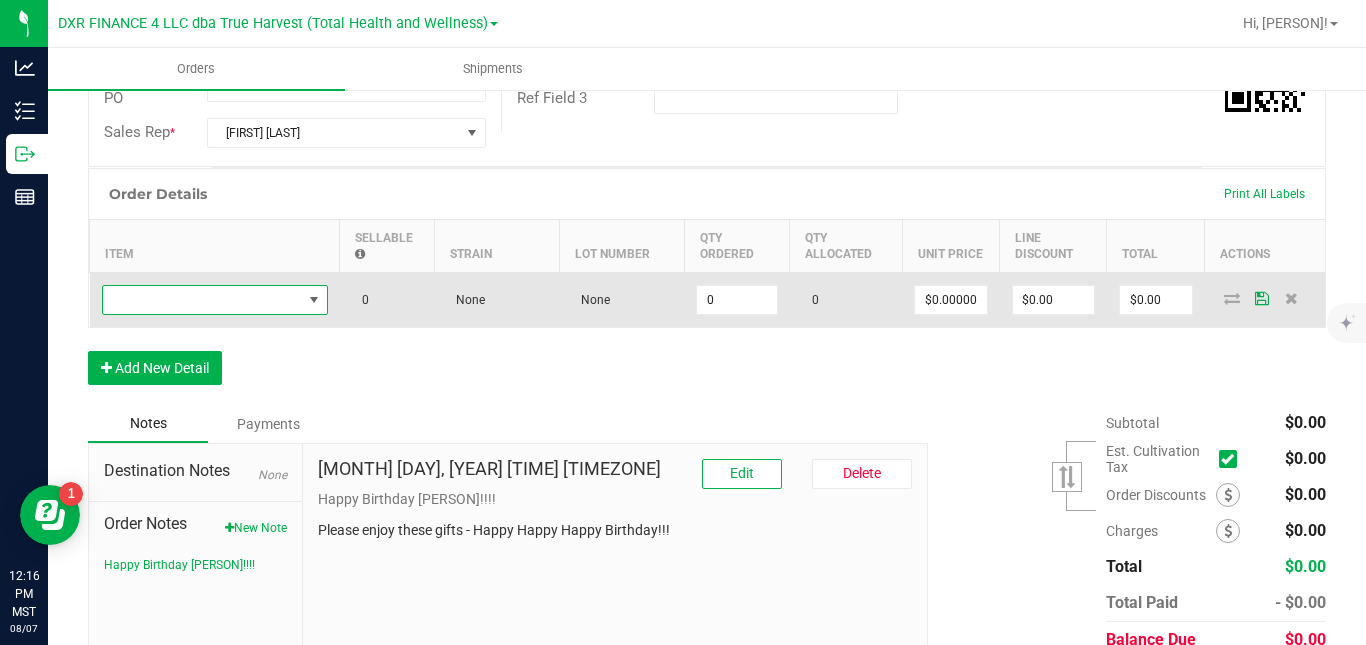 click at bounding box center [202, 300] 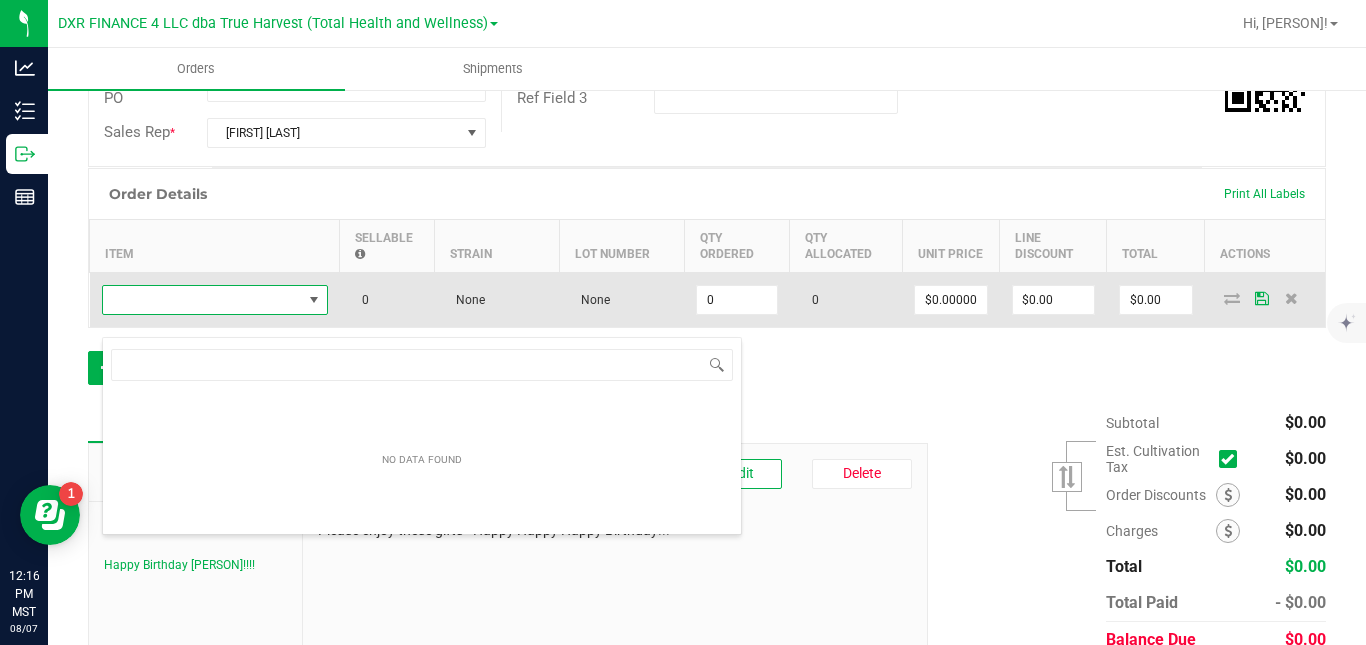 scroll, scrollTop: 99970, scrollLeft: 99774, axis: both 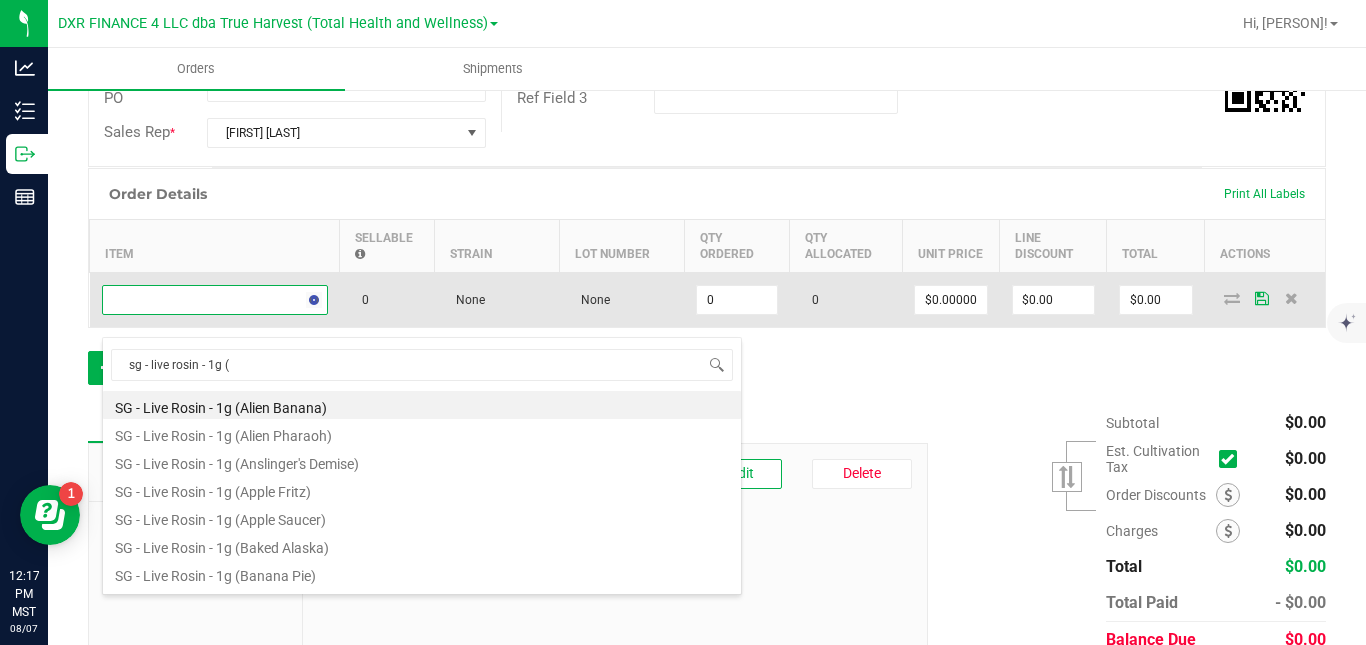 type on "sg - live rosin - 1g (w" 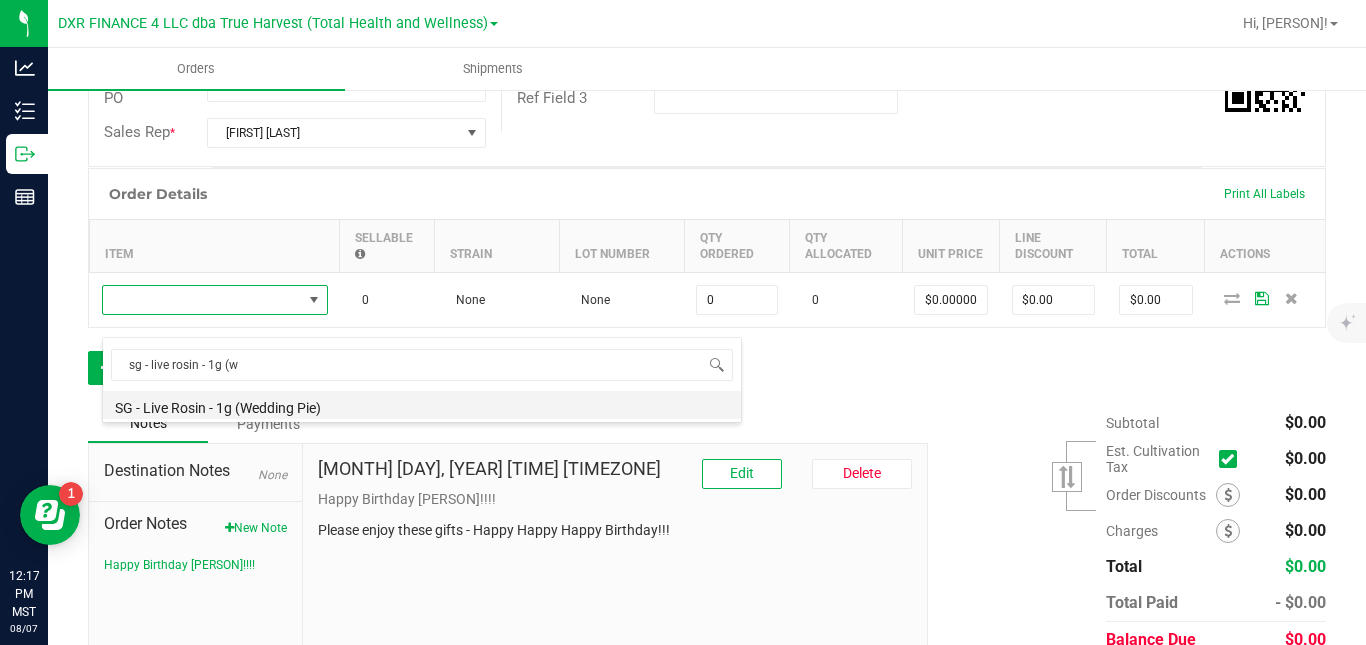 click on "SG - Live Rosin - 1g (Wedding Pie)" at bounding box center (422, 405) 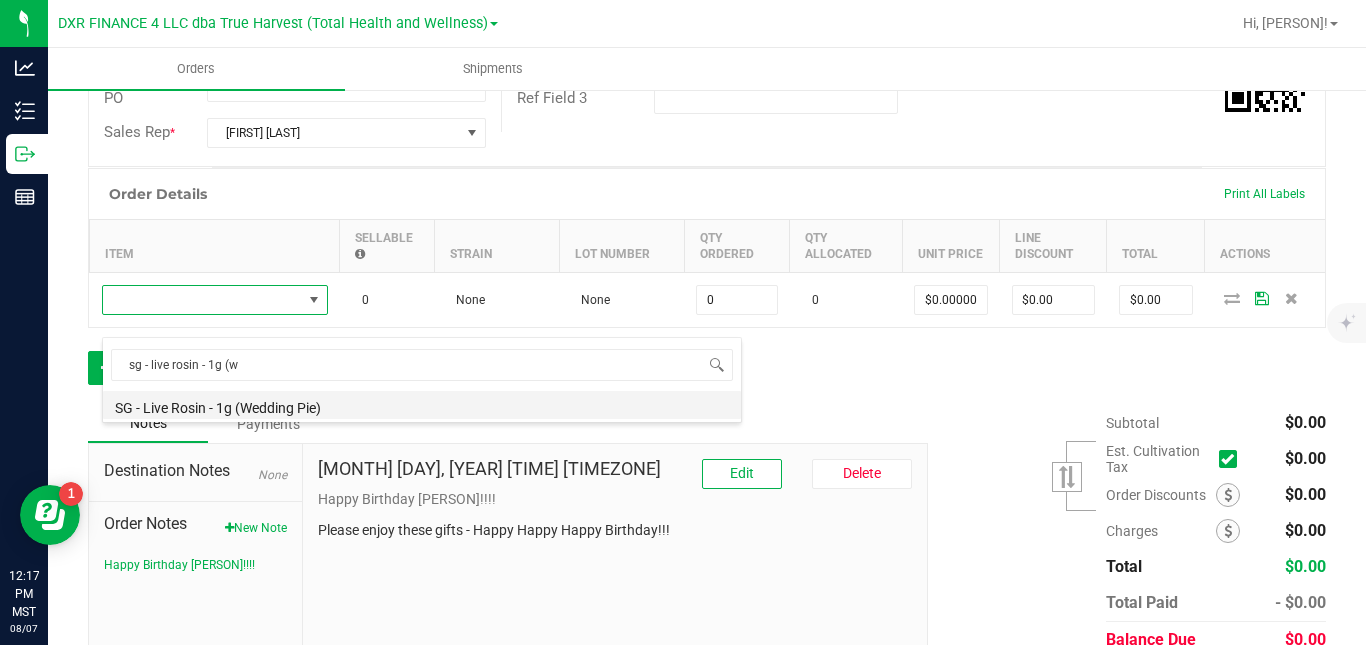 type on "0 ea" 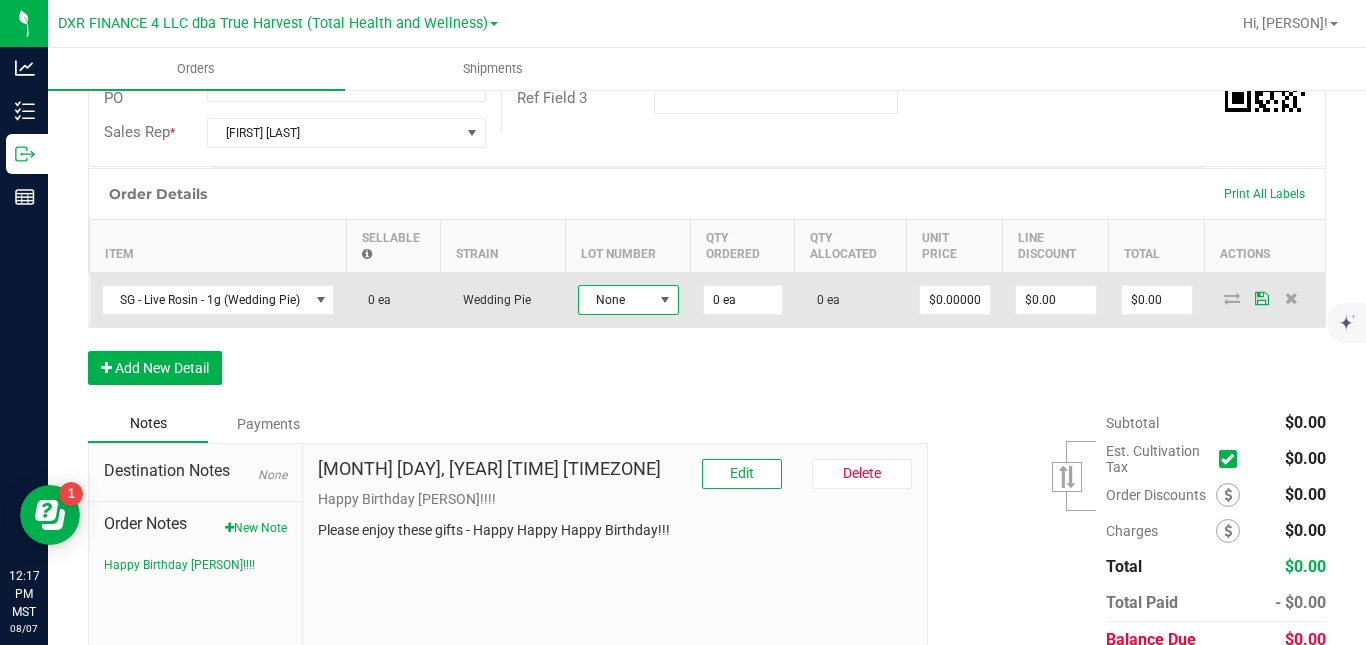 click on "None" at bounding box center [616, 300] 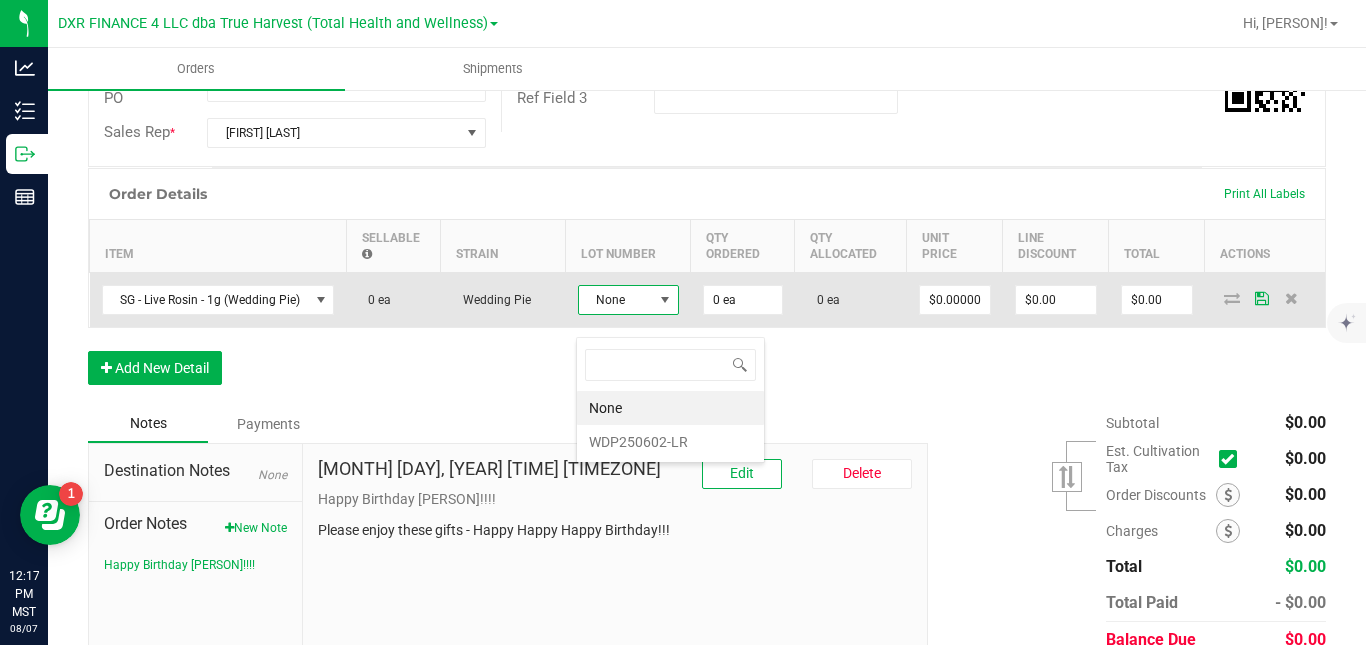 scroll, scrollTop: 99970, scrollLeft: 99899, axis: both 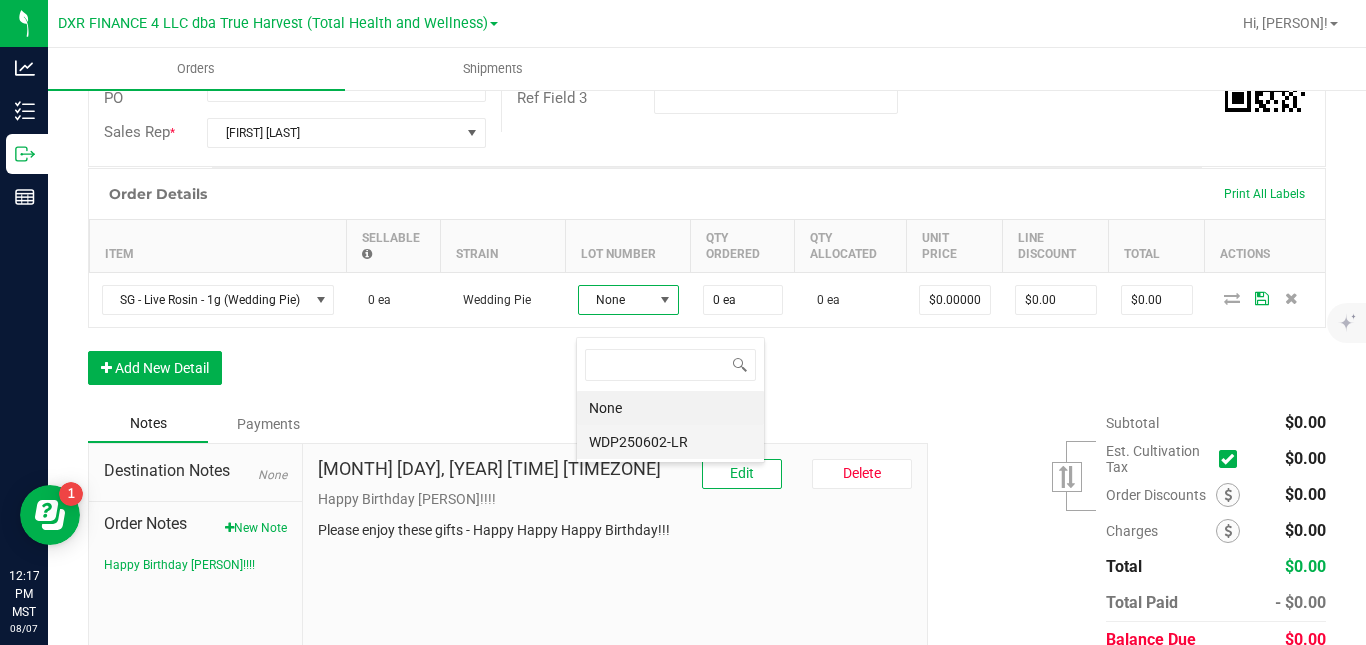 click on "WDP250602-LR" at bounding box center [670, 442] 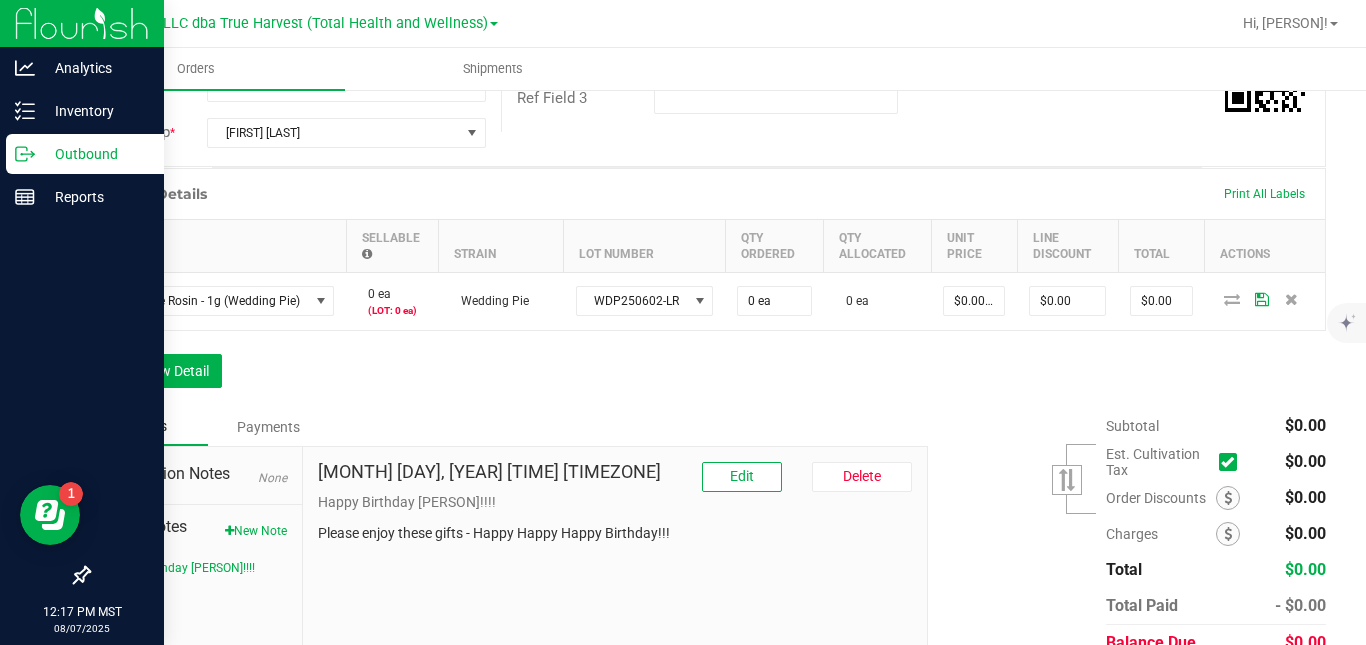 click on "Outbound" at bounding box center (85, 154) 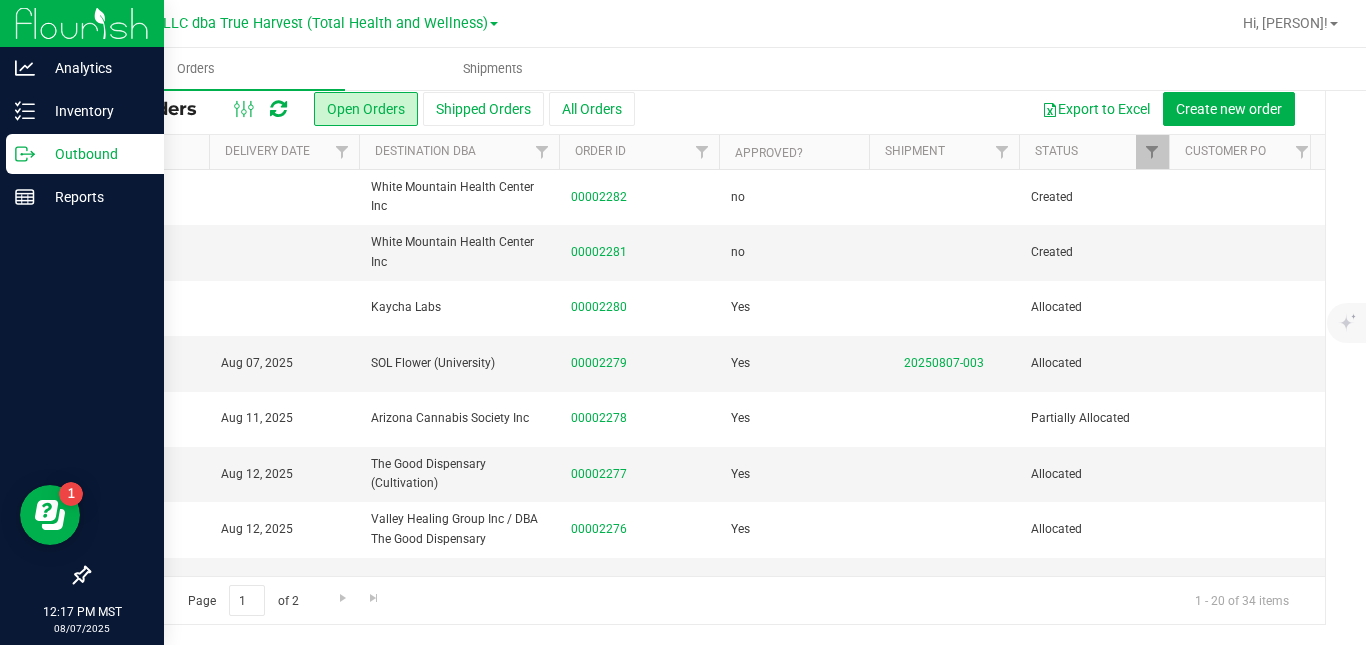 scroll, scrollTop: 0, scrollLeft: 0, axis: both 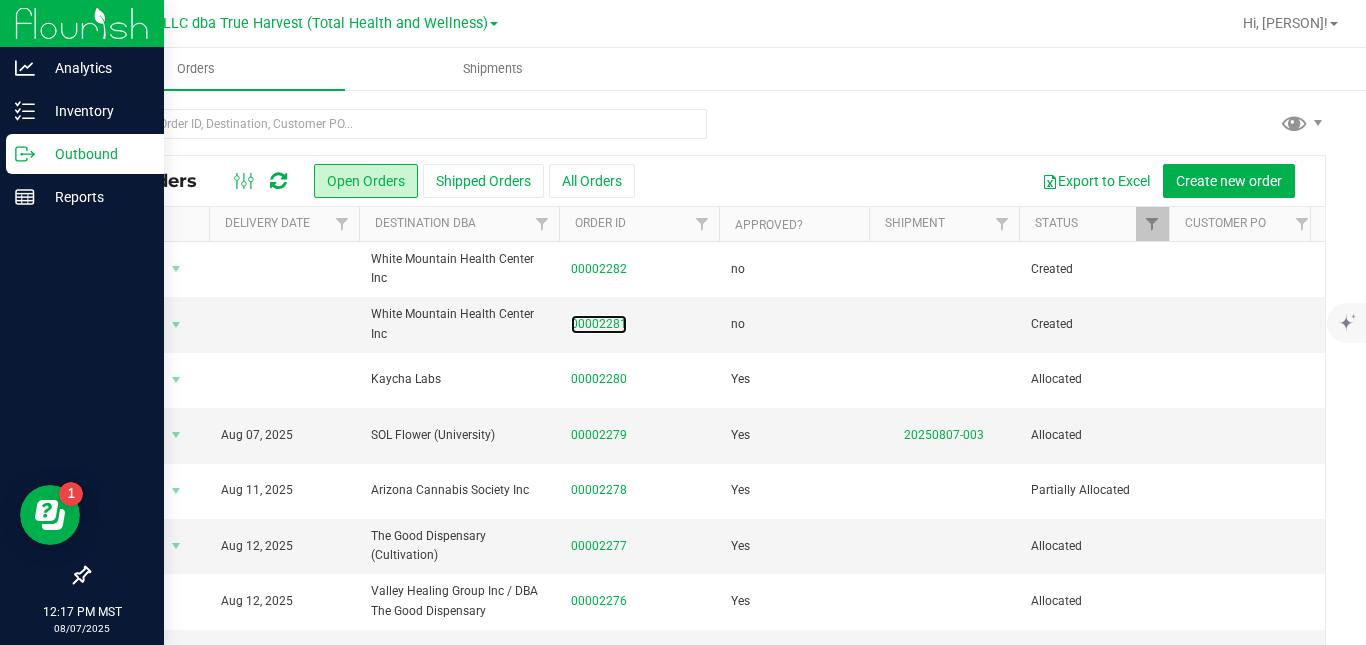 click on "00002281" at bounding box center (599, 324) 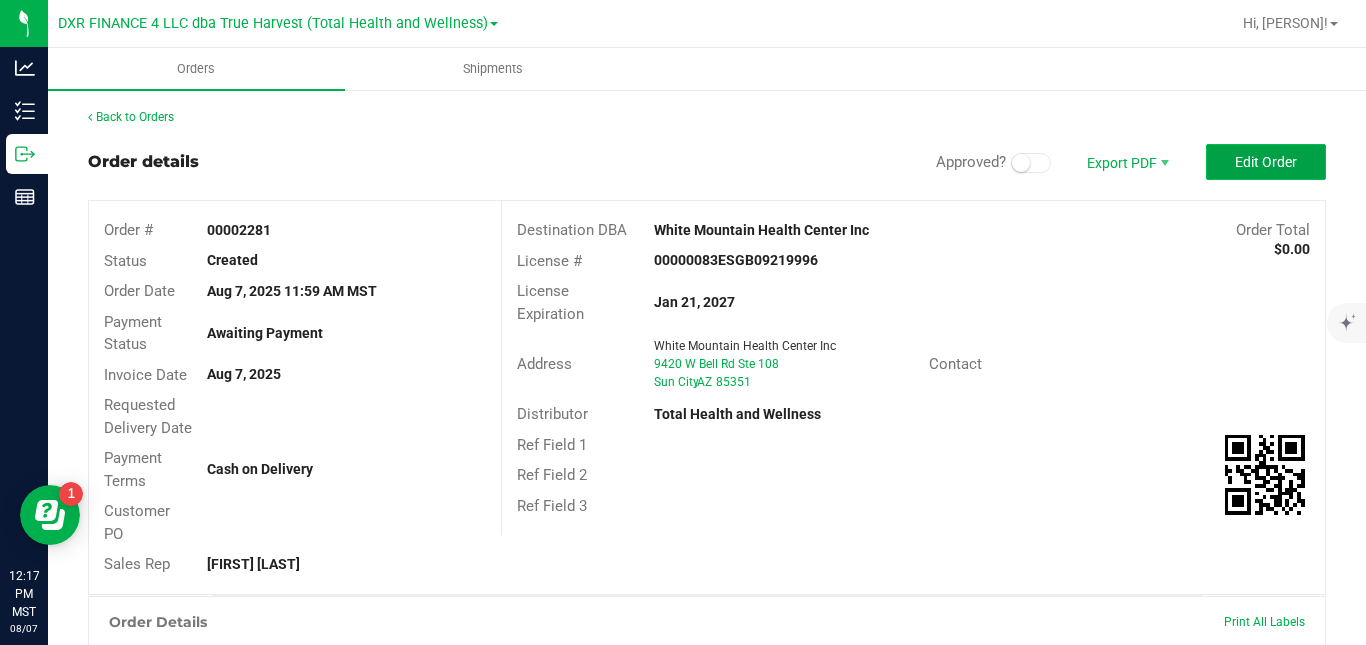 click on "Edit Order" at bounding box center (1266, 162) 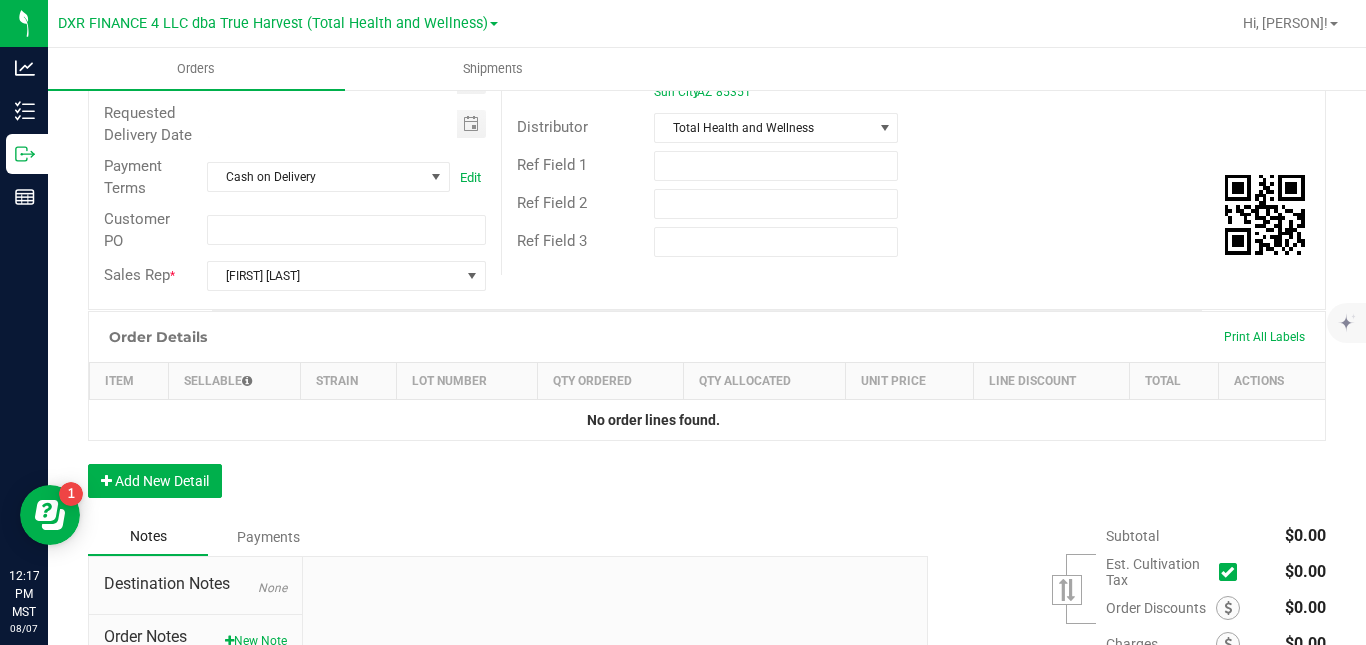 scroll, scrollTop: 310, scrollLeft: 0, axis: vertical 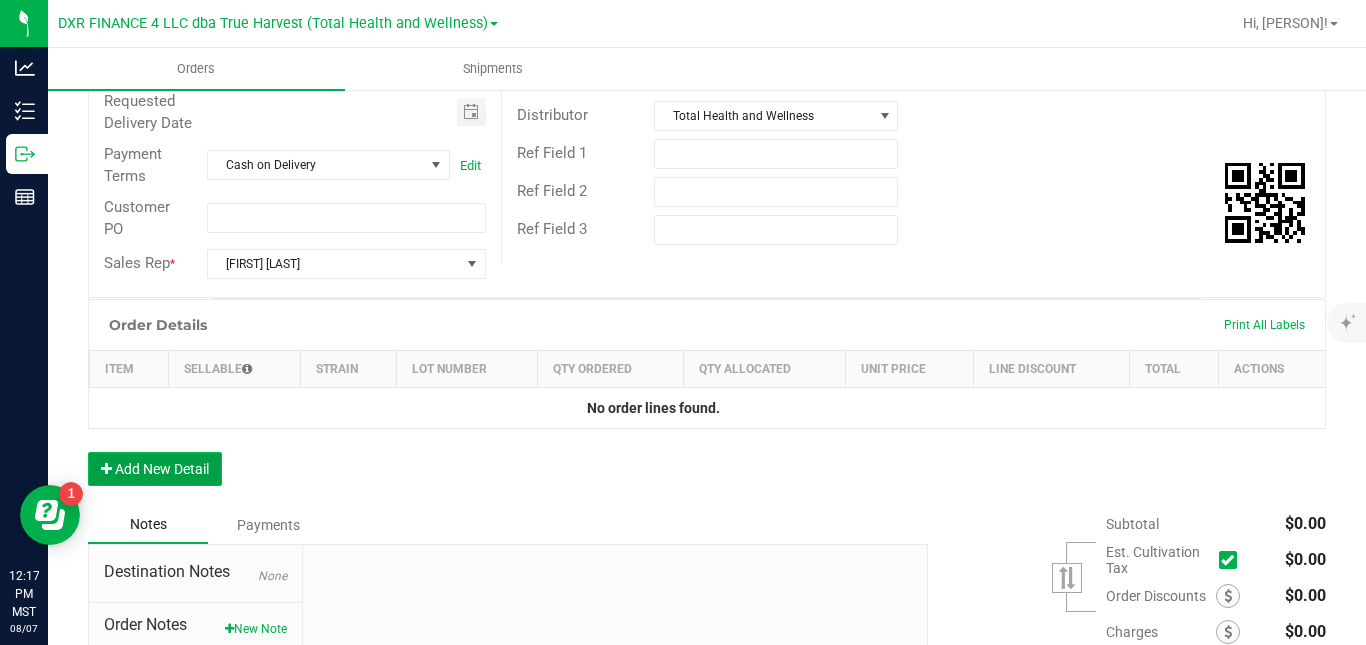 click on "Add New Detail" at bounding box center [155, 469] 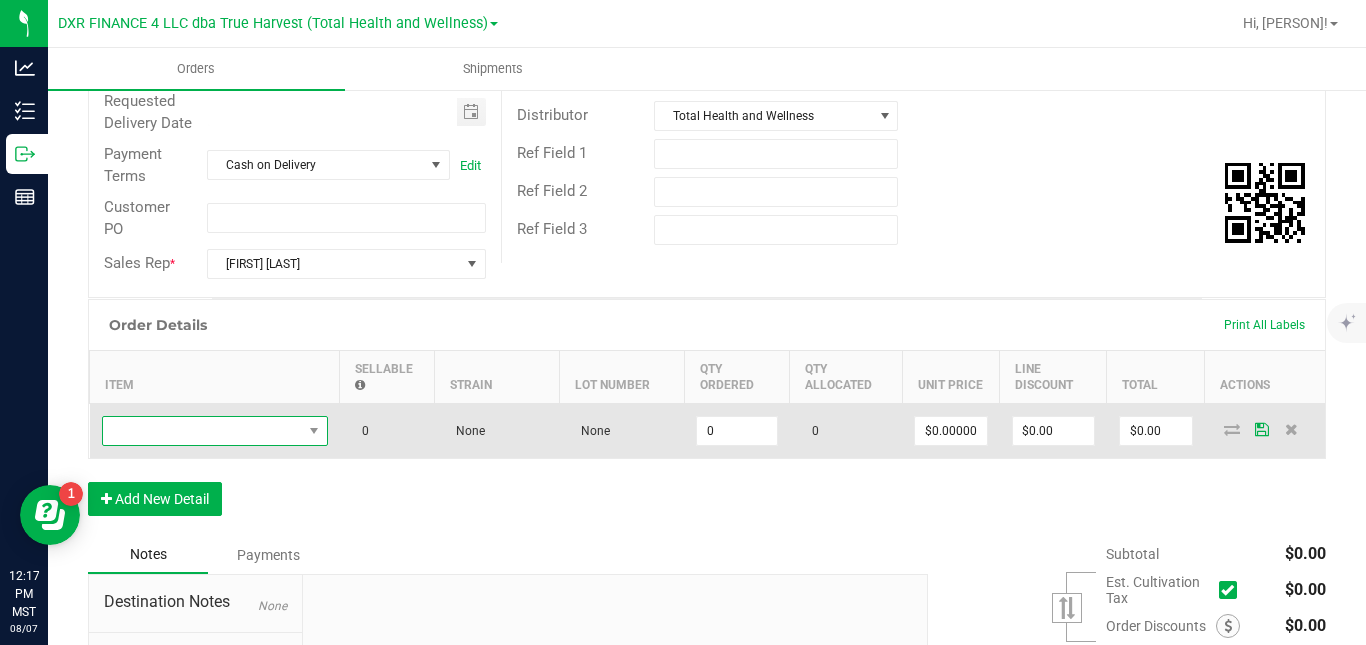 click at bounding box center (202, 431) 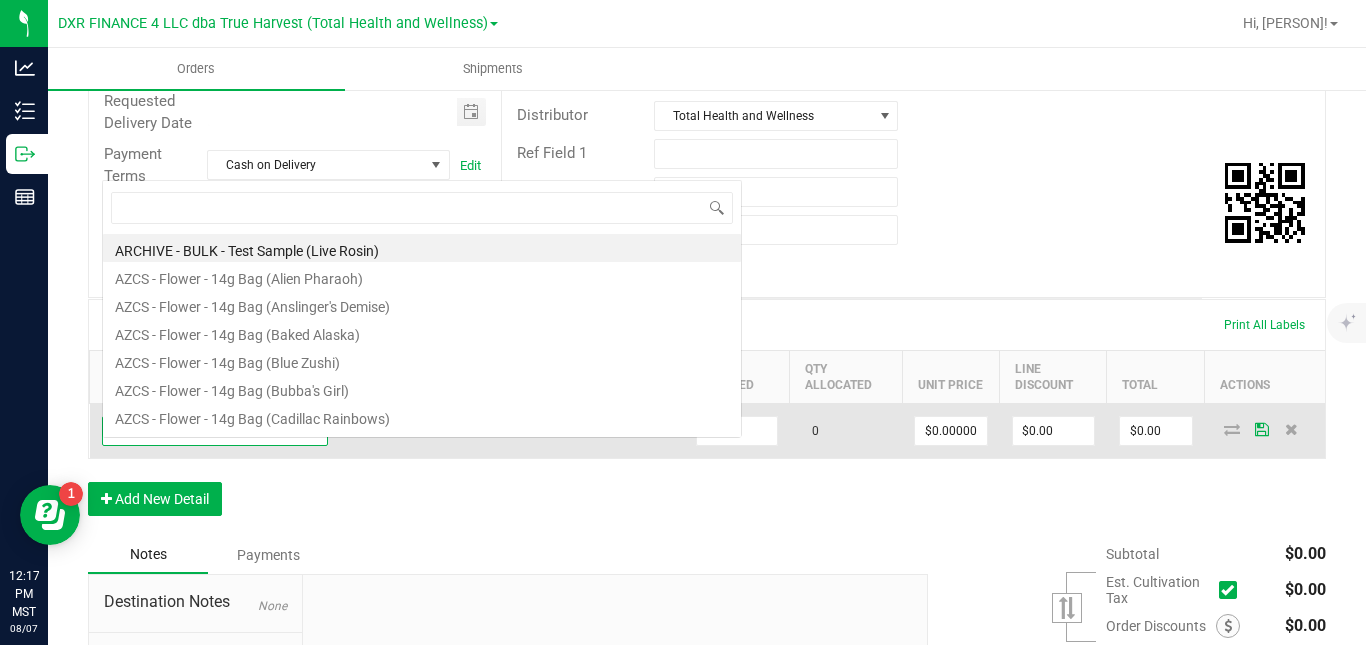 scroll, scrollTop: 0, scrollLeft: 0, axis: both 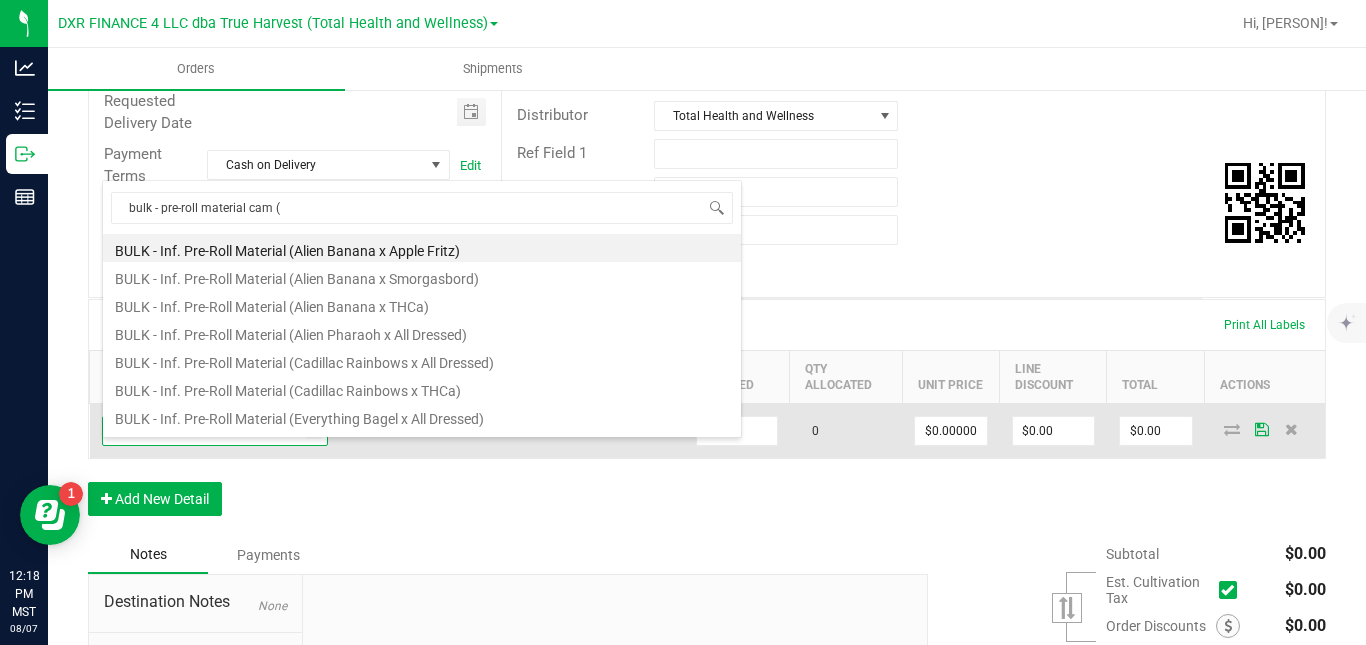 type on "bulk - pre-roll material cam (s" 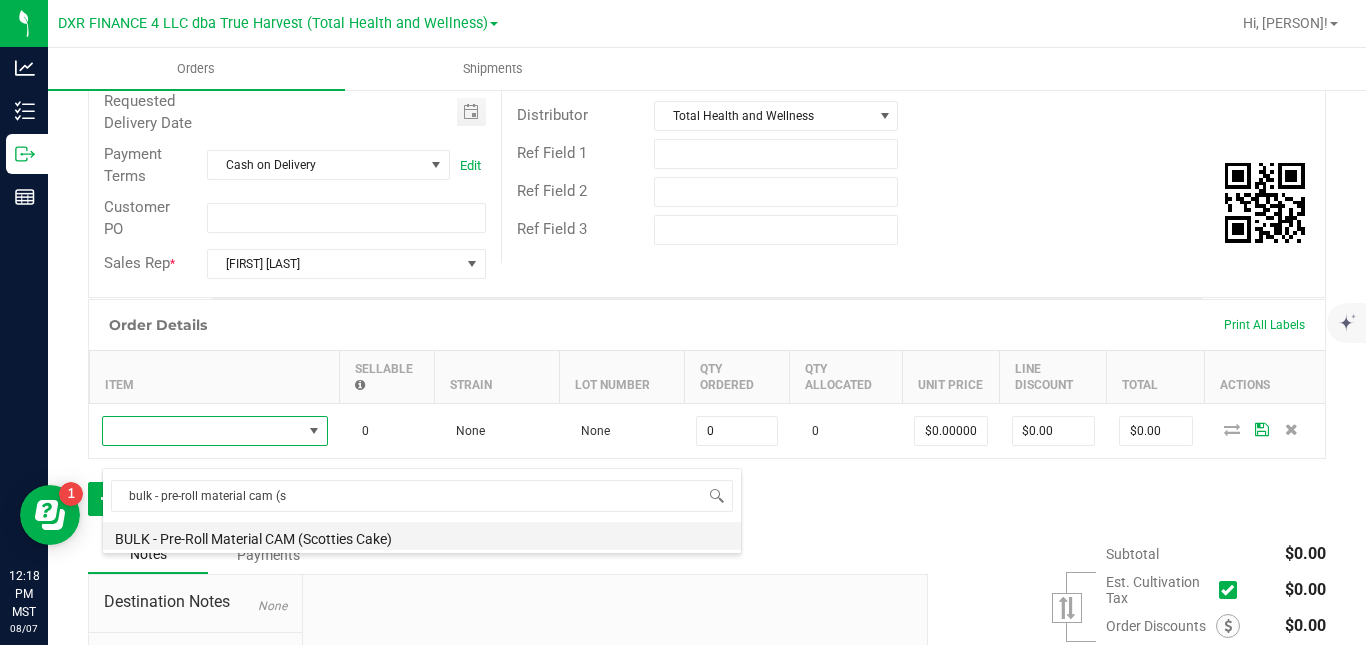 click on "BULK - Pre-Roll Material CAM (Scotties Cake)" at bounding box center [422, 536] 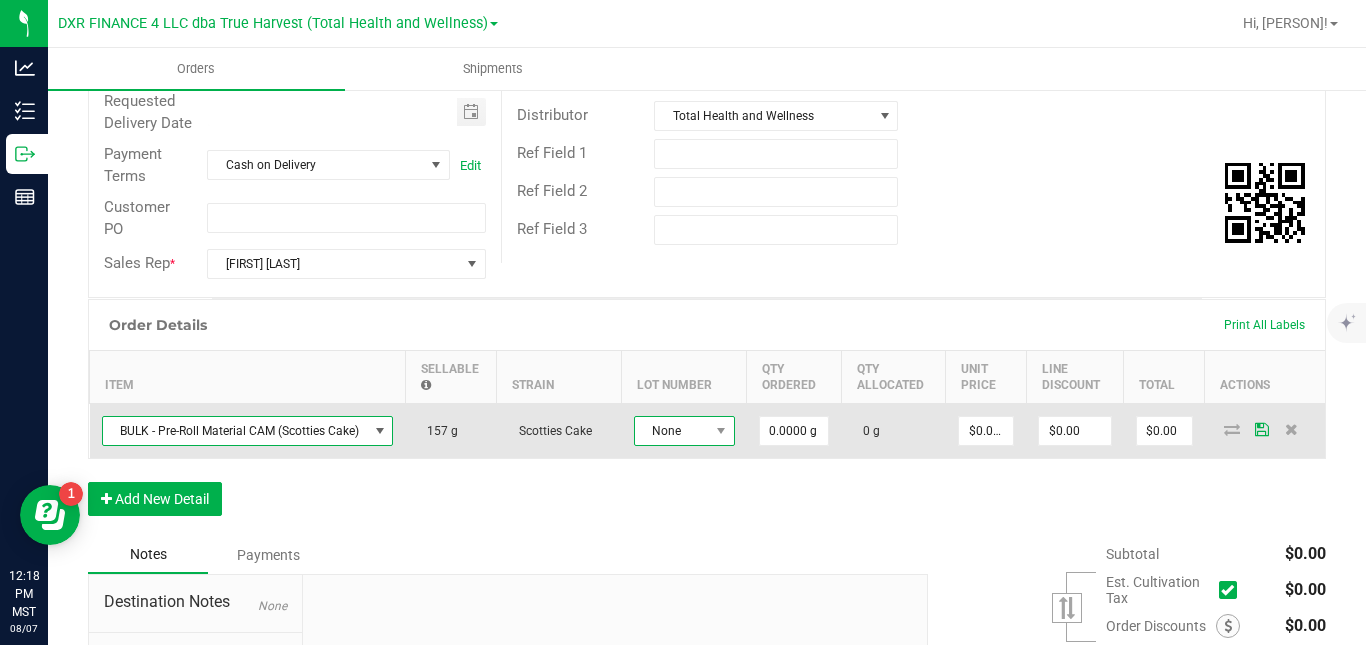 click on "None" at bounding box center (672, 431) 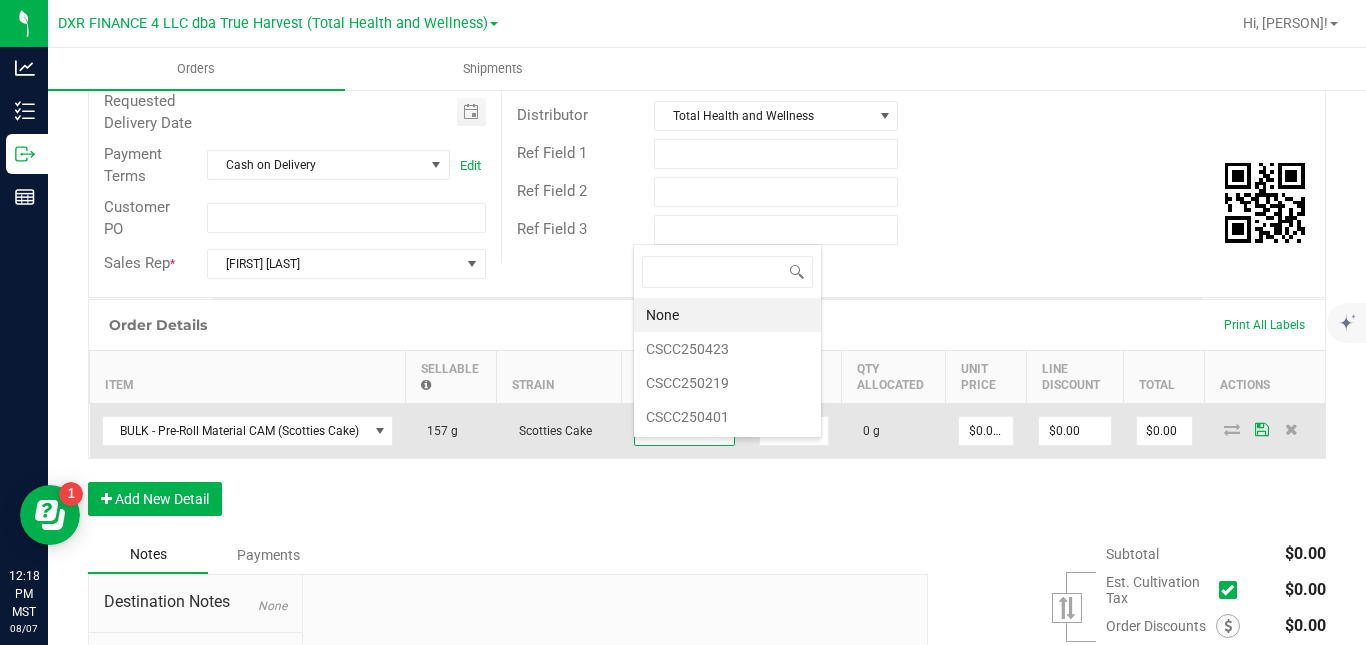 scroll, scrollTop: 0, scrollLeft: 0, axis: both 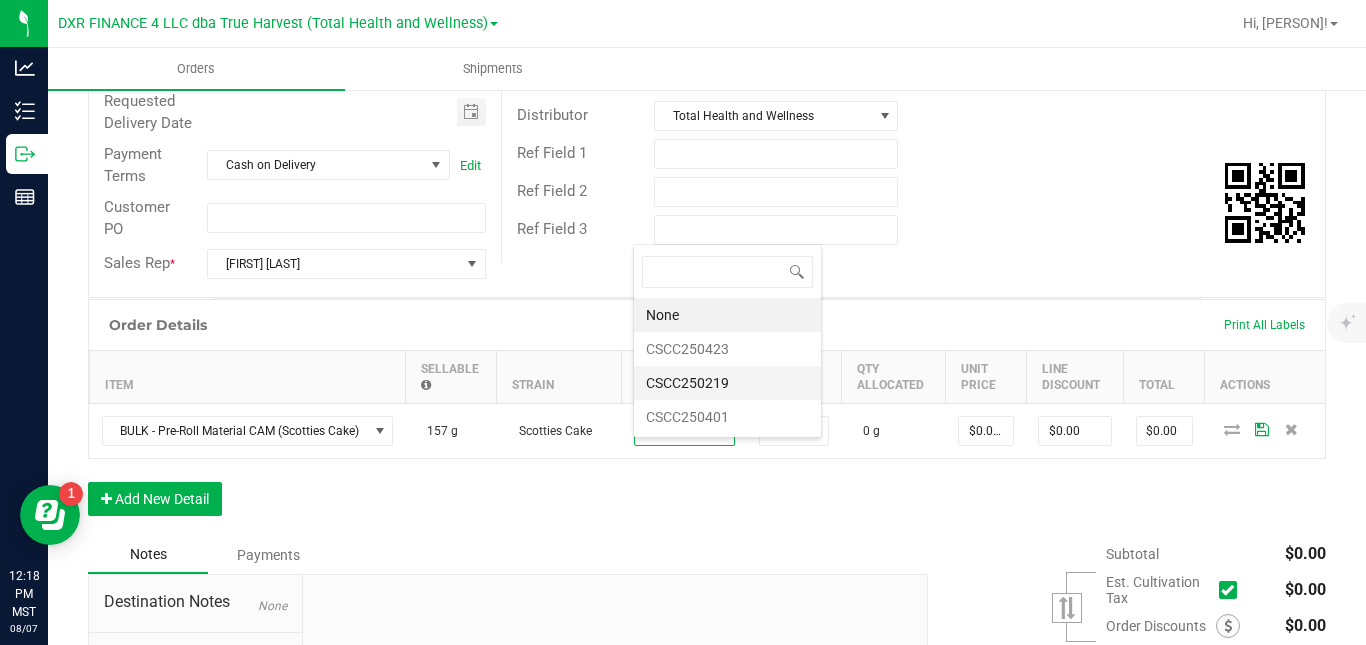 click on "CSCC250219" at bounding box center (727, 383) 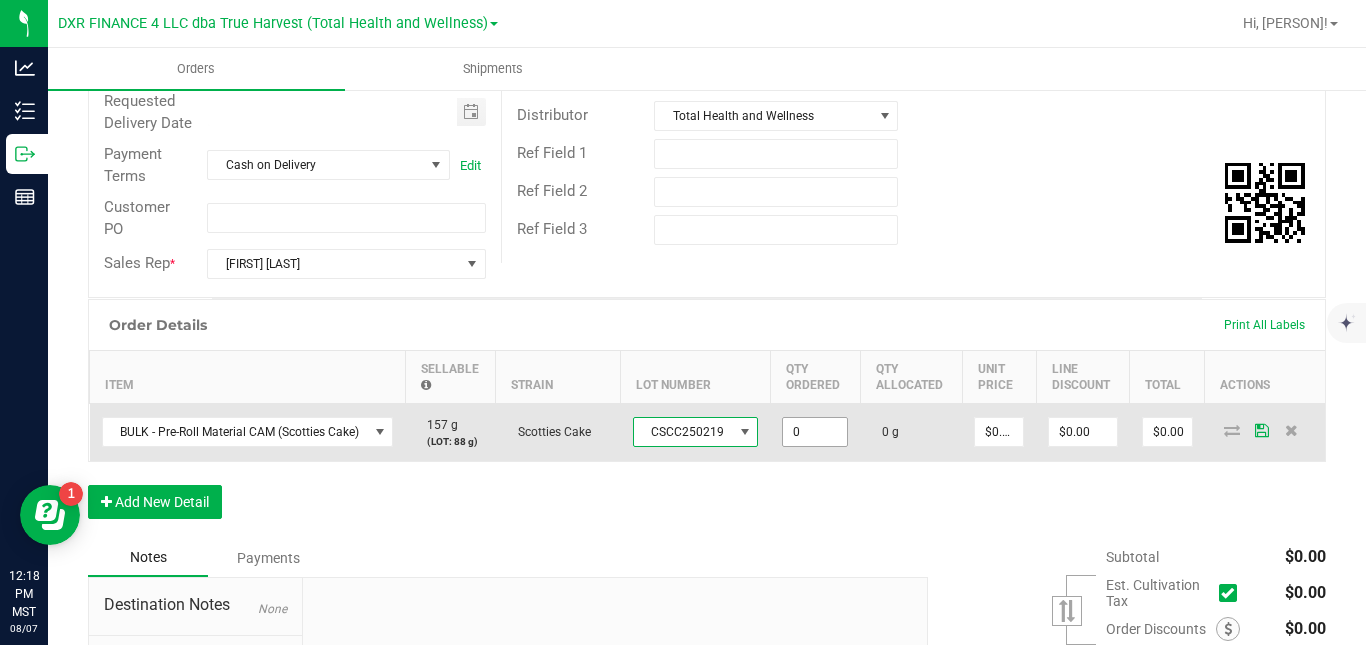 click on "0" at bounding box center [815, 432] 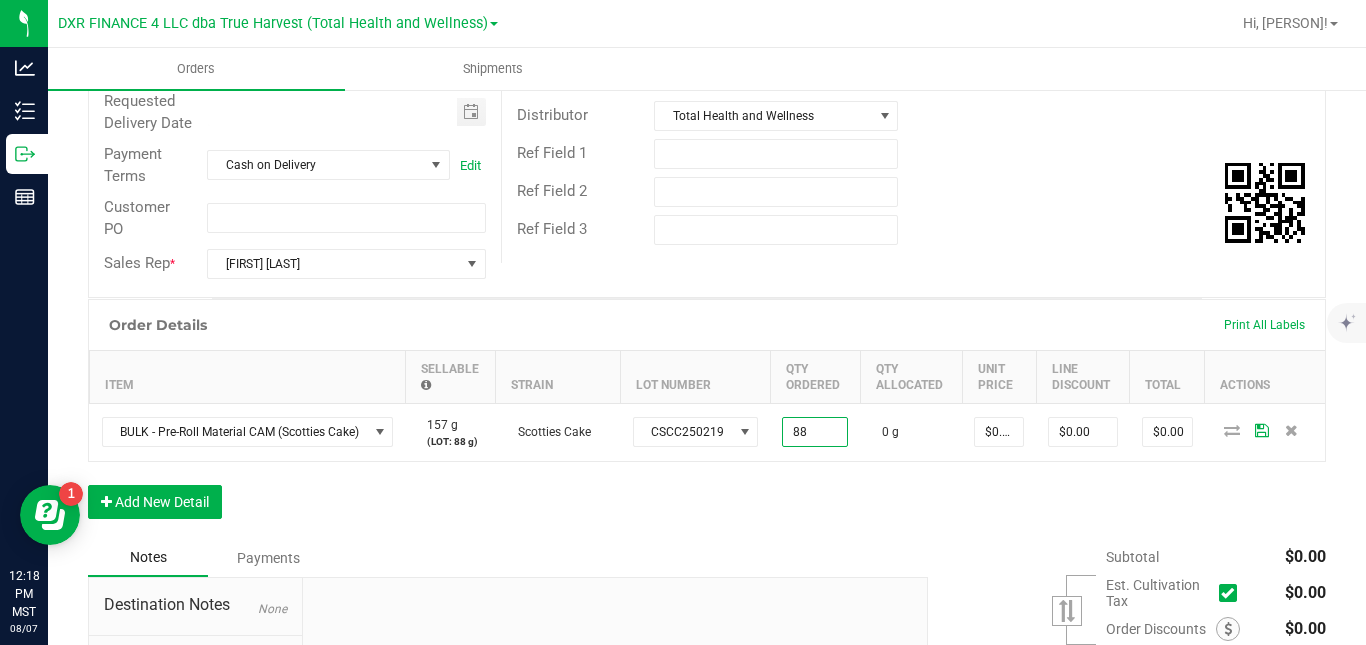 type on "88.0000 g" 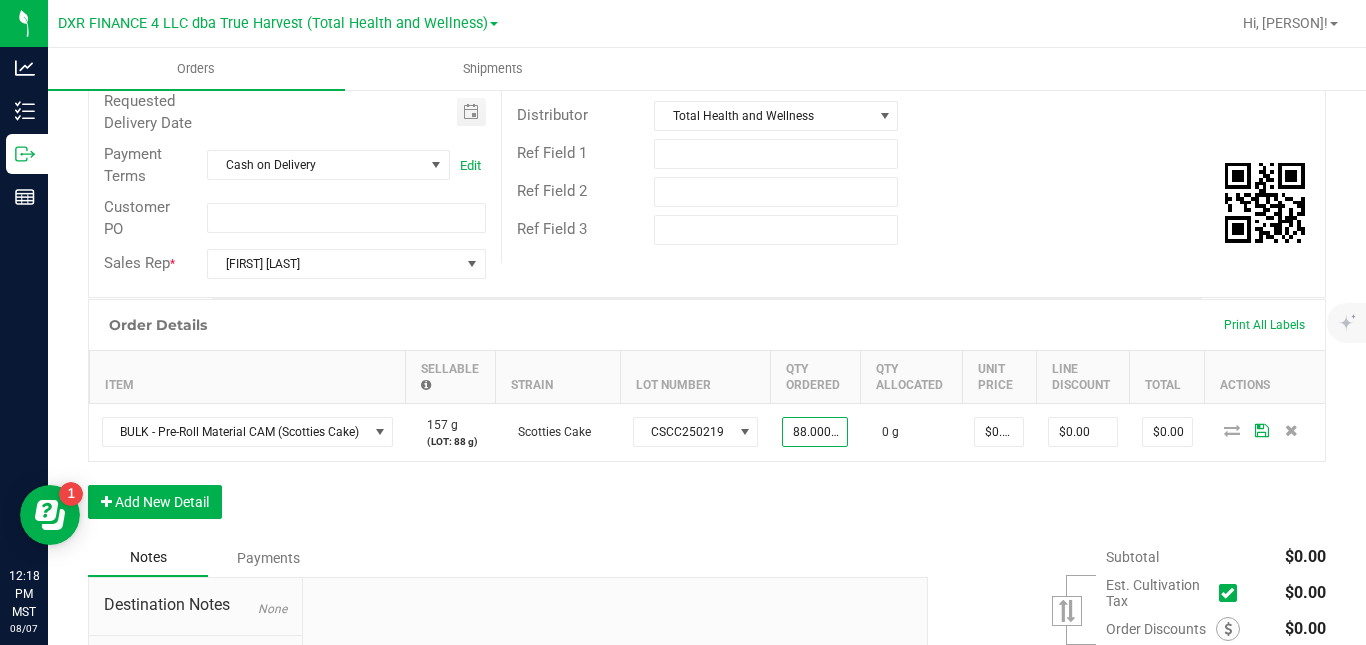 click on "Order Details Print All Labels Item  Sellable  Strain  Lot Number  Qty Ordered Qty Allocated Unit Price Line Discount Total Actions BULK - Pre-Roll Material CAM (Scotties Cake)  157 g   (LOT: 88 g)   Scotties Cake  CSCC250219 88.0000 g  0 g  $0.00000 $0.00 $0.00
Add New Detail" at bounding box center (707, 419) 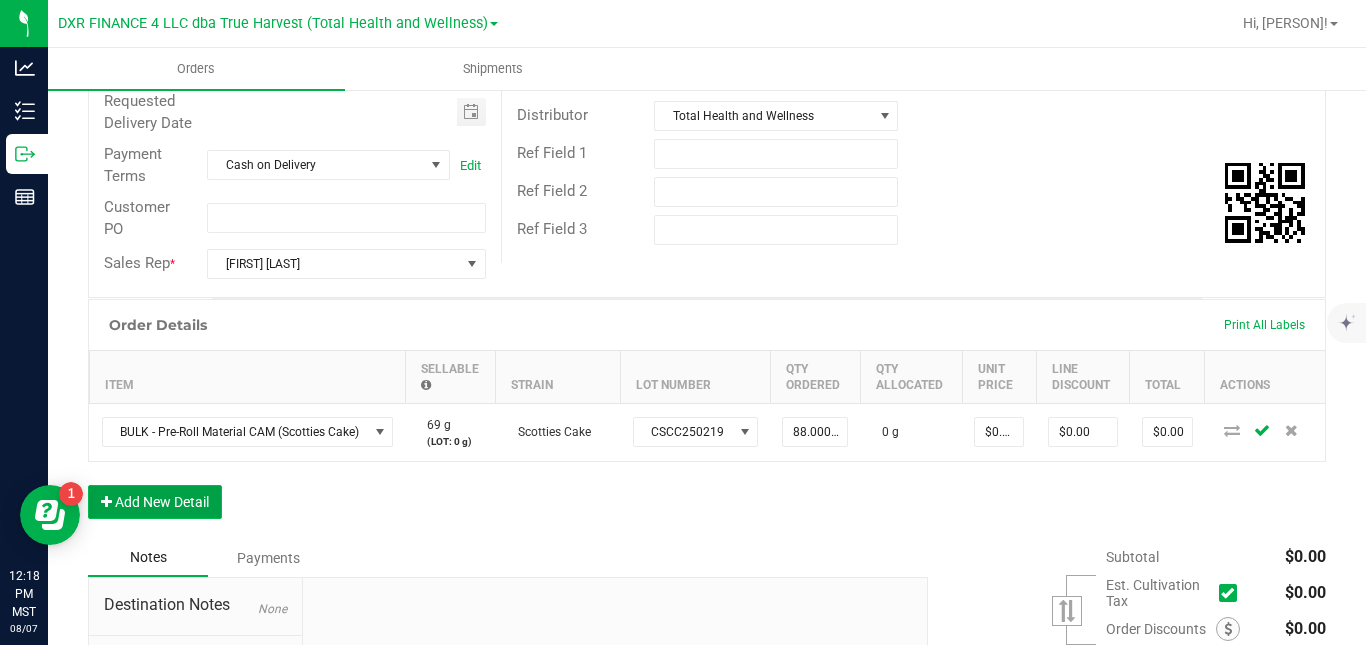 click on "Add New Detail" at bounding box center (155, 502) 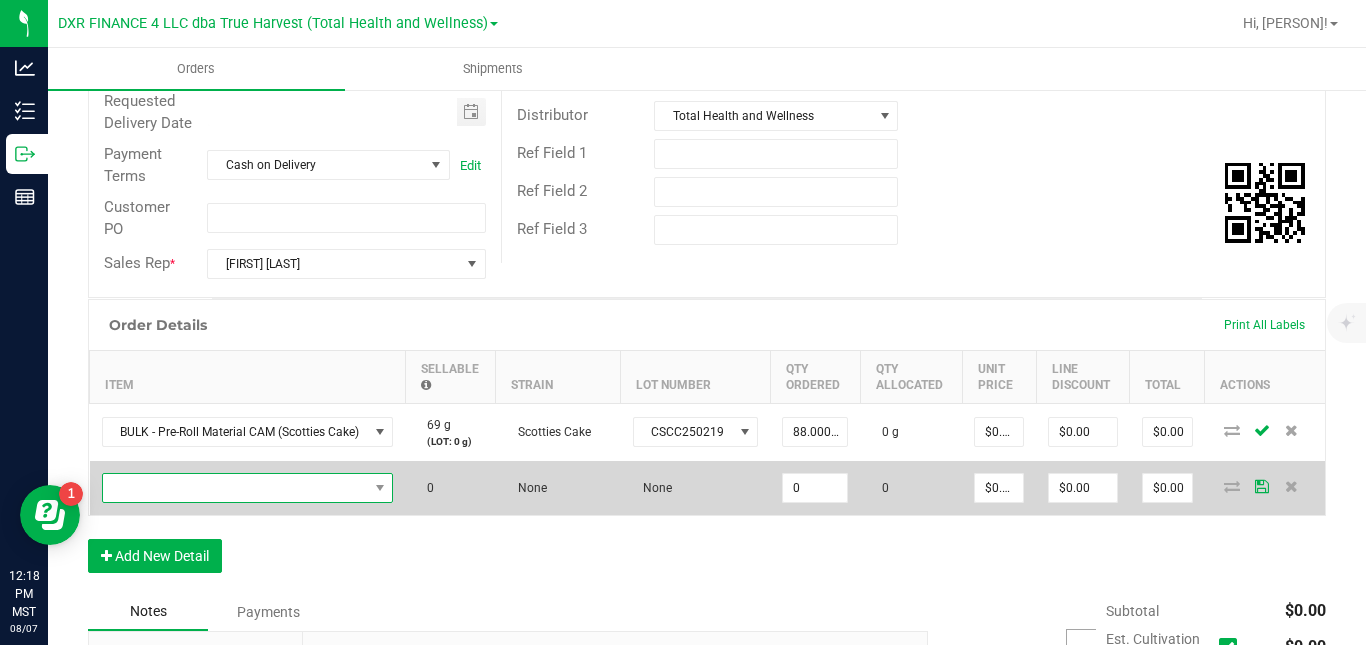 click at bounding box center (235, 488) 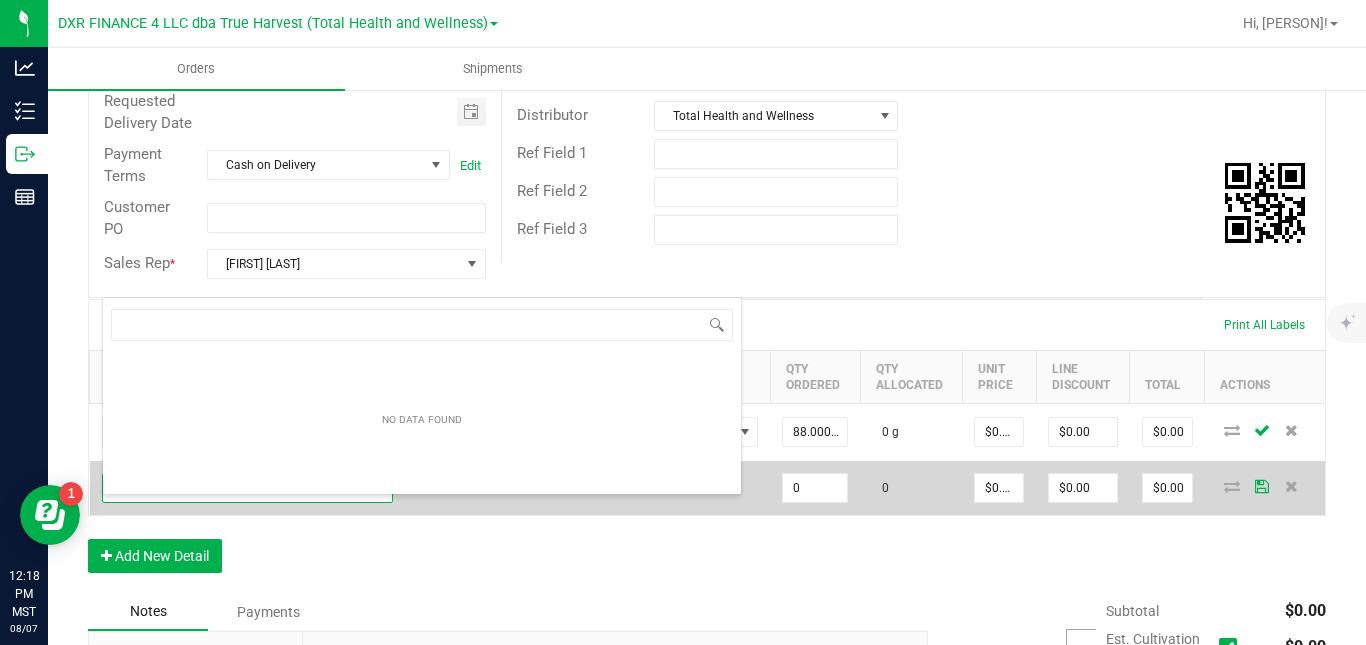 scroll, scrollTop: 99970, scrollLeft: 99707, axis: both 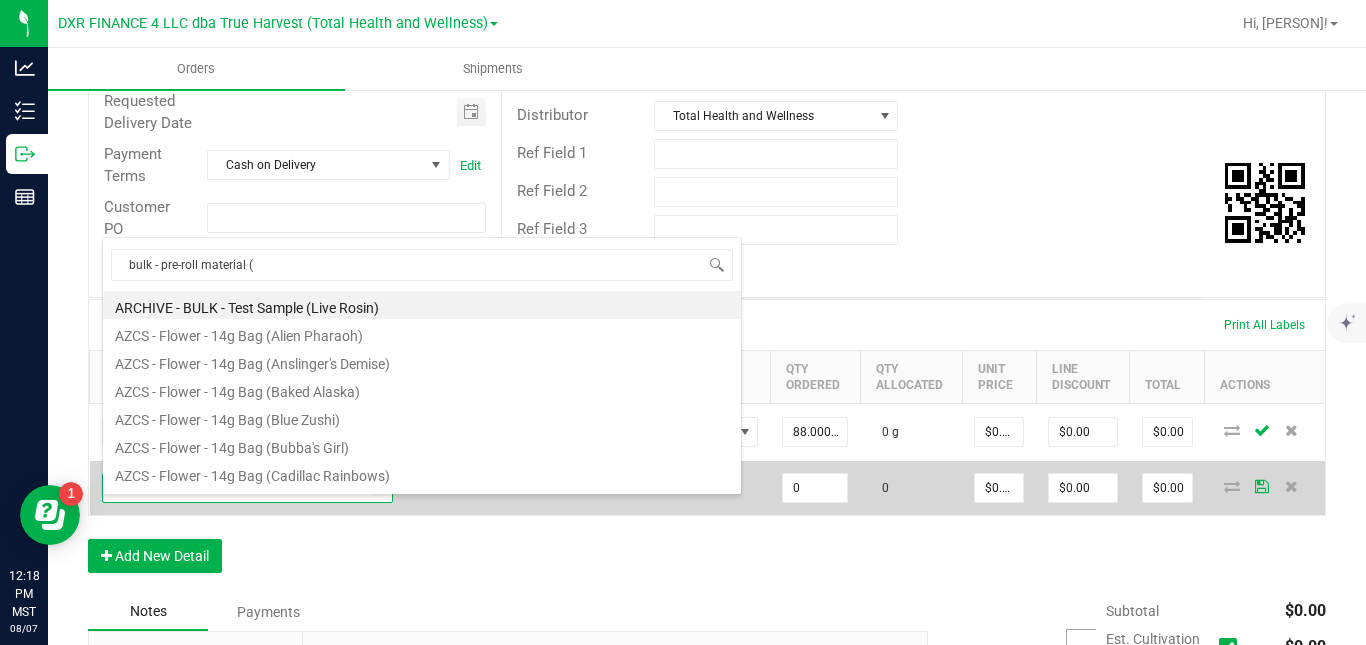 type on "bulk - pre-roll material (b" 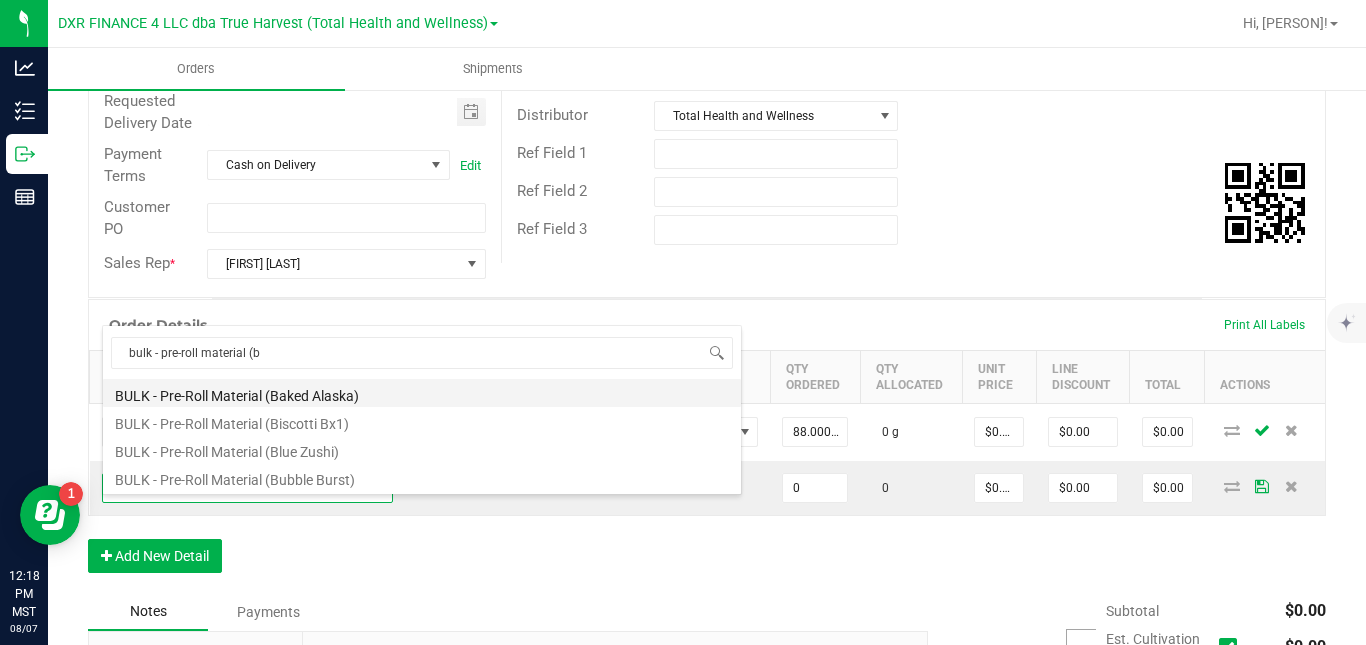 click on "BULK - Pre-Roll Material (Baked Alaska)" at bounding box center (422, 393) 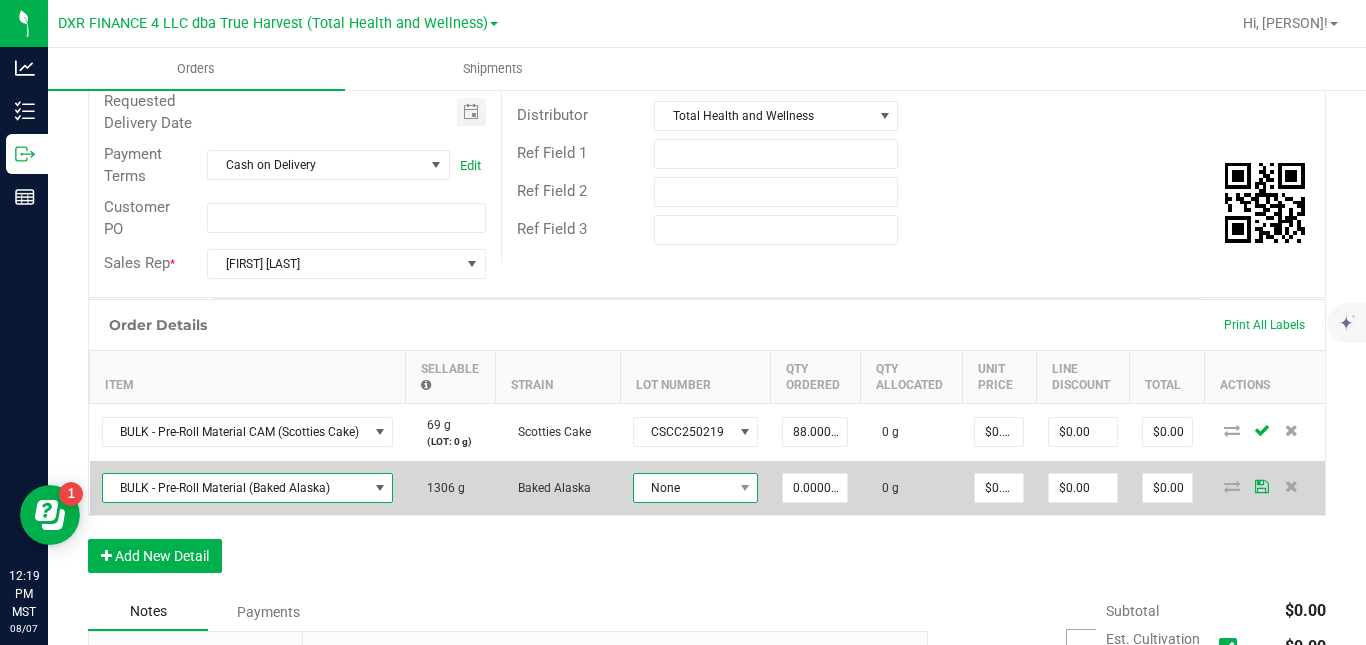 click on "None" at bounding box center [683, 488] 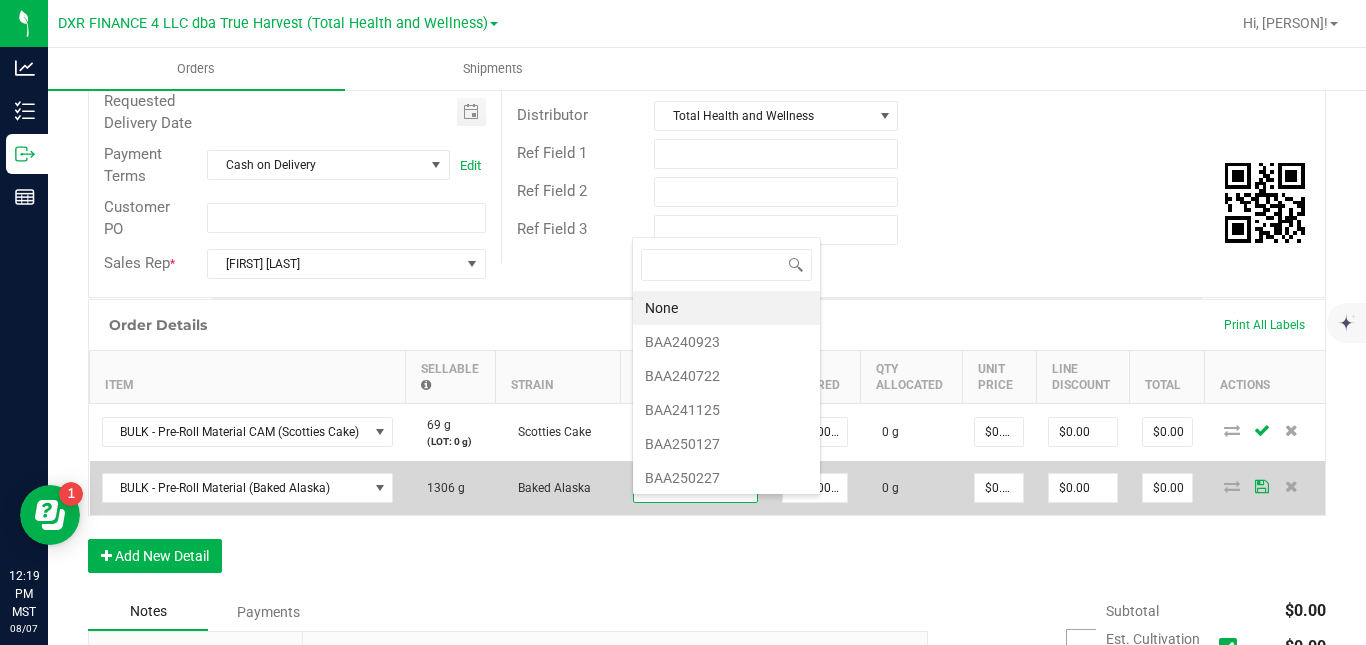 scroll, scrollTop: 99970, scrollLeft: 99876, axis: both 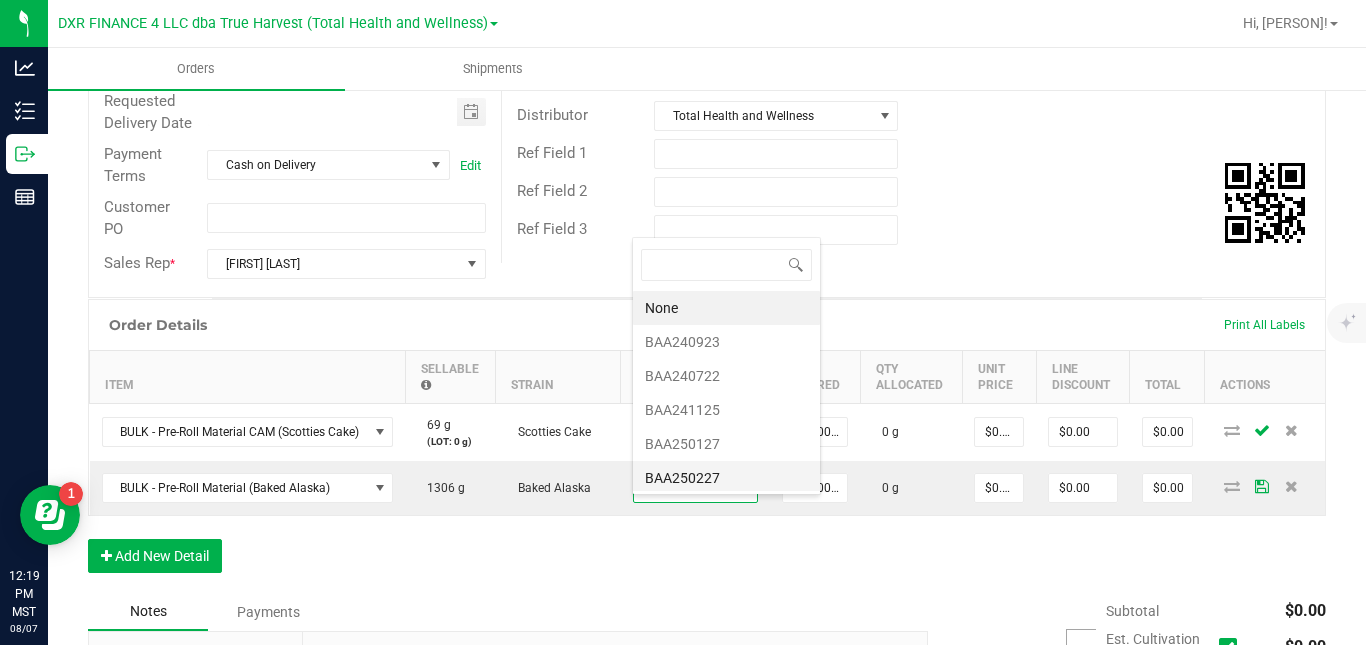 click on "BAA250227" at bounding box center (726, 478) 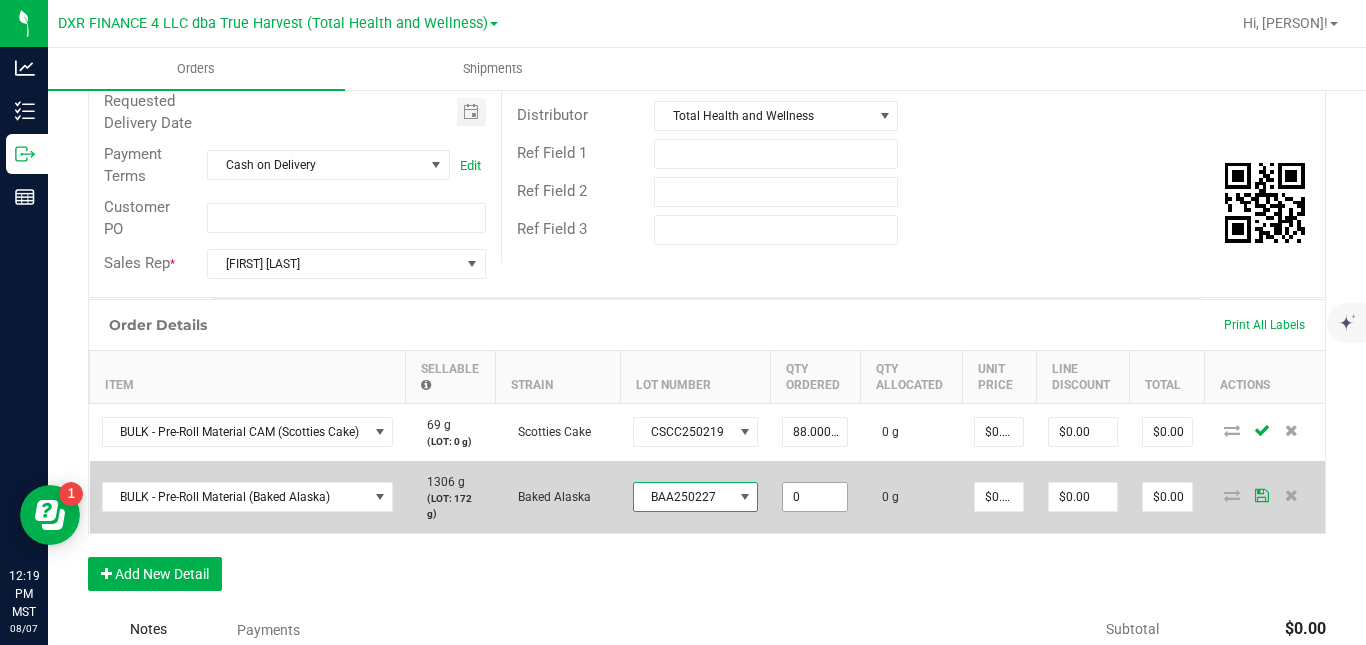 click on "0" at bounding box center (815, 497) 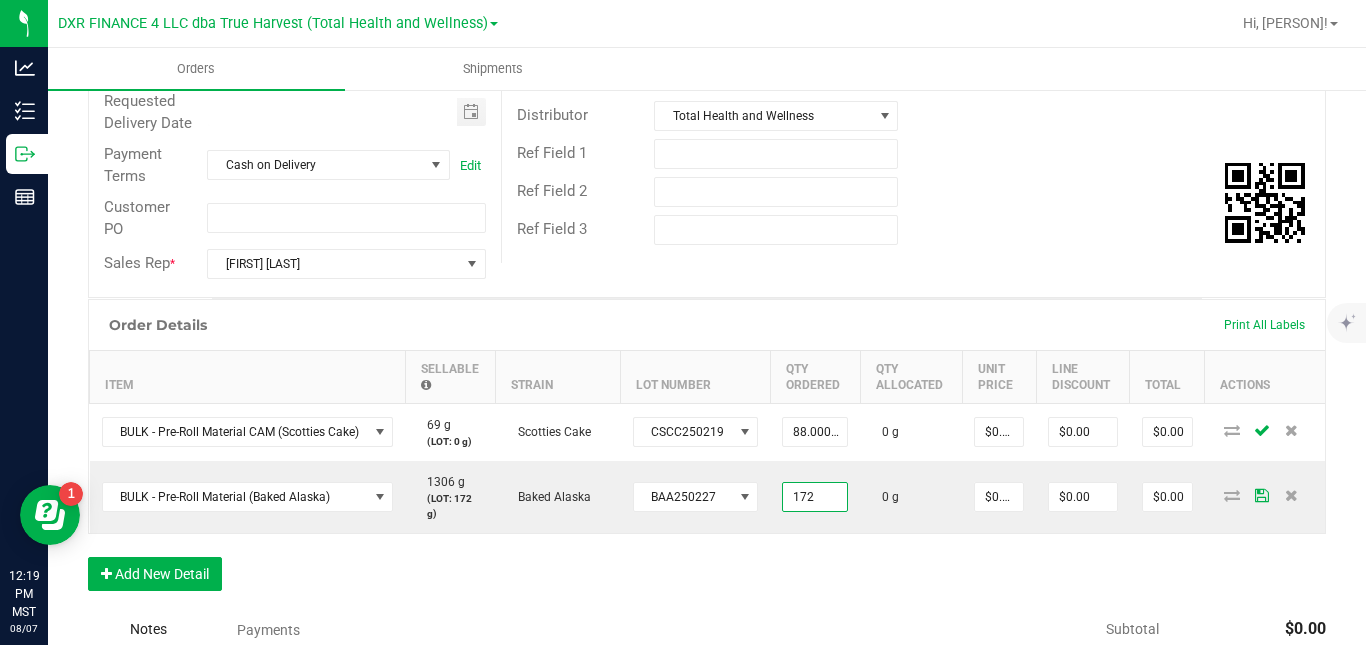 type on "172.0000 g" 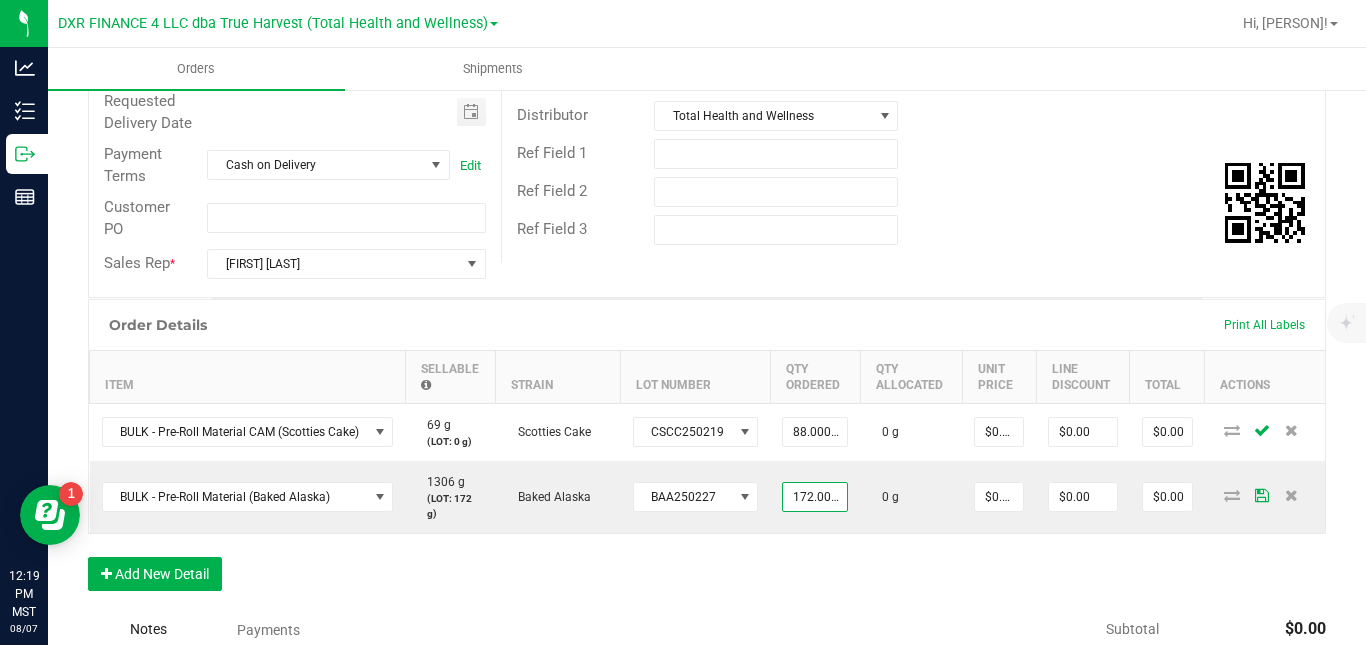 click on "Order Details Print All Labels Item  Sellable  Strain  Lot Number  Qty Ordered Qty Allocated Unit Price Line Discount Total Actions BULK - Pre-Roll Material CAM ([STRAIN])  [QUANTITY]   (LOT: [QUANTITY])   [STRAIN]  [LOT_NUMBER] [QUANTITY]  [QUANTITY]  $[PRICE] $[PRICE] $[PRICE] BULK - Pre-Roll Material ([STRAIN])  [QUANTITY]   (LOT: [QUANTITY])   [STRAIN]  [LOT_NUMBER] [QUANTITY]  [QUANTITY]  $[PRICE] $[PRICE] $[PRICE]
Add New Detail" at bounding box center [707, 455] 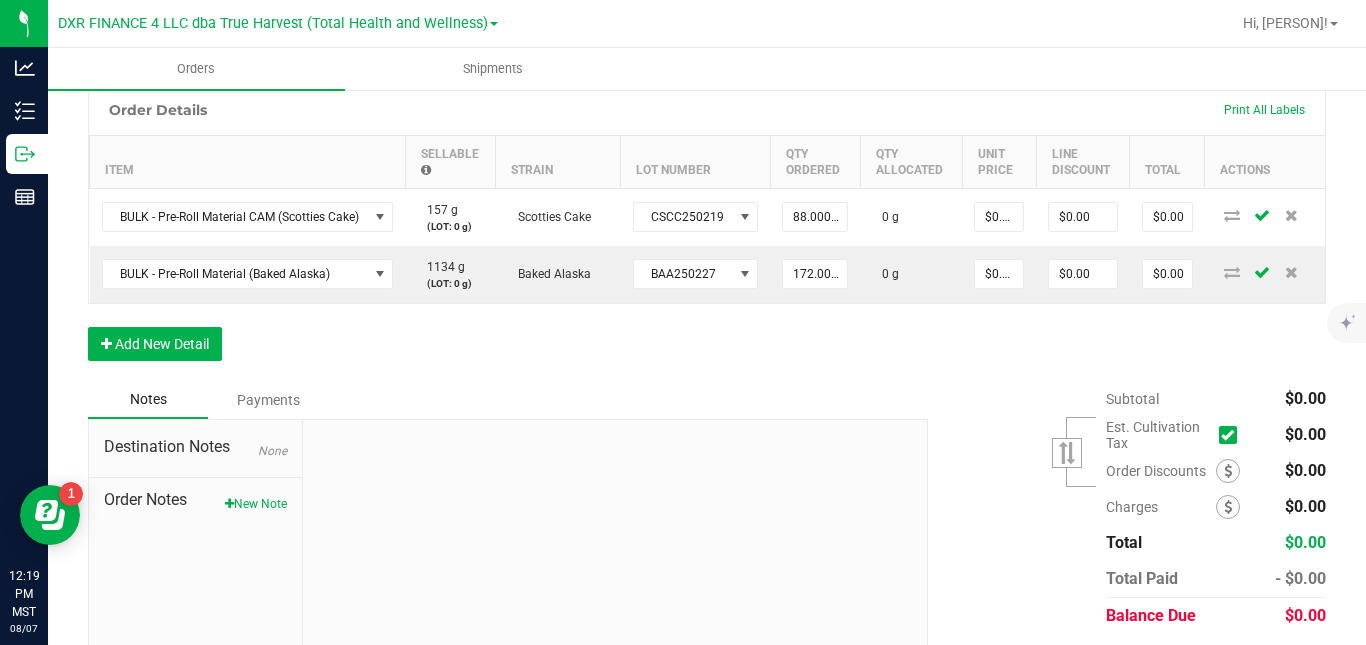 scroll, scrollTop: 527, scrollLeft: 0, axis: vertical 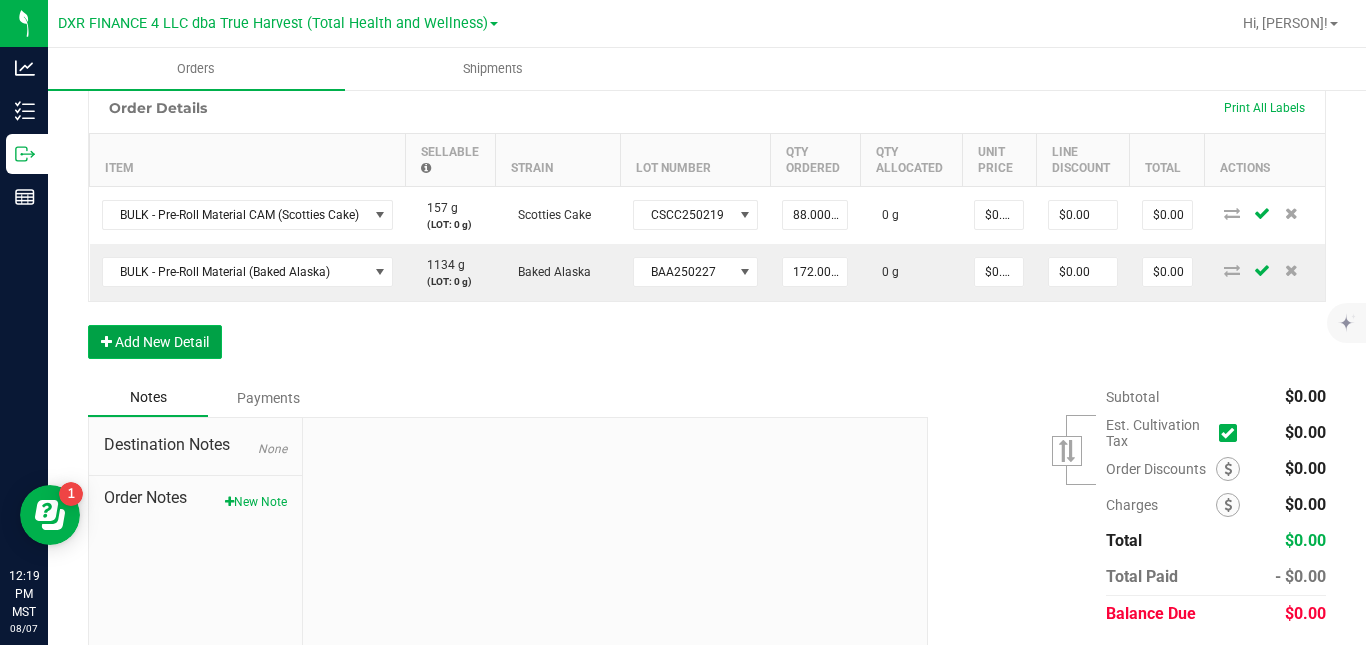 click on "Add New Detail" at bounding box center [155, 342] 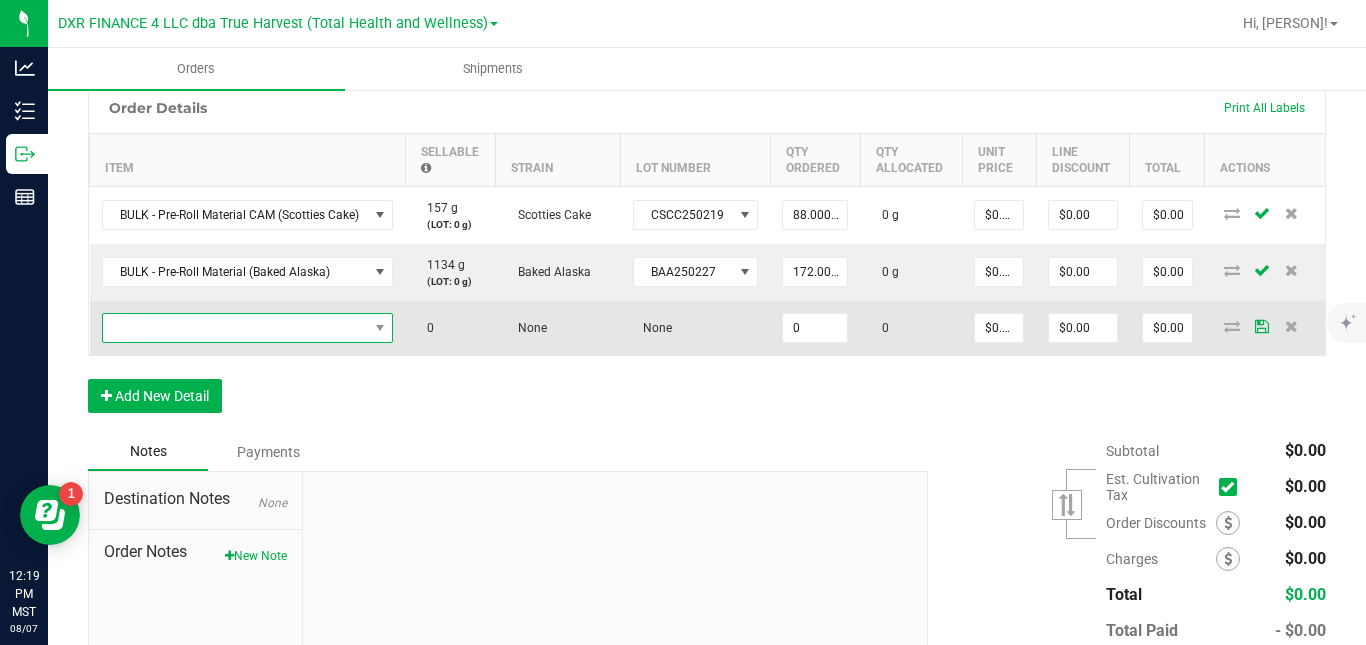 click at bounding box center [235, 328] 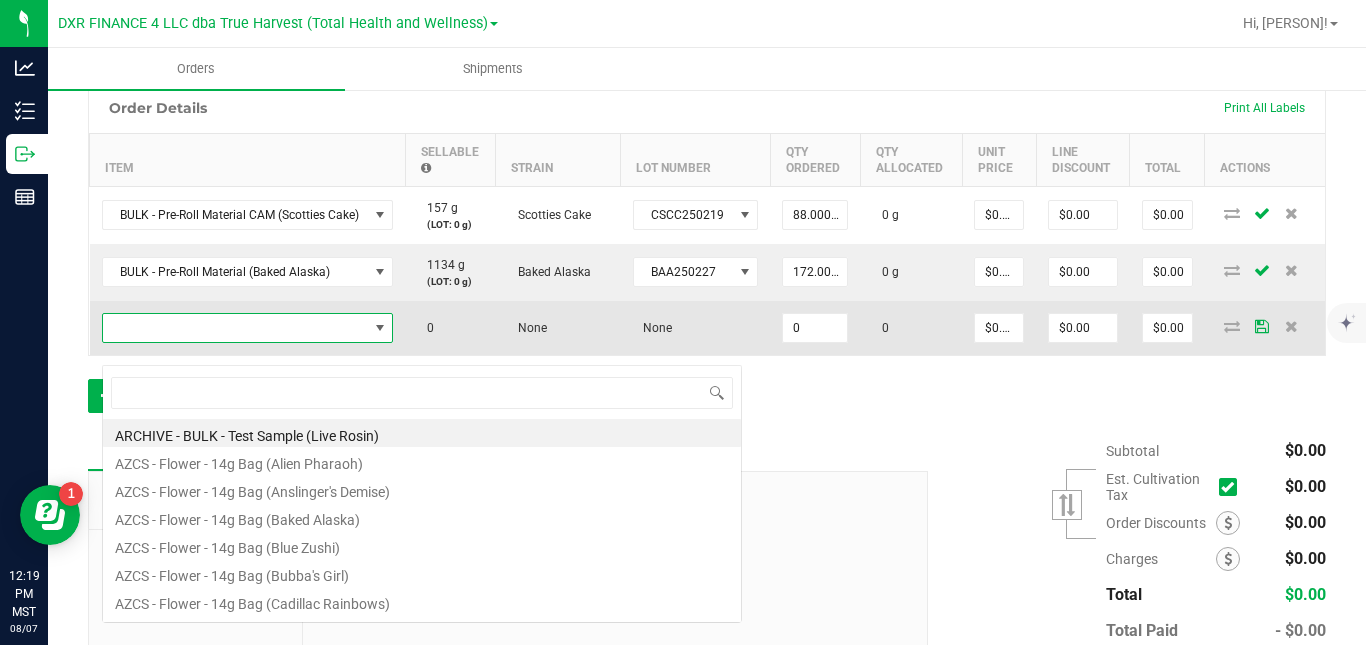 scroll, scrollTop: 99970, scrollLeft: 99707, axis: both 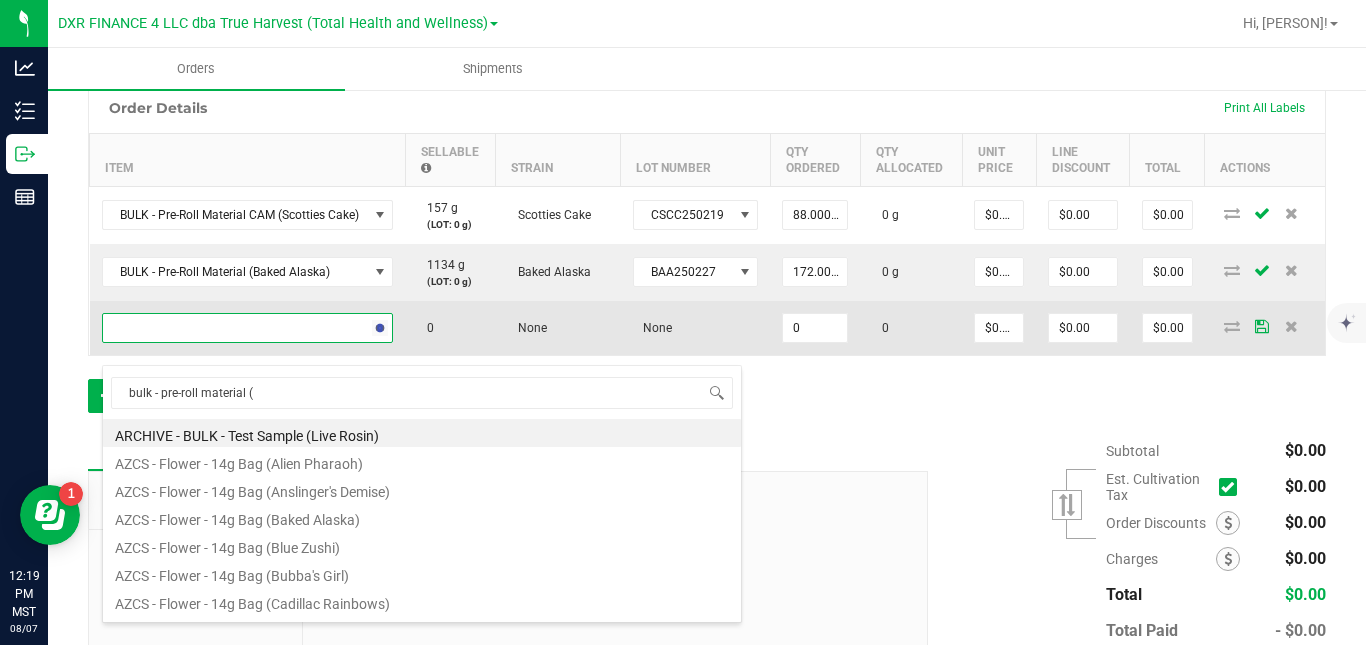 type on "bulk - pre-roll material (j" 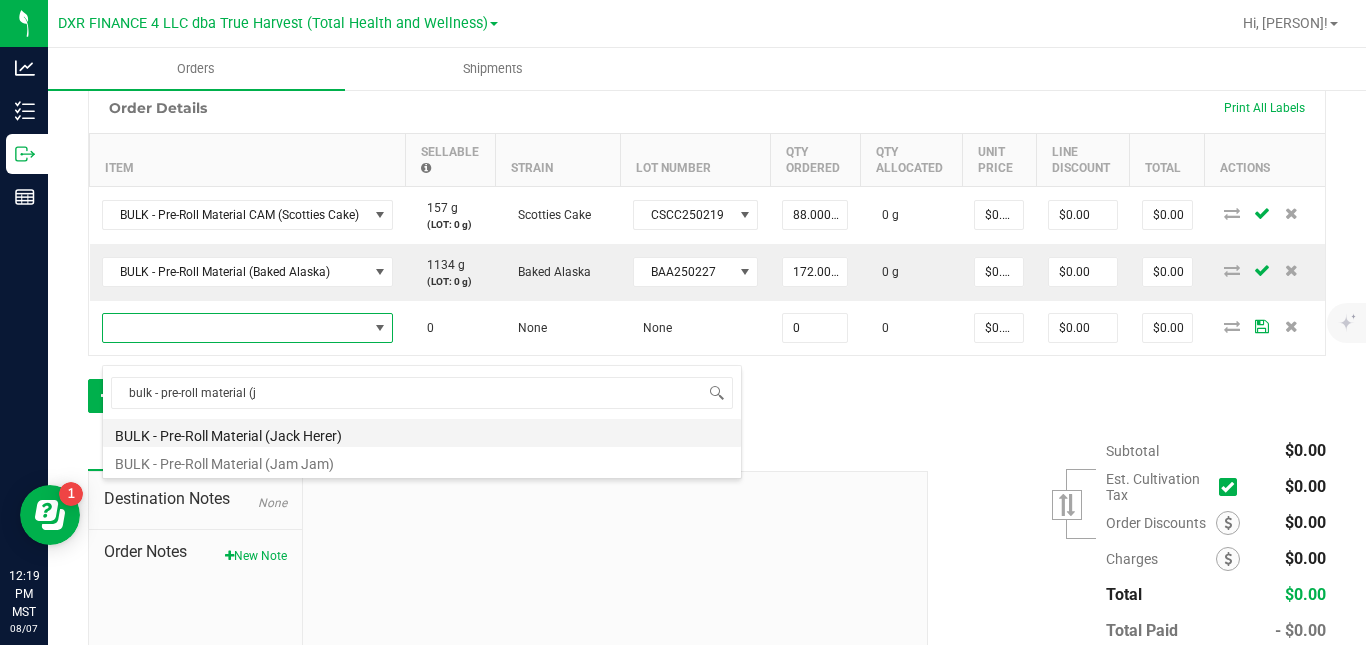 click on "BULK - Pre-Roll Material (Jack Herer)" at bounding box center (422, 433) 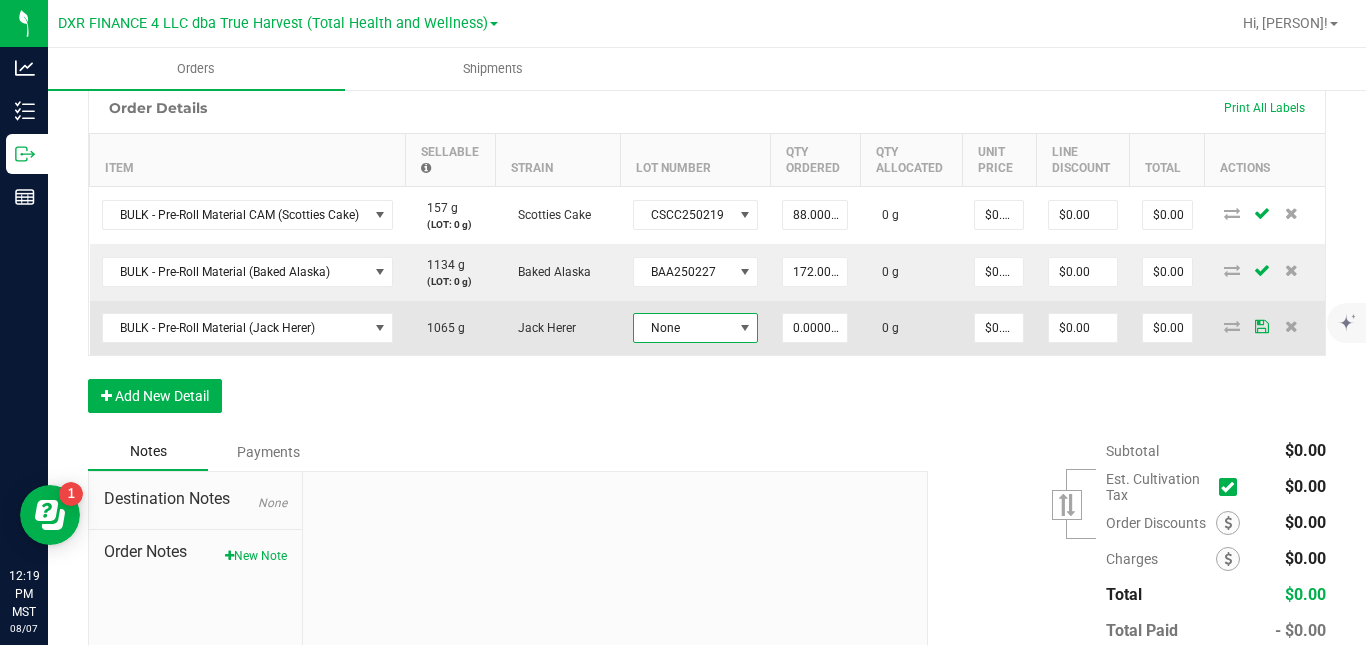 click on "None" at bounding box center [683, 328] 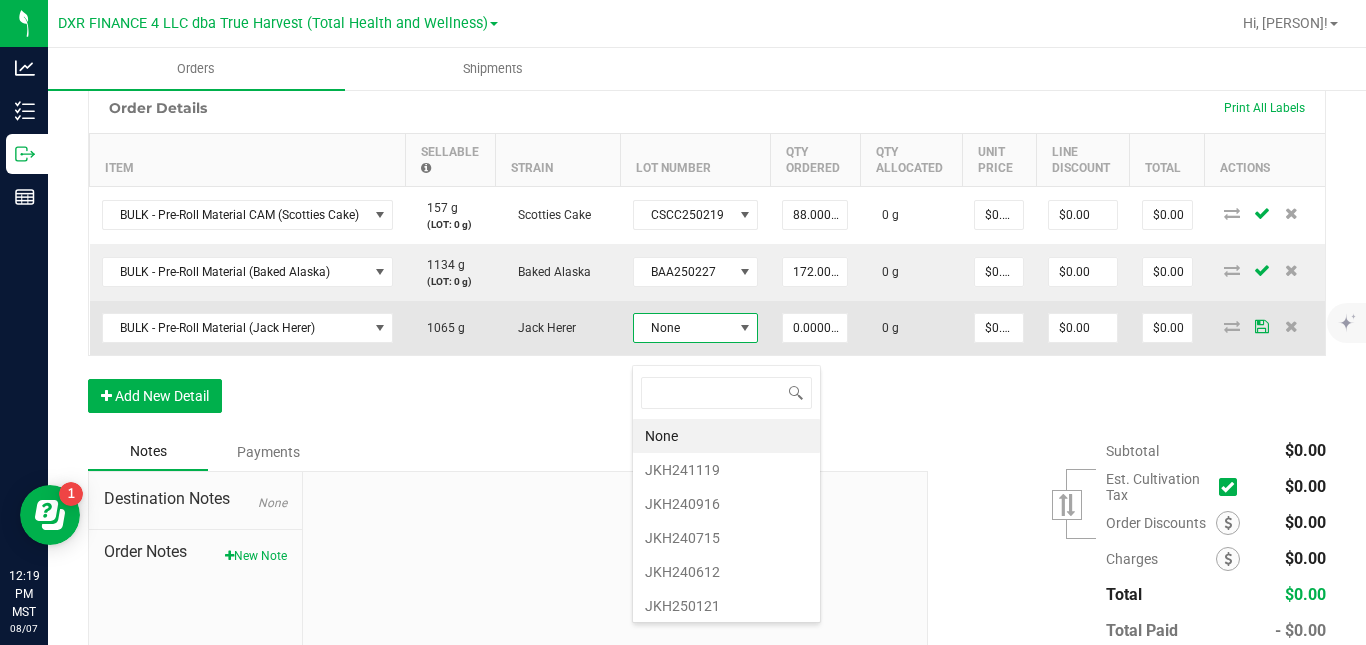 scroll, scrollTop: 99970, scrollLeft: 99876, axis: both 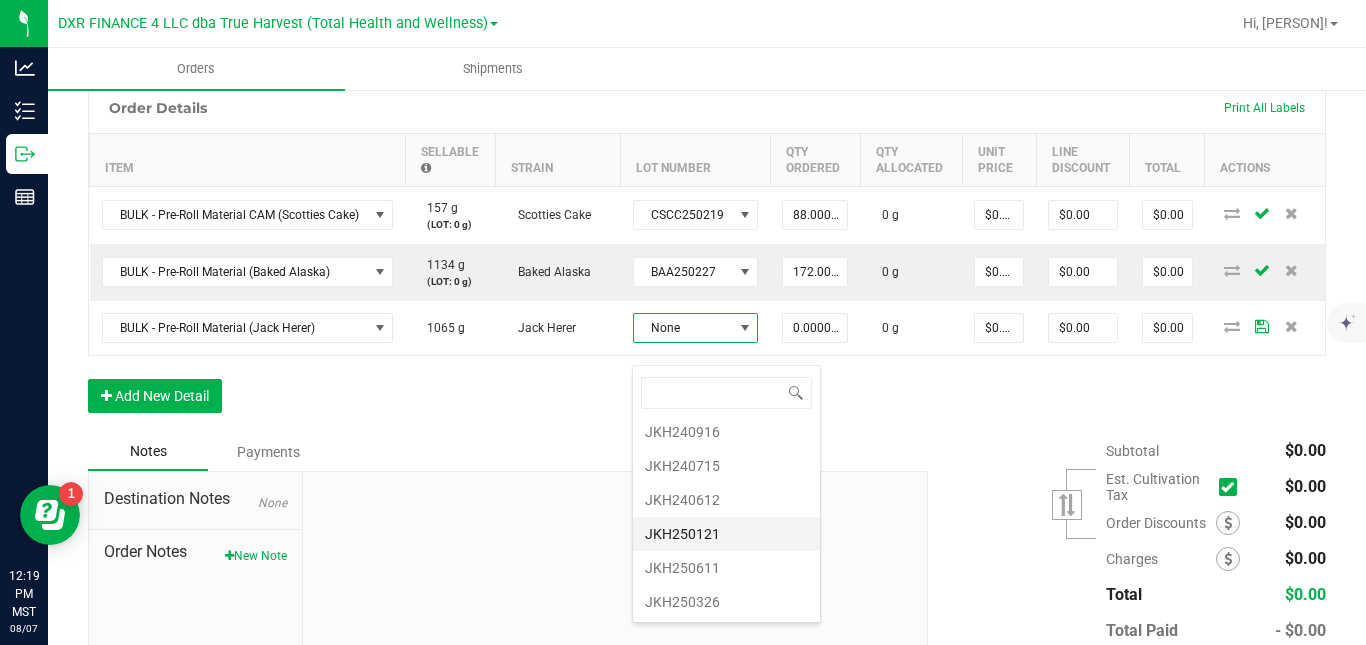 click on "JKH250121" at bounding box center (726, 534) 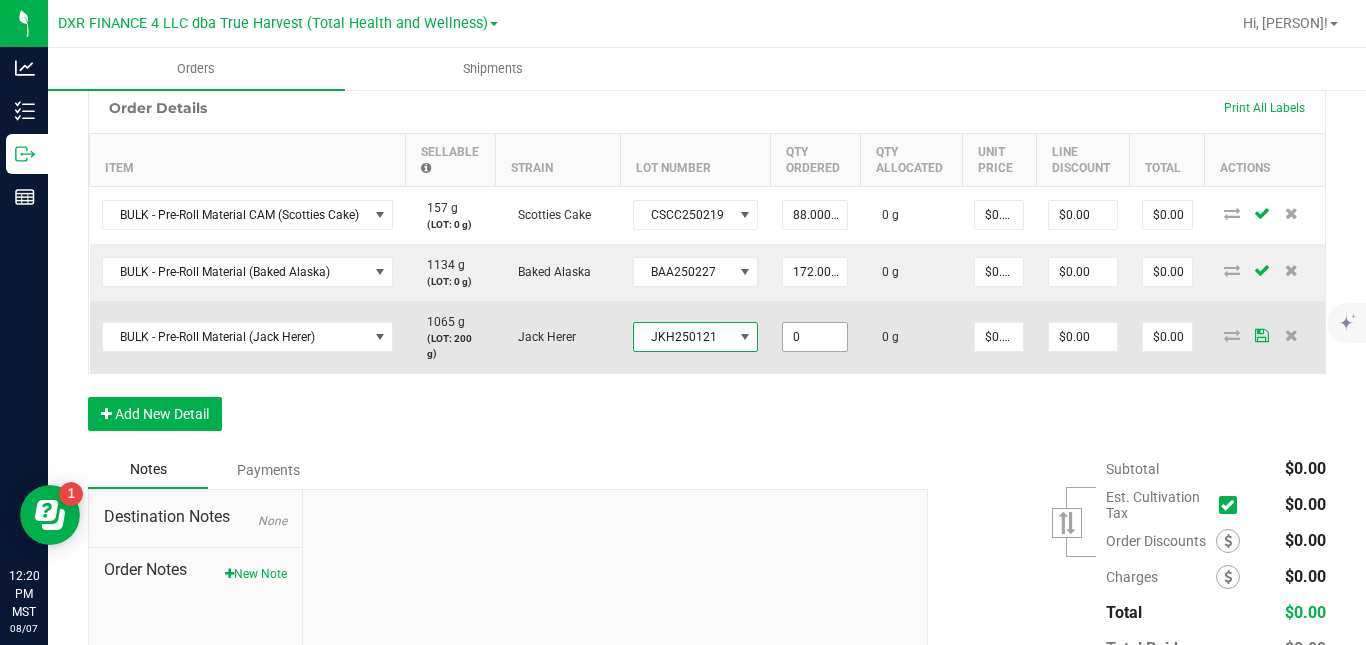 click on "0" at bounding box center [815, 337] 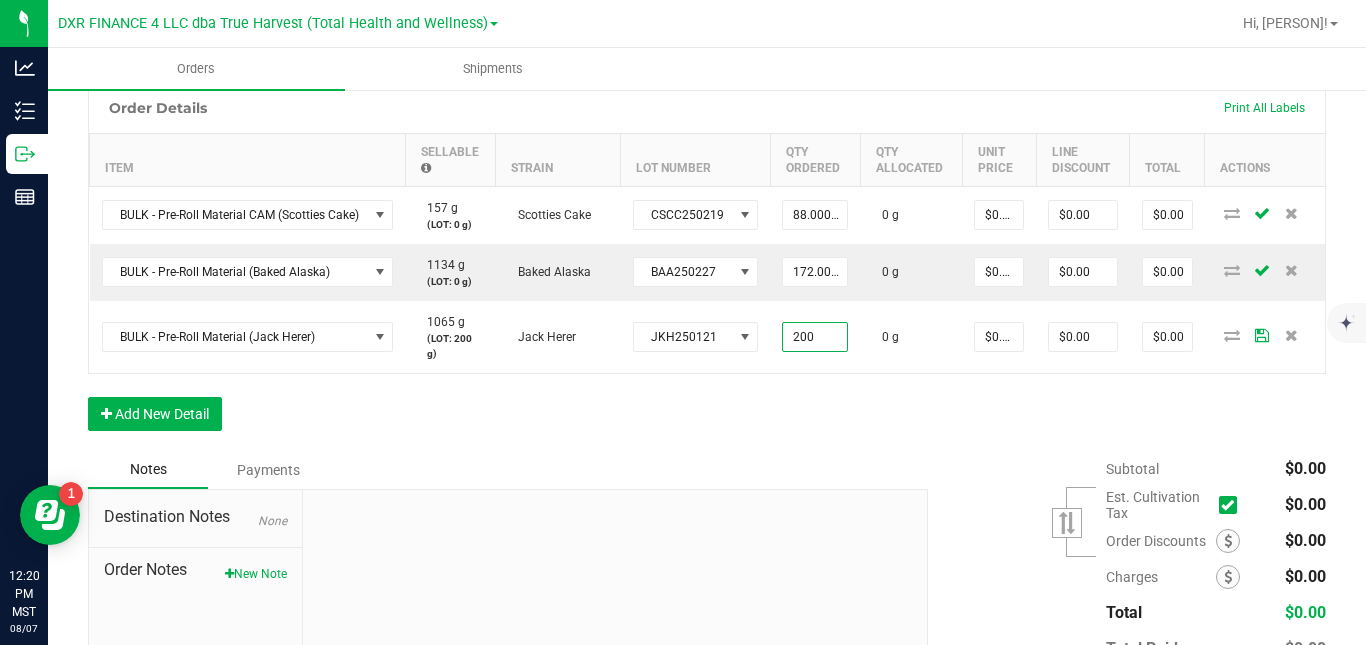type on "200.0000 g" 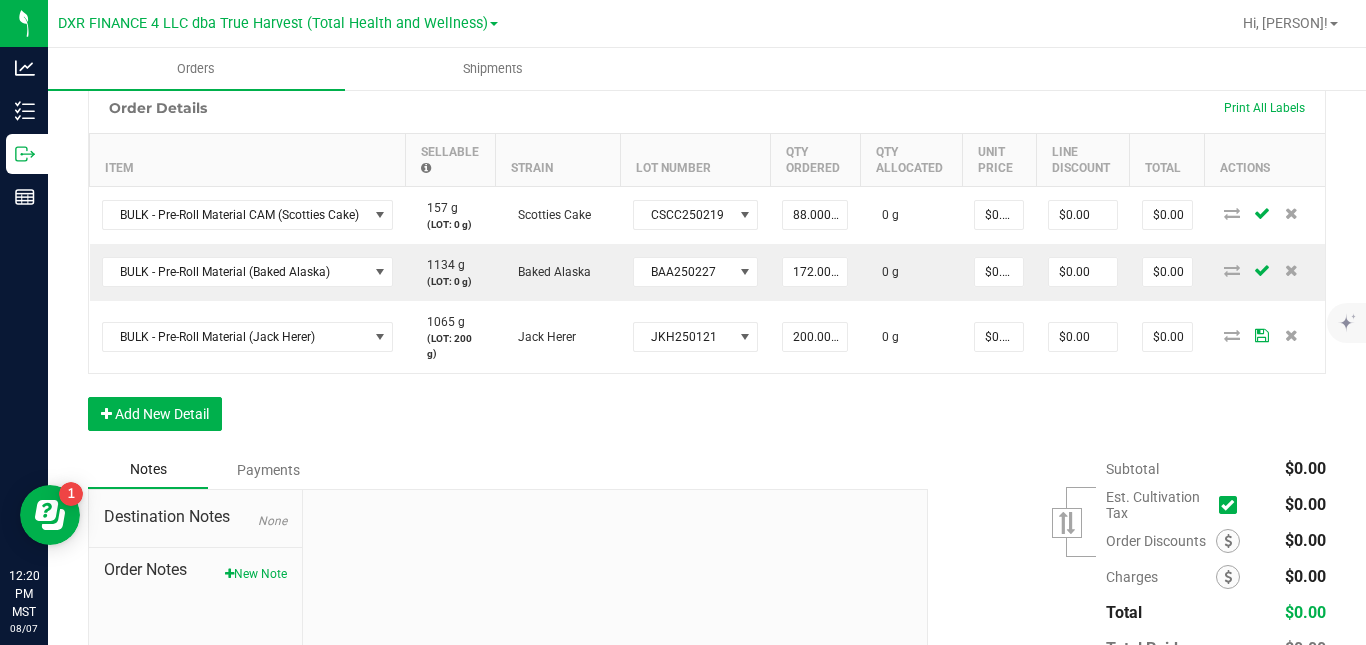 click on "Order Details Print All Labels Item  Sellable  Strain  Lot Number  Qty Ordered Qty Allocated Unit Price Line Discount Total Actions BULK - Pre-Roll Material CAM (Scotties Cake)  157 g   (LOT: 0 g)   Scotties Cake  CSCC250219 88.0000 g  0 g  $0.00000 $0.00 $0.00 BULK - Pre-Roll Material (Baked Alaska)  1134 g   (LOT: 0 g)   Baked Alaska  BAA250227 172.0000 g  0 g  $0.00000 $0.00 $0.00 BULK - Pre-Roll Material (Jack Herer)  1065 g   (LOT: 200 g)   Jack Herer  JKH250121 200.0000 g  0 g  $0.00000 $0.00 $0.00
Add New Detail" at bounding box center [707, 266] 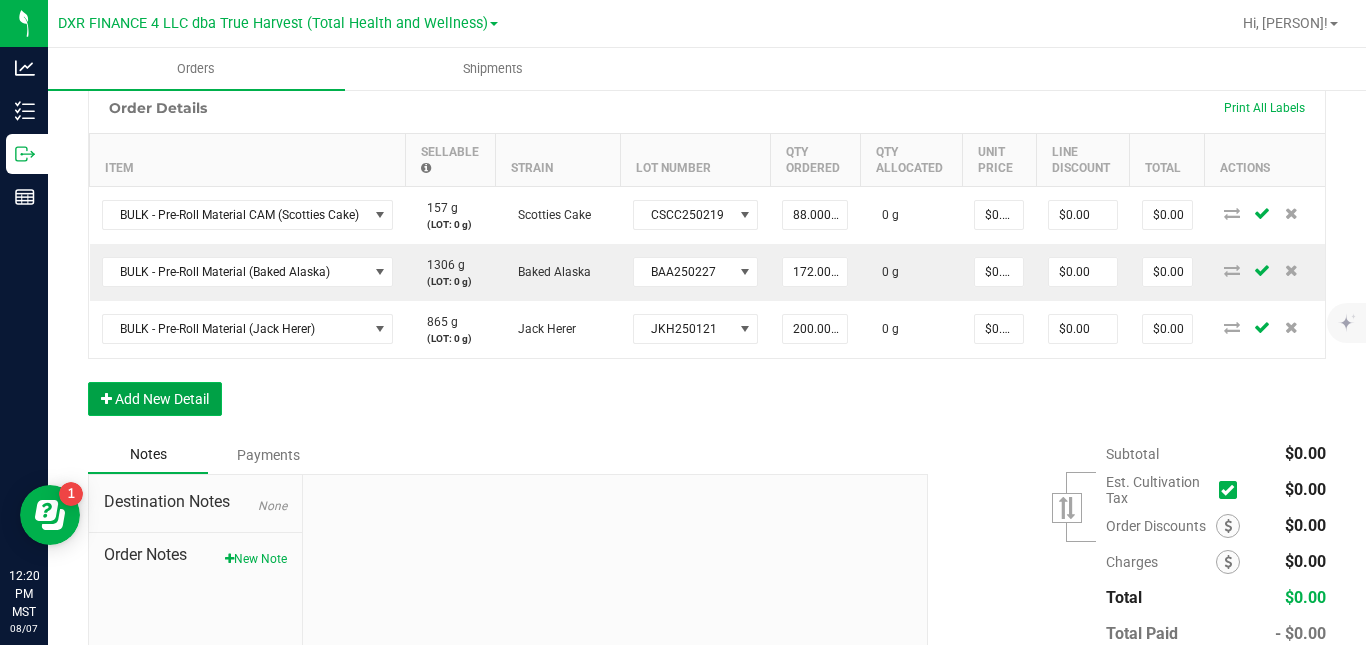 click on "Add New Detail" at bounding box center (155, 399) 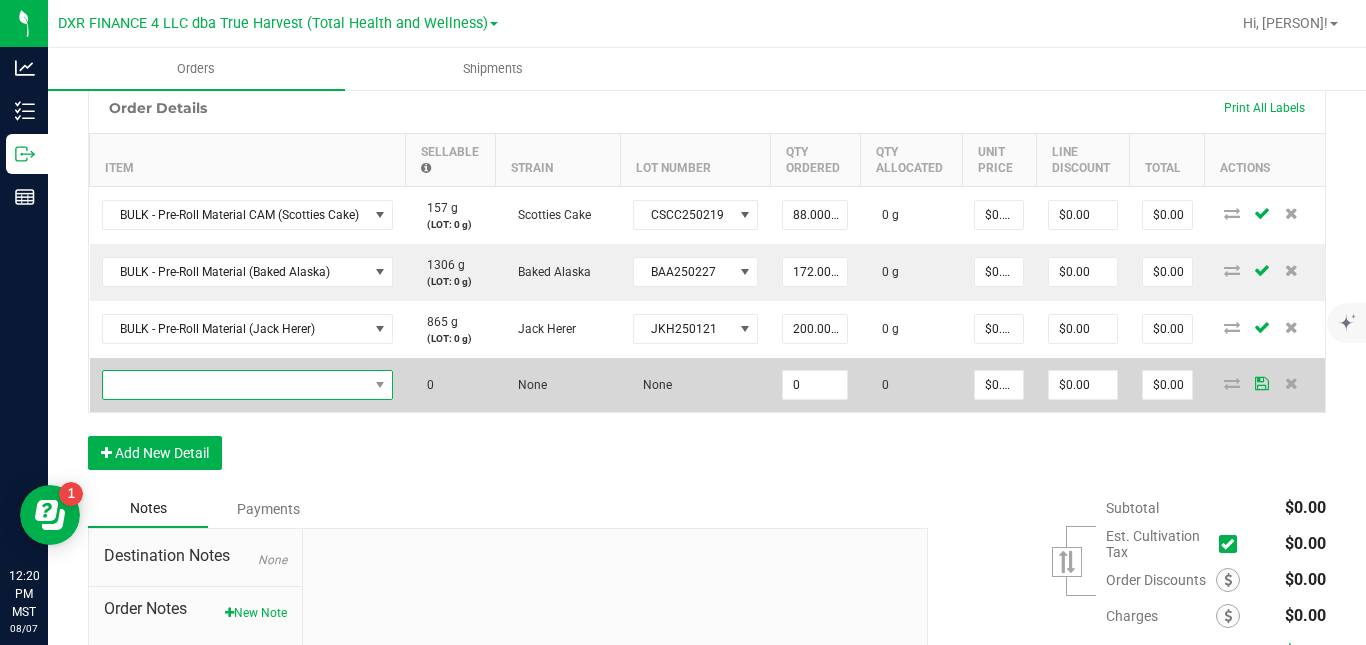 click at bounding box center [235, 385] 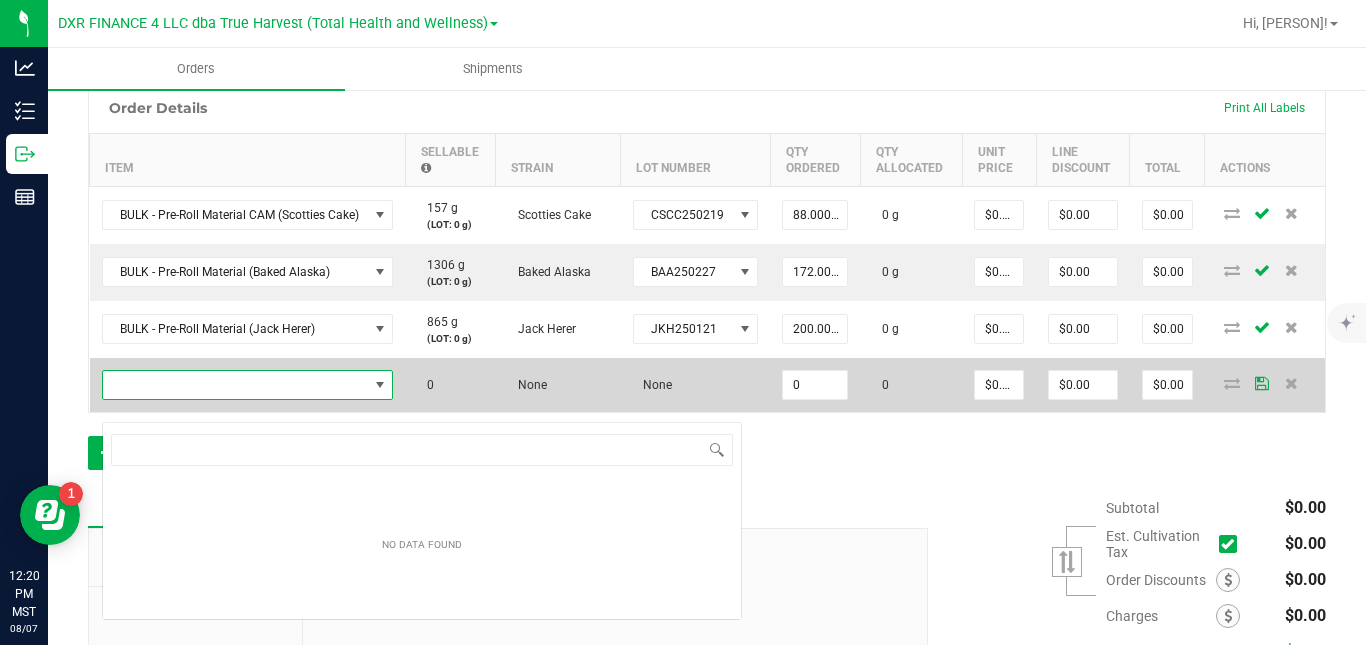 scroll, scrollTop: 99970, scrollLeft: 99707, axis: both 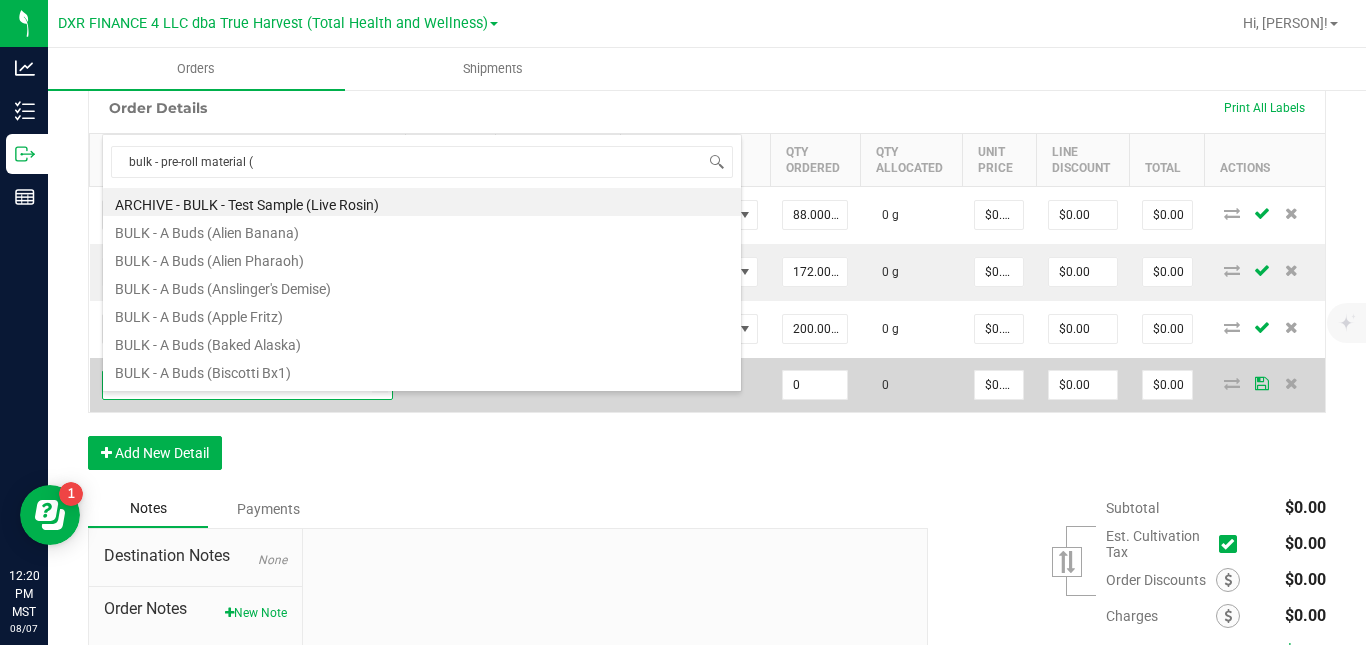 type on "bulk - pre-roll material (g" 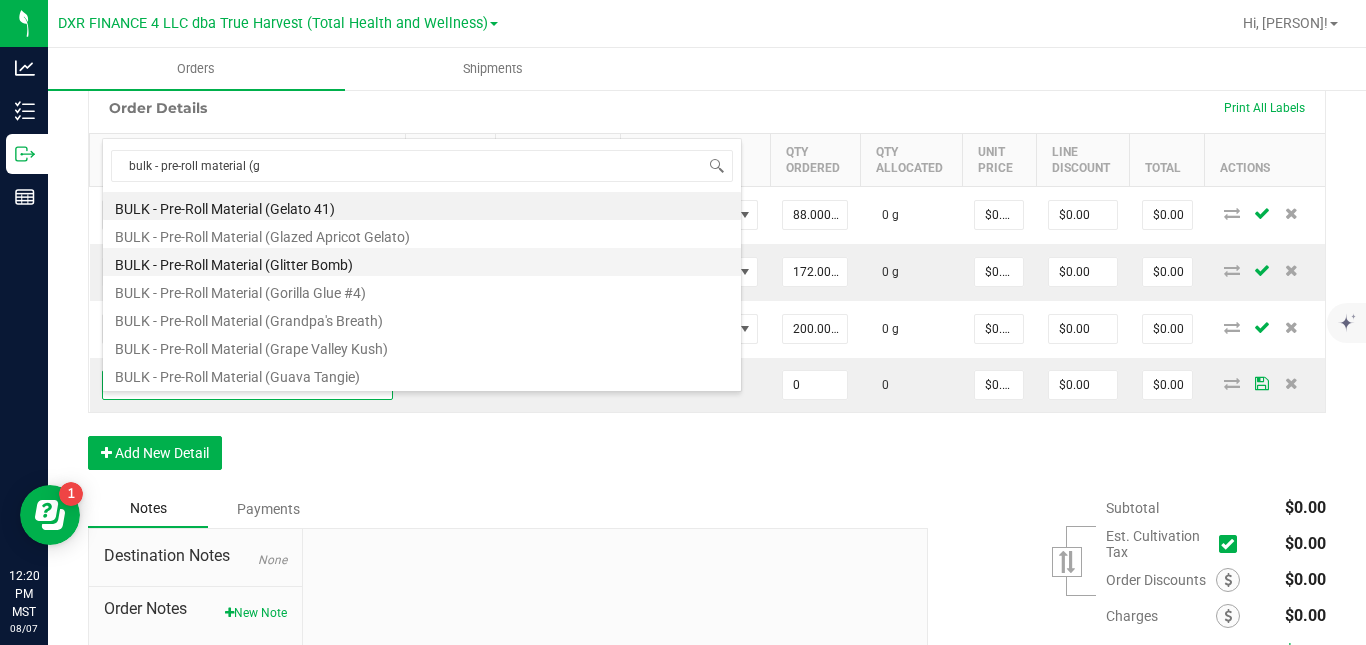 click on "BULK - Pre-Roll Material (Glitter Bomb)" at bounding box center (422, 262) 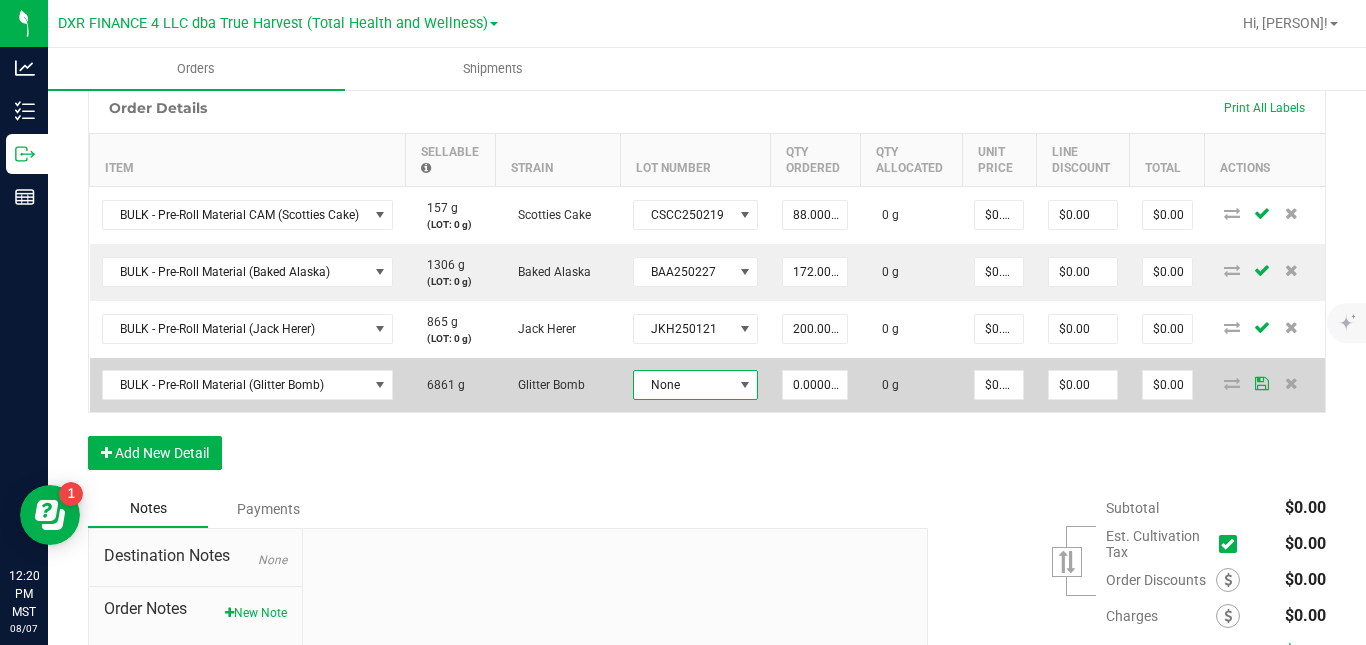 click on "None" at bounding box center [683, 385] 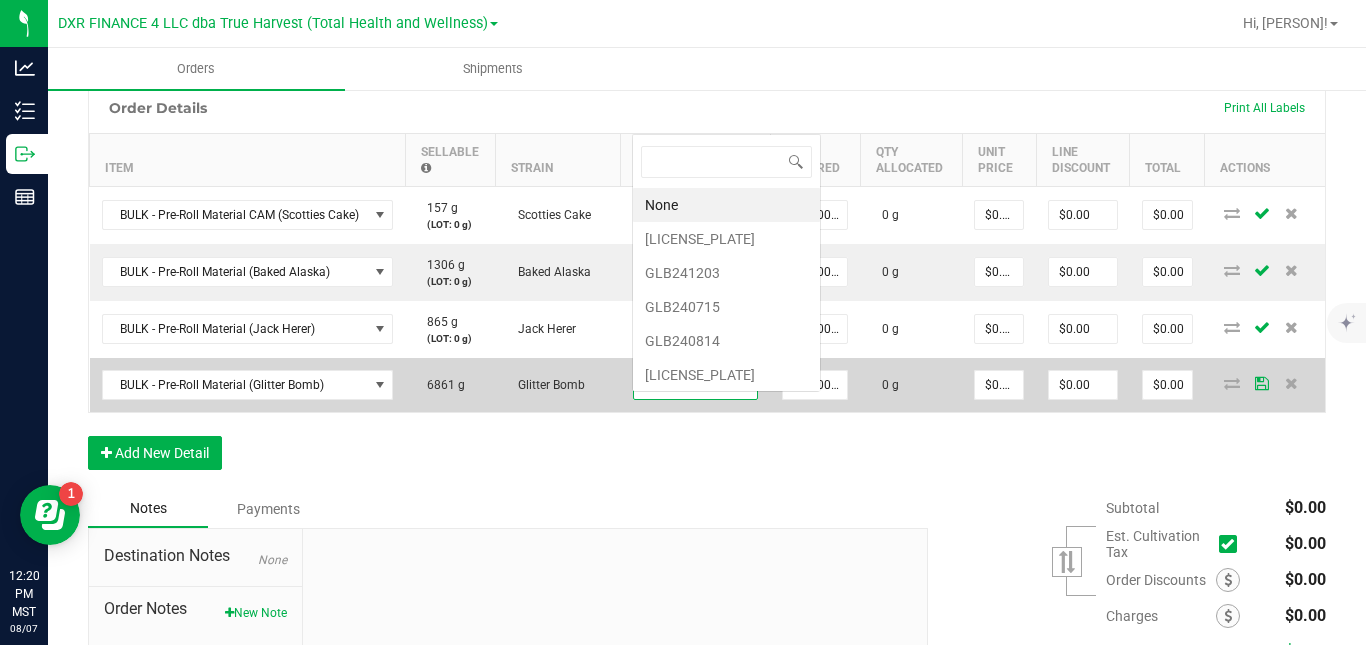 scroll, scrollTop: 99970, scrollLeft: 99876, axis: both 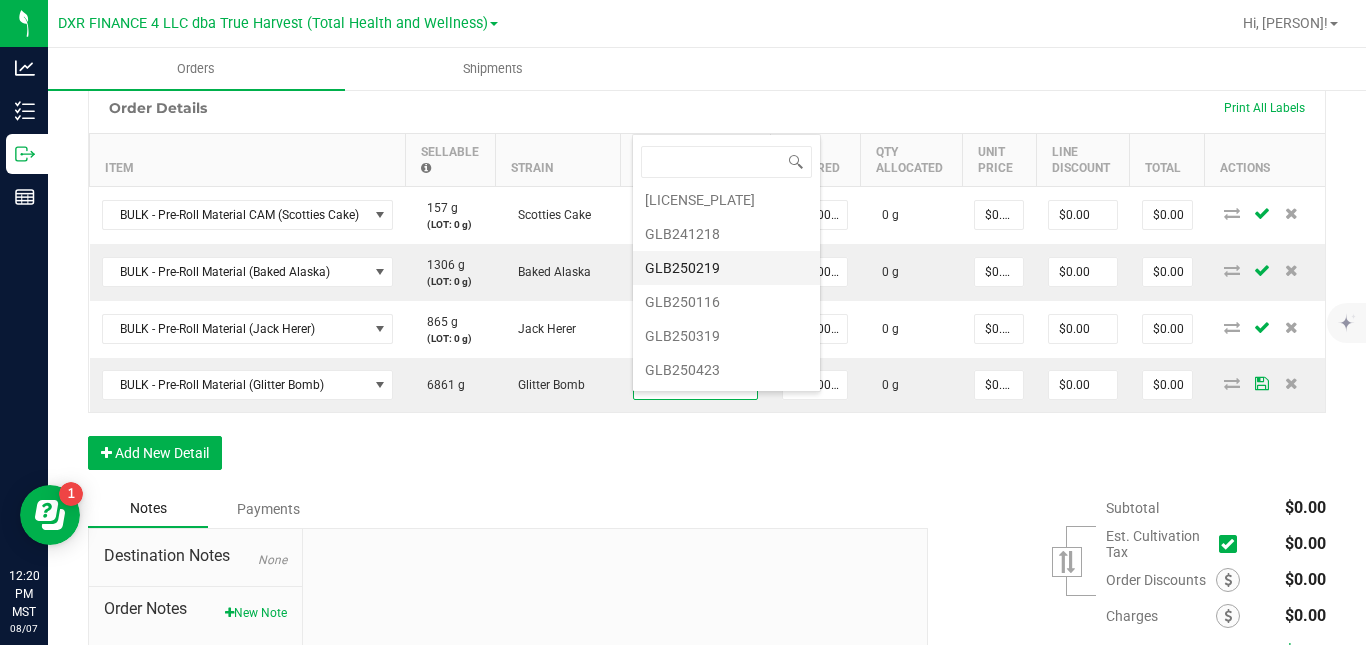 click on "GLB250219" at bounding box center (726, 268) 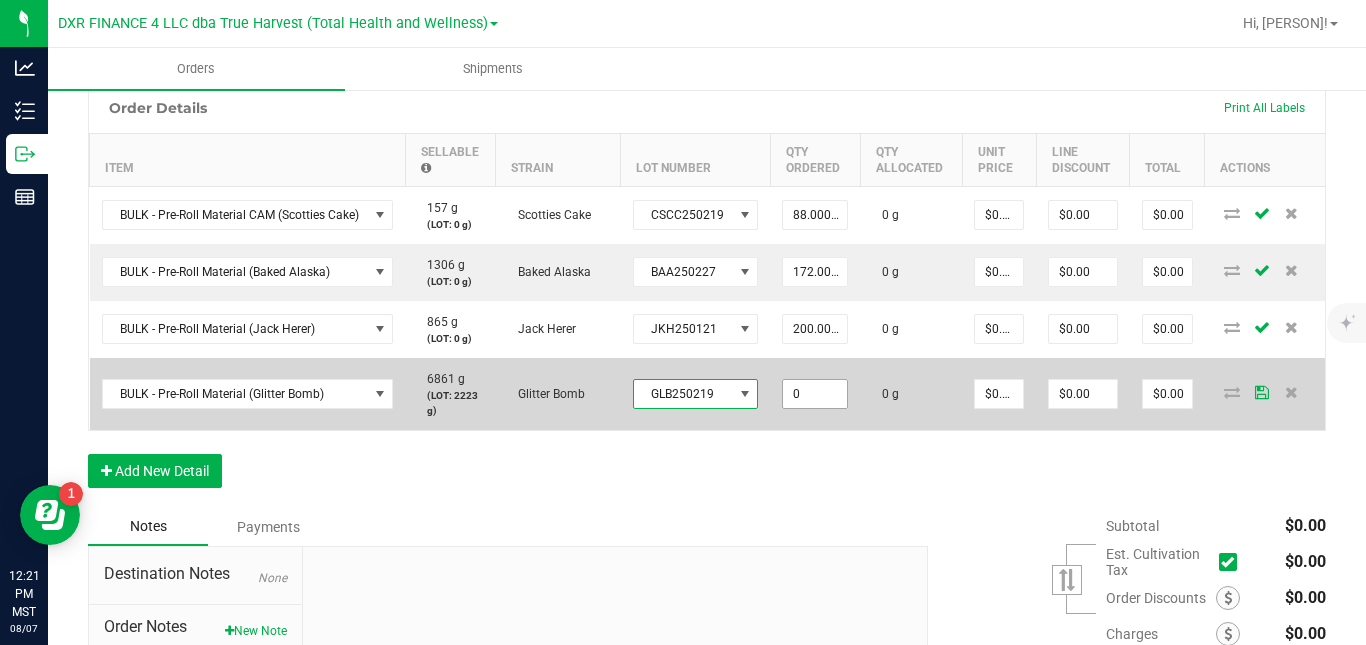 click on "0" at bounding box center (815, 394) 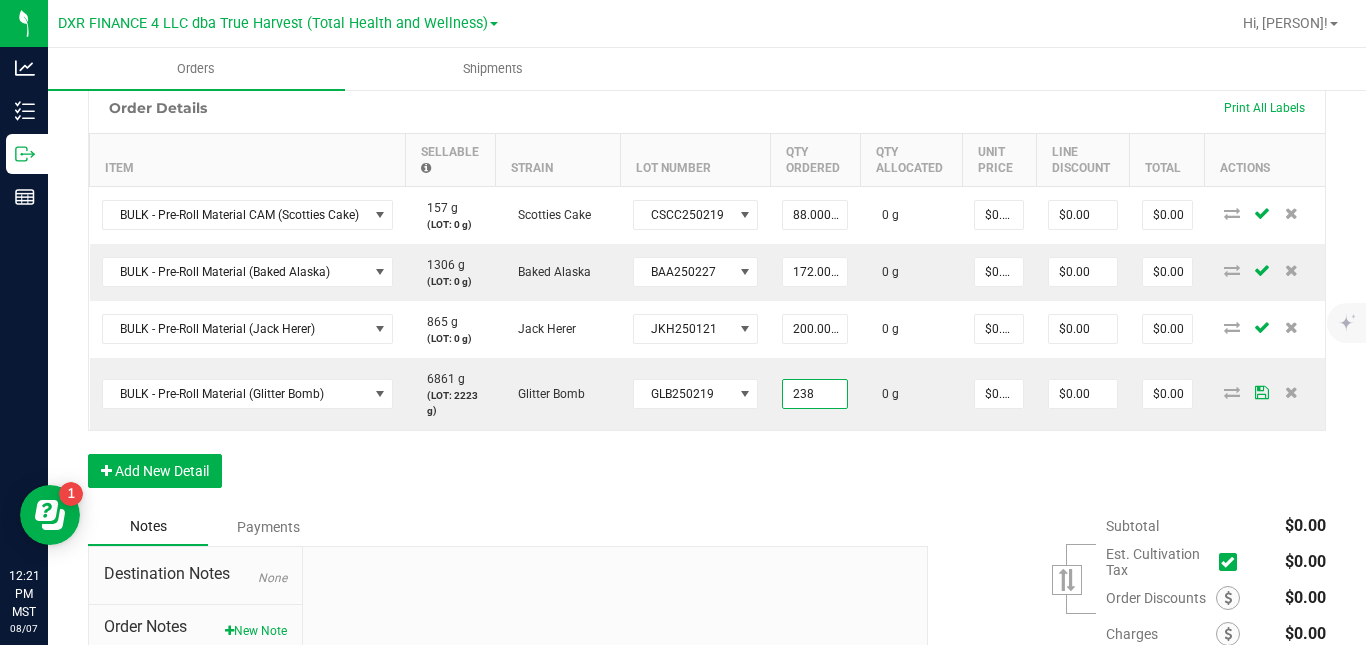 type on "238.0000 g" 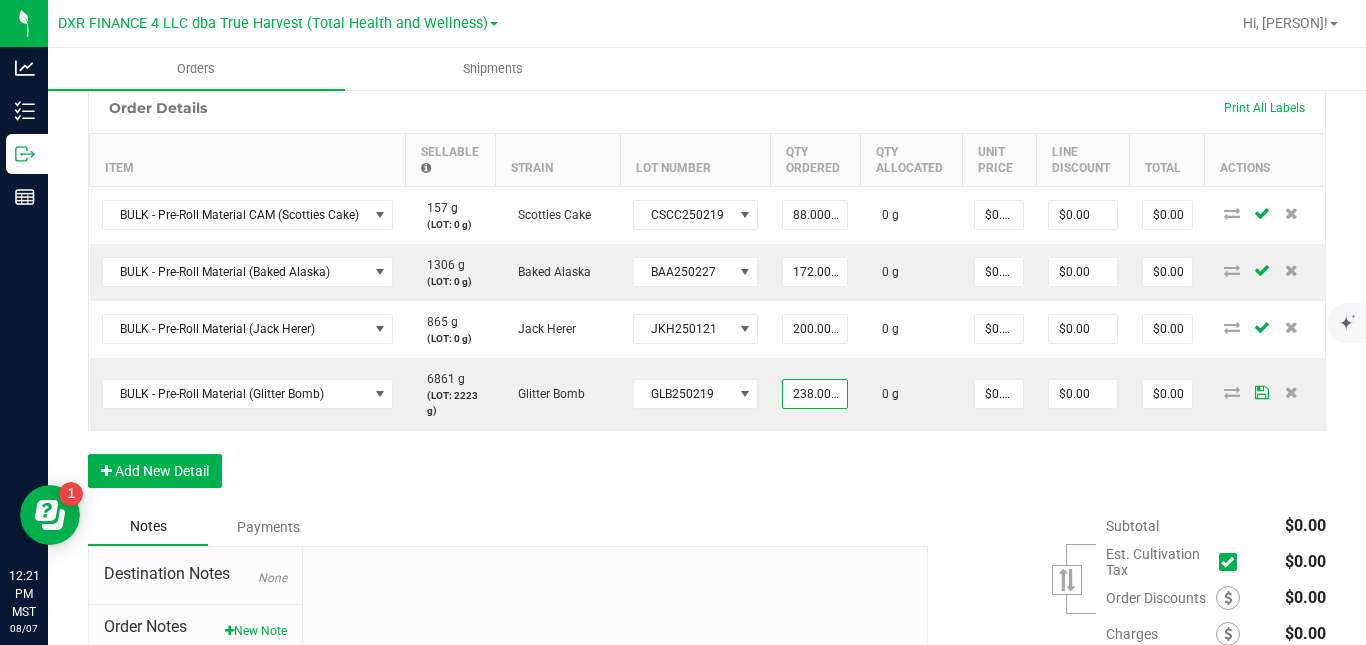 click on "Order Details Print All Labels Item Sellable Strain Lot Number Qty Ordered Qty Allocated Unit Price Line Discount Total Actions BULK - Pre-Roll Material CAM (Scotties Cake) 157 g (LOT: 0 g) Scotties Cake CSCC250219 88.0000 g 0 g $0.00000 $0.00 $0.00 BULK - Pre-Roll Material (Baked Alaska) 1306 g (LOT: 0 g) Baked Alaska BAA250227 172.0000 g 0 g $0.00000 $0.00 $0.00 BULK - Pre-Roll Material (Jack Herer) 865 g (LOT: 0 g) Jack Herer JKH250121 200.0000 g 0 g $0.00000 $0.00 $0.00 BULK - Pre-Roll Material (Glitter Bomb) 6861 g (LOT: 2223 g) Glitter Bomb GLB250219 238.0000 g 0 g $0.00000 $0.00 $0.00
Add New Detail" at bounding box center [707, 295] 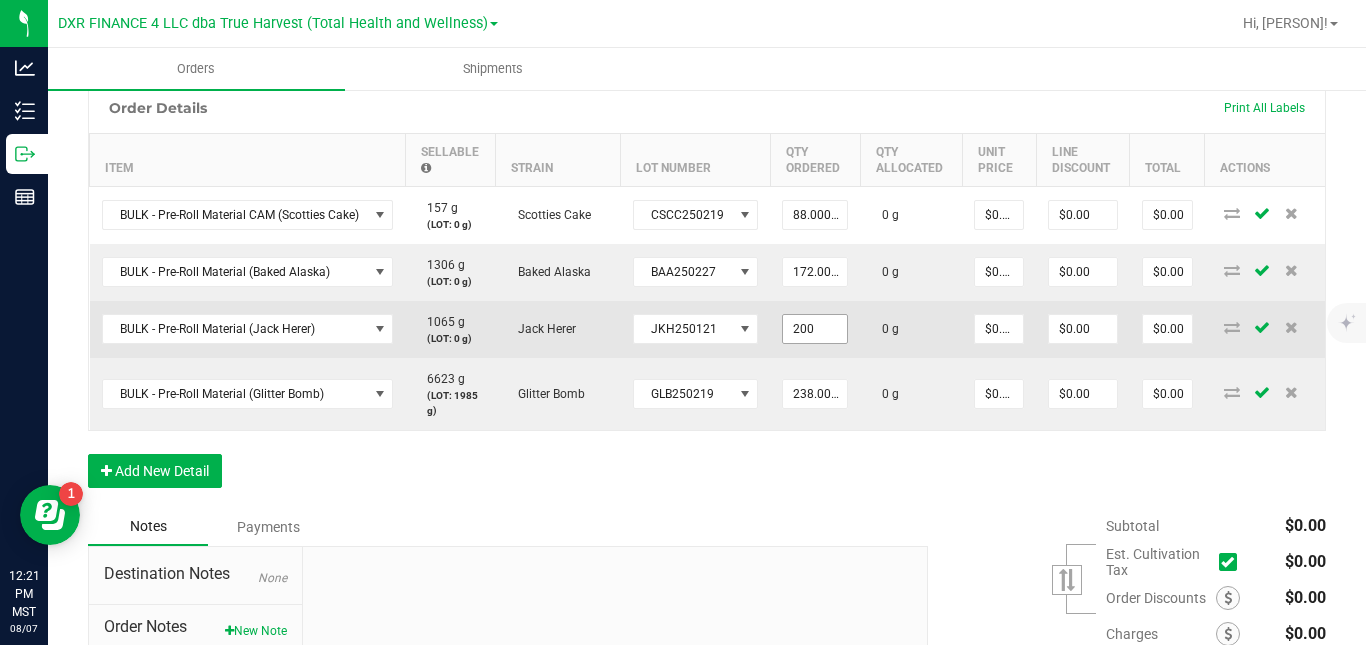 click on "200" at bounding box center (815, 329) 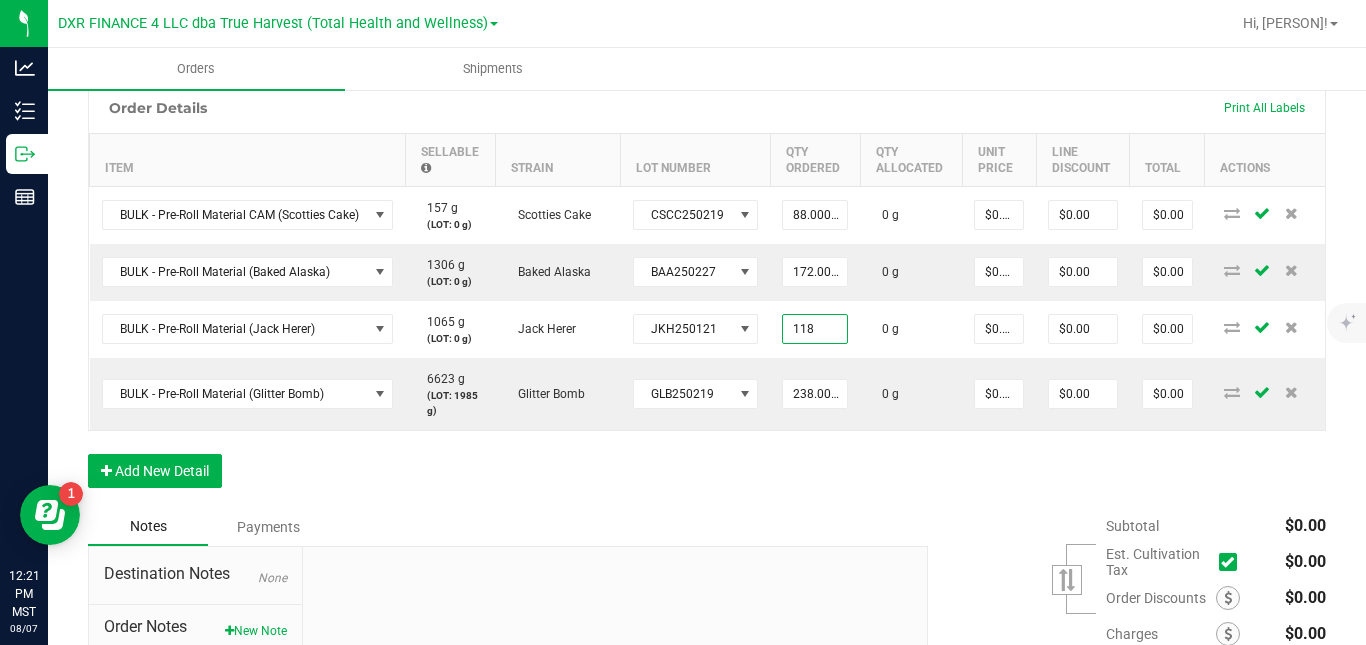 type on "118.0000 g" 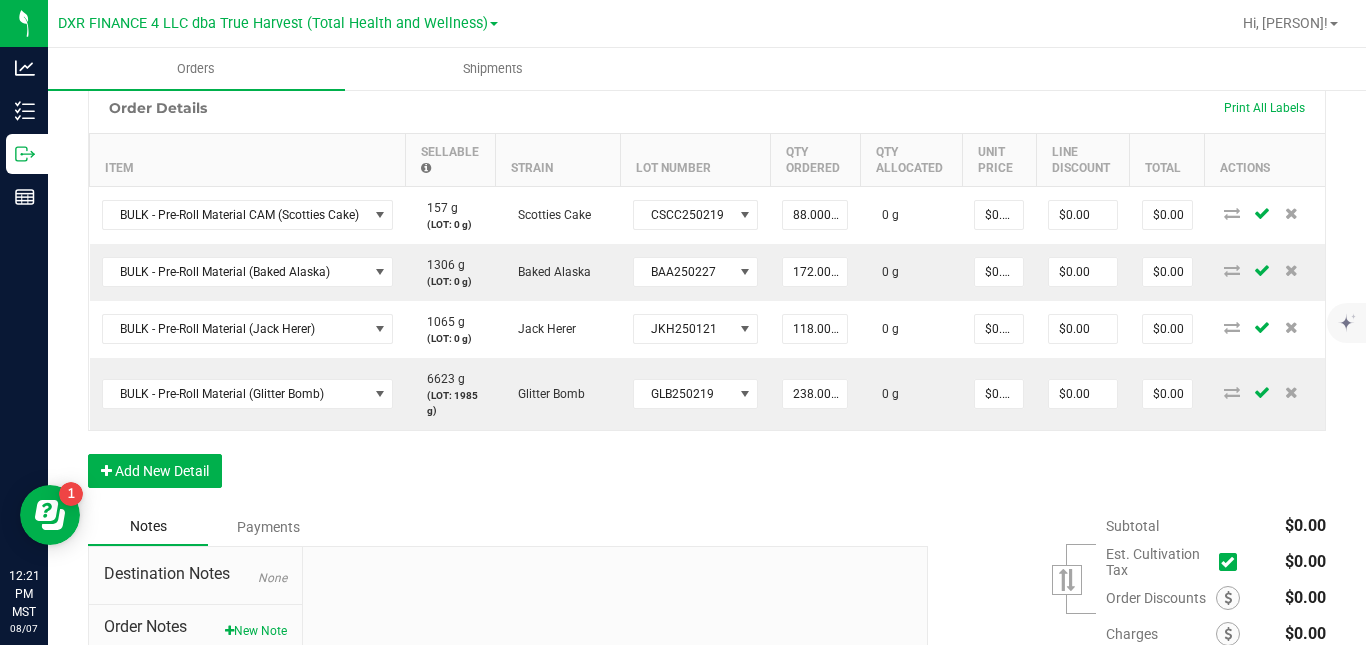 click on "Order Details Print All Labels Item Sellable Strain Lot Number Qty Ordered Qty Allocated Unit Price Line Discount Total Actions BULK - Pre-Roll Material CAM (Scotties Cake) 157 g (LOT: 0 g) Scotties Cake CSCC250219 88.0000 g 0 g $0.00000 $0.00 $0.00 BULK - Pre-Roll Material (Baked Alaska) 1306 g (LOT: 0 g) Baked Alaska BAA250227 172.0000 g 0 g $0.00000 $0.00 $0.00 BULK - Pre-Roll Material (Jack Herer) 1065 g (LOT: 0 g) Jack Herer JKH250121 118.0000 g 0 g $0.00000 $0.00 $0.00 BULK - Pre-Roll Material (Glitter Bomb) 6623 g (LOT: 1985 g) Glitter Bomb GLB250219 238.0000 g 0 g $0.00000 $0.00 $0.00
Add New Detail" at bounding box center [707, 295] 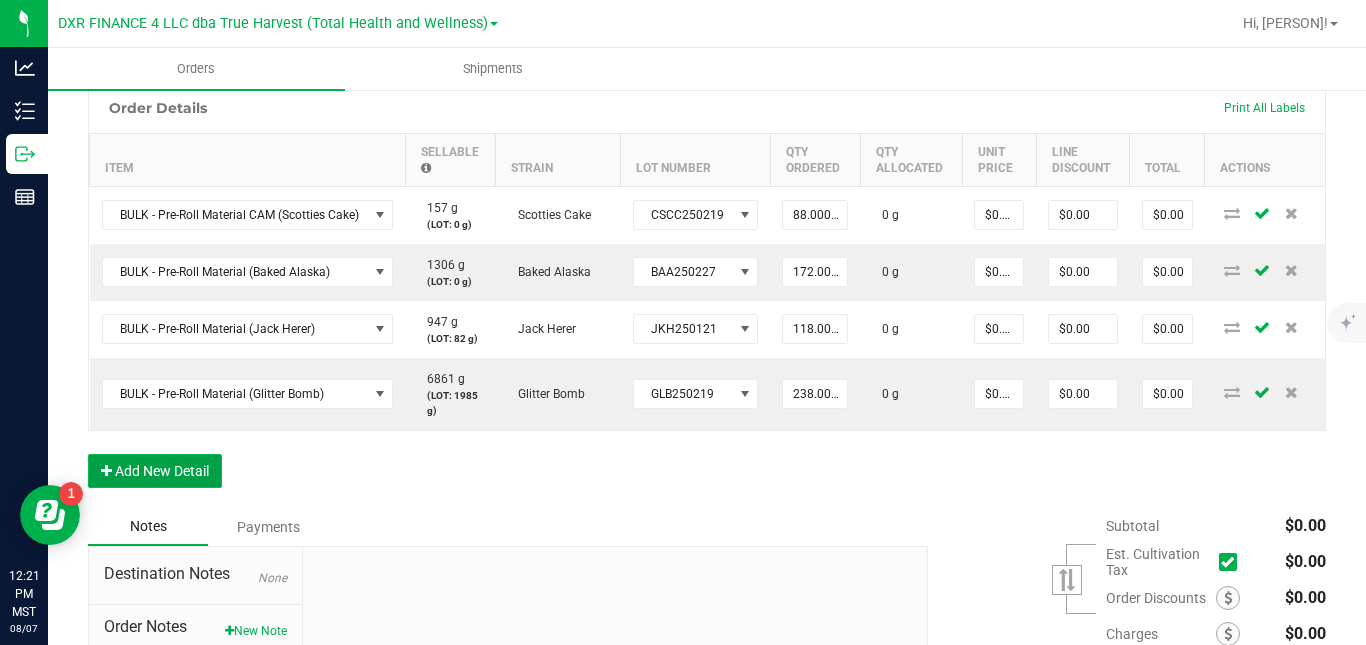click on "Add New Detail" at bounding box center (155, 471) 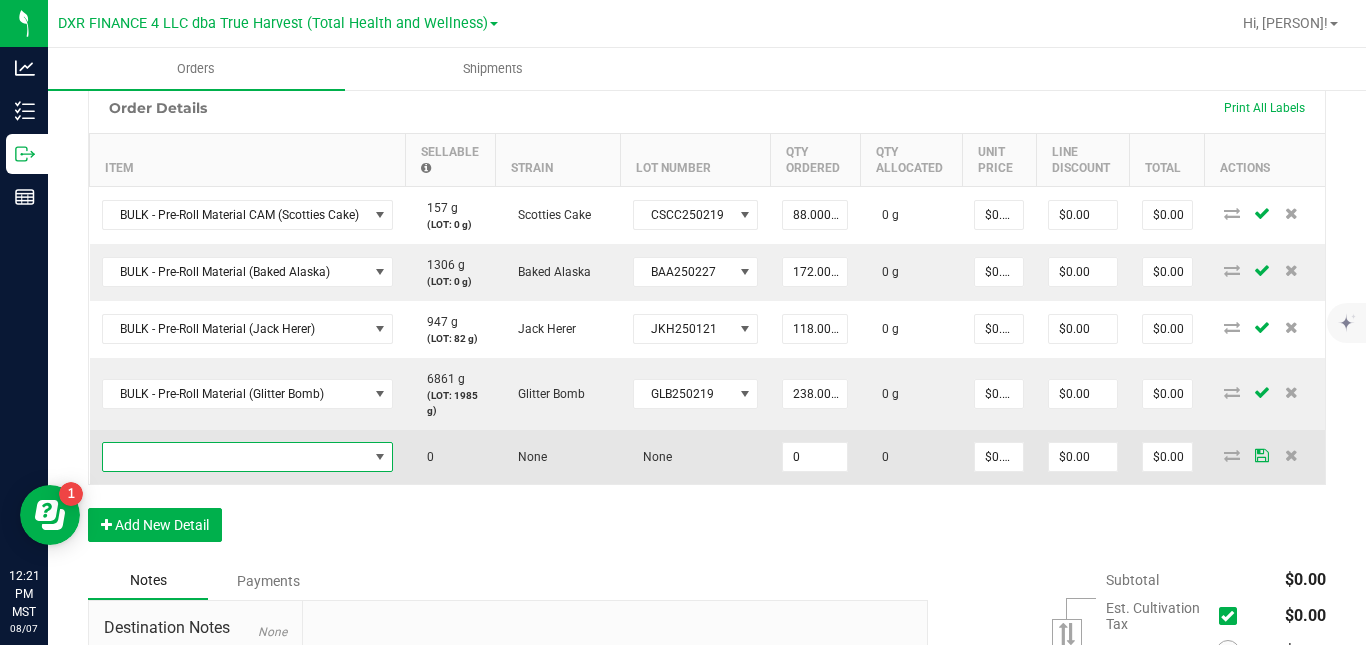 click at bounding box center (235, 457) 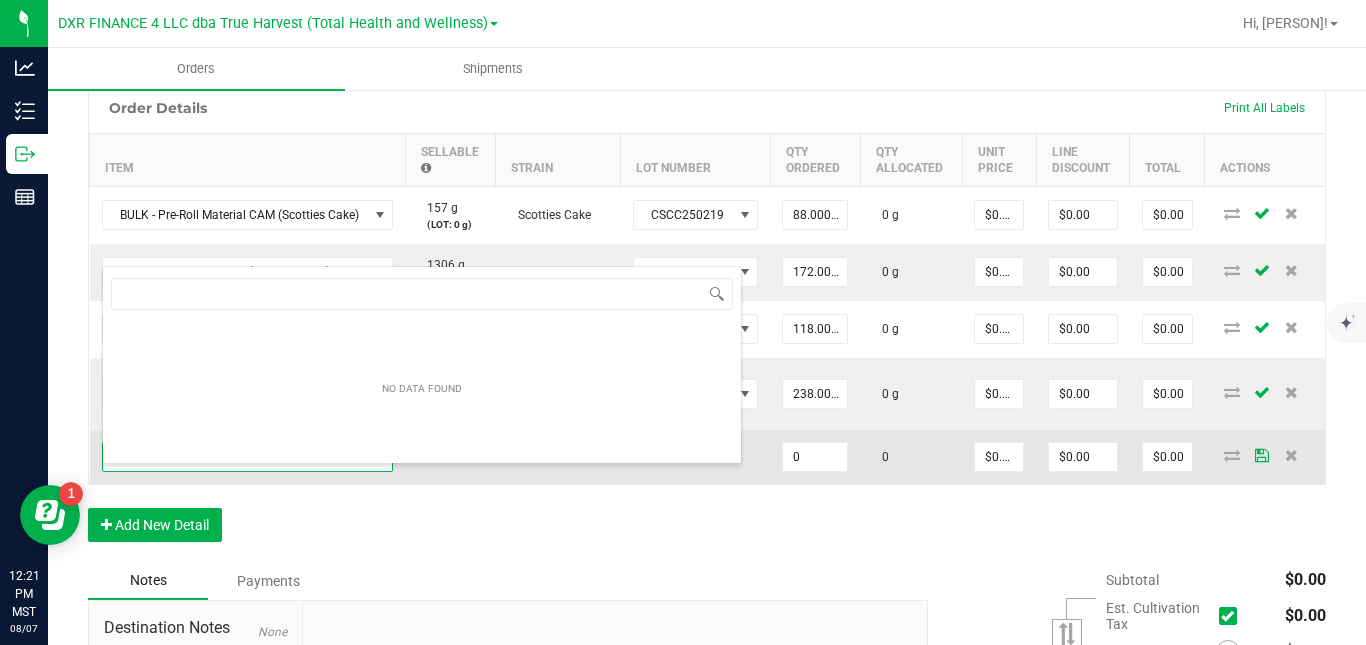 scroll, scrollTop: 99970, scrollLeft: 99707, axis: both 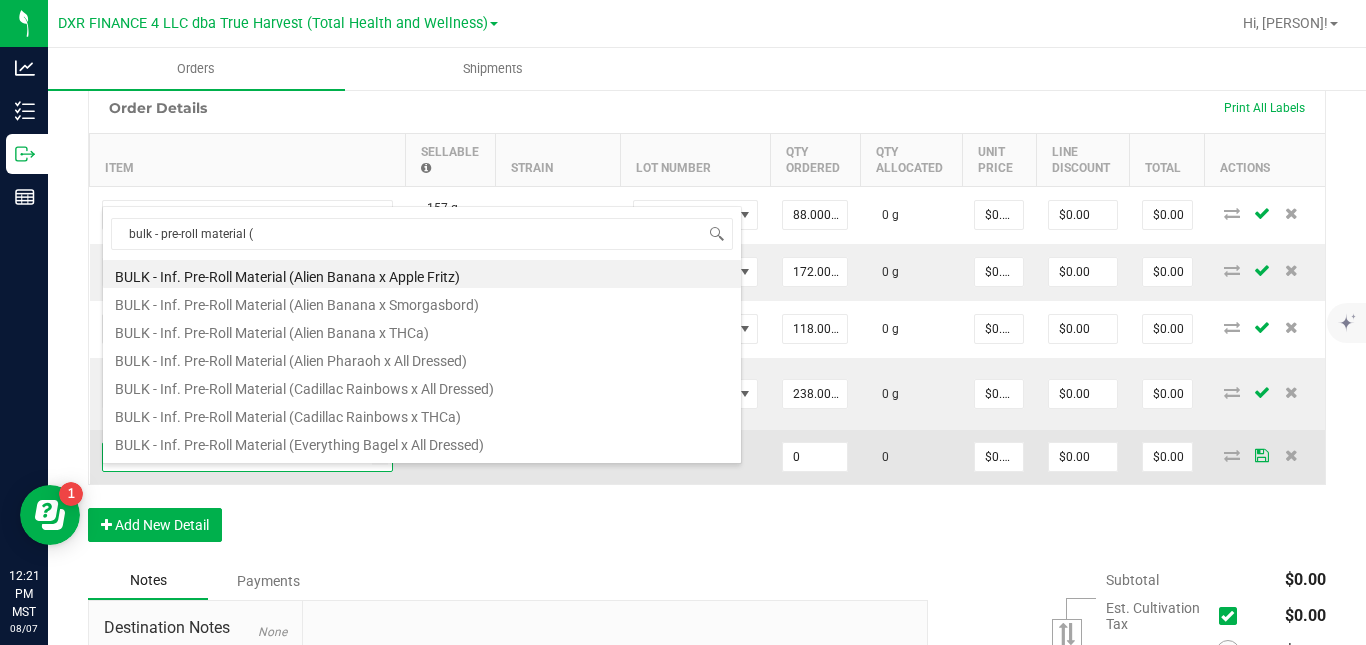 type on "bulk - pre-roll material (w" 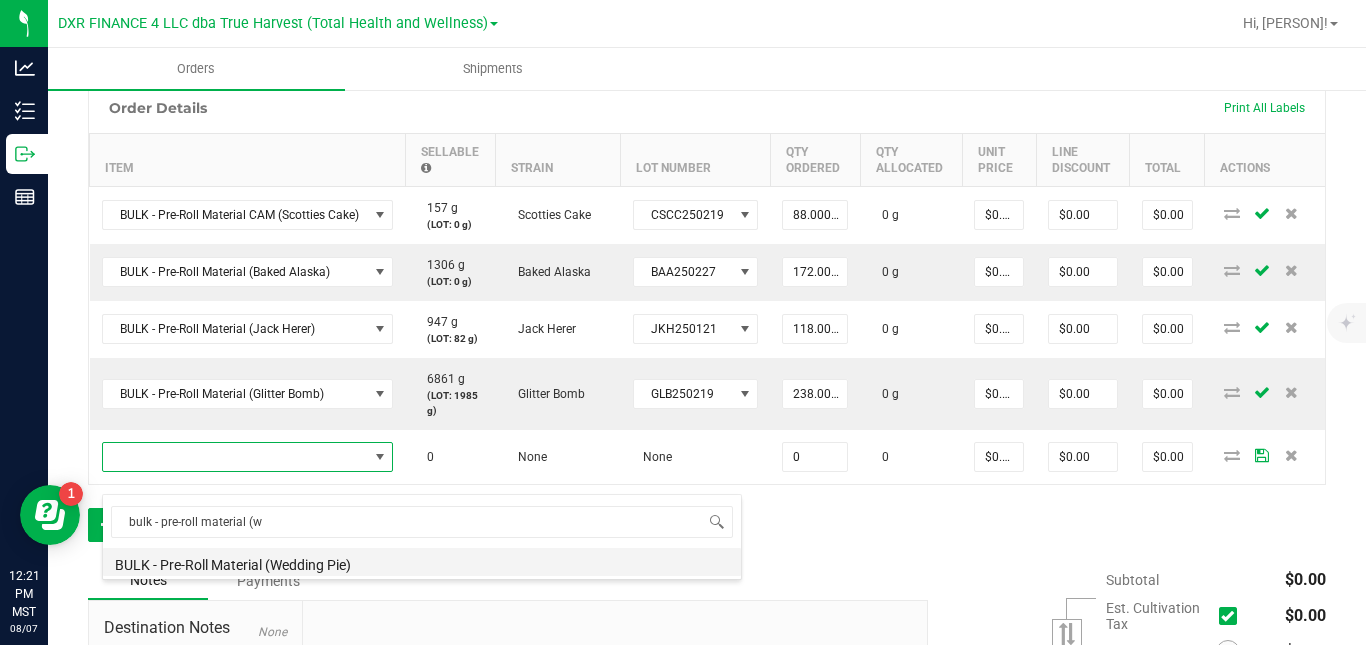 click on "BULK - Pre-Roll Material (Wedding Pie)" at bounding box center (422, 562) 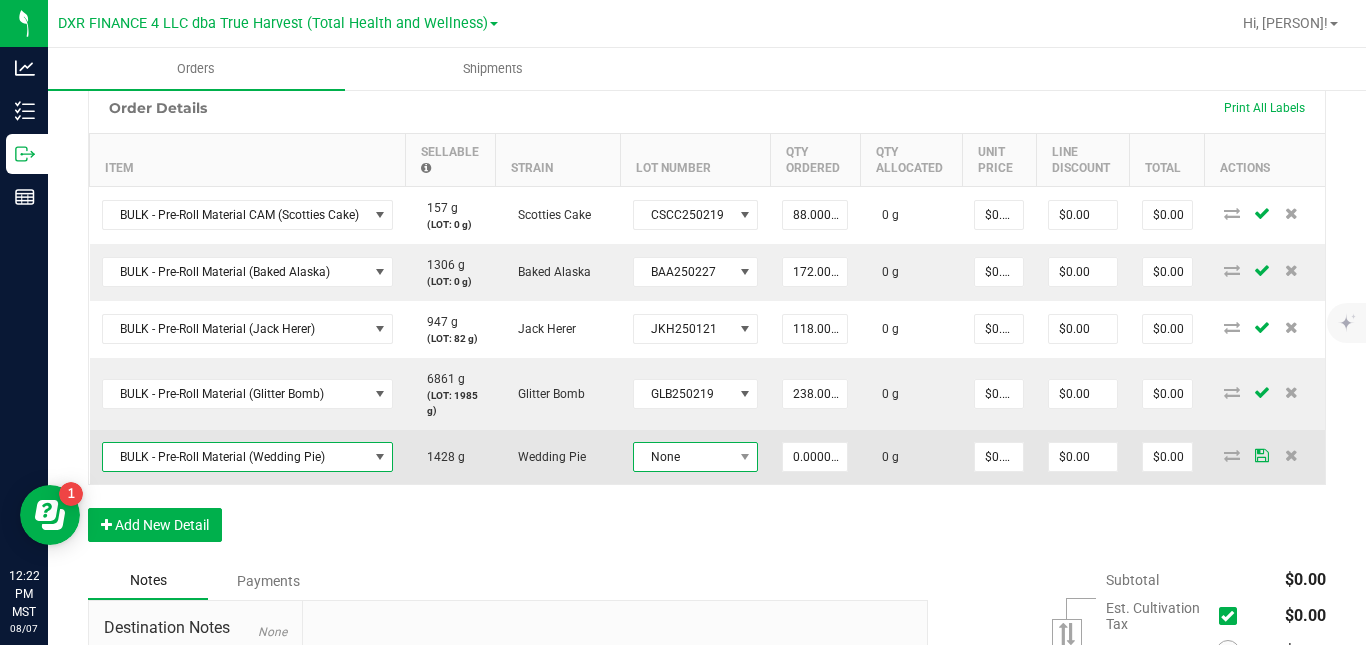 click on "None" at bounding box center (683, 457) 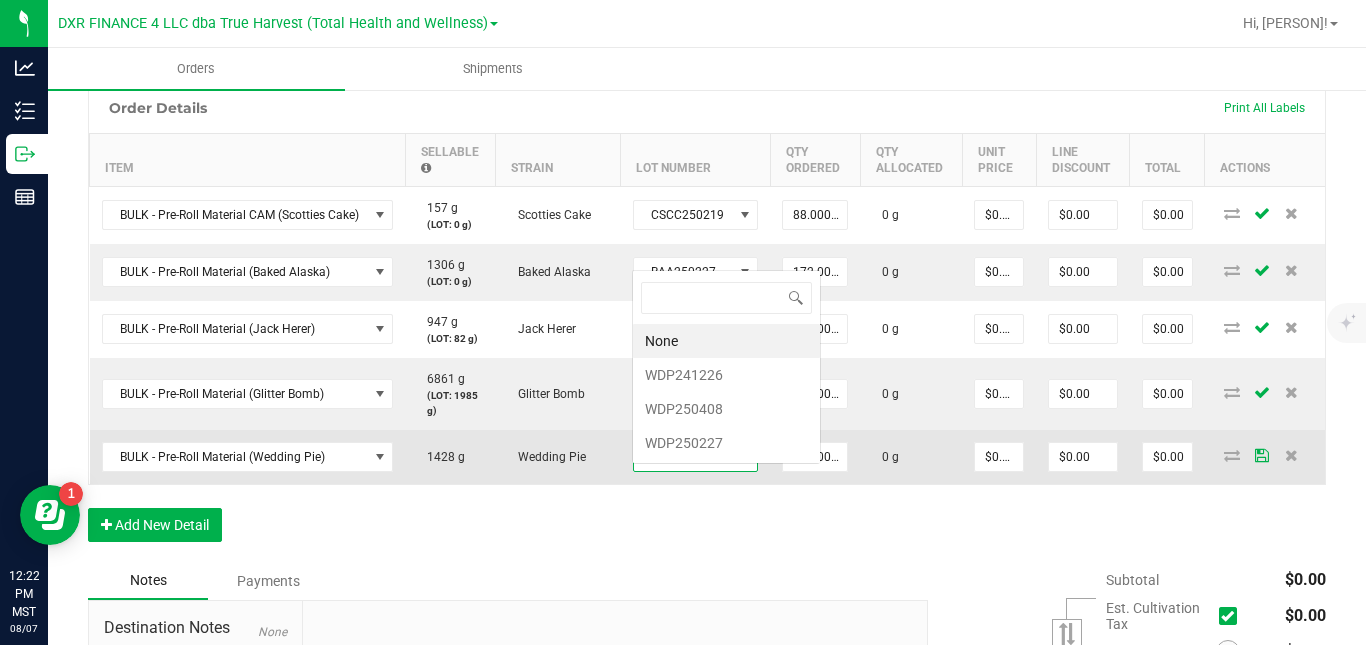 scroll, scrollTop: 99970, scrollLeft: 99876, axis: both 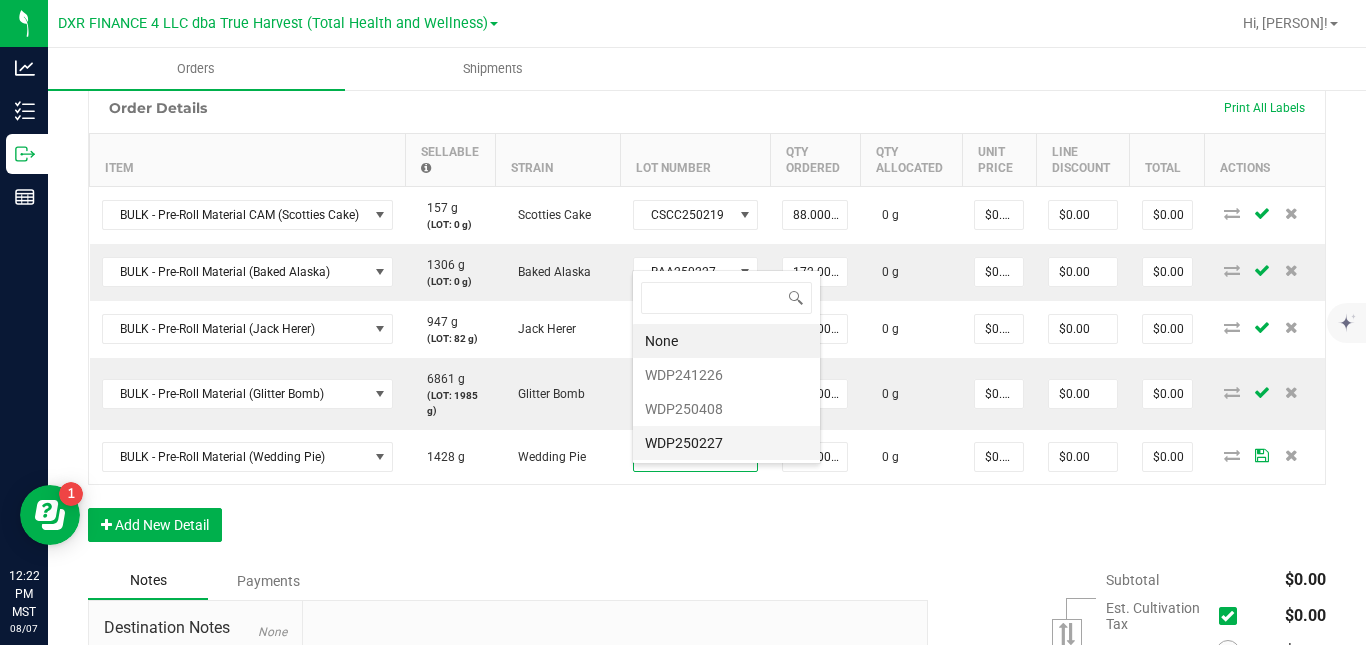 click on "WDP250227" at bounding box center (726, 443) 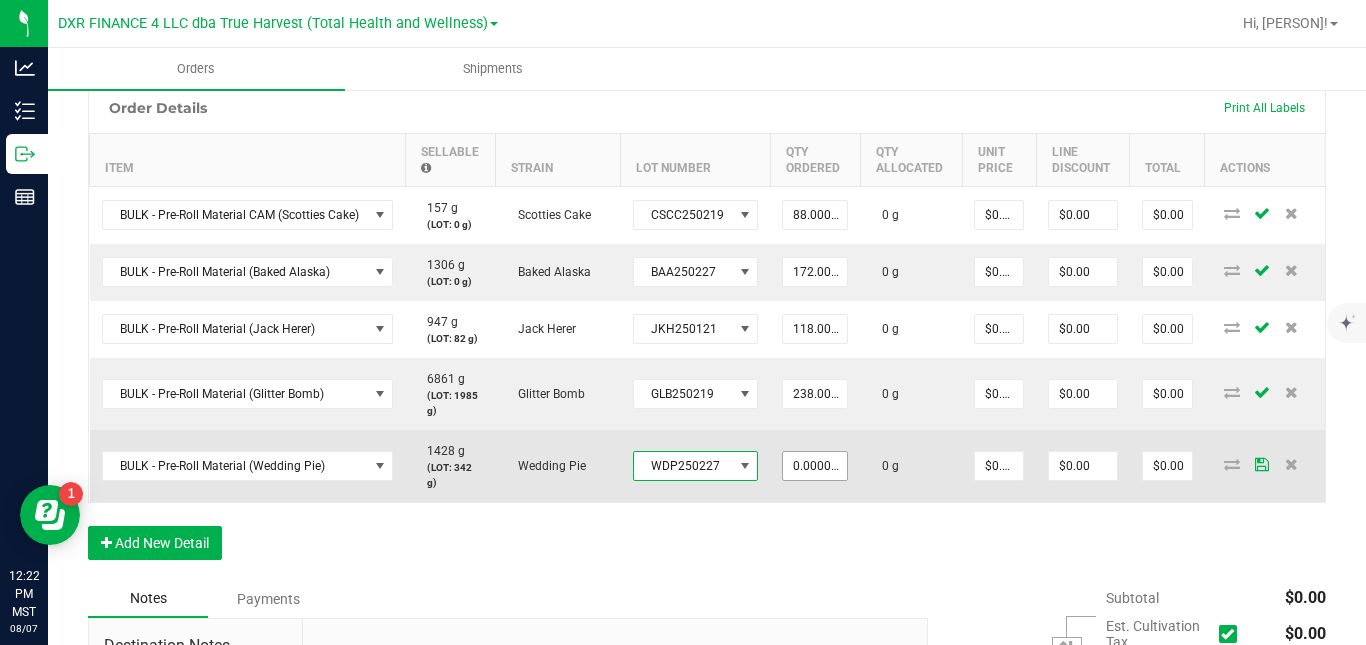 click on "0.0000 g" at bounding box center [815, 466] 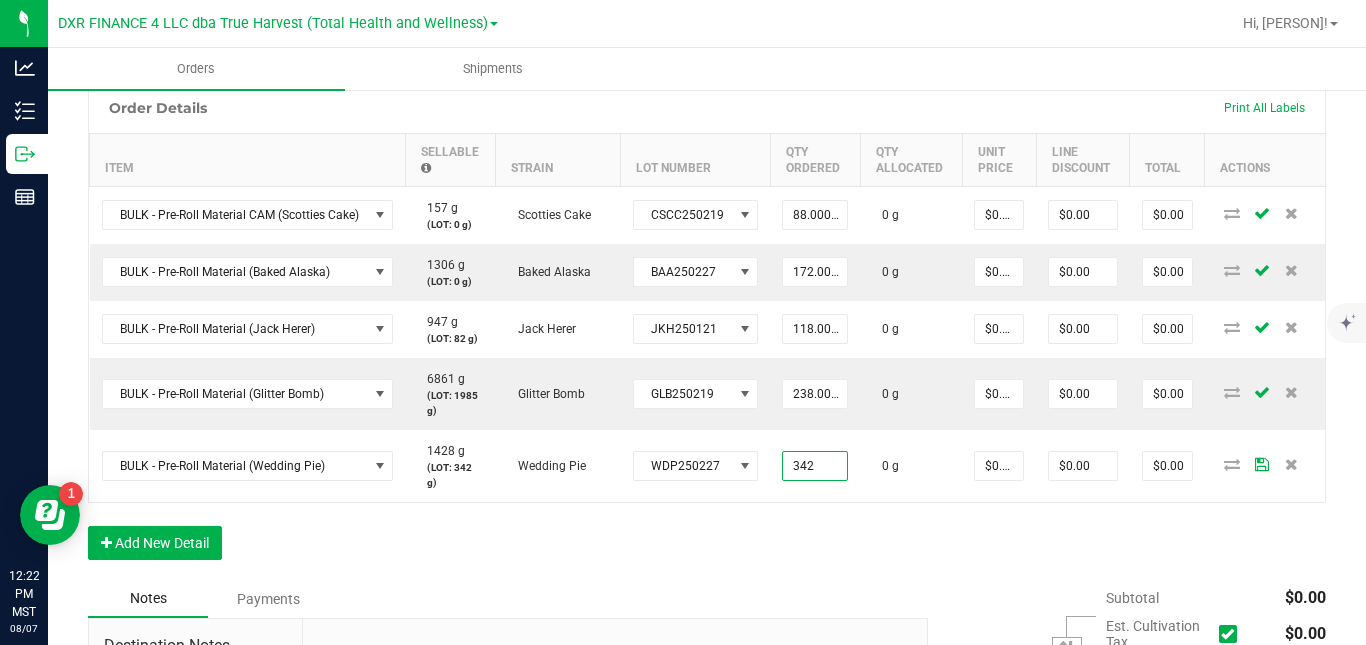 type on "342.0000 g" 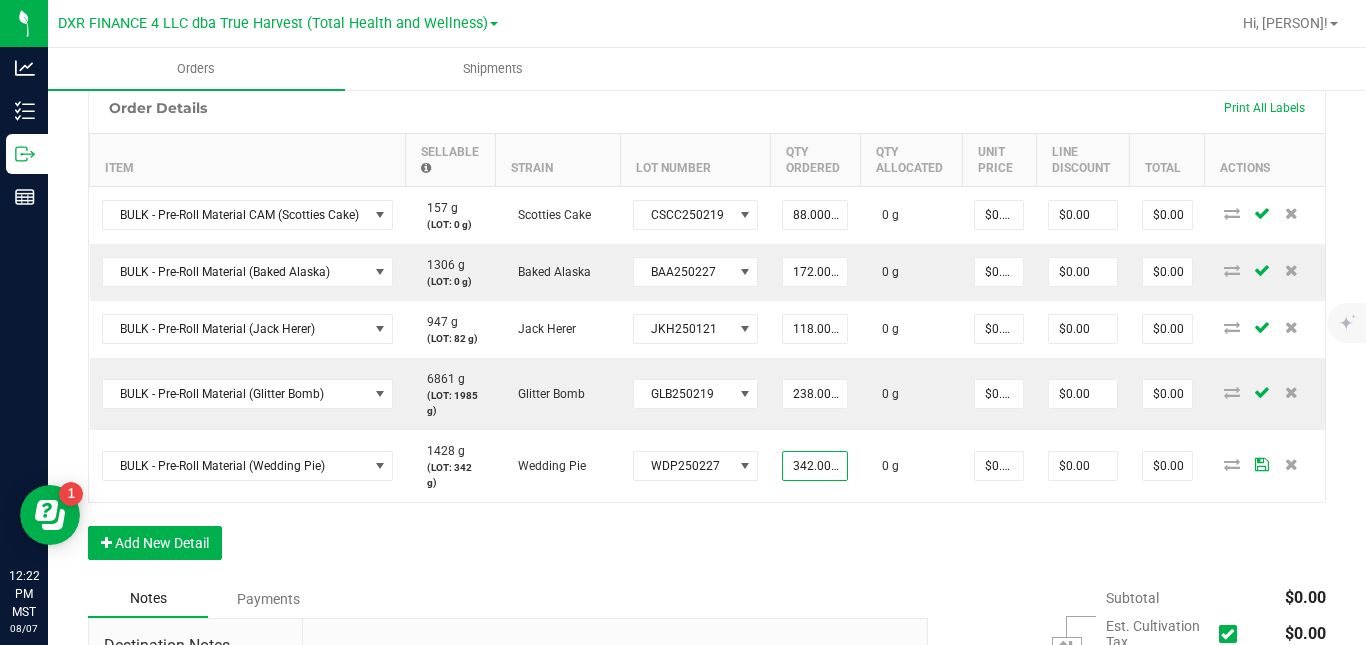 click on "Order Details Print All Labels Item  Sellable  Strain  Lot Number  Qty Ordered Qty Allocated Unit Price Line Discount Total Actions BULK - Pre-Roll Material CAM (Scotties Cake)  157 g   (LOT: 0 g)   Scotties Cake  CSCC250219 88.0000 g  0 g  $0.00000 $0.00 $0.00 BULK - Pre-Roll Material (Baked Alaska)  1306 g   (LOT: 0 g)   Baked Alaska  BAA250227 172.0000 g  0 g  $0.00000 $0.00 $0.00 BULK - Pre-Roll Material (Jack Herer)  947 g   (LOT: 82 g)   Jack Herer  JKH250121 118.0000 g  0 g  $0.00000 $0.00 $0.00 BULK - Pre-Roll Material (Glitter Bomb)  6861 g   (LOT: 1985 g)   Glitter Bomb  GLB250219 238.0000 g  0 g  $0.00000 $0.00 $0.00 BULK - Pre-Roll Material (Wedding Pie)  1428 g   (LOT: 342 g)   Wedding Pie  WDP250227 342.0000 g  0 g  $0.00000 $0.00 $0.00
Add New Detail" at bounding box center [707, 331] 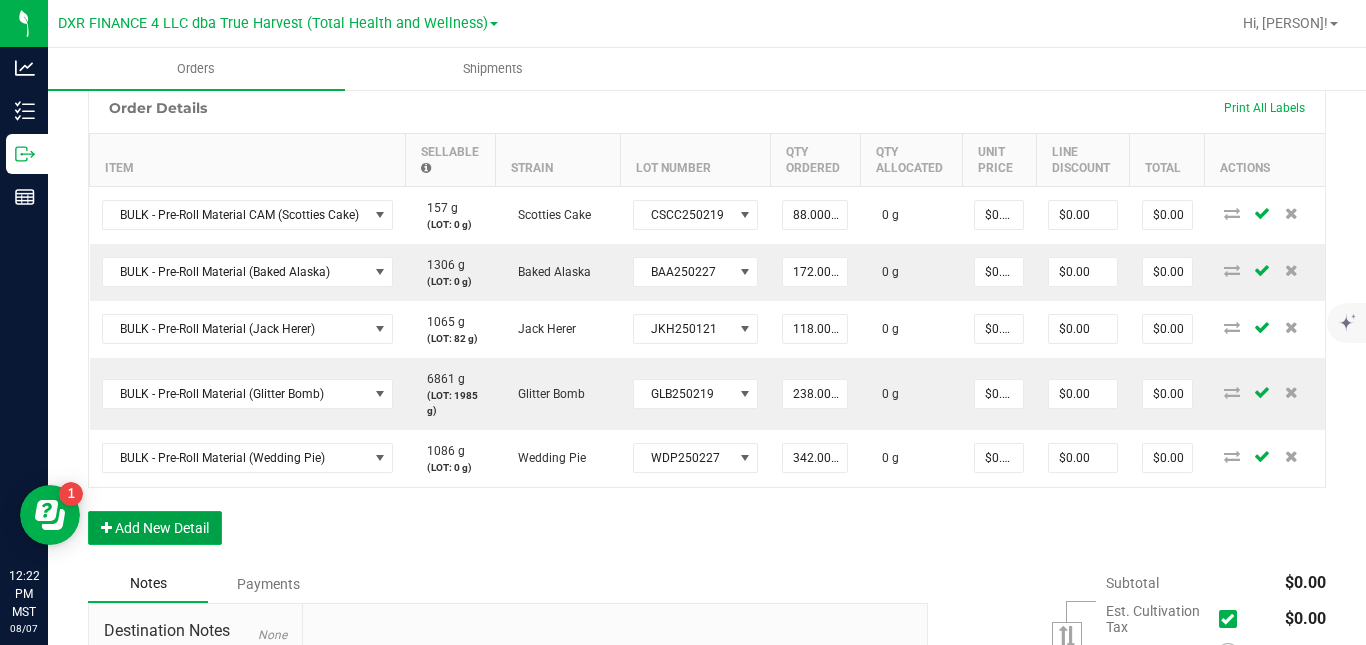 click on "Add New Detail" at bounding box center [155, 528] 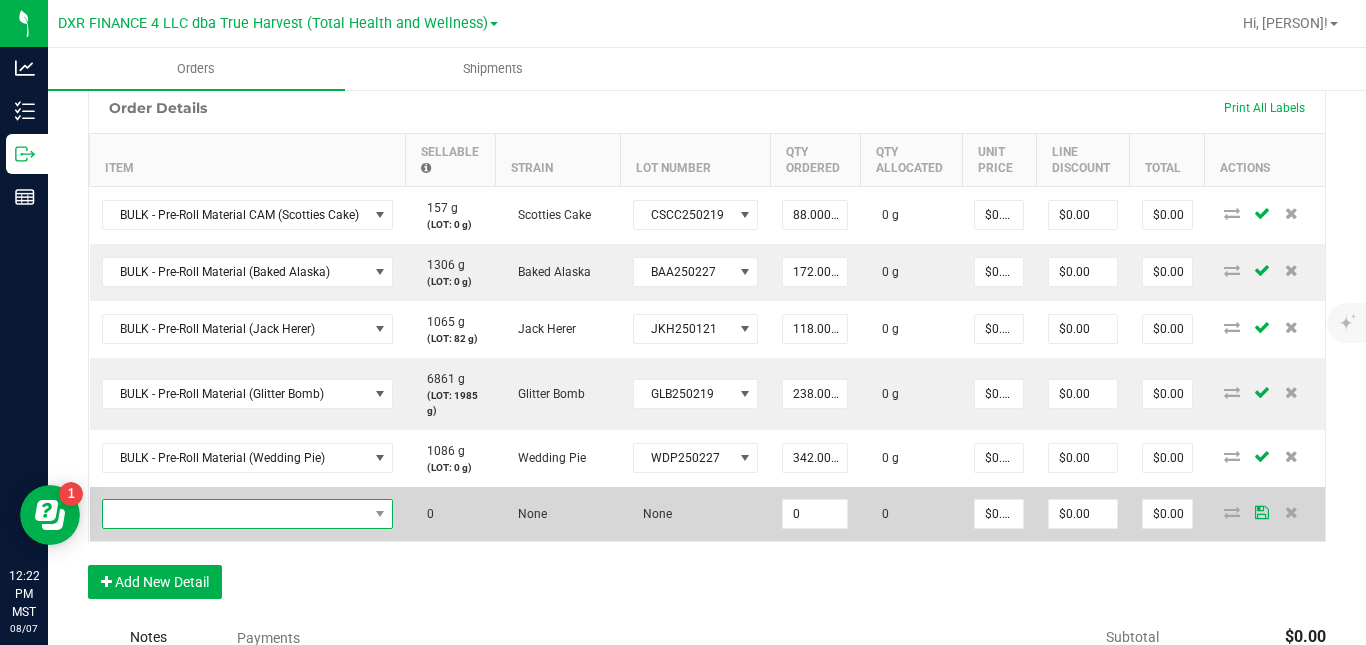 click at bounding box center (235, 514) 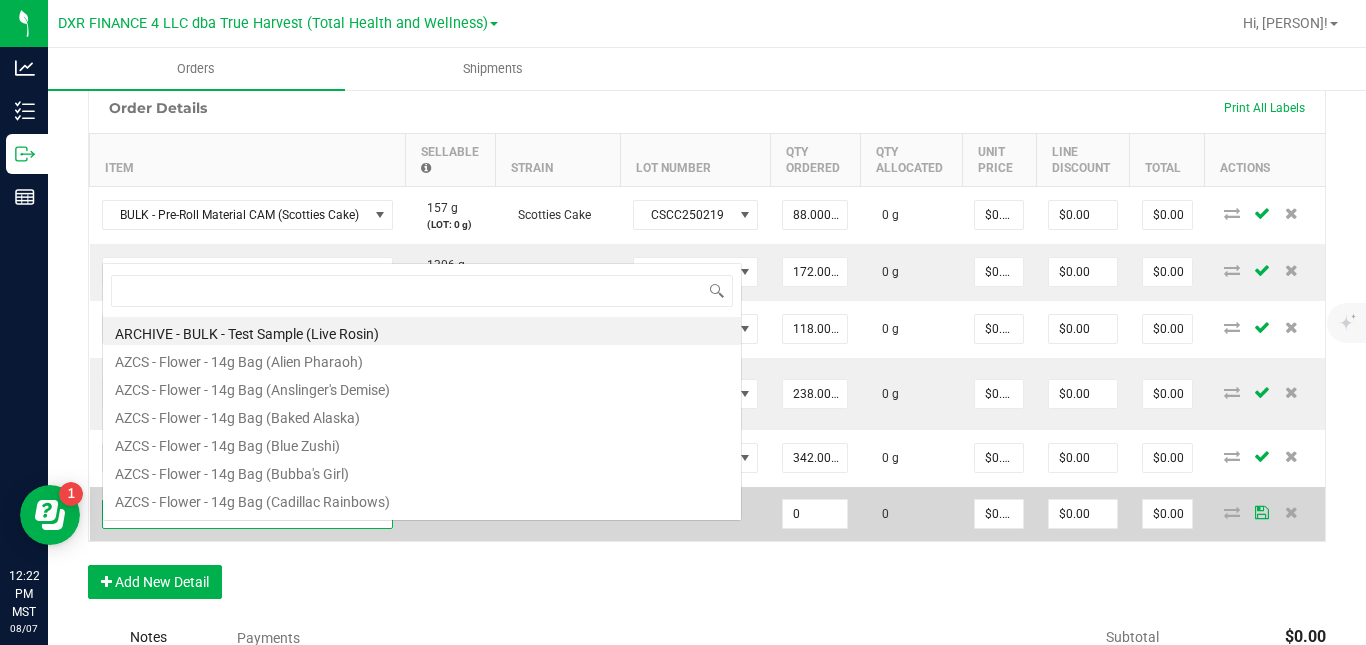 scroll, scrollTop: 0, scrollLeft: 0, axis: both 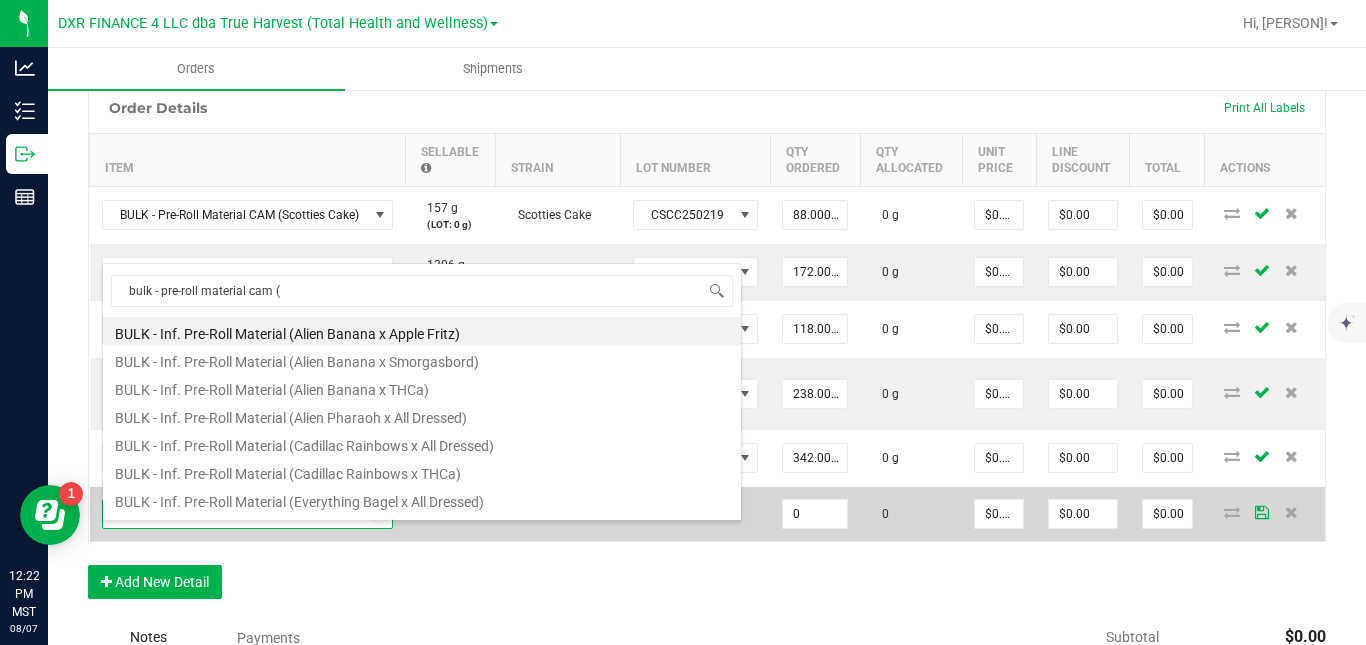 type on "bulk - pre-roll material cam (i" 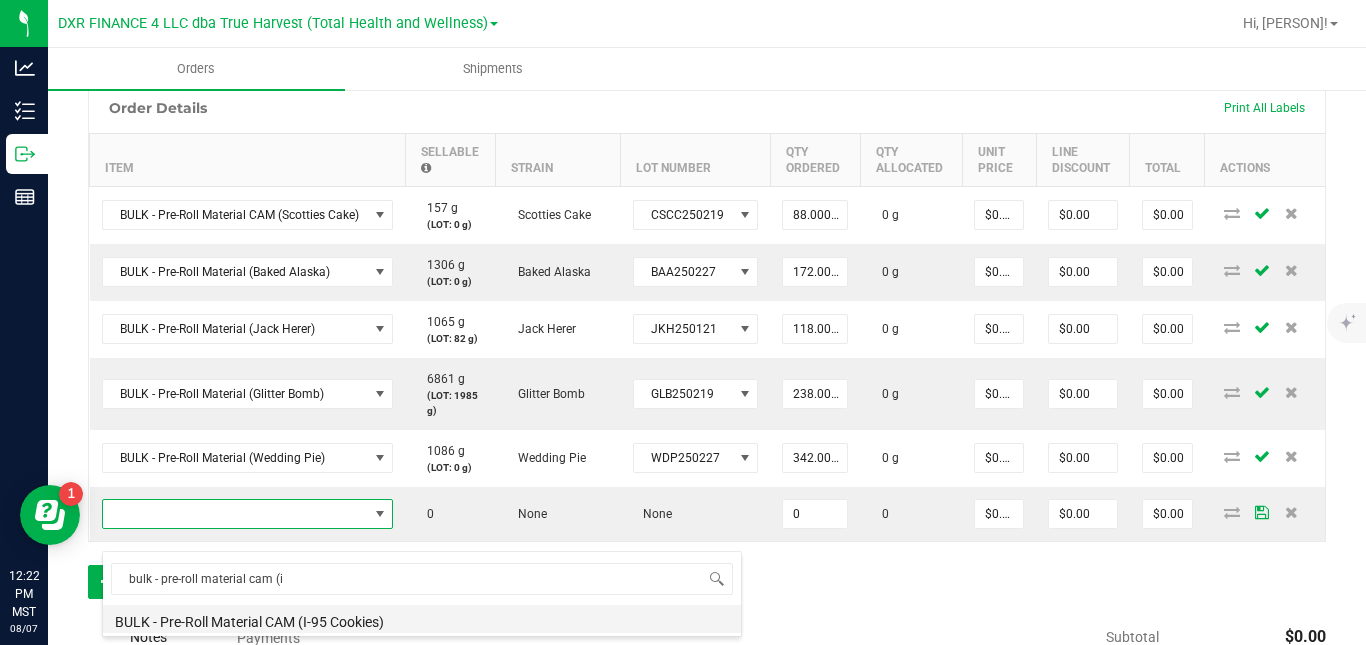click on "BULK - Pre-Roll Material CAM (I-95 Cookies)" at bounding box center (422, 619) 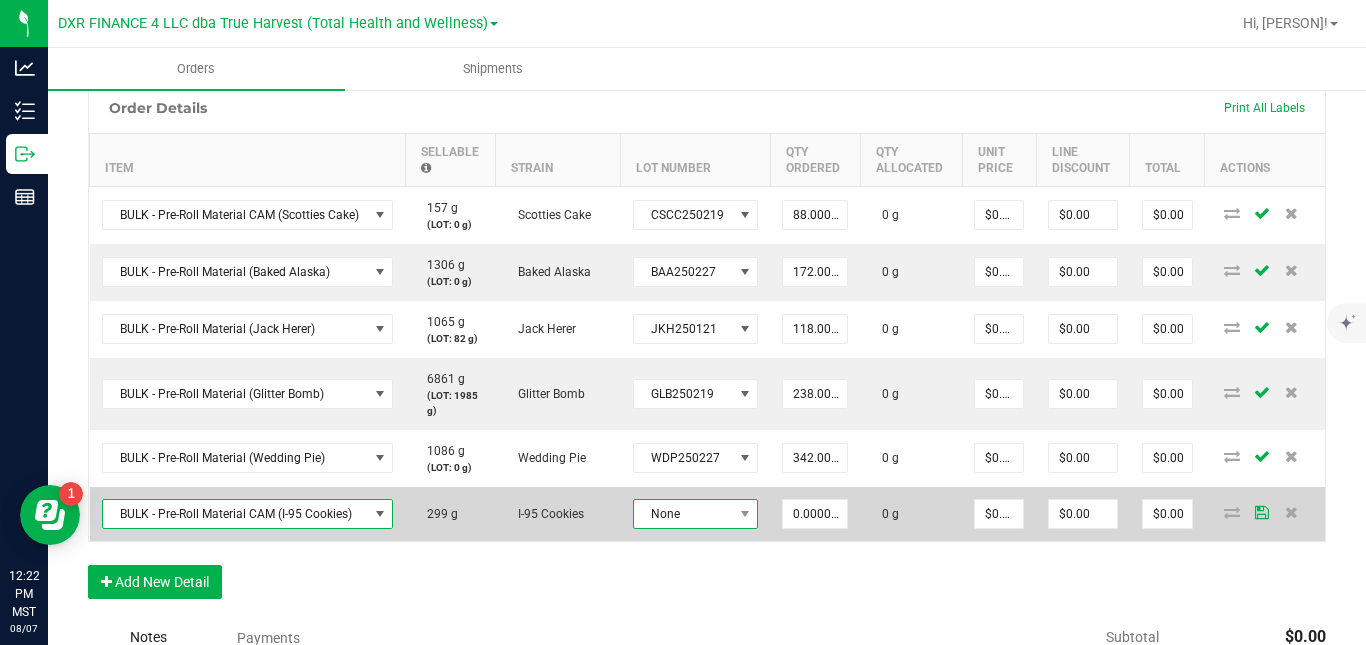 click on "None" at bounding box center (683, 514) 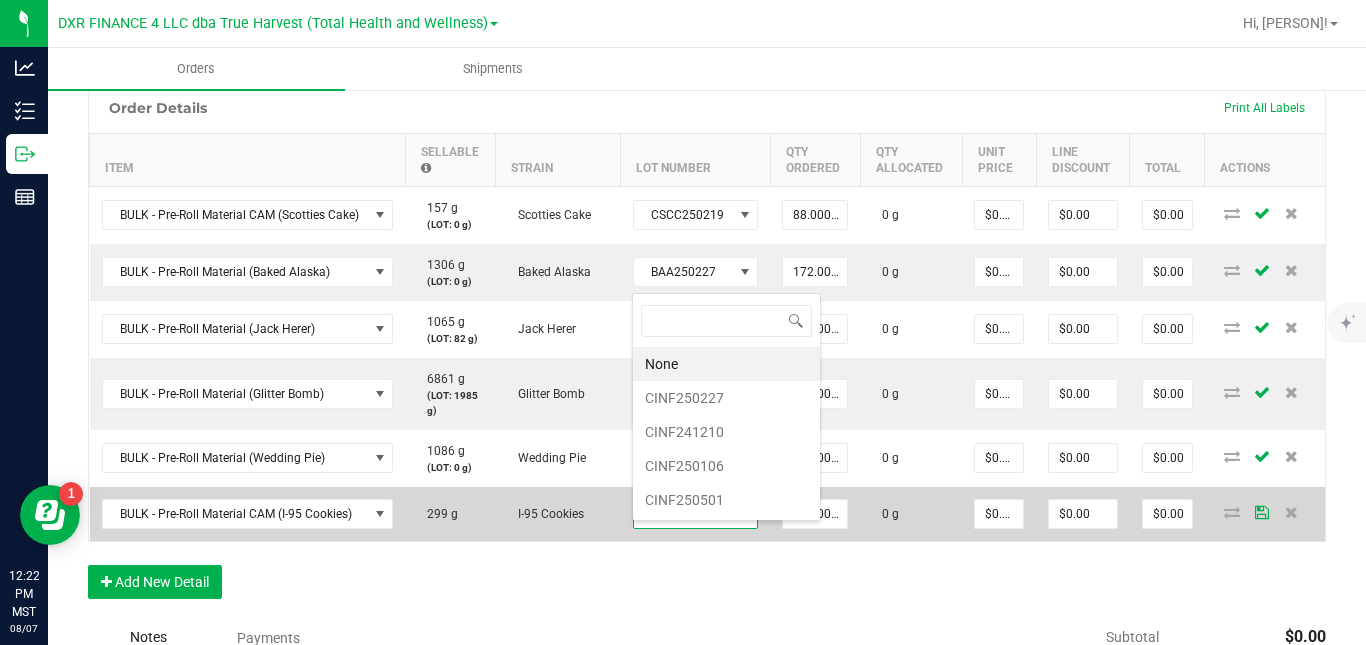 scroll, scrollTop: 0, scrollLeft: 0, axis: both 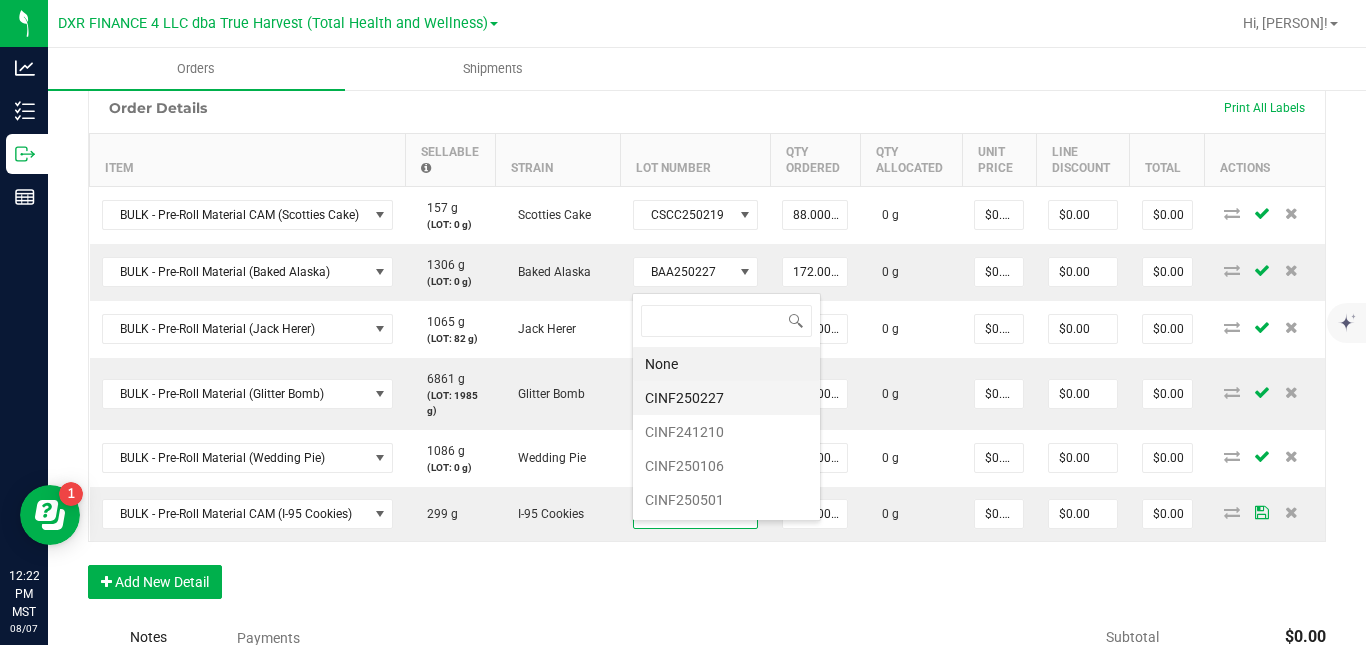 click on "CINF250227" at bounding box center [726, 398] 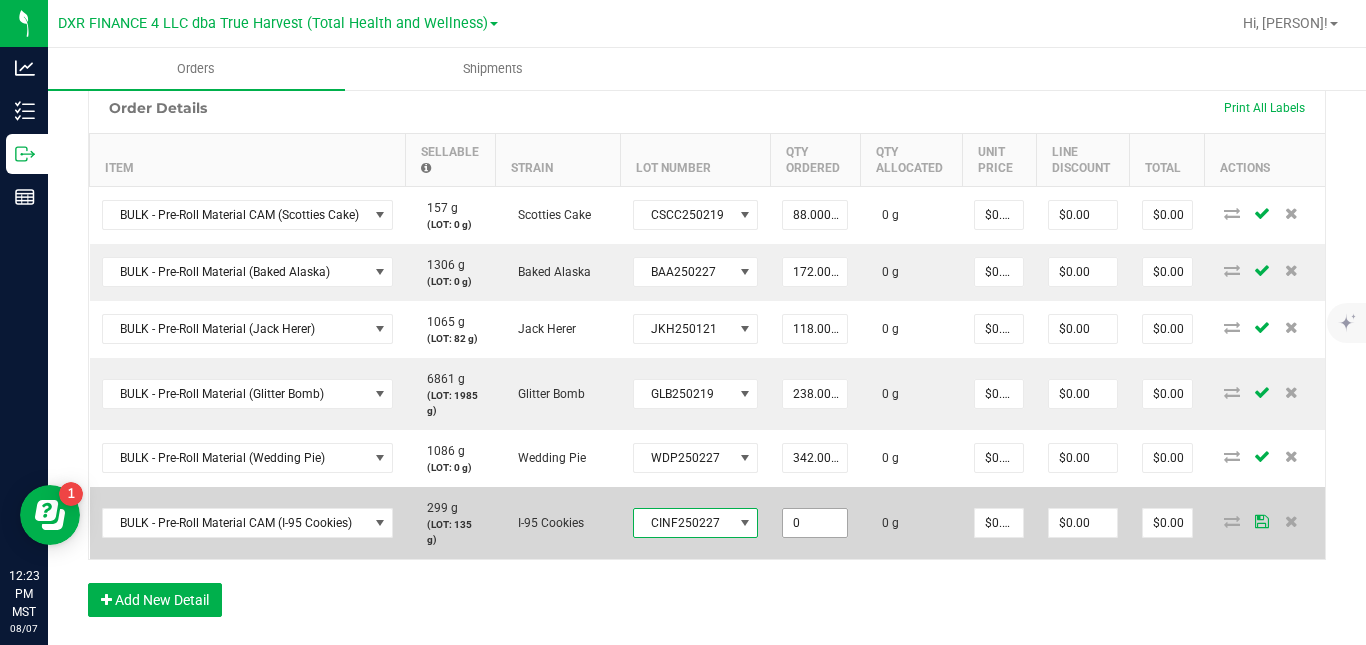 click on "0" at bounding box center [815, 523] 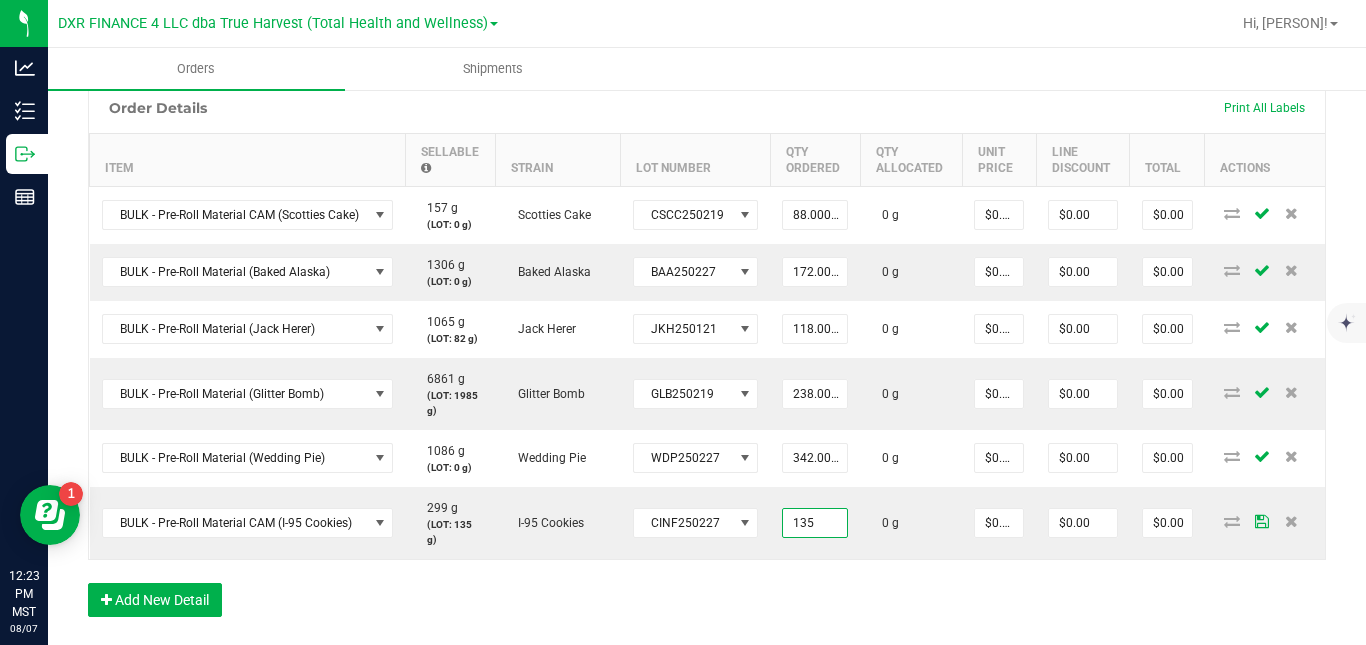 type on "135.0000 g" 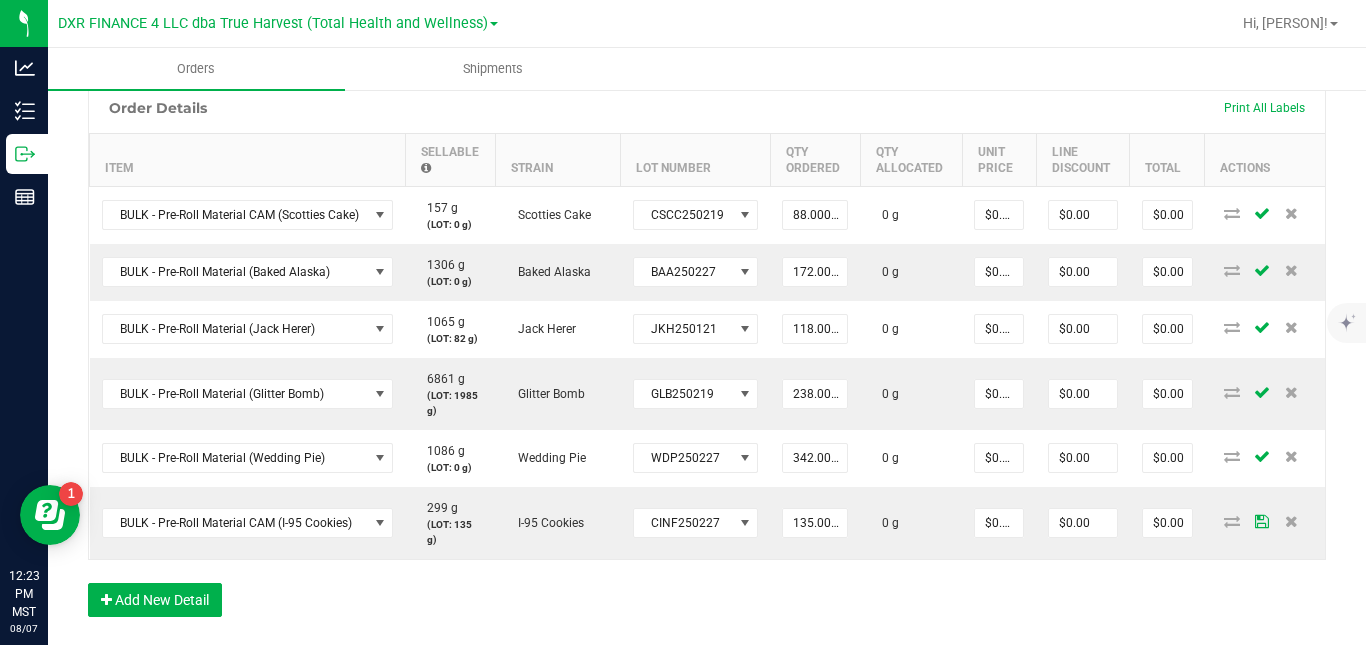 click on "Order Details Print All Labels Item  Sellable  Strain  Lot Number  Qty Ordered Qty Allocated Unit Price Line Discount Total Actions BULK - Pre-Roll Material CAM ([STRAIN])  [QUANTITY]   (LOT: [QUANTITY])   [STRAIN]  [LOT_NUMBER] [QUANTITY]  [QUANTITY]  $[PRICE] $[PRICE] $[PRICE] BULK - Pre-Roll Material ([STRAIN])  [QUANTITY]   (LOT: [QUANTITY])   [STRAIN]  [LOT_NUMBER] [QUANTITY]  [QUANTITY]  $[PRICE] $[PRICE] $[PRICE] BULK - Pre-Roll Material ([STRAIN])  [QUANTITY]   (LOT: [QUANTITY])   [STRAIN]  [LOT_NUMBER] [QUANTITY]  [QUANTITY]  $[PRICE] $[PRICE] $[PRICE] BULK - Pre-Roll Material ([STRAIN])  [QUANTITY]   (LOT: [QUANTITY])   [STRAIN]  [LOT_NUMBER] [QUANTITY]  [QUANTITY]  $[PRICE] $[PRICE] $[PRICE] BULK - Pre-Roll Material ([STRAIN])  [QUANTITY]   (LOT: [QUANTITY])   [STRAIN]  [LOT_NUMBER] [QUANTITY]  [QUANTITY]  $[PRICE] $[PRICE] $[PRICE] BULK - Pre-Roll Material CAM ([STRAIN])  [QUANTITY]   (LOT: [QUANTITY])   [STRAIN]  [LOT_NUMBER] [QUANTITY]  [QUANTITY]  $[PRICE] $[PRICE] $[PRICE]" at bounding box center (707, 359) 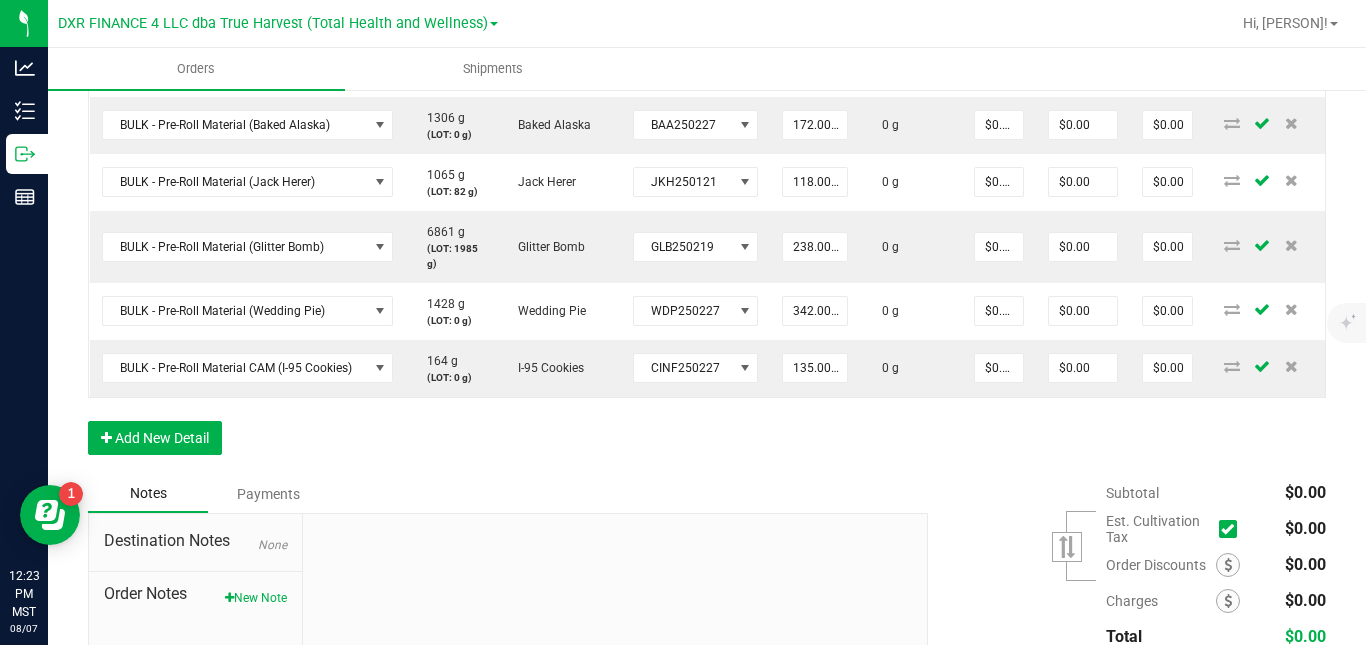 scroll, scrollTop: 700, scrollLeft: 0, axis: vertical 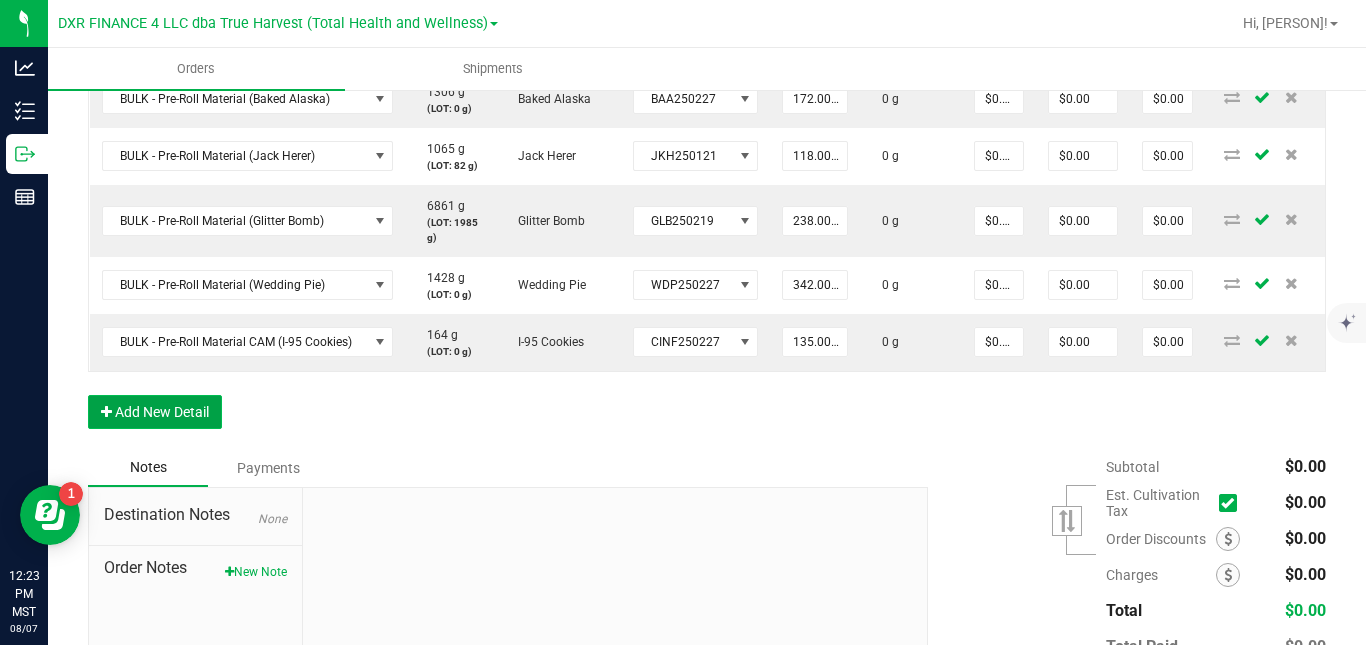 click on "Add New Detail" at bounding box center [155, 412] 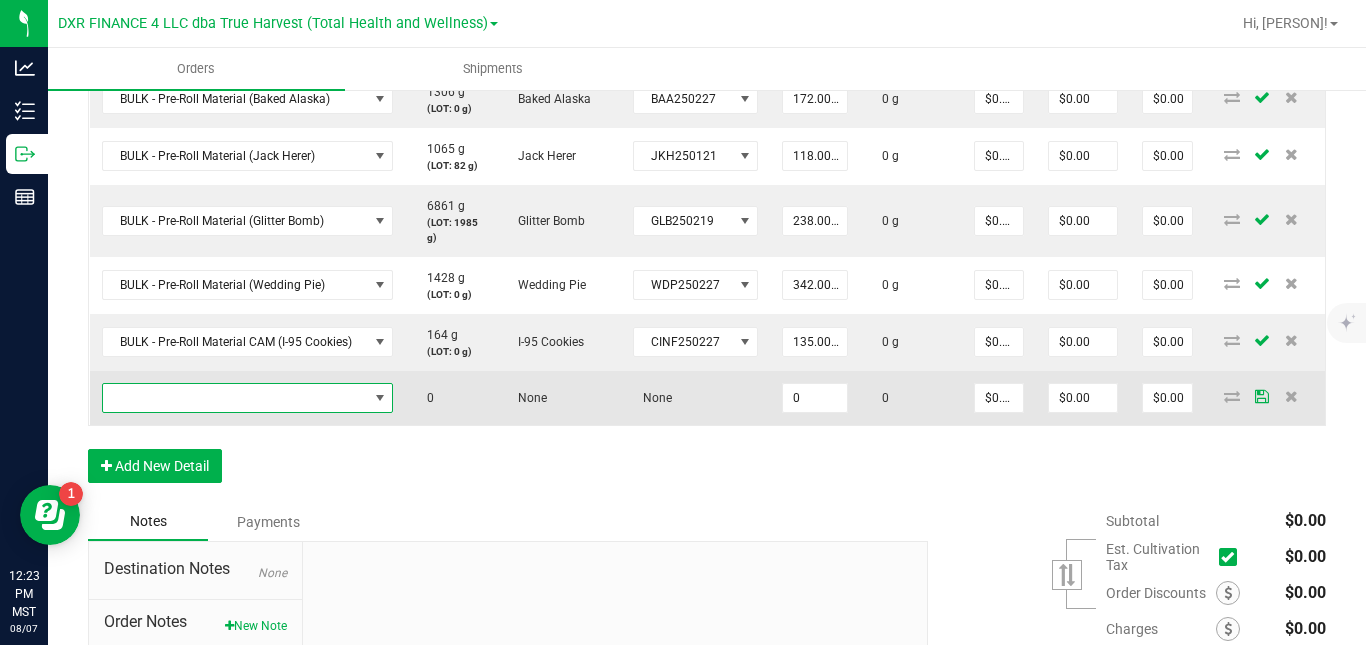 click at bounding box center [235, 398] 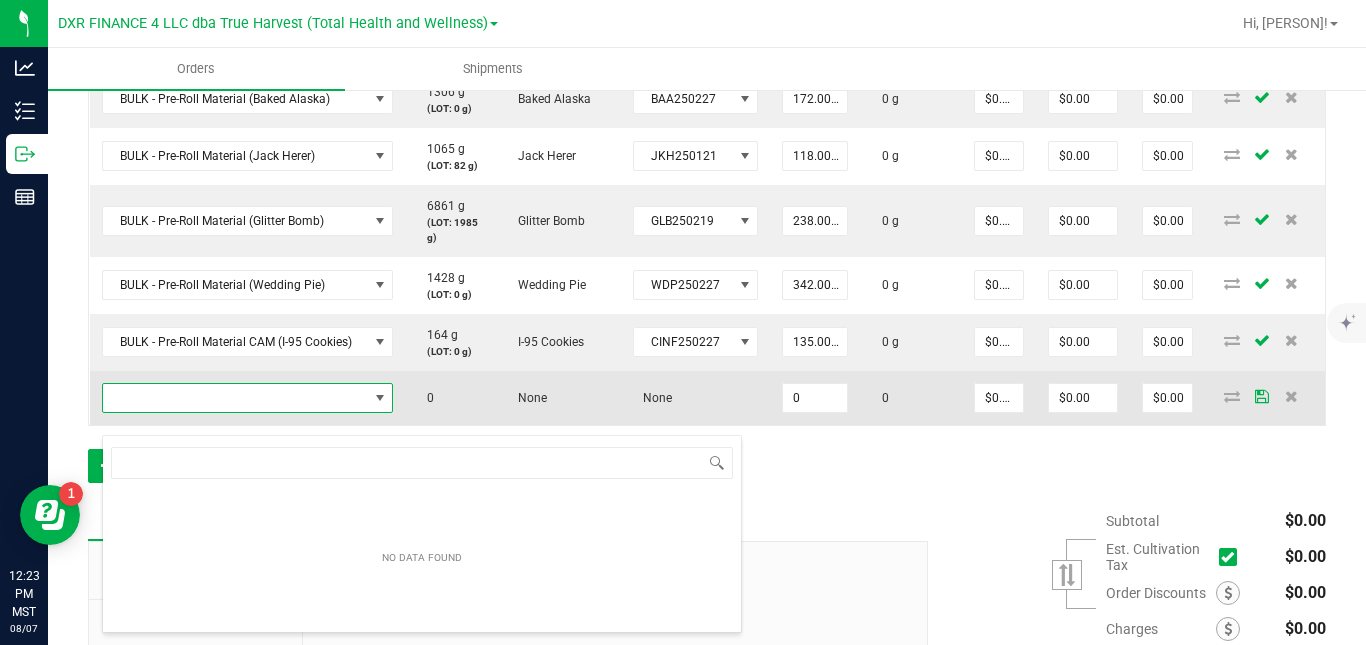 scroll, scrollTop: 99970, scrollLeft: 99707, axis: both 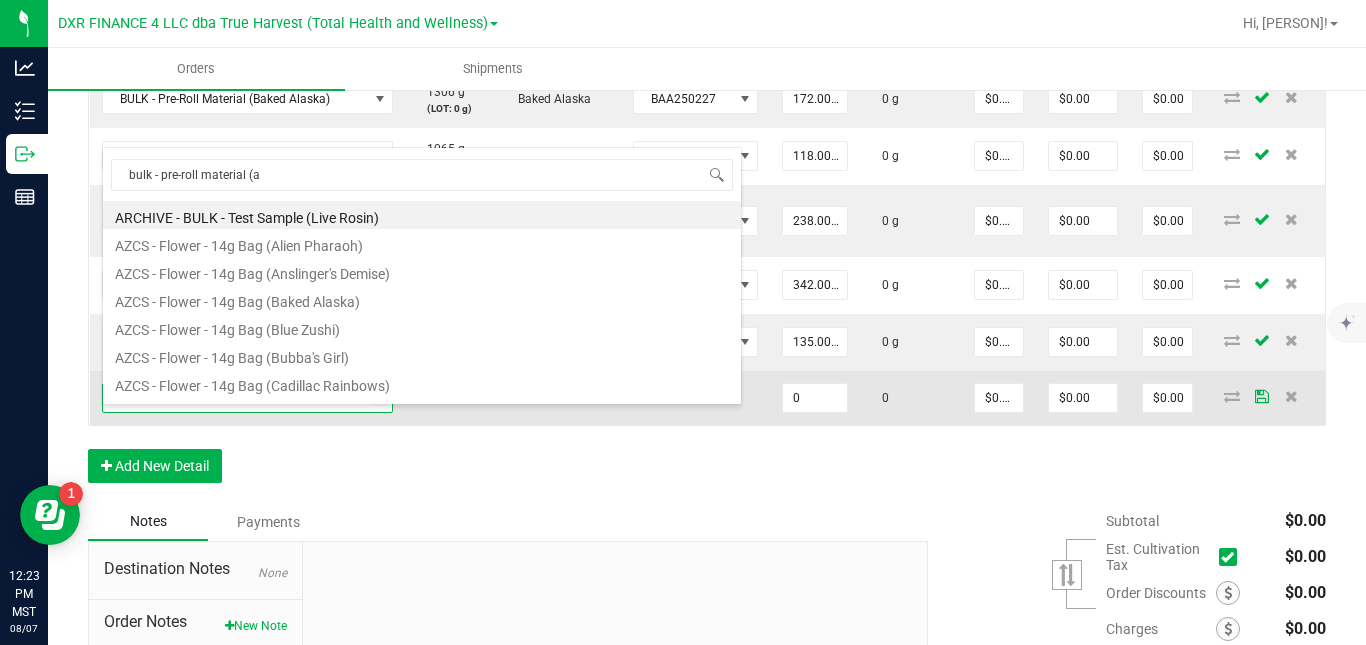 type on "bulk - pre-roll material (al" 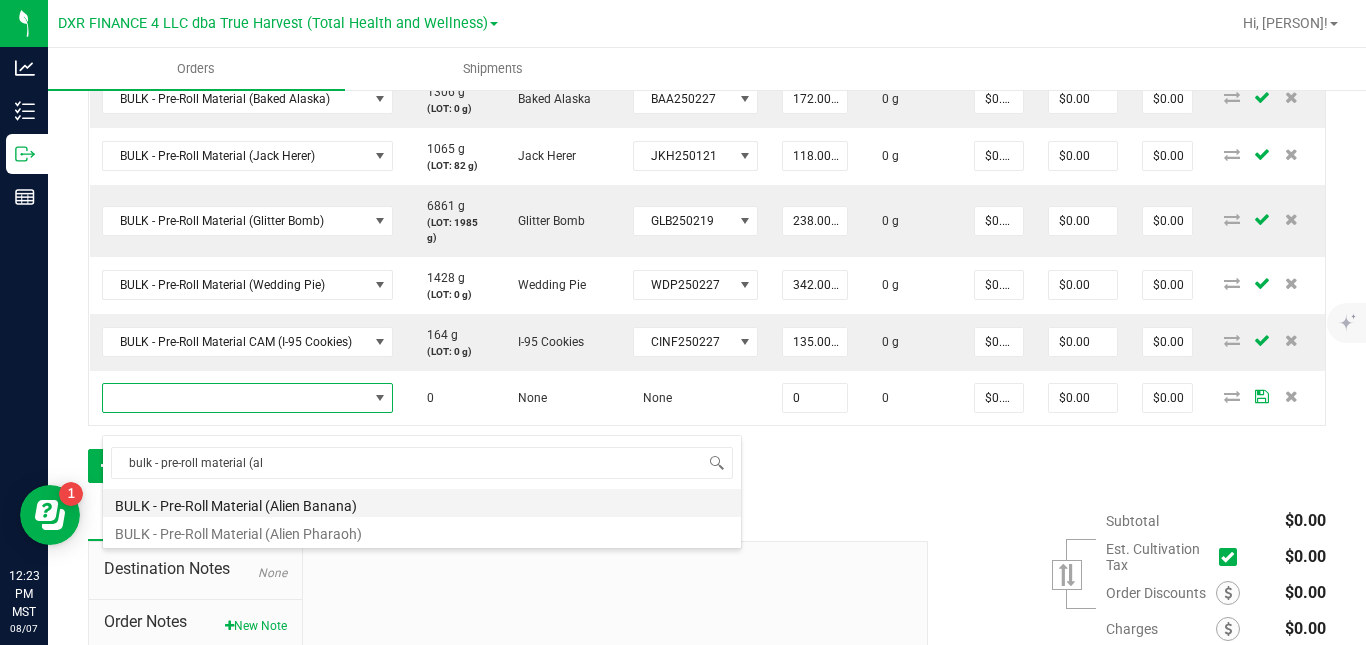 click on "BULK - Pre-Roll Material (Alien Banana)" at bounding box center [422, 503] 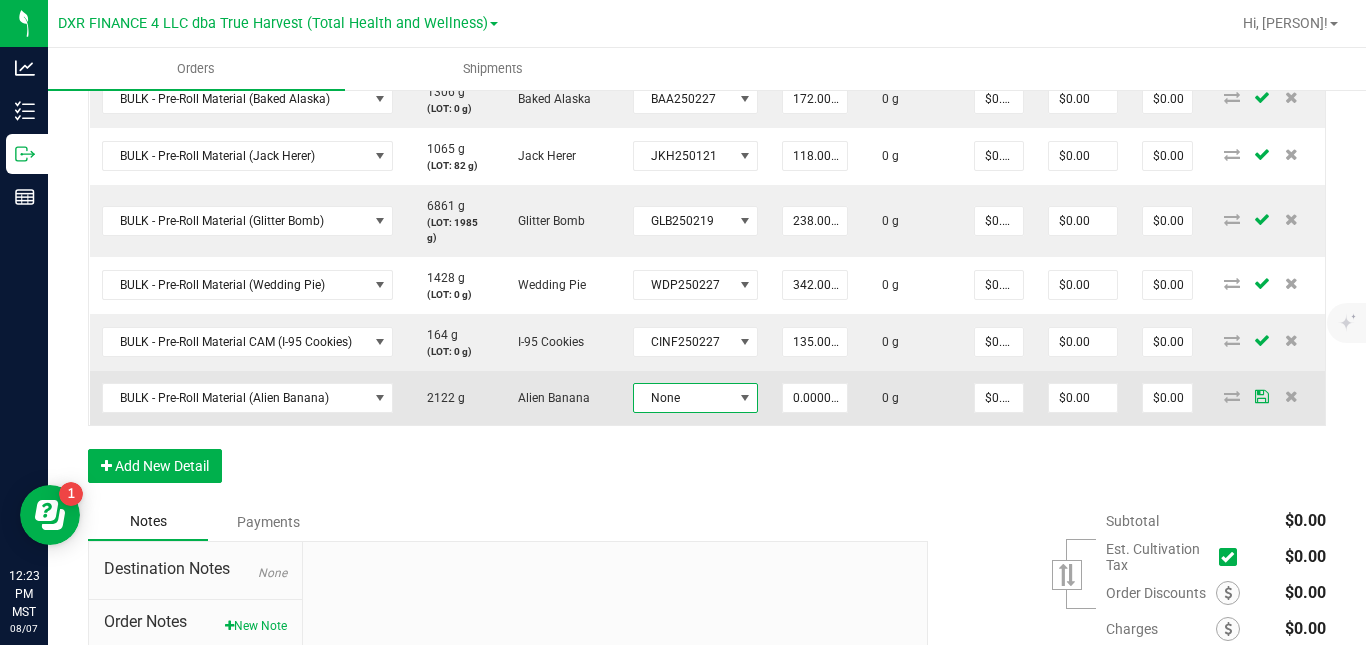 click on "None" at bounding box center [683, 398] 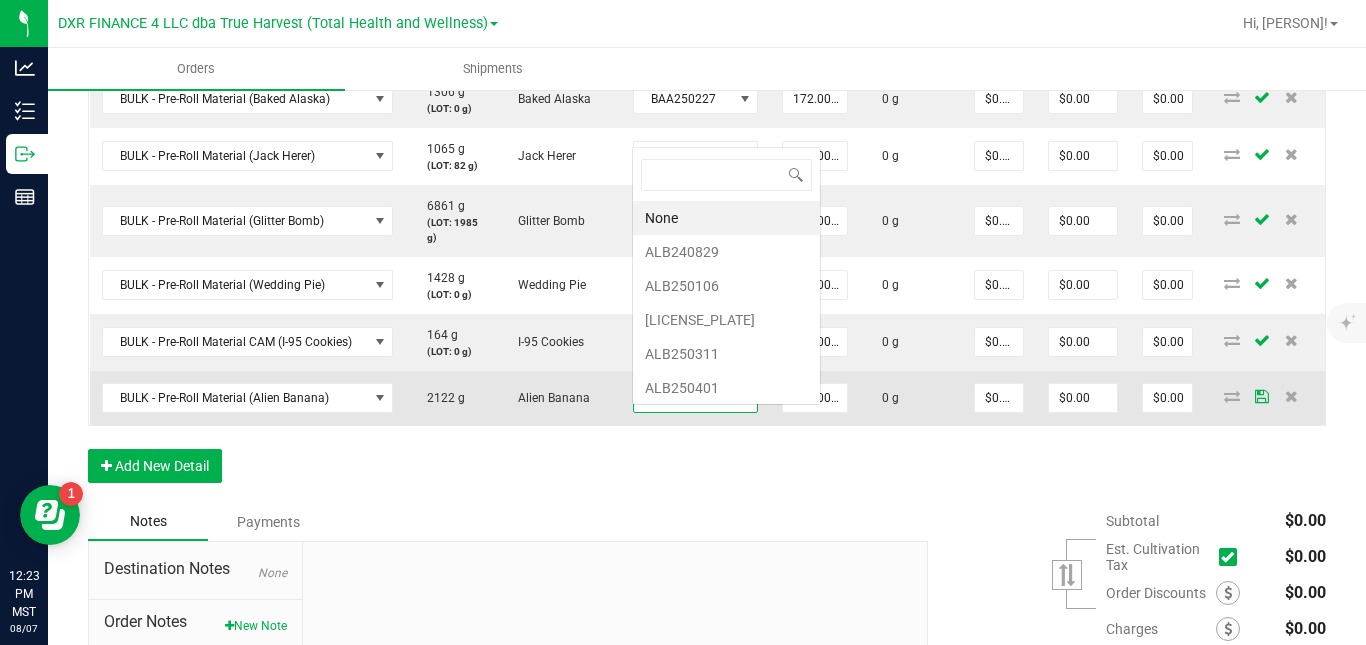 scroll, scrollTop: 0, scrollLeft: 0, axis: both 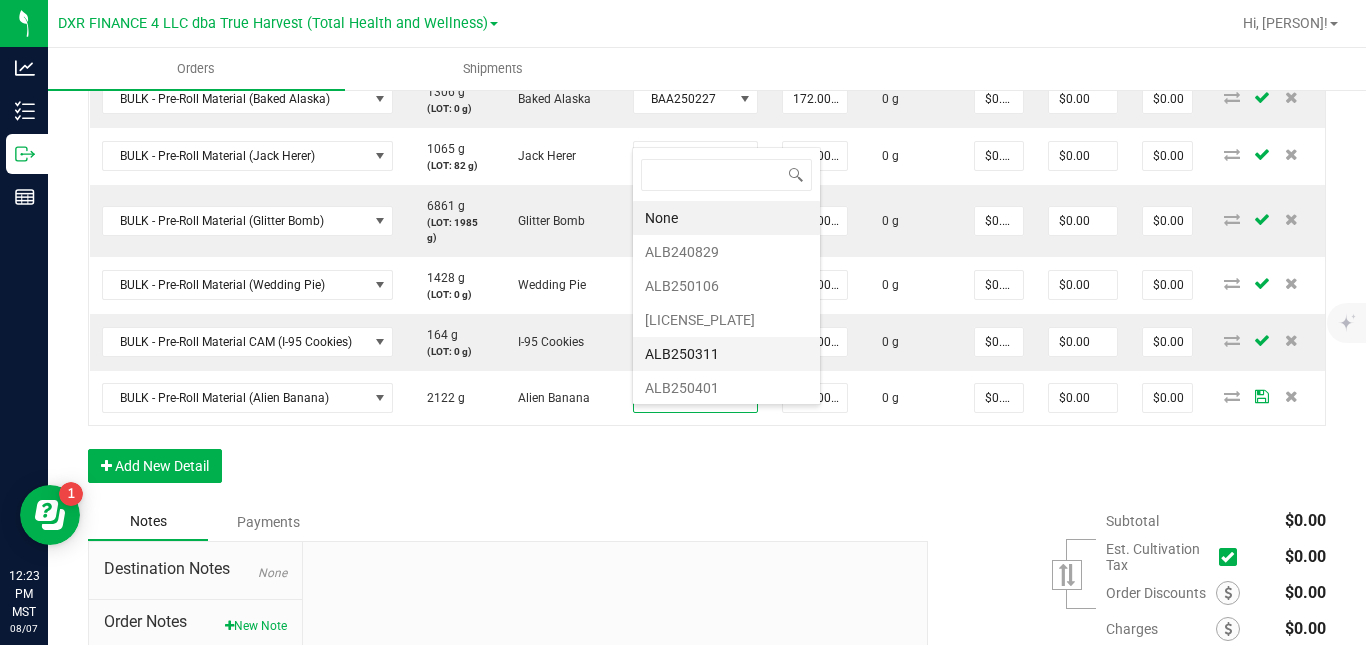 click on "ALB250311" at bounding box center (726, 354) 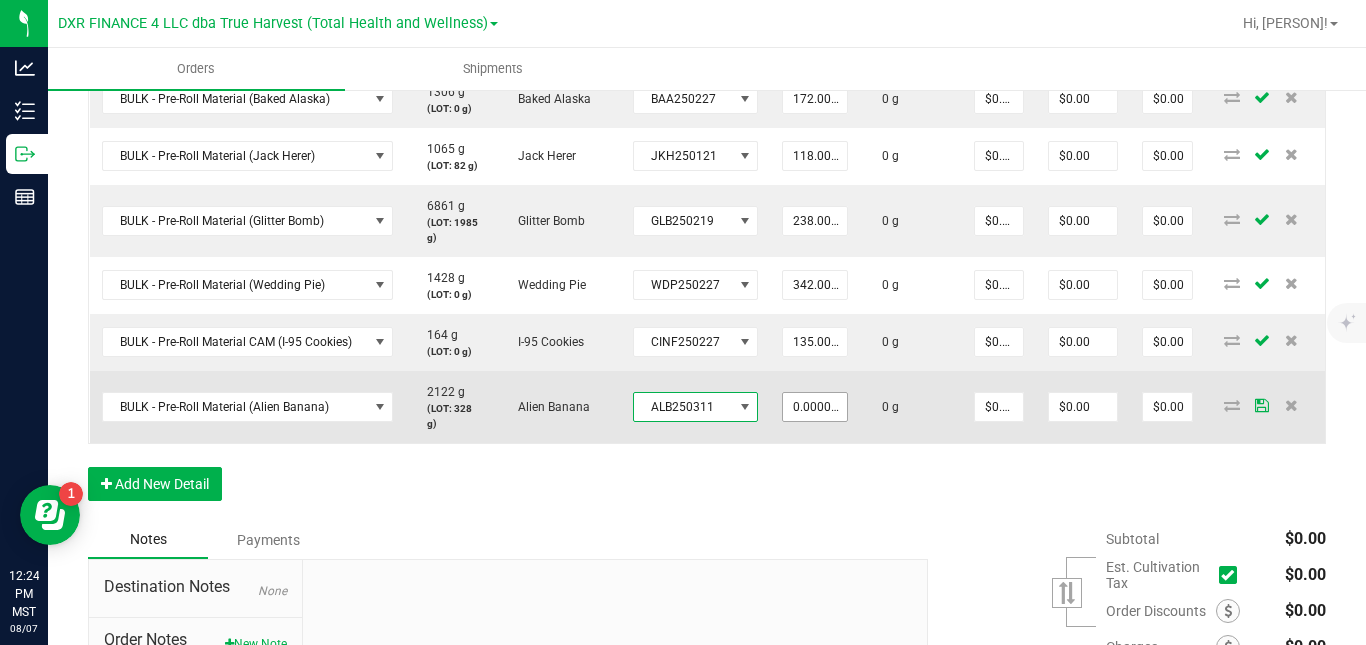 click on "0.0000 g" at bounding box center [815, 407] 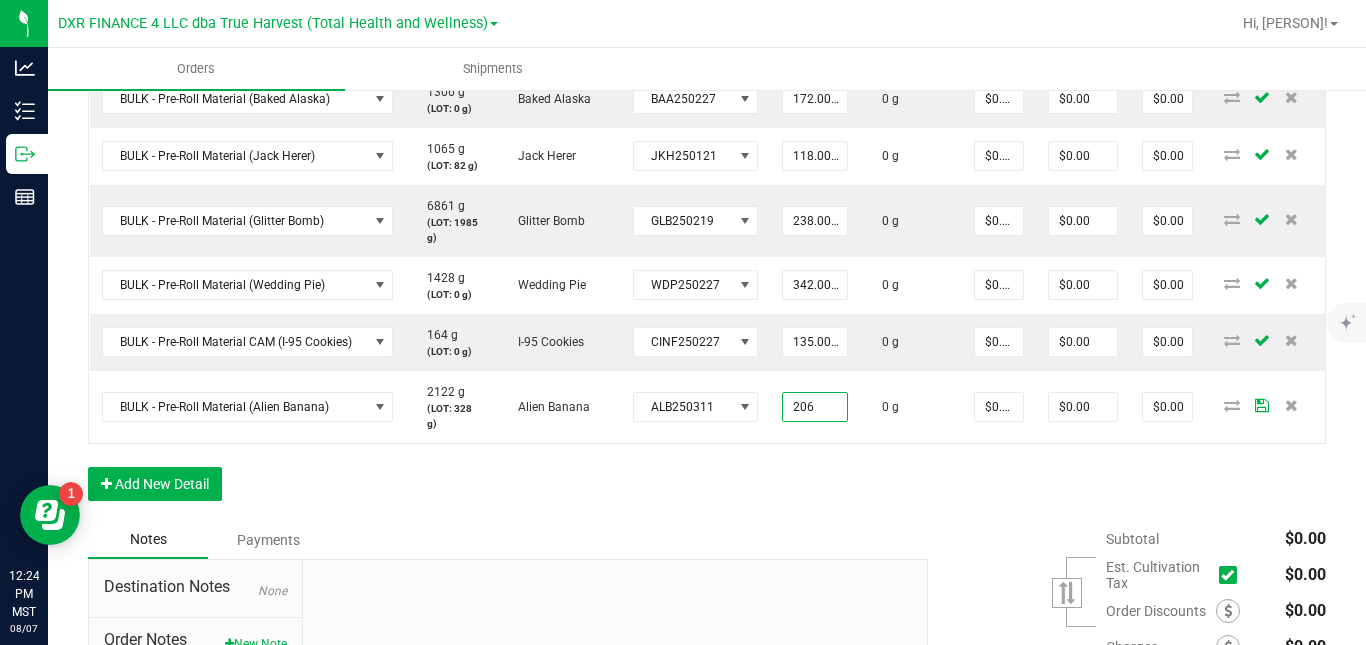 type on "206.0000 g" 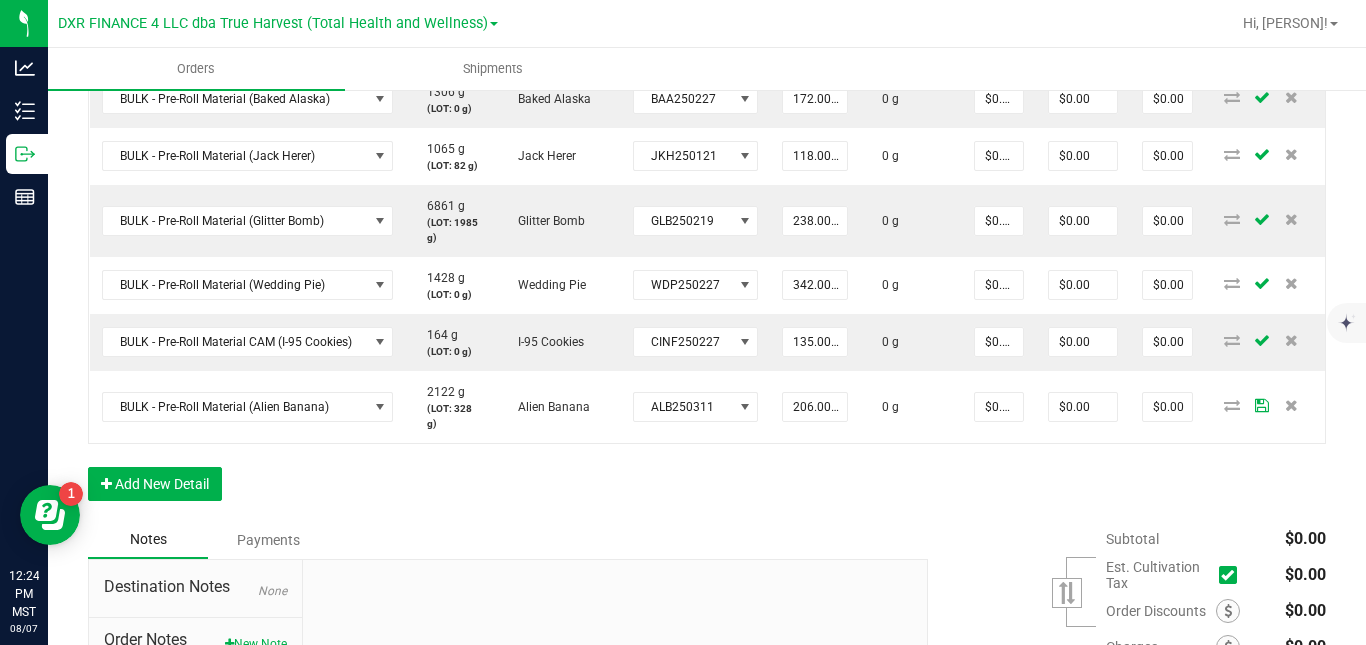 click on "Order Details Print All Labels Item  Sellable  Strain  Lot Number  Qty Ordered Qty Allocated Unit Price Line Discount Total Actions BULK - Pre-Roll Material CAM (Scotties Cake)  157 g   (LOT: 0 g)   Scotties Cake  CSCC250219 88.0000 g  0 g  $0.00000 $0.00 $0.00 BULK - Pre-Roll Material (Baked Alaska)  1306 g   (LOT: 0 g)   Baked Alaska  BAA250227 172.0000 g  0 g  $0.00000 $0.00 $0.00 BULK - Pre-Roll Material (Jack Herer)  1065 g   (LOT: 82 g)   Jack Herer  JKH250121 118.0000 g  0 g  $0.00000 $0.00 $0.00 BULK - Pre-Roll Material (Glitter Bomb)  6861 g   (LOT: 1985 g)   Glitter Bomb  GLB250219 238.0000 g  0 g  $0.00000 $0.00 $0.00 BULK - Pre-Roll Material (Wedding Pie)  1428 g   (LOT: 0 g)   Wedding Pie  WDP250227 342.0000 g  0 g  $0.00000 $0.00 $0.00 BULK - Pre-Roll Material CAM (I-95 Cookies)  164 g   (LOT: 0 g)   I-95 Cookies  CINF250227 135.0000 g  0 g  $0.00000 $0.00 $0.00 BULK - Pre-Roll Material (Alien Banana)  2122 g   (LOT: 328 g)   Alien Banana  ALB250311 206.0000 g" at bounding box center [707, 215] 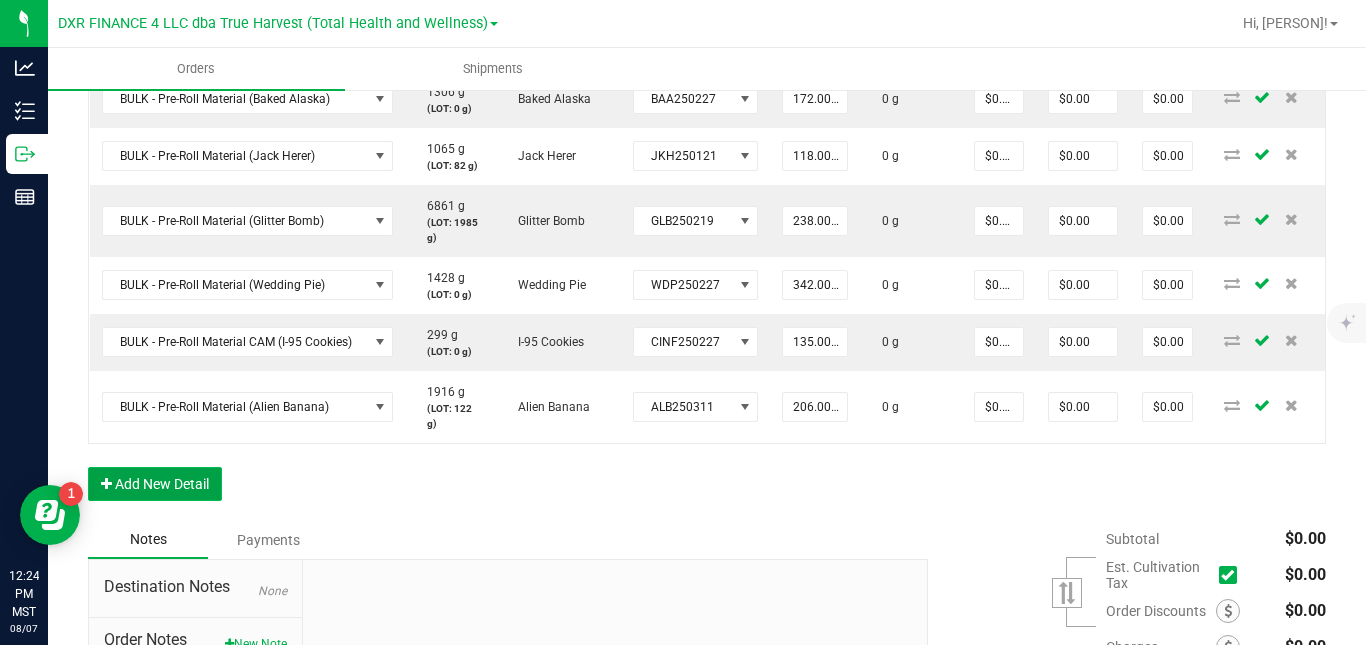 click on "Add New Detail" at bounding box center [155, 484] 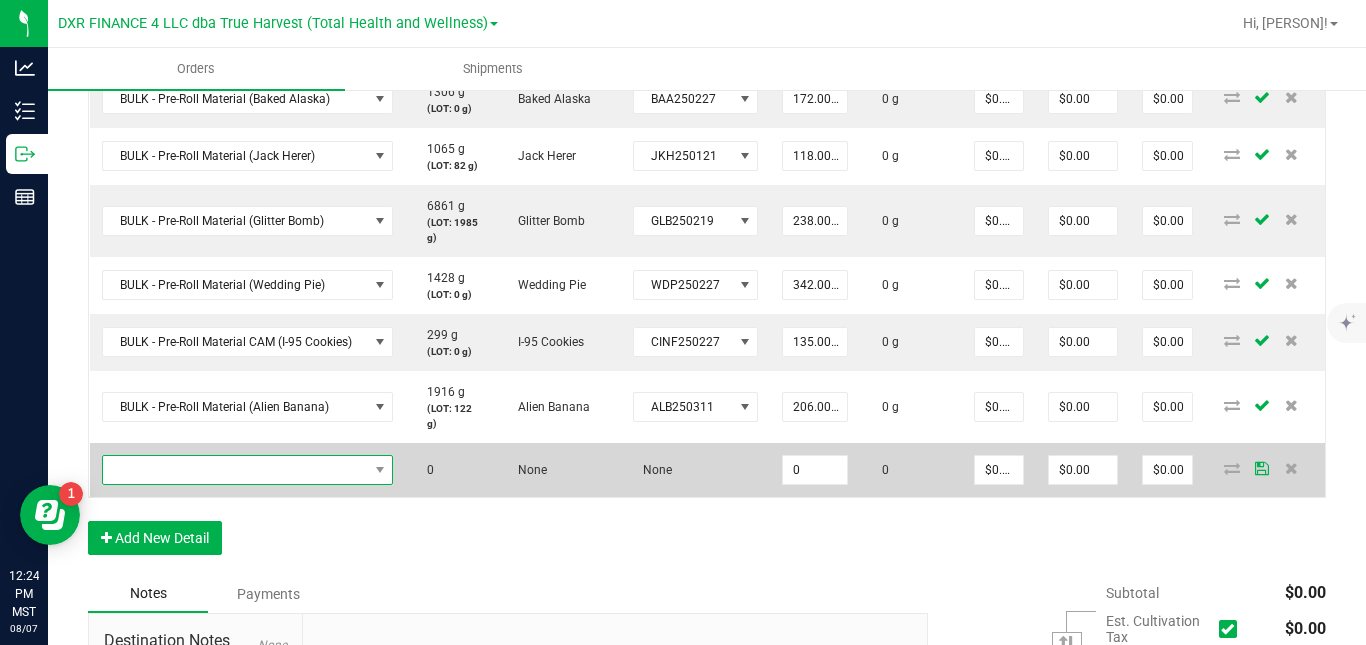 click at bounding box center [235, 470] 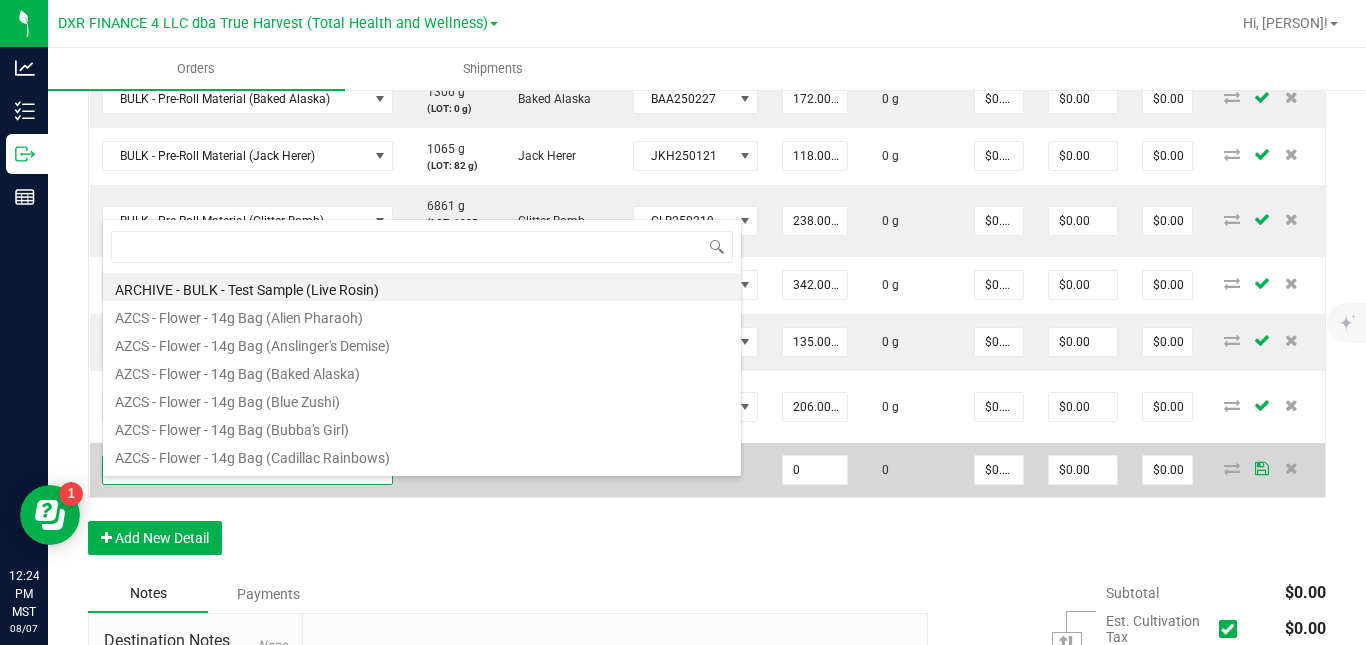 scroll, scrollTop: 99970, scrollLeft: 99707, axis: both 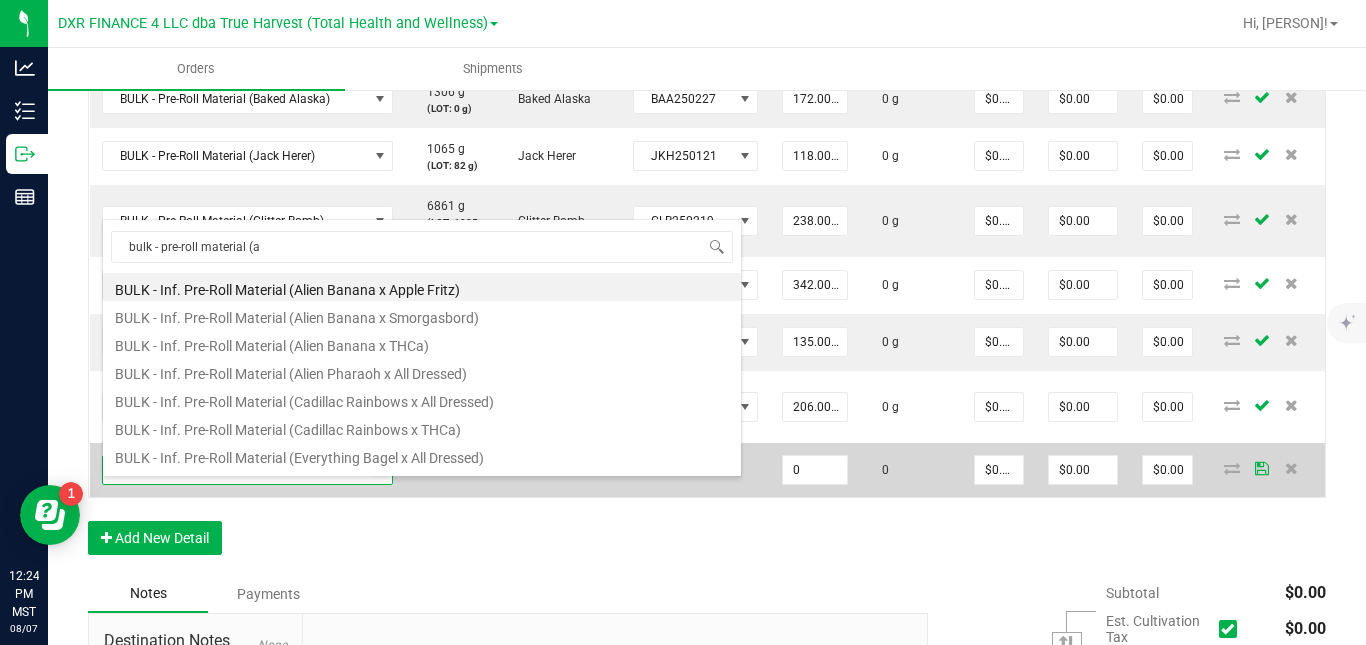 type on "bulk - pre-roll material (al" 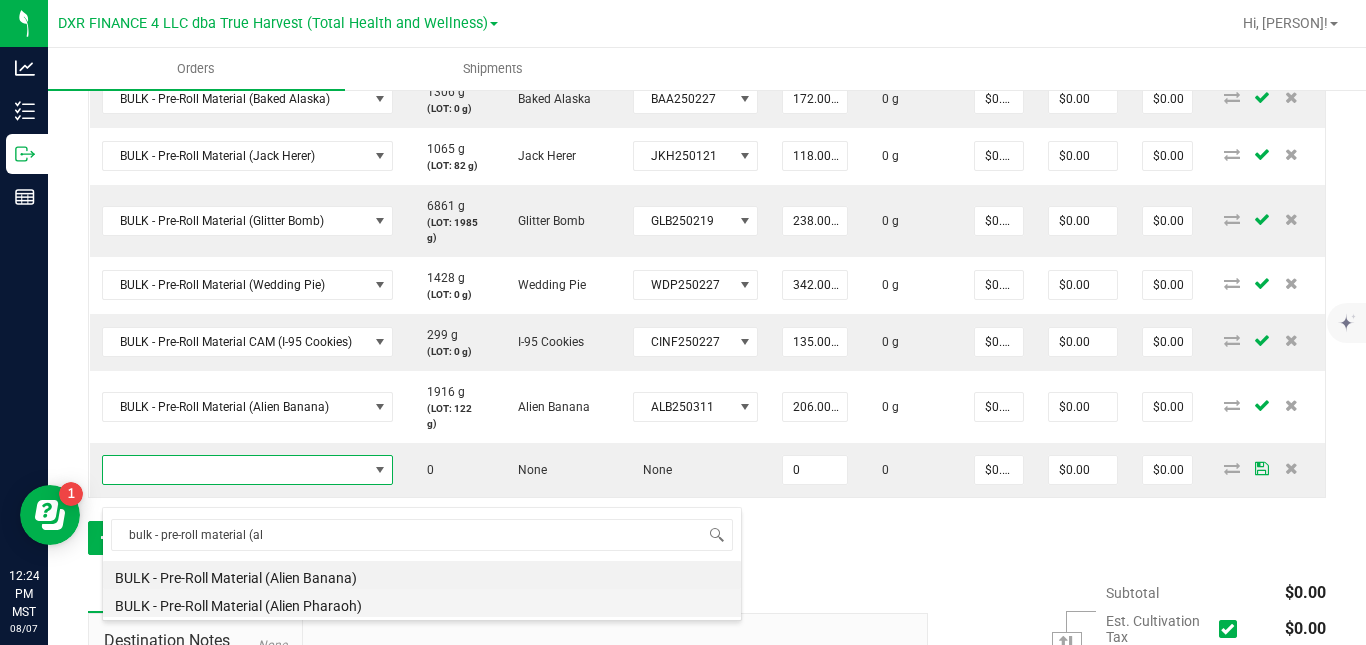 click on "BULK - Pre-Roll Material (Alien Pharaoh)" at bounding box center (422, 603) 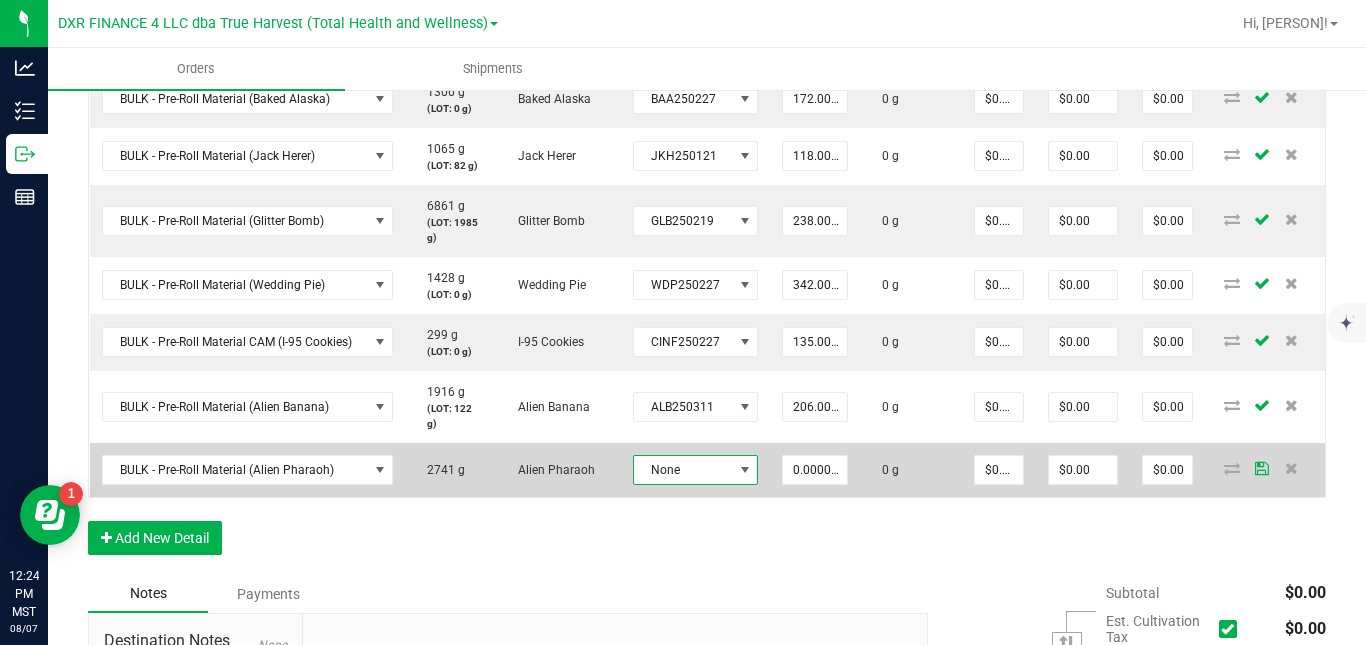 click on "None" at bounding box center [683, 470] 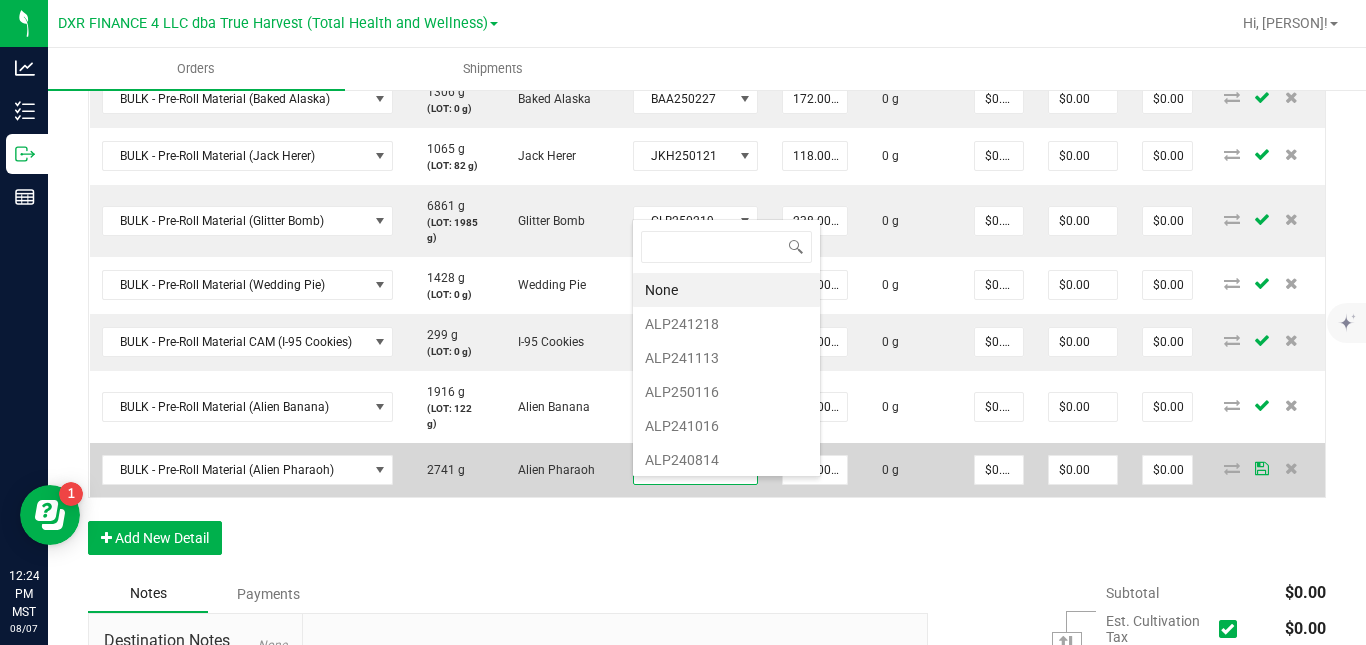 scroll, scrollTop: 99970, scrollLeft: 99876, axis: both 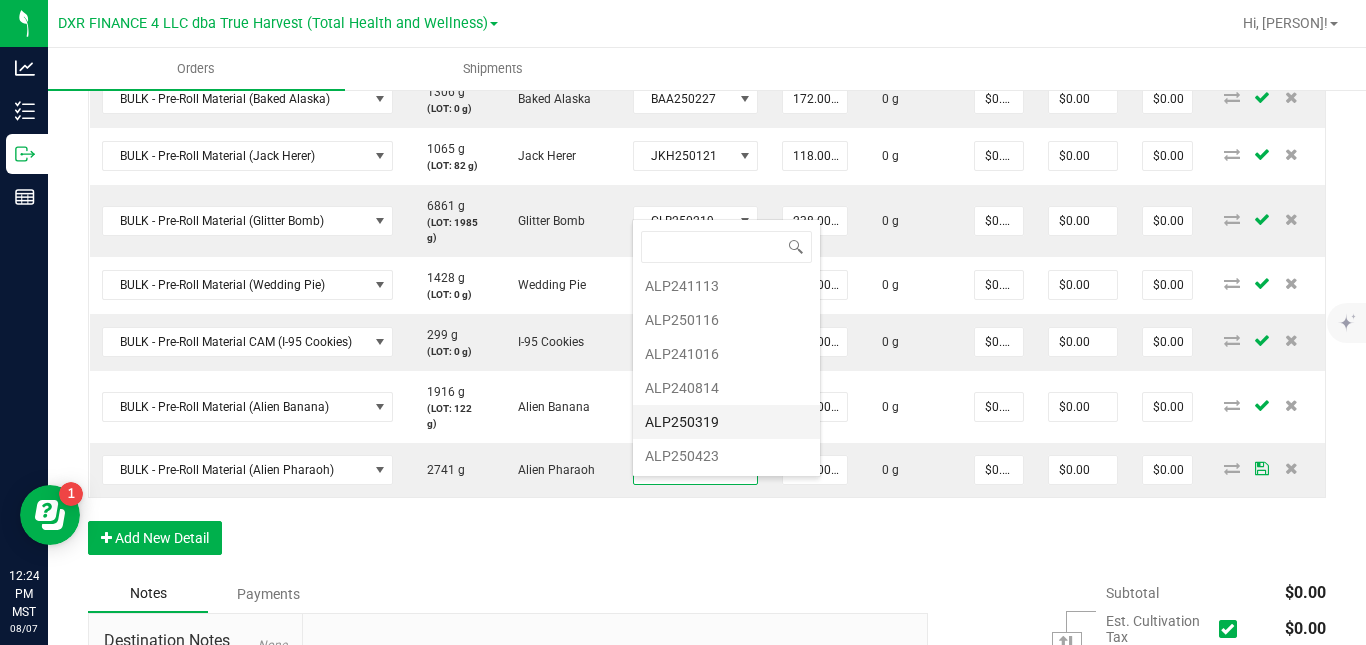 click on "ALP250319" at bounding box center [726, 422] 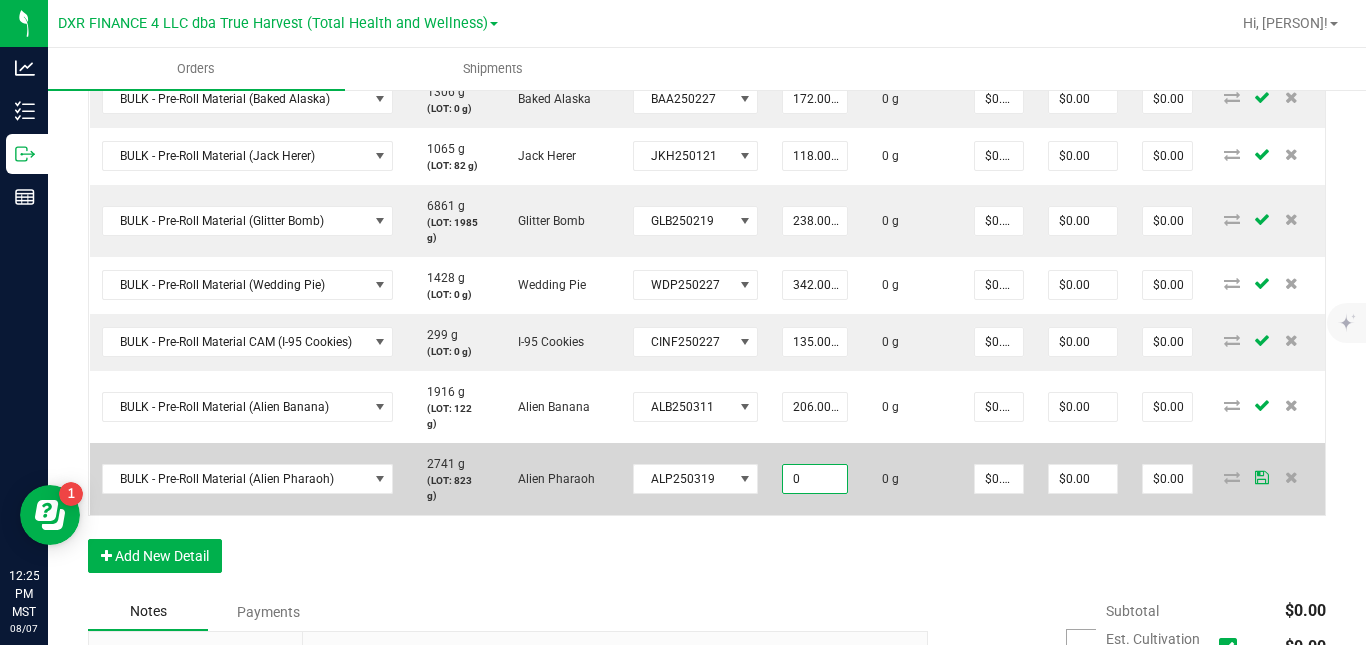 click on "0" at bounding box center (815, 479) 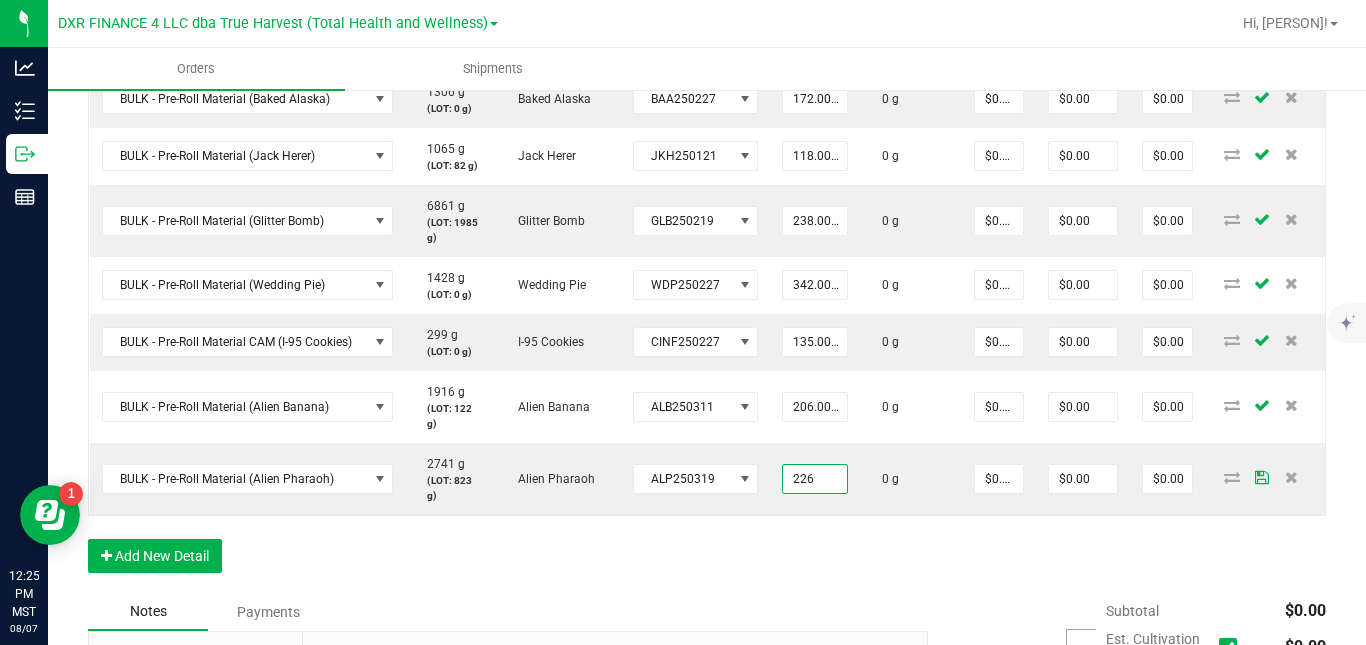 click on "Order Details Print All Labels Item Sellable Strain Lot Number Qty Ordered Qty Allocated Unit Price Line Discount Total Actions BULK - Pre-Roll Material CAM (Scotties Cake) 157 g (LOT: 0 g) Scotties Cake CSCC250219 88.0000 g 0 g $0.00000 $0.00 $0.00 BULK - Pre-Roll Material (Baked Alaska) 1306 g (LOT: 0 g) Baked Alaska BAA250227 172.0000 g 0 g $0.00000 $0.00 $0.00 BULK - Pre-Roll Material (Jack Herer) 1065 g (LOT: 82 g) Jack Herer JKH250121 118.0000 g 0 g $0.00000 $0.00 $0.00 BULK - Pre-Roll Material (Glitter Bomb) 6861 g (LOT: 1985 g) Glitter Bomb GLB250219 238.0000 g 0 g $0.00000 $0.00 $0.00 BULK - Pre-Roll Material (Wedding Pie) 1428 g (LOT: 0 g) Wedding Pie WDP250227 342.0000 g 0 g $0.00000 $0.00 $0.00 BULK - Pre-Roll Material CAM (I-95 Cookies) 299 g (LOT: 0 g) I-95 Cookies CINF250227 135.0000 g 0 g $0.00000 $0.00 $0.00 BULK - Pre-Roll Material (Alien Banana) 1916 g (LOT: 122 g) Alien Banana ALB250311 206.0000 g" at bounding box center (707, 251) 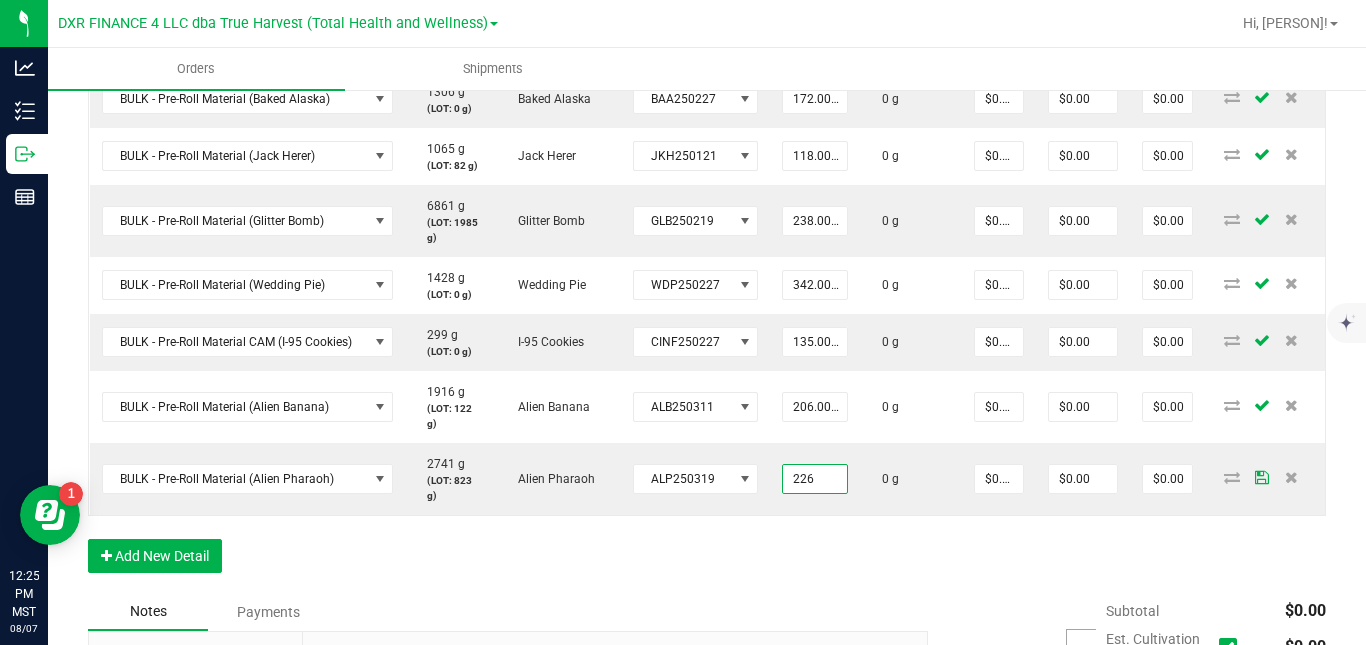 type on "226.0000 g" 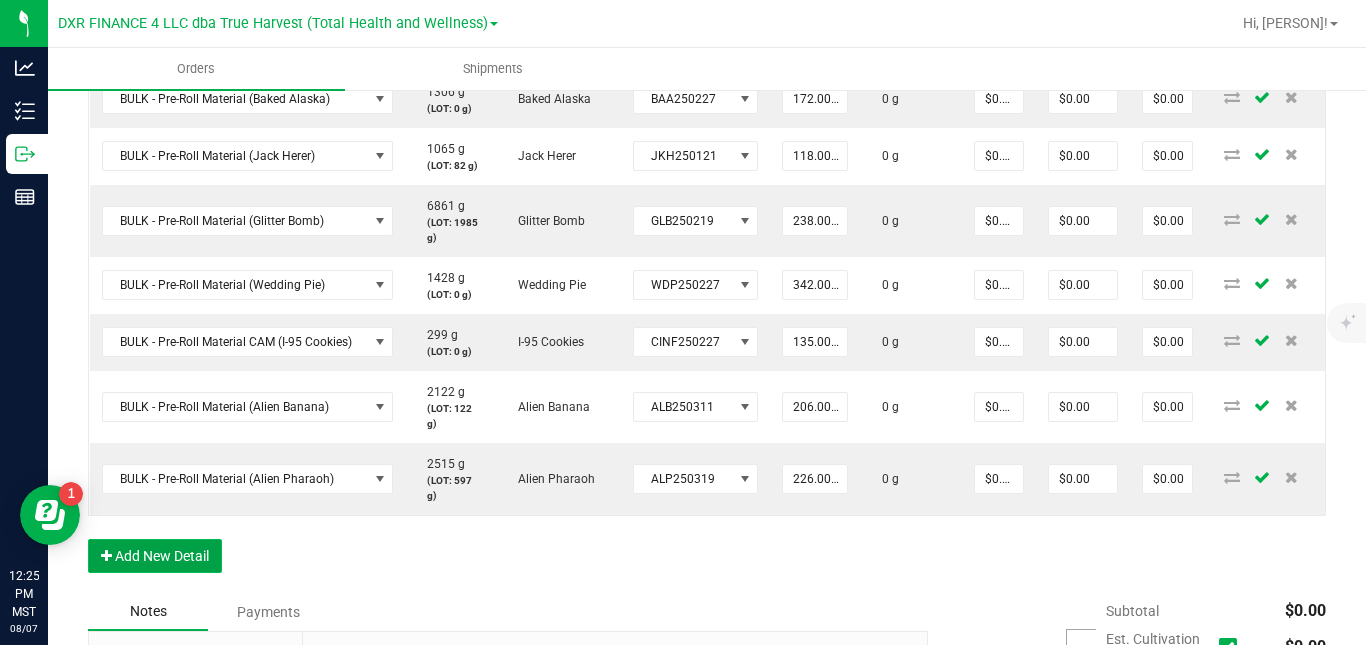 click on "Add New Detail" at bounding box center [155, 556] 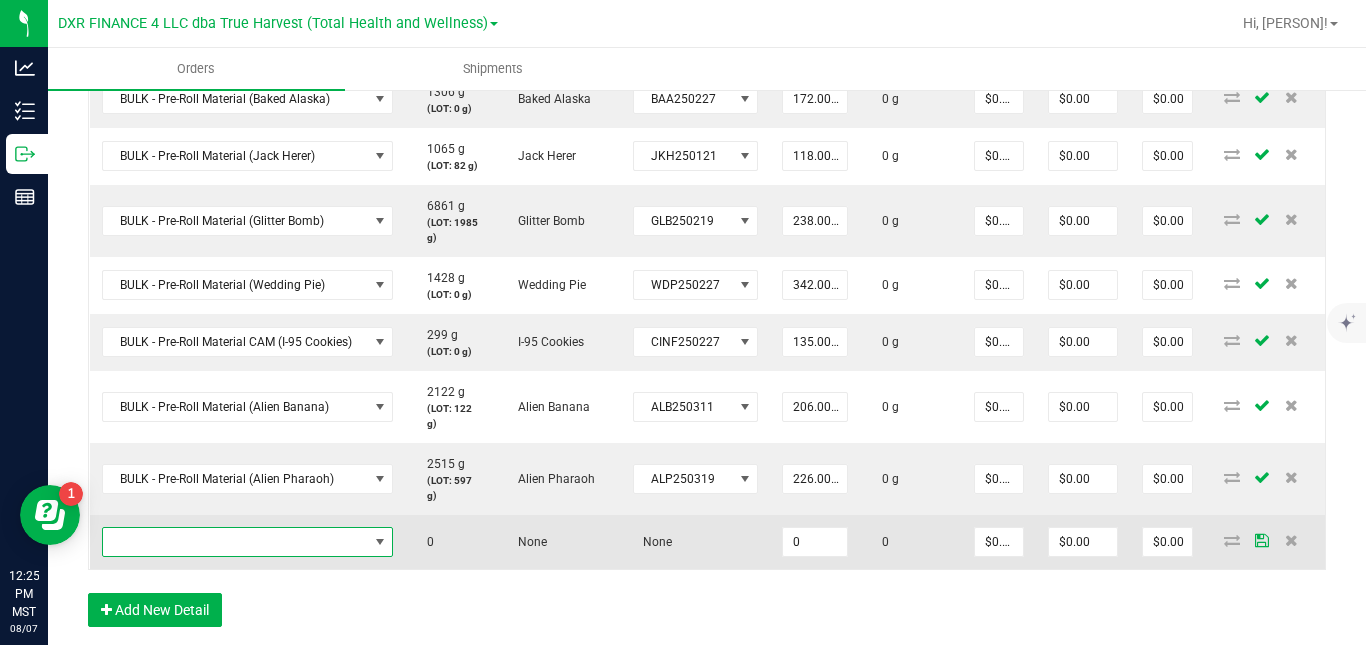 click at bounding box center (235, 542) 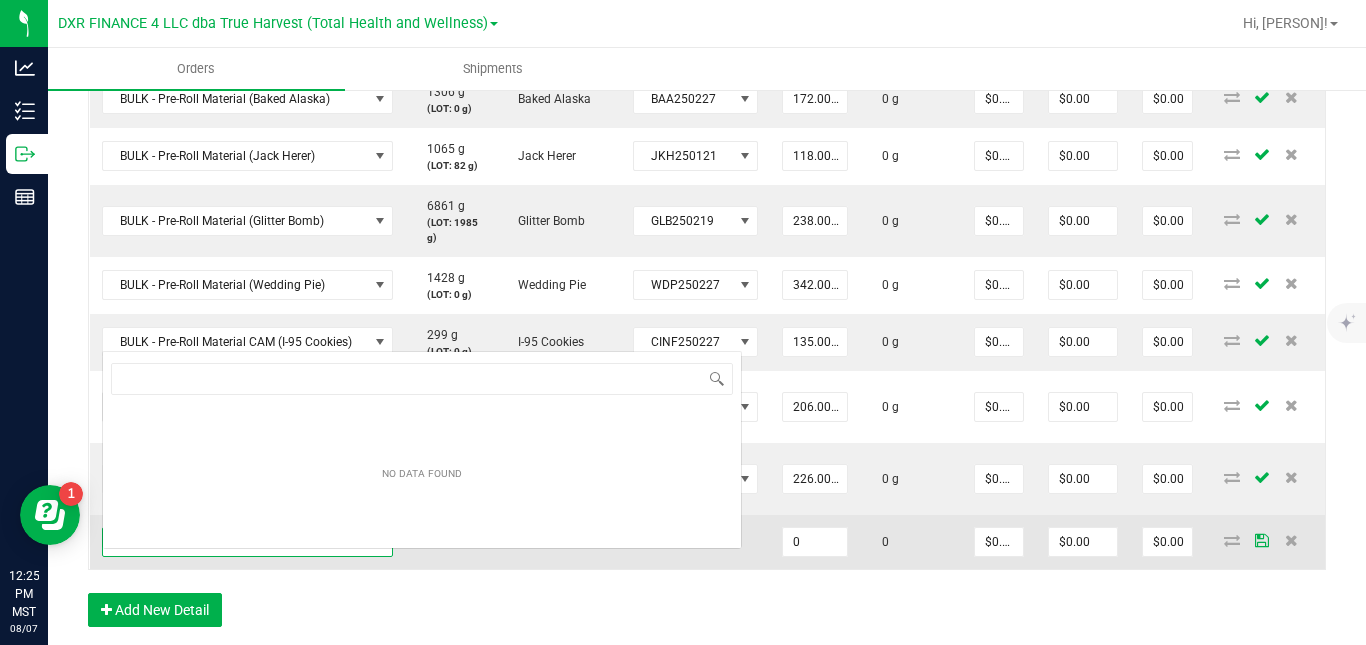 scroll, scrollTop: 0, scrollLeft: 0, axis: both 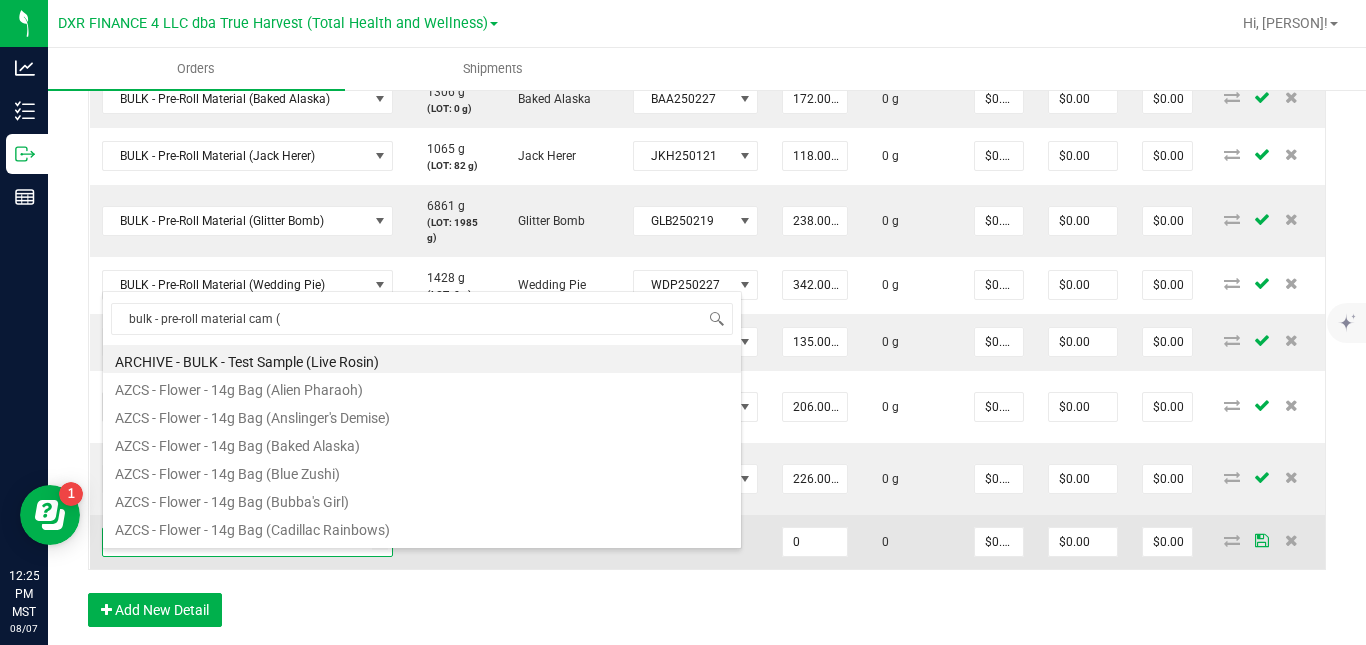 type on "bulk - pre-roll material cam (b" 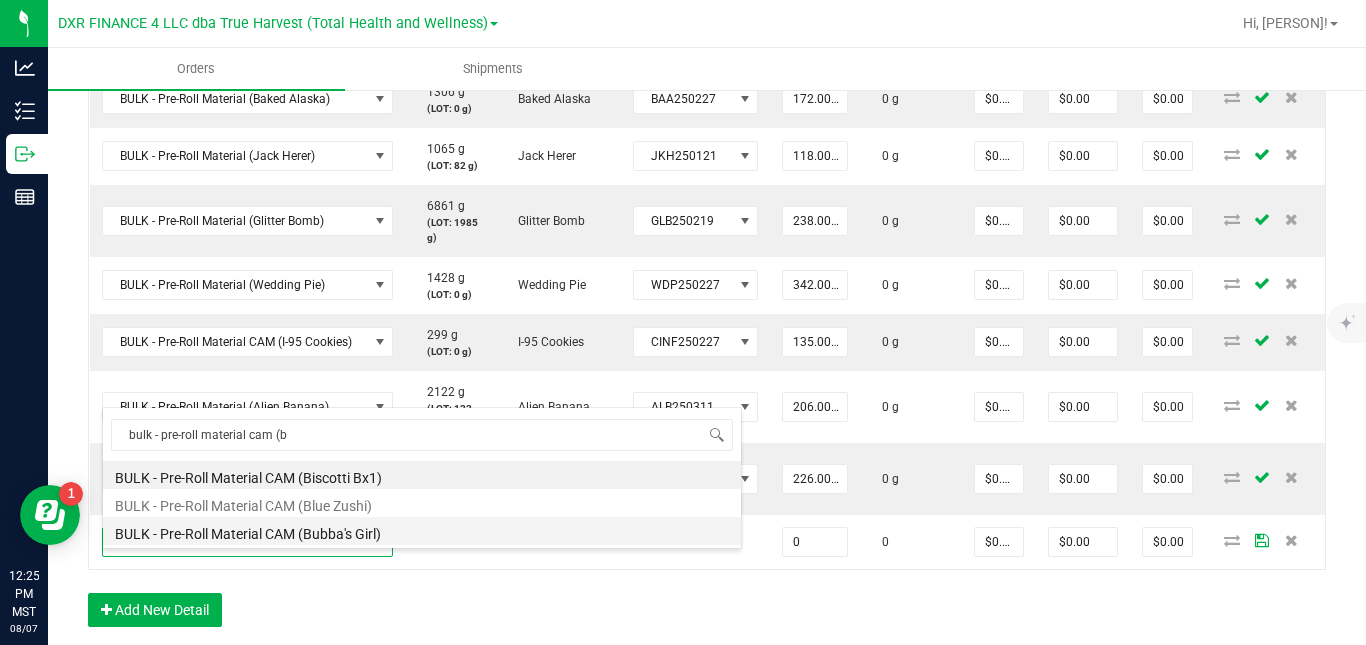 click on "BULK - Pre-Roll Material CAM (Bubba's Girl)" at bounding box center [422, 531] 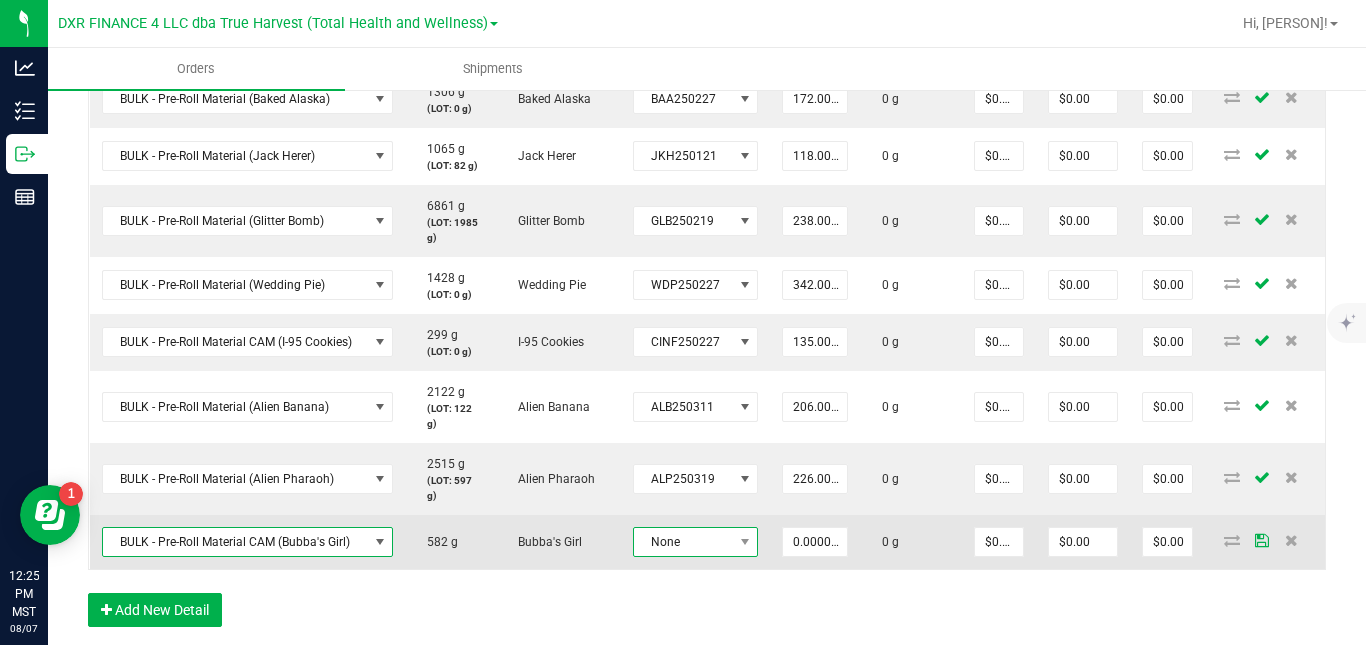 click on "None" at bounding box center (683, 542) 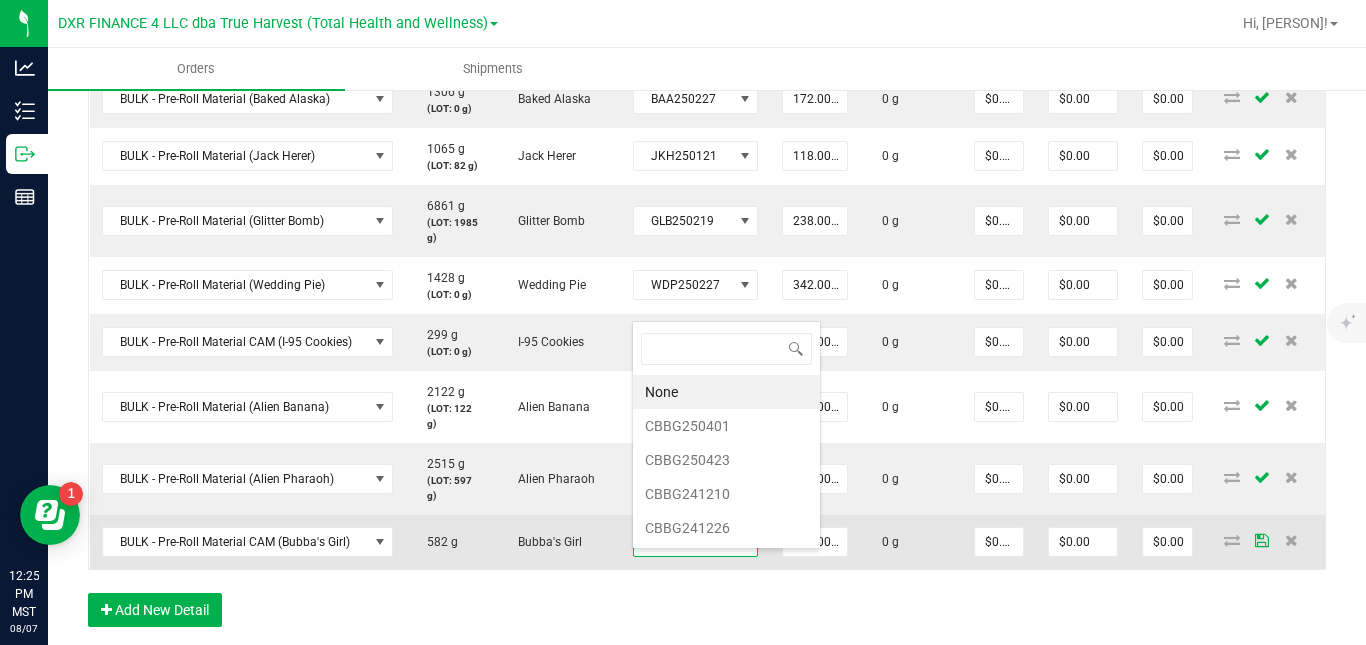 scroll, scrollTop: 0, scrollLeft: 0, axis: both 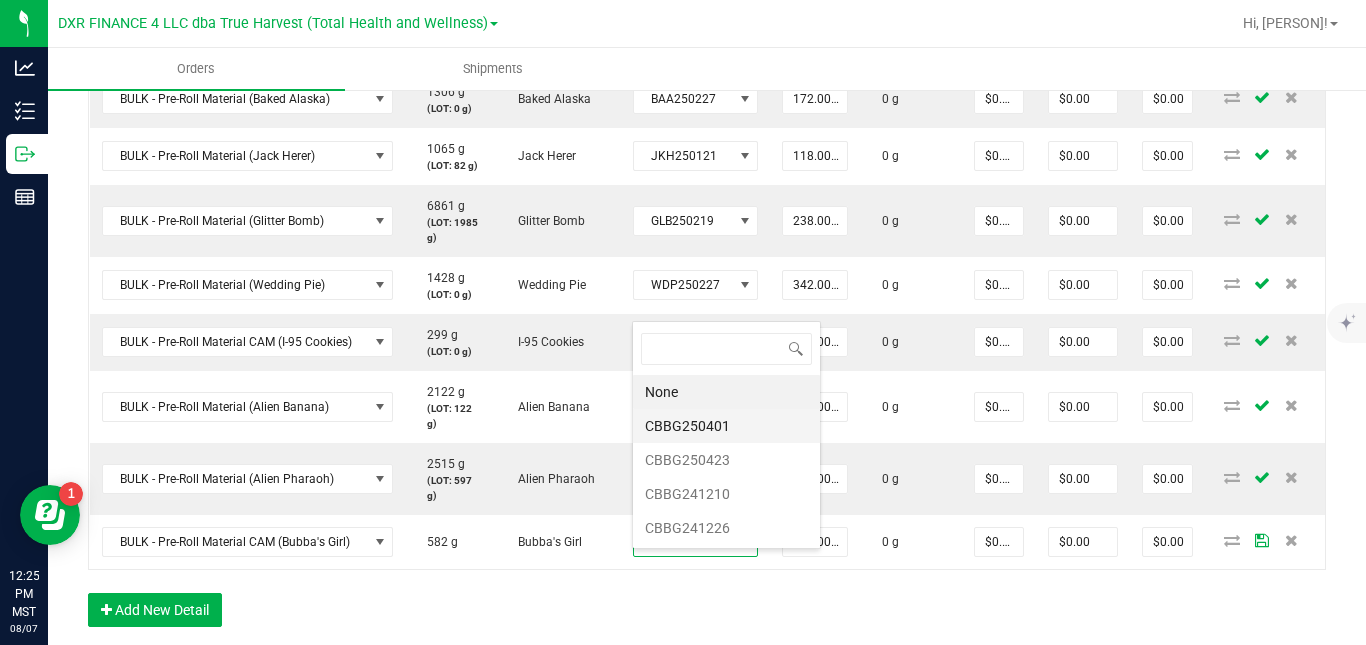 click on "CBBG250401" at bounding box center [726, 426] 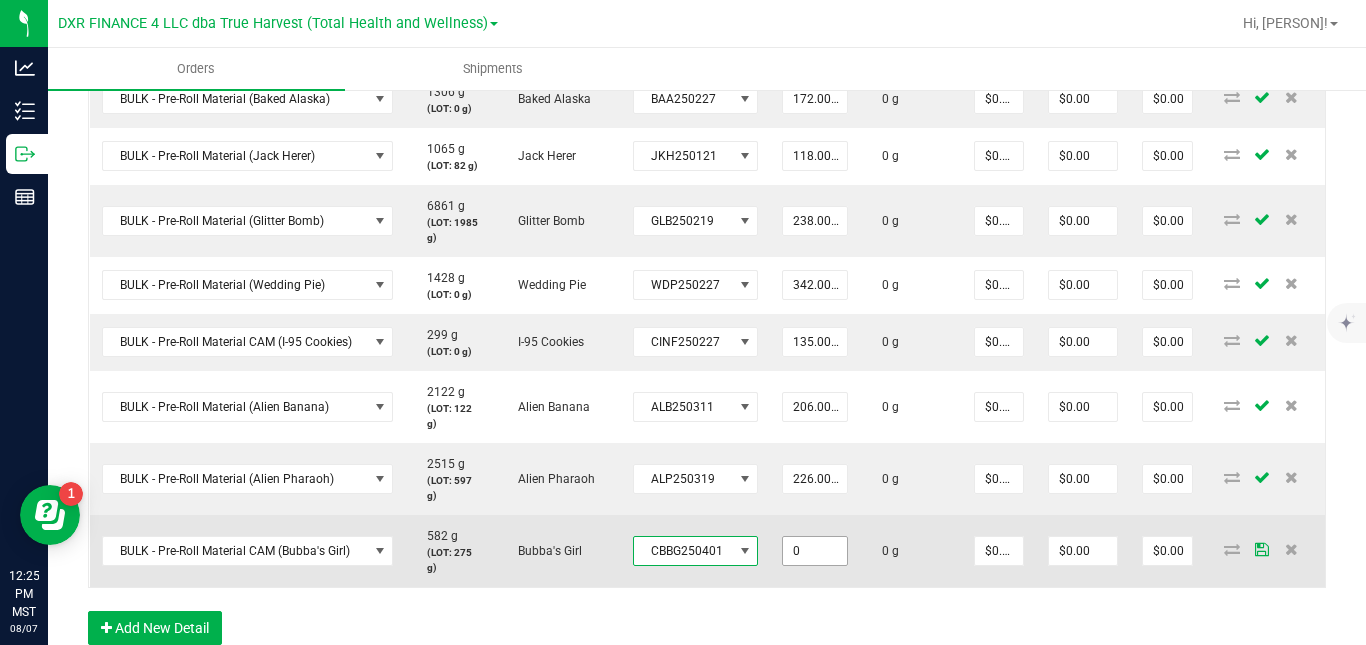 click on "0" at bounding box center [815, 551] 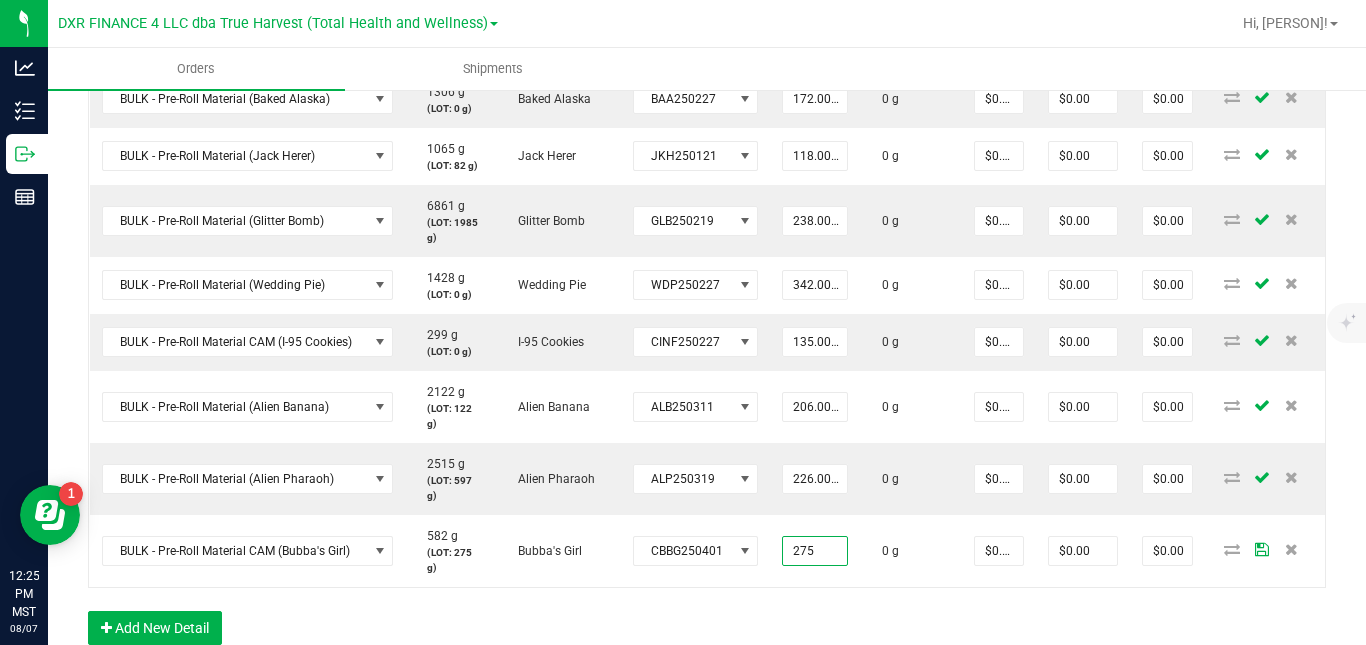 type on "275.0000 g" 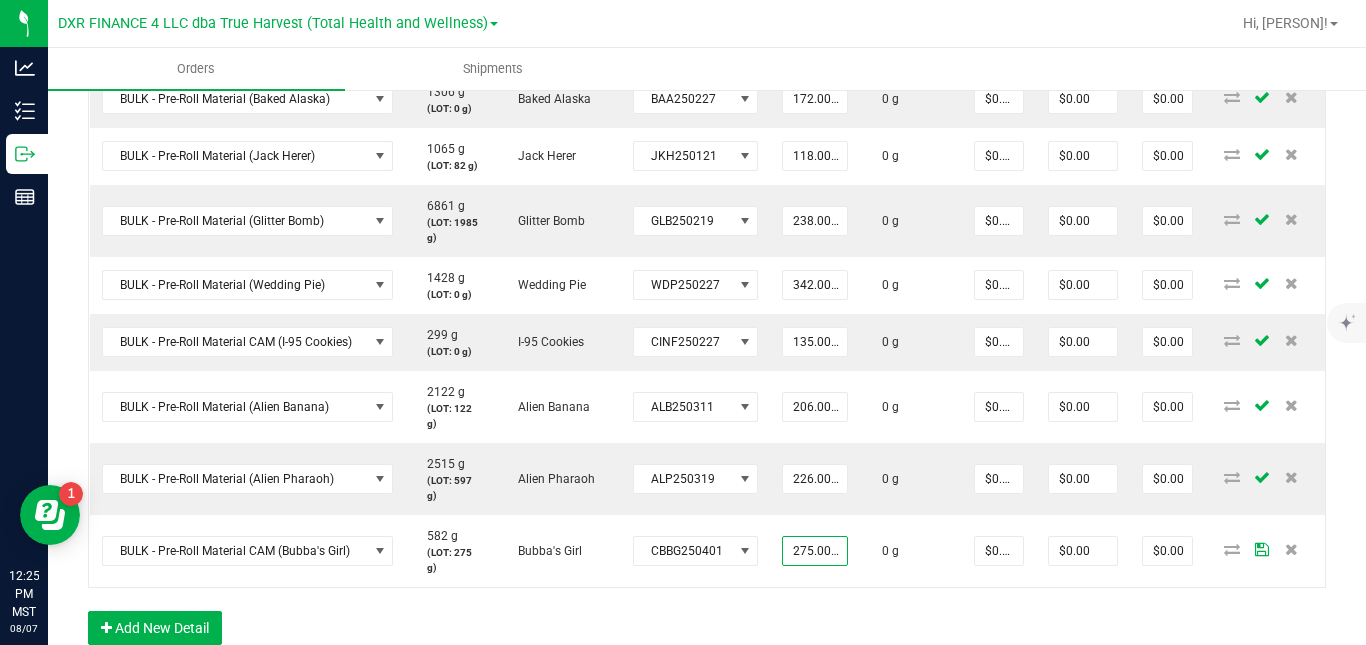 click on "Order Details Print All Labels Item  Sellable  Strain  Lot Number  Qty Ordered Qty Allocated Unit Price Line Discount Total Actions BULK - Pre-Roll Material CAM (Scotties Cake)  157 g   (LOT: 0 g)   Scotties Cake  CSCC250219 88.0000 g  0 g  $0.00000 $0.00 $0.00 BULK - Pre-Roll Material (Baked Alaska)  1306 g   (LOT: 0 g)   Baked Alaska  BAA250227 172.0000 g  0 g  $0.00000 $0.00 $0.00 BULK - Pre-Roll Material (Jack Herer)  1065 g   (LOT: 82 g)   Jack Herer  JKH250121 118.0000 g  0 g  $0.00000 $0.00 $0.00 BULK - Pre-Roll Material (Glitter Bomb)  6861 g   (LOT: 1985 g)   Glitter Bomb  GLB250219 238.0000 g  0 g  $0.00000 $0.00 $0.00 BULK - Pre-Roll Material (Wedding Pie)  1428 g   (LOT: 0 g)   Wedding Pie  WDP250227 342.0000 g  0 g  $0.00000 $0.00 $0.00 BULK - Pre-Roll Material CAM (I-95 Cookies)  299 g   (LOT: 0 g)   I-95 Cookies  CINF250227 135.0000 g  0 g  $0.00000 $0.00 $0.00 BULK - Pre-Roll Material (Alien Banana)  2122 g   (LOT: 122 g)   Alien Banana  ALB250311 206.0000 g" at bounding box center [707, 287] 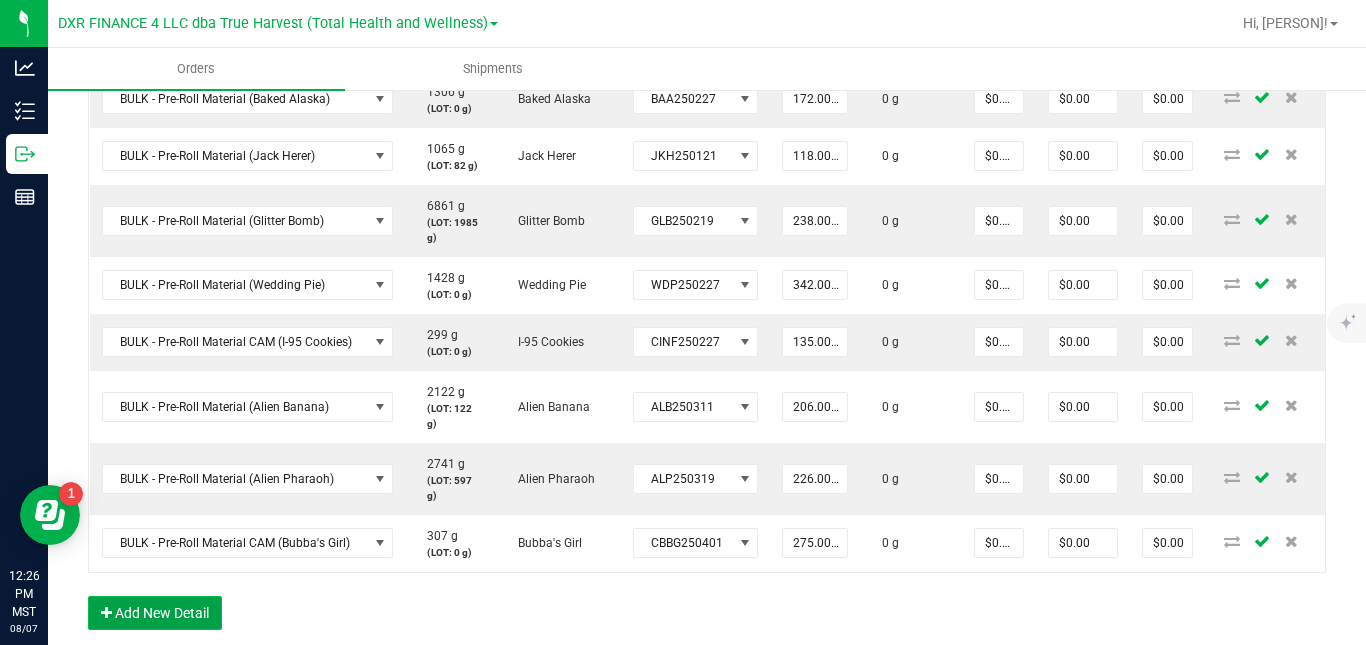 click on "Add New Detail" at bounding box center (155, 613) 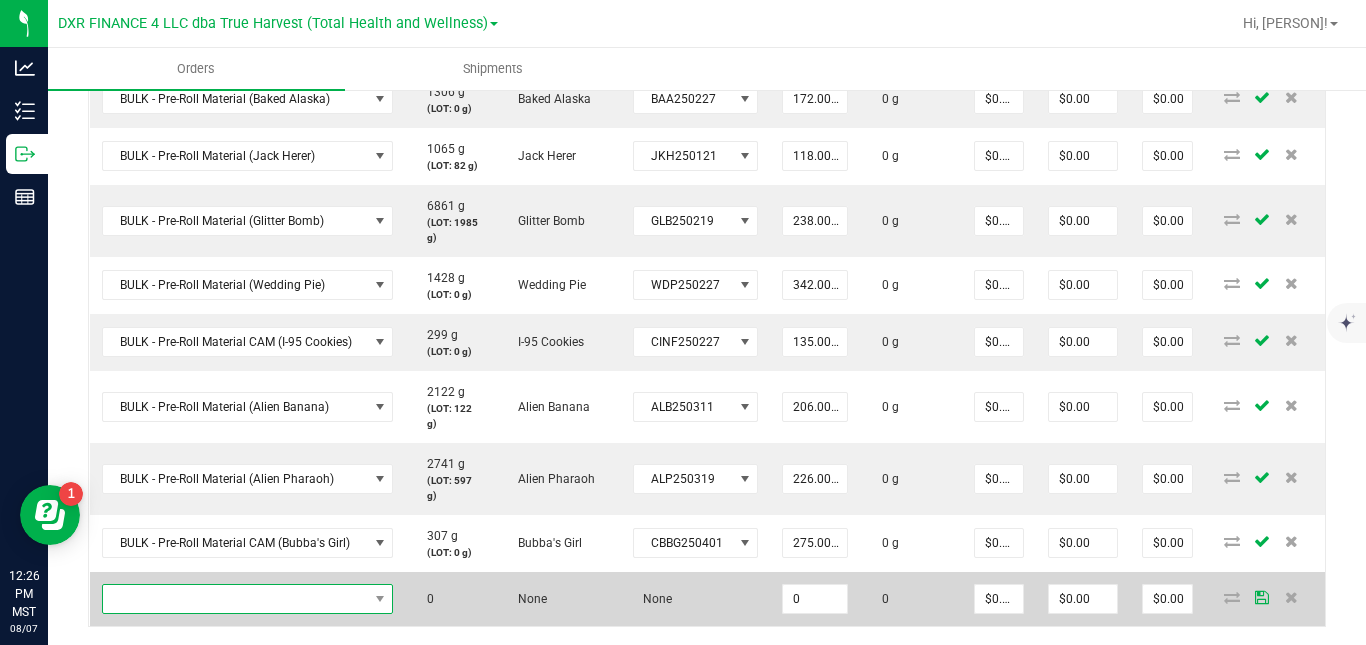 click at bounding box center (235, 599) 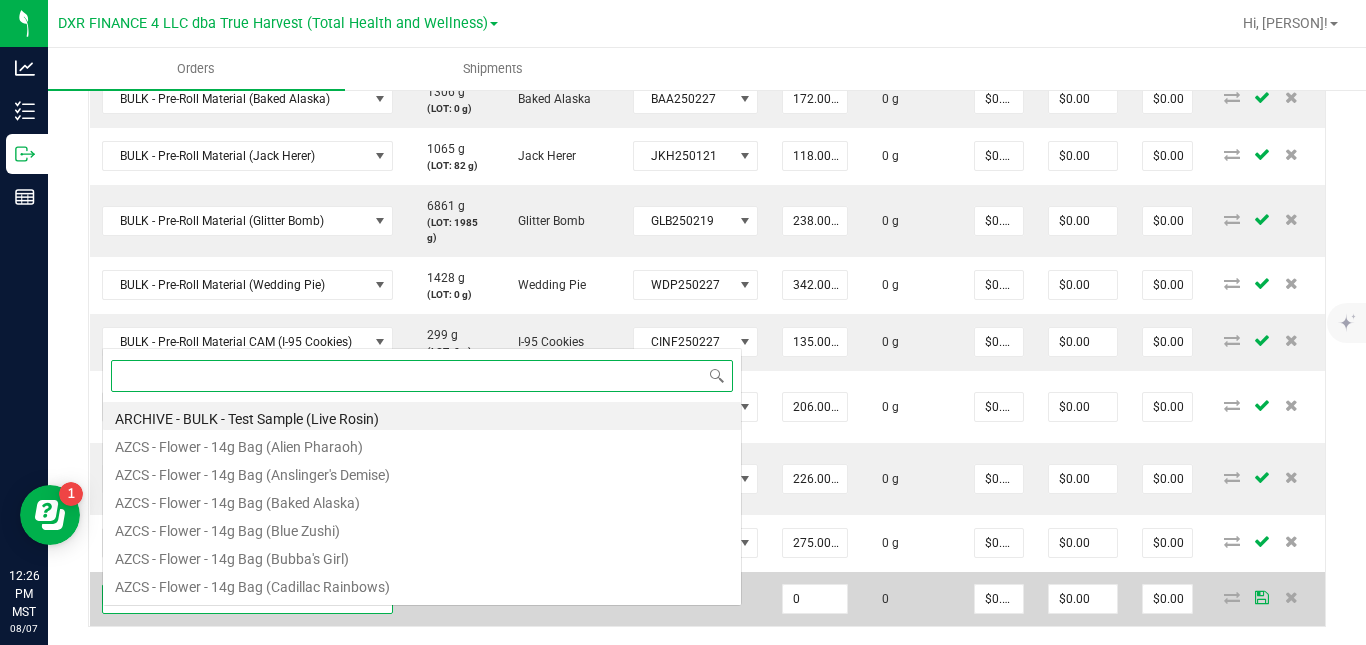 scroll, scrollTop: 0, scrollLeft: 0, axis: both 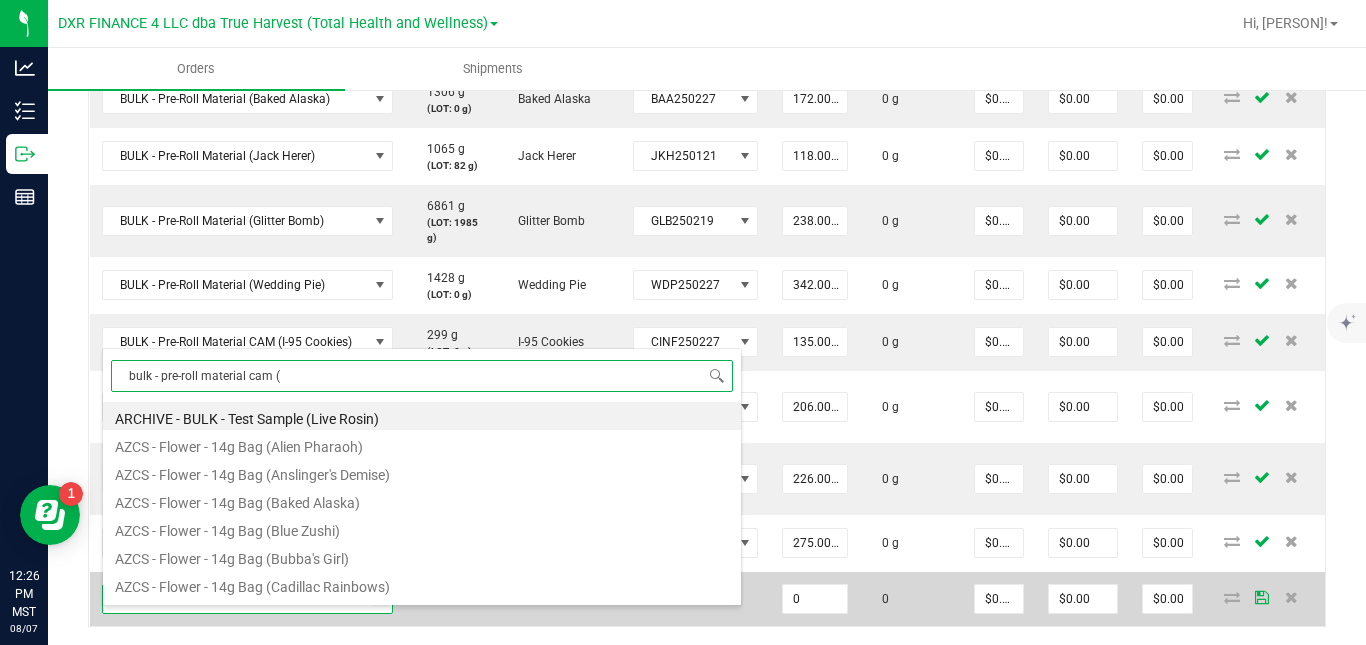 type on "bulk - pre-roll material cam (p" 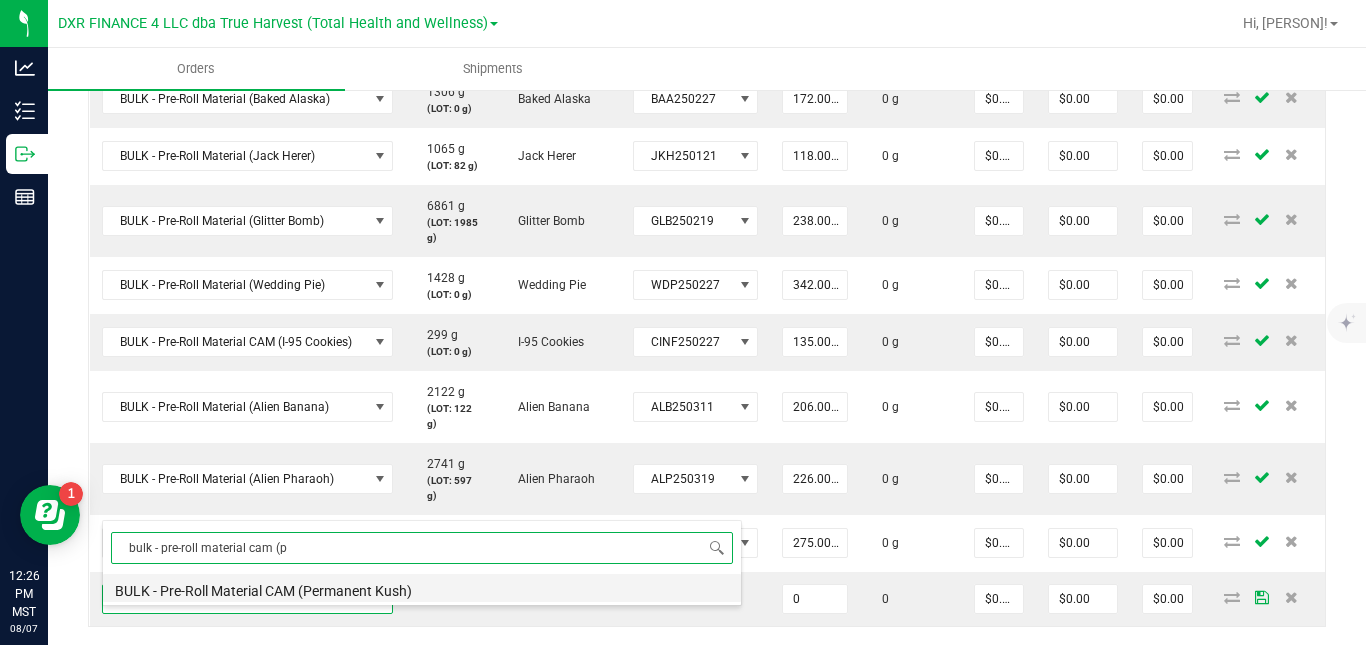 click on "BULK - Pre-Roll Material CAM (Permanent Kush)" at bounding box center [422, 588] 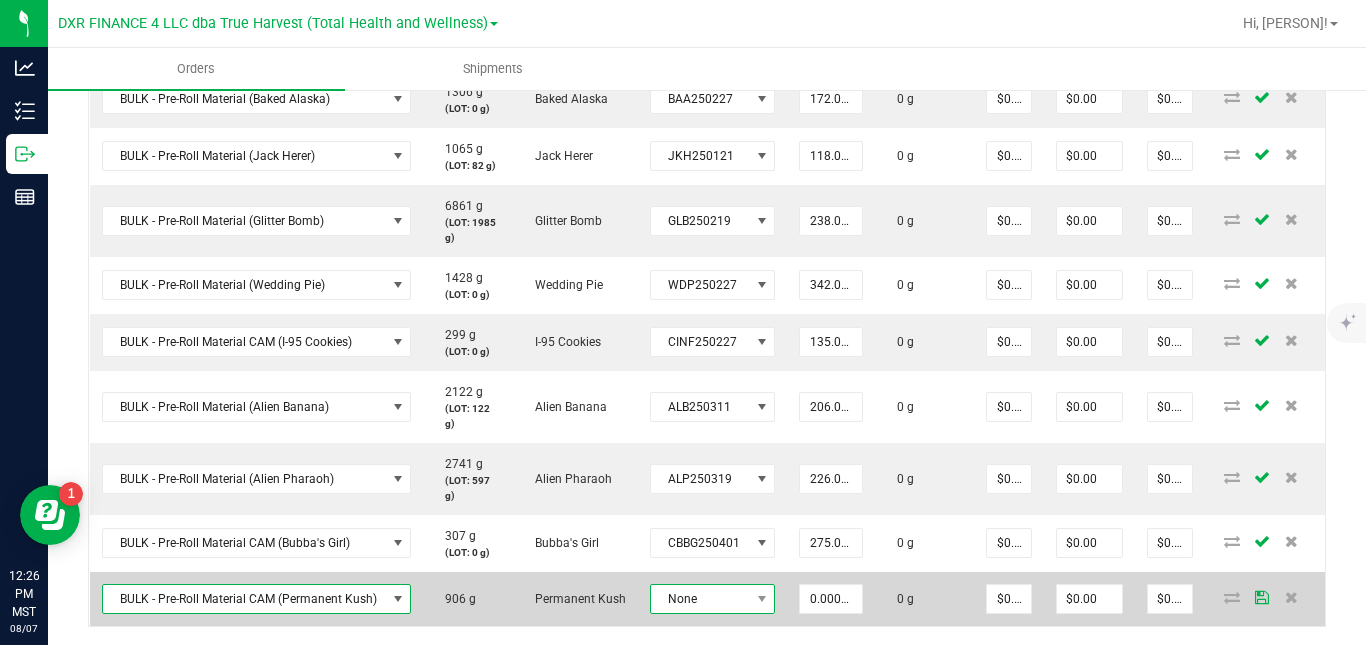 click on "None" at bounding box center (700, 599) 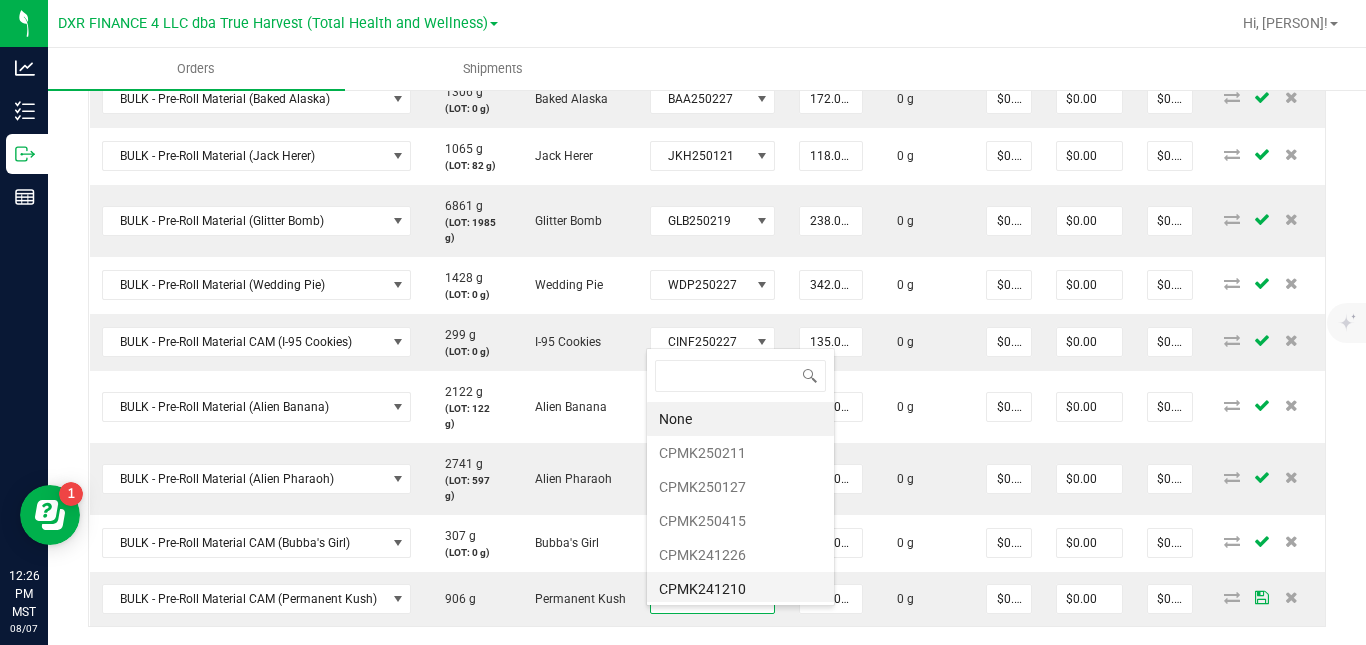 scroll, scrollTop: 0, scrollLeft: 0, axis: both 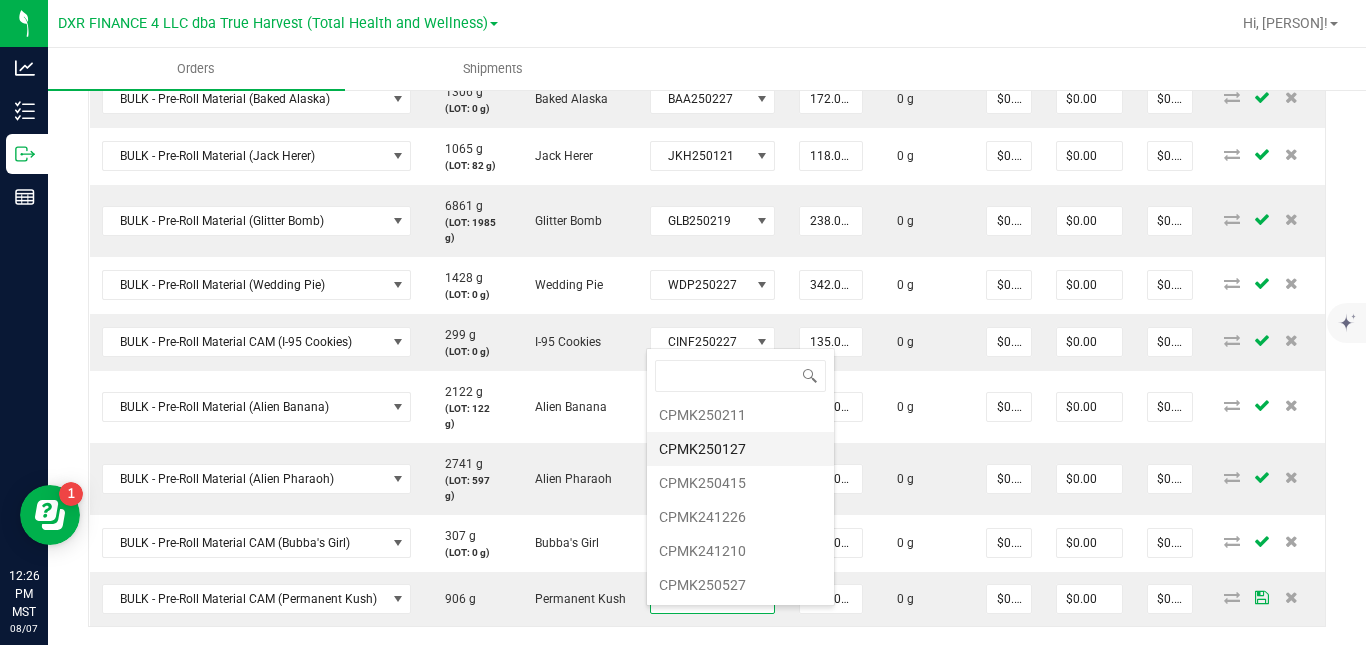 click on "CPMK250127" at bounding box center [740, 449] 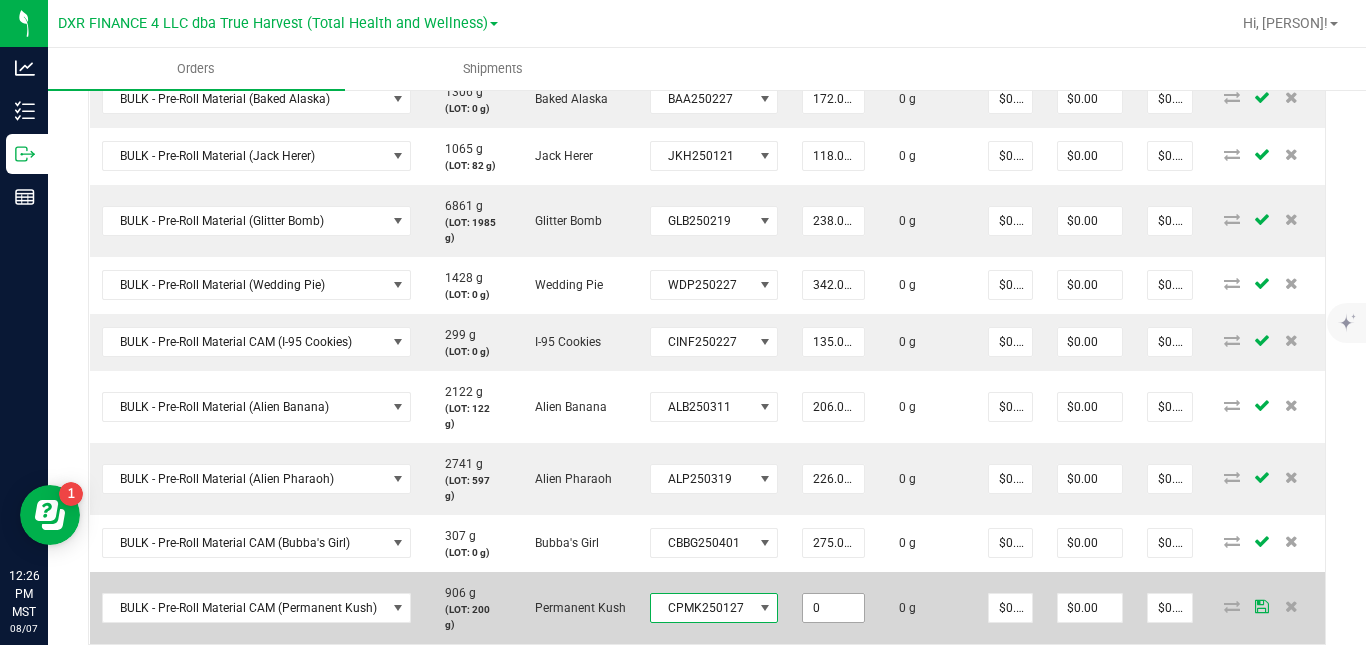 click on "0" at bounding box center [833, 608] 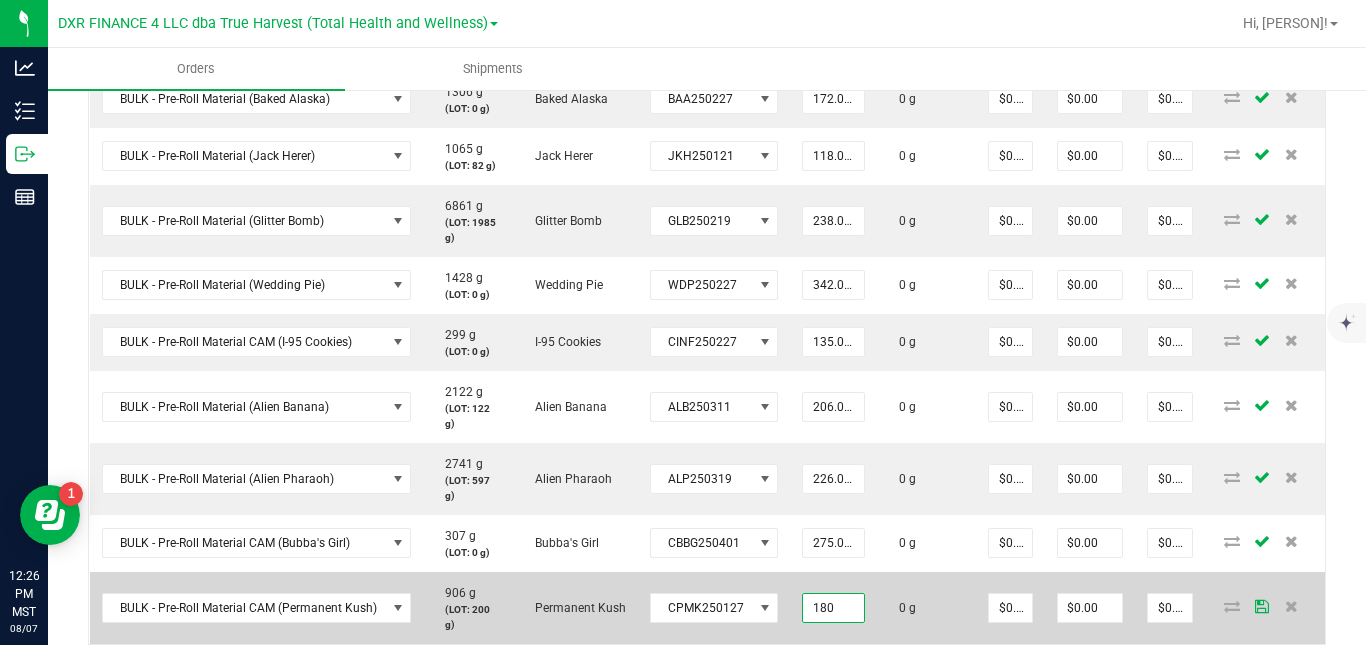 type on "180.0000 g" 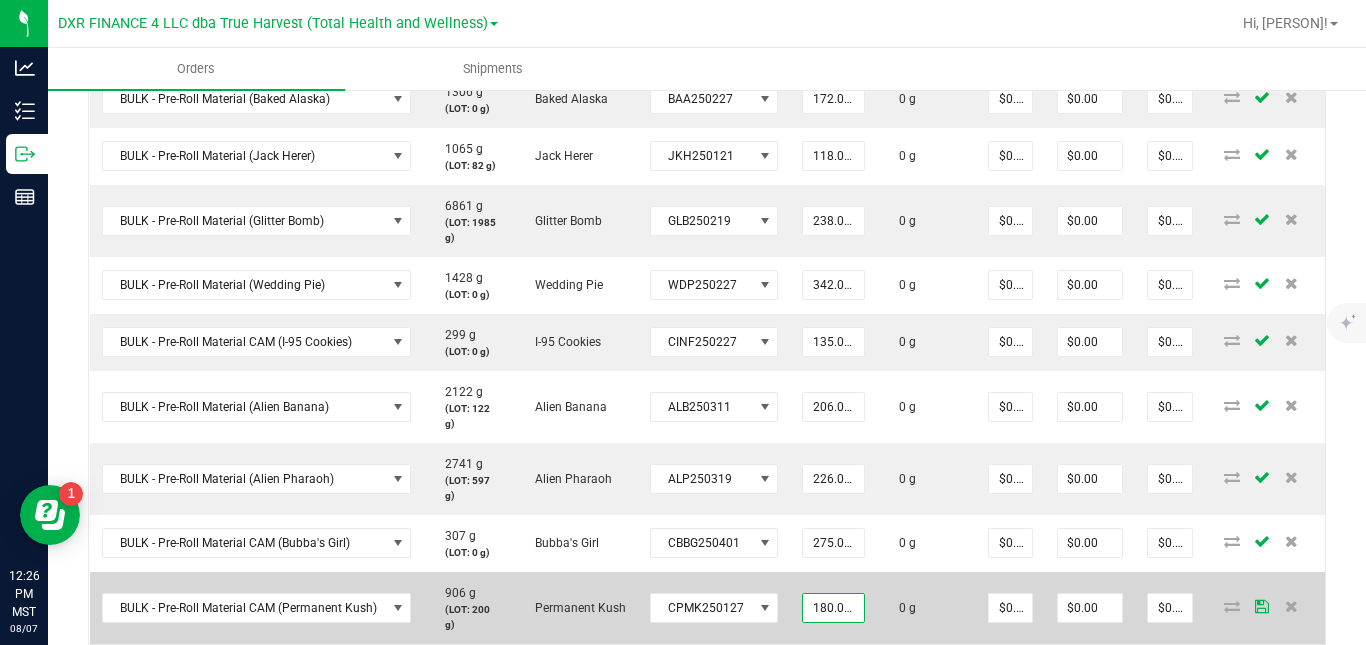 click on "0 g" at bounding box center (926, 608) 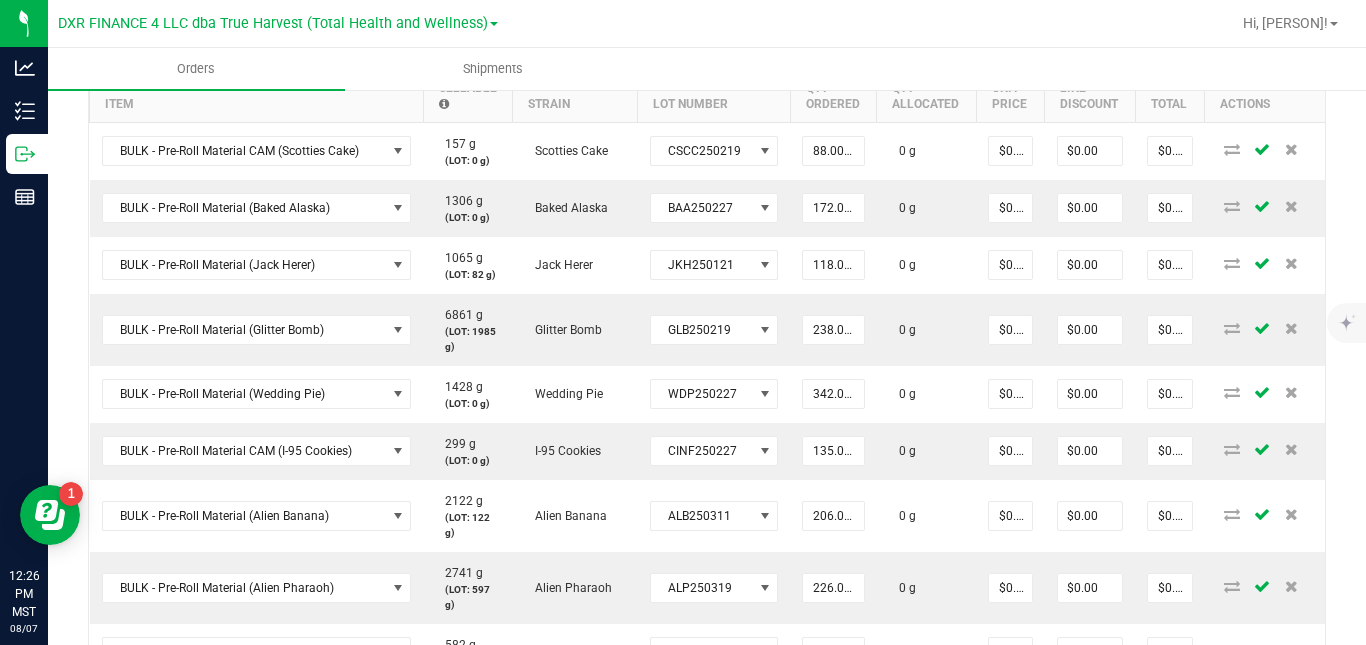 scroll, scrollTop: 578, scrollLeft: 0, axis: vertical 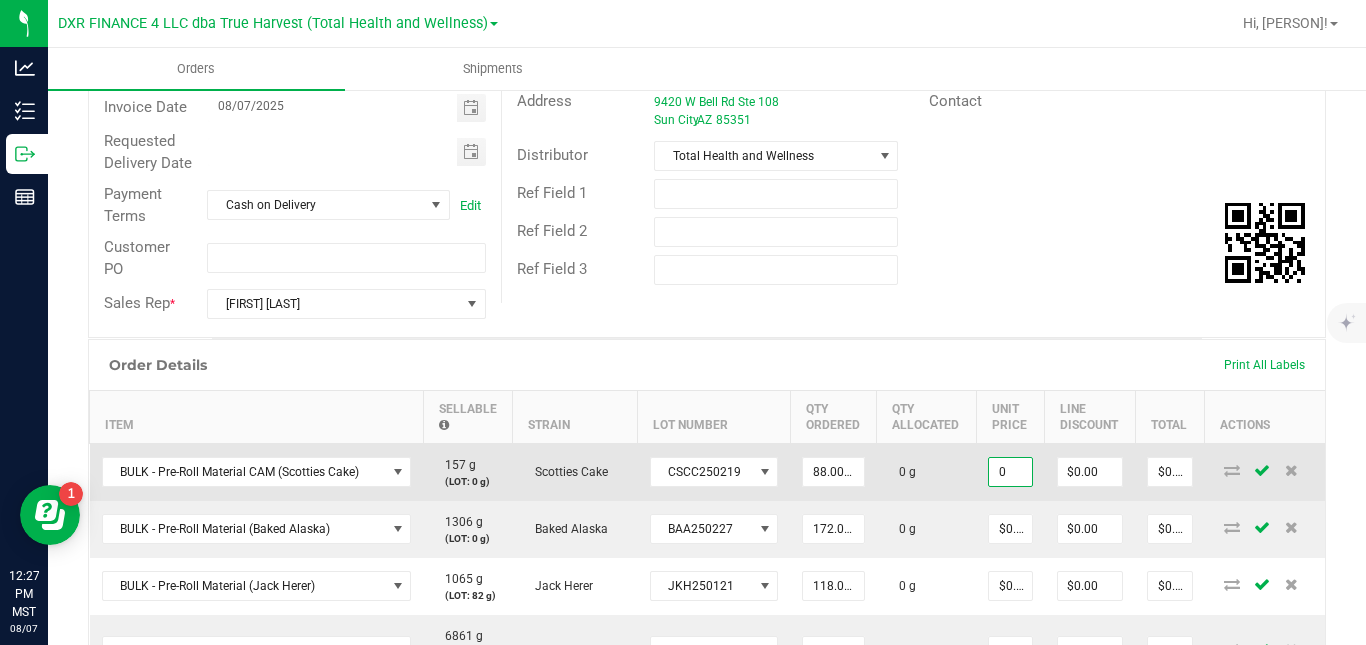 click on "0" at bounding box center (1010, 472) 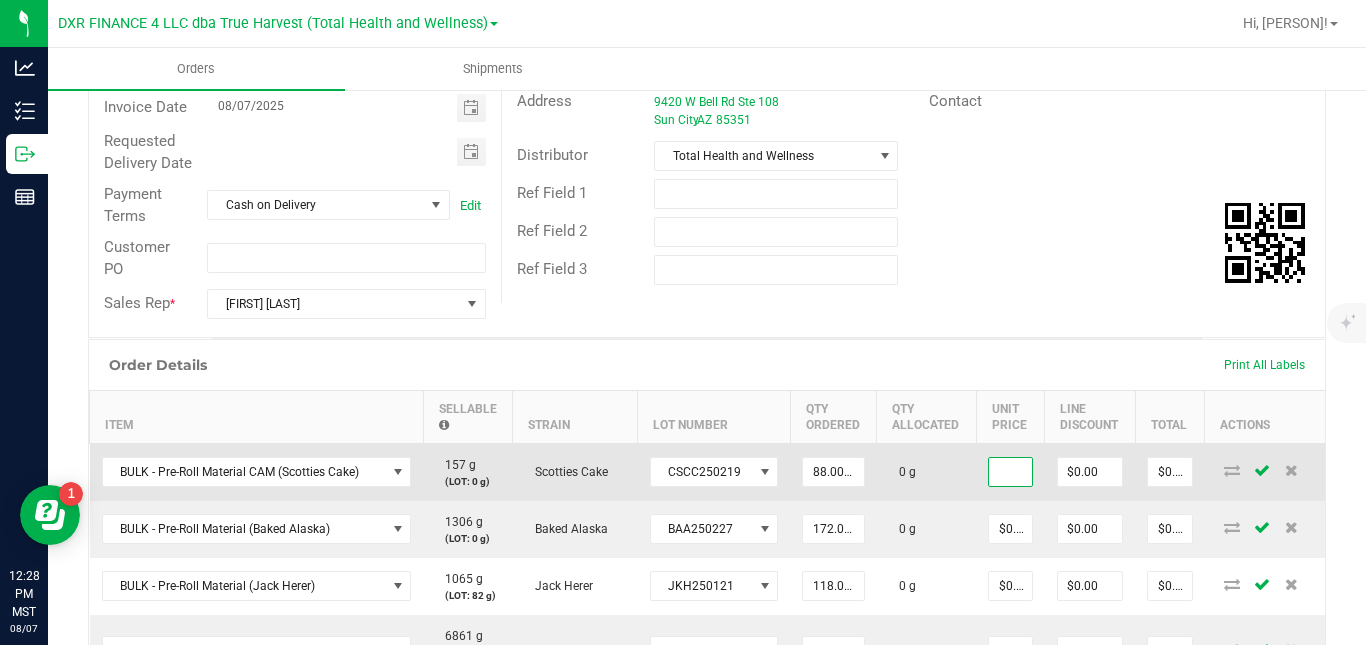scroll, scrollTop: 0, scrollLeft: 49, axis: horizontal 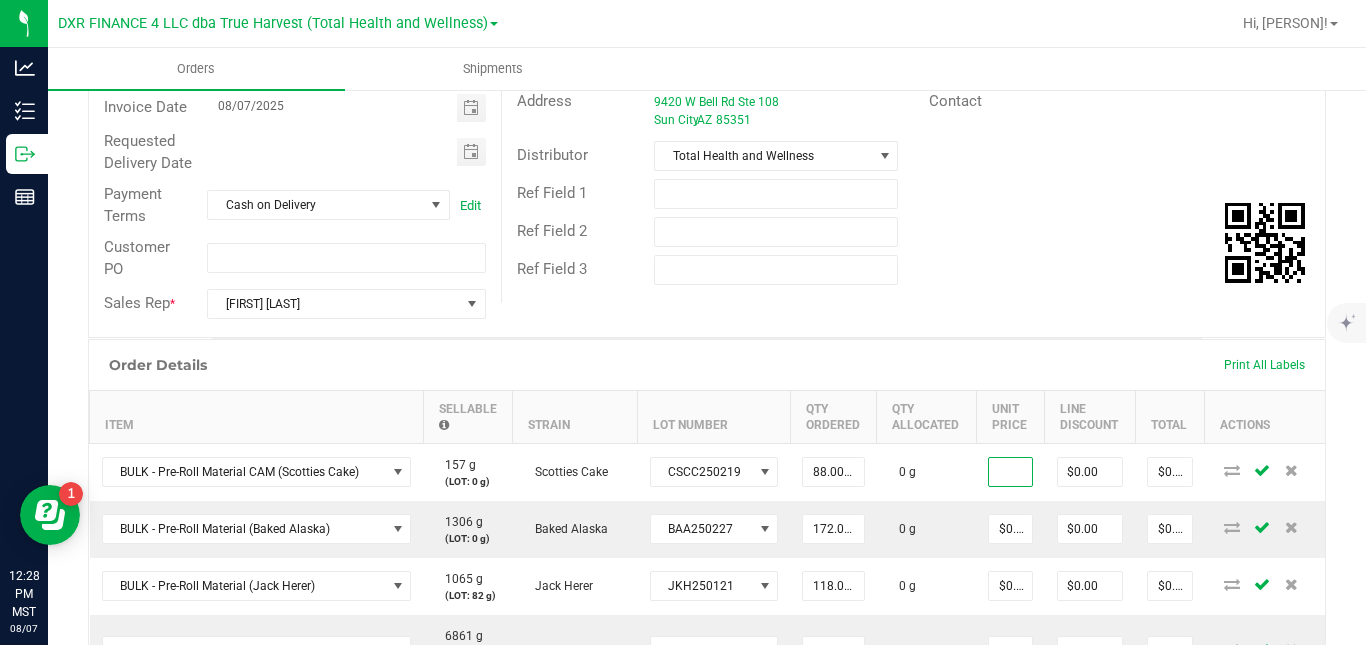 type on "$0.44053" 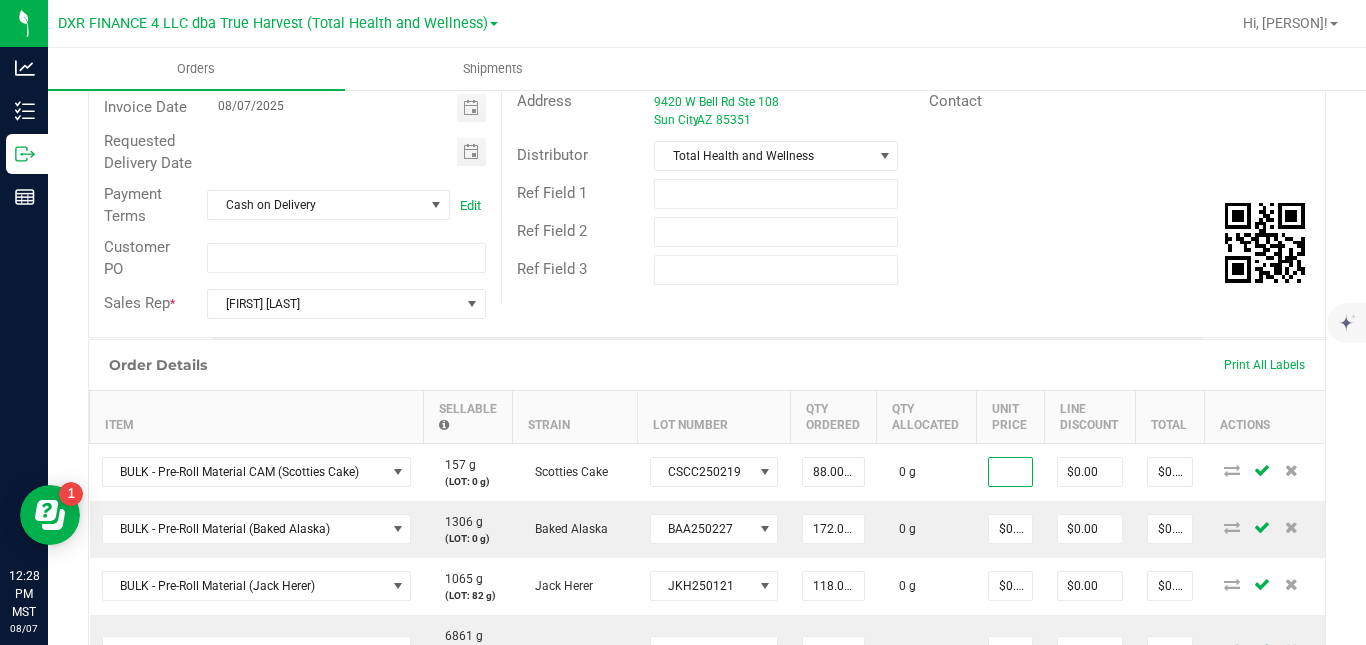 type on "$38.77" 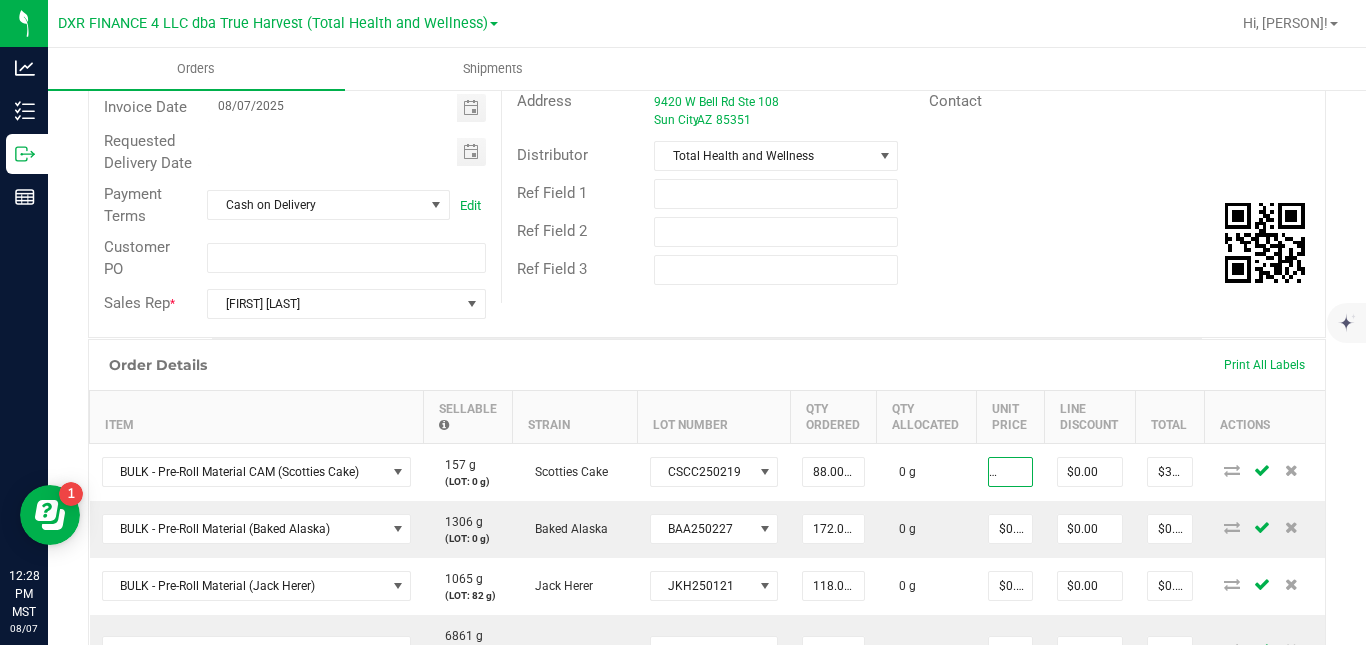 scroll, scrollTop: 0, scrollLeft: 0, axis: both 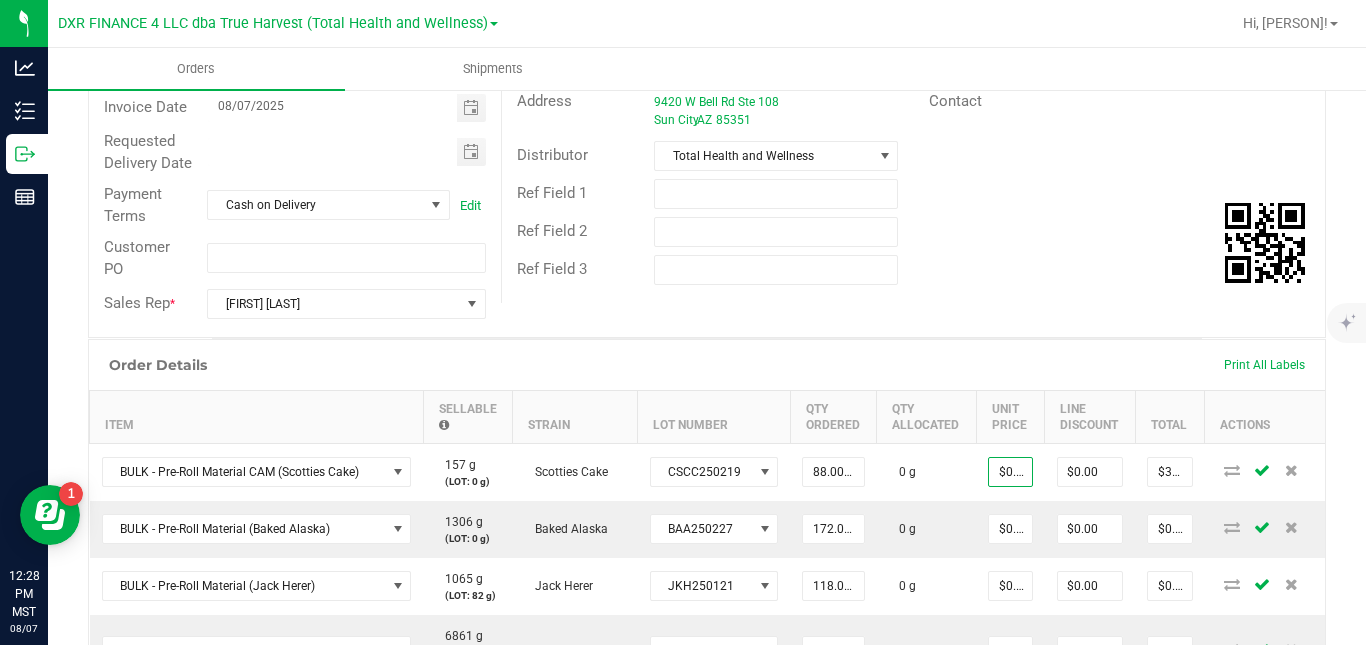 click on "Order Details Print All Labels" at bounding box center [707, 365] 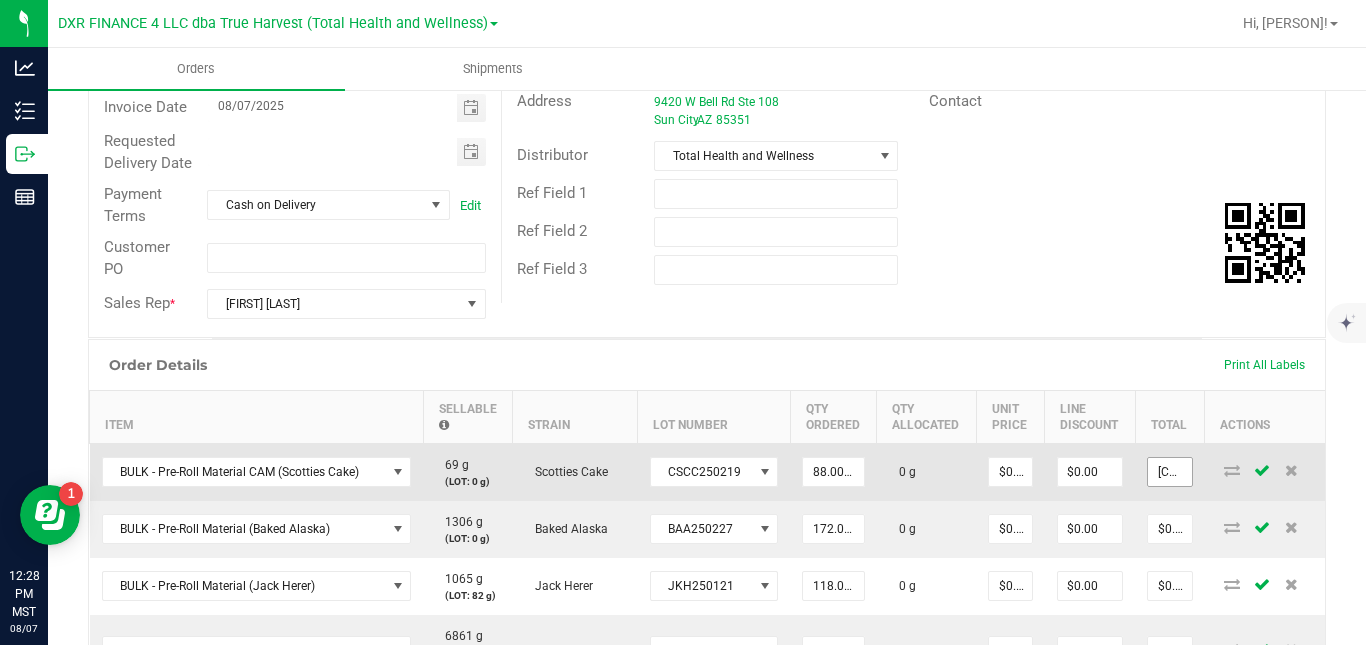click on "[COORDINATES]" at bounding box center (1170, 472) 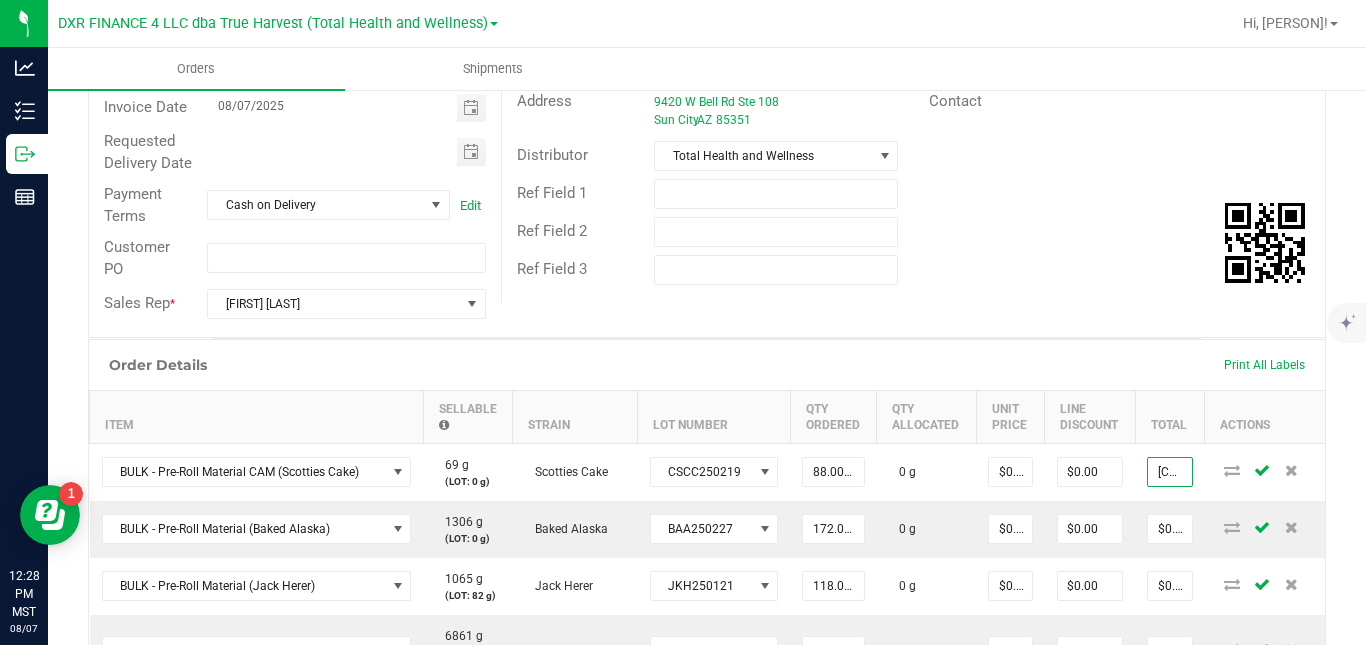 type on "$38.77" 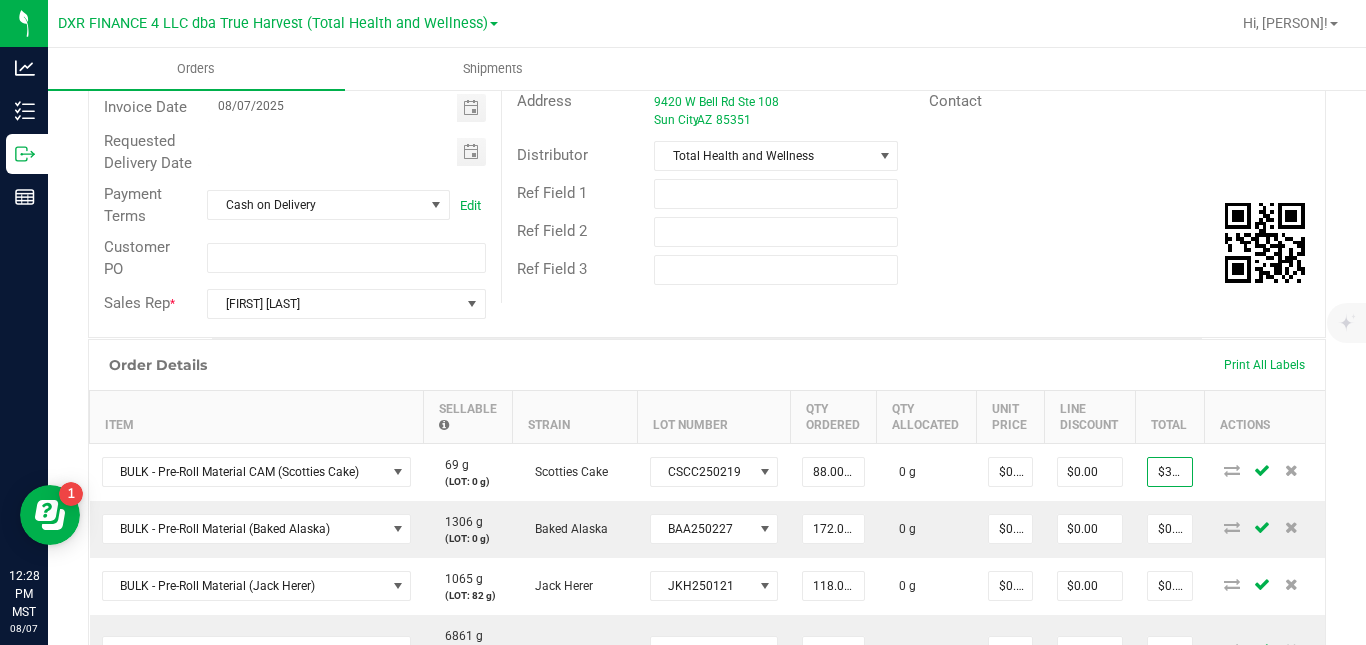 click on "Order Details Print All Labels" at bounding box center (707, 365) 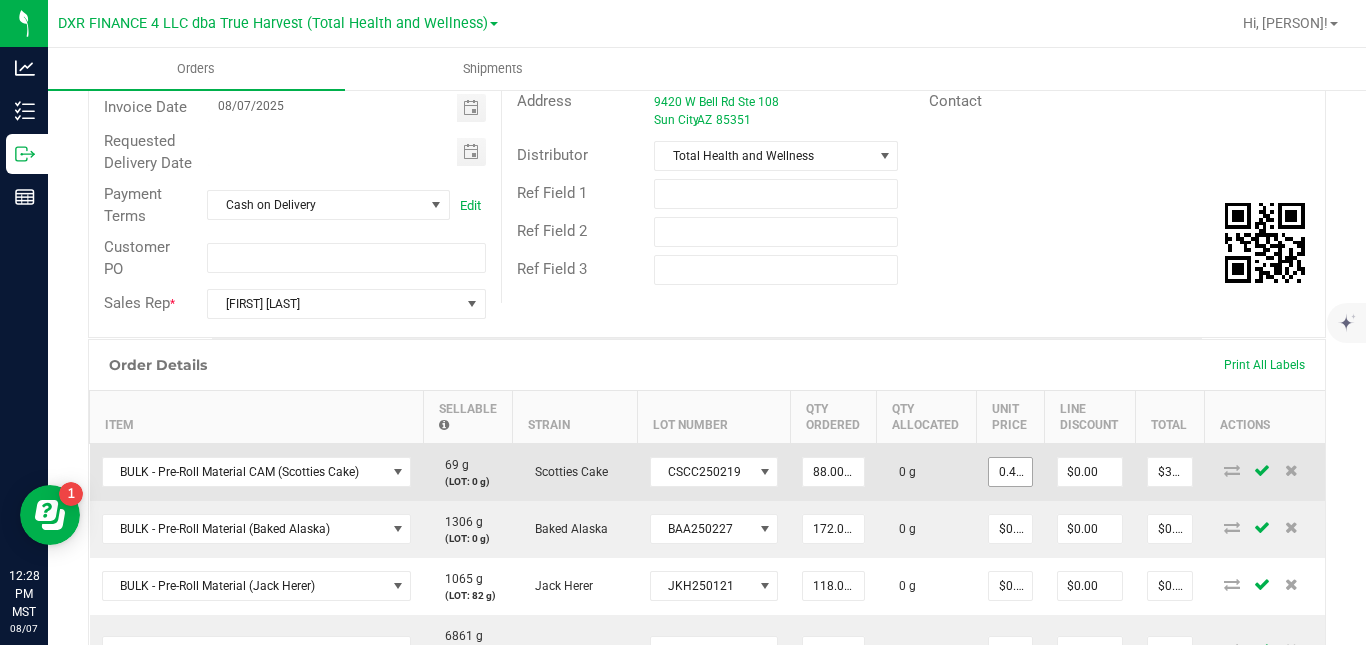 click on "0.4405286344" at bounding box center (1010, 472) 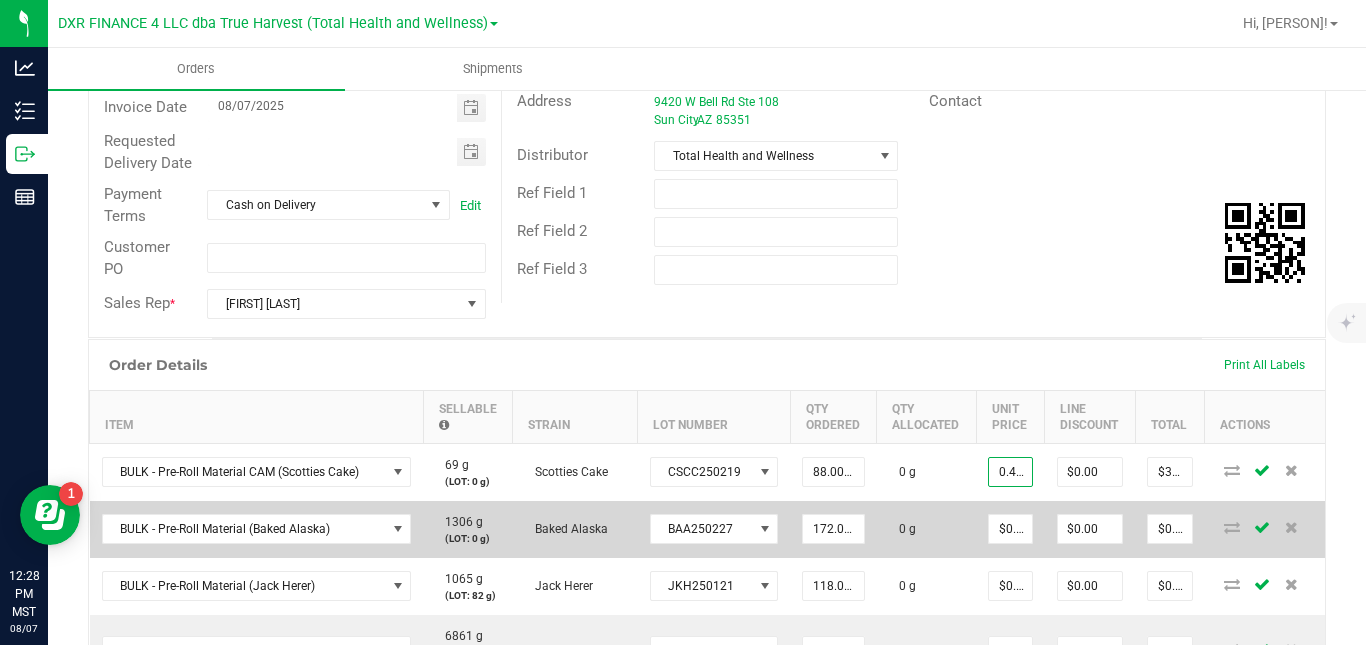 type on "$0.44053" 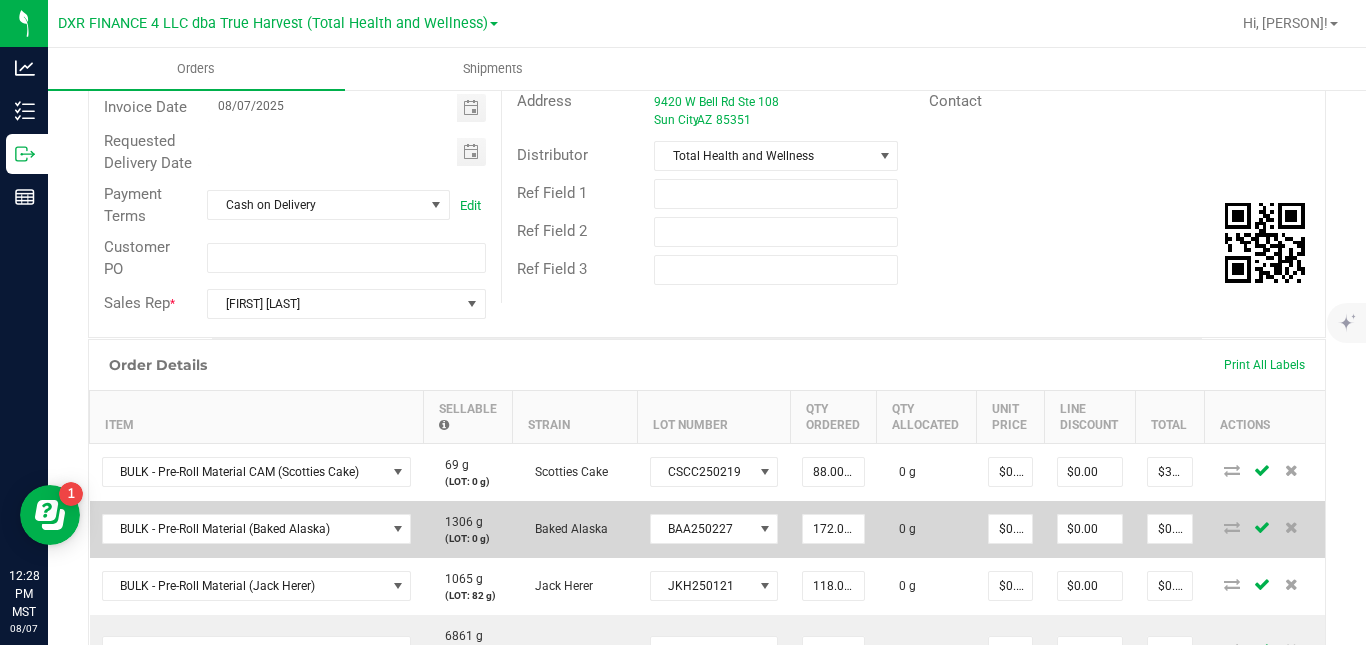 click on "0 g" at bounding box center (926, 529) 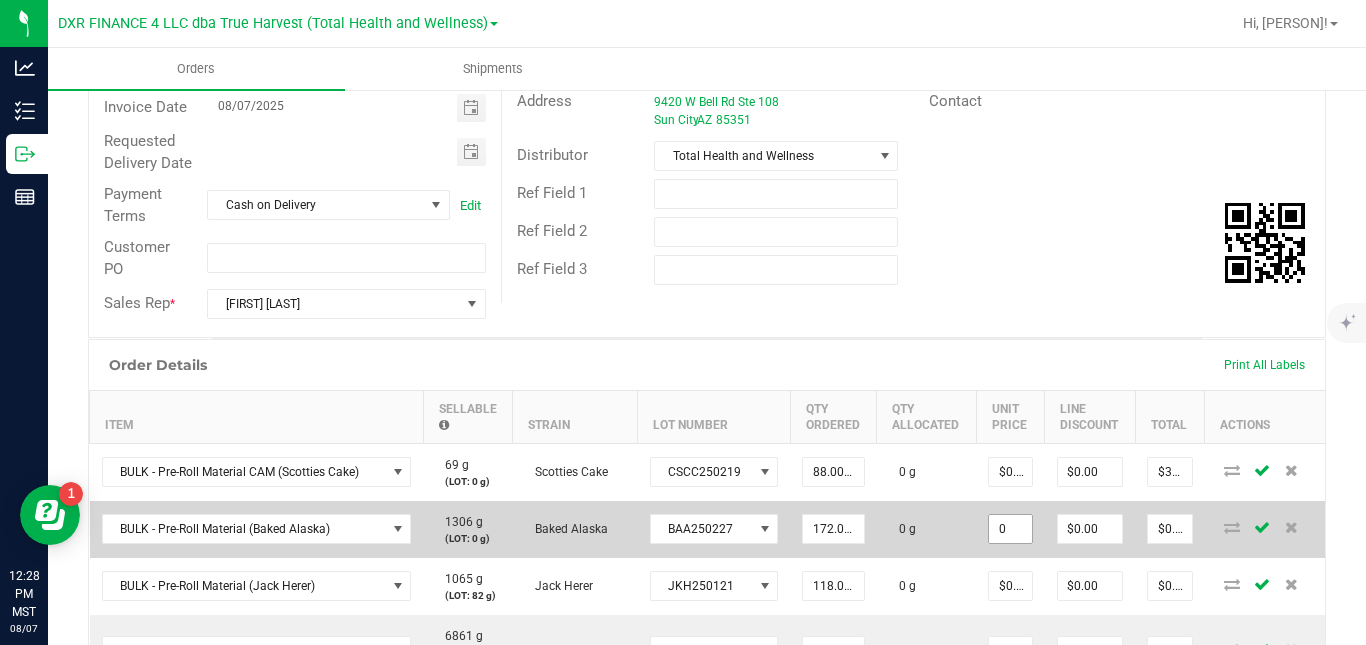 click on "0" at bounding box center (1010, 529) 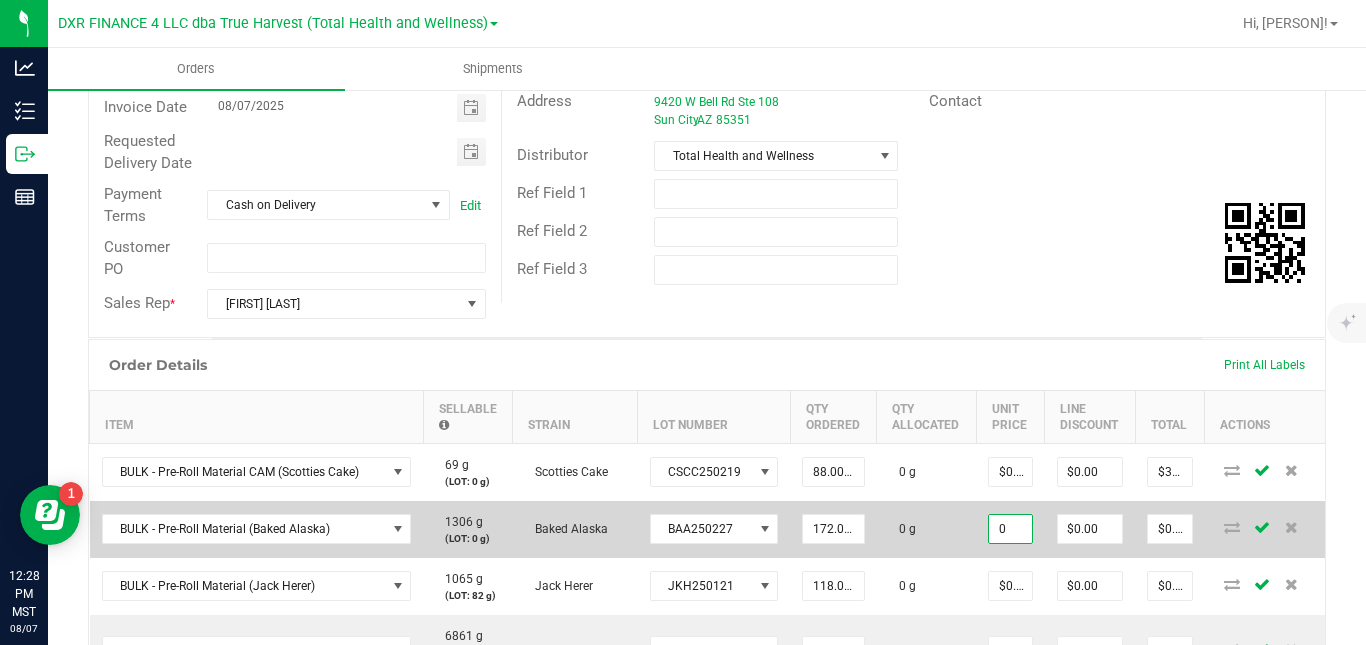 paste on ".4405286344" 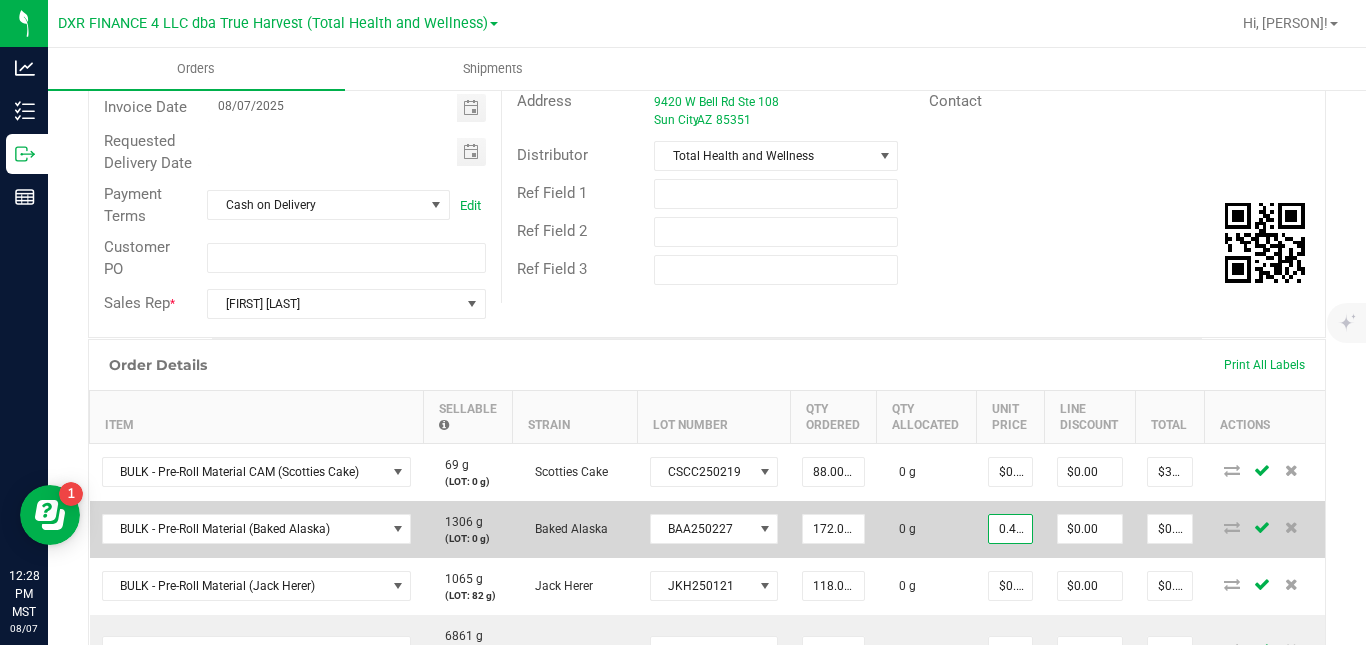 scroll, scrollTop: 0, scrollLeft: 55, axis: horizontal 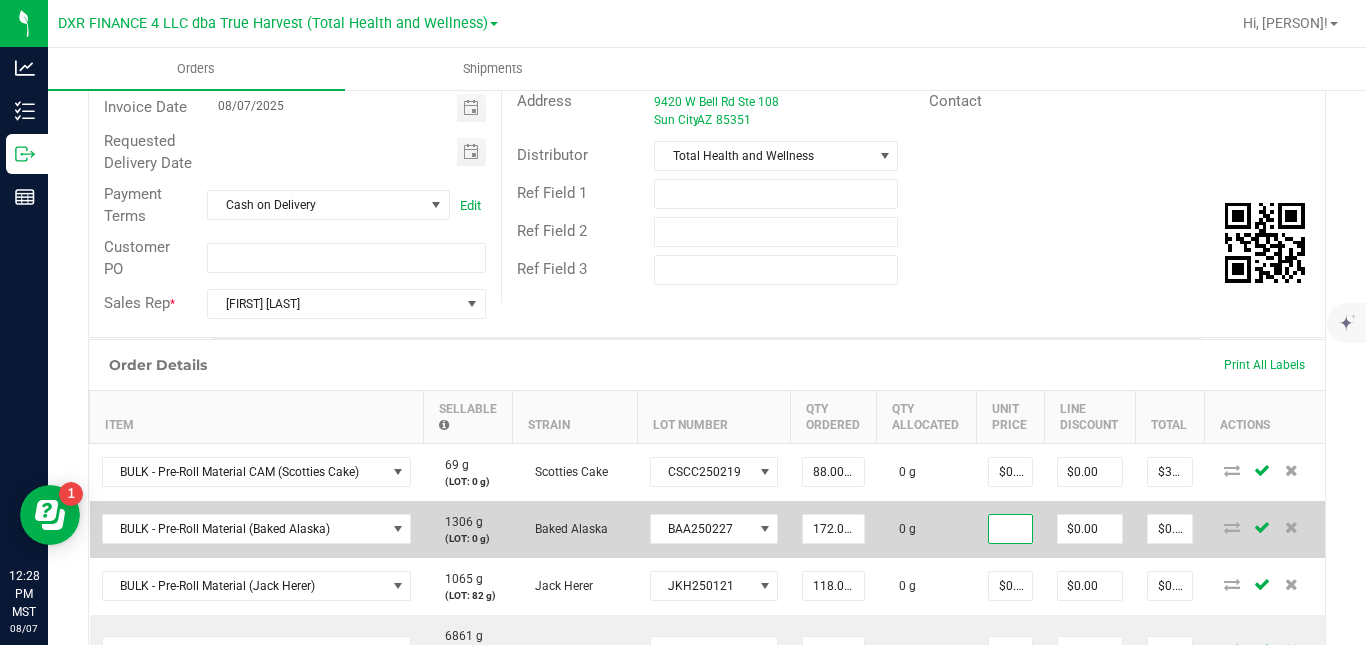 type on "$0.44053" 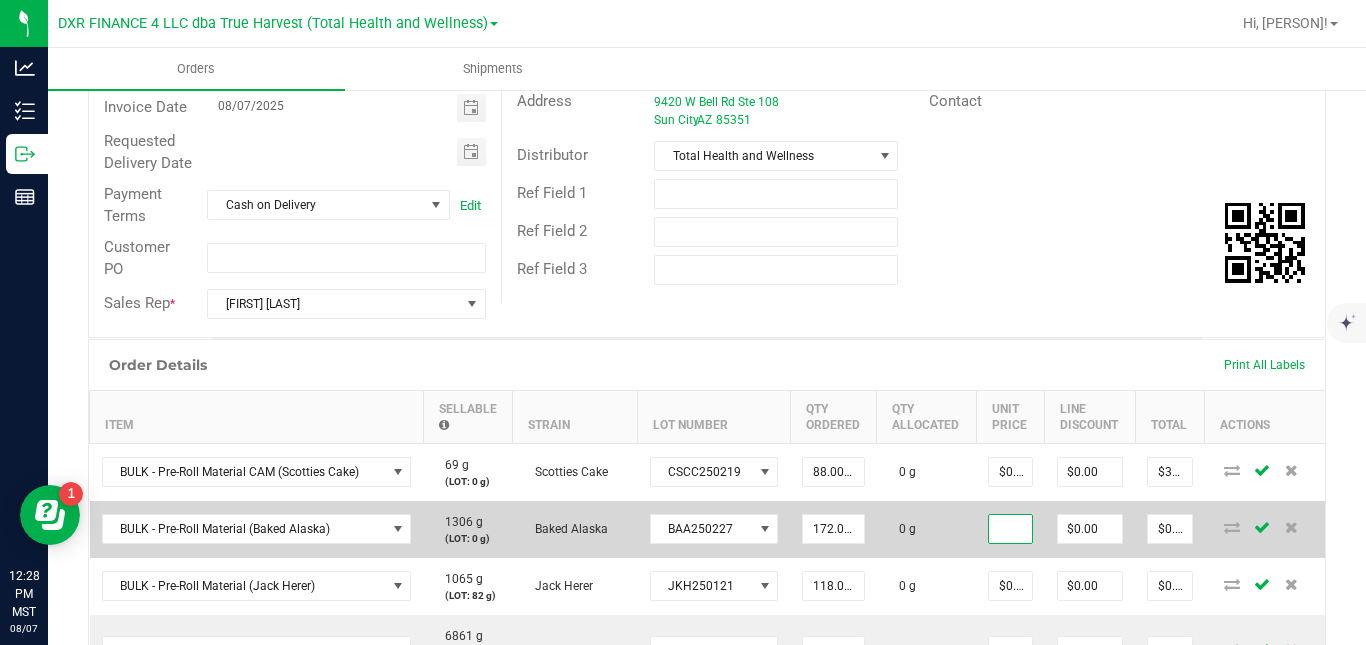 type on "$75.77" 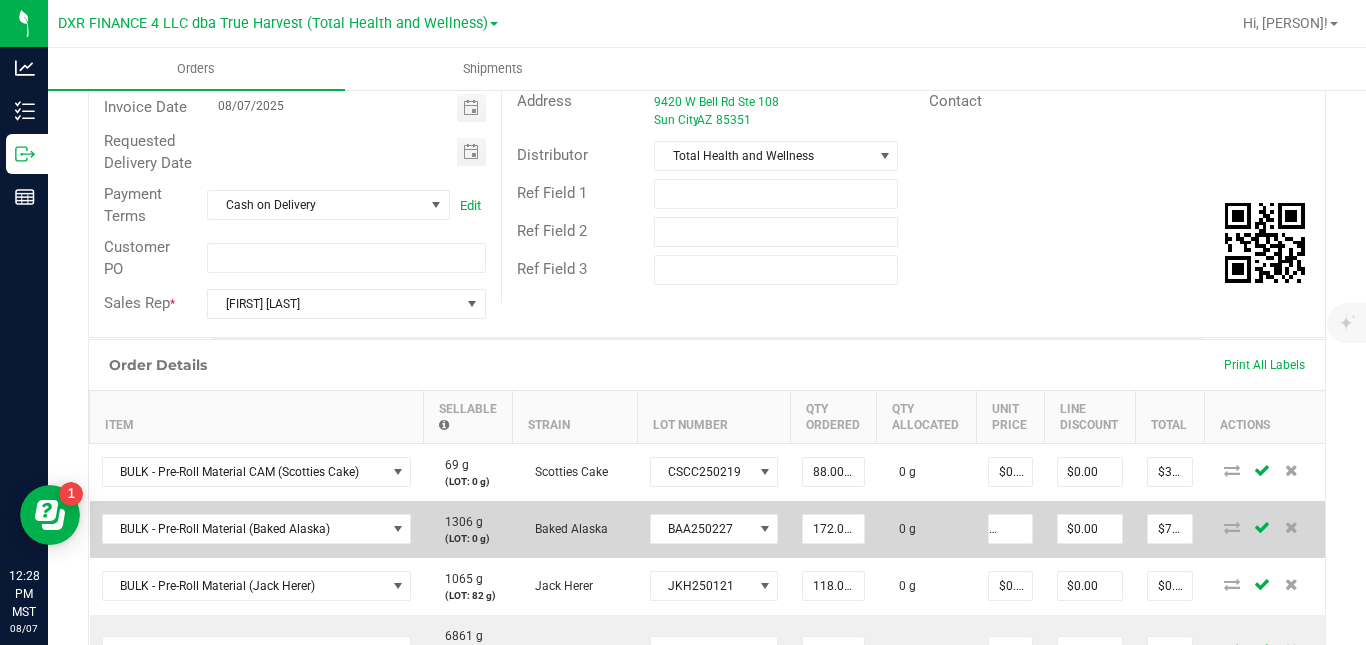 click on "0 g" at bounding box center [926, 529] 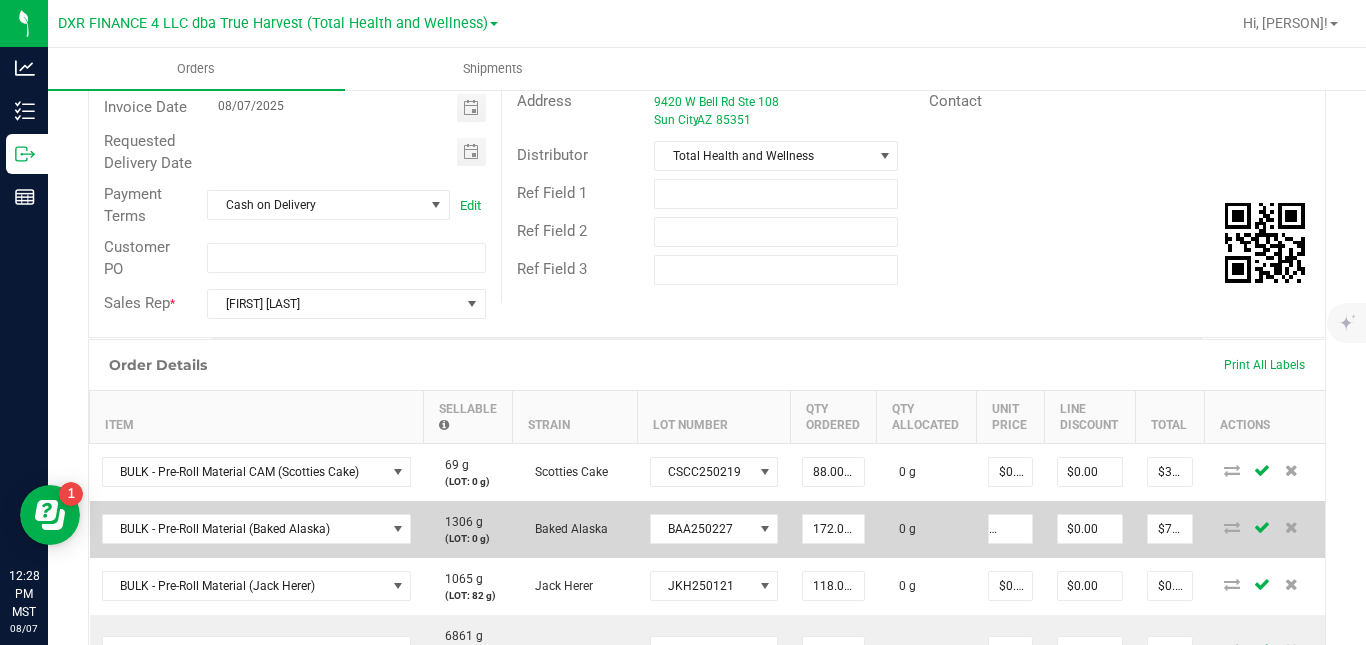 scroll, scrollTop: 0, scrollLeft: 0, axis: both 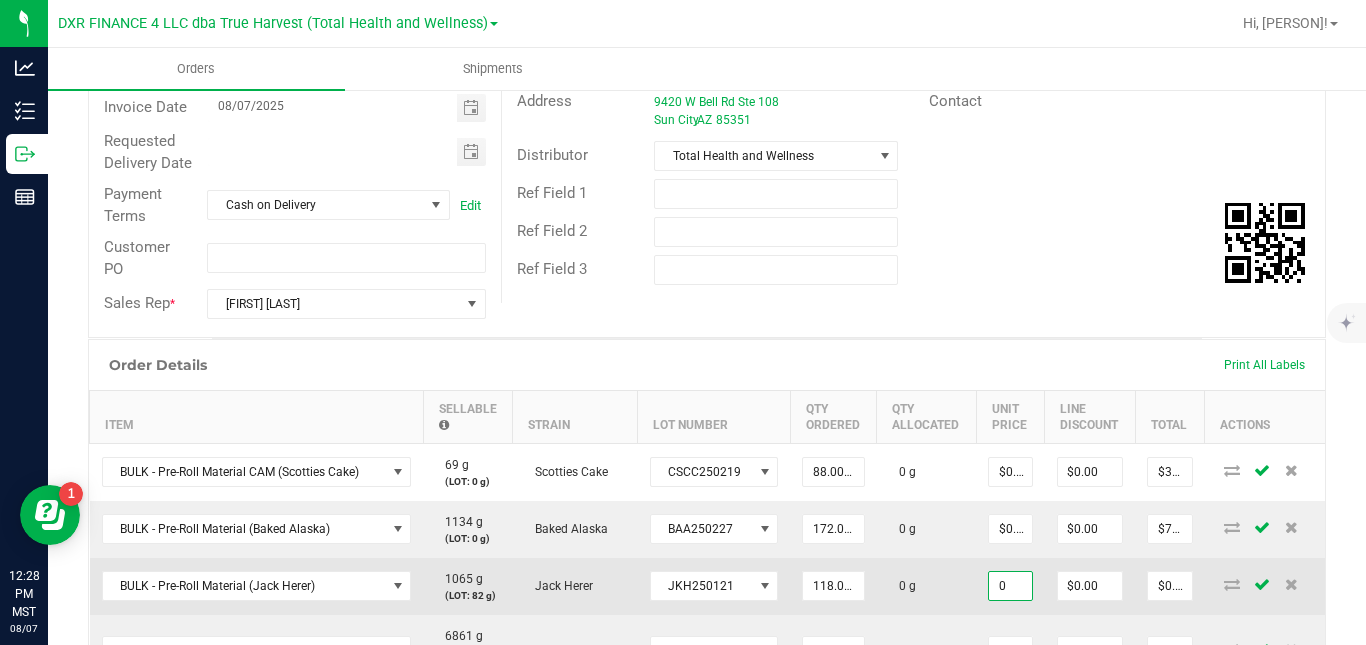 click on "0" at bounding box center (1010, 586) 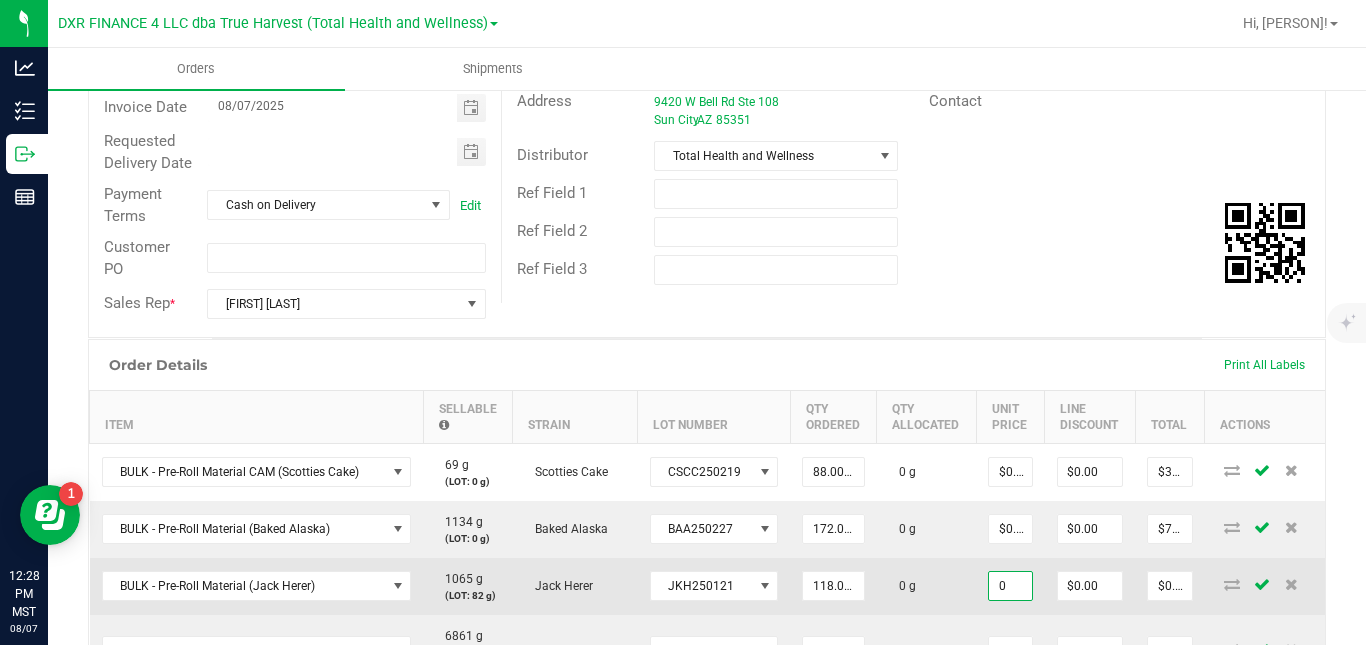 paste on ".4405286344" 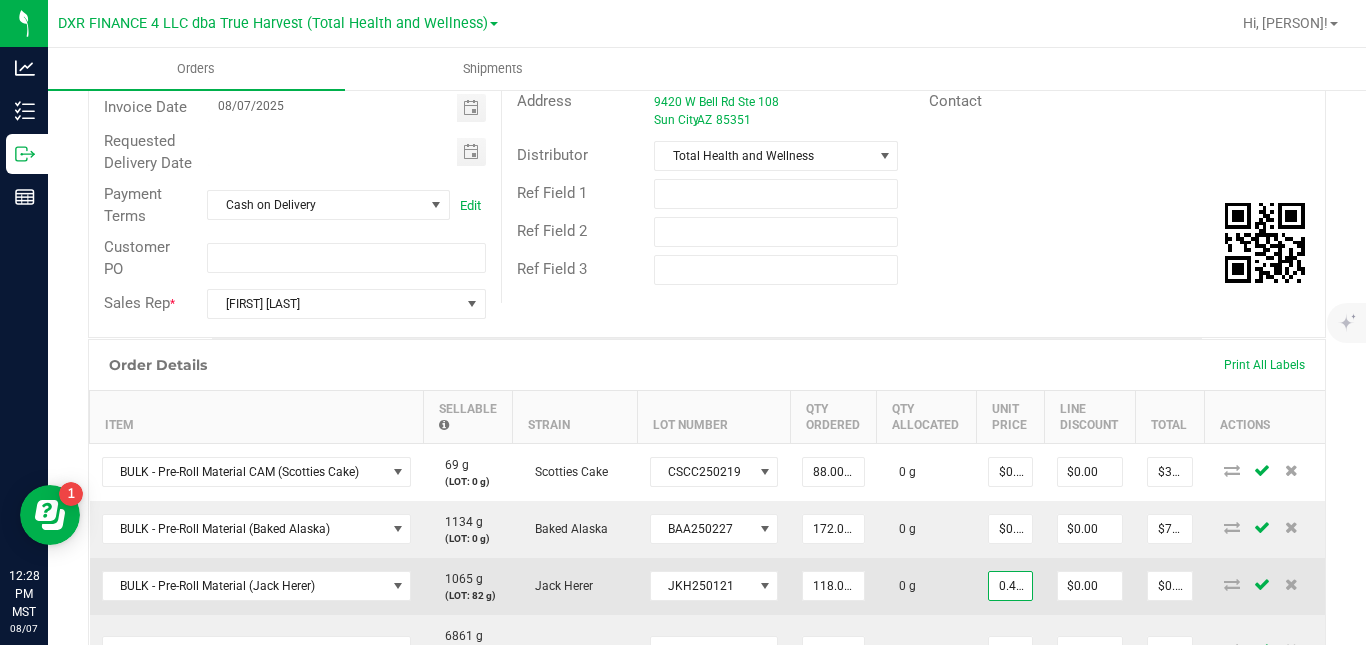 scroll, scrollTop: 0, scrollLeft: 55, axis: horizontal 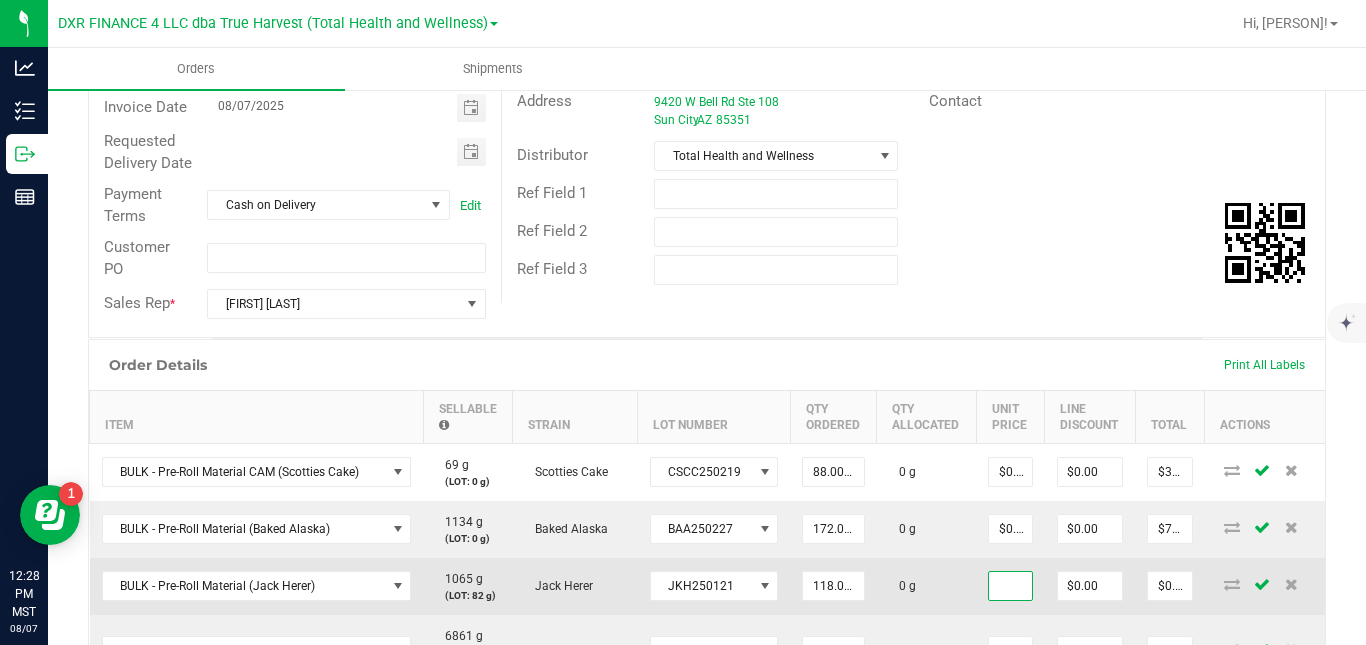 type on "$0.44053" 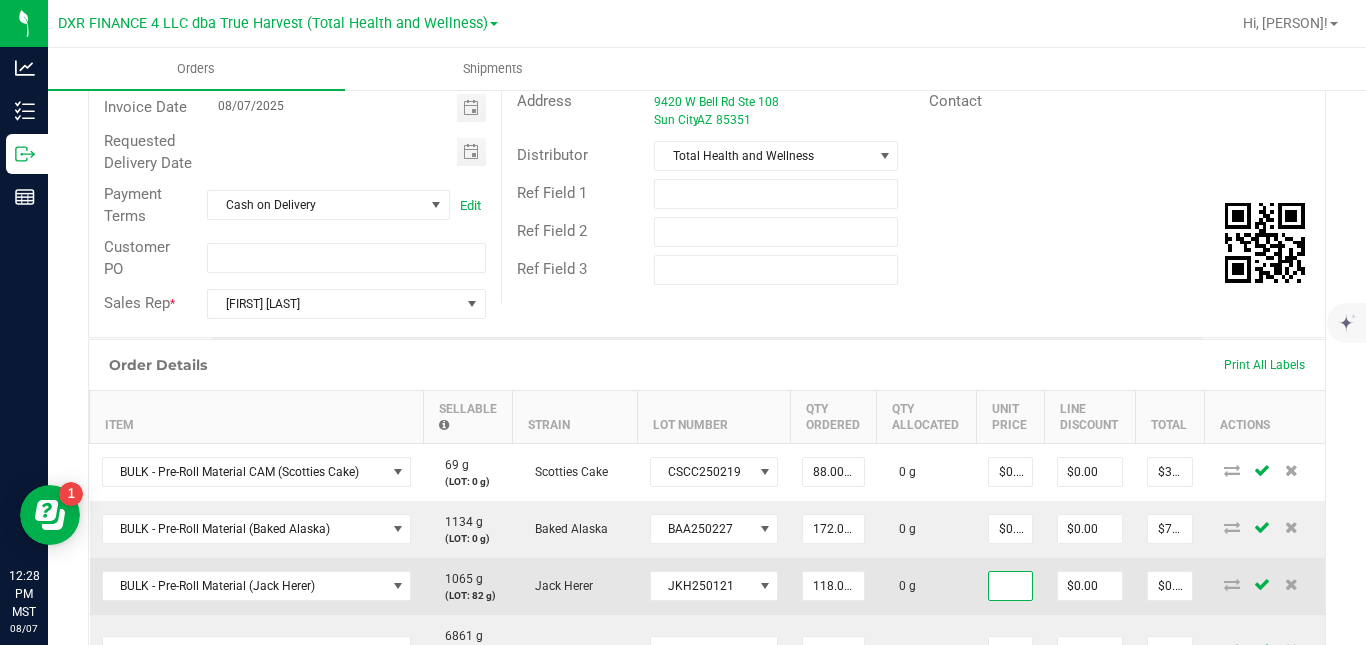 type on "$51.98" 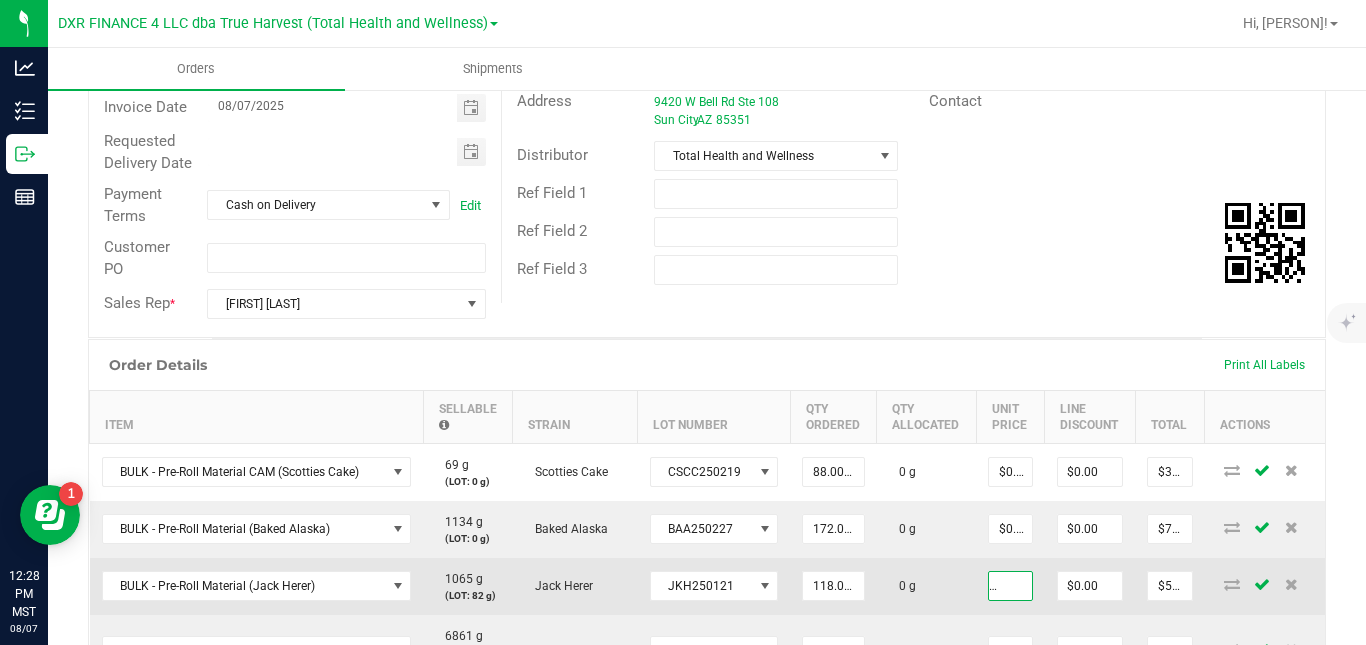 click on "0 g" at bounding box center (926, 586) 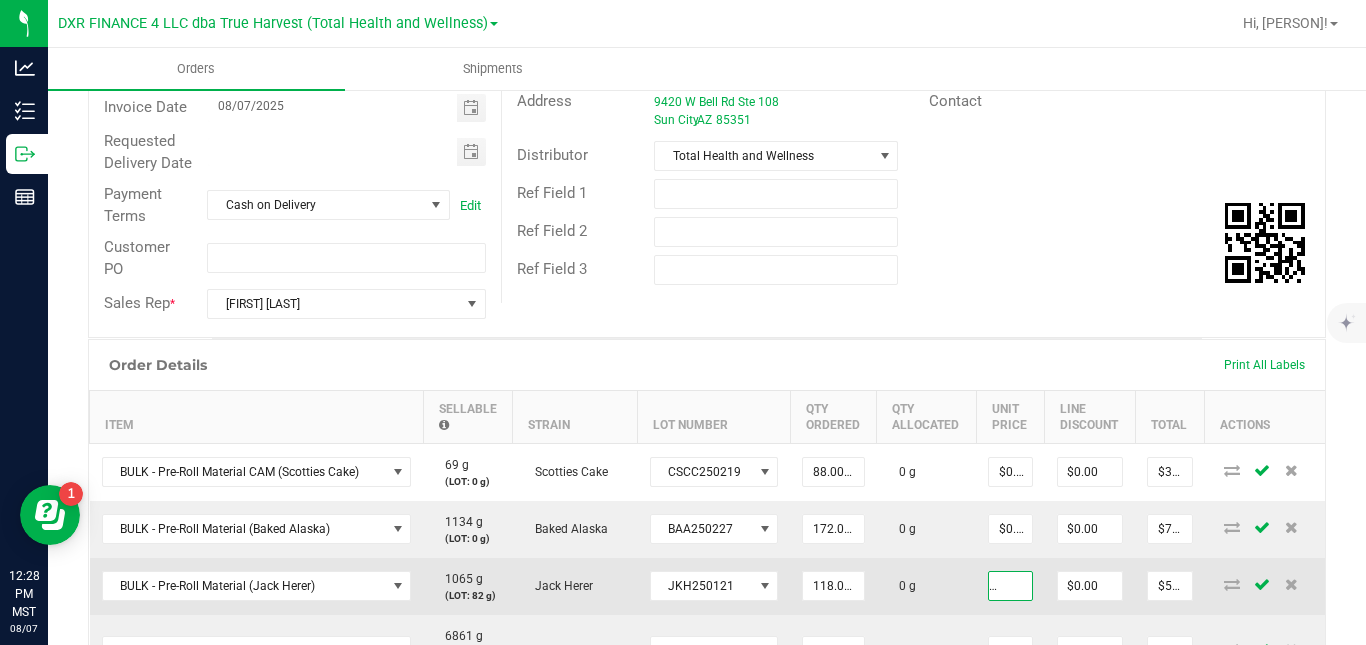 scroll, scrollTop: 0, scrollLeft: 0, axis: both 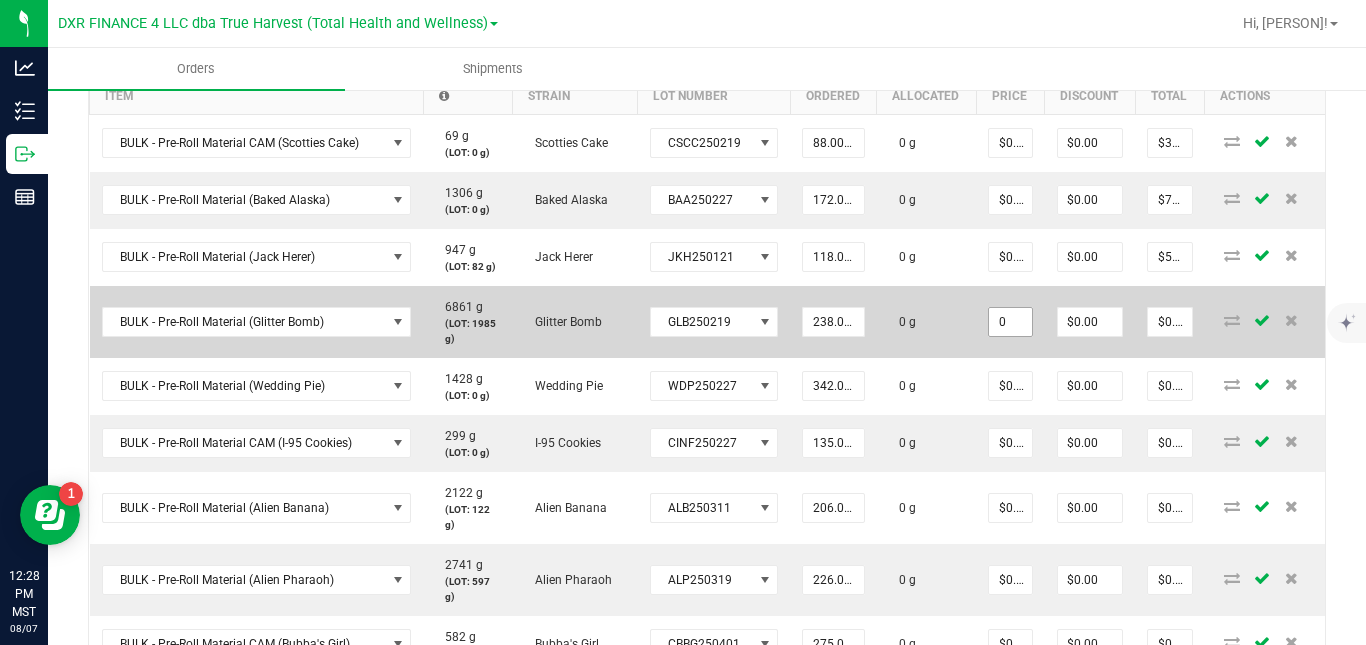 click on "0" at bounding box center (1010, 322) 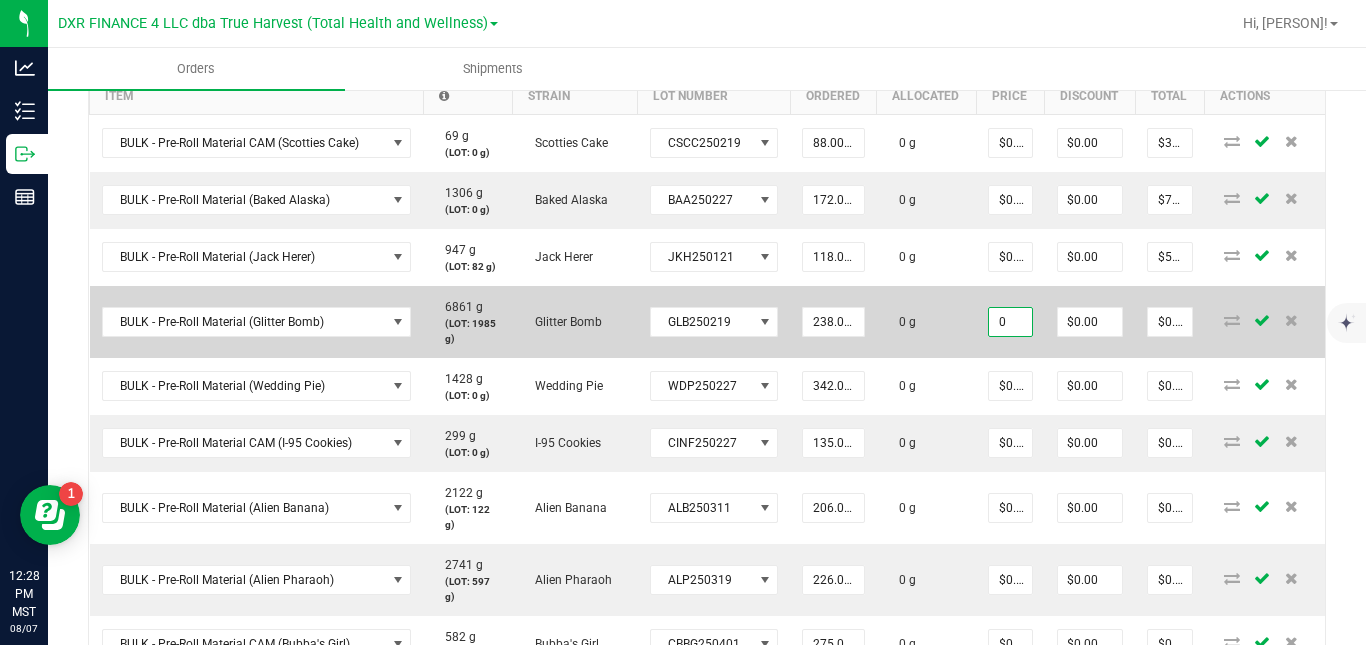 paste on ".4405286344" 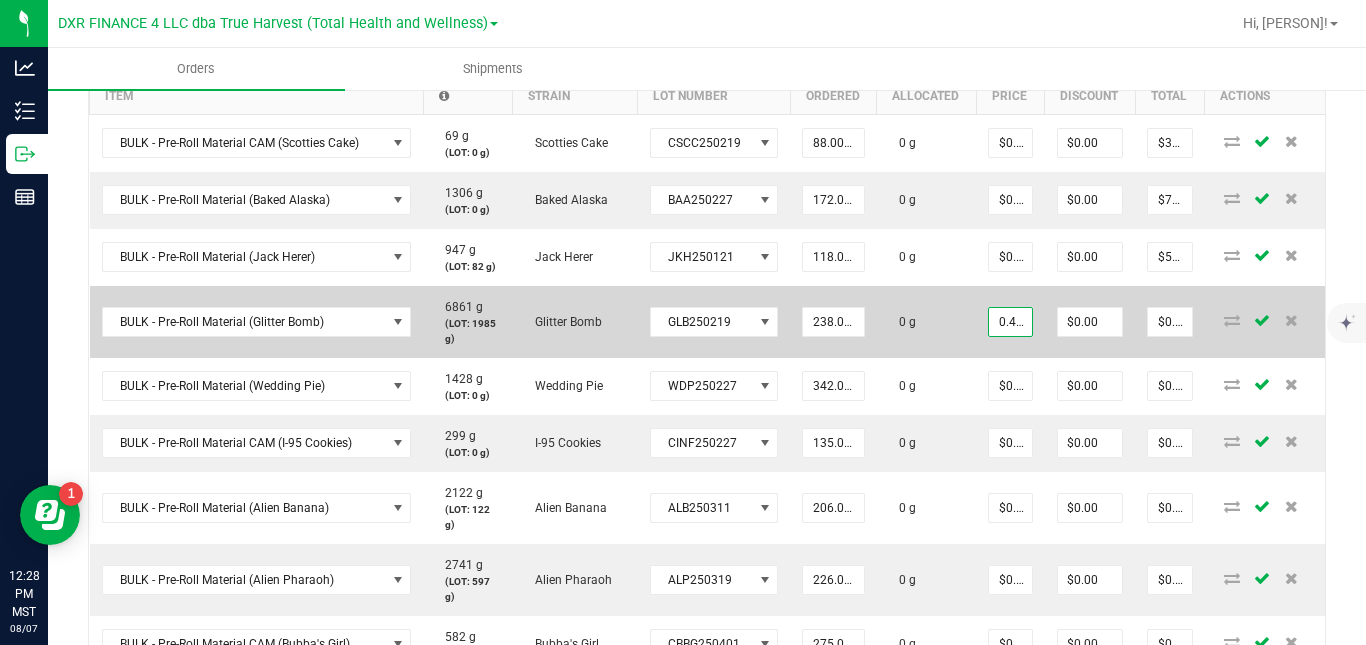 scroll, scrollTop: 0, scrollLeft: 55, axis: horizontal 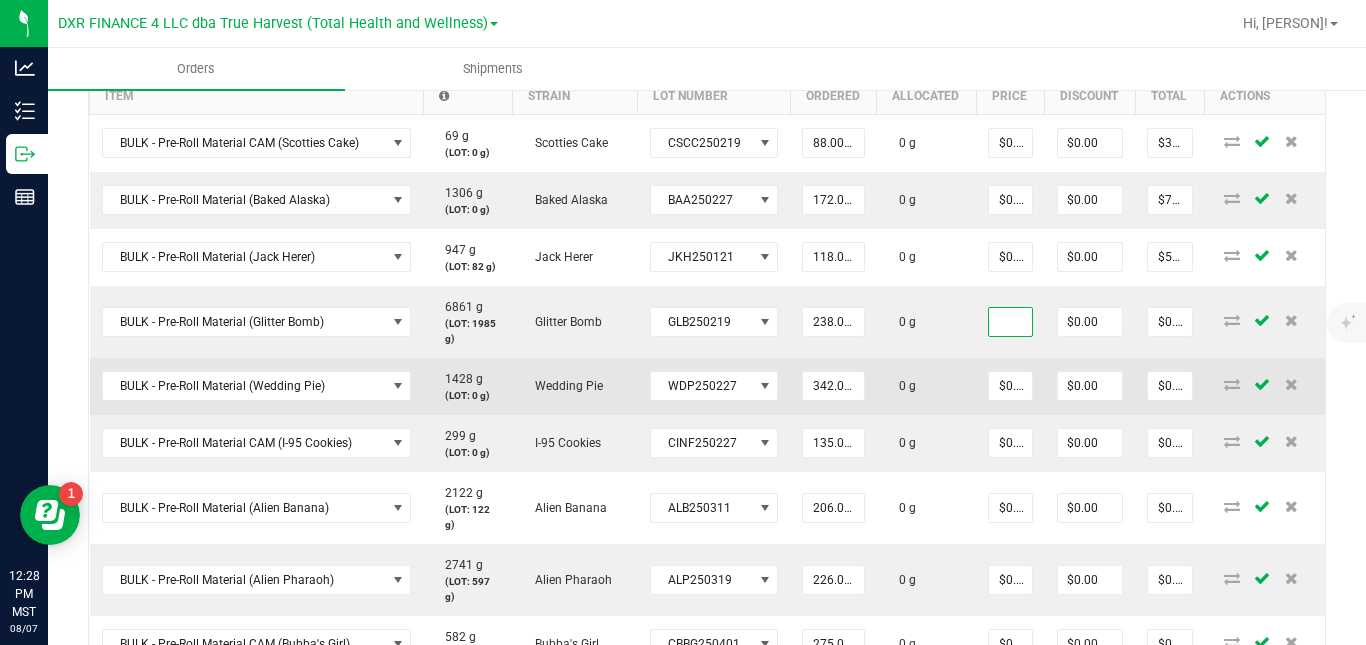 type on "$0.44053" 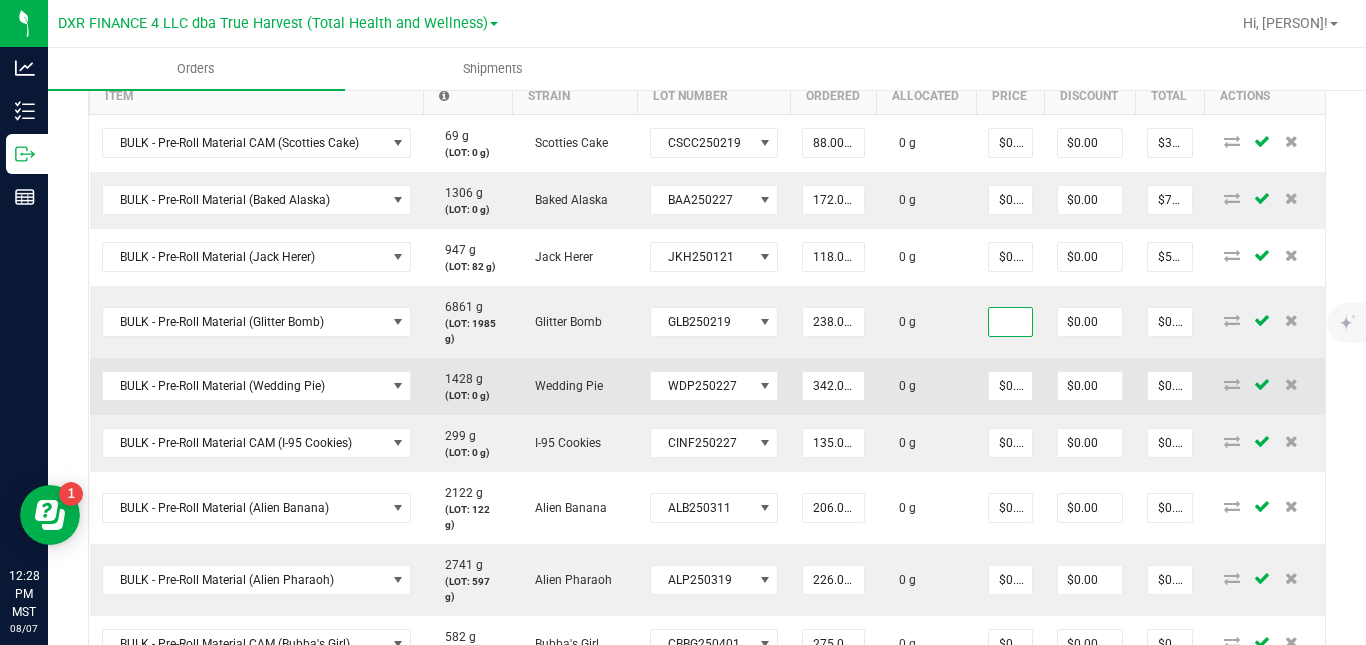 type on "$104.85" 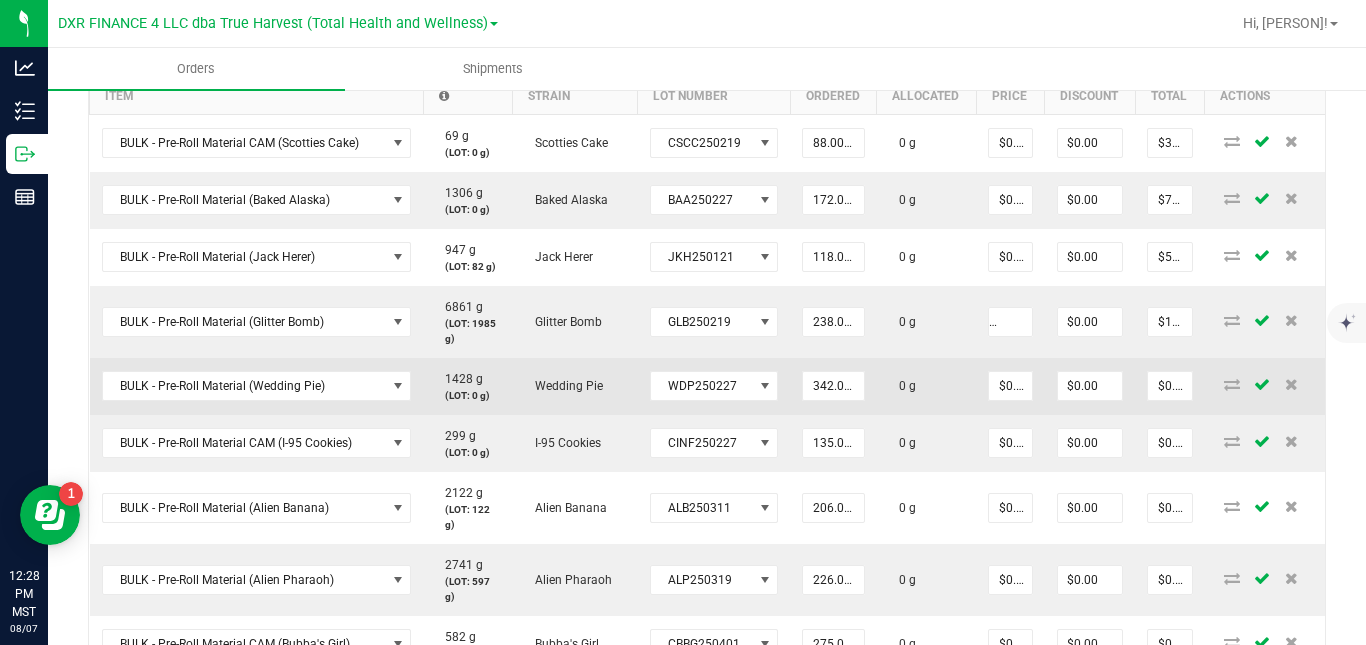 click on "0 g" at bounding box center [926, 386] 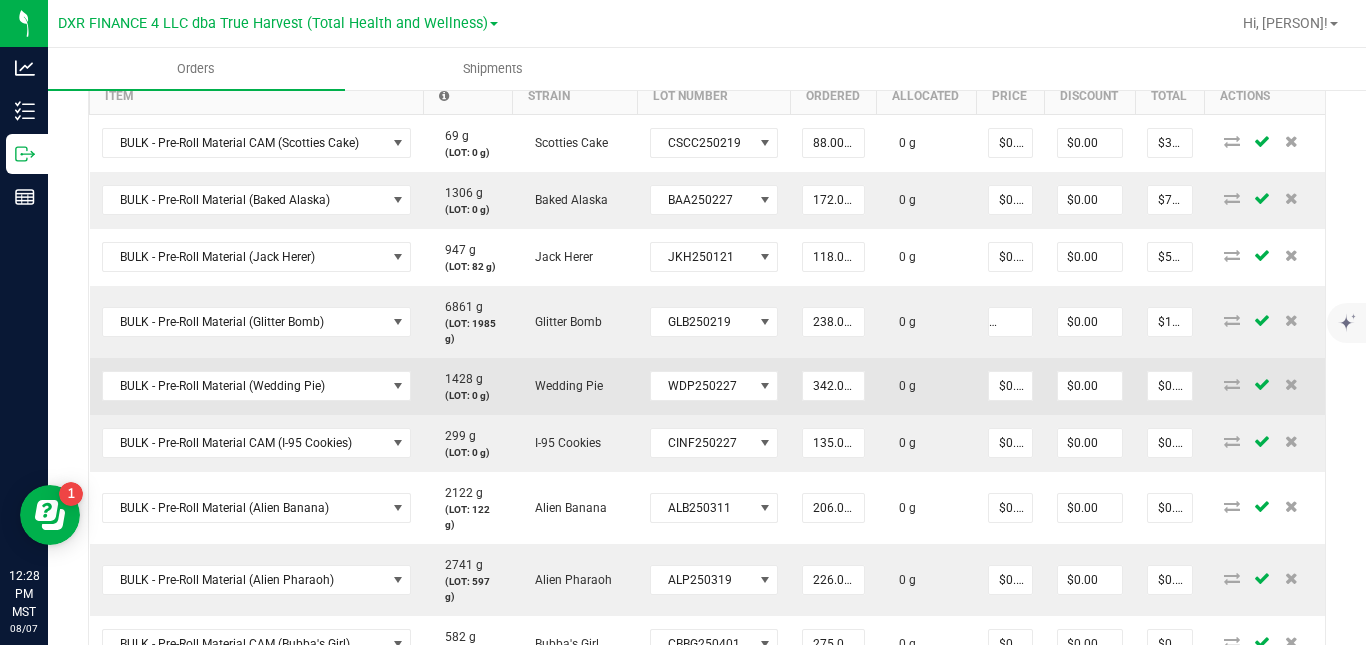 scroll, scrollTop: 0, scrollLeft: 0, axis: both 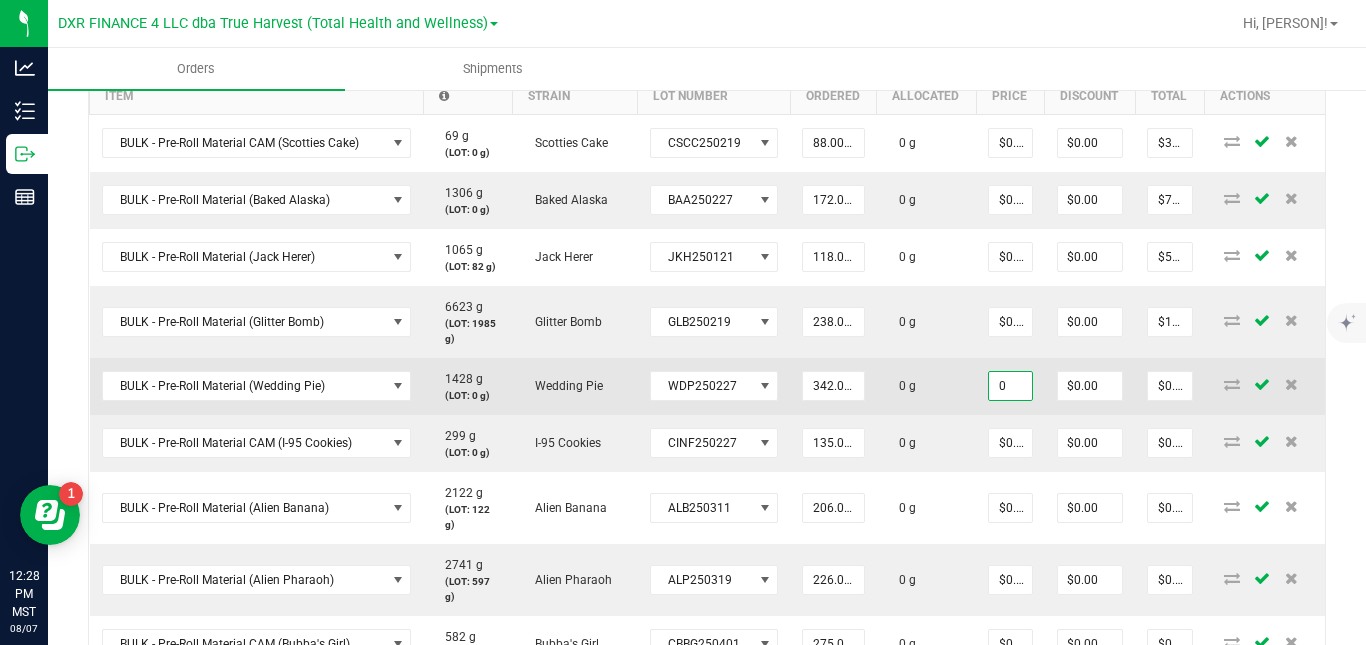 click on "0" at bounding box center [1010, 386] 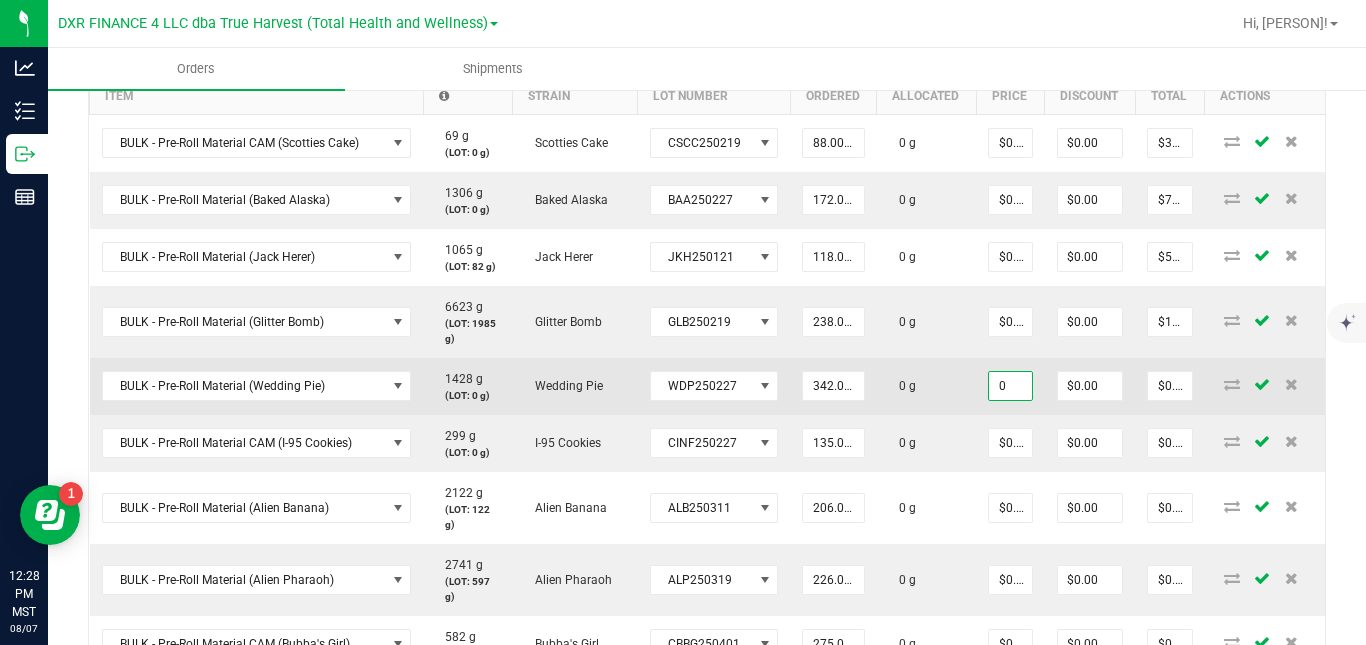 paste on ".4405286344" 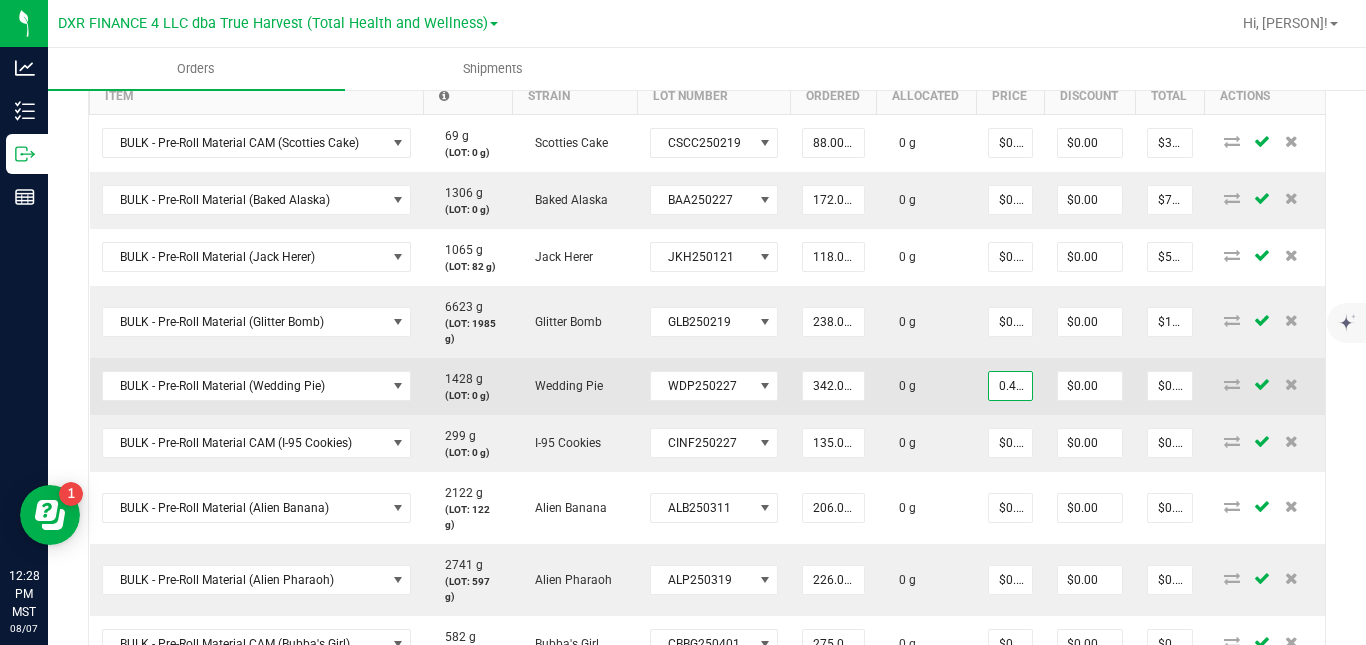 scroll, scrollTop: 0, scrollLeft: 55, axis: horizontal 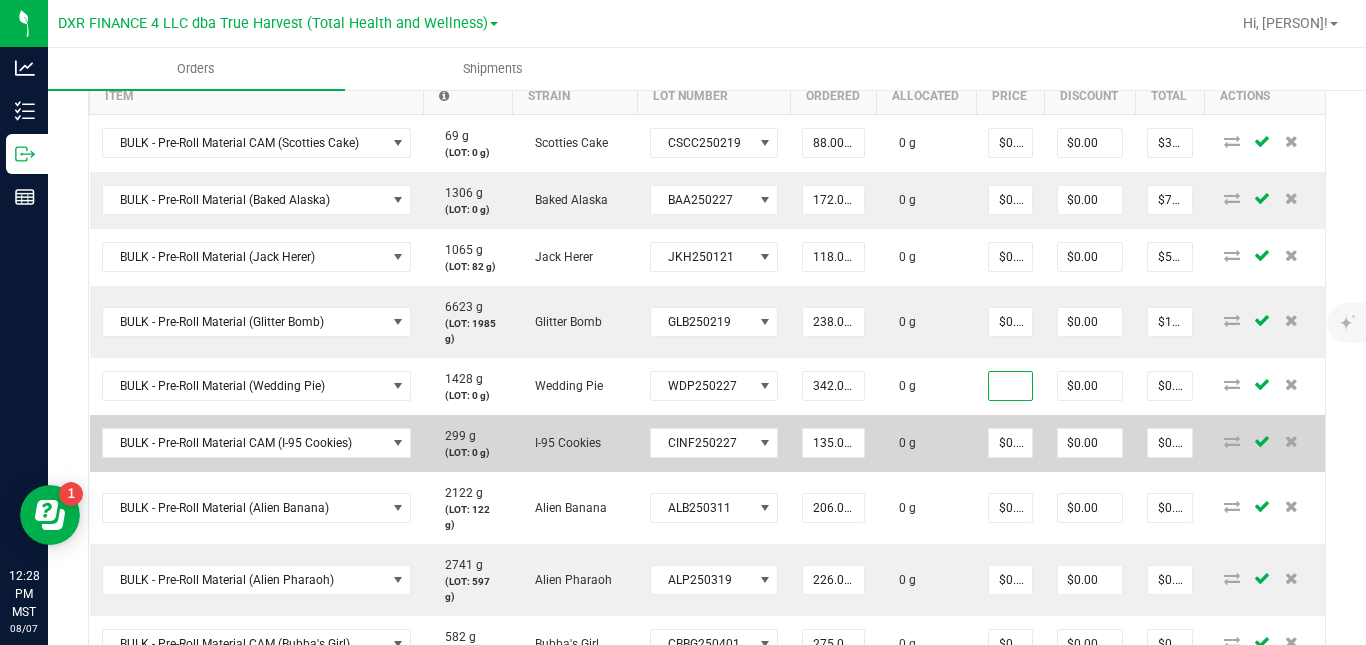 type on "$0.44053" 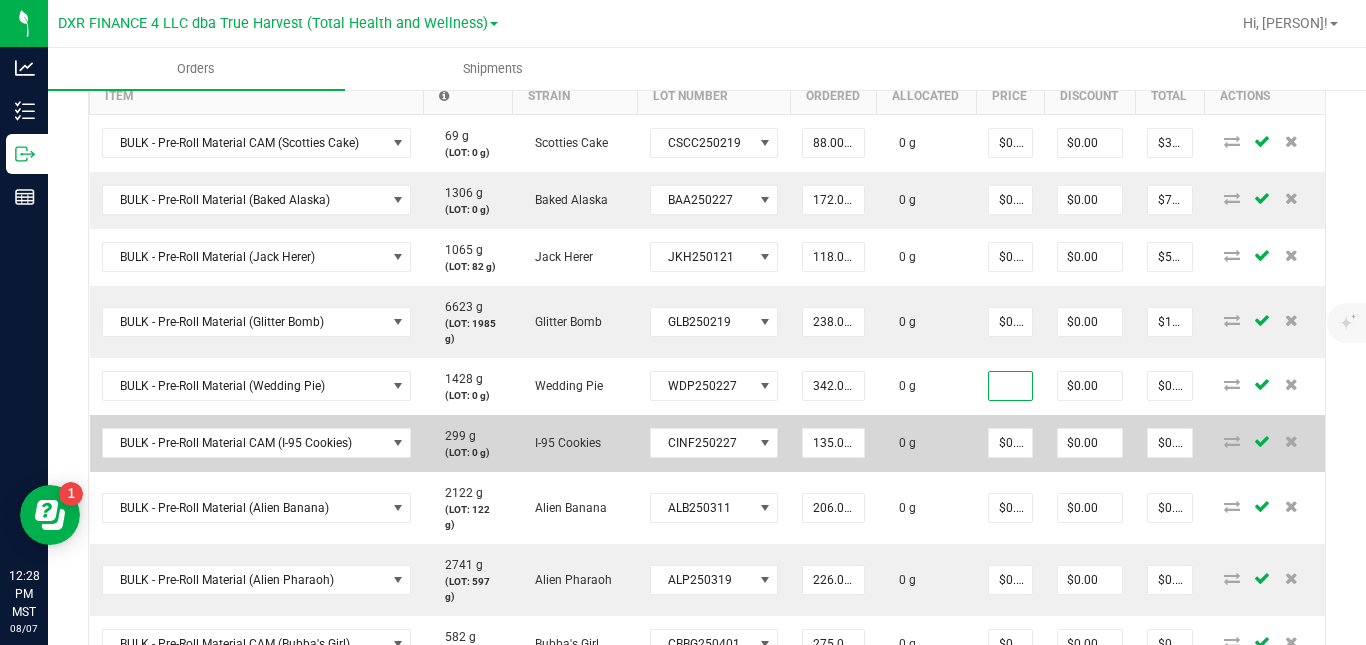 type on "$150.66" 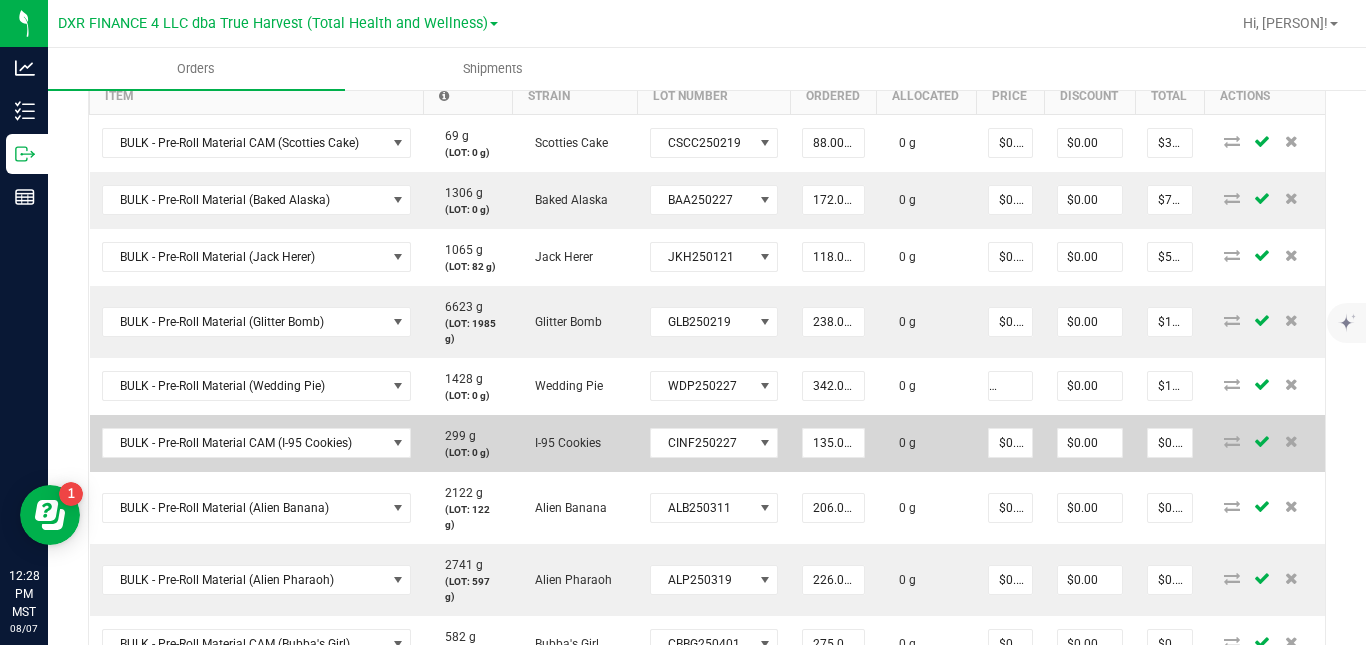 click on "0 g" at bounding box center [926, 443] 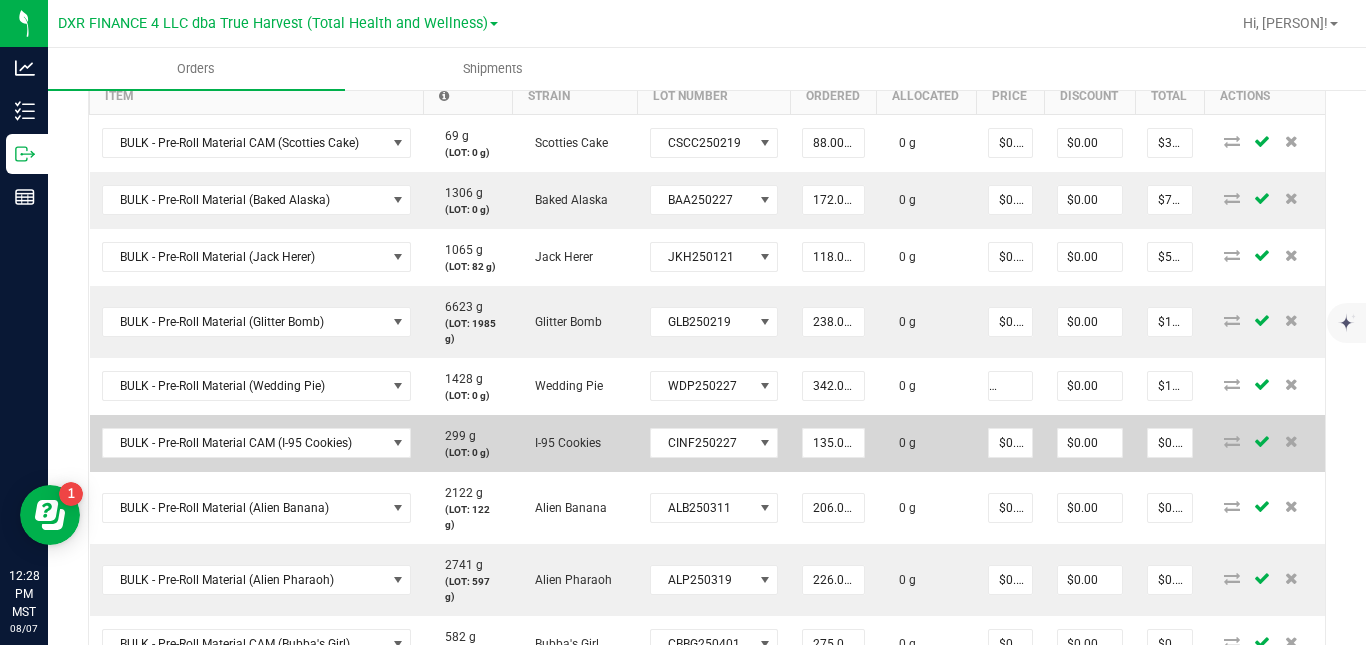 scroll, scrollTop: 0, scrollLeft: 0, axis: both 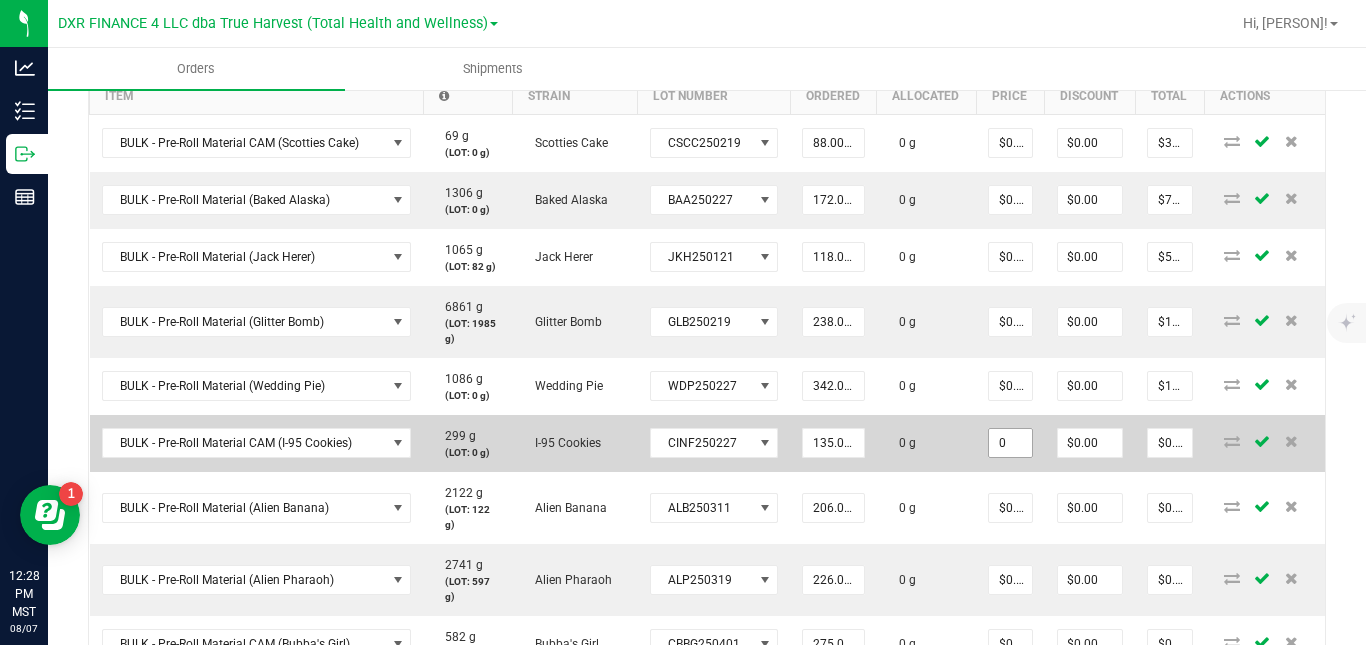 click on "0" at bounding box center (1010, 443) 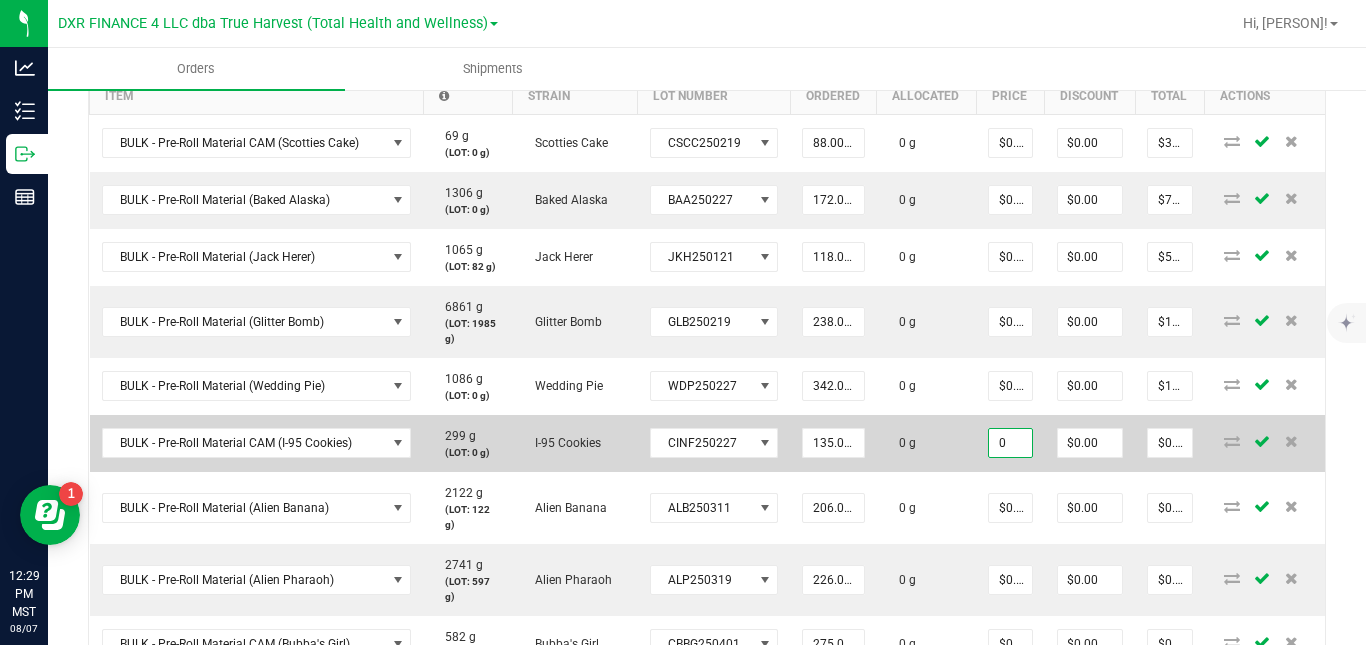 paste on ".4405286344" 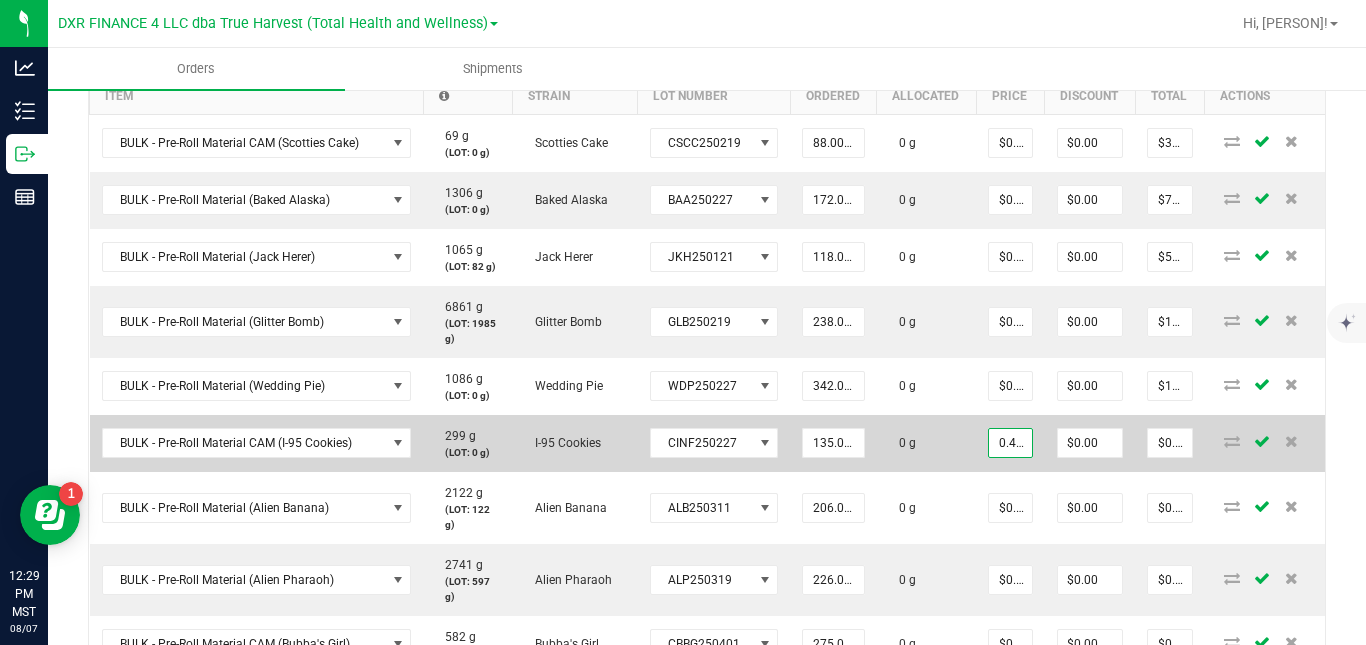 scroll, scrollTop: 0, scrollLeft: 55, axis: horizontal 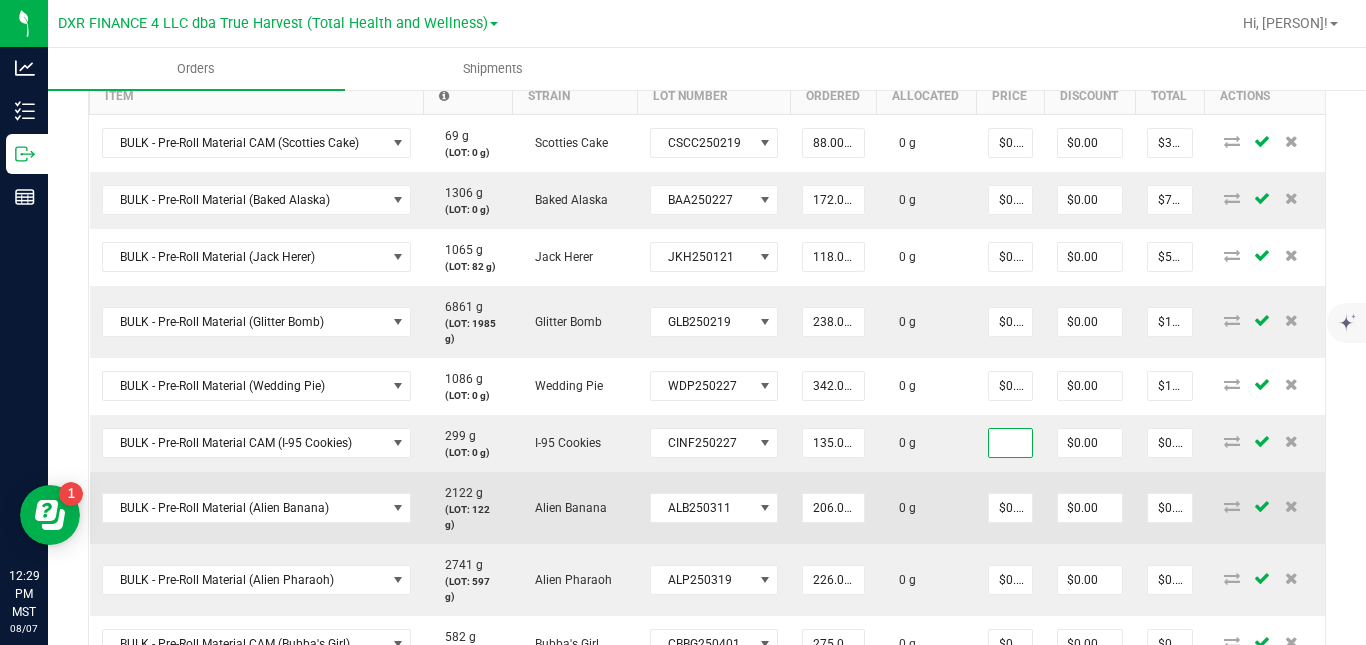type on "$0.44053" 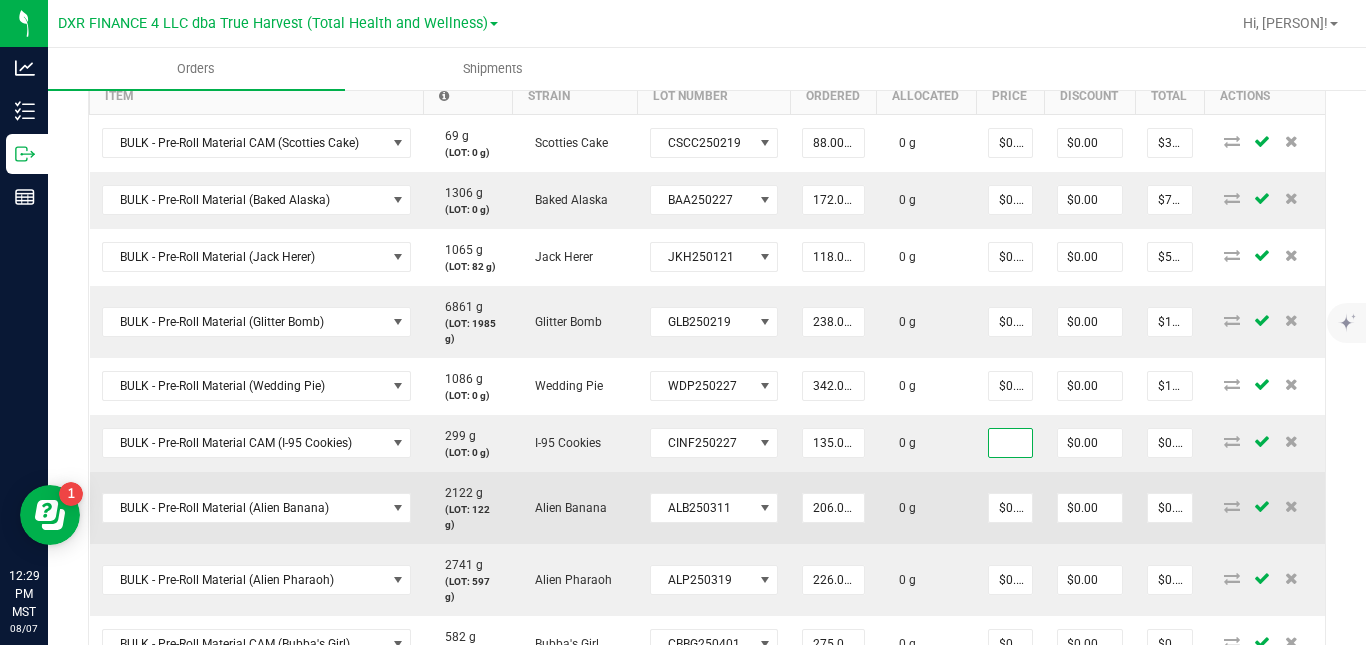 type on "$59.47" 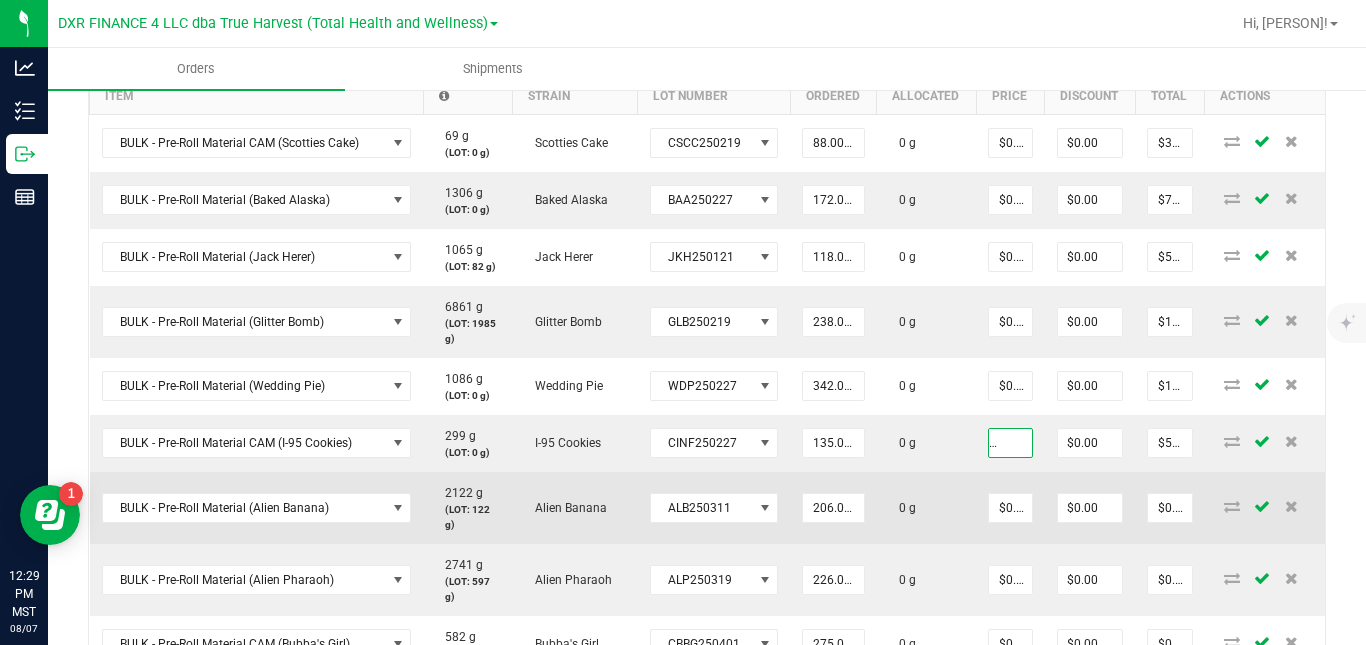 click on "0 g" at bounding box center [926, 508] 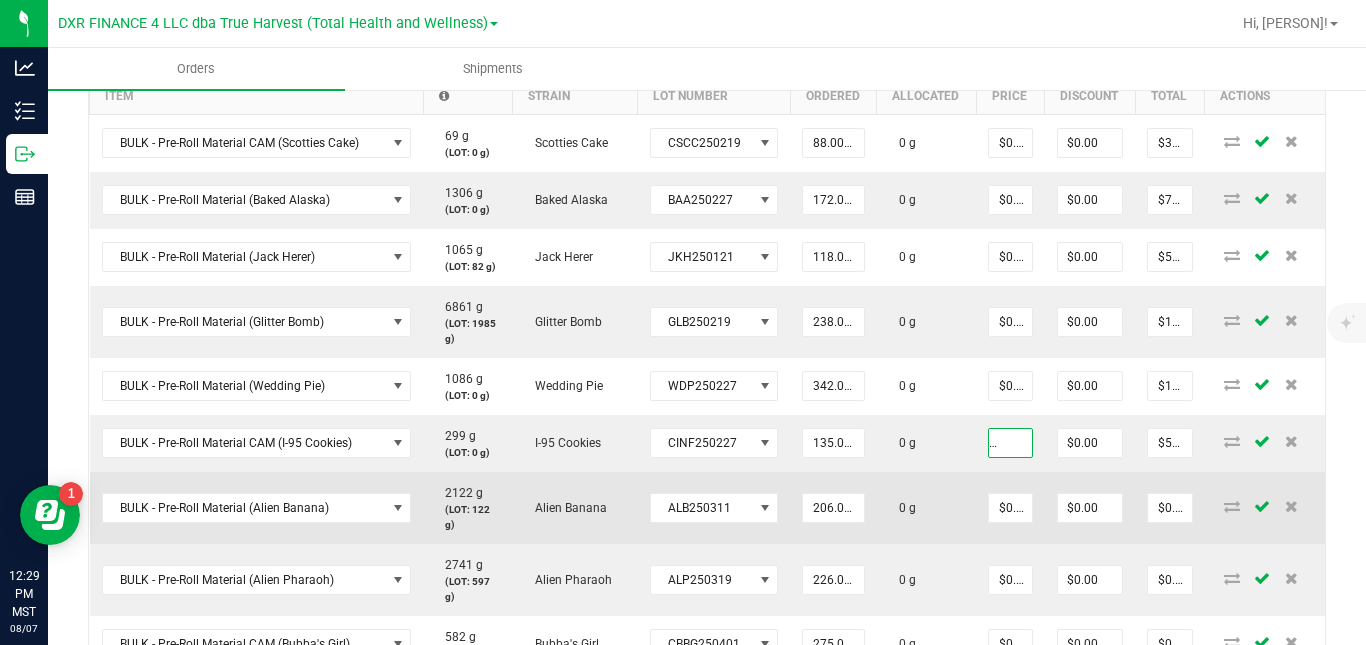 scroll, scrollTop: 0, scrollLeft: 0, axis: both 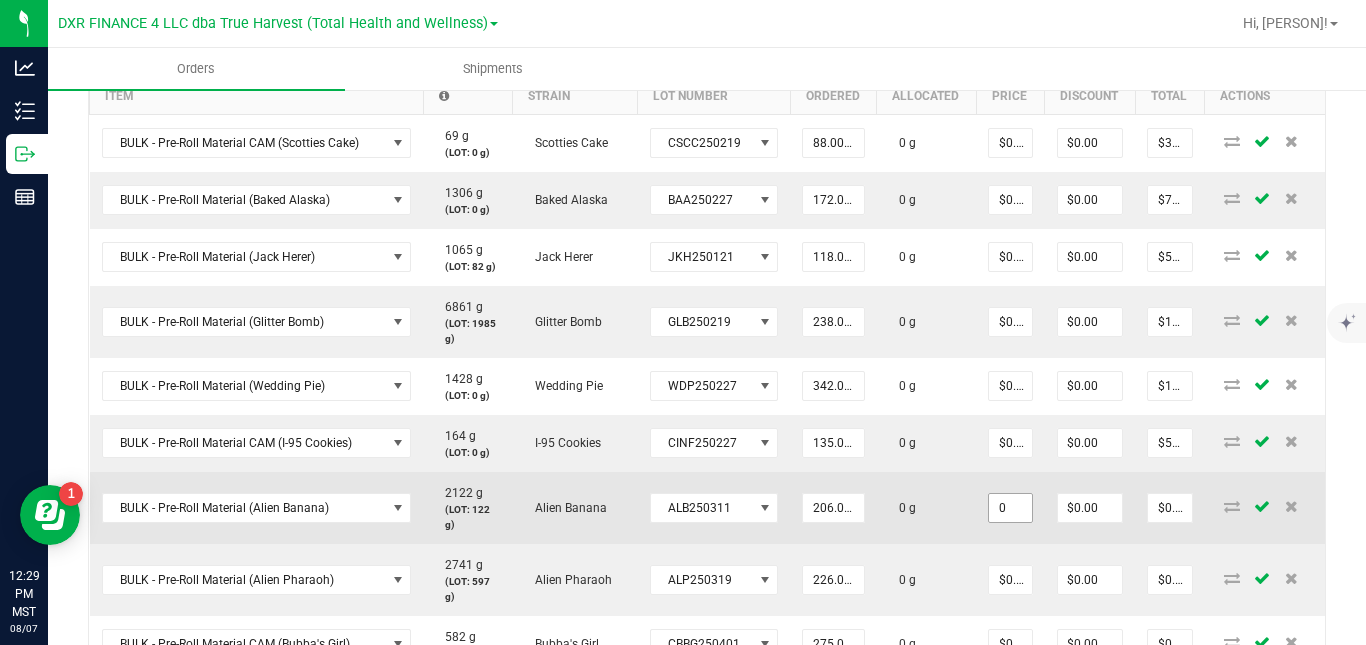 click on "0" at bounding box center (1010, 508) 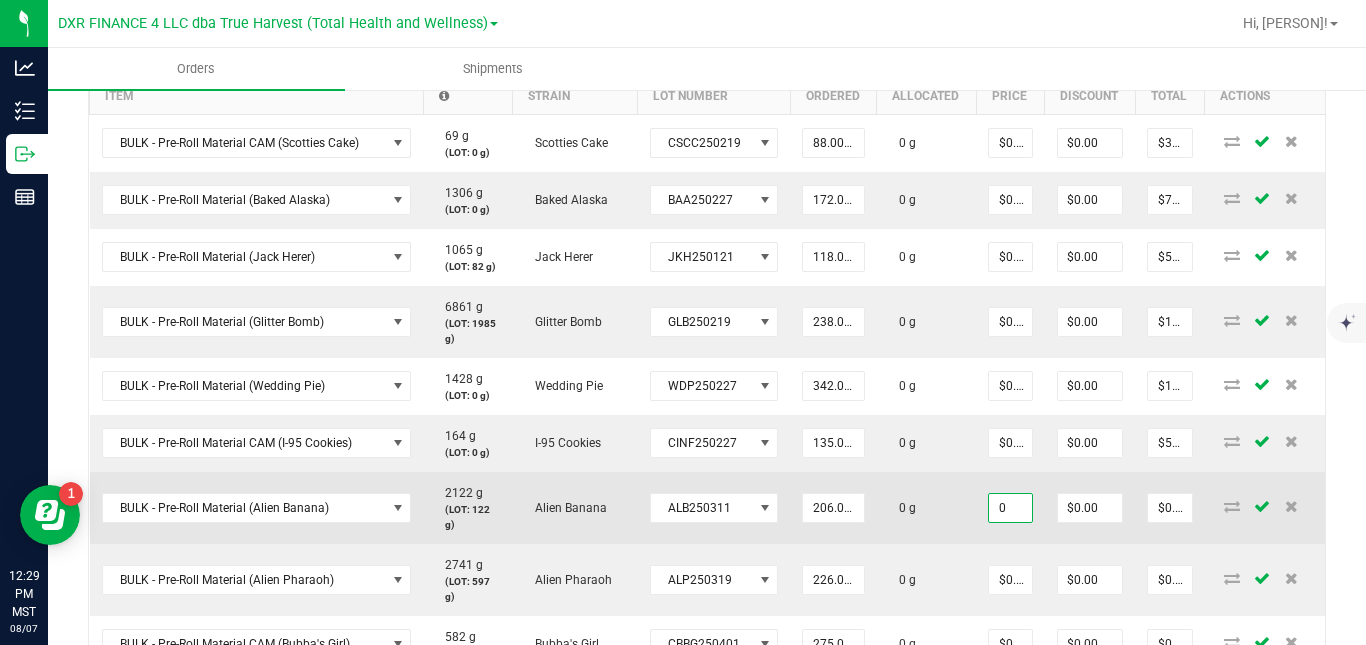 paste on ".4405286344" 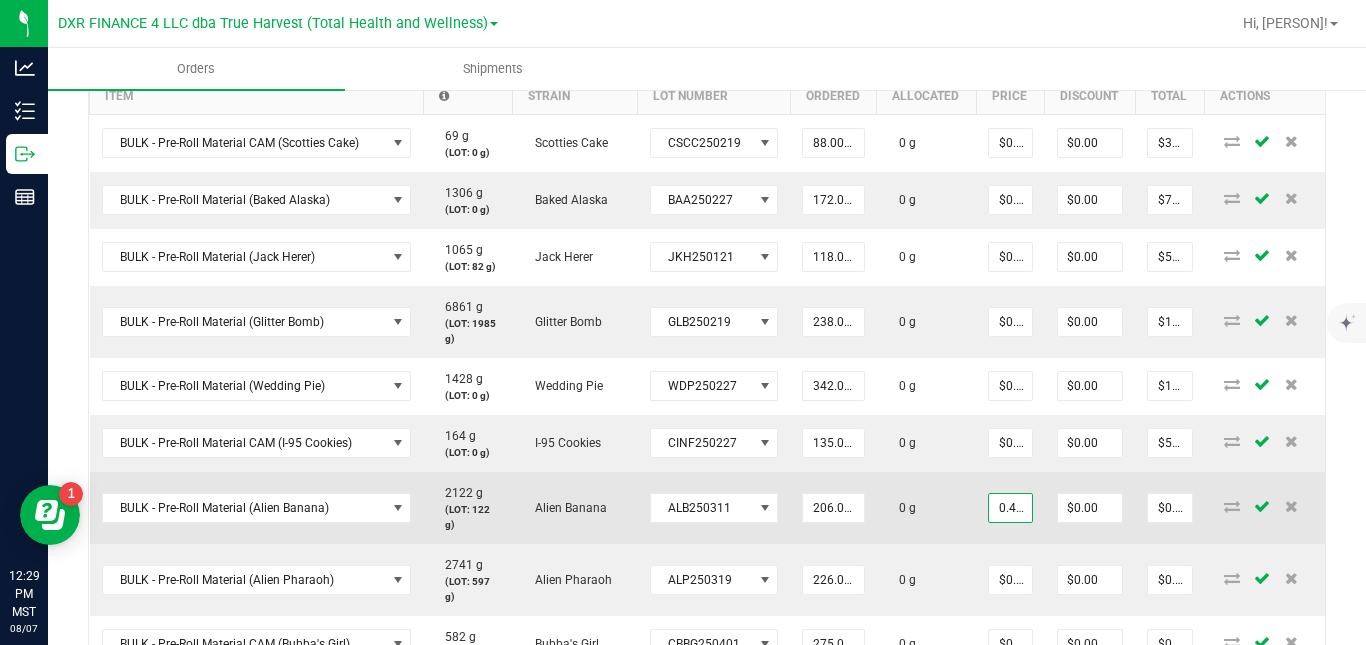 scroll, scrollTop: 0, scrollLeft: 55, axis: horizontal 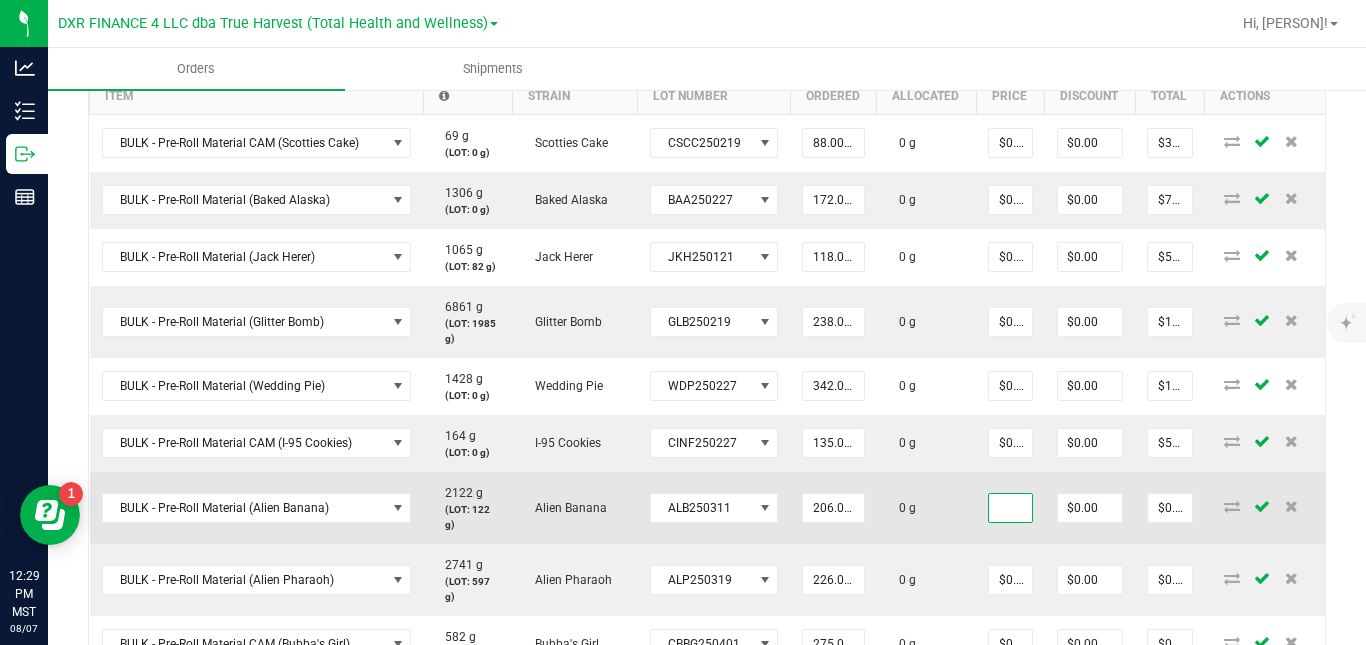 type on "$0.44053" 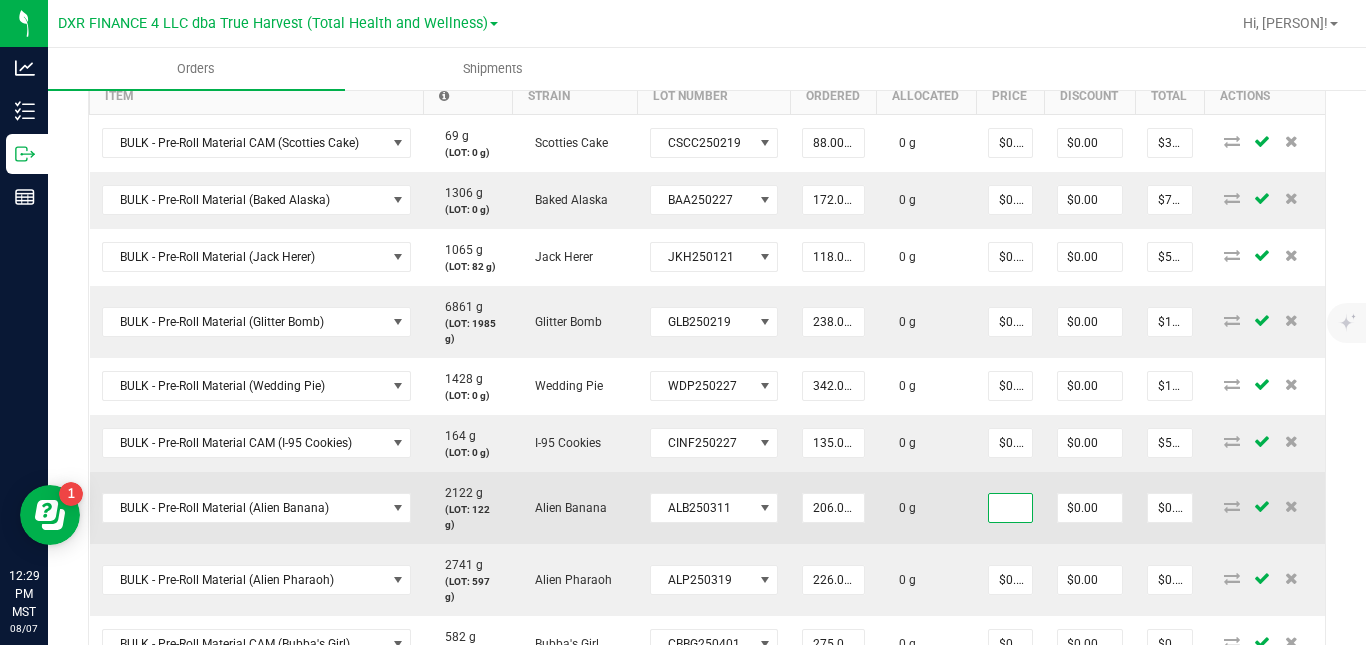 type on "$90.75" 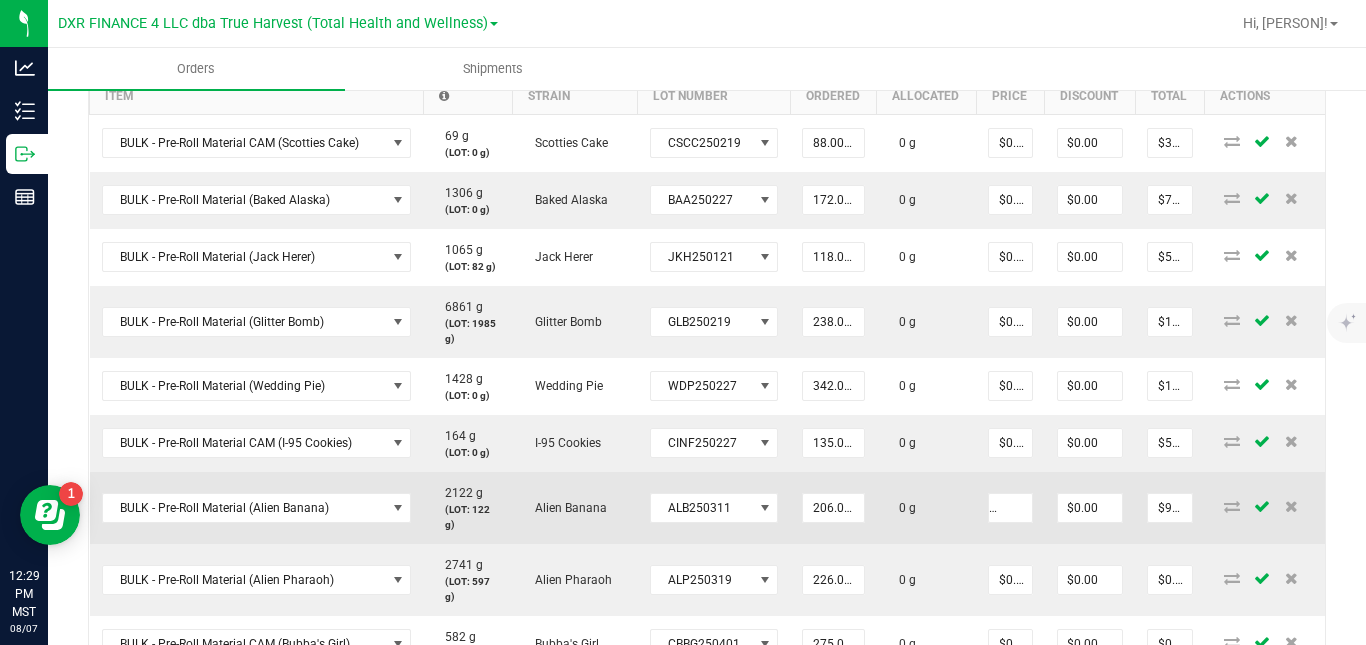 click on "0 g" at bounding box center (926, 508) 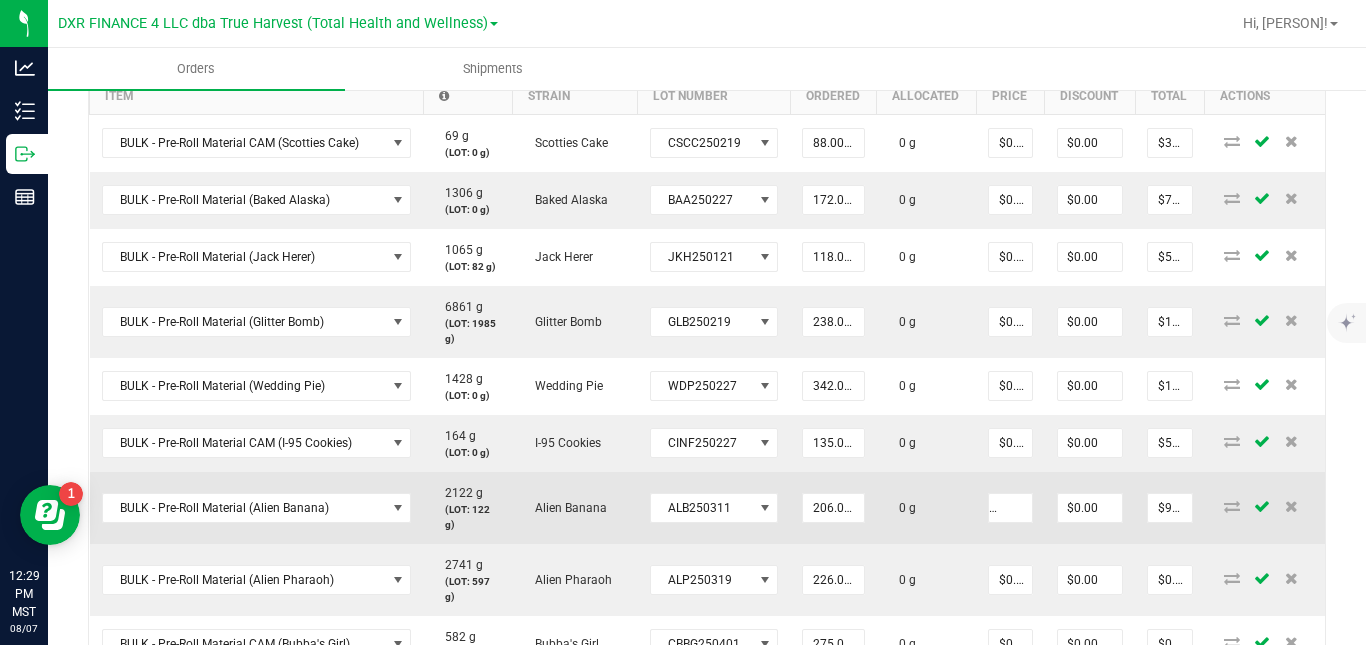 scroll, scrollTop: 0, scrollLeft: 0, axis: both 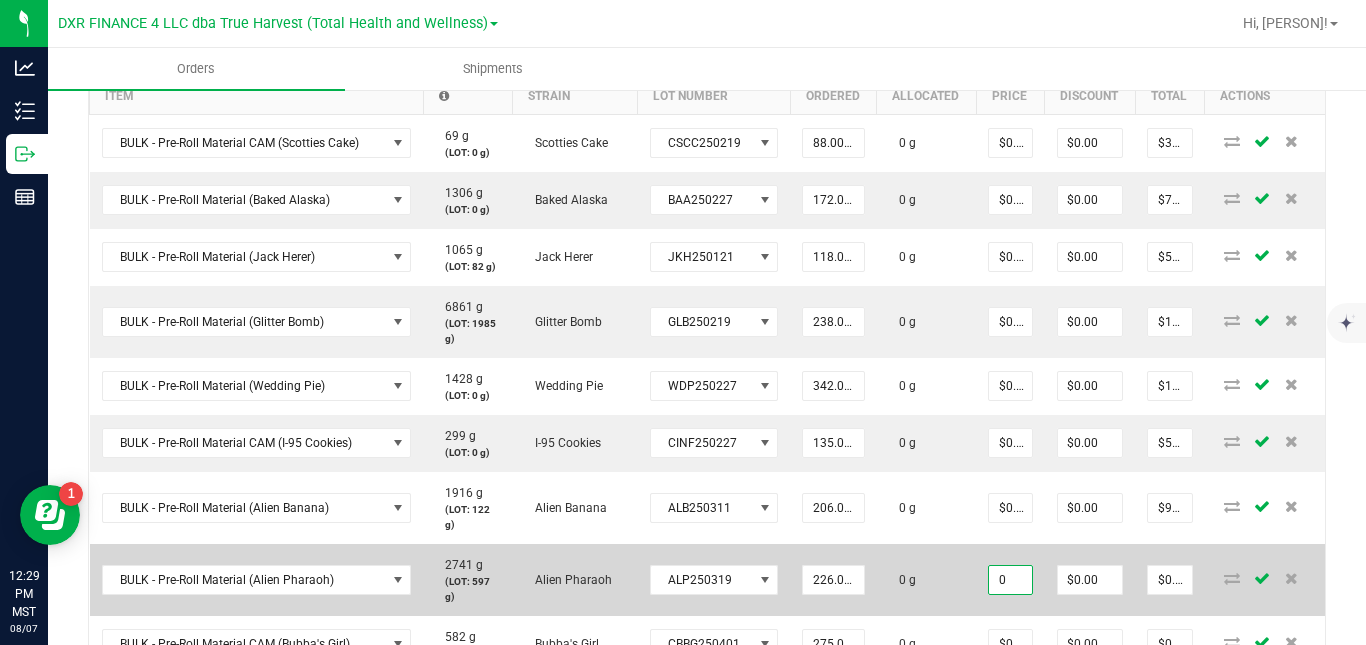 click on "0" at bounding box center [1010, 580] 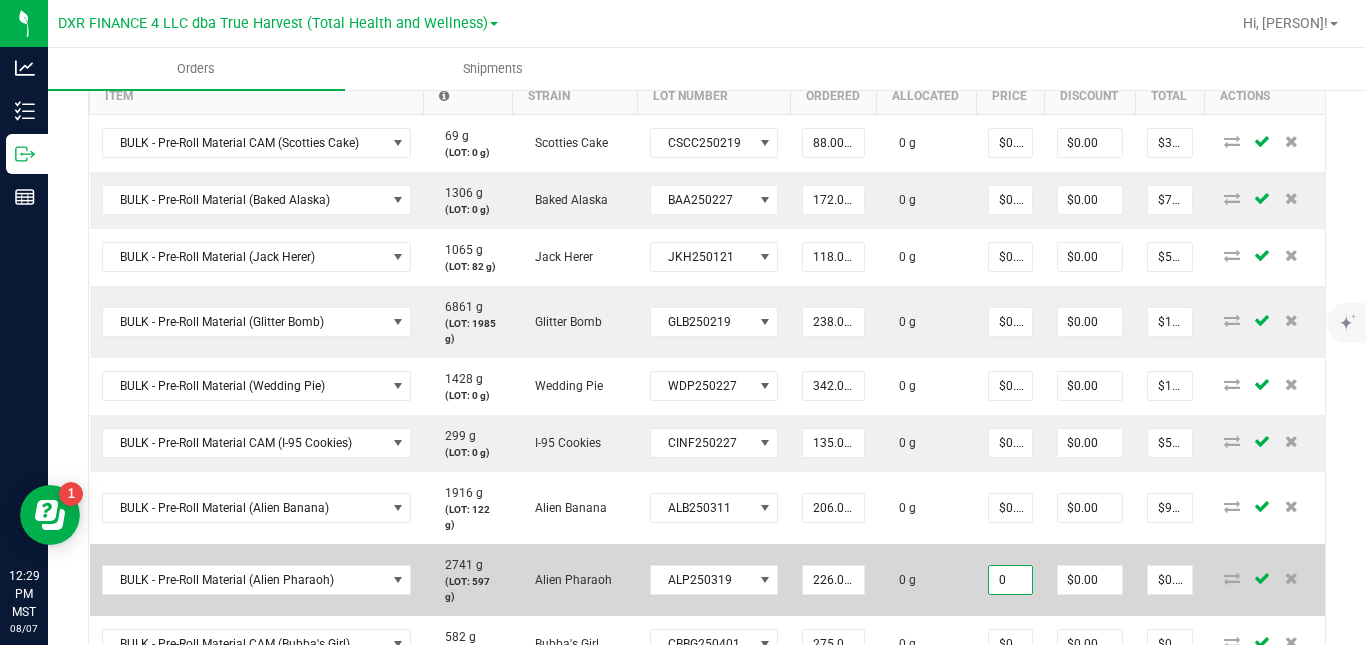 paste on ".4405286344" 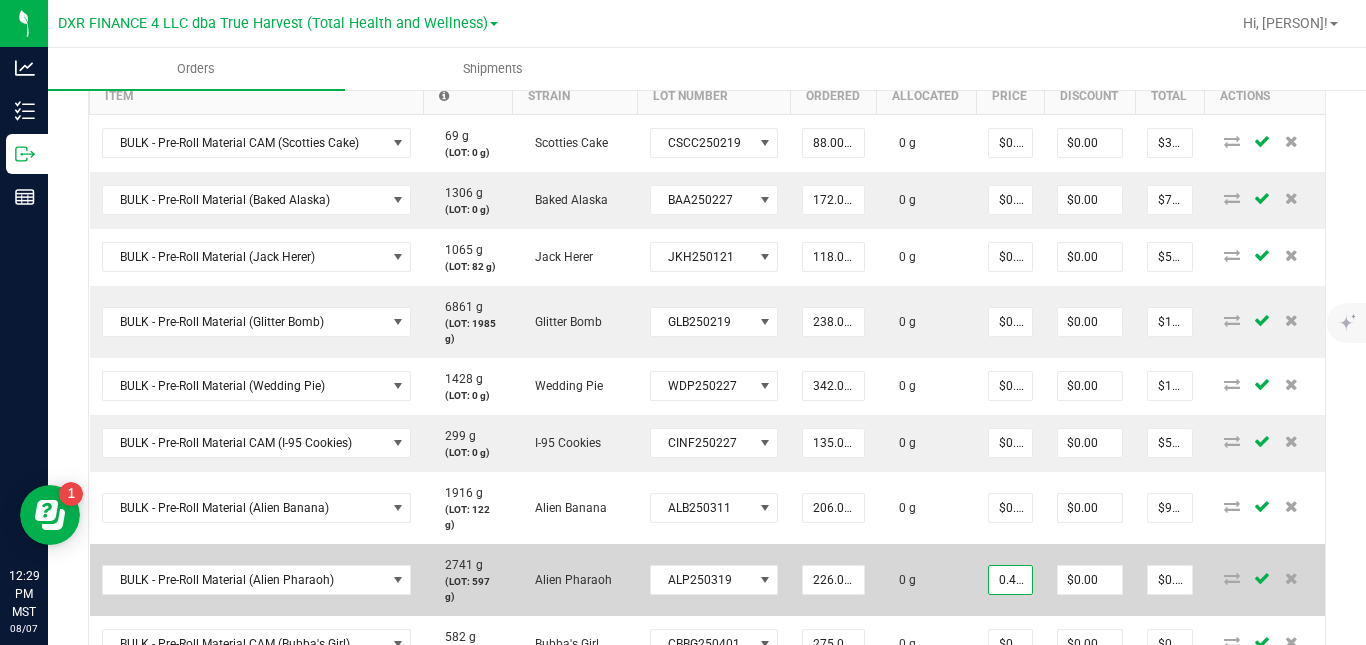 scroll, scrollTop: 0, scrollLeft: 55, axis: horizontal 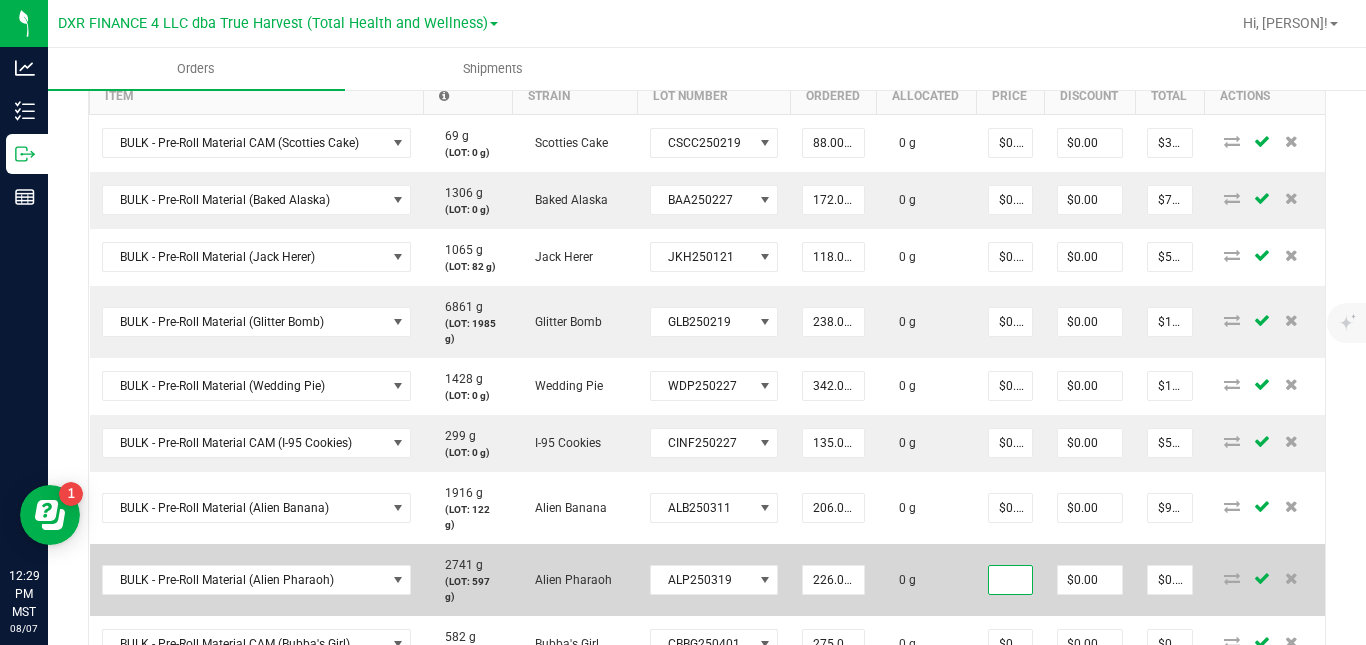 type on "$0.44053" 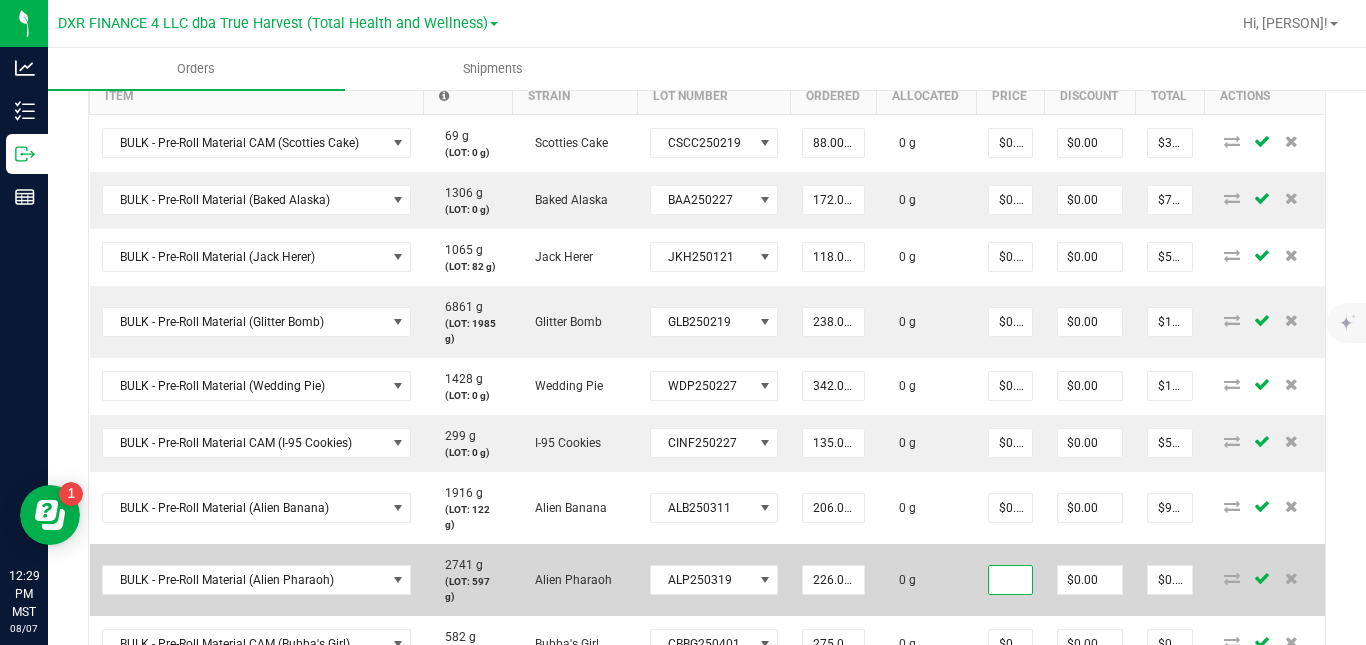 type on "$99.56" 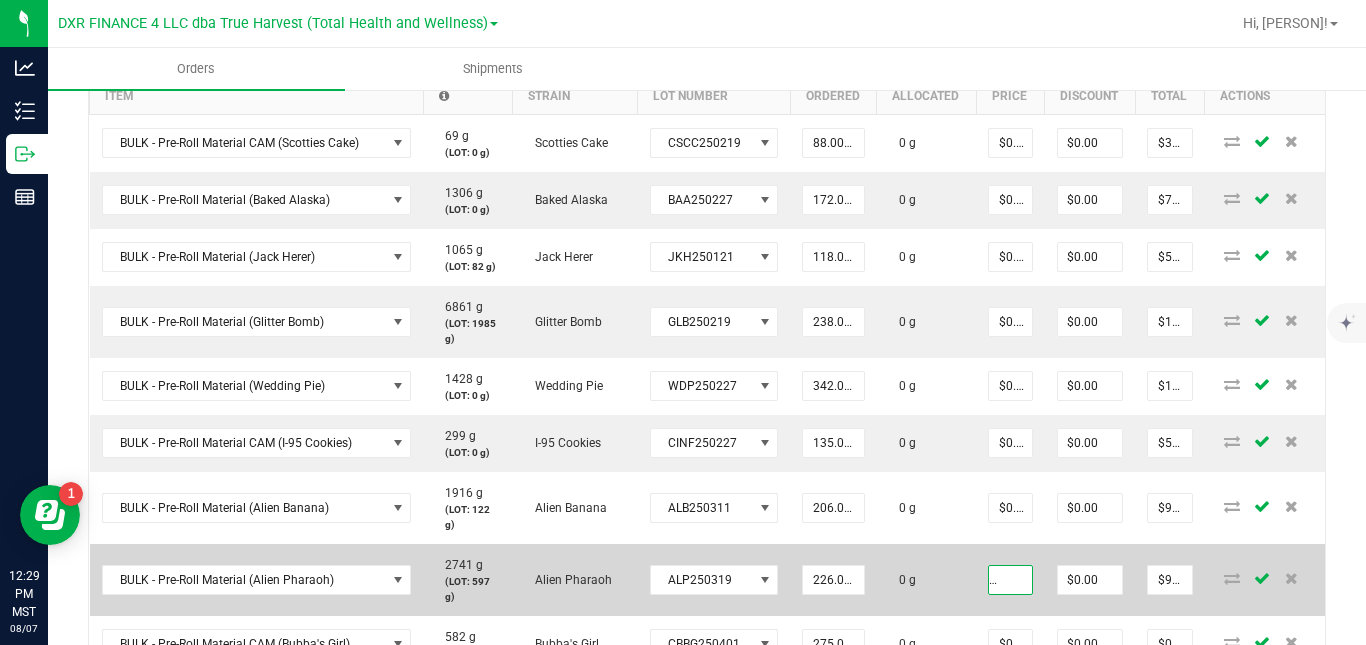click on "0 g" at bounding box center (926, 580) 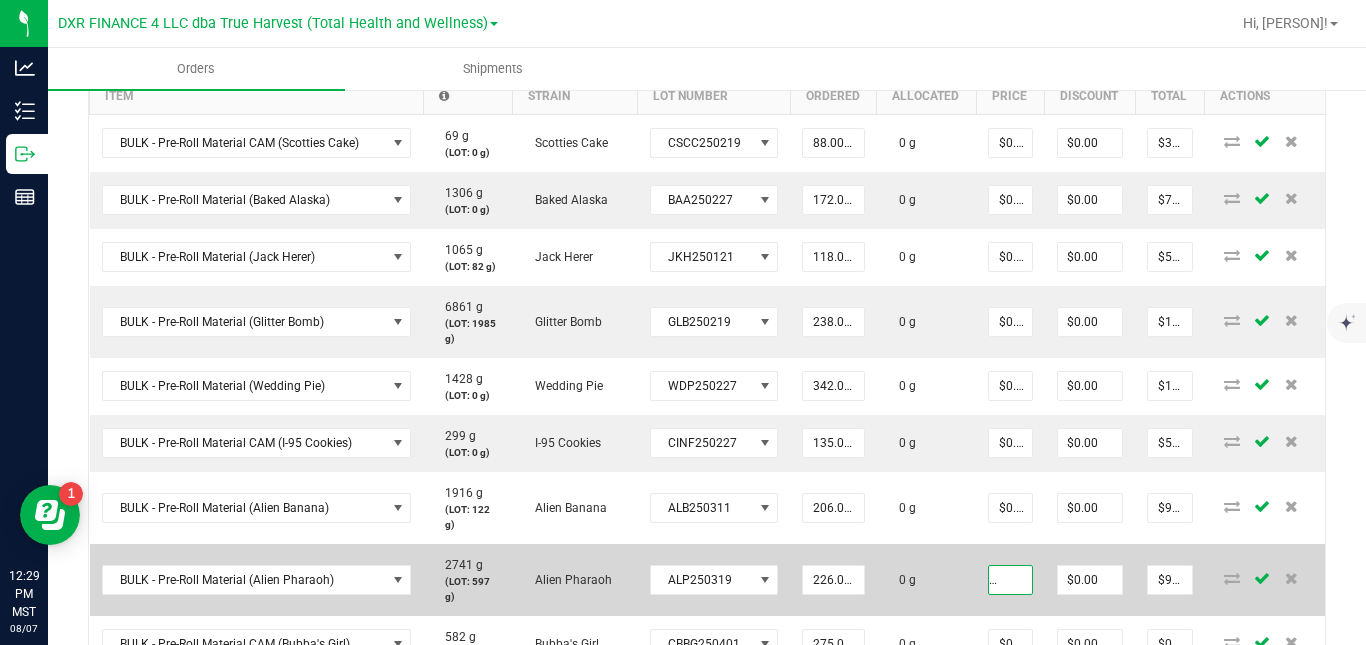 scroll, scrollTop: 0, scrollLeft: 0, axis: both 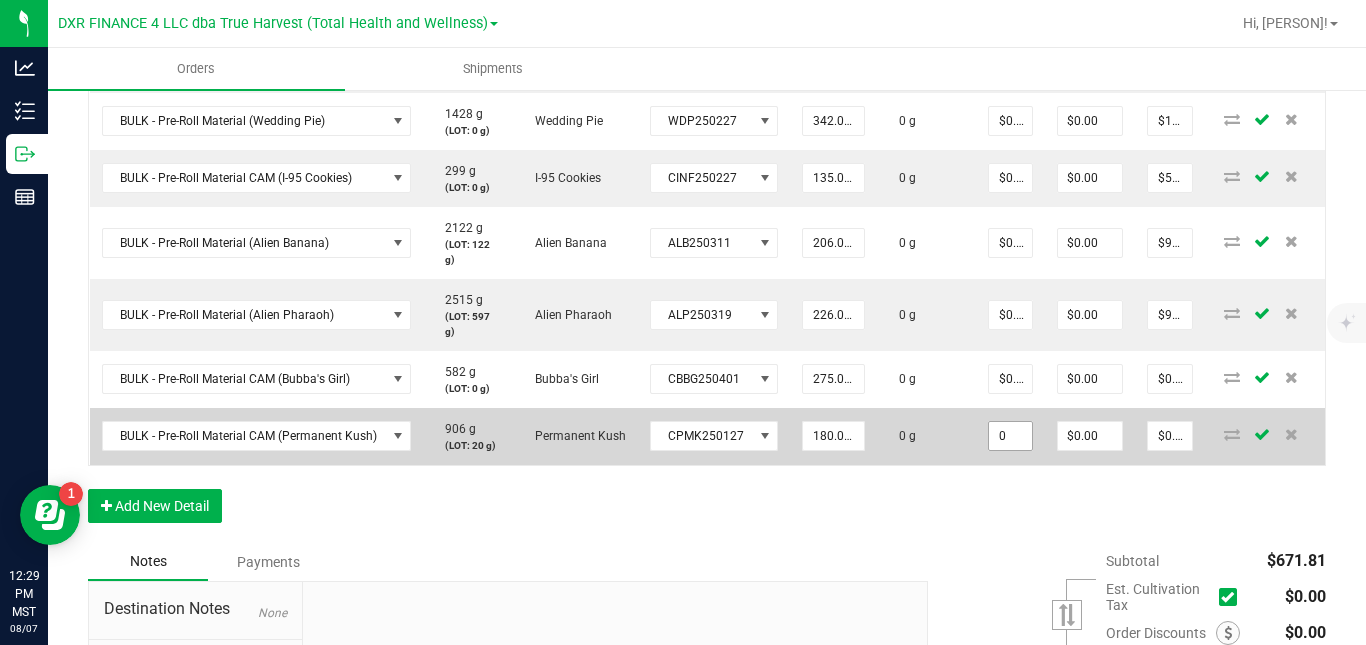 click on "0" at bounding box center [1010, 436] 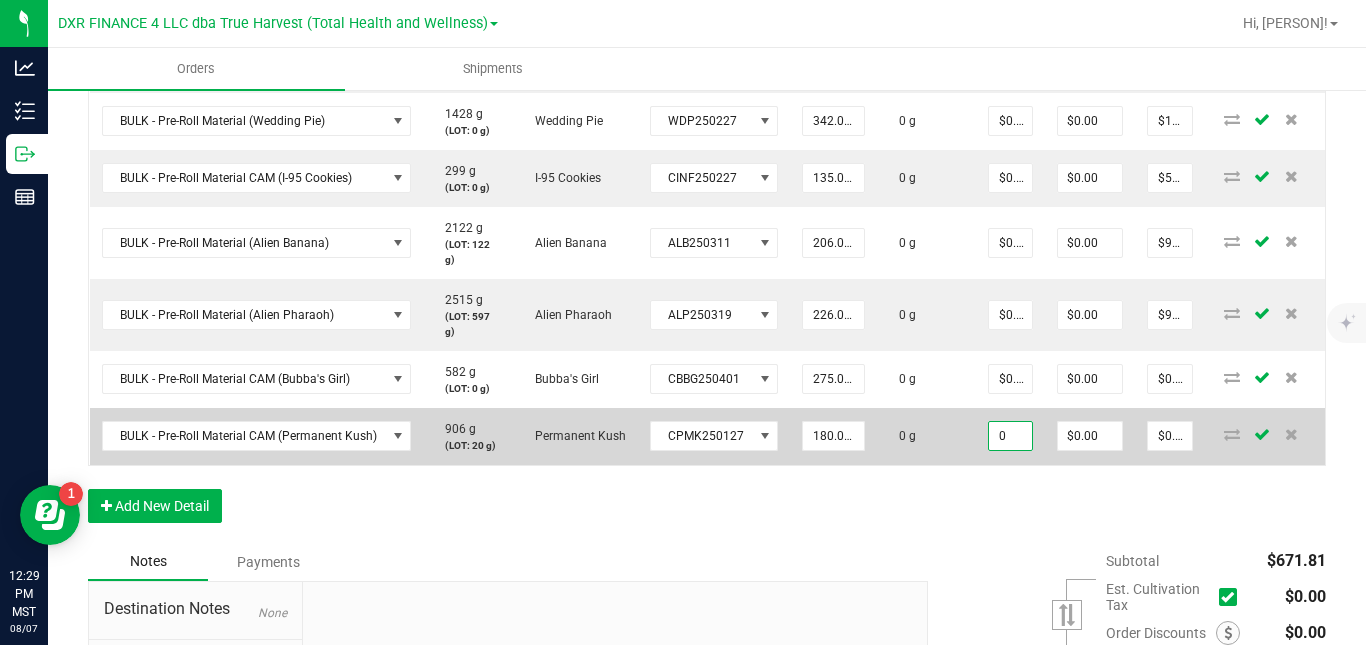 paste on ".4405286344" 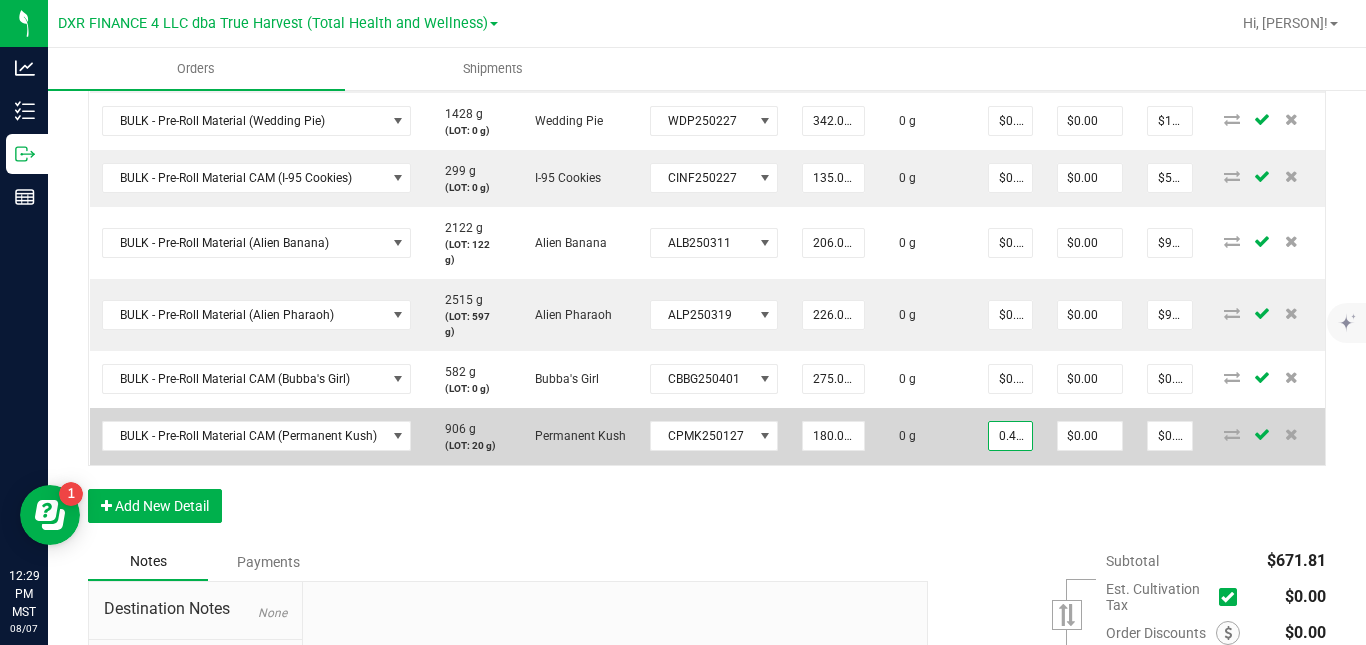 scroll, scrollTop: 0, scrollLeft: 55, axis: horizontal 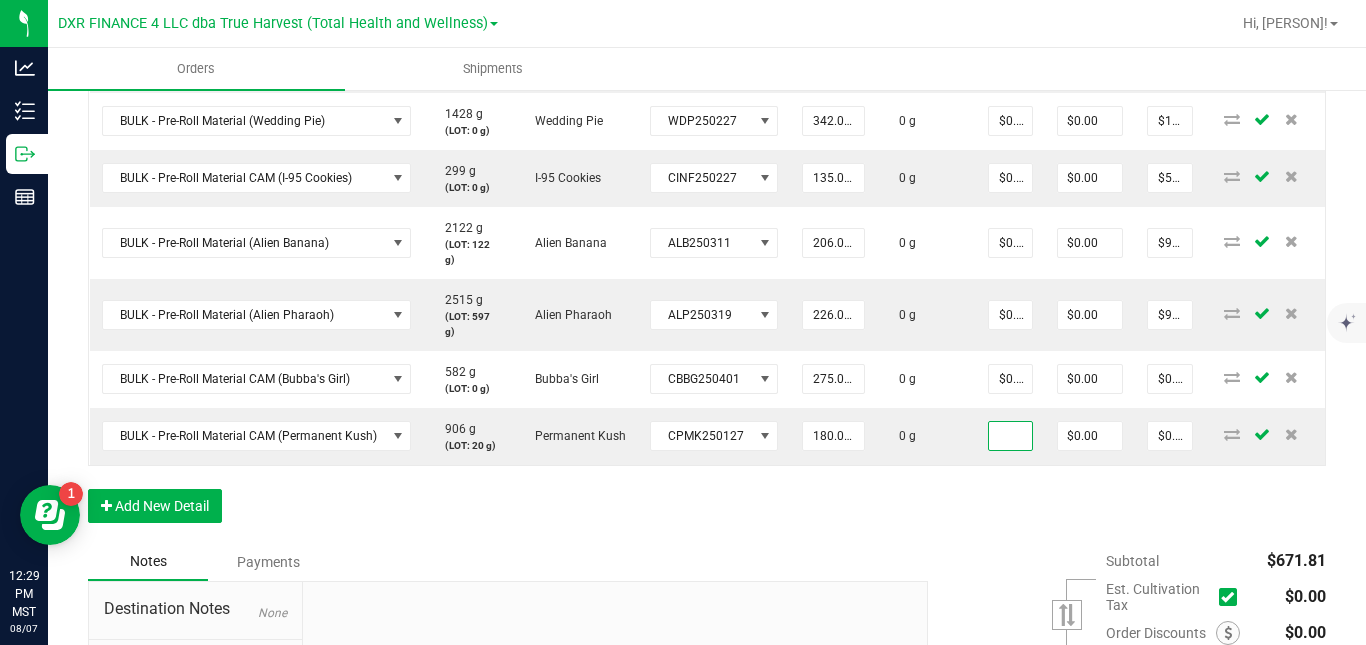 type on "$0.44053" 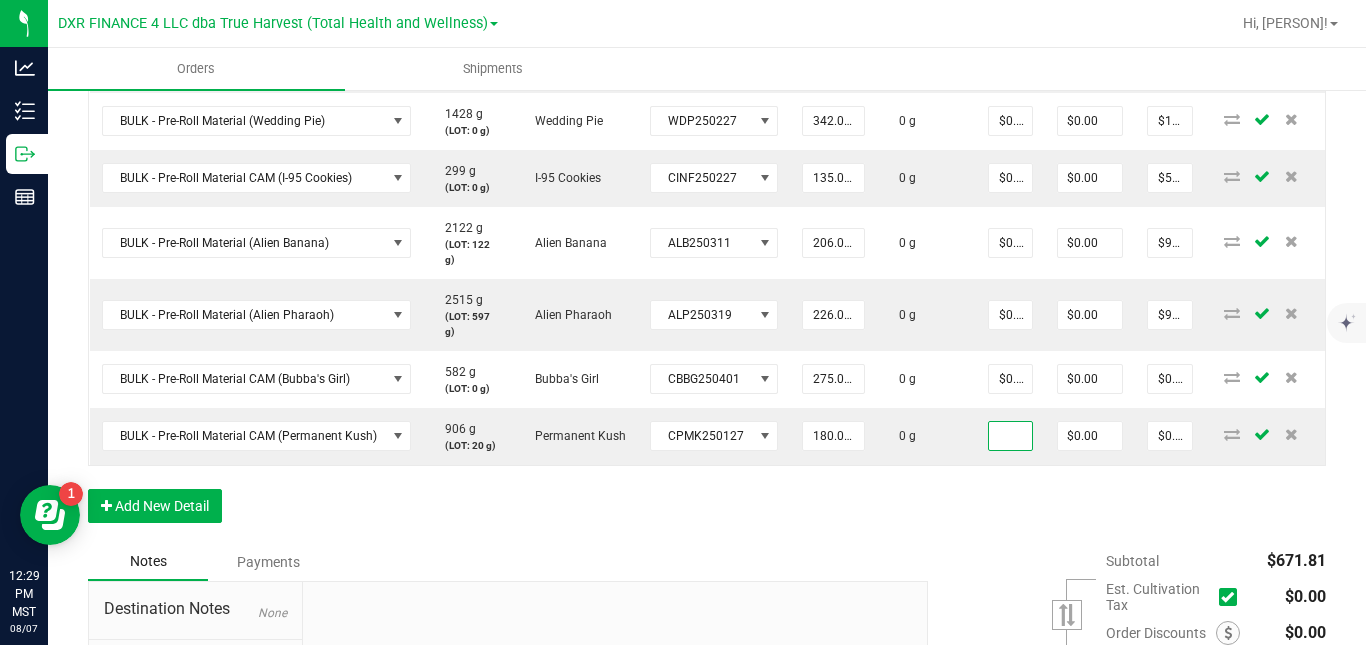 type on "$79.30" 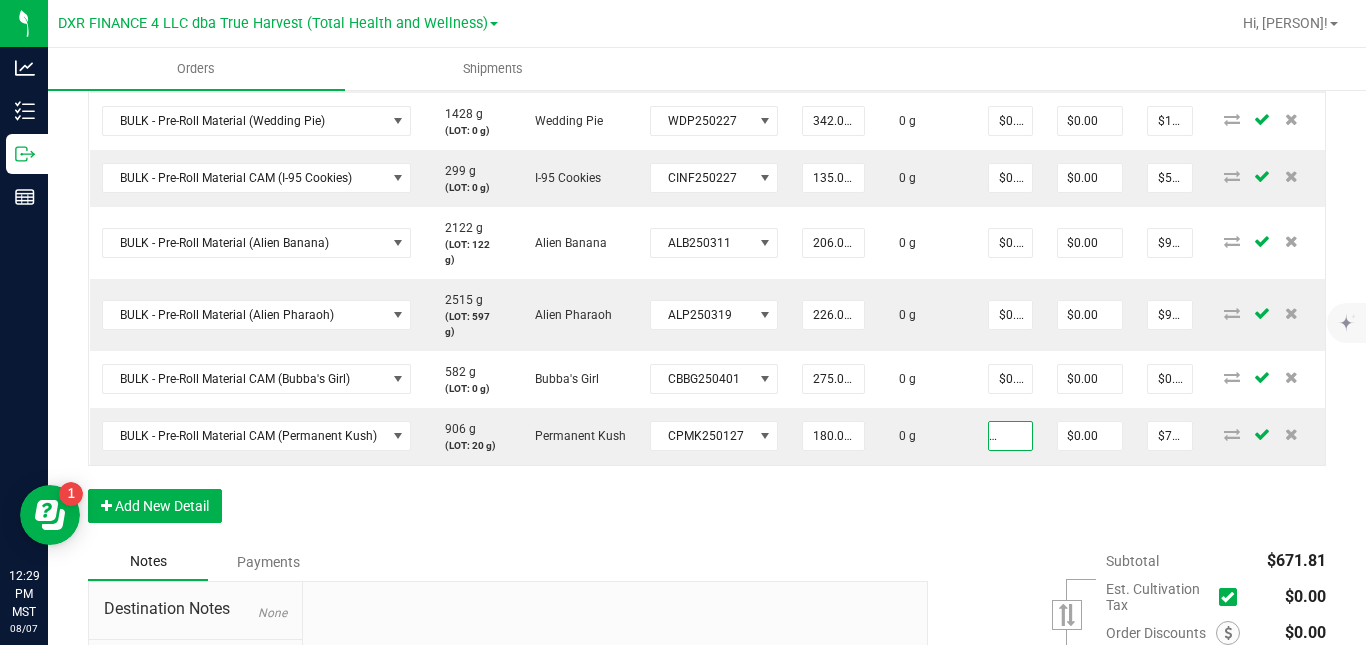 scroll, scrollTop: 0, scrollLeft: 0, axis: both 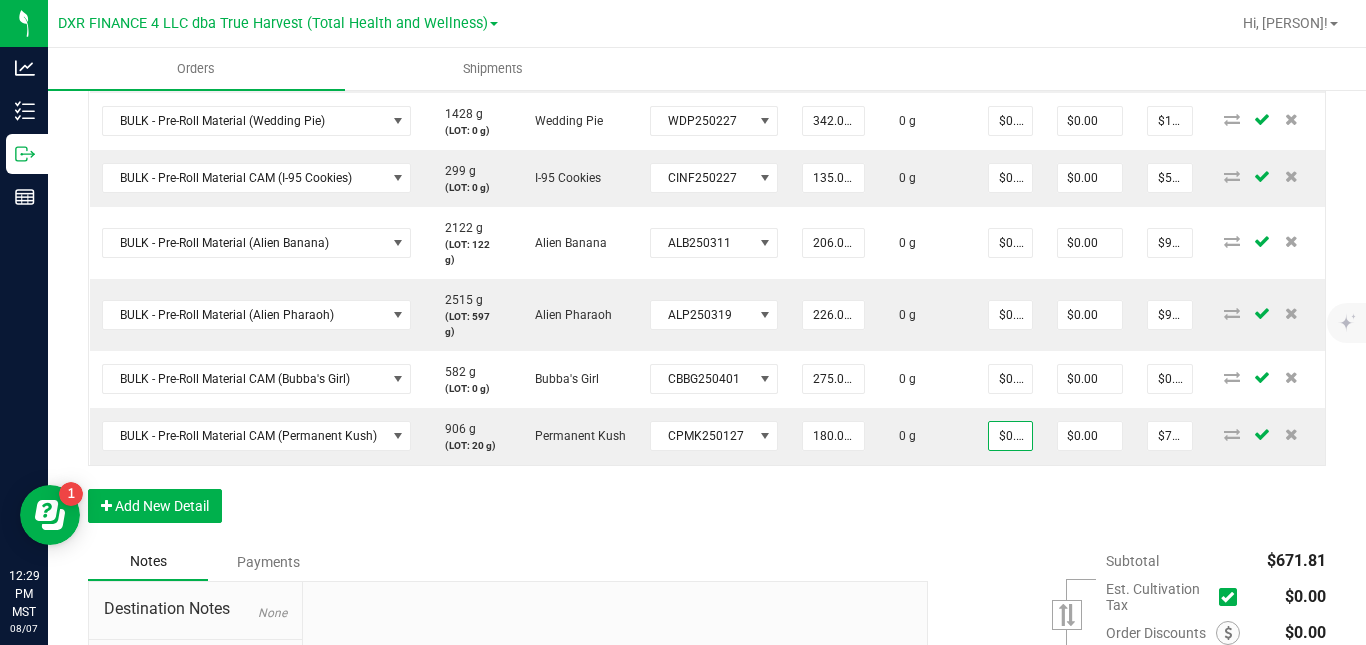 click on "Order Details Print All Labels Item Sellable Strain Lot Number Qty Ordered Qty Allocated Unit Price Line Discount Total Actions BULK - Pre-Roll Material CAM (Scotties Cake) 69 g (LOT: 0 g) Scotties Cake CSCC250219 88.0000 g 0 g $0.44053 $0.00 $38.77 BULK - Pre-Roll Material (Baked Alaska) 1306 g (LOT: 0 g) Baked Alaska BAA250227 172.0000 g 0 g $0.44053 $0.00 $75.77 BULK - Pre-Roll Material (Jack Herer) 1065 g (LOT: 82 g) Jack Herer JKH250121 118.0000 g 0 g $0.44053 $0.00 $51.98 BULK - Pre-Roll Material (Glitter Bomb) 6861 g (LOT: 1985 g) Glitter Bomb GLB250219 238.0000 g 0 g $0.44053 $0.00 $104.85 BULK - Pre-Roll Material (Wedding Pie) 1428 g (LOT: 0 g) Wedding Pie WDP250227 342.0000 g 0 g $0.44053 $0.00 $150.66 BULK - Pre-Roll Material CAM (I-95 Cookies) 299 g (LOT: 0 g) I-95 Cookies CINF250227 135.0000 g 0 g $0.44053 $0.00 $59.47 BULK - Pre-Roll Material (Alien Banana) 2122 g (LOT: 122 g) Alien Banana ALB250311 0 g" at bounding box center [707, 144] 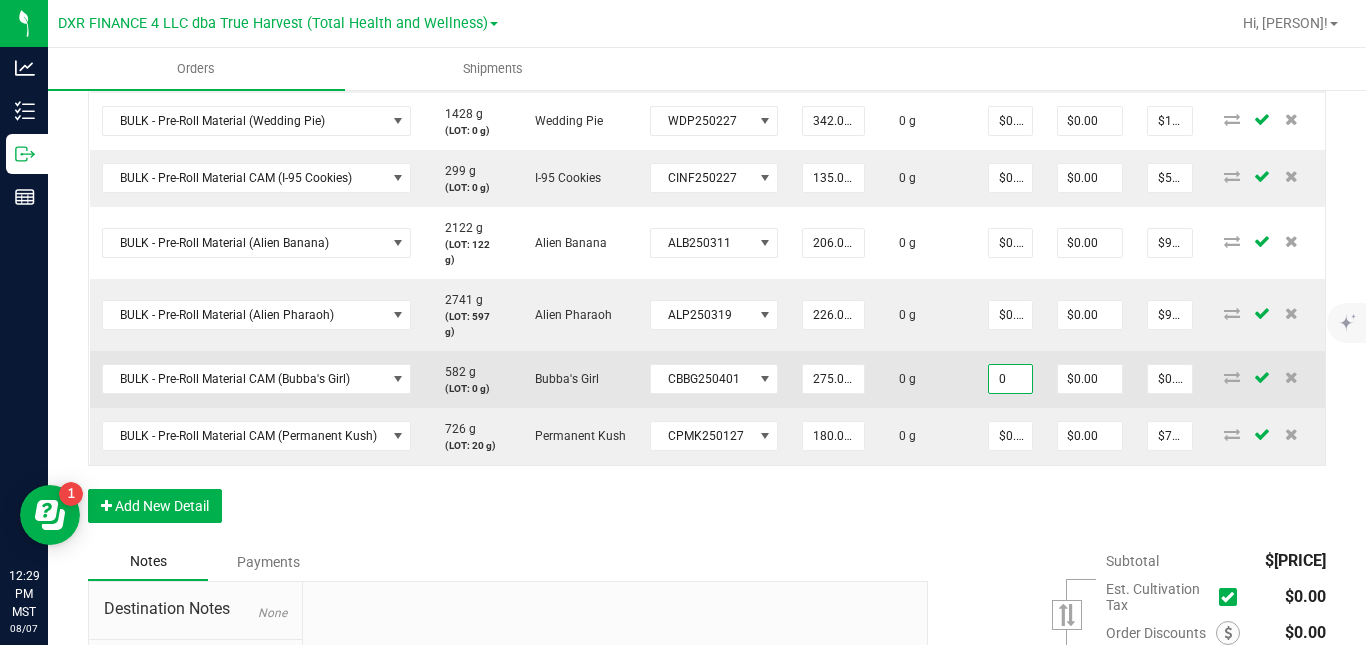 click on "0" at bounding box center (1010, 379) 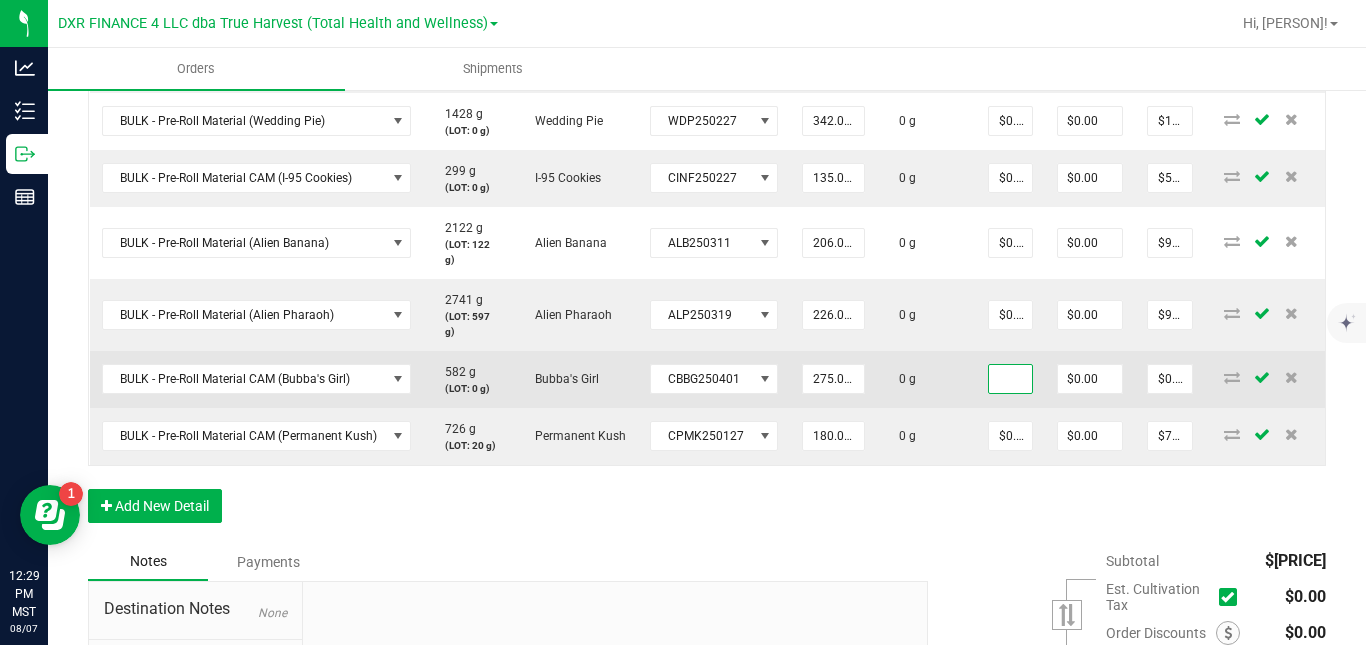scroll, scrollTop: 0, scrollLeft: 42, axis: horizontal 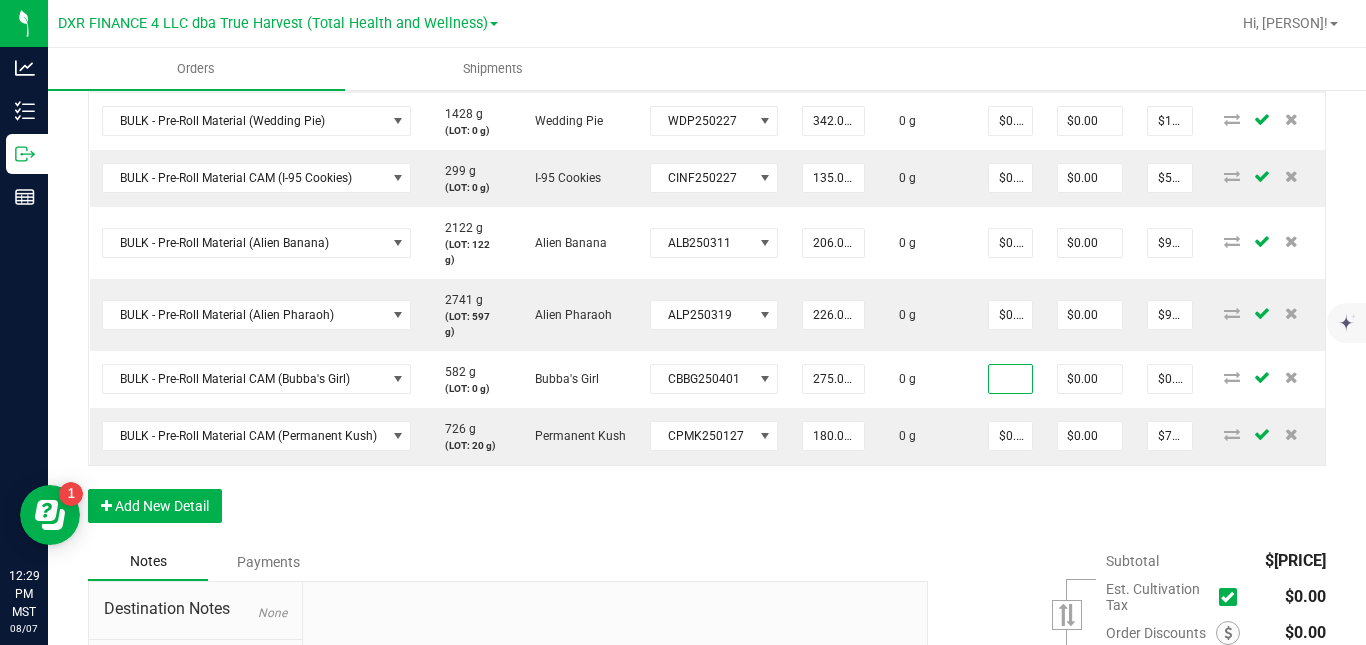 type on "$0.55066" 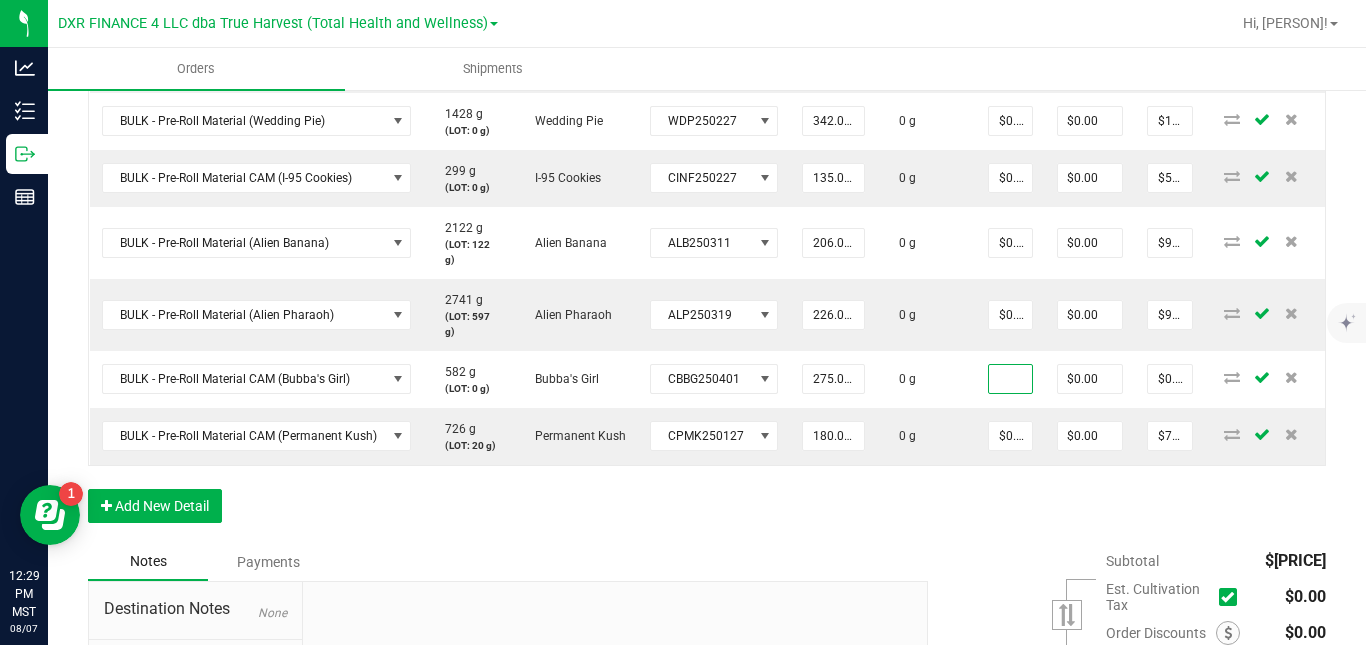 type on "$151.43" 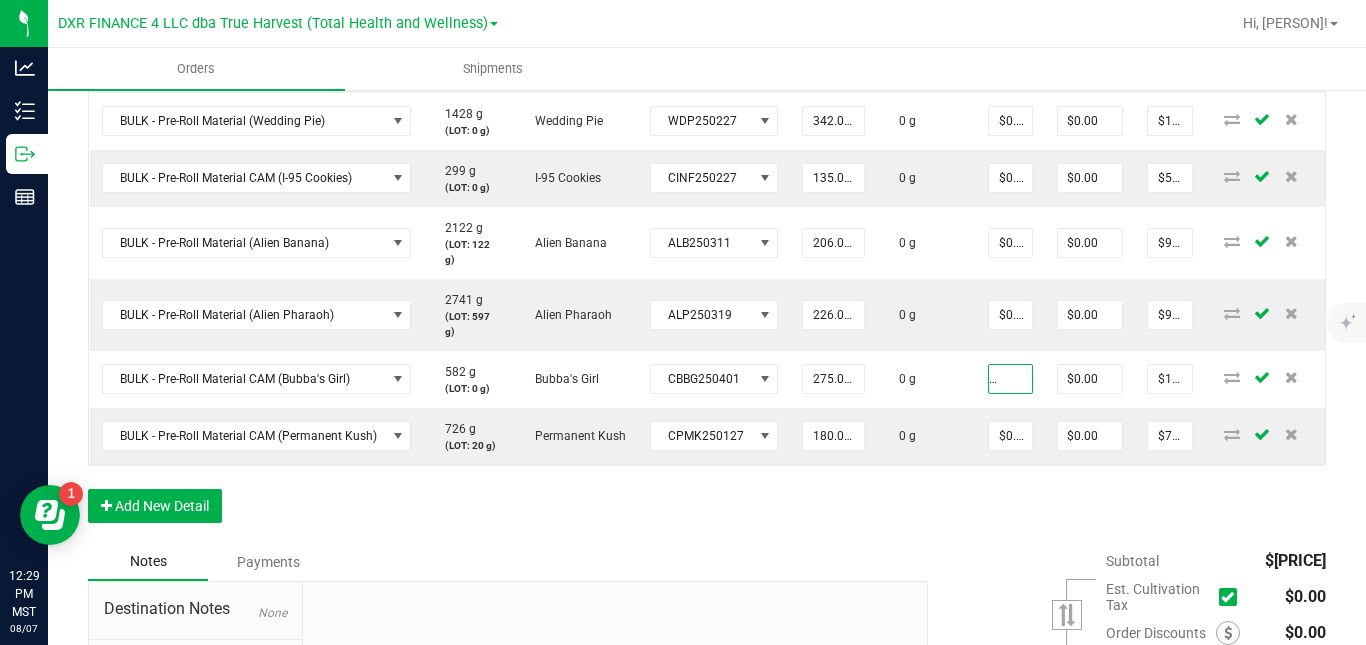 click on "Order Details Print All Labels Item Sellable Strain Lot Number Qty Ordered Qty Allocated Unit Price Line Discount Total Actions BULK - Pre-Roll Material CAM (Scotties Cake) 69 g (LOT: 0 g) Scotties Cake CSCC250219 88.0000 g 0 g $0.44053 $0.00 $38.77 BULK - Pre-Roll Material (Baked Alaska) 1306 g (LOT: 0 g) Baked Alaska BAA250227 172.0000 g 0 g $0.44053 $0.00 $75.77 BULK - Pre-Roll Material (Jack Herer) 1065 g (LOT: 82 g) Jack Herer JKH250121 118.0000 g 0 g $0.44053 $0.00 $51.98 BULK - Pre-Roll Material (Glitter Bomb) 6861 g (LOT: 1985 g) Glitter Bomb GLB250219 238.0000 g 0 g $0.44053 $0.00 $104.85 BULK - Pre-Roll Material (Wedding Pie) 1428 g (LOT: 0 g) Wedding Pie WDP250227 342.0000 g 0 g $0.44053 $0.00 $150.66 BULK - Pre-Roll Material CAM (I-95 Cookies) 299 g (LOT: 0 g) I-95 Cookies CINF250227 135.0000 g 0 g $0.44053 $0.00 $59.47 BULK - Pre-Roll Material (Alien Banana) 2122 g (LOT: 122 g) Alien Banana ALB250311 0 g" at bounding box center [707, 144] 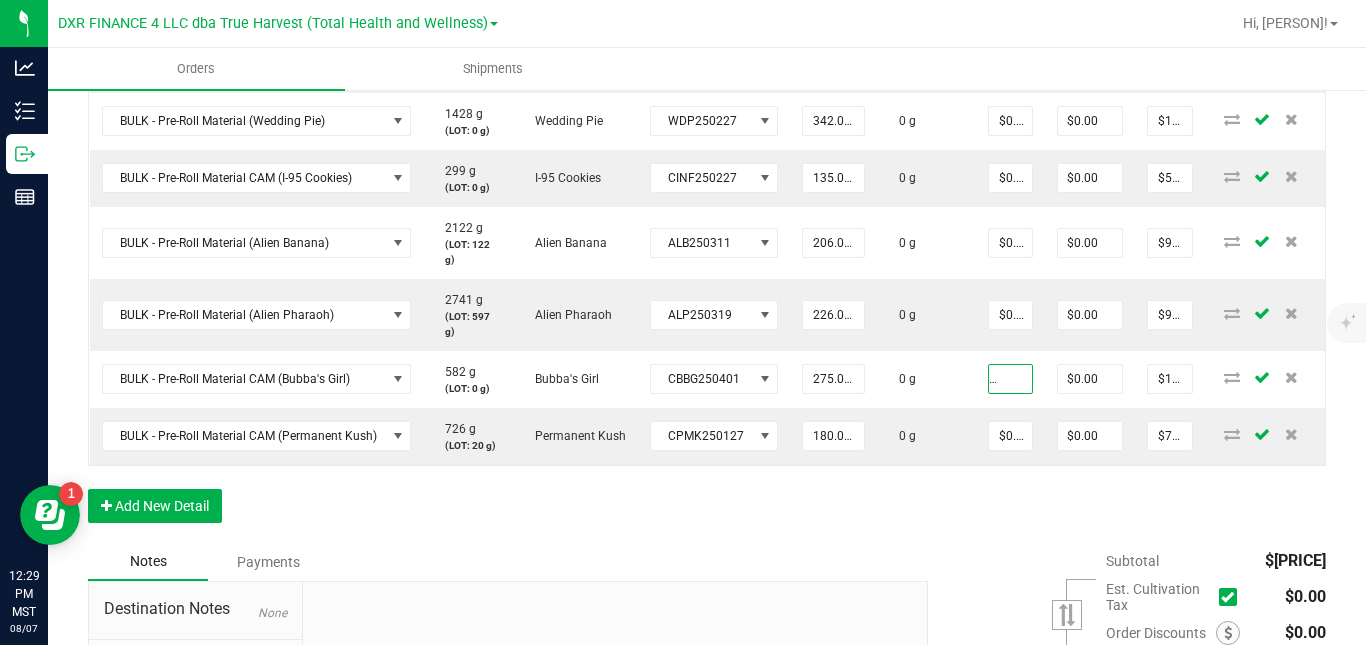 scroll, scrollTop: 0, scrollLeft: 0, axis: both 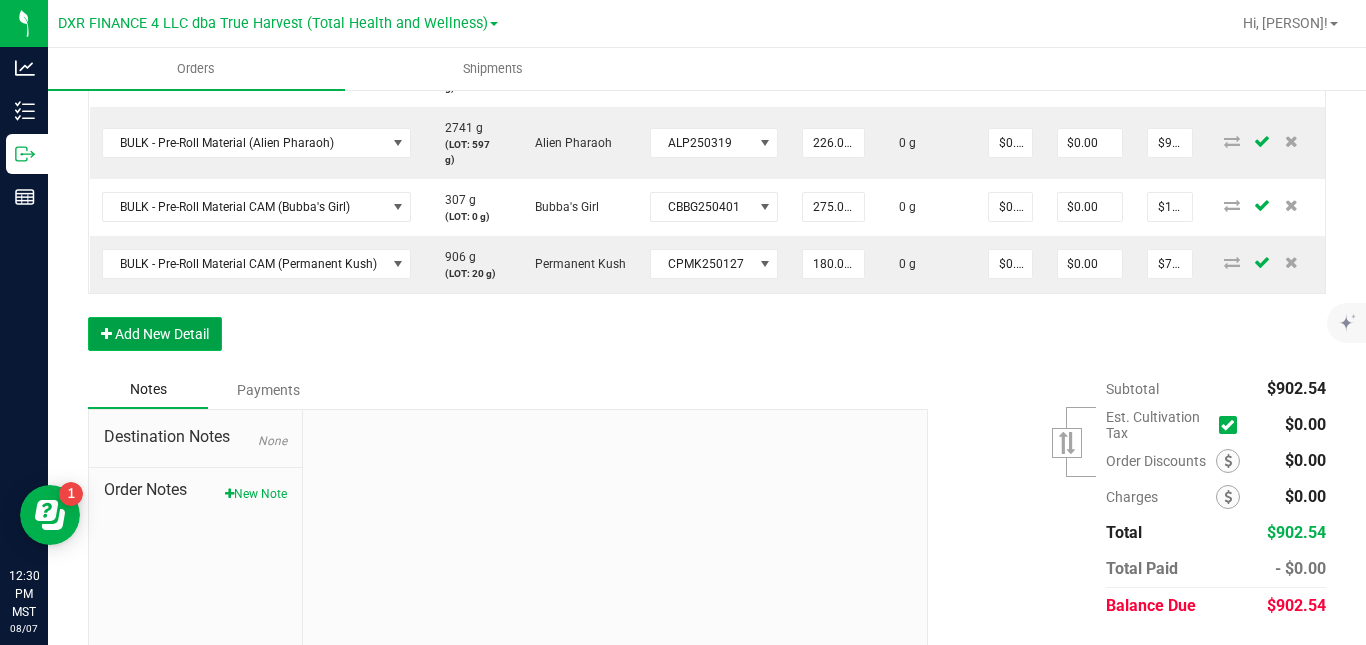 click on "Add New Detail" at bounding box center (155, 334) 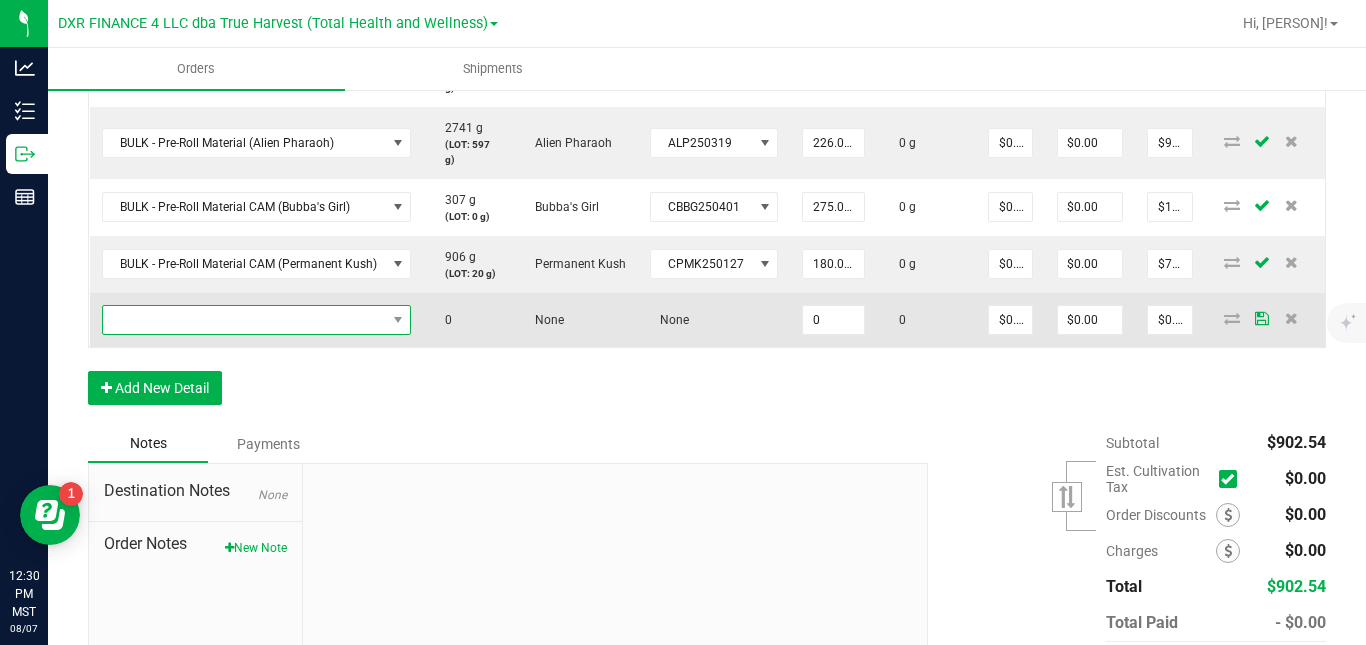click at bounding box center [244, 320] 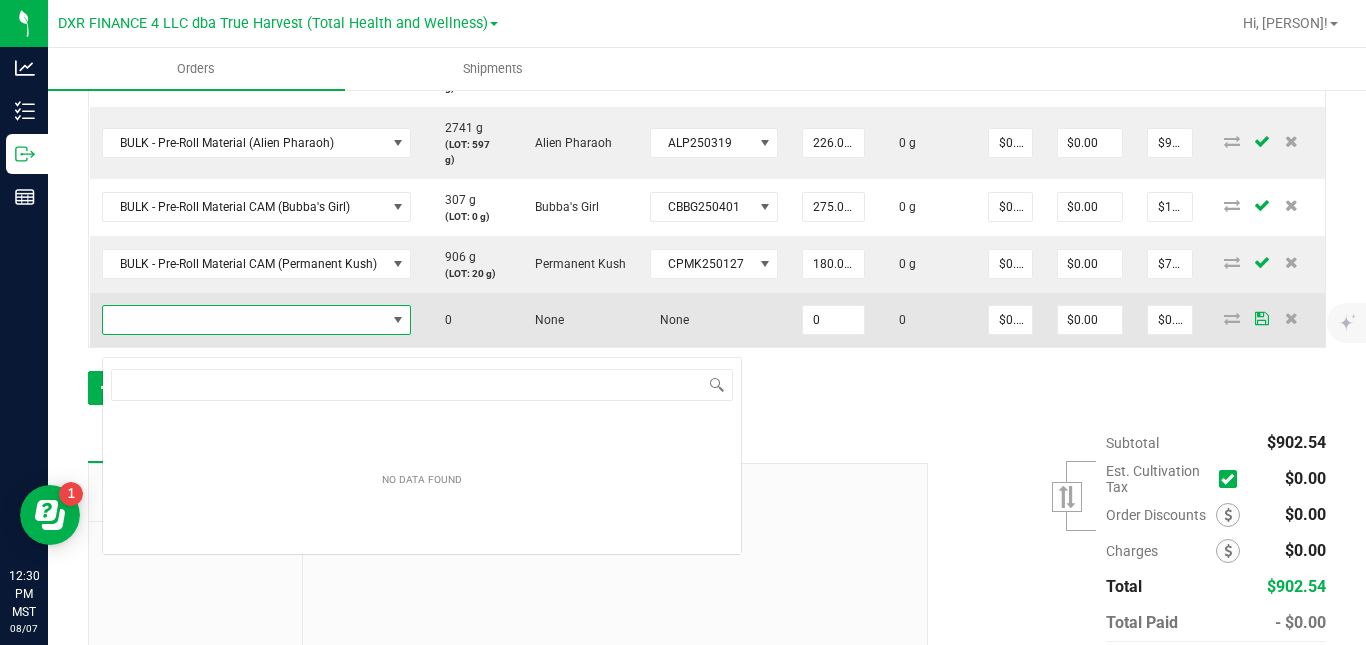 scroll, scrollTop: 99970, scrollLeft: 99692, axis: both 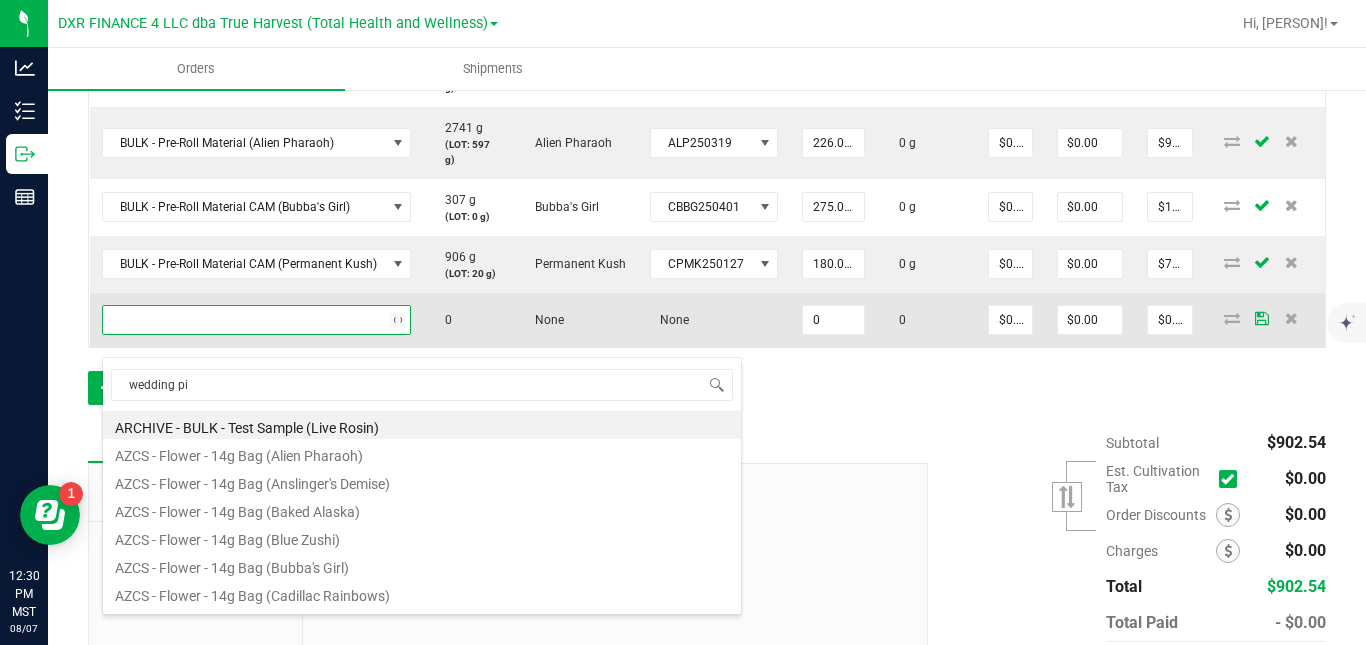 type on "wedding pie" 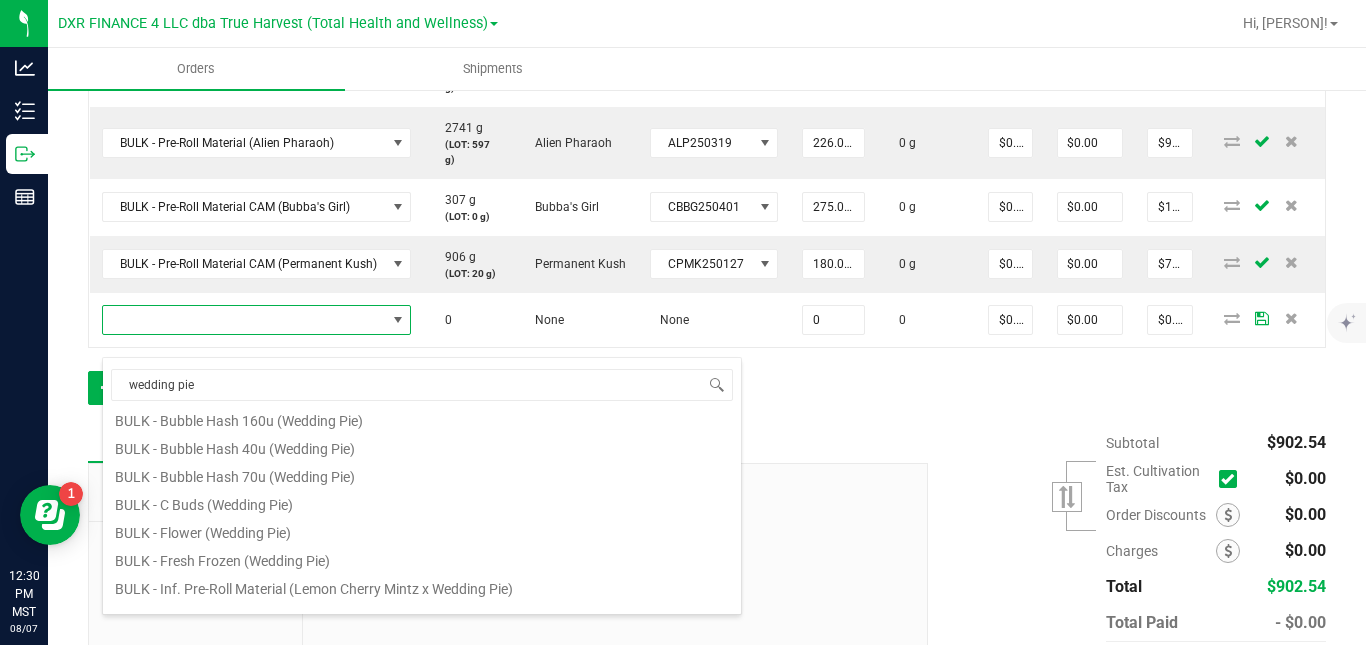 scroll, scrollTop: 350, scrollLeft: 0, axis: vertical 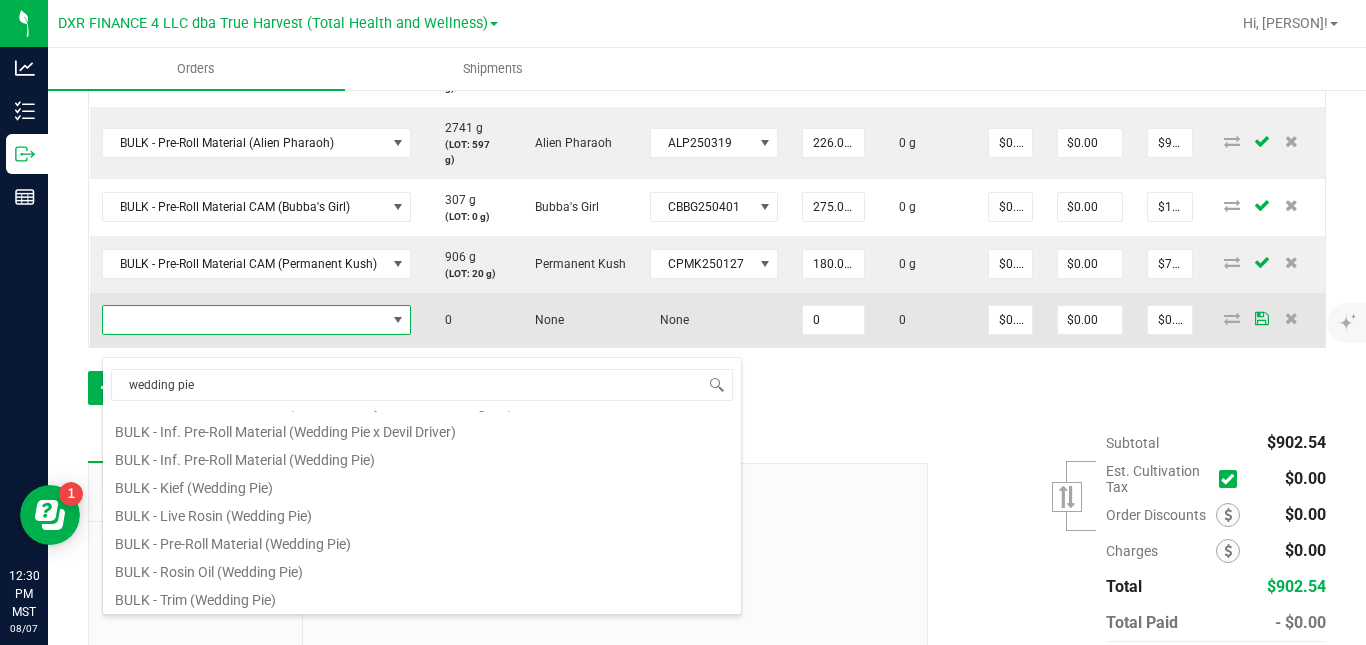 click at bounding box center (244, 320) 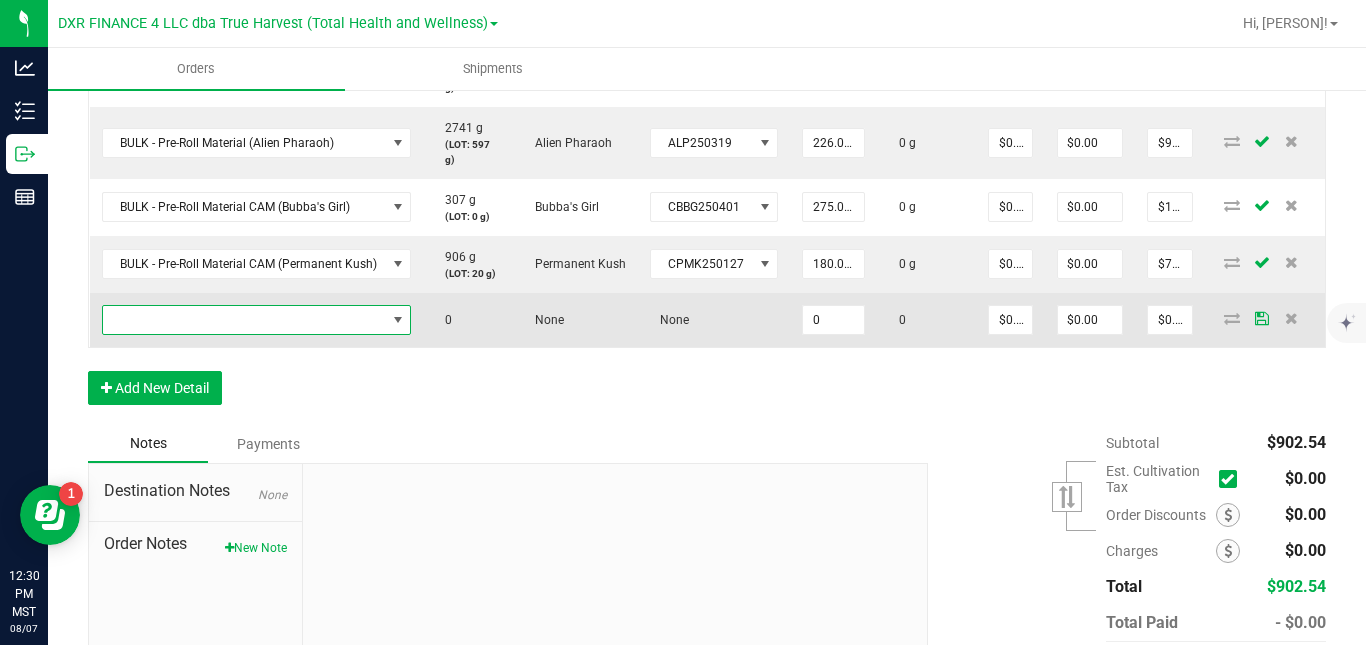 click at bounding box center (244, 320) 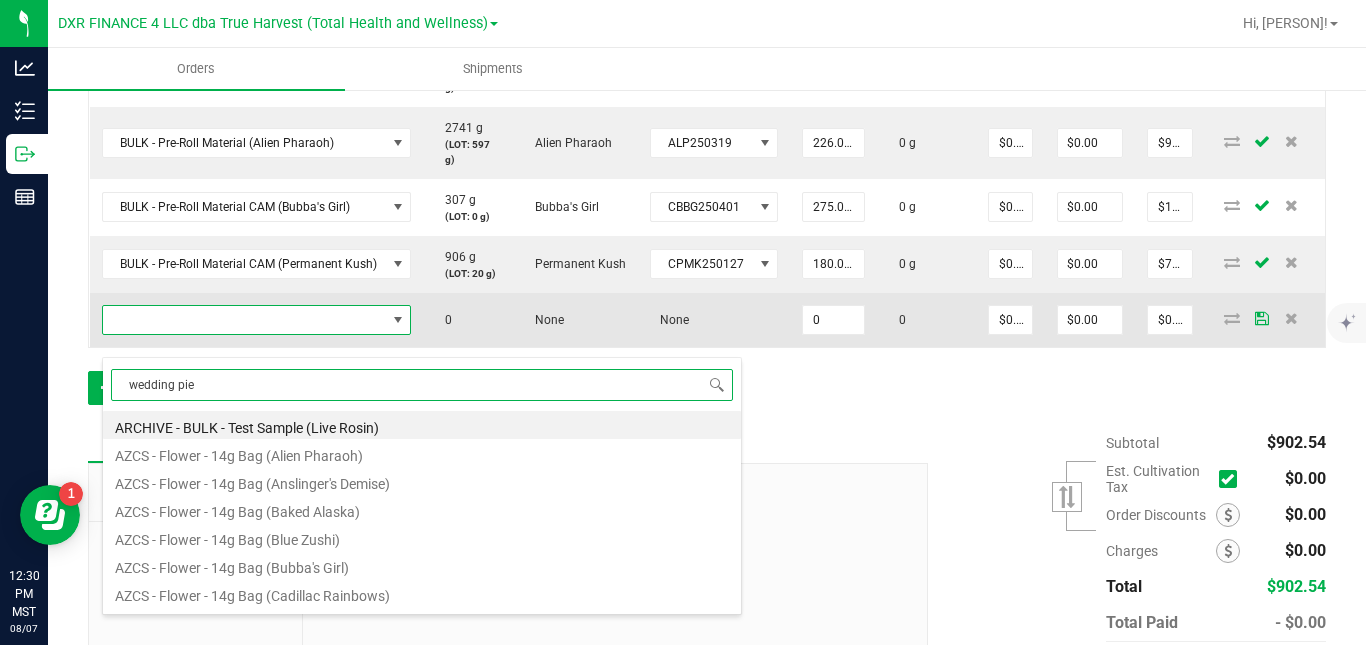 scroll, scrollTop: 99970, scrollLeft: 99692, axis: both 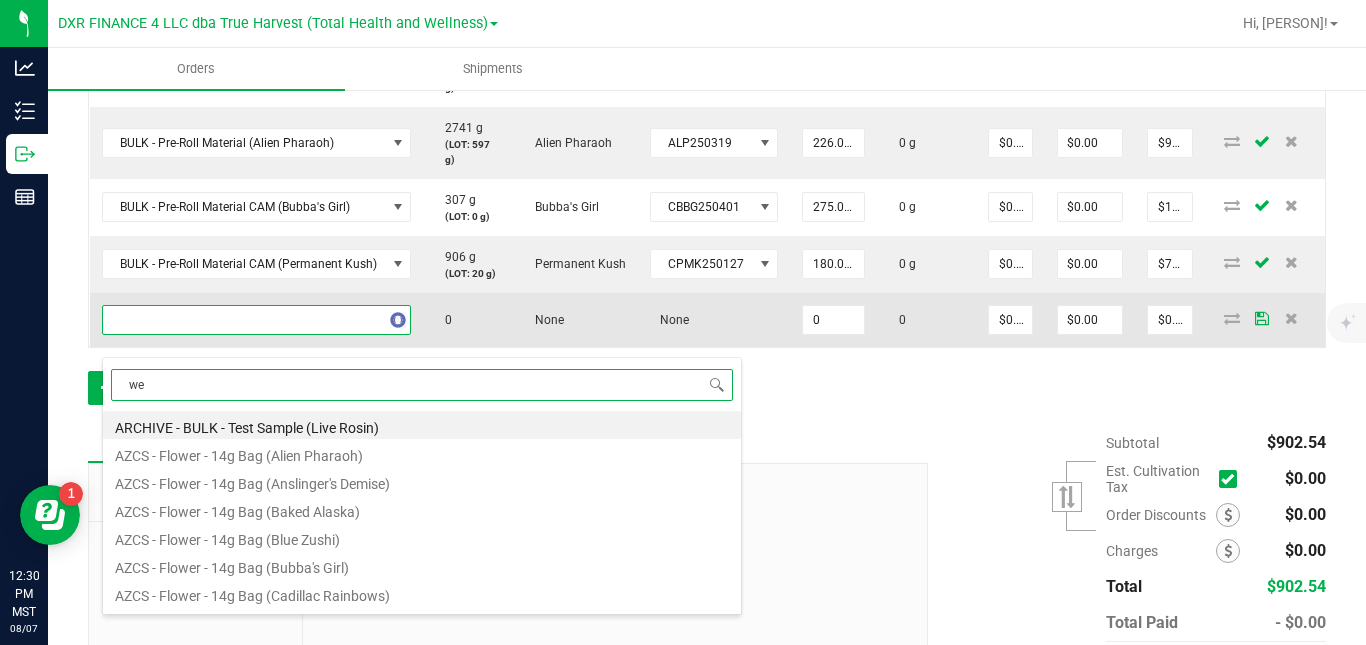 type on "w" 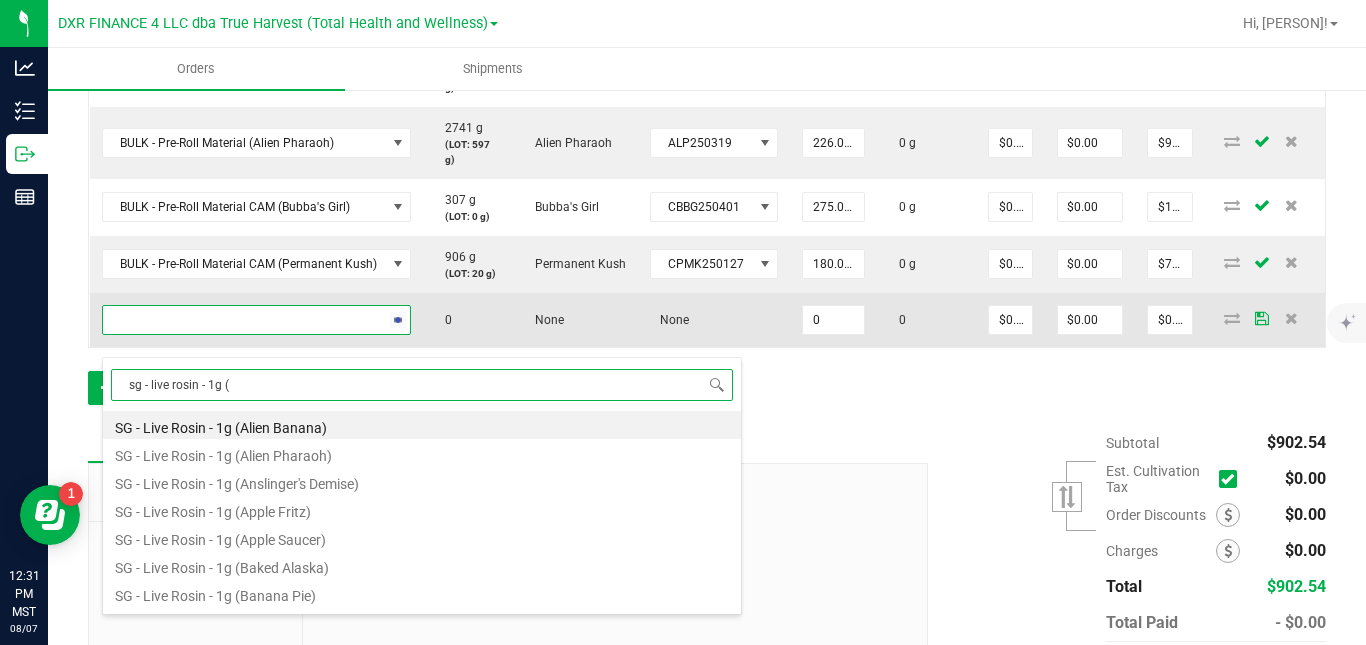 type on "sg - live rosin - 1g (w" 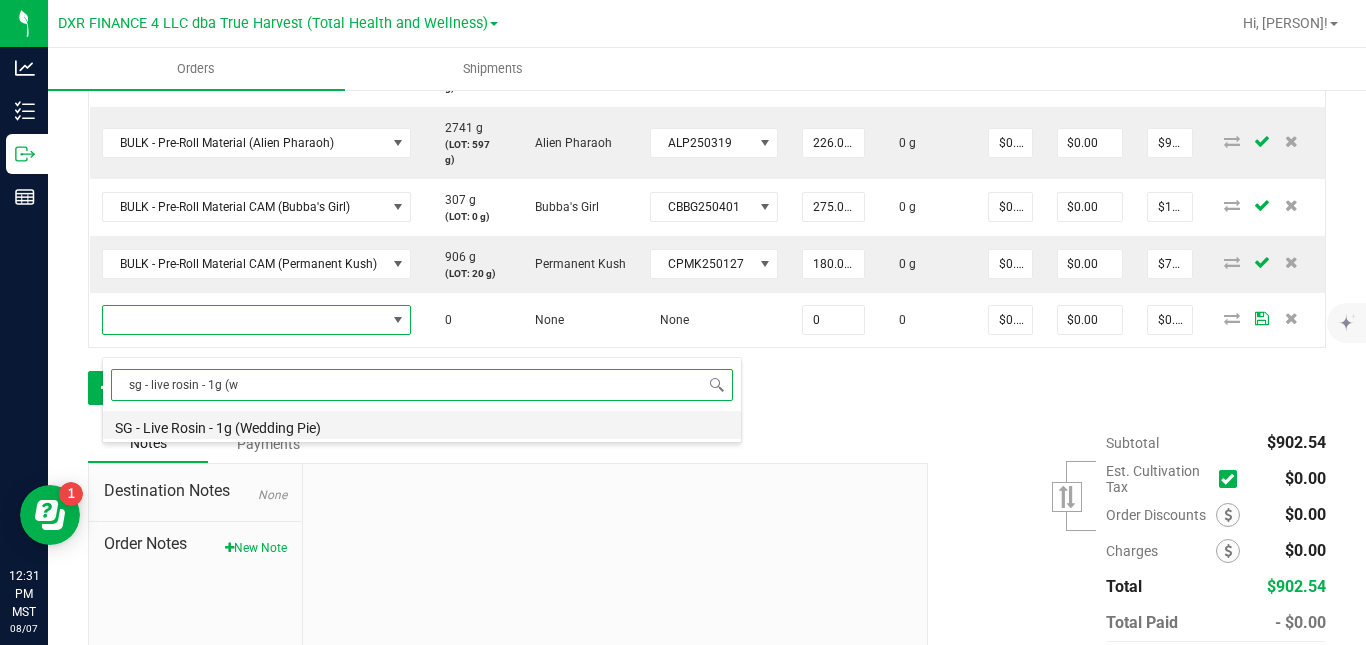 click on "SG - Live Rosin - 1g (Wedding Pie)" at bounding box center [422, 425] 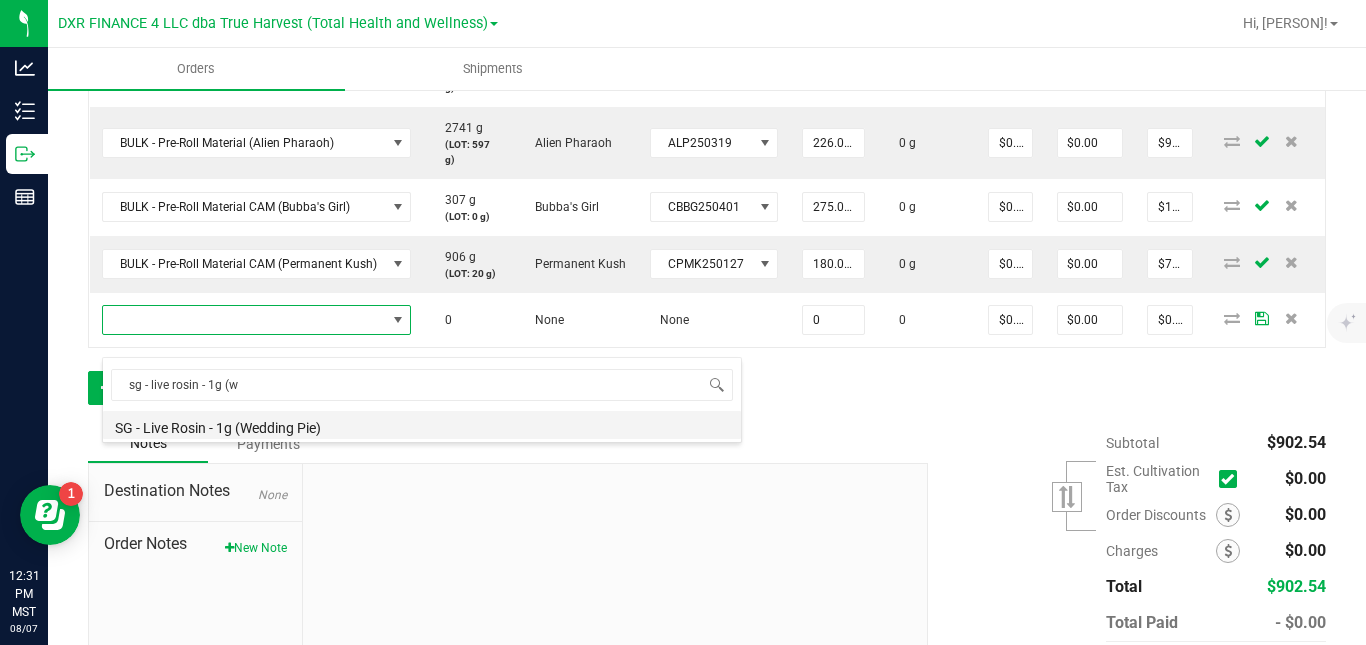type on "0 ea" 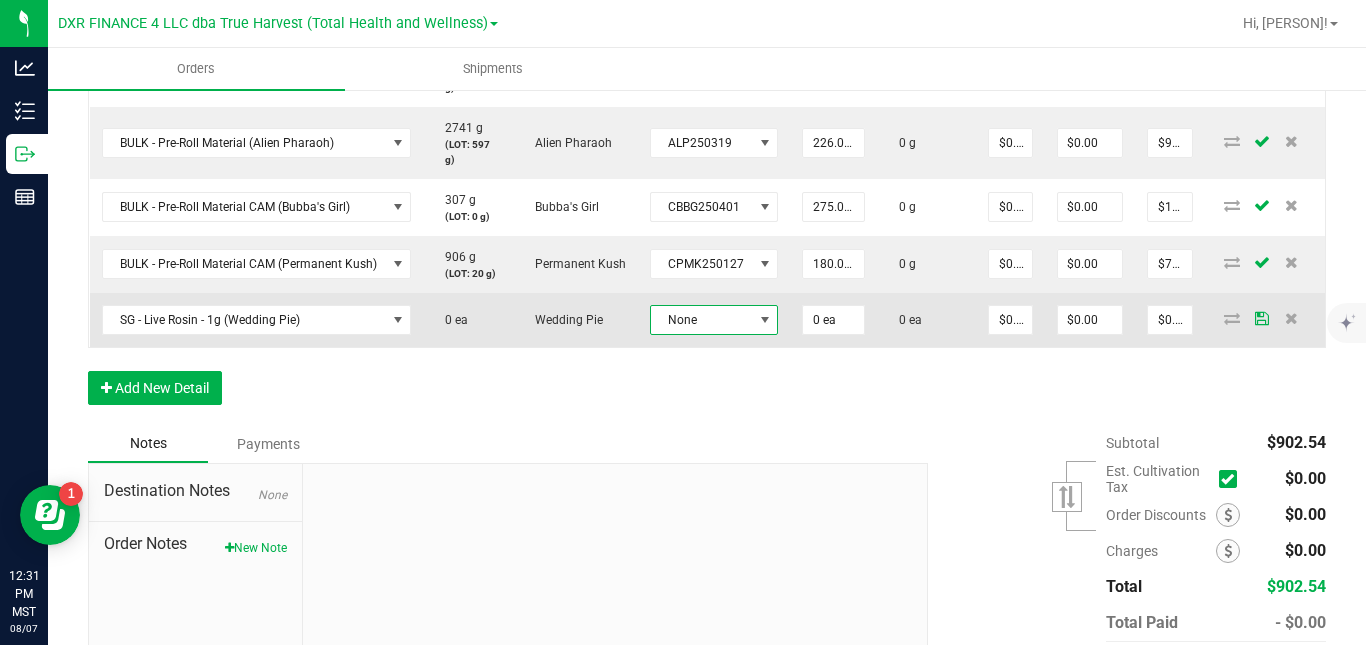click on "None" at bounding box center (702, 320) 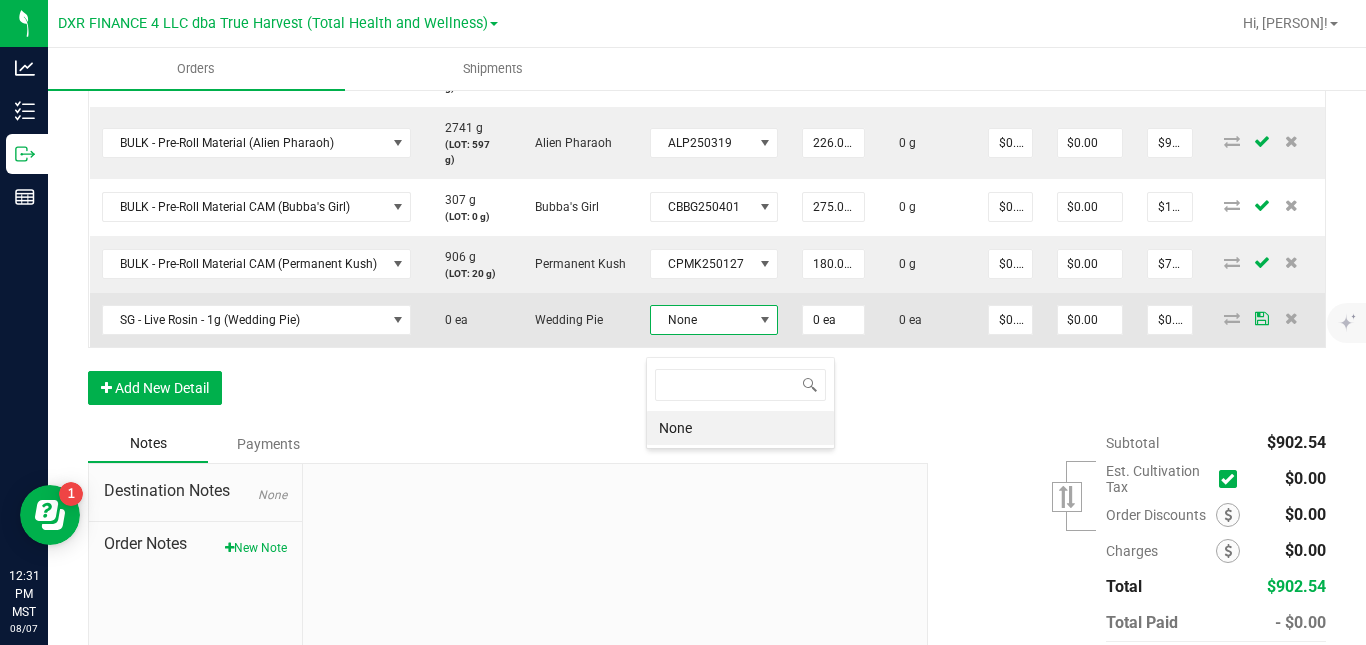 scroll, scrollTop: 99970, scrollLeft: 99874, axis: both 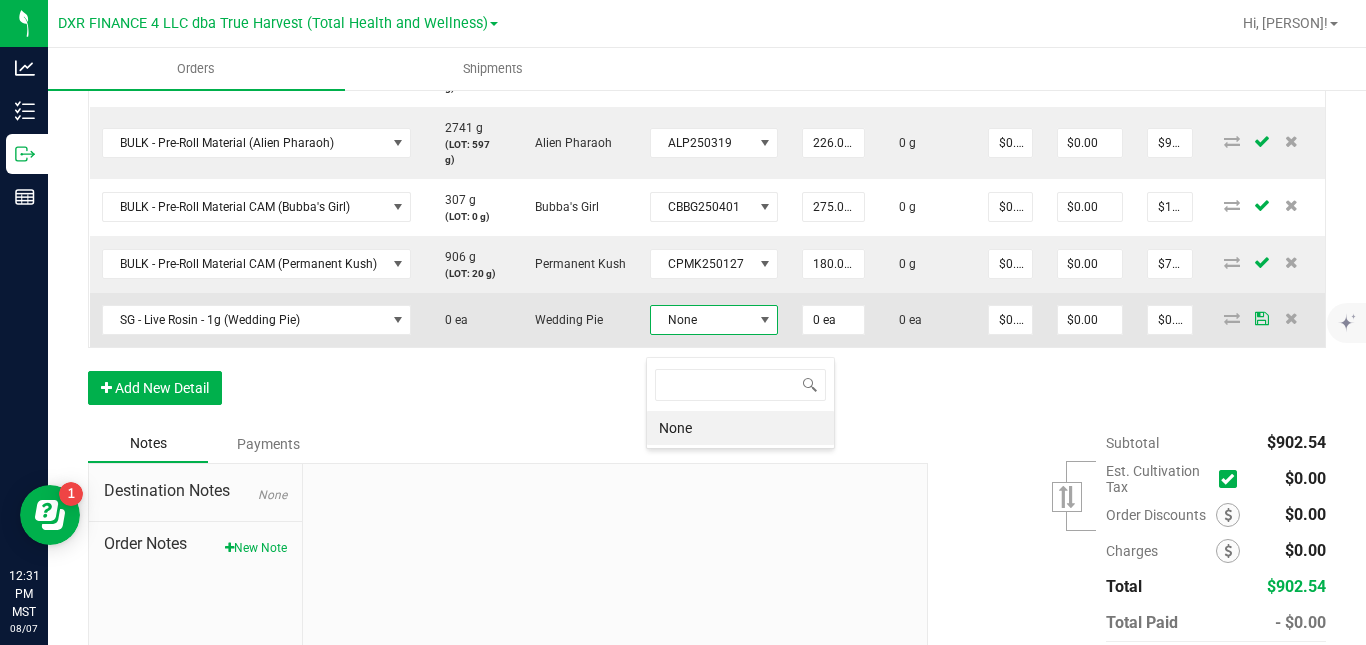 click on "None" at bounding box center [702, 320] 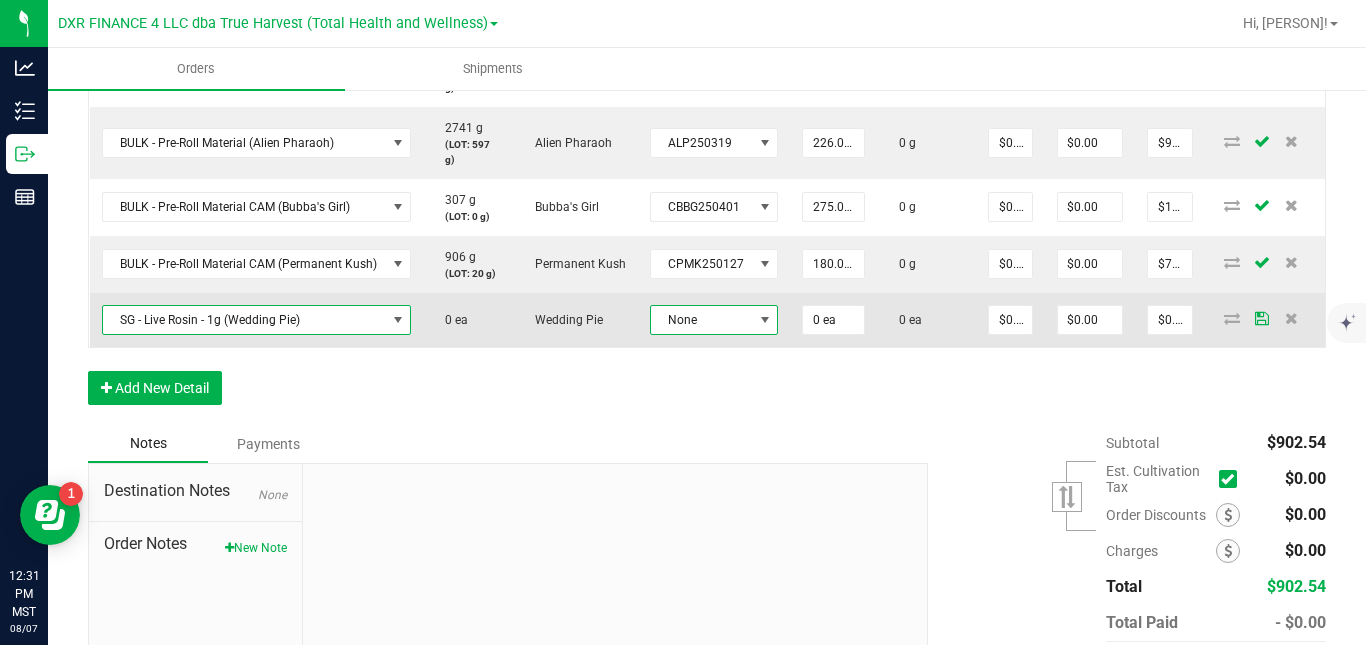 click at bounding box center [398, 320] 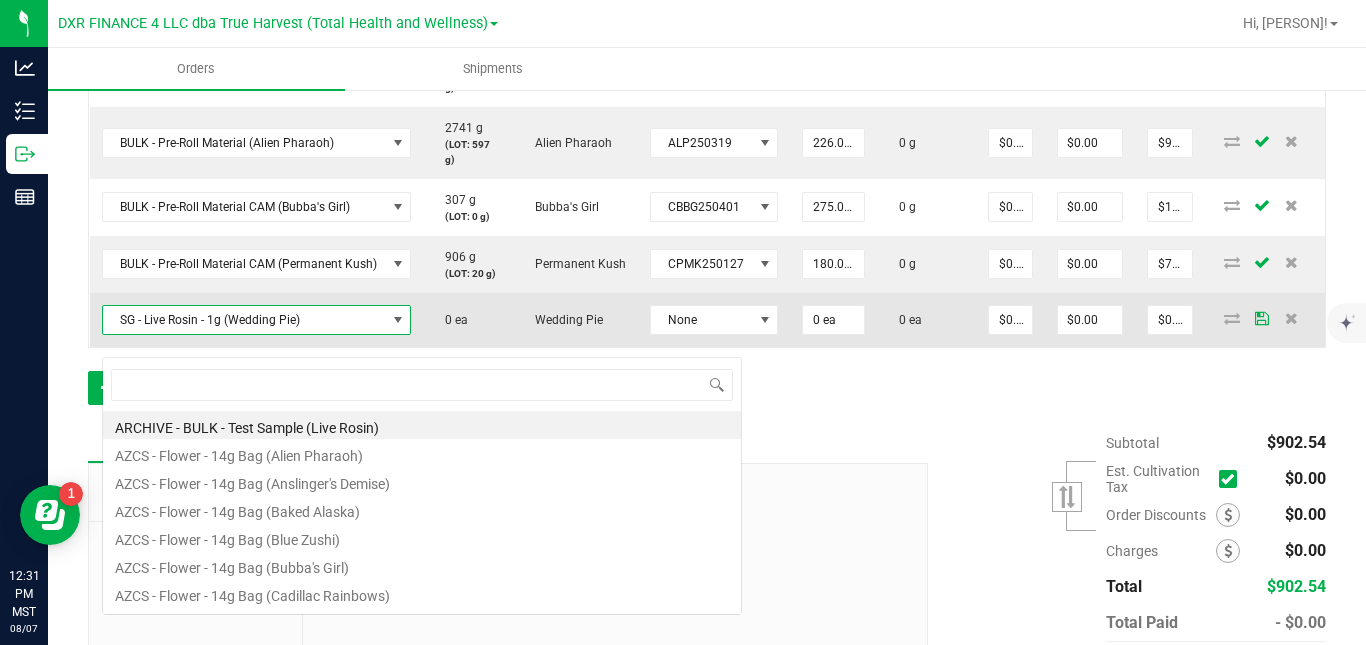 scroll, scrollTop: 99970, scrollLeft: 99692, axis: both 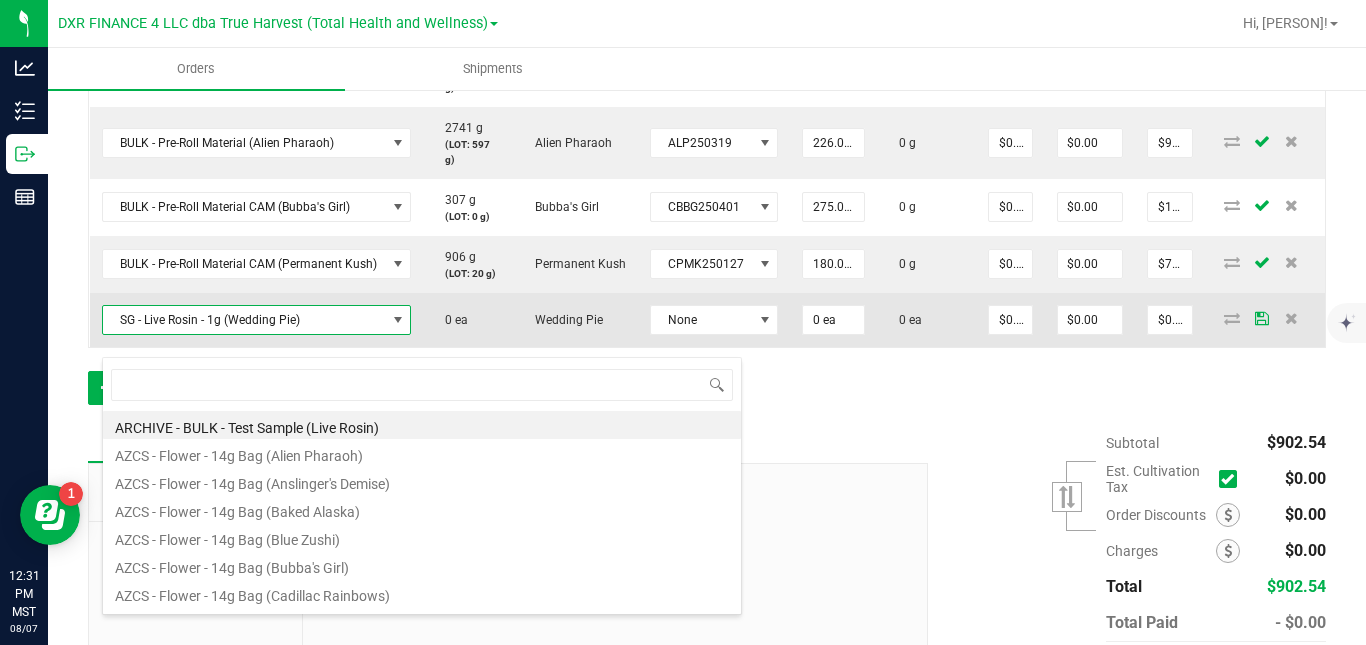 click on "SG - Live Rosin - 1g (Wedding Pie)" at bounding box center (244, 320) 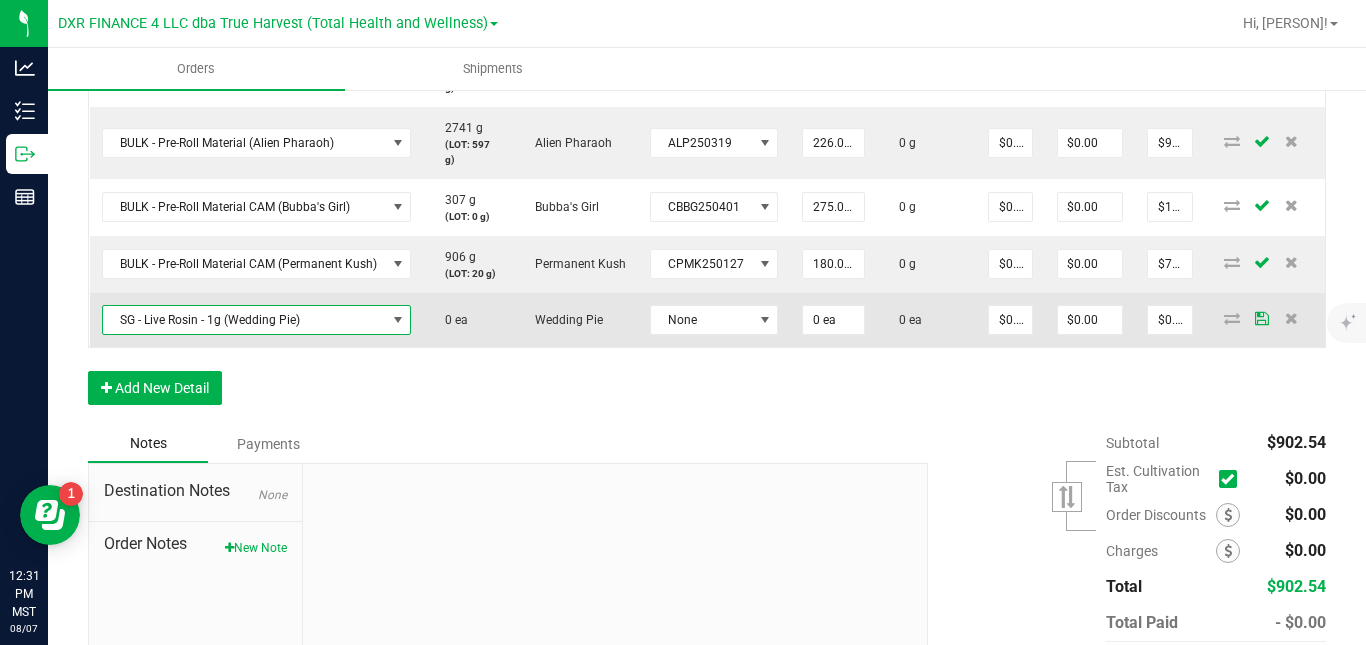click on "SG - Live Rosin - 1g (Wedding Pie)" at bounding box center (244, 320) 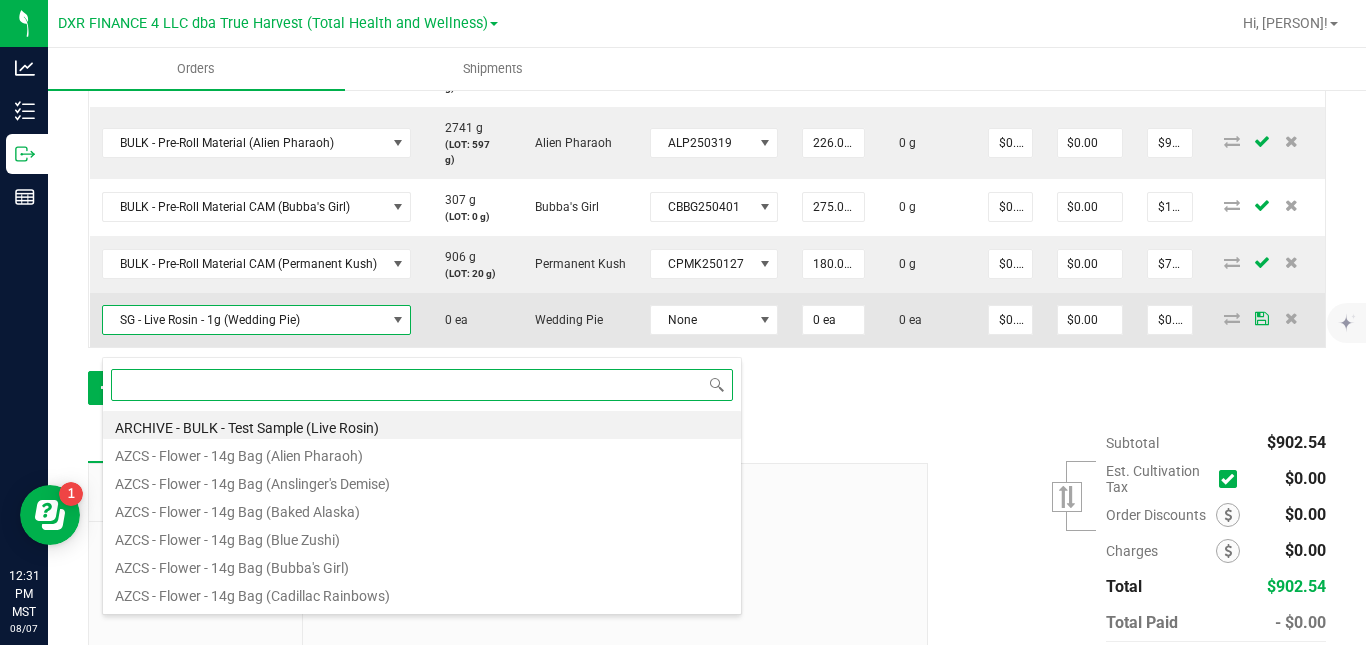 scroll, scrollTop: 99970, scrollLeft: 99692, axis: both 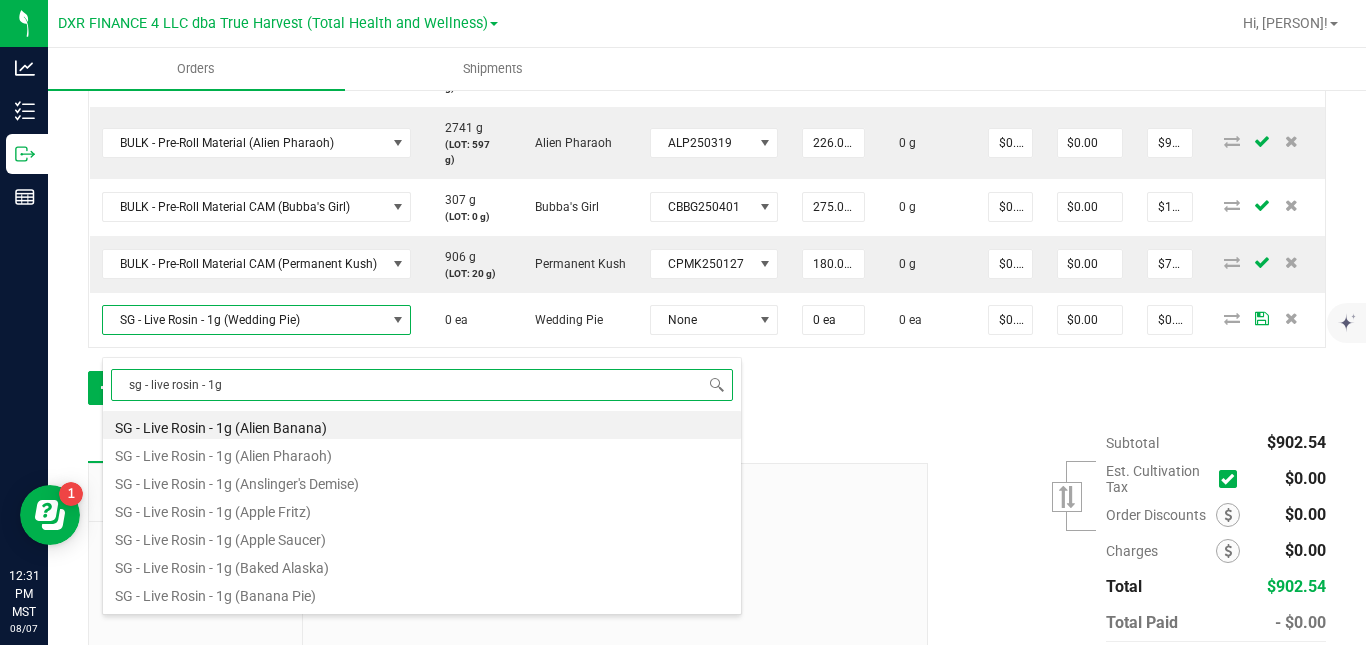type on "sg - live rosin - 1g" 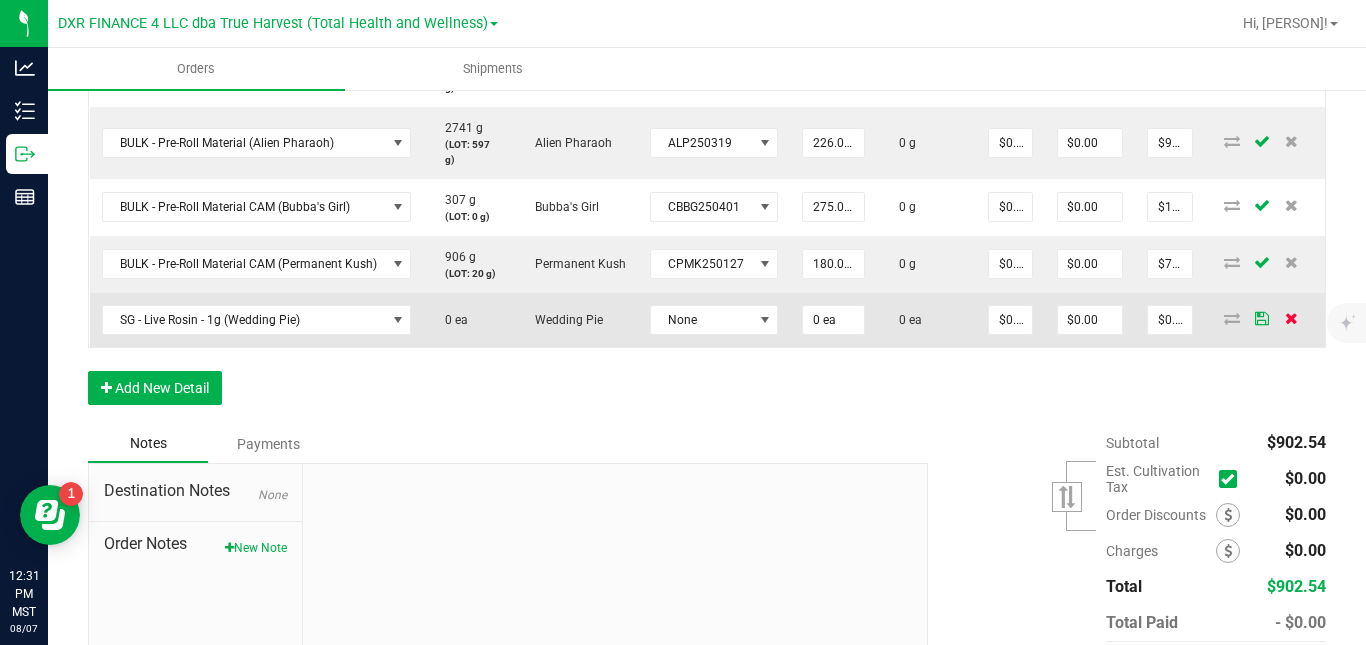 click at bounding box center (1291, 318) 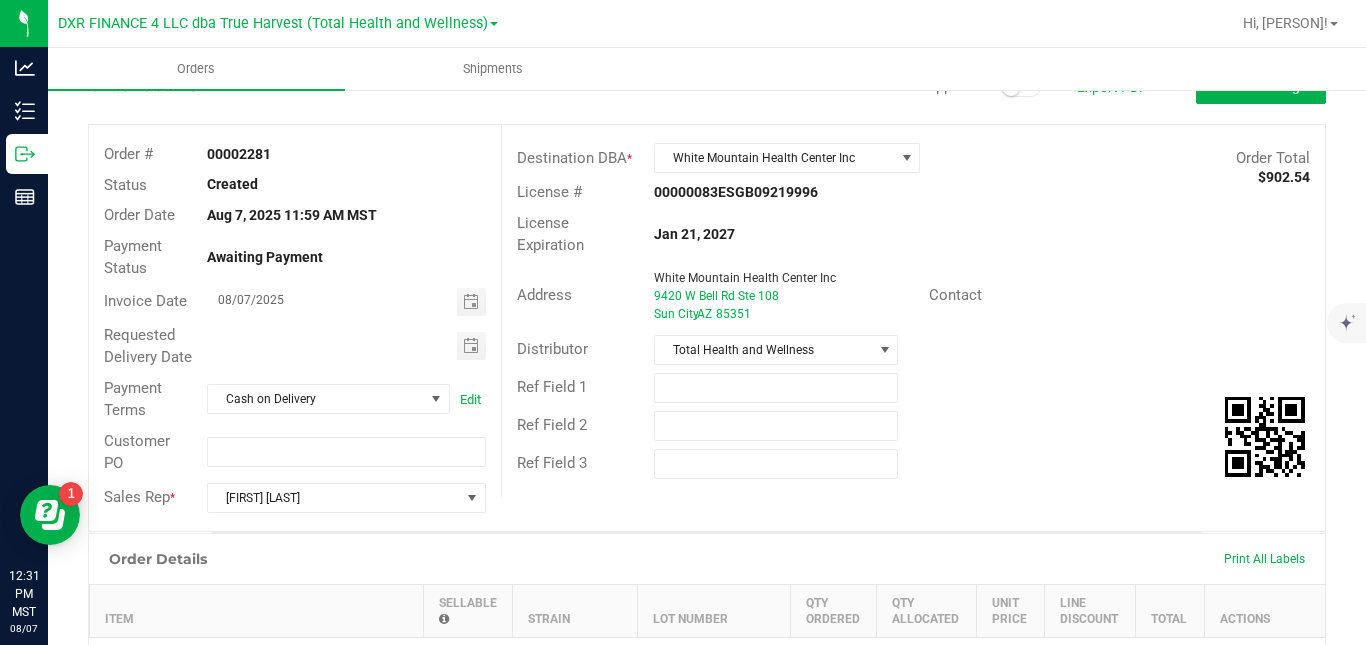 scroll, scrollTop: 0, scrollLeft: 0, axis: both 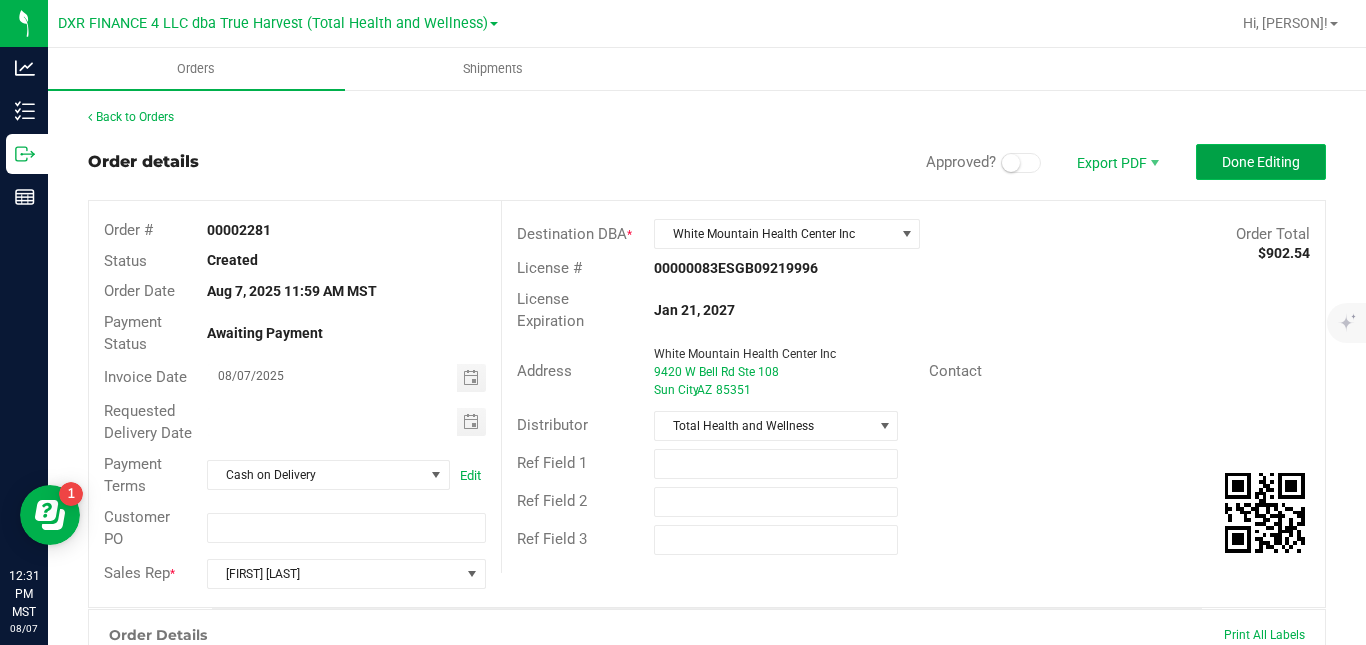 click on "Done Editing" at bounding box center (1261, 162) 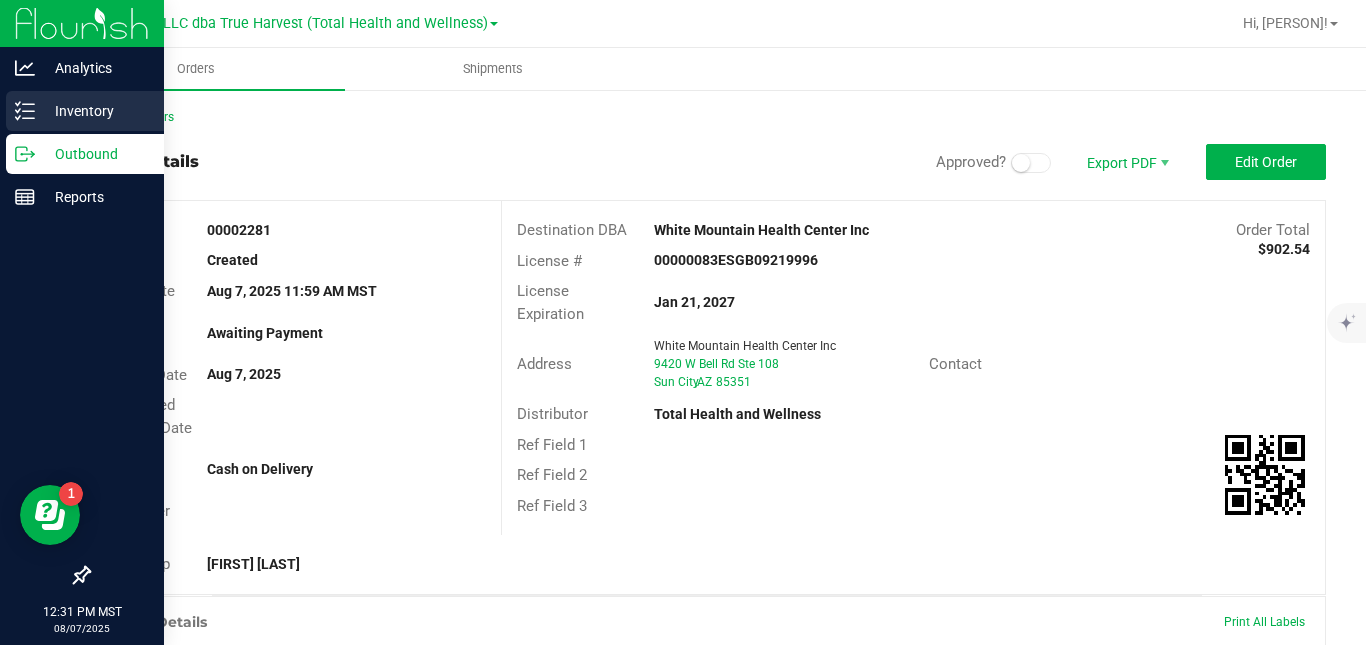 click on "Inventory" at bounding box center (95, 111) 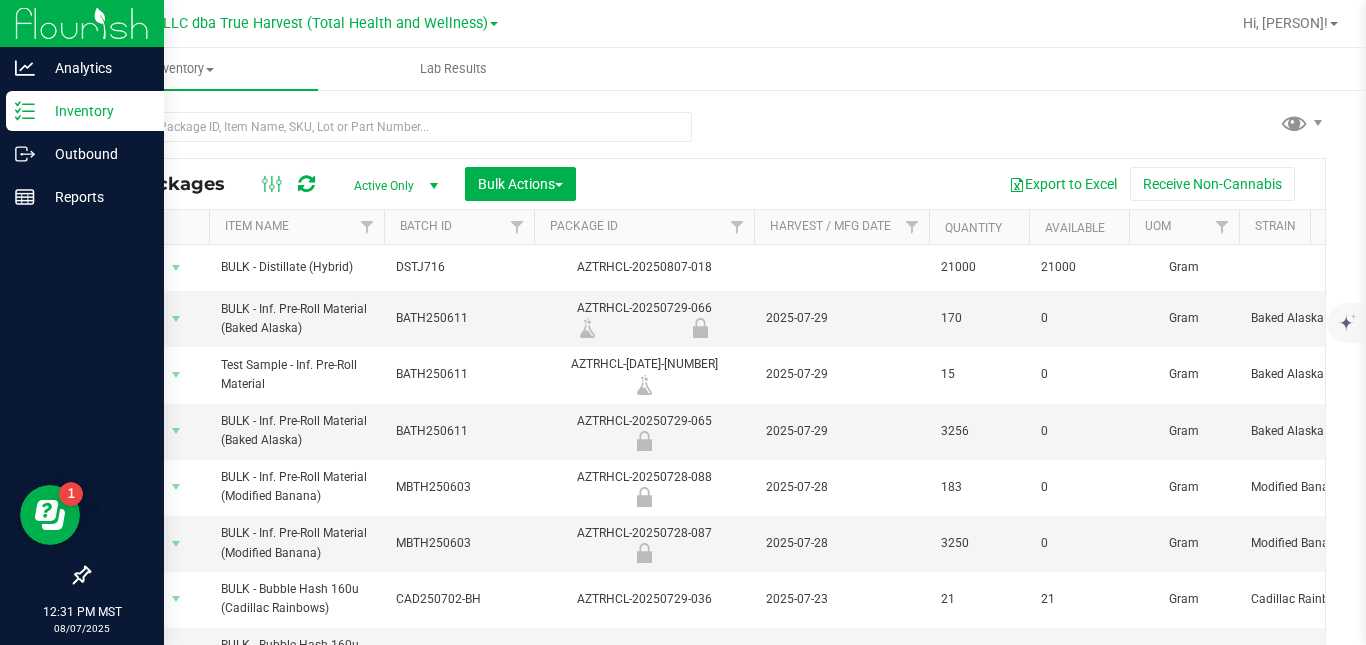 scroll, scrollTop: 55, scrollLeft: 0, axis: vertical 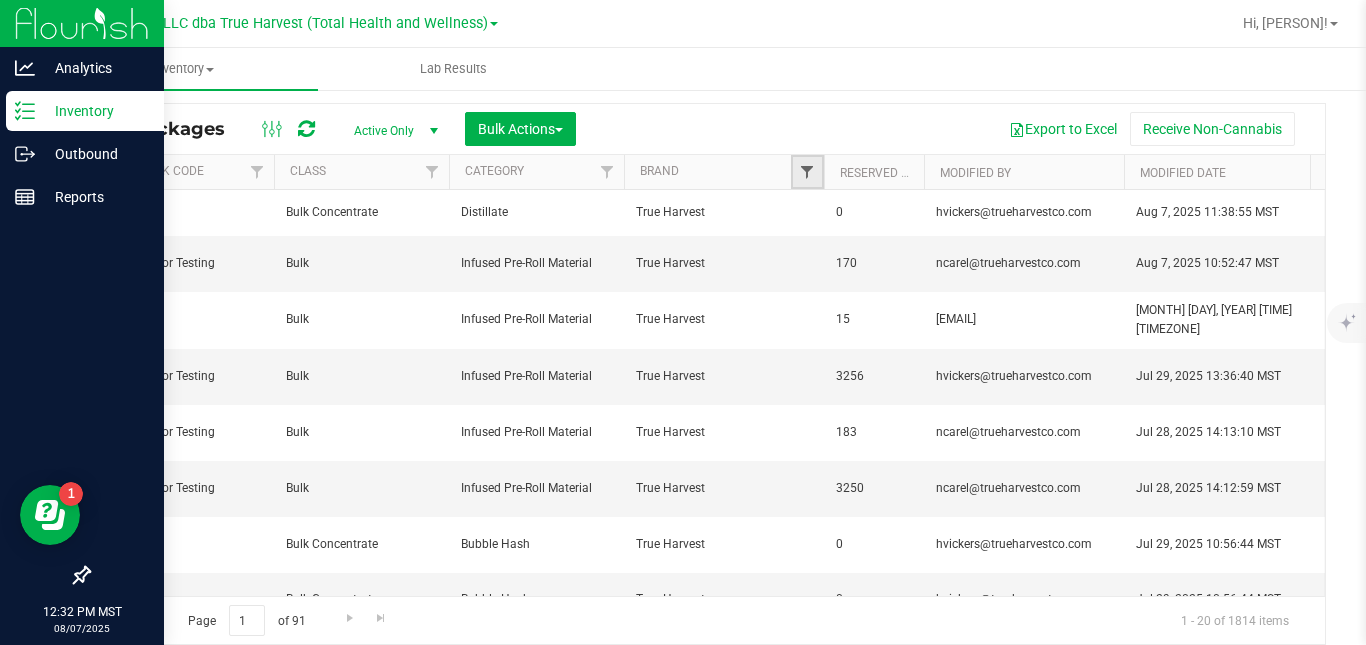 click at bounding box center [807, 172] 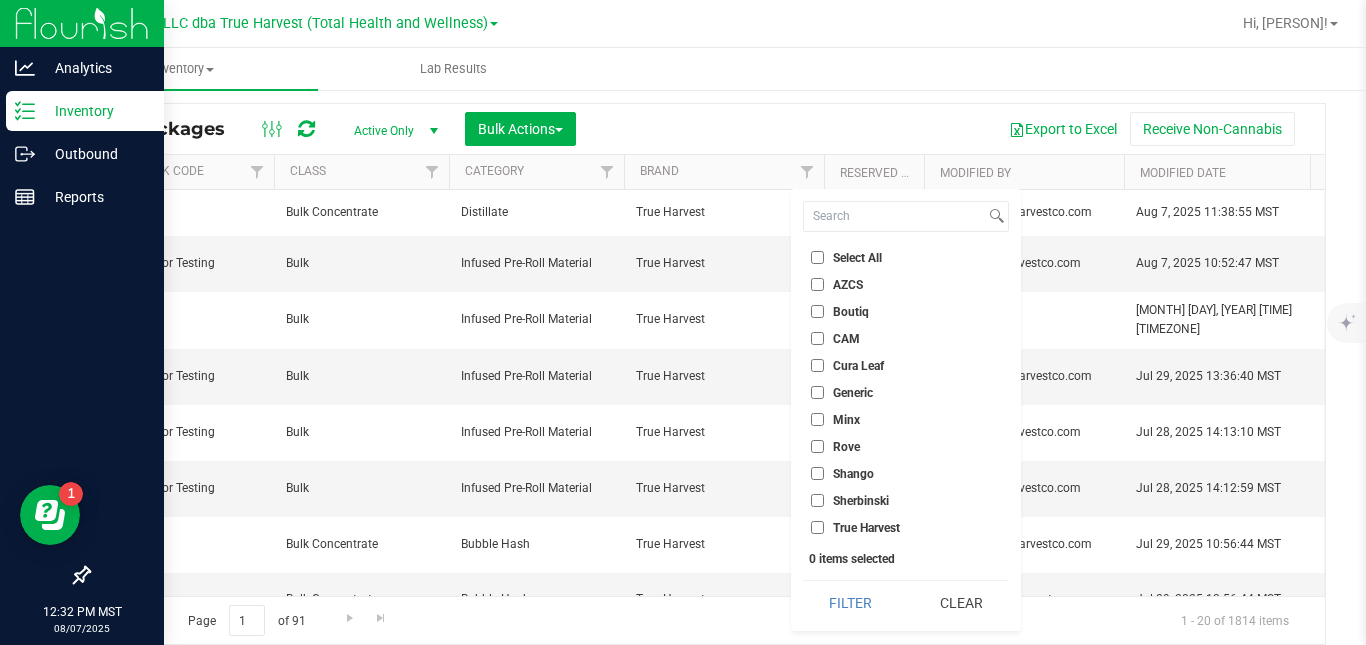click on "Shango" at bounding box center [853, 474] 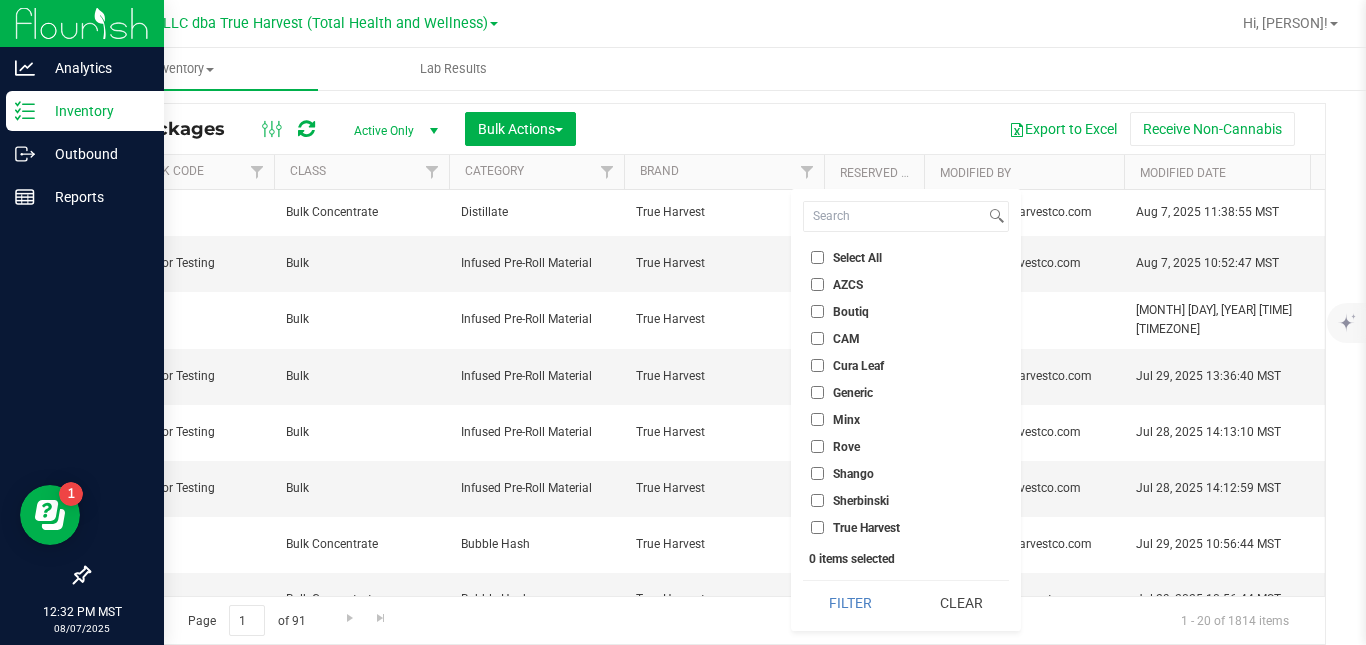 click on "Shango" at bounding box center [817, 473] 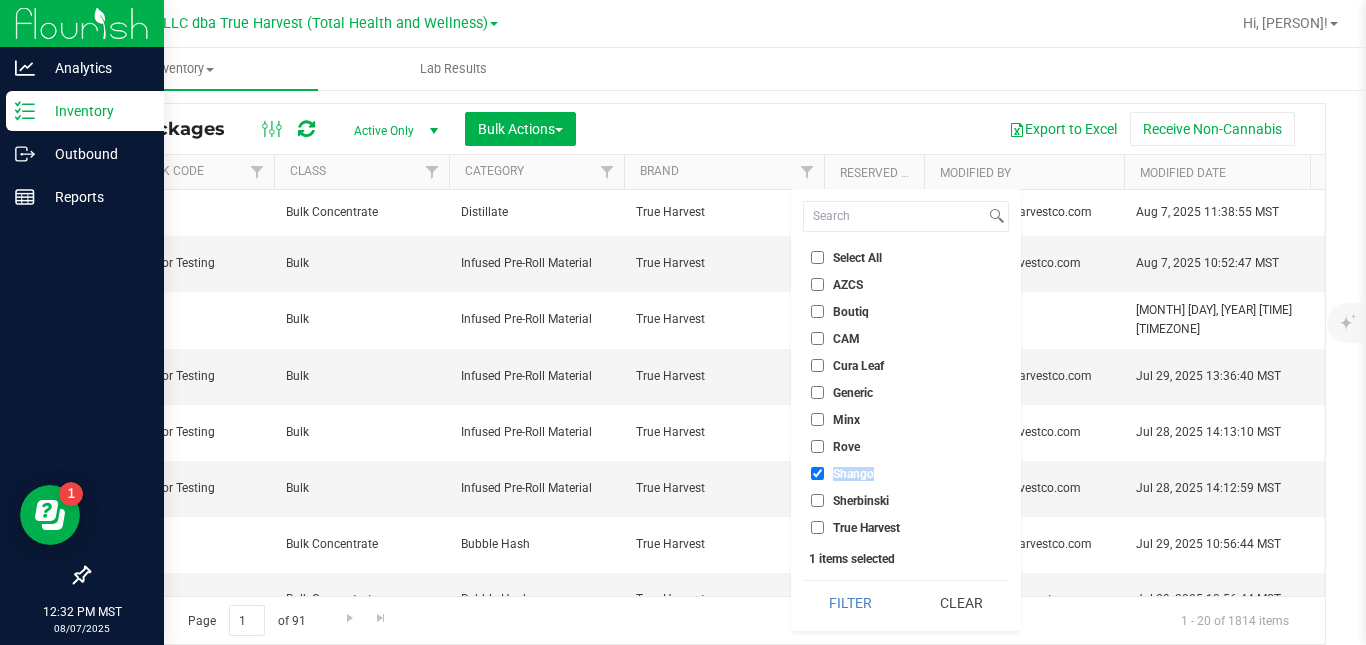 click on "Shango" at bounding box center (853, 474) 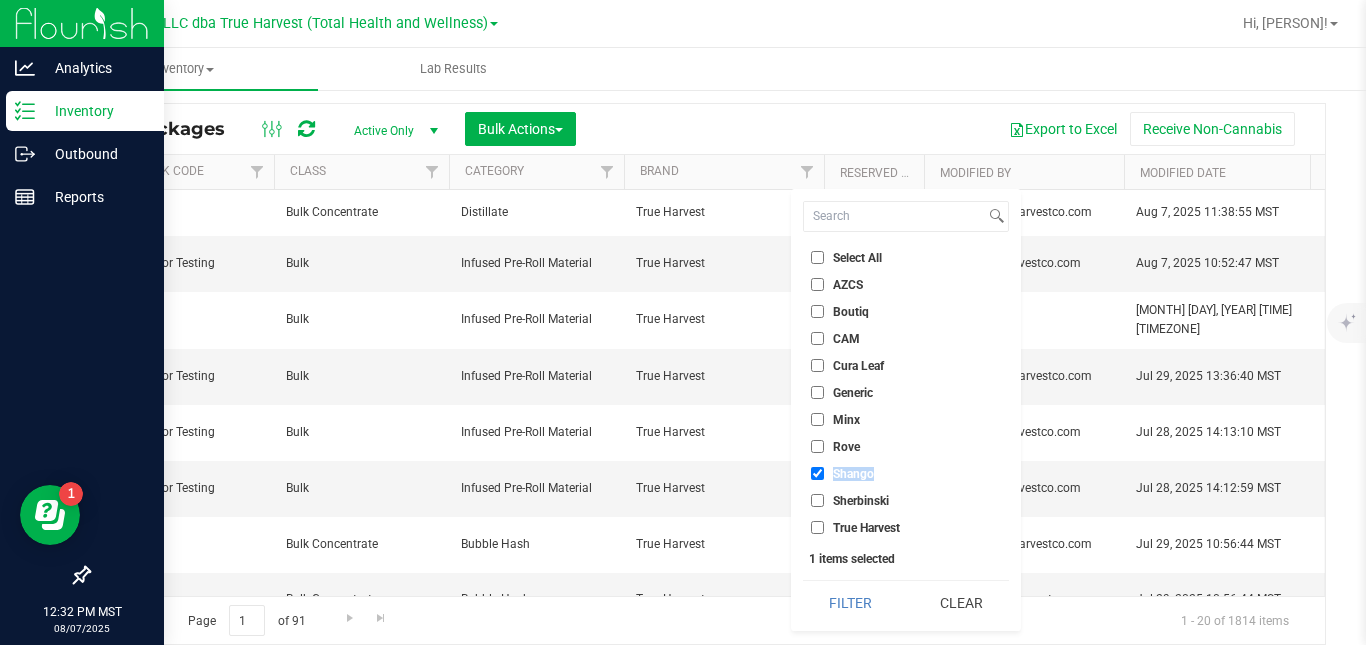 click on "Shango" at bounding box center [817, 473] 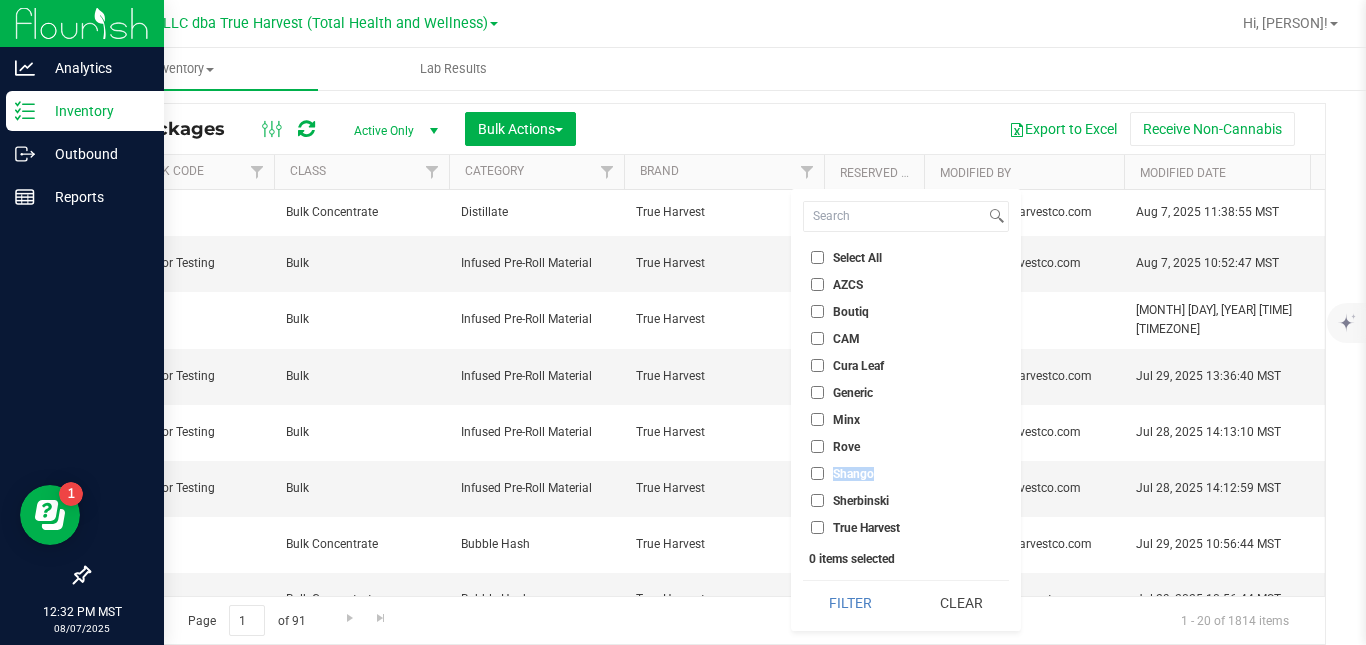 click on "Shango" at bounding box center (853, 474) 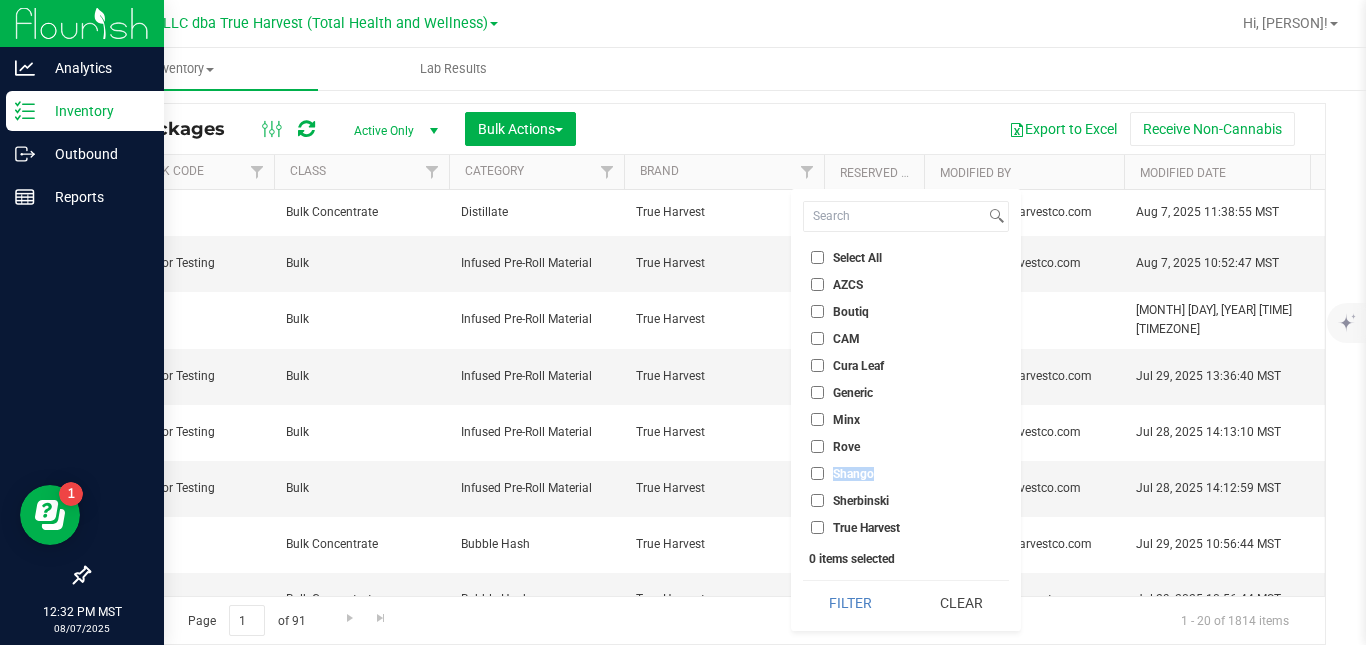 click on "Shango" at bounding box center [817, 473] 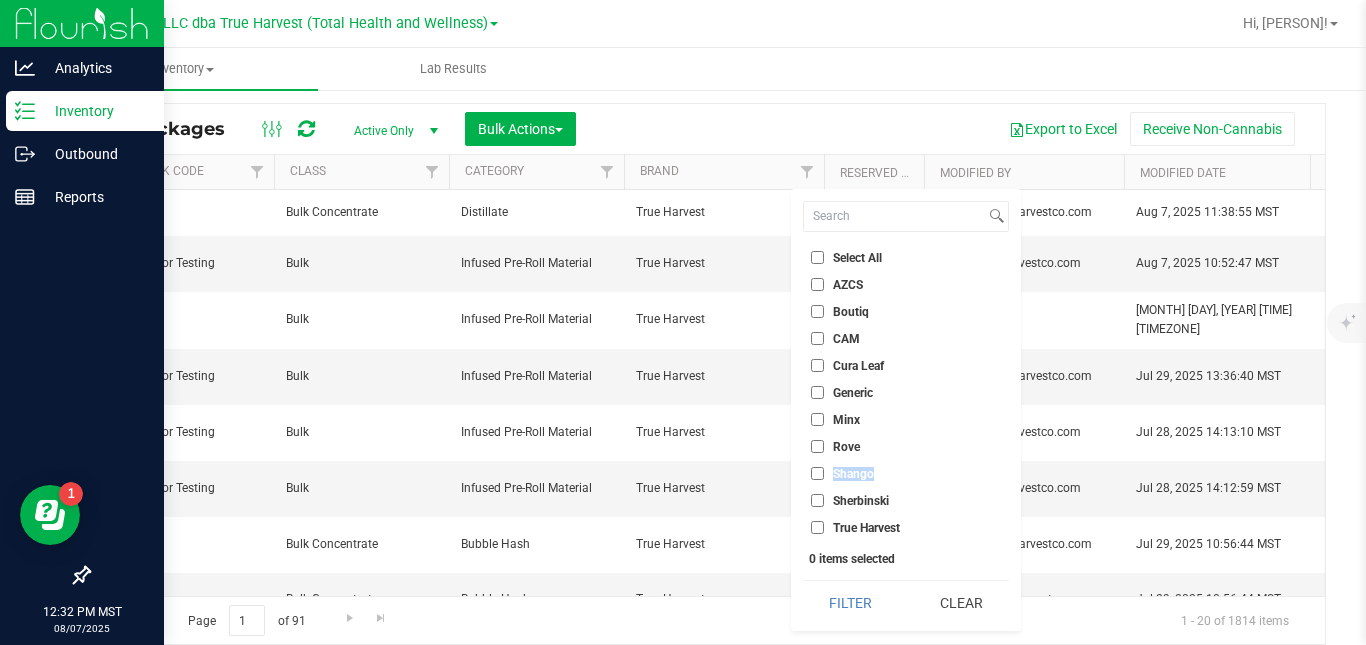 checkbox on "true" 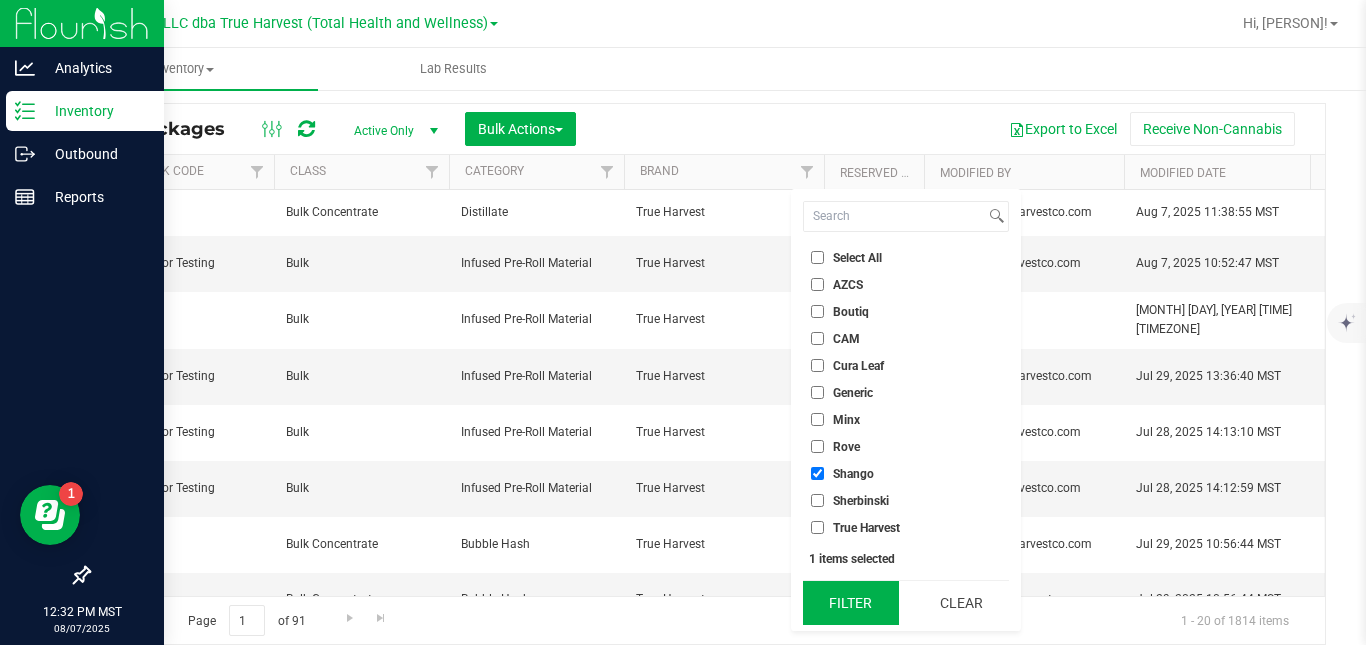 click on "Filter" at bounding box center (851, 603) 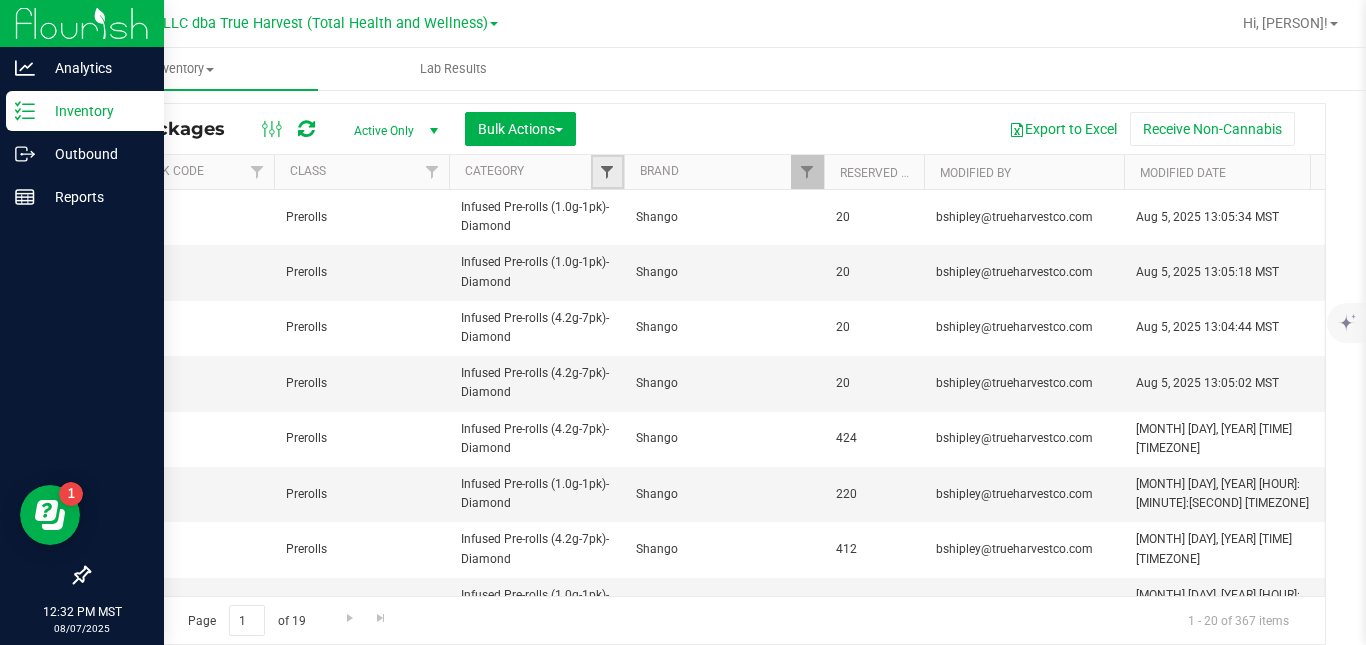 drag, startPoint x: 634, startPoint y: 238, endPoint x: 609, endPoint y: 174, distance: 68.70953 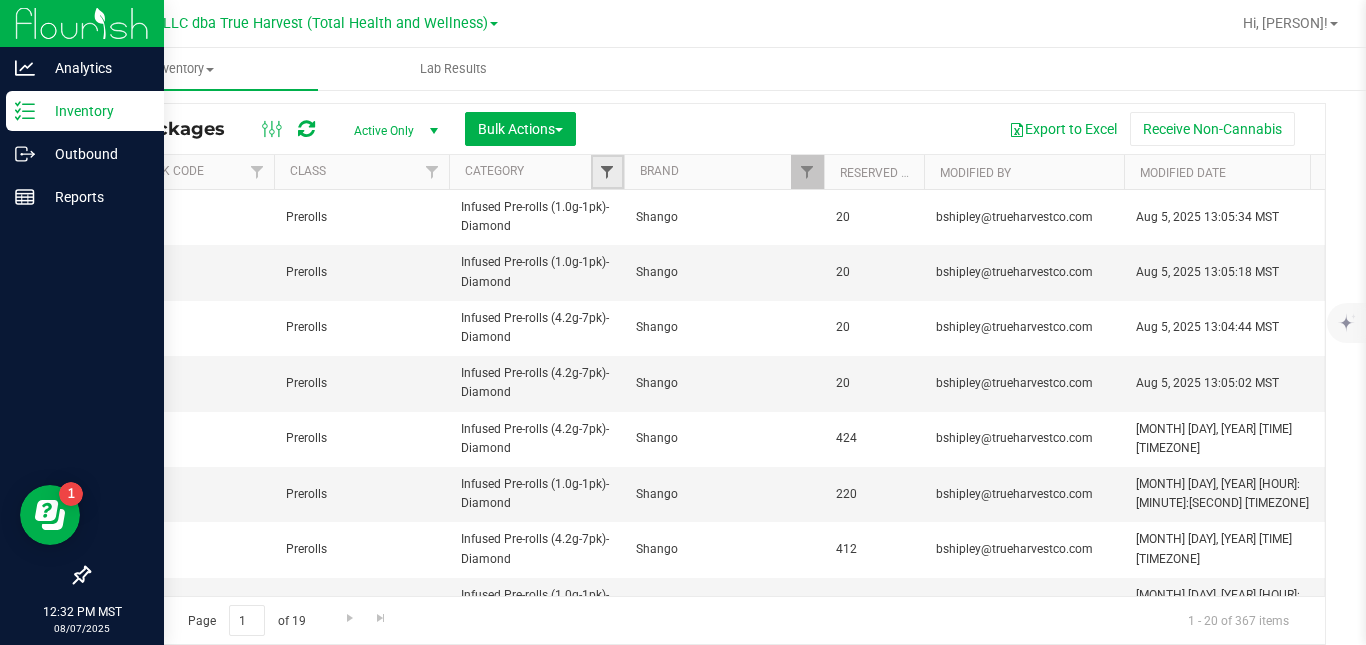 click at bounding box center (607, 172) 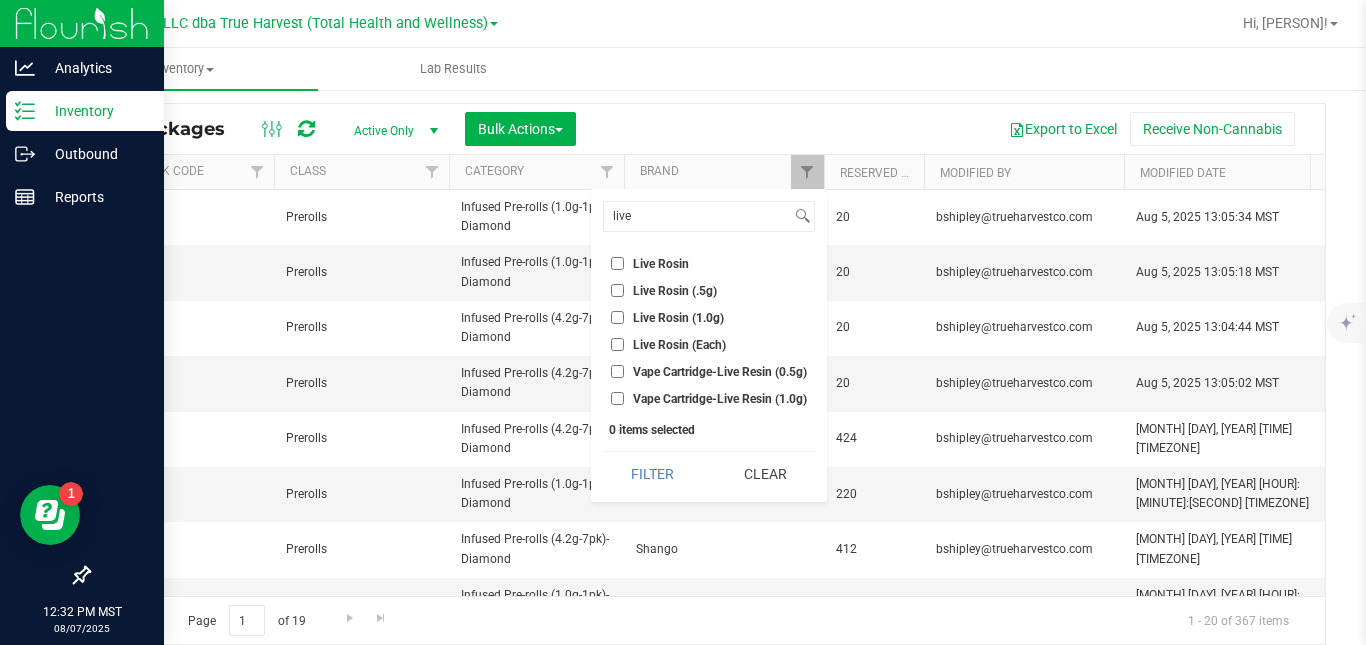 type on "live" 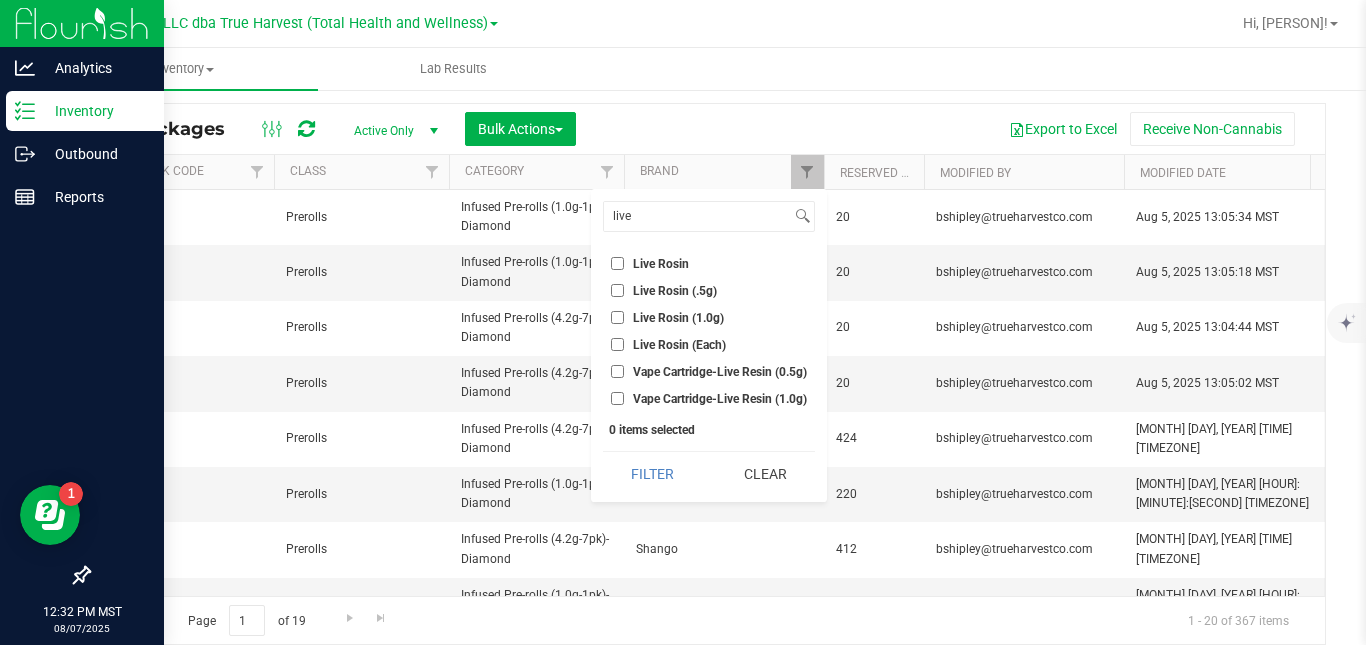 click on "Live Rosin (1.0g)" at bounding box center [678, 318] 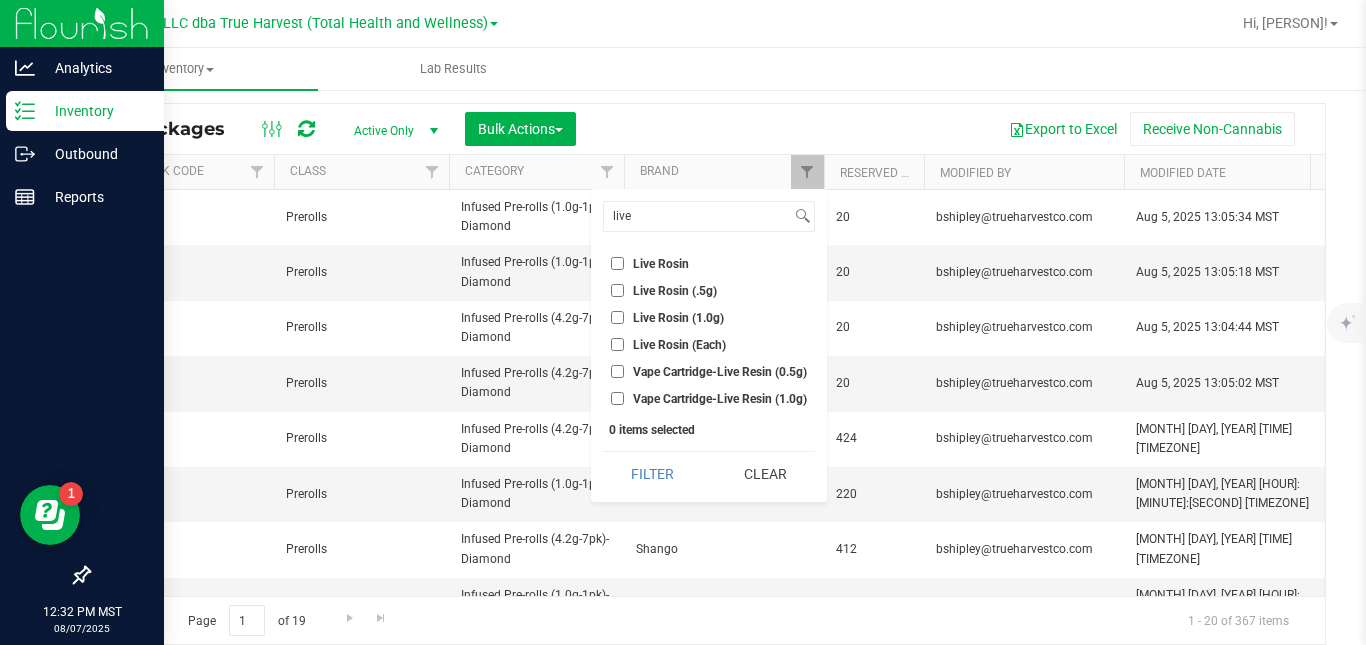 click on "Live Rosin (1.0g)" at bounding box center [617, 317] 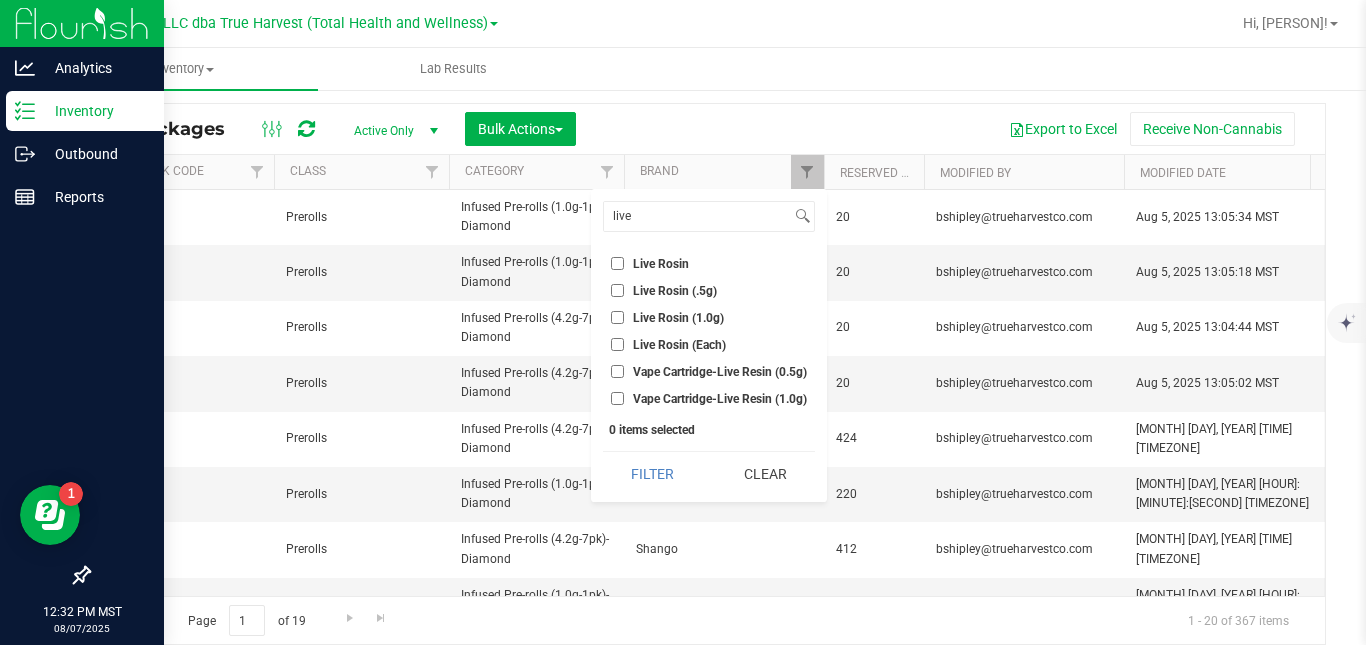 checkbox on "true" 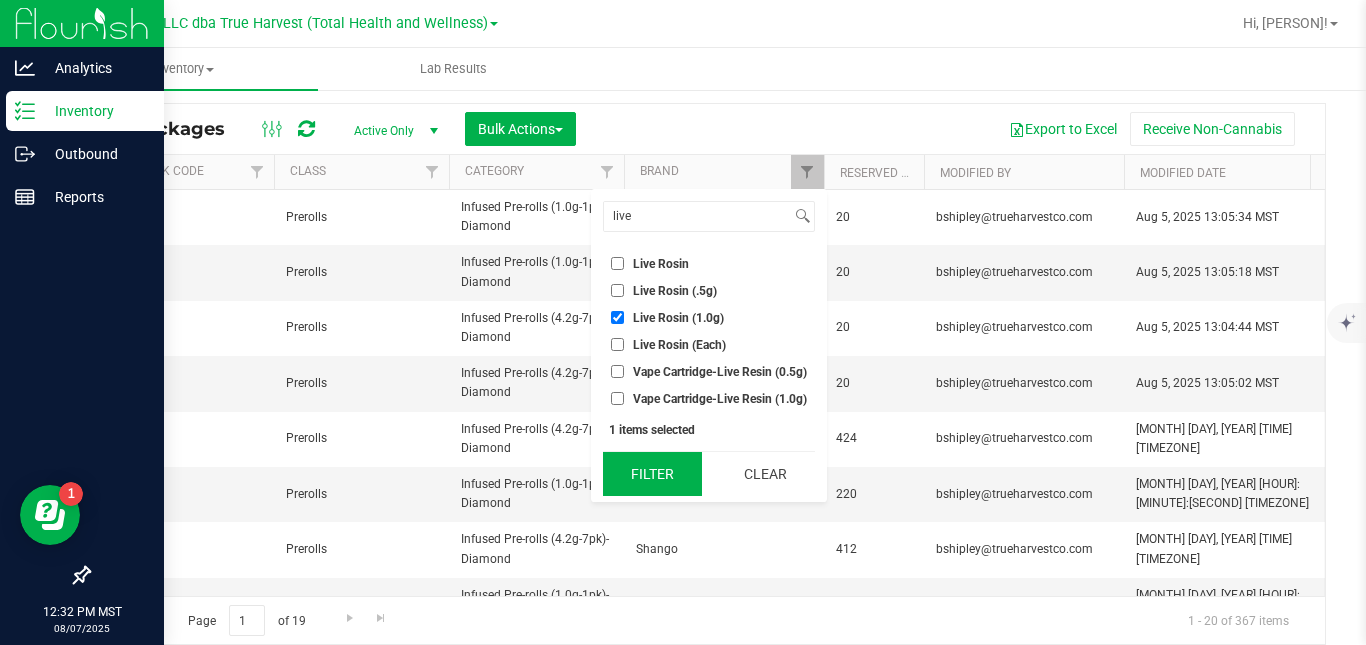 click on "Filter" at bounding box center (652, 474) 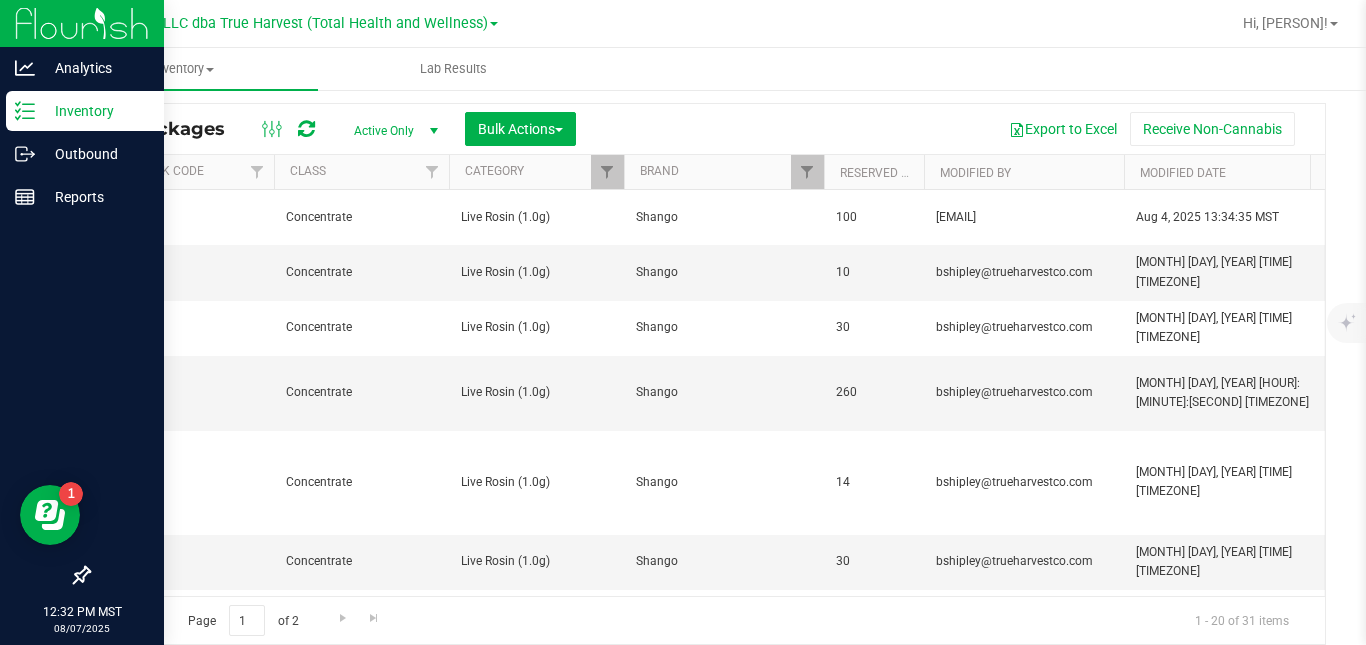 scroll, scrollTop: 0, scrollLeft: 1055, axis: horizontal 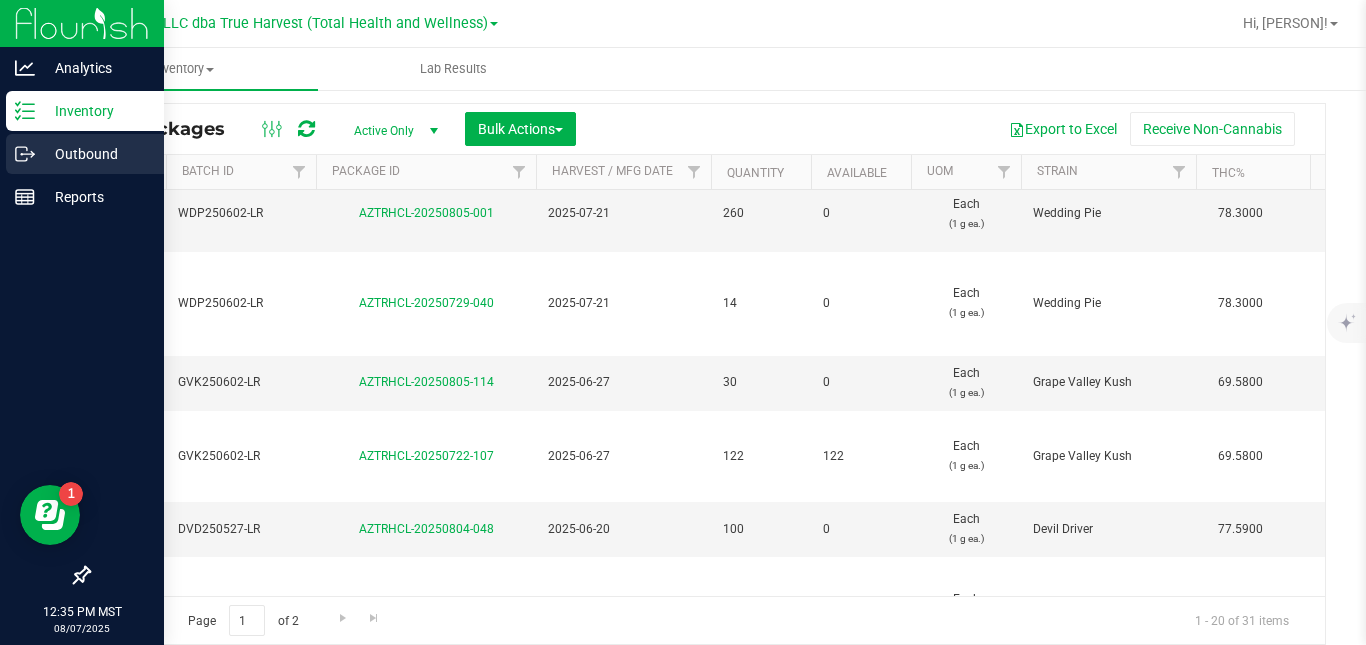 click 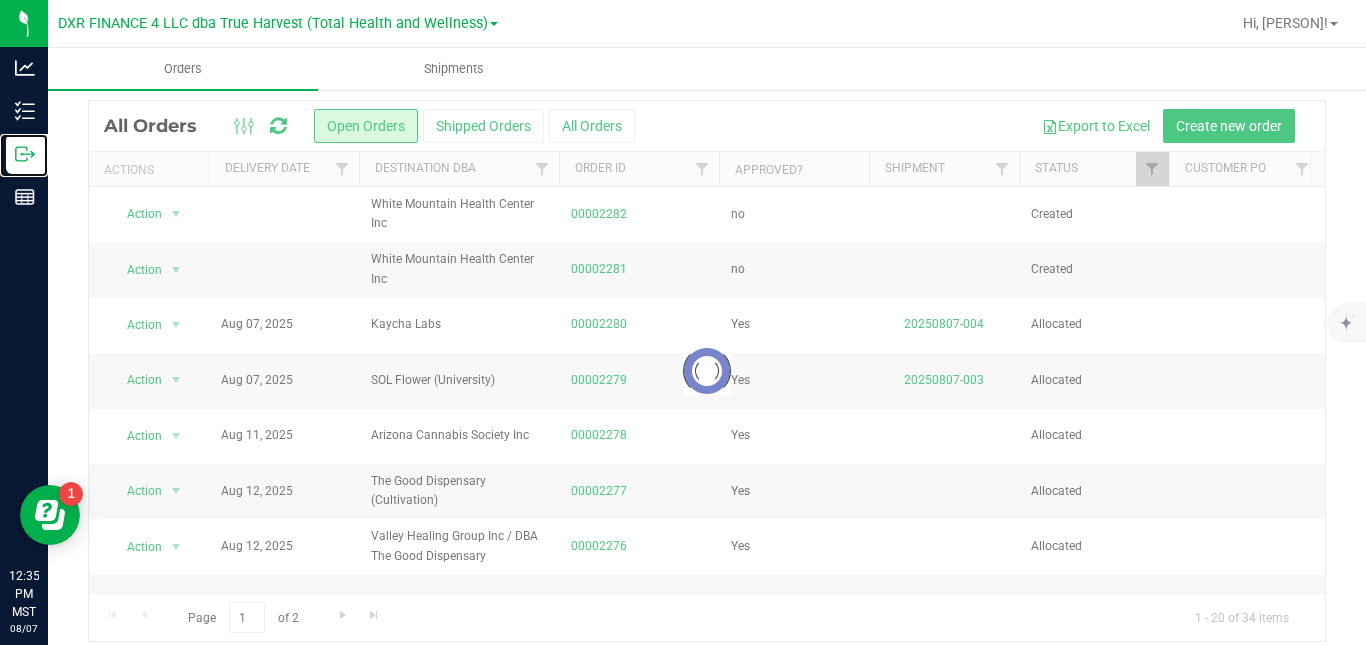 scroll, scrollTop: 0, scrollLeft: 0, axis: both 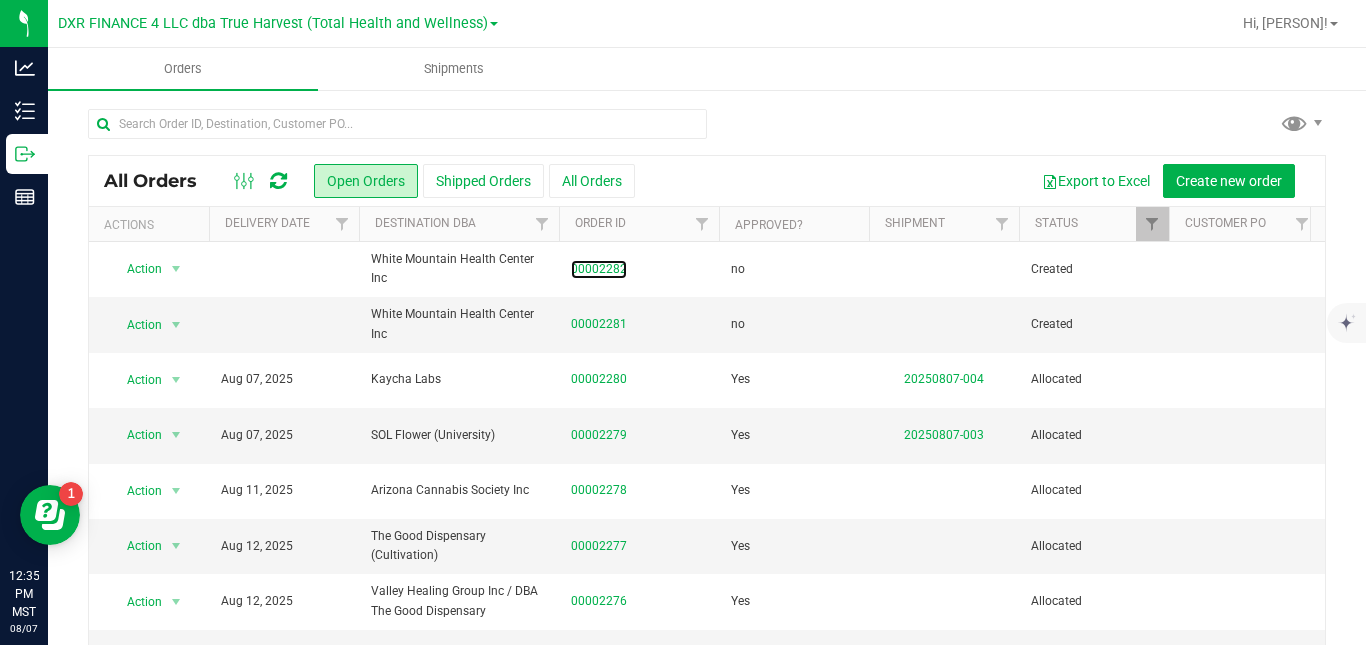 click on "00002282" at bounding box center [599, 269] 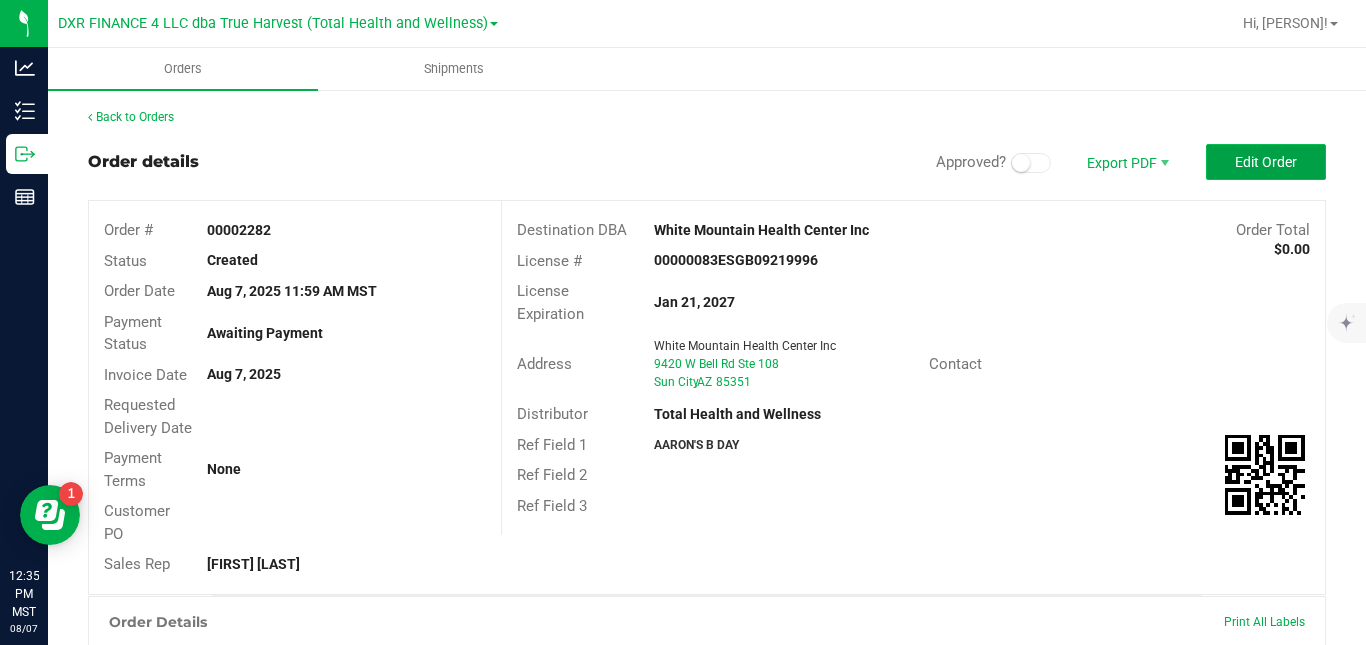 click on "Edit Order" at bounding box center [1266, 162] 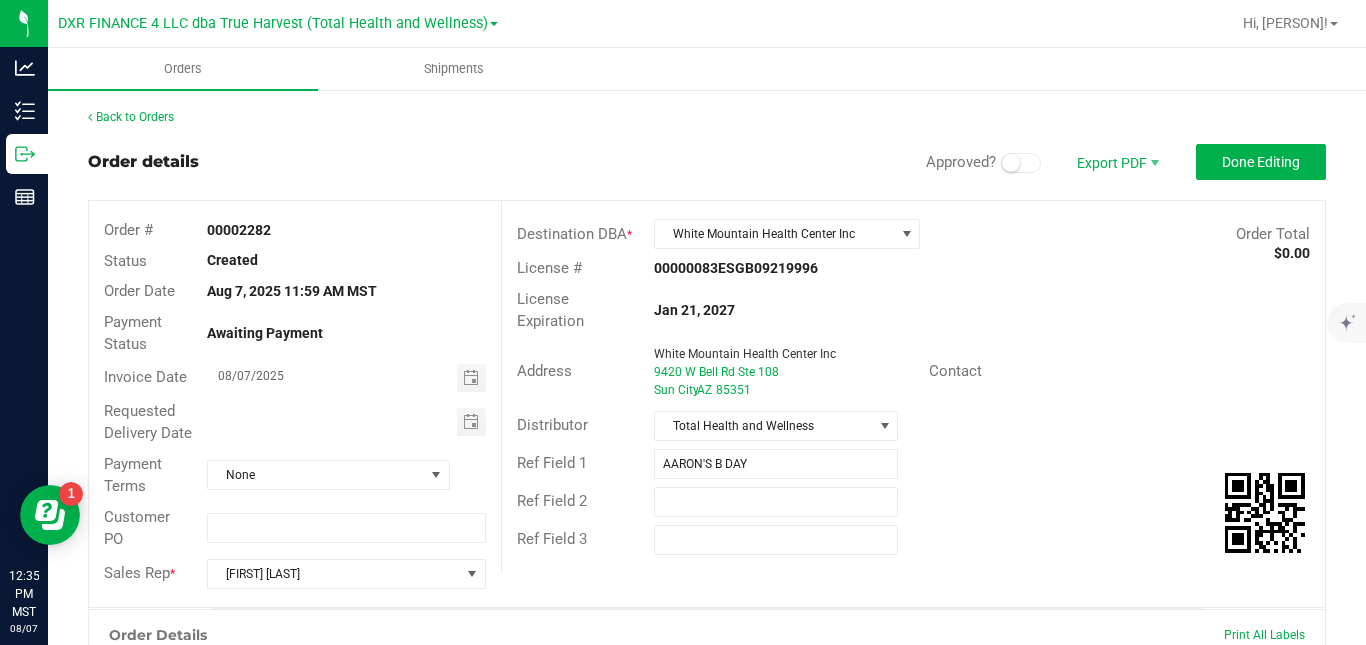 scroll, scrollTop: 521, scrollLeft: 0, axis: vertical 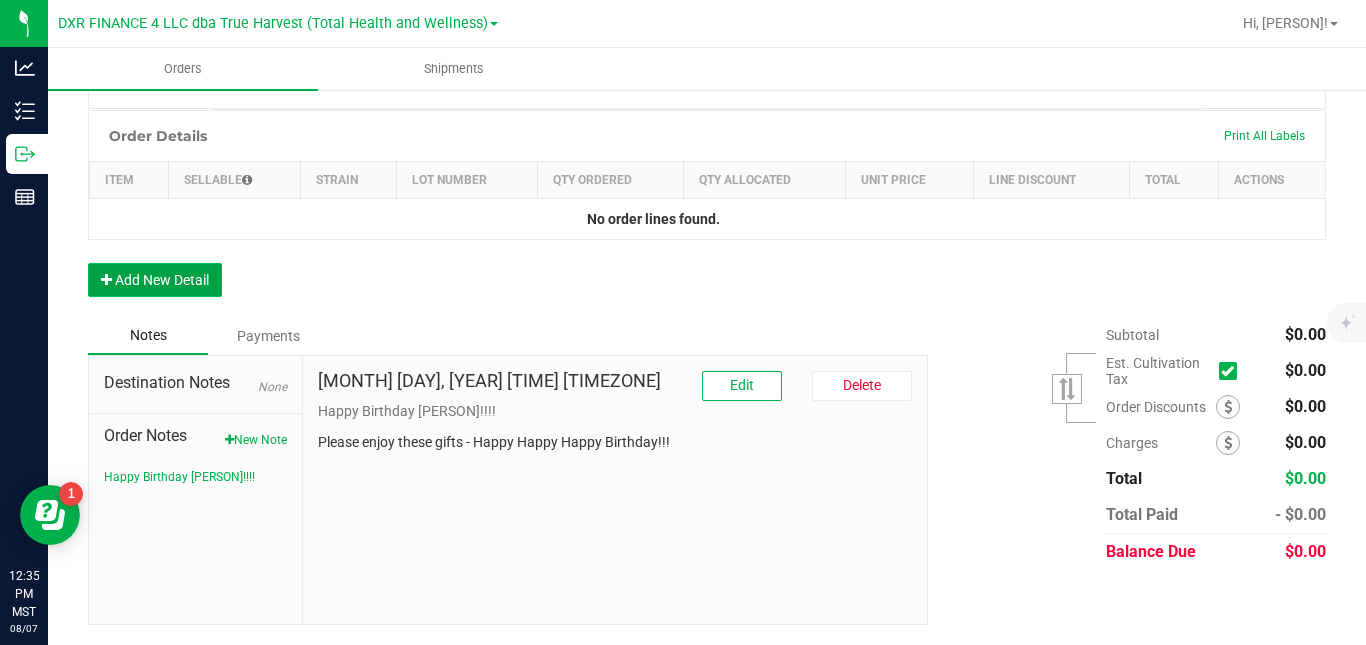 click on "Add New Detail" at bounding box center (155, 280) 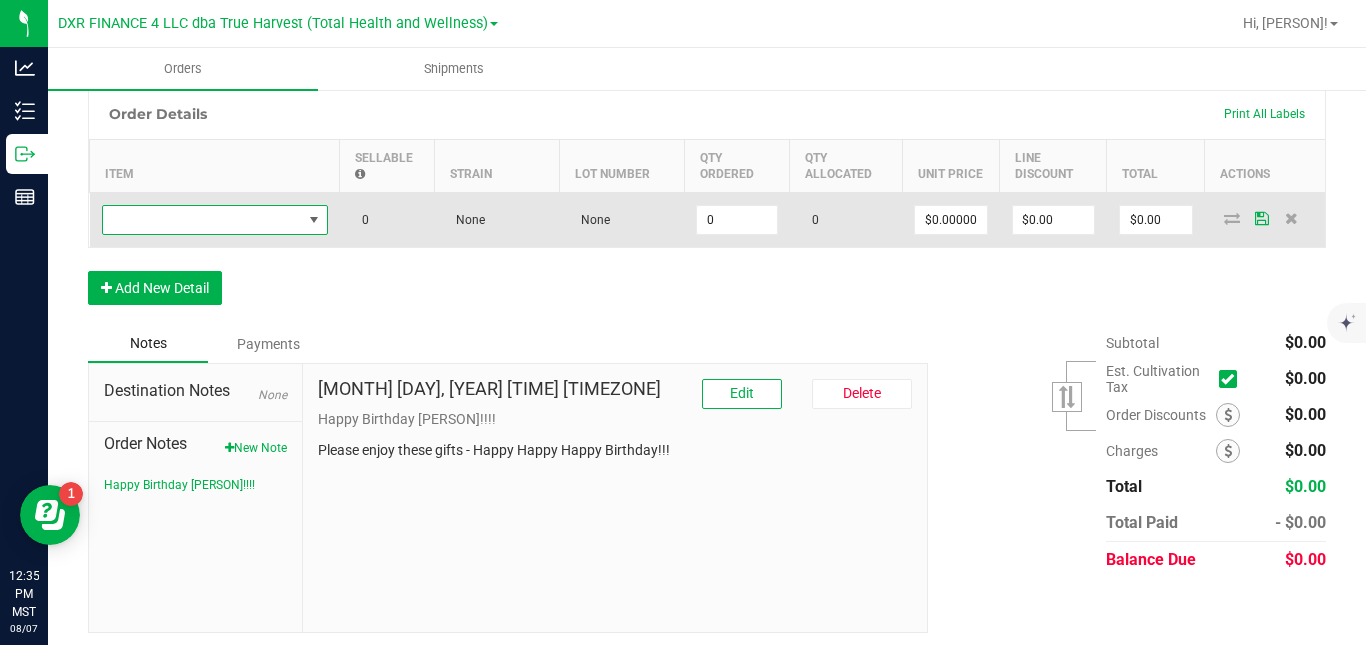 click at bounding box center [202, 220] 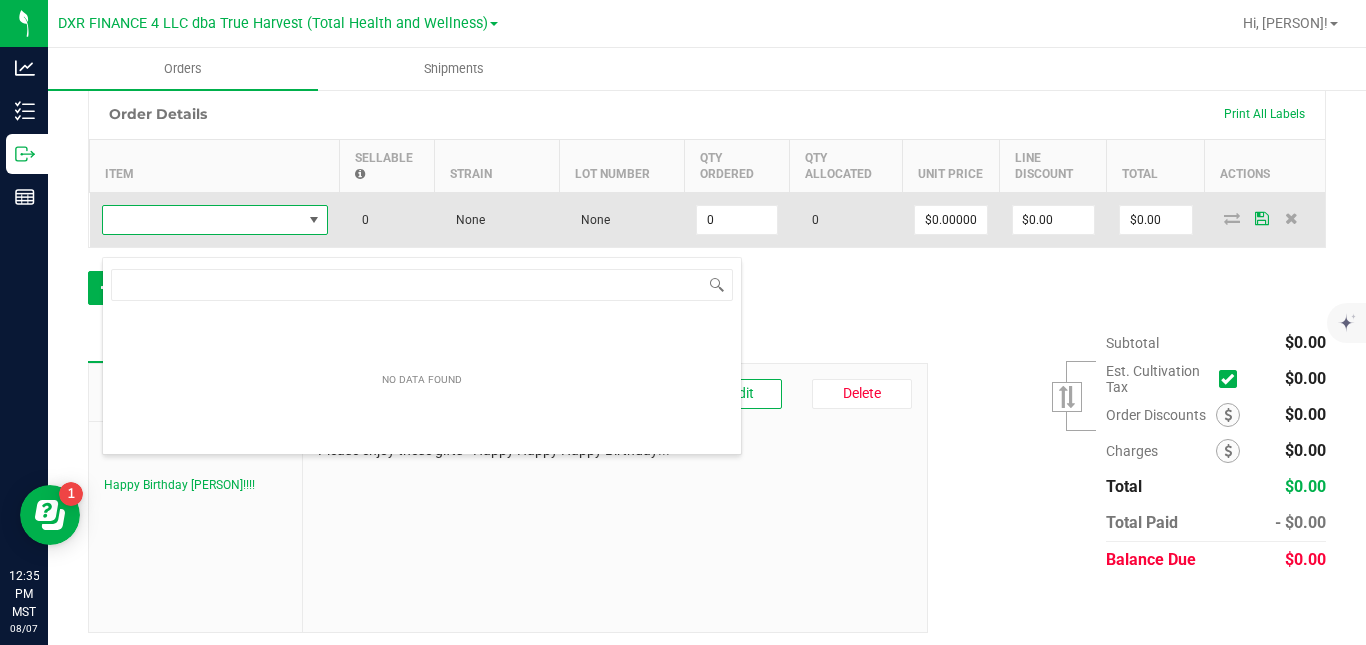 scroll, scrollTop: 99970, scrollLeft: 99774, axis: both 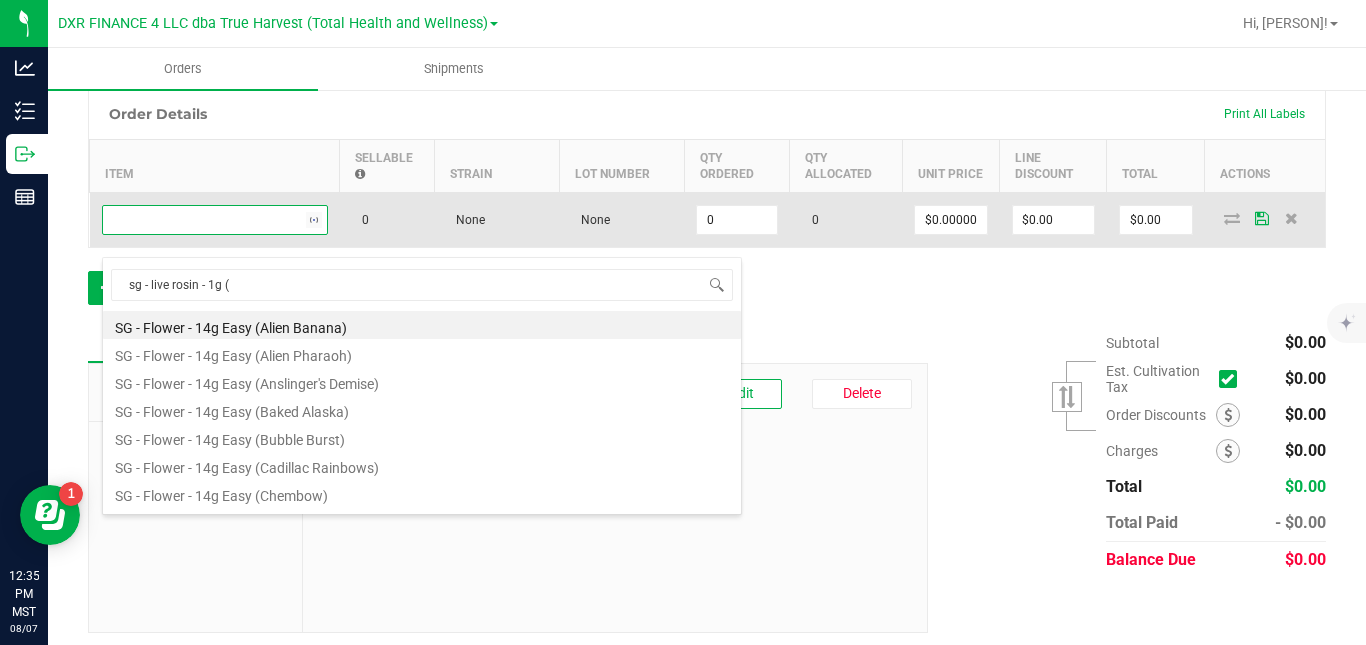 type on "sg - live rosin - 1g (g" 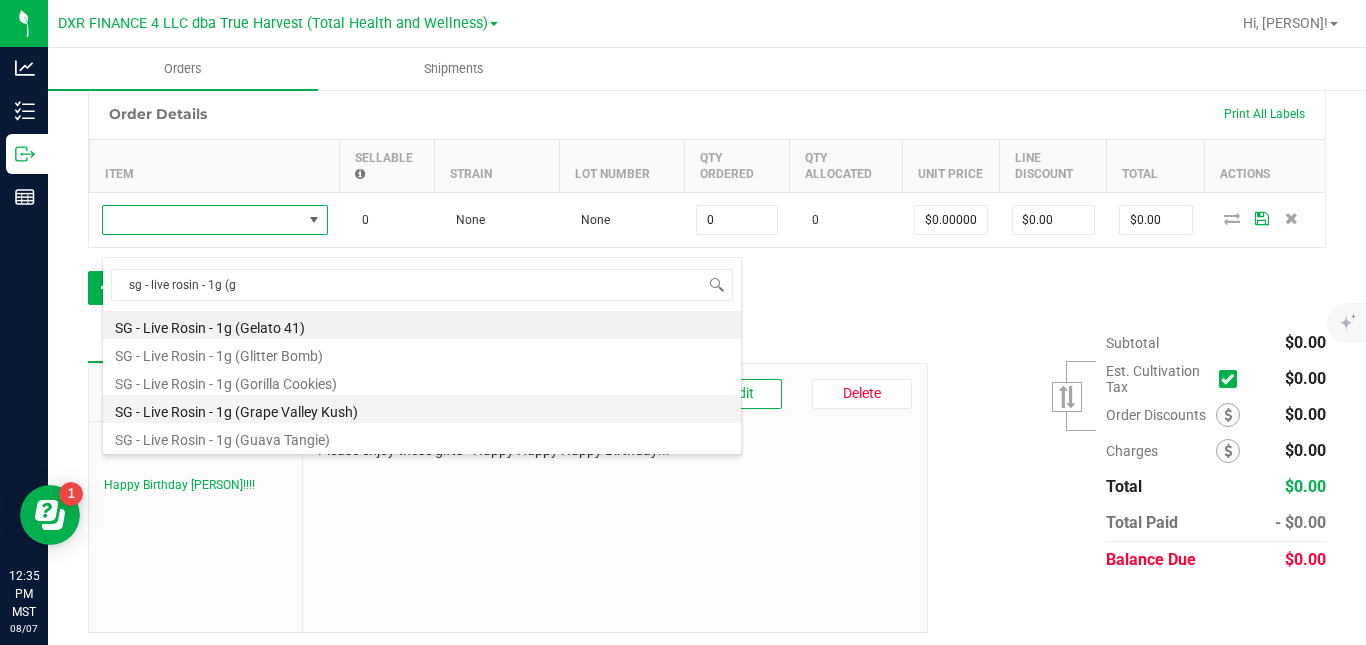 click on "SG - Live Rosin - 1g (Grape Valley Kush)" at bounding box center (422, 409) 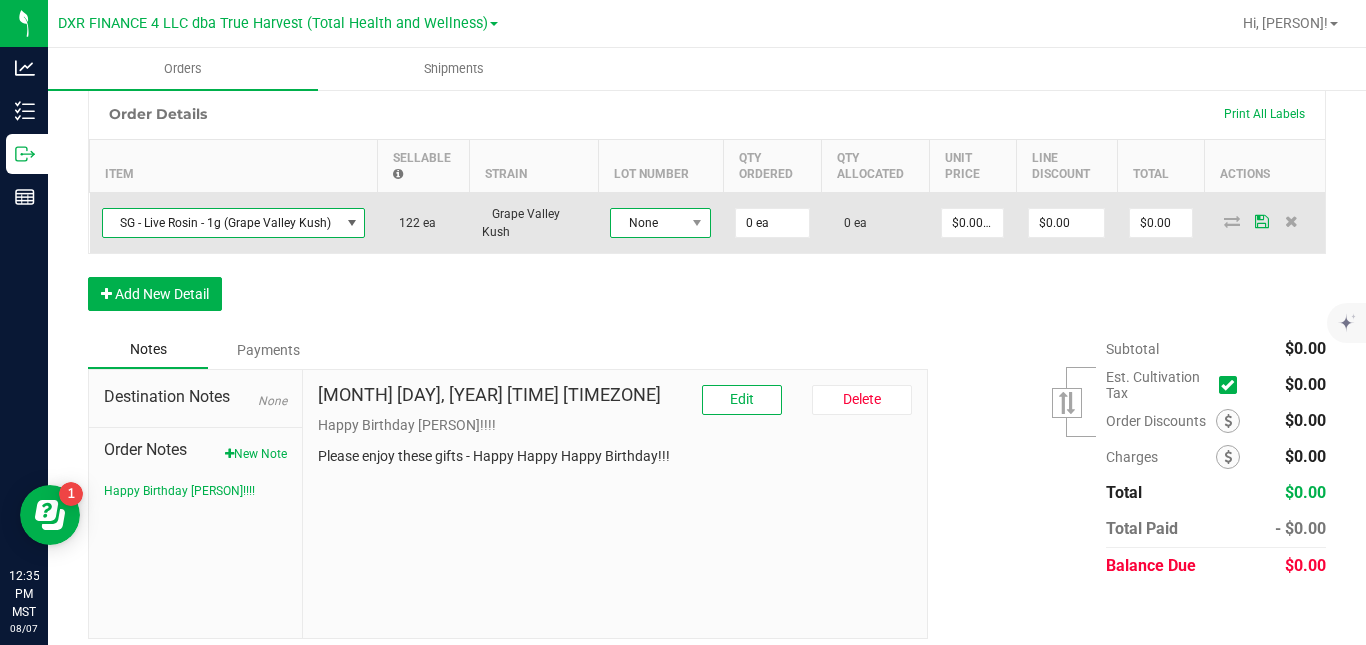 click on "None" at bounding box center (648, 223) 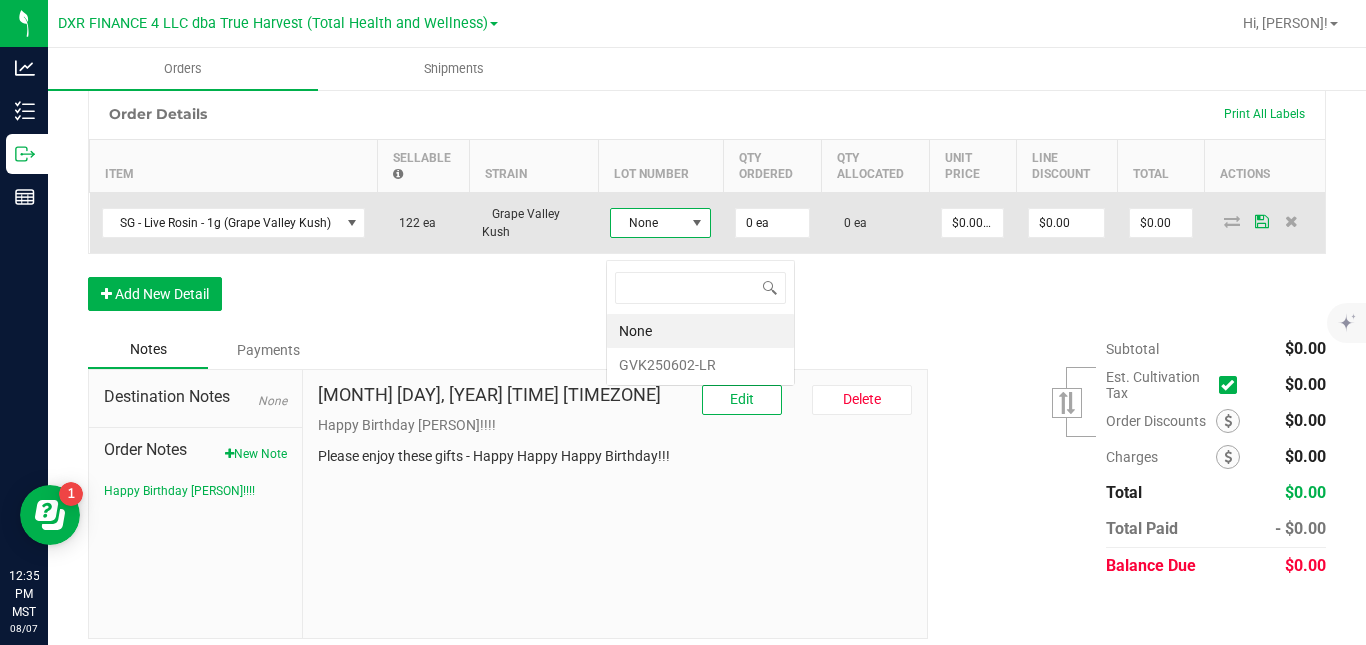 scroll, scrollTop: 99970, scrollLeft: 99899, axis: both 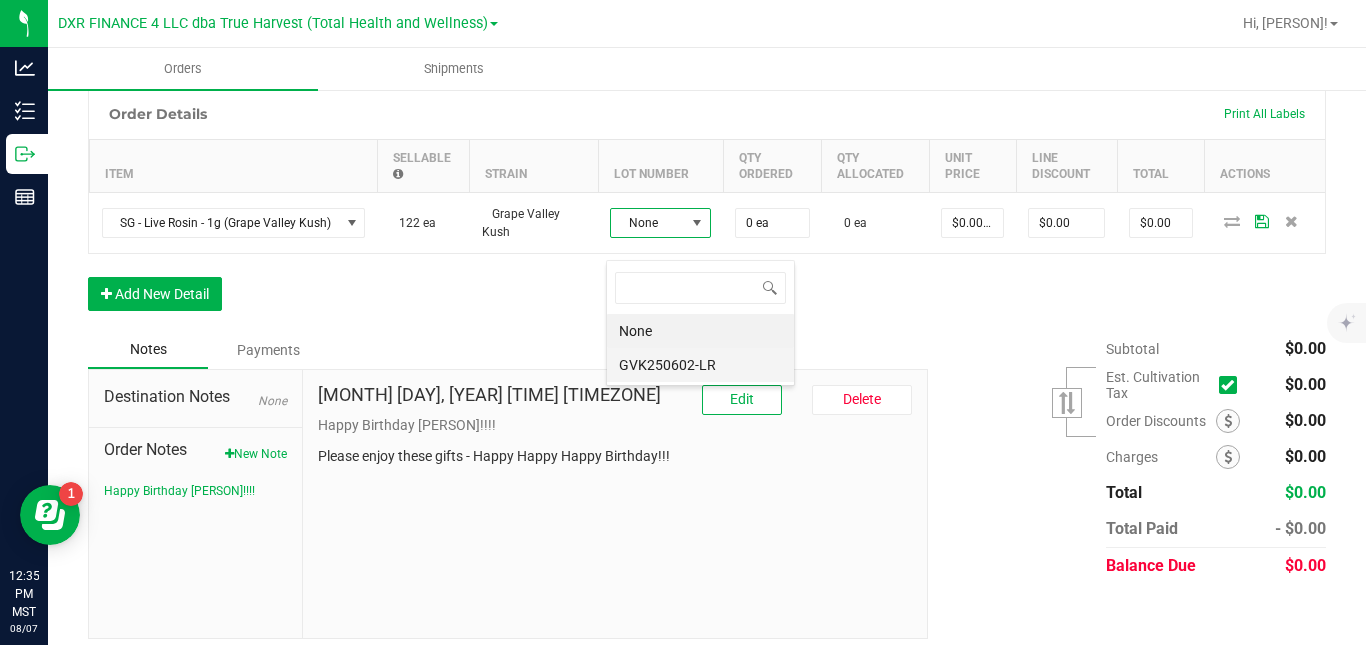 click on "GVK250602-LR" at bounding box center (700, 365) 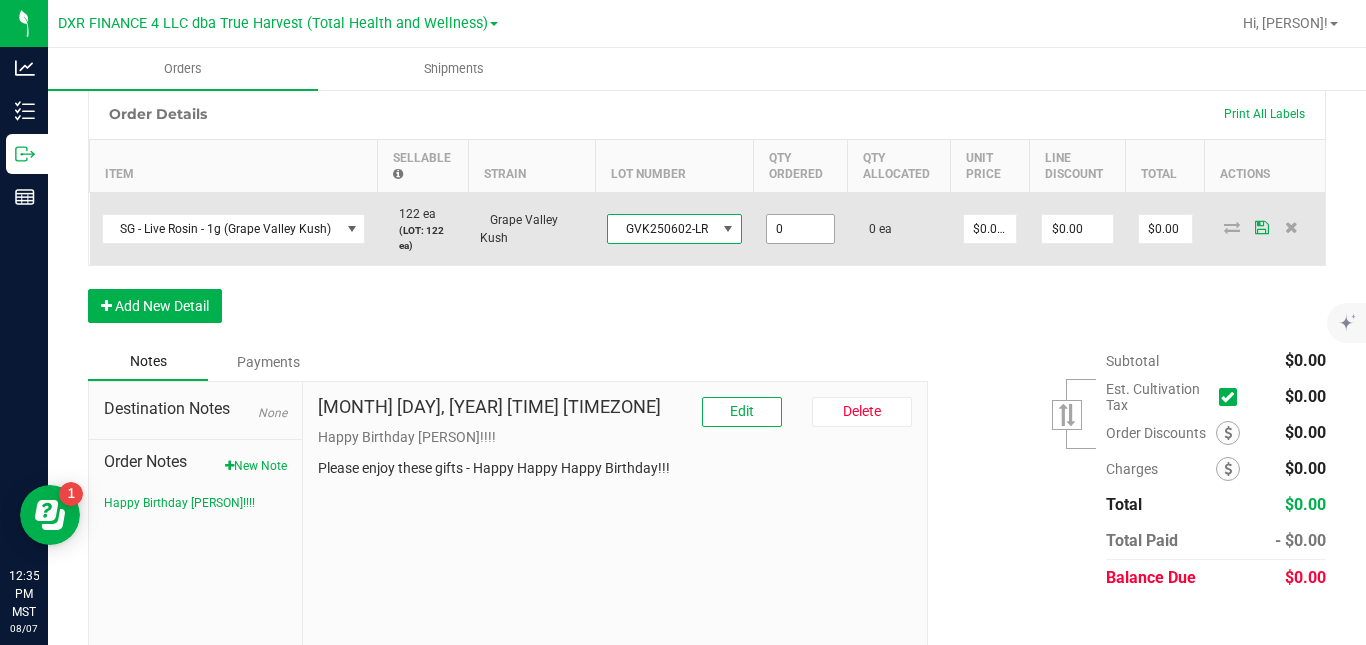 click on "0" at bounding box center (800, 229) 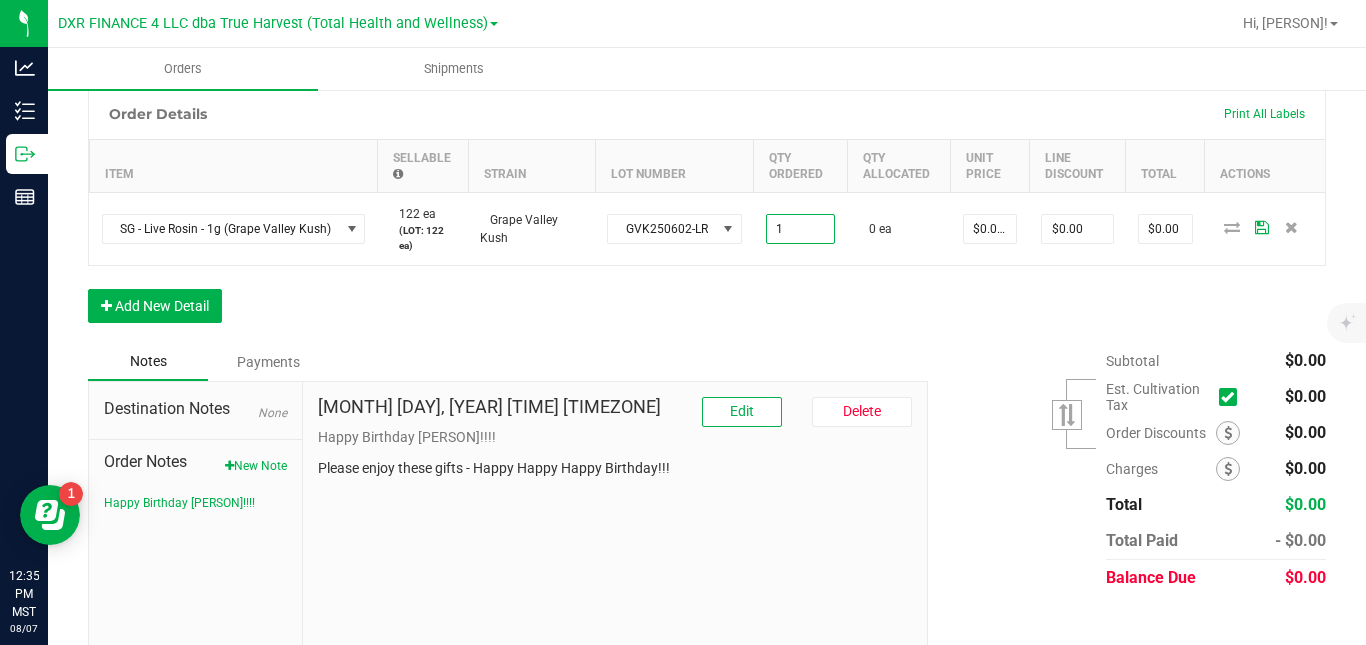 type on "1 ea" 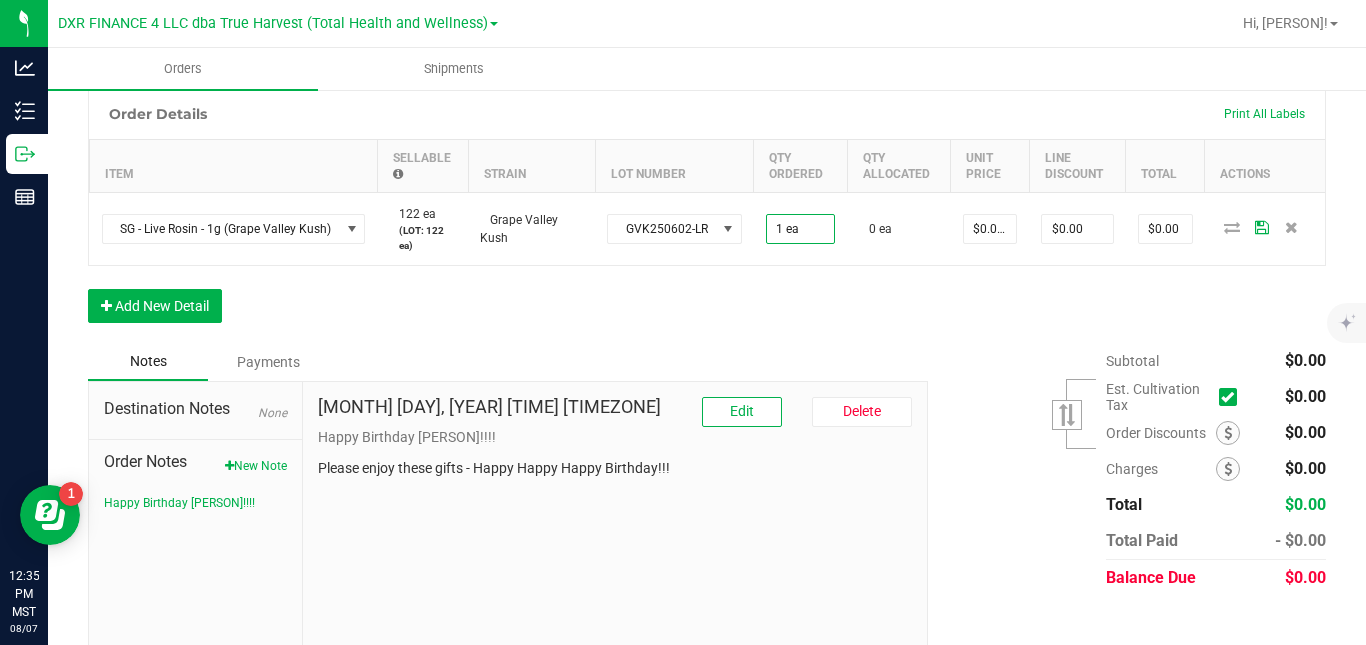 click on "Order Details Print All Labels Item  Sellable  Strain  Lot Number  Qty Ordered Qty Allocated Unit Price Line Discount Total Actions SG - Live Rosin - 1g (Grape Valley Kush)  122 ea   (LOT: 122 ea)   Grape Valley Kush  GVK250602-LR 1 ea  0 ea  $0.00000 $0.00 $0.00
Add New Detail" at bounding box center [707, 215] 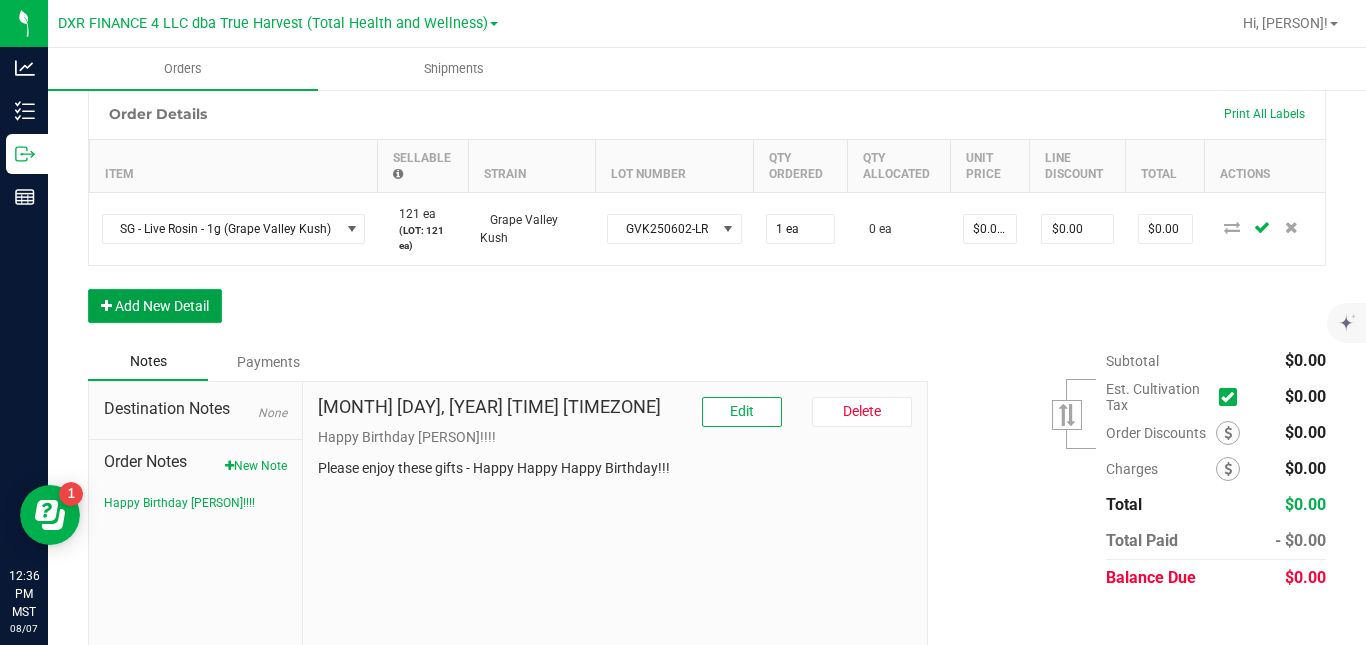 click on "Add New Detail" at bounding box center (155, 306) 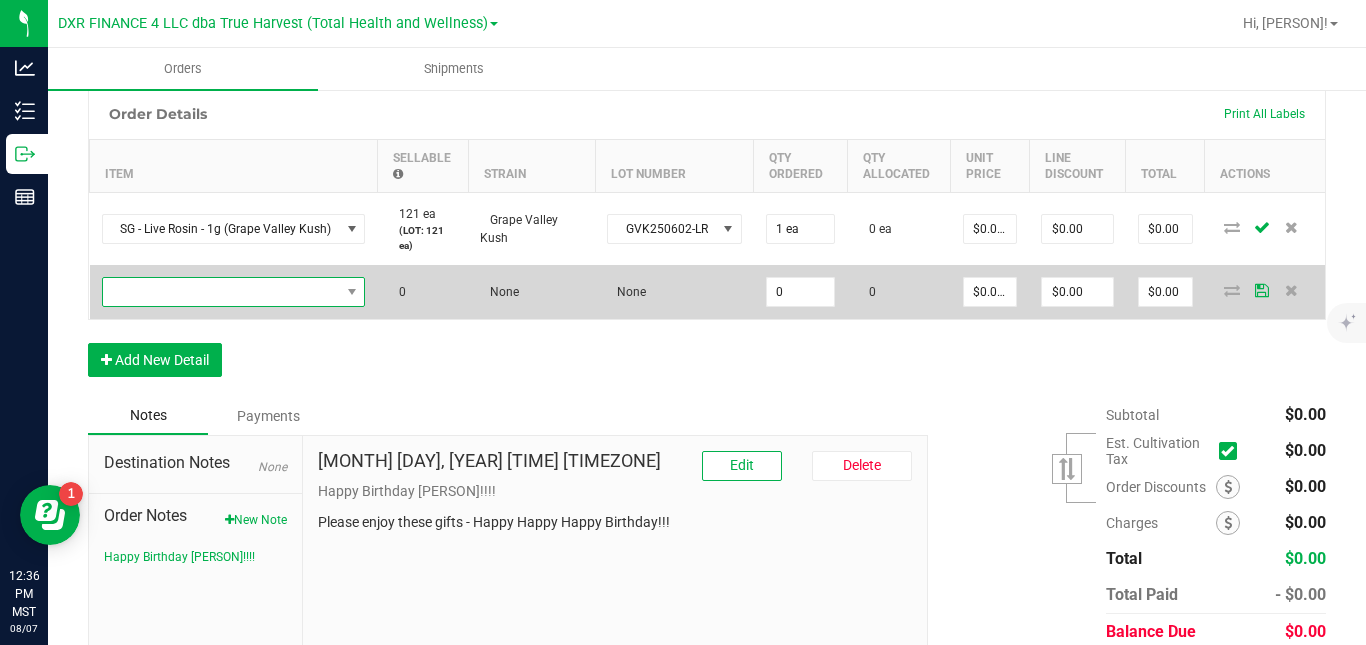 click at bounding box center (221, 292) 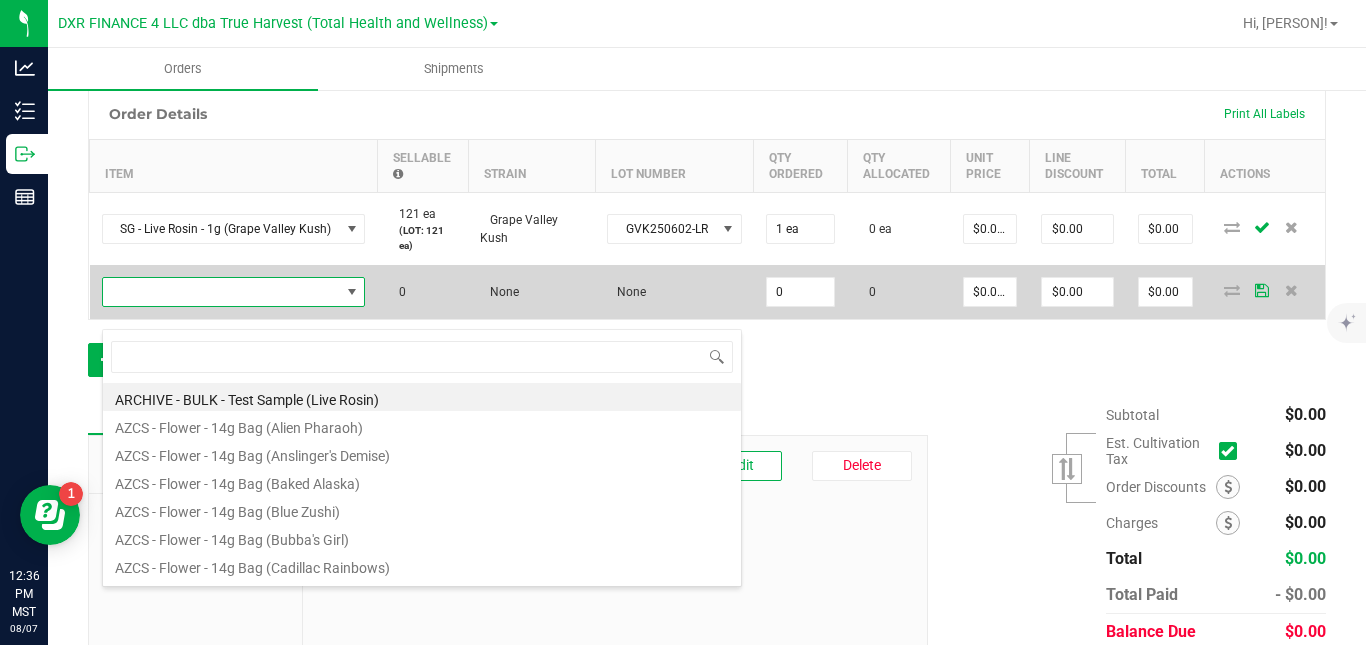 scroll, scrollTop: 99970, scrollLeft: 99738, axis: both 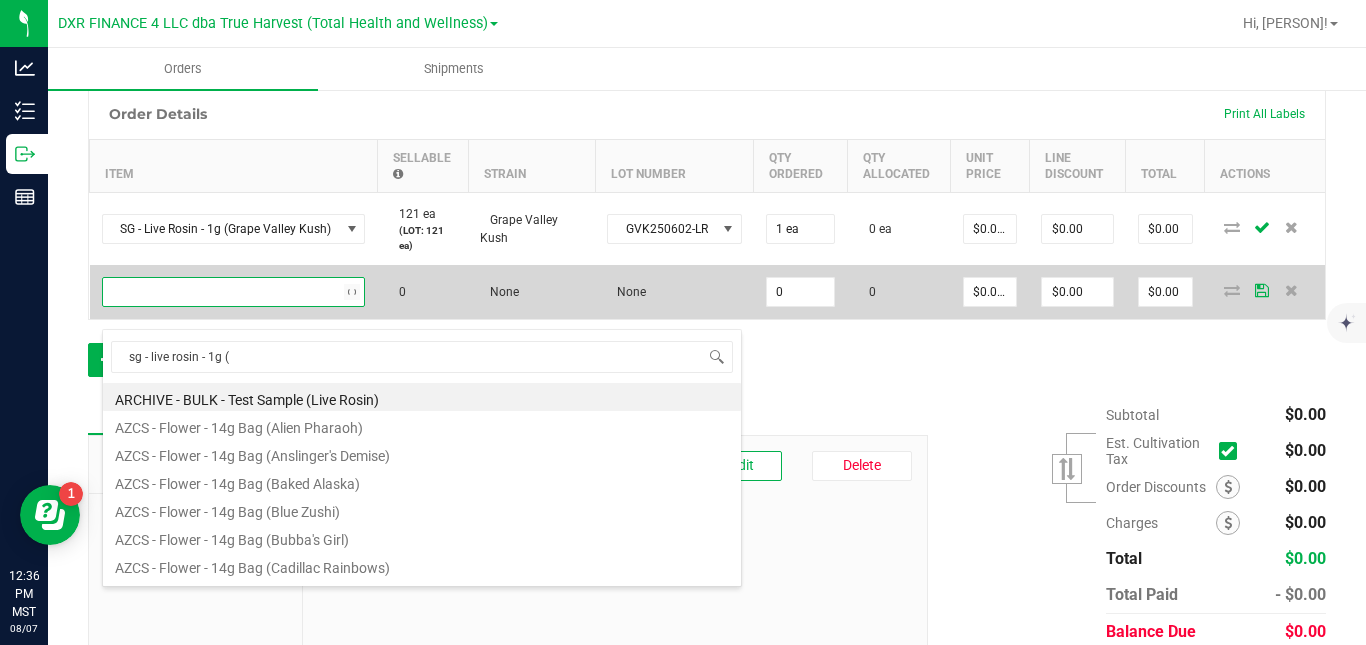 type on "sg - live rosin - 1g (d" 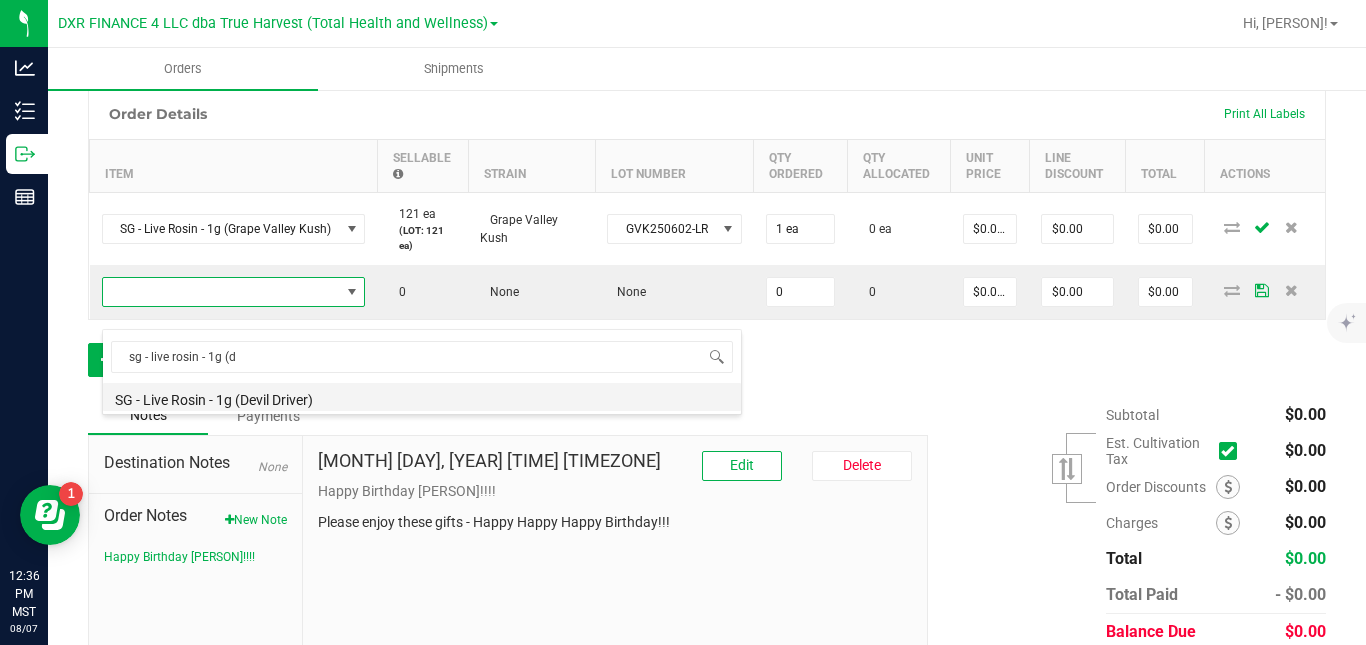 click on "SG - Live Rosin - 1g (Devil Driver)" at bounding box center (422, 397) 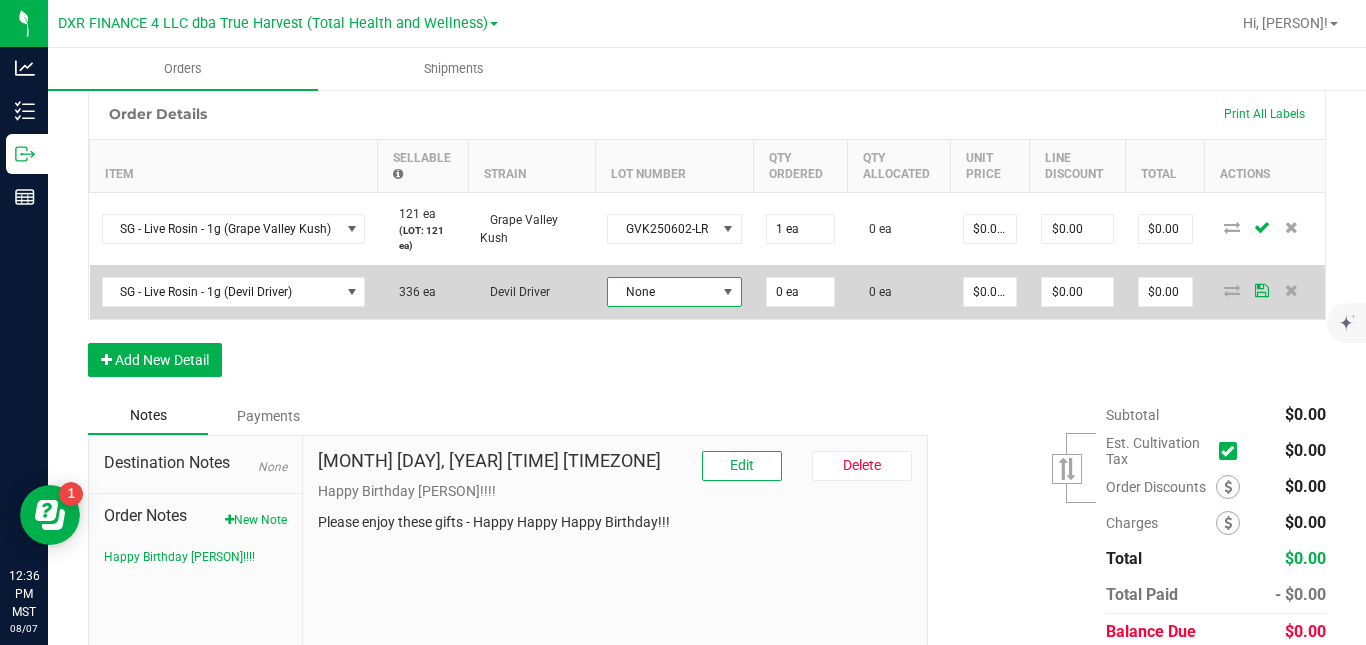 click on "None" at bounding box center (662, 292) 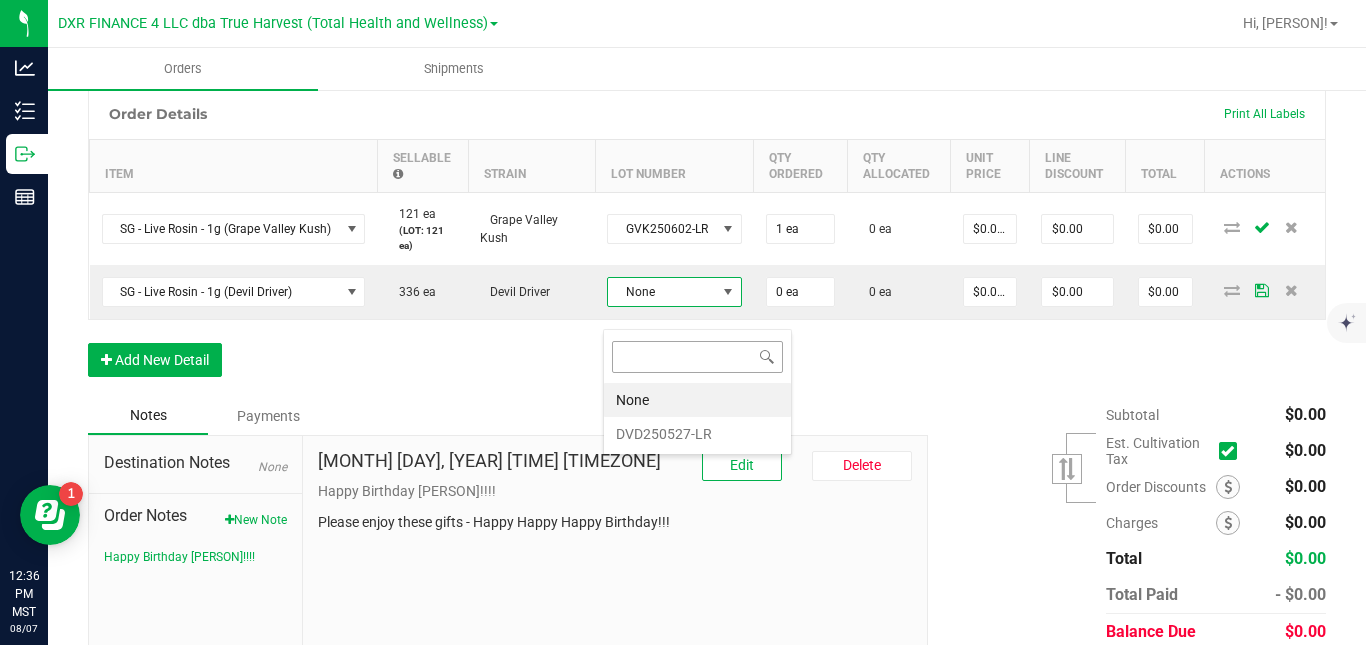 scroll, scrollTop: 99970, scrollLeft: 99866, axis: both 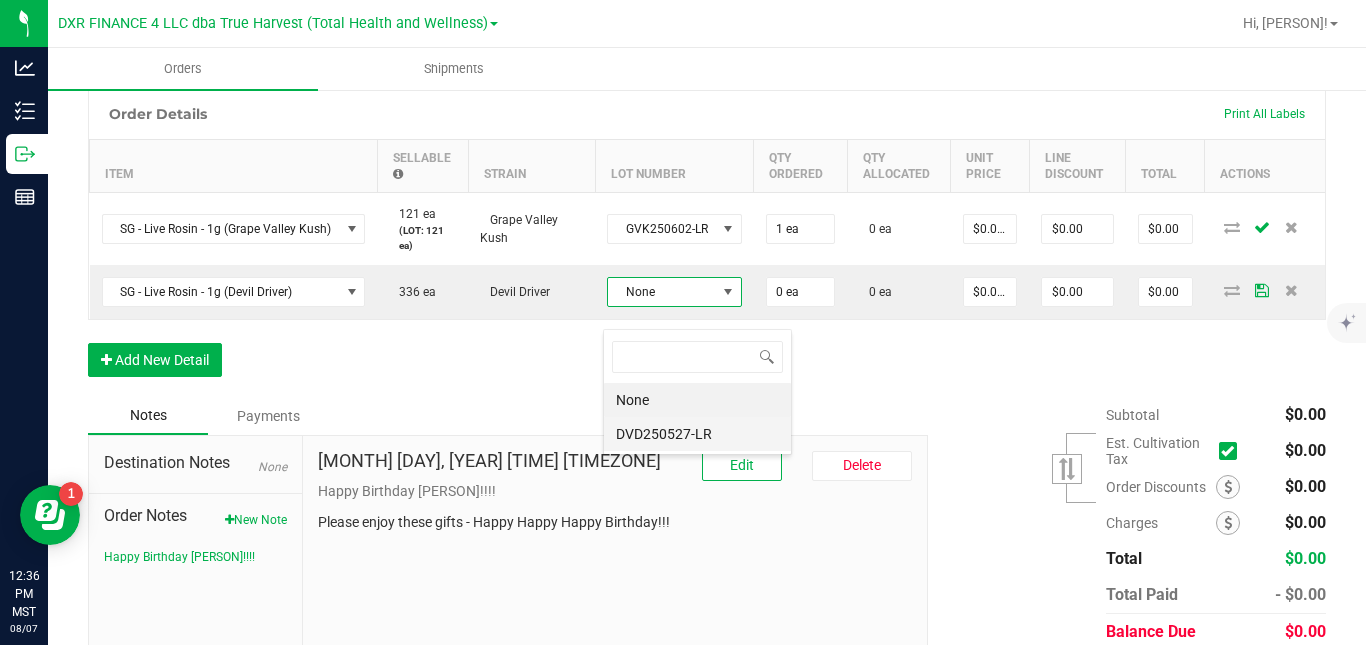 click on "DVD250527-LR" at bounding box center (697, 434) 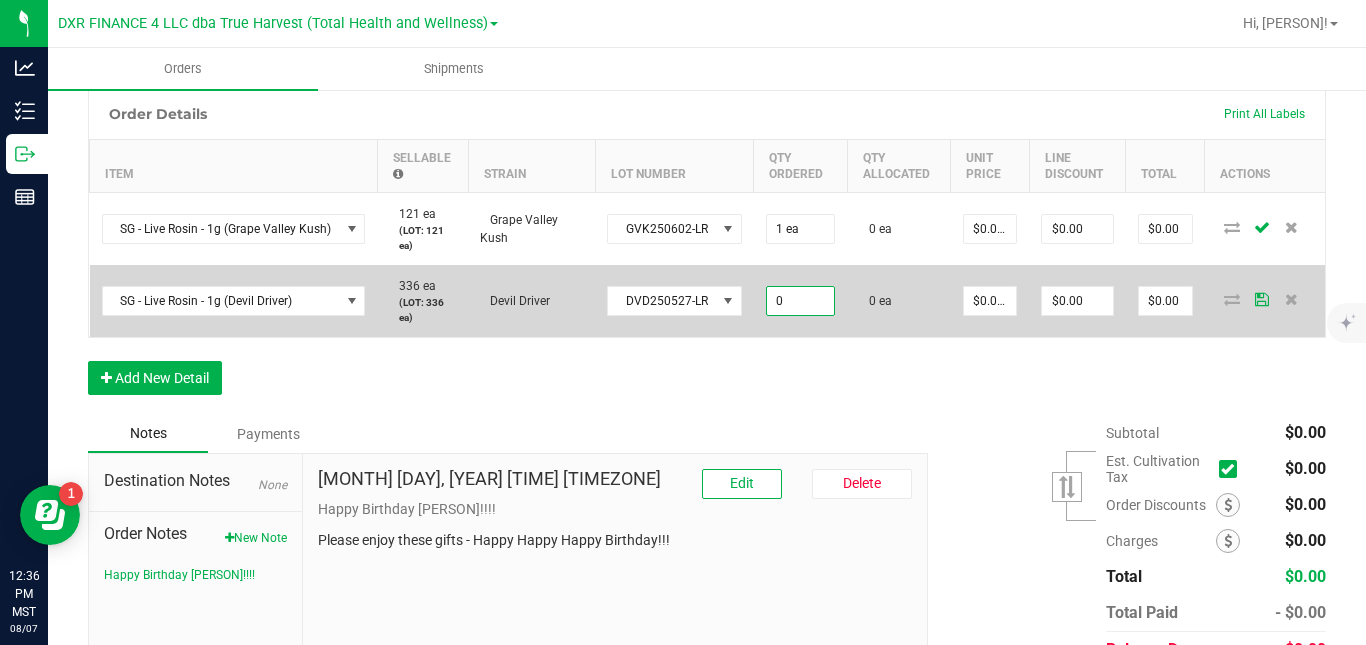 click on "0" at bounding box center (800, 301) 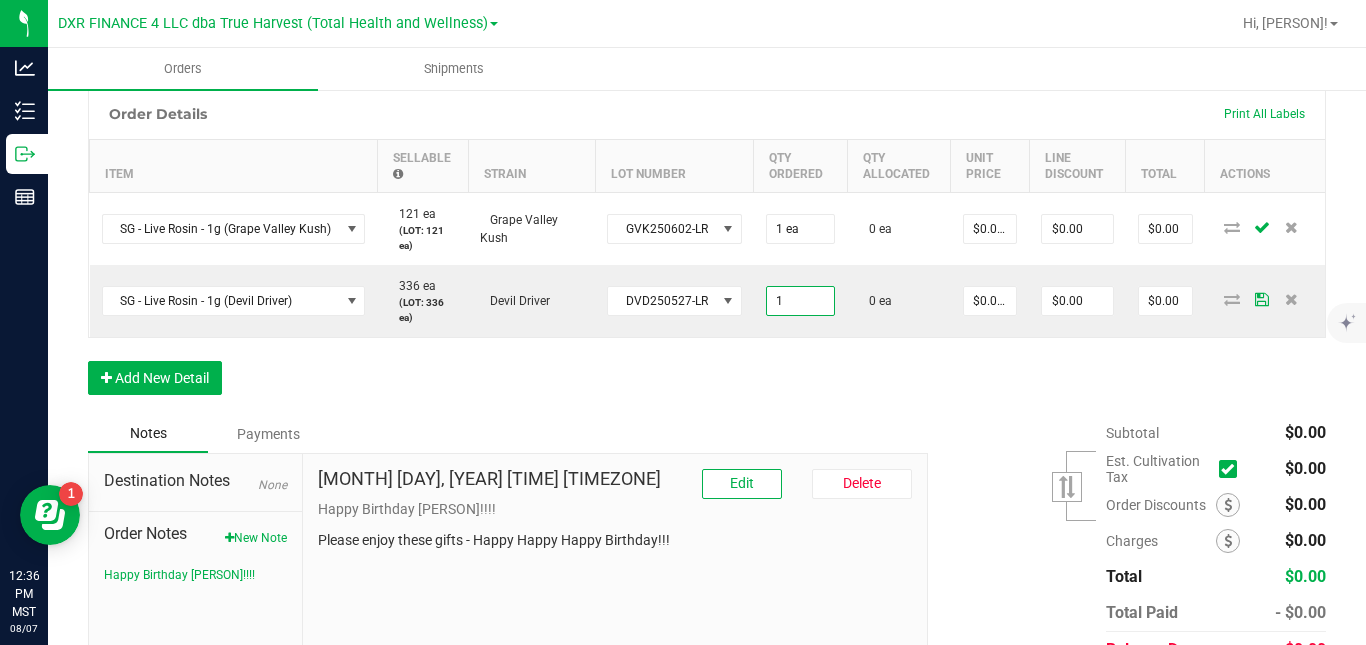 type on "1 ea" 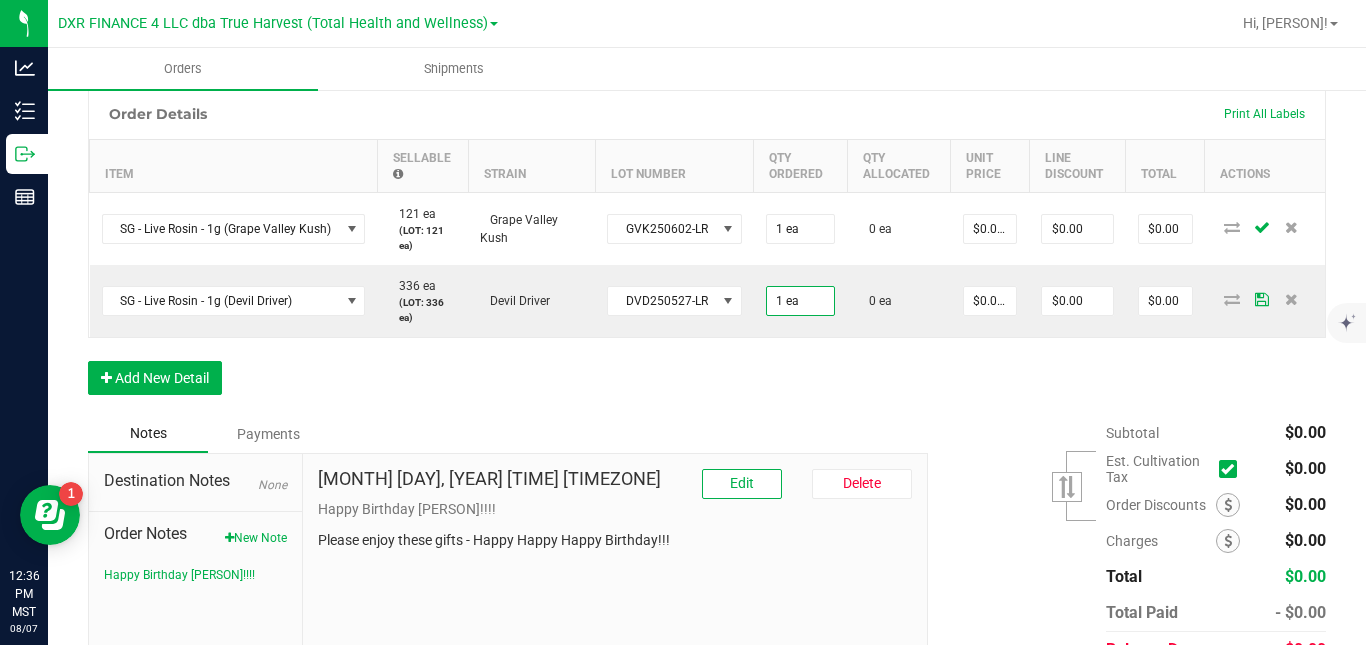 click on "Order Details Print All Labels Item Sellable Strain Lot Number Qty Ordered Qty Allocated Unit Price Line Discount Total Actions SG - Live Rosin - 1g (Grape Valley Kush) 121 ea (LOT: 121 ea) Grape Valley Kush GVK250602-LR 1 ea 0 ea $0.00000 $0.00 $0.00 SG - Live Rosin - 1g (Devil Driver) 336 ea (LOT: 336 ea) Devil Driver DVD250527-LR 1 ea 0 ea $0.00000 $0.00 $0.00 Add New Detail" at bounding box center (707, 251) 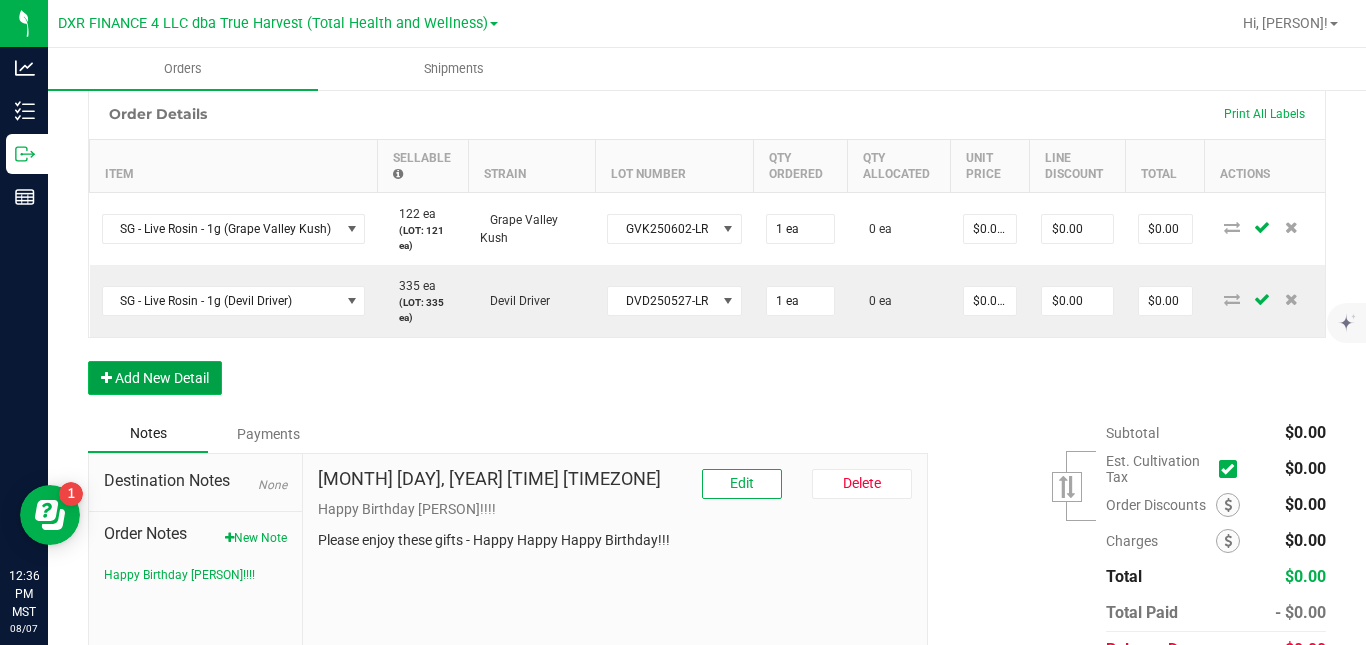 click on "Add New Detail" at bounding box center [155, 378] 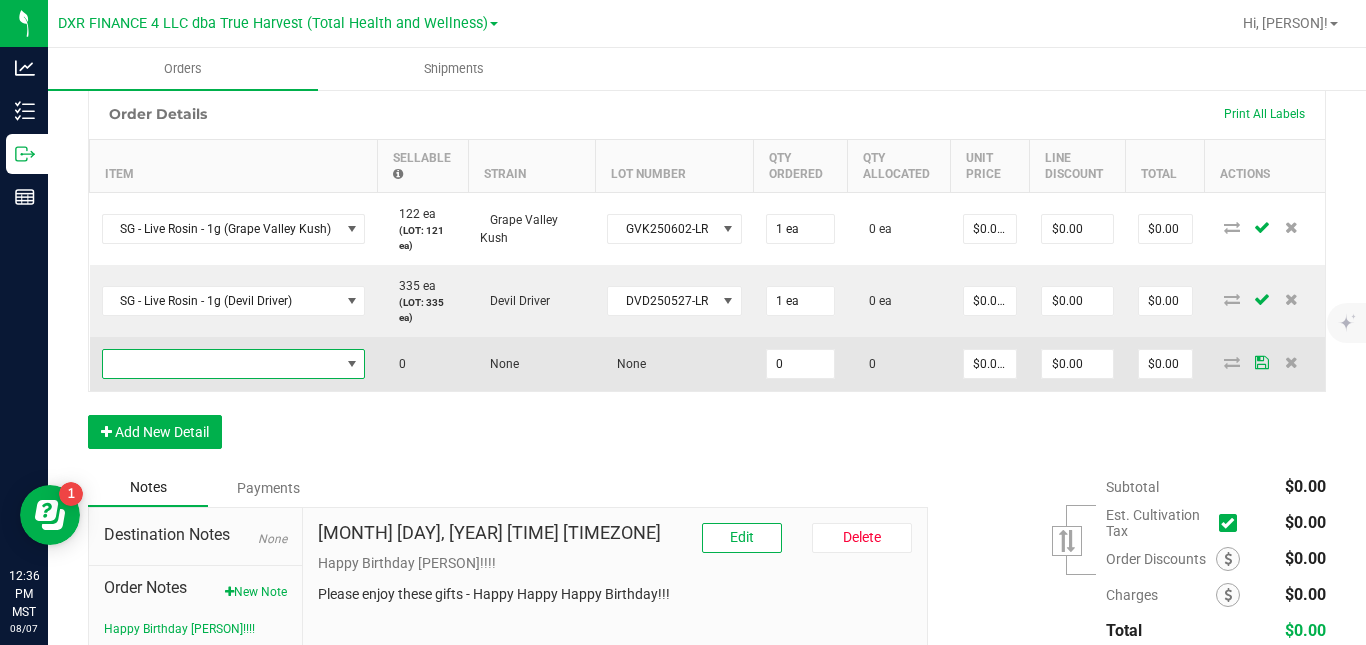 click at bounding box center (221, 364) 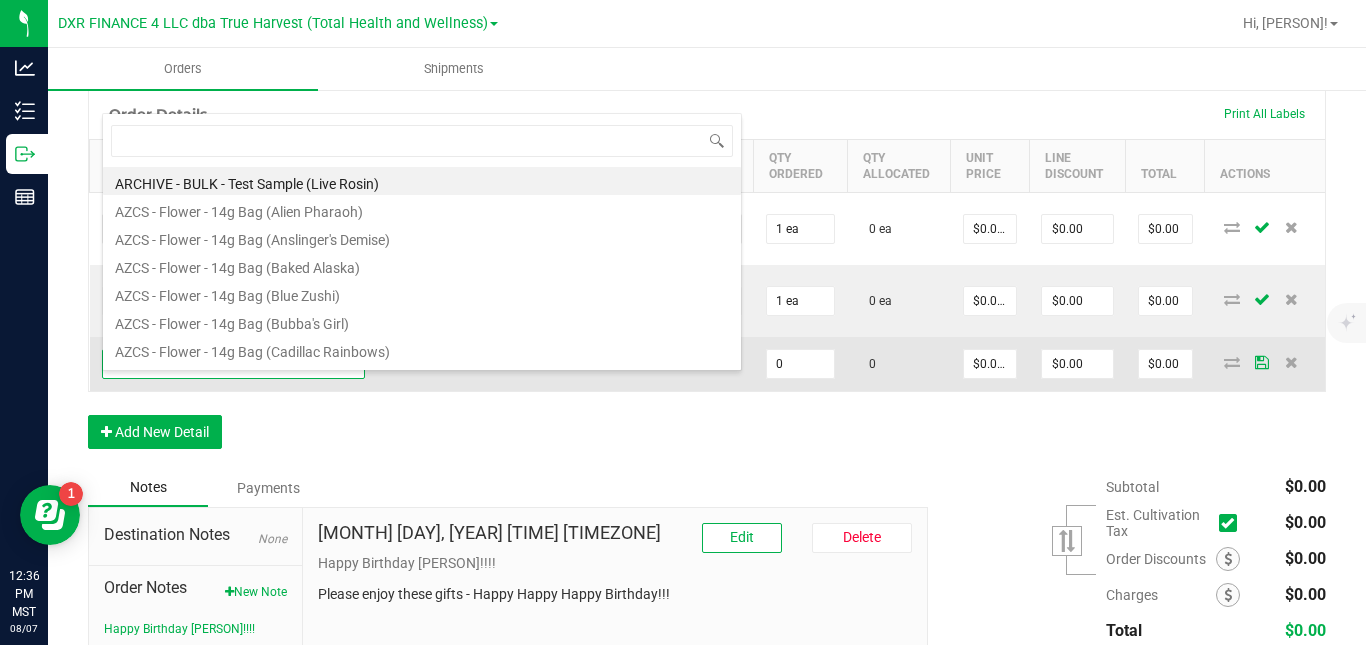 scroll, scrollTop: 99970, scrollLeft: 99738, axis: both 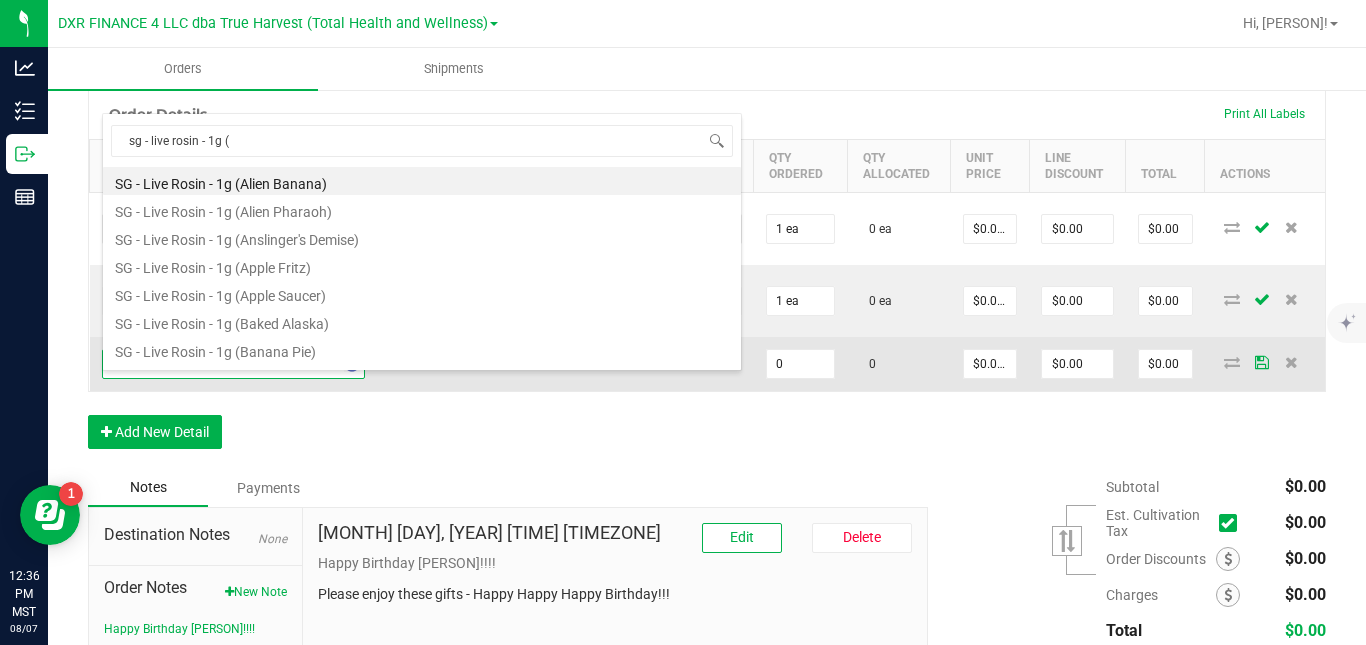 type on "sg - live rosin - 1g (a" 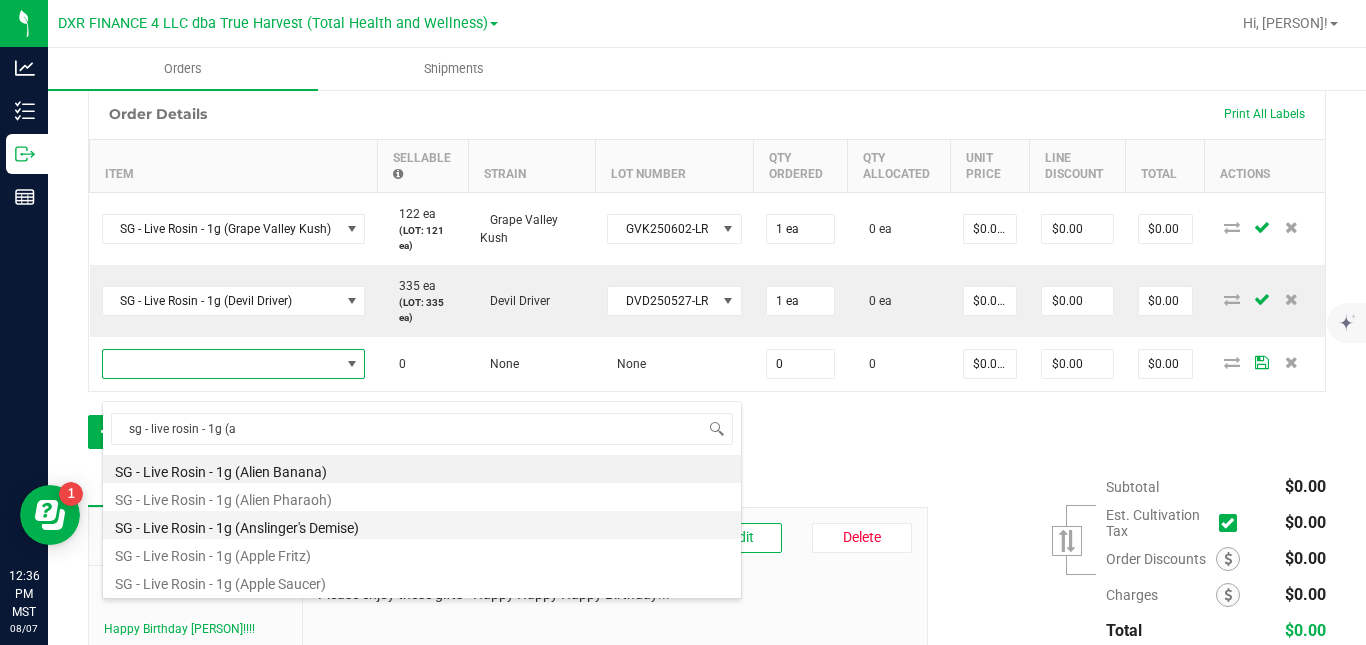 click on "SG - Live Rosin - 1g (Anslinger's Demise)" at bounding box center [422, 525] 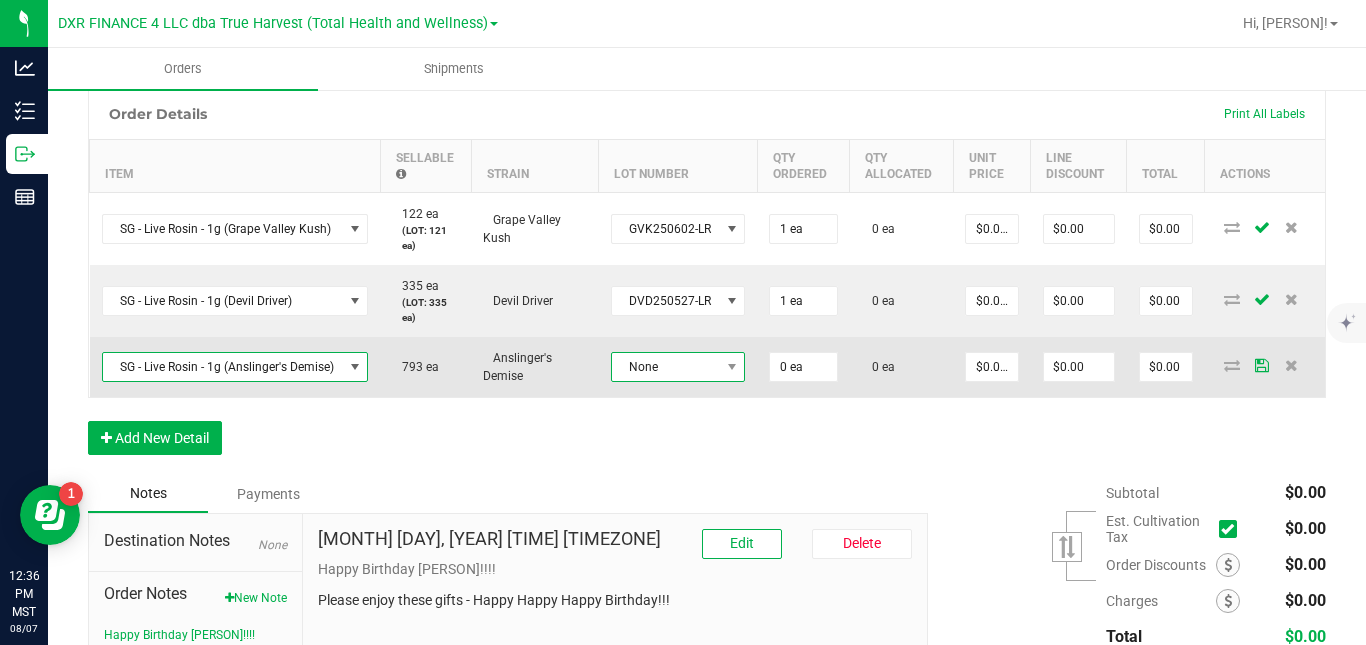 click on "None" at bounding box center [666, 367] 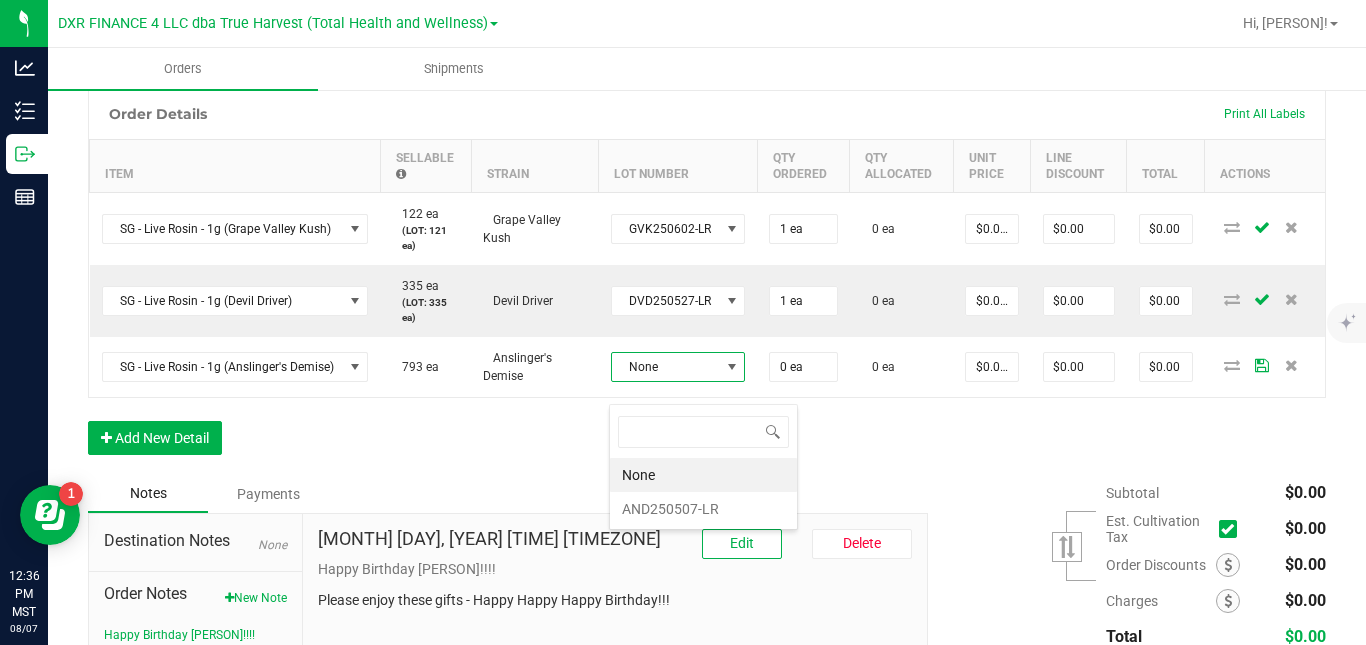 scroll, scrollTop: 99970, scrollLeft: 99866, axis: both 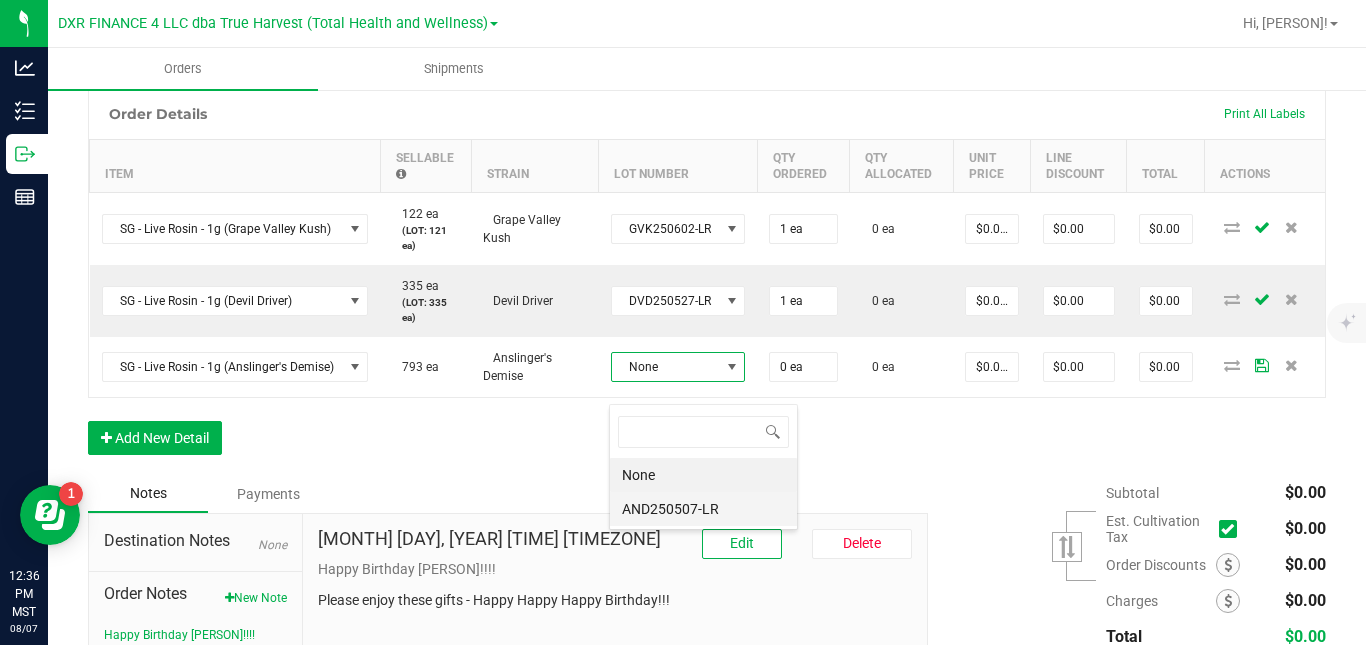 click on "AND250507-LR" at bounding box center (703, 509) 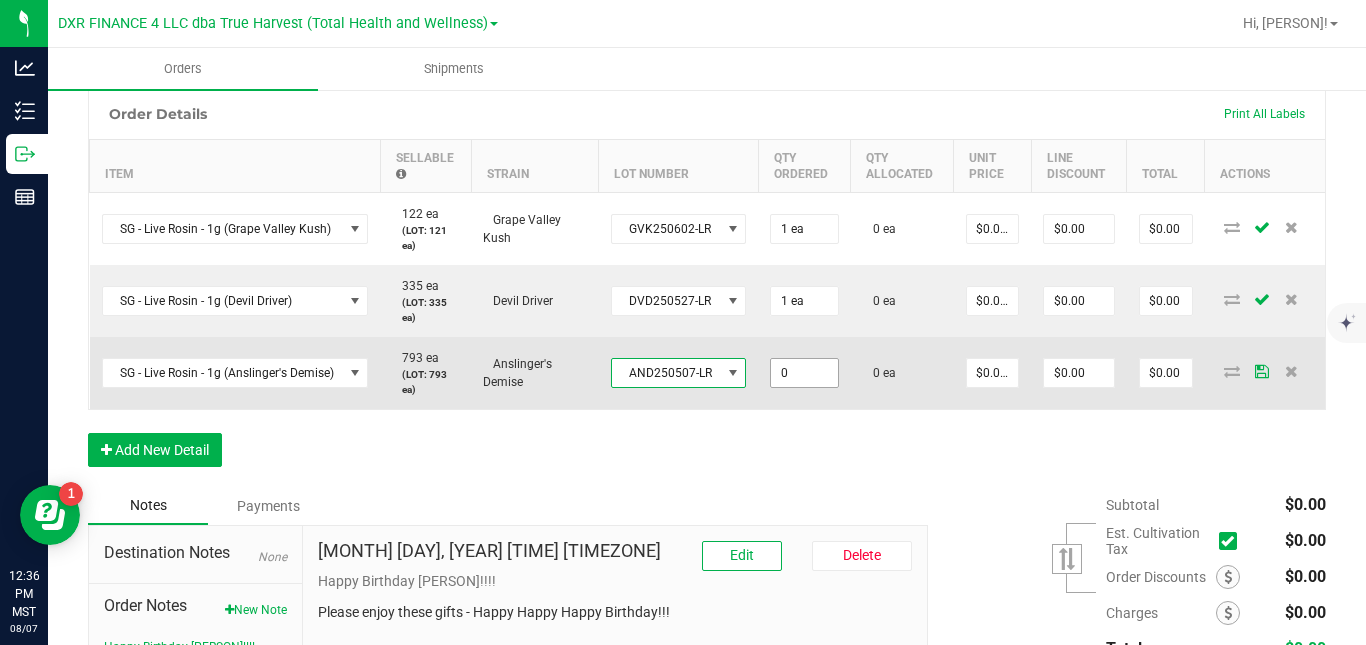 click on "0" at bounding box center [804, 373] 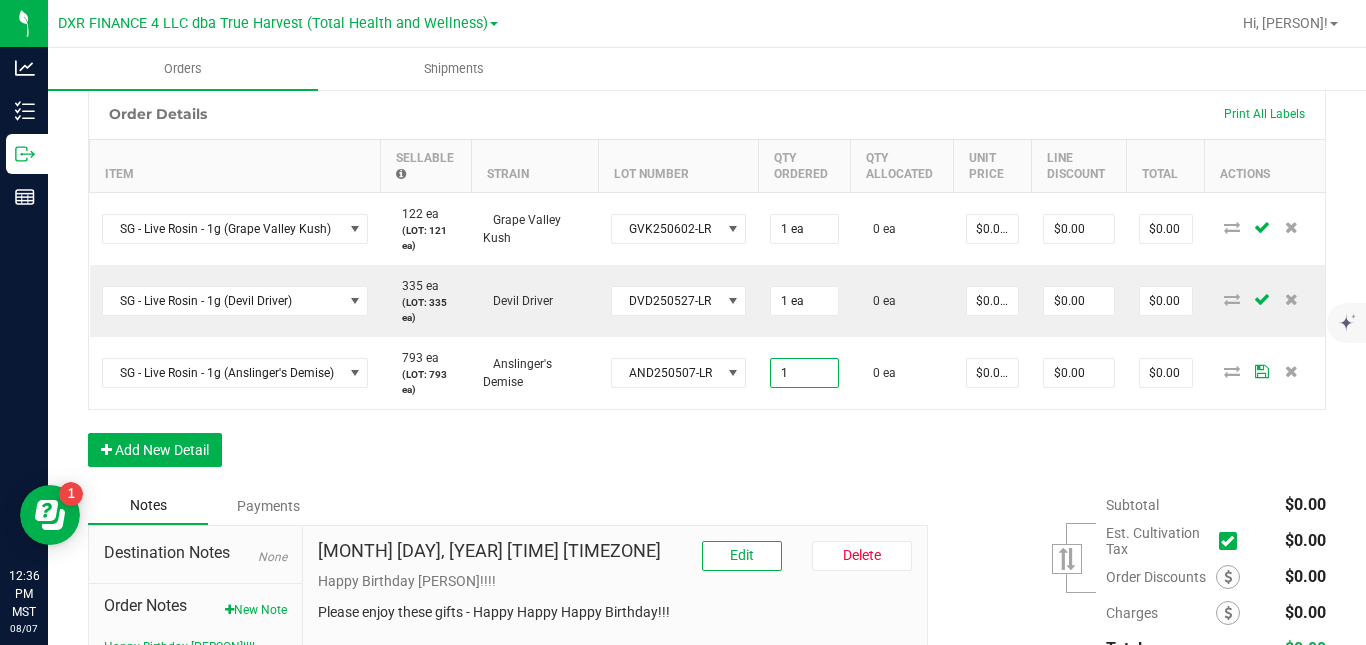 type on "1 ea" 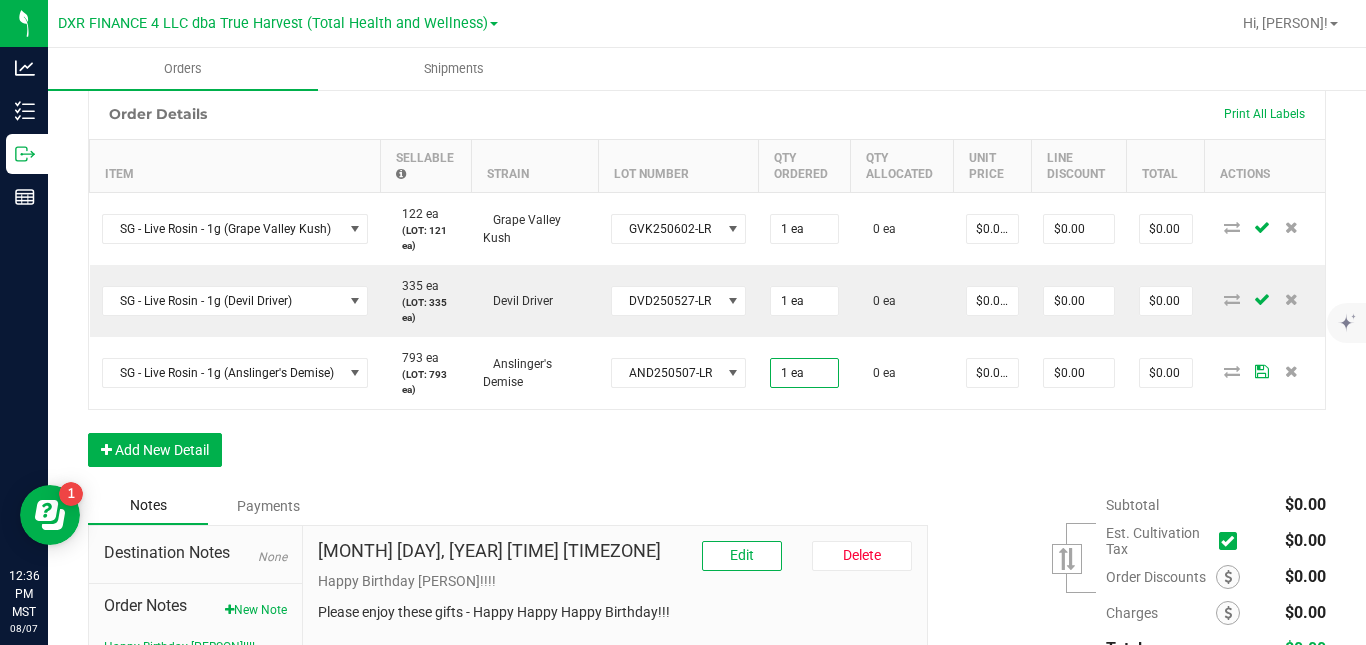 click on "Order Details Print All Labels Item  Sellable  Strain  Lot Number  Qty Ordered Qty Allocated Unit Price Line Discount Total Actions SG - Live Rosin - 1g (Grape Valley Kush)  122 ea   (LOT: 121 ea)   Grape Valley Kush  GVK250602-LR 1 ea  0 ea  $0.00000 $0.00 $0.00 SG - Live Rosin - 1g (Devil Driver)  335 ea   (LOT: 335 ea)   Devil Driver  DVD250527-LR 1 ea  0 ea  $0.00000 $0.00 $0.00 SG - Live Rosin - 1g (Anslinger's Demise)  793 ea   (LOT: 793 ea)   Anslinger's Demise  AND250507-LR 1 ea  0 ea  $0.00000 $0.00 $0.00
Add New Detail" at bounding box center [707, 287] 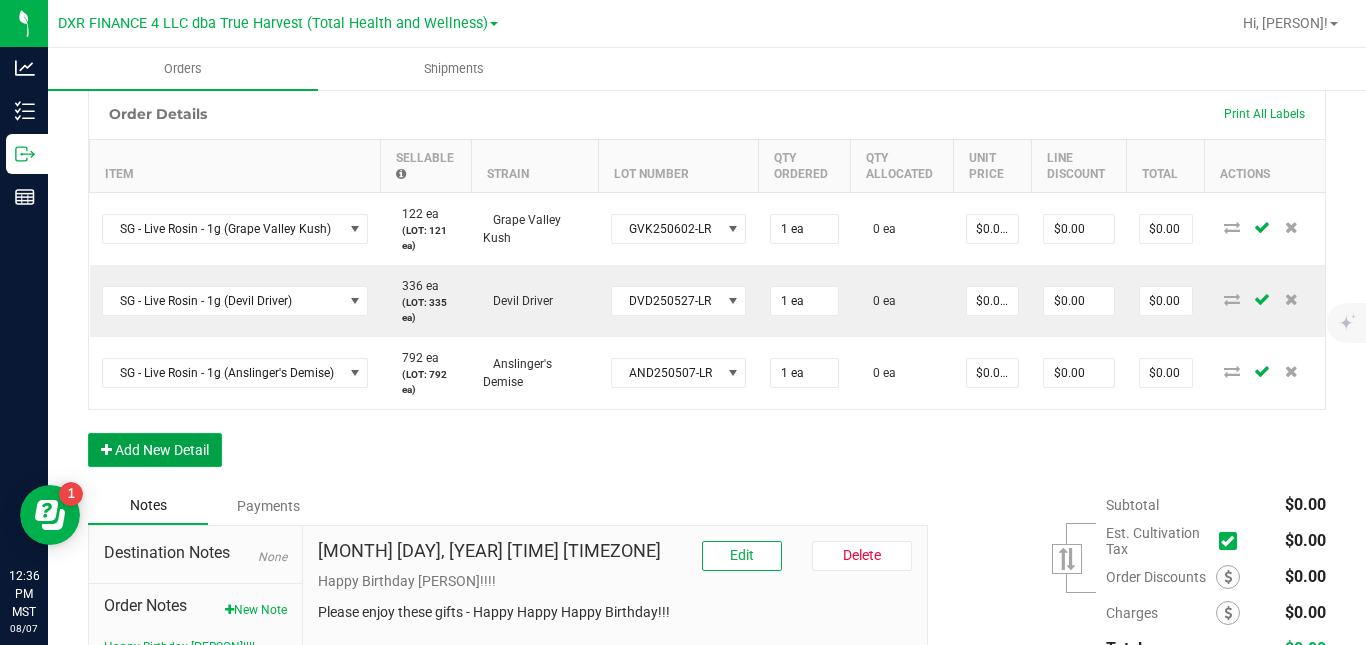 click on "Add New Detail" at bounding box center (155, 450) 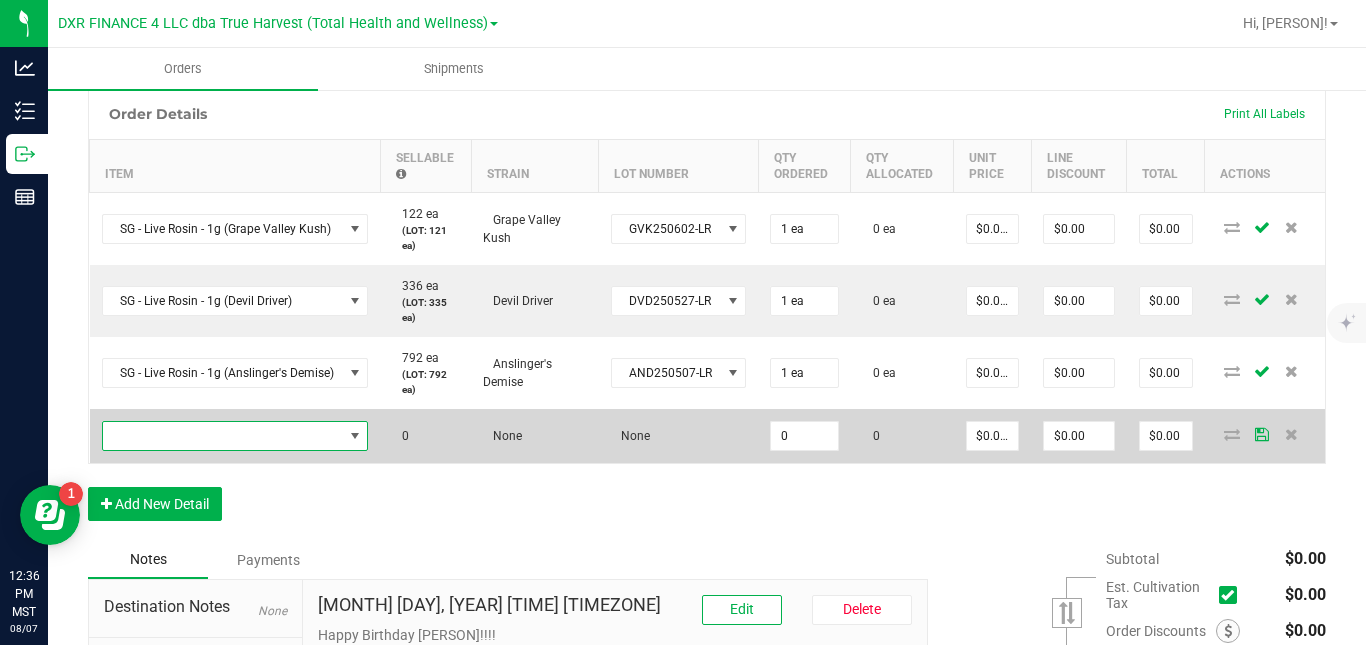 click at bounding box center (223, 436) 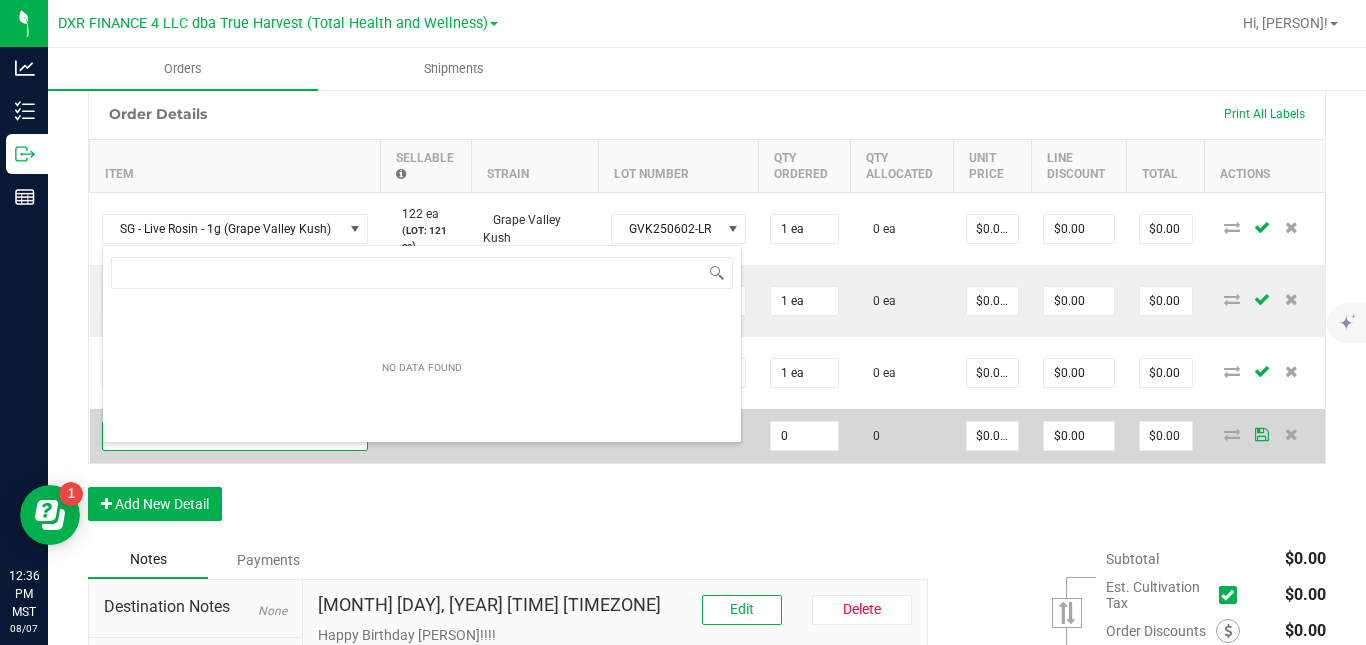 scroll, scrollTop: 0, scrollLeft: 0, axis: both 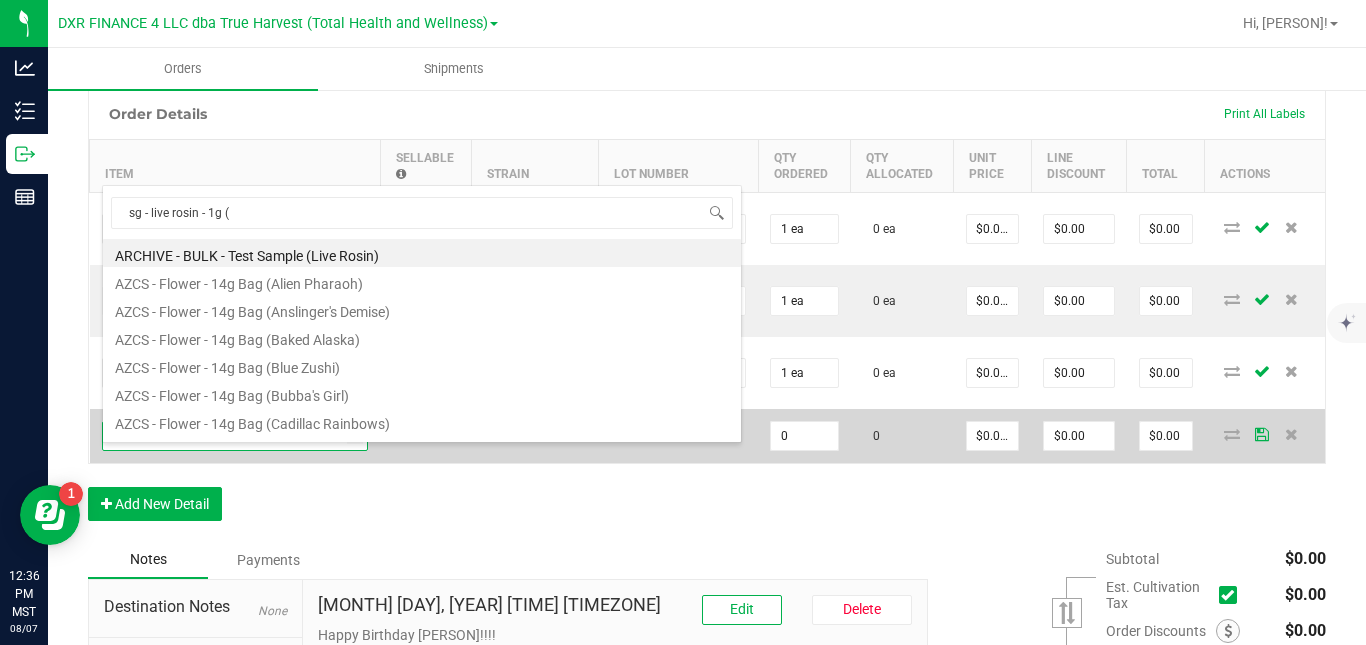 type on "sg - live rosin - 1g (g" 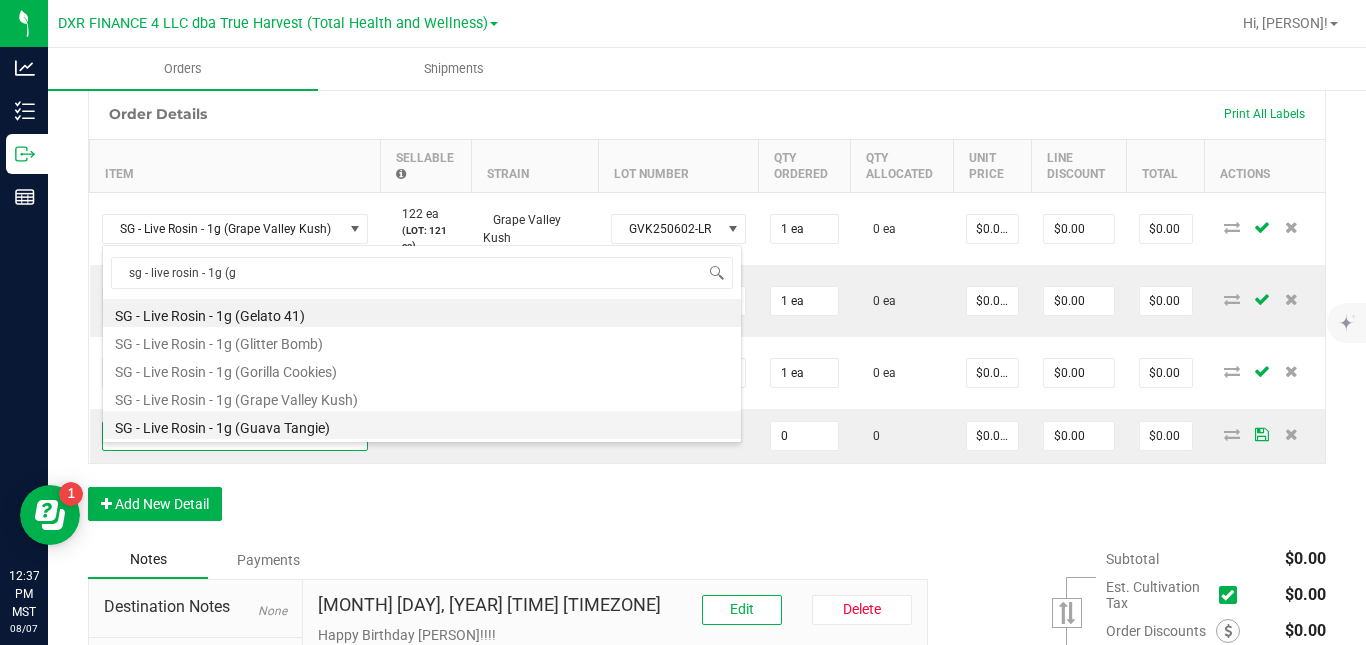click on "SG - Live Rosin - 1g (Guava Tangie)" at bounding box center [422, 425] 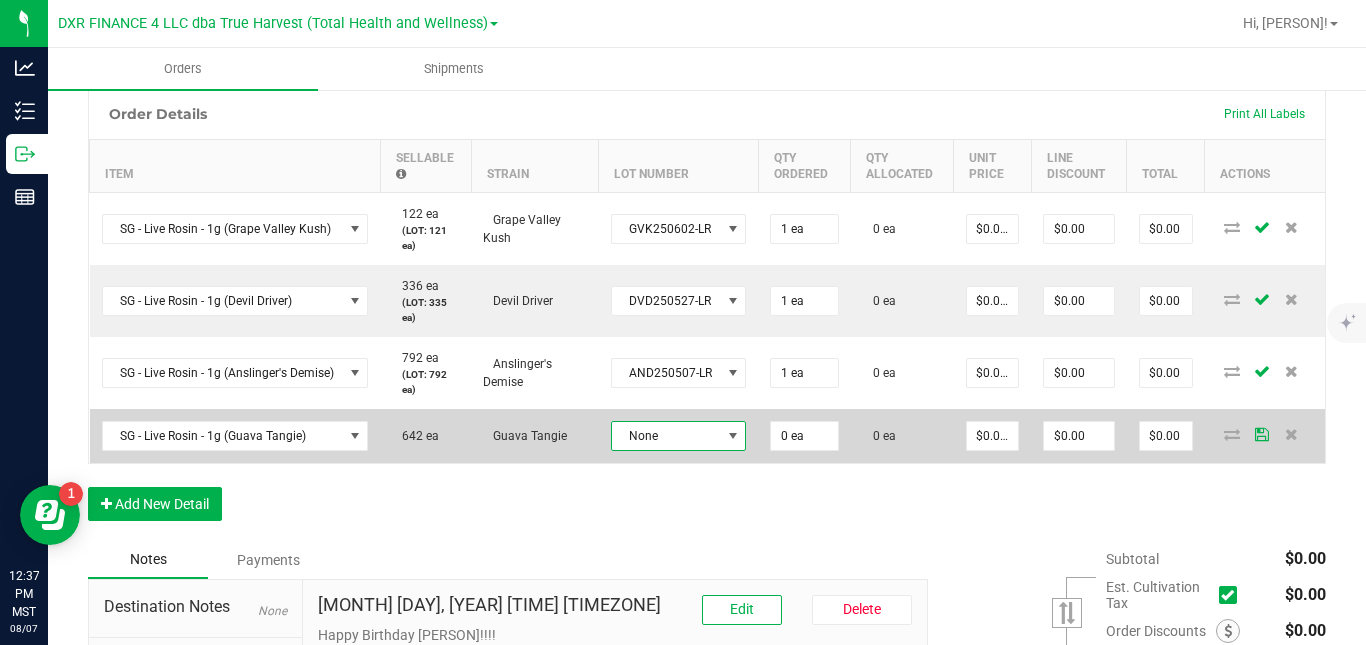 click on "None" at bounding box center (666, 436) 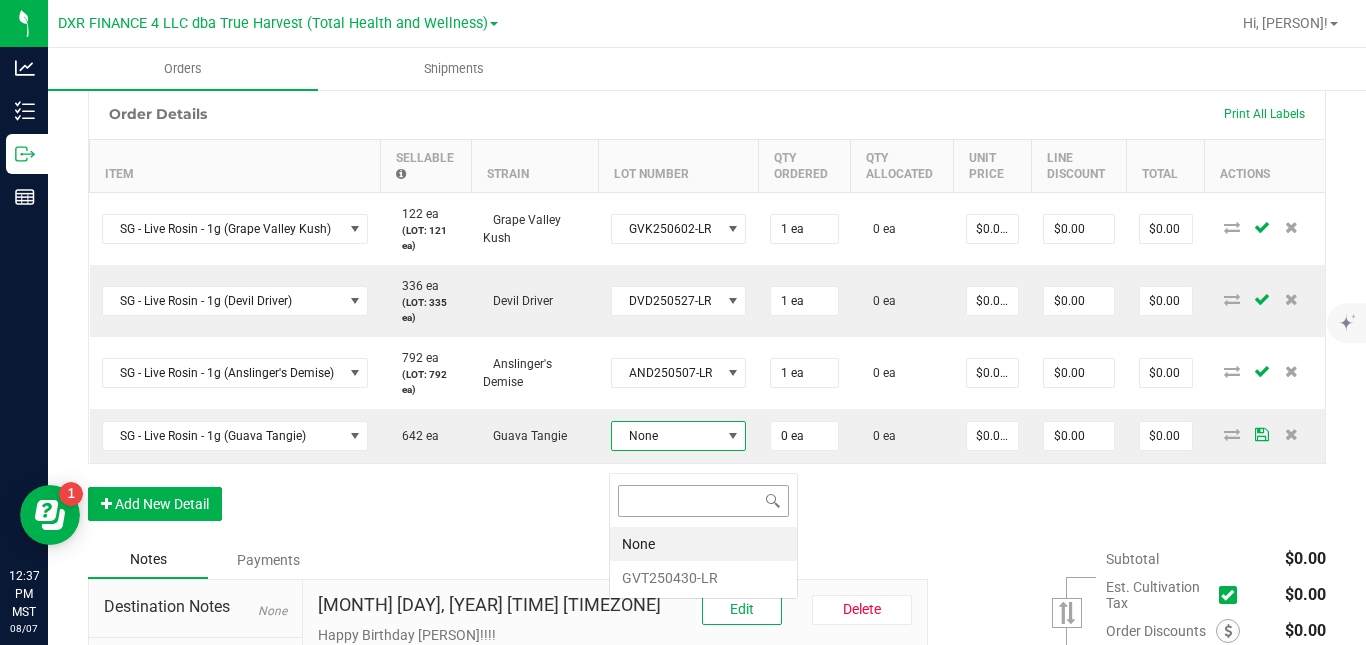 scroll, scrollTop: 99970, scrollLeft: 99865, axis: both 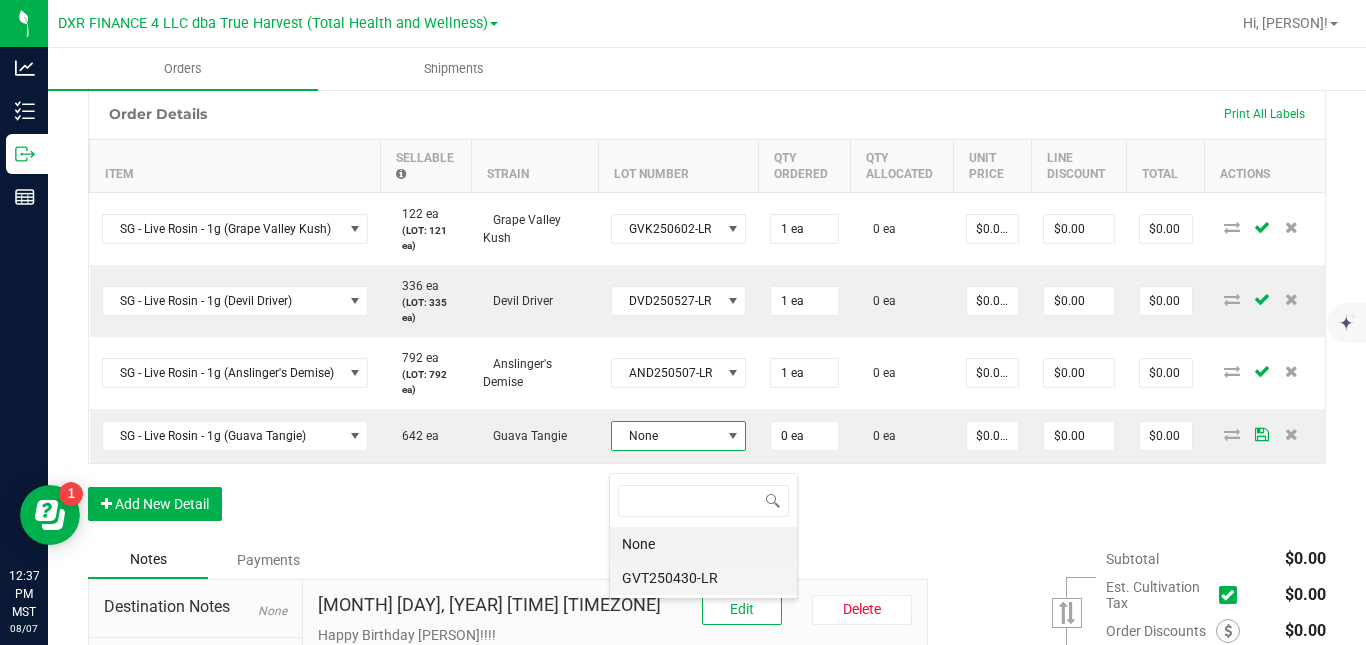 click on "GVT250430-LR" at bounding box center [703, 578] 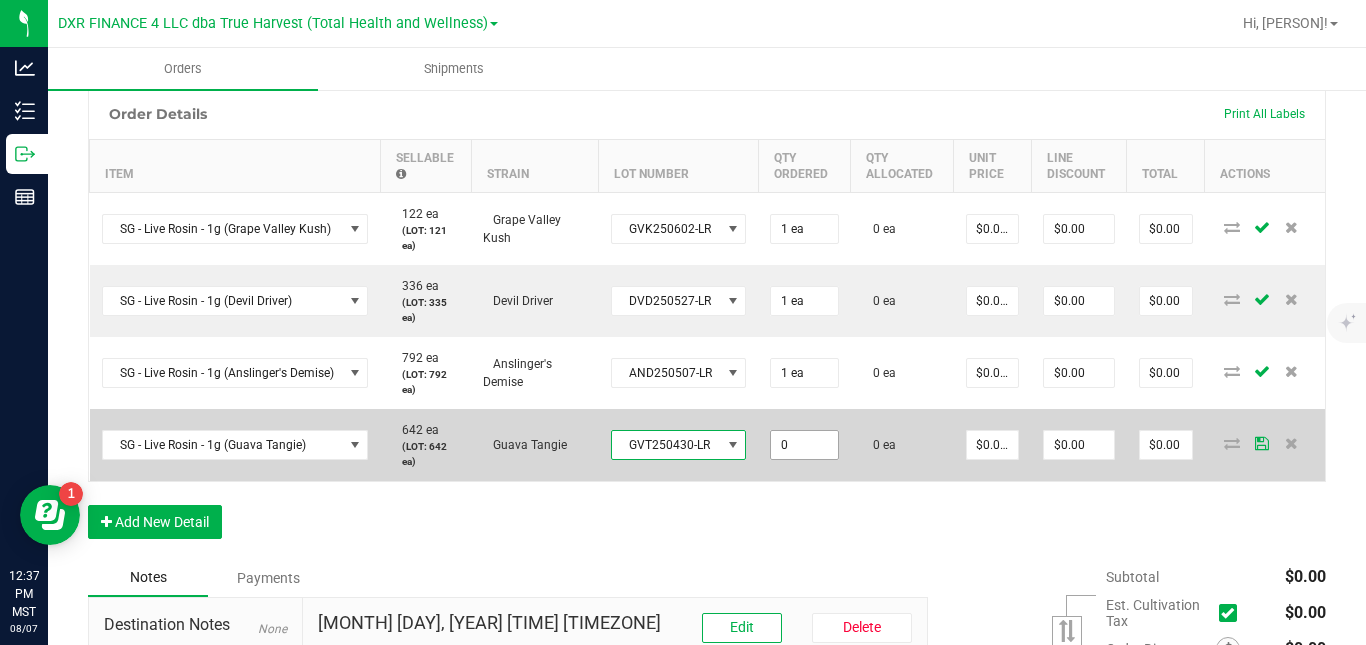 click on "0" at bounding box center (804, 445) 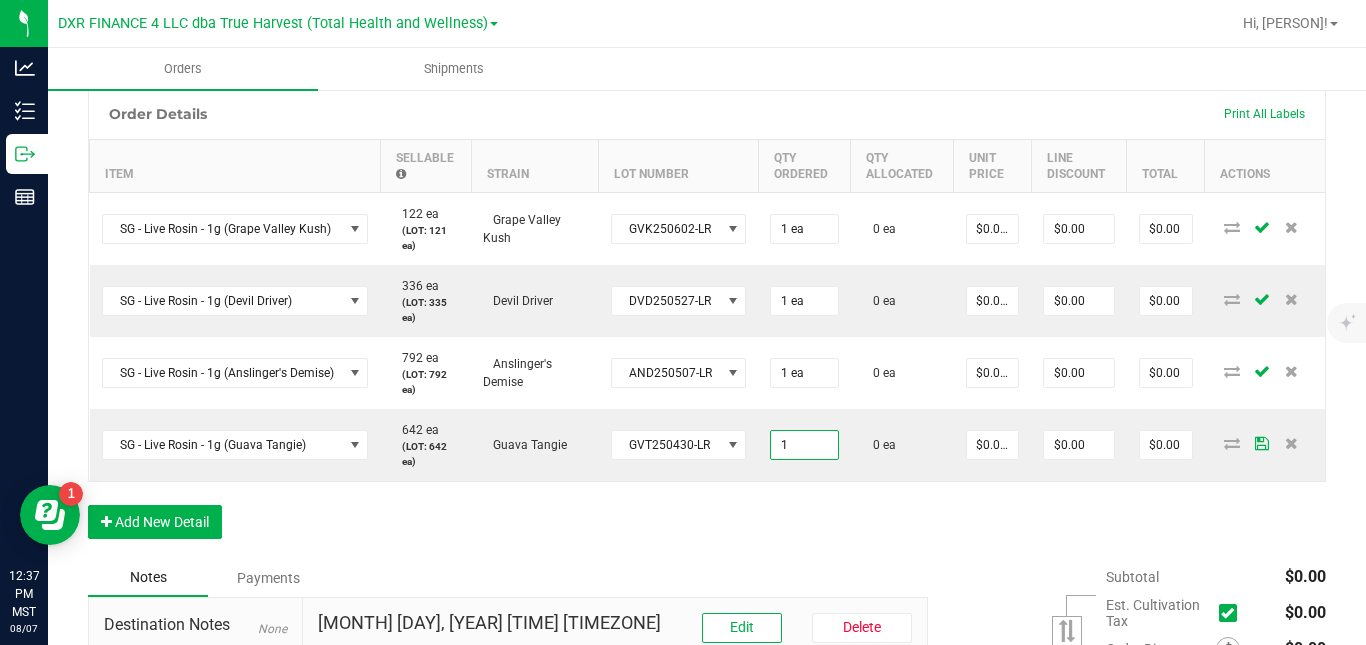 type on "1 ea" 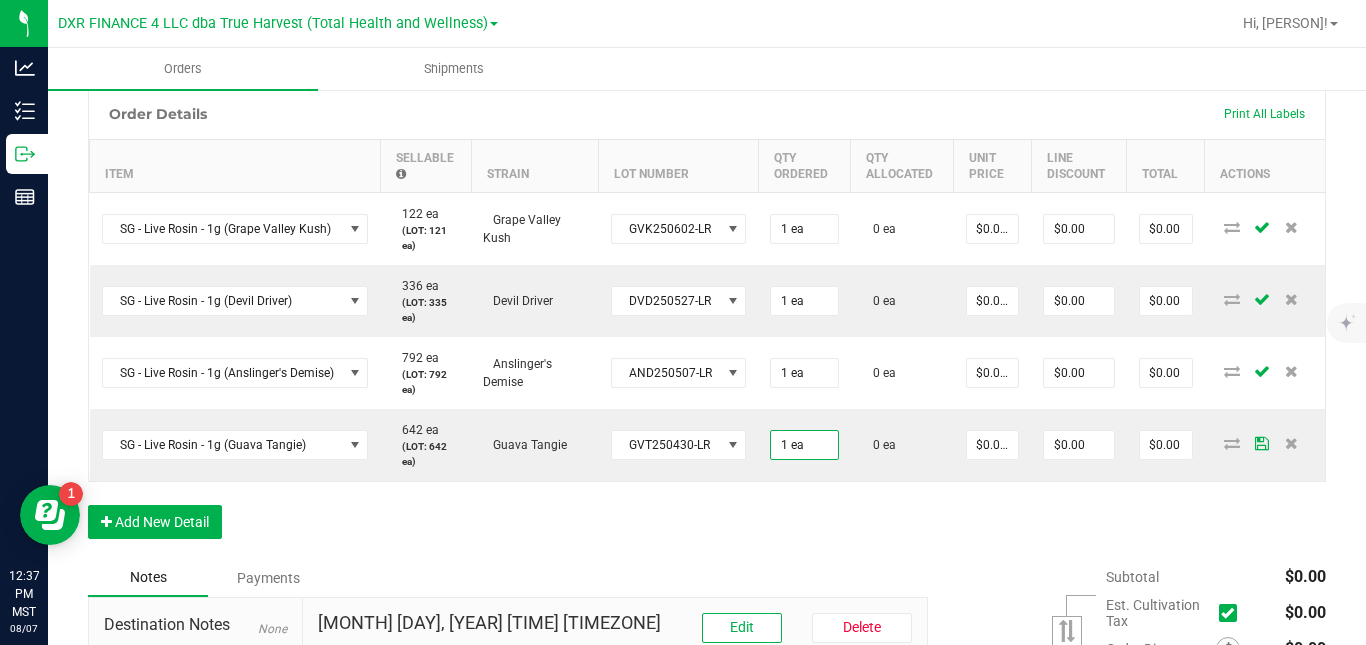 click on "Order Details Print All Labels Item  Sellable  Strain  Lot Number  Qty Ordered Qty Allocated Unit Price Line Discount Total Actions SG - Live Rosin - 1g (Grape Valley Kush)  122 ea   (LOT: 121 ea)   Grape Valley Kush  GVK250602-LR 1 ea  0 ea  $0.00000 $0.00 $0.00 SG - Live Rosin - 1g (Devil Driver)  336 ea   (LOT: 335 ea)   Devil Driver  DVD250527-LR 1 ea  0 ea  $0.00000 $0.00 $0.00 SG - Live Rosin - 1g (Anslinger's Demise)  792 ea   (LOT: 792 ea)   Anslinger's Demise  AND250507-LR 1 ea  0 ea  $0.00000 $0.00 $0.00 SG - Live Rosin - 1g (Guava Tangie)  642 ea   (LOT: 642 ea)   Guava Tangie  GVT250430-LR 1 ea  0 ea  $0.00000 $0.00 $0.00
Add New Detail" at bounding box center (707, 323) 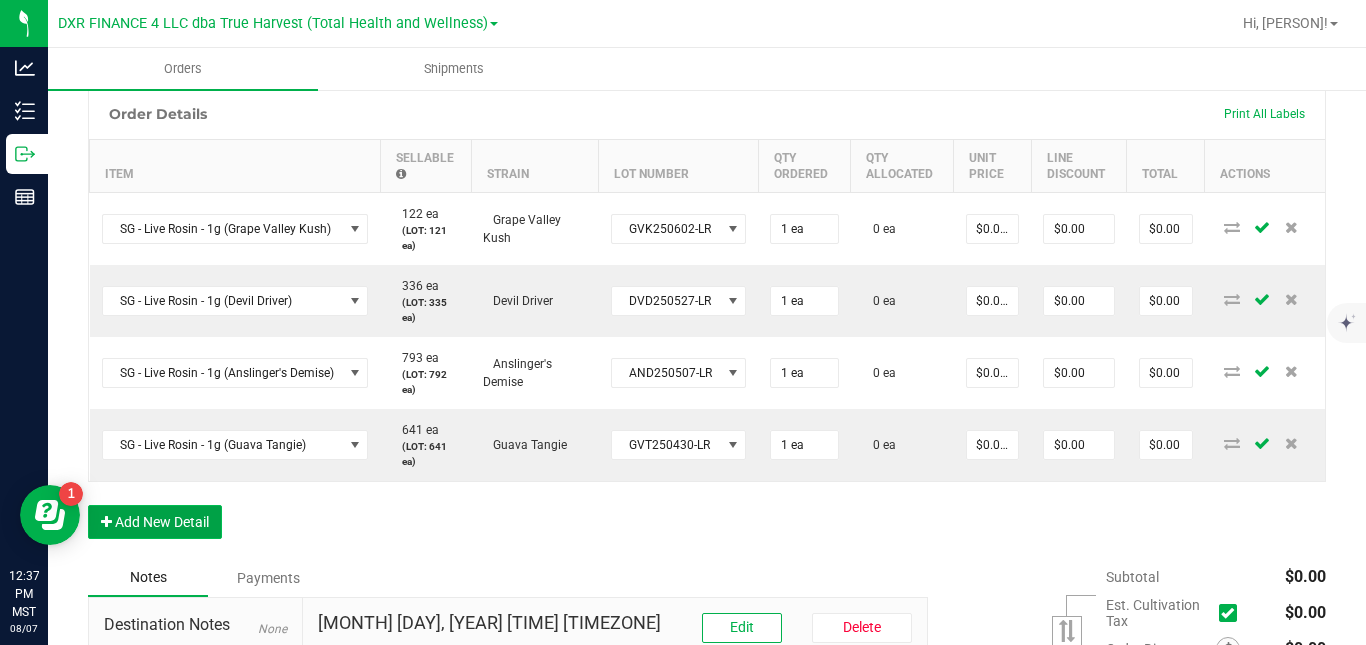 click on "Add New Detail" at bounding box center (155, 522) 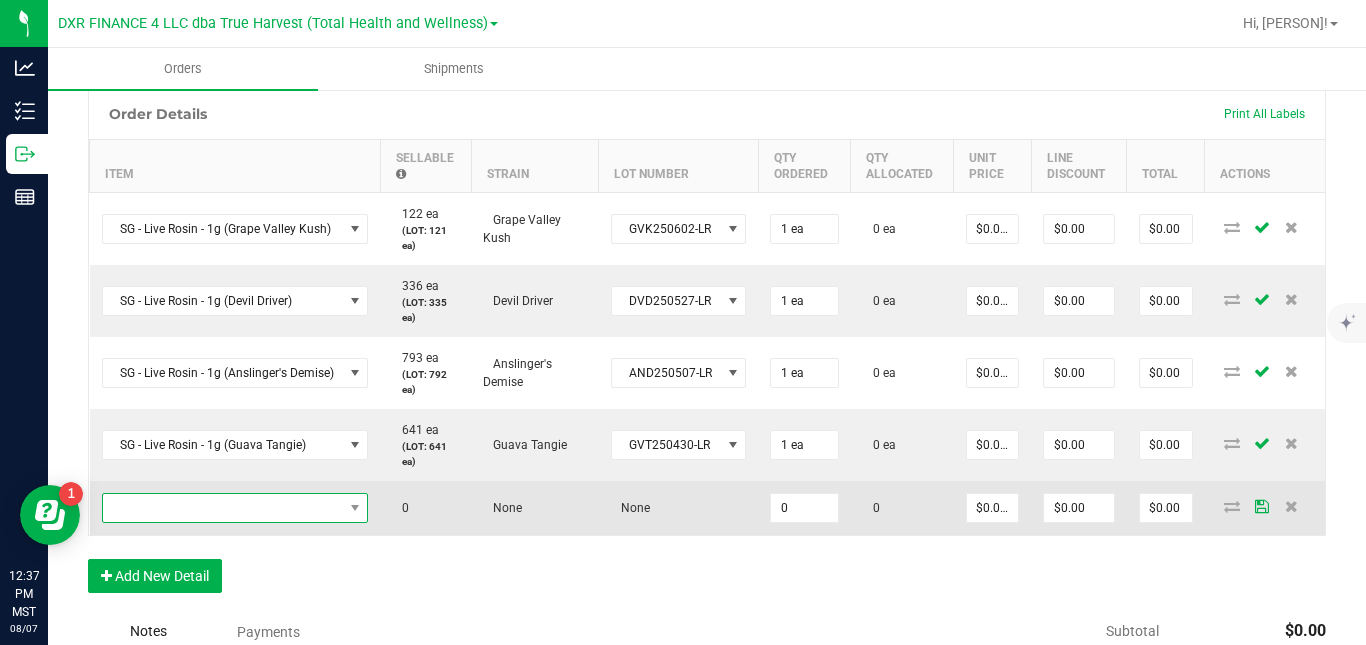 click at bounding box center [223, 508] 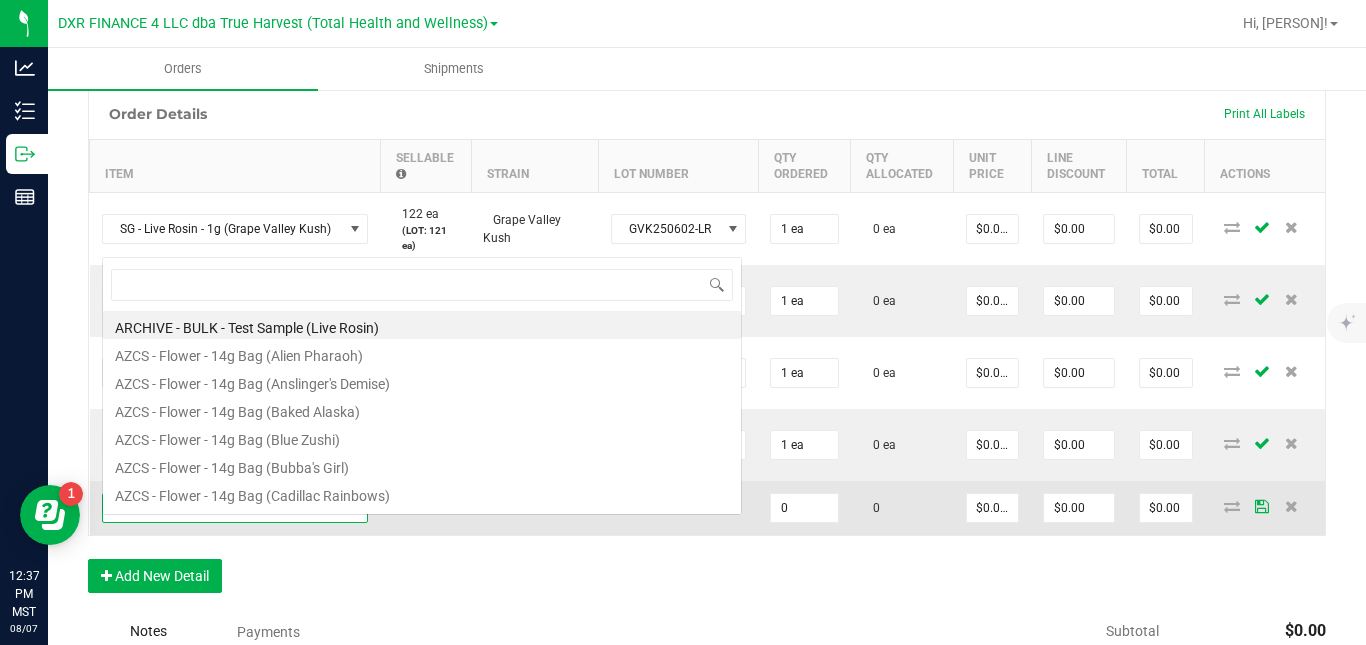 scroll, scrollTop: 0, scrollLeft: 0, axis: both 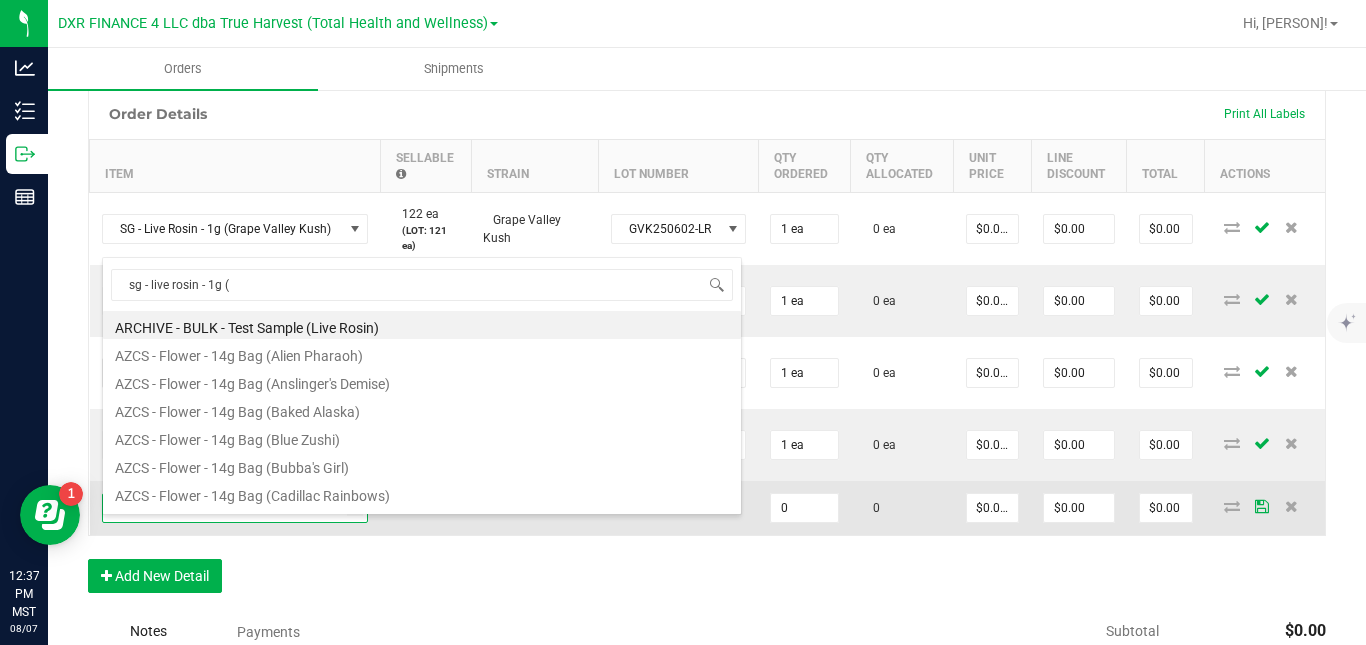 type on "sg - live rosin - 1g (b" 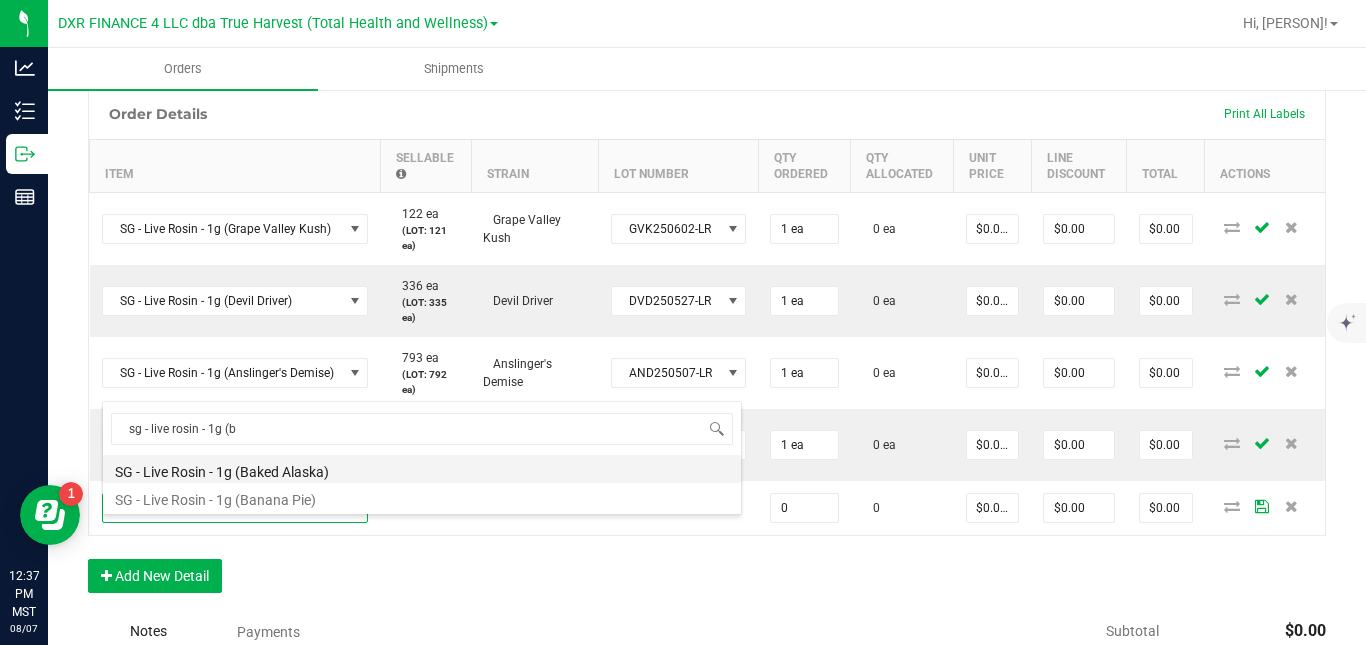 click on "SG - Live Rosin - 1g (Baked Alaska)" at bounding box center [422, 469] 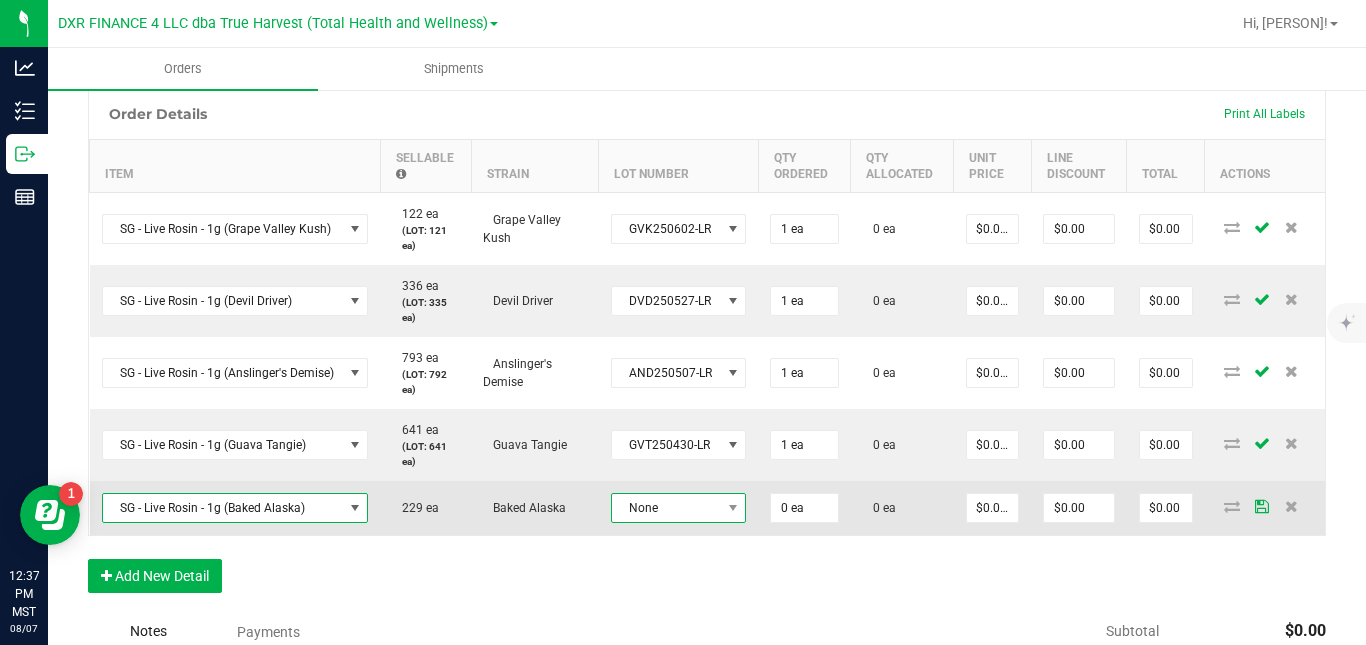 click on "None" at bounding box center (666, 508) 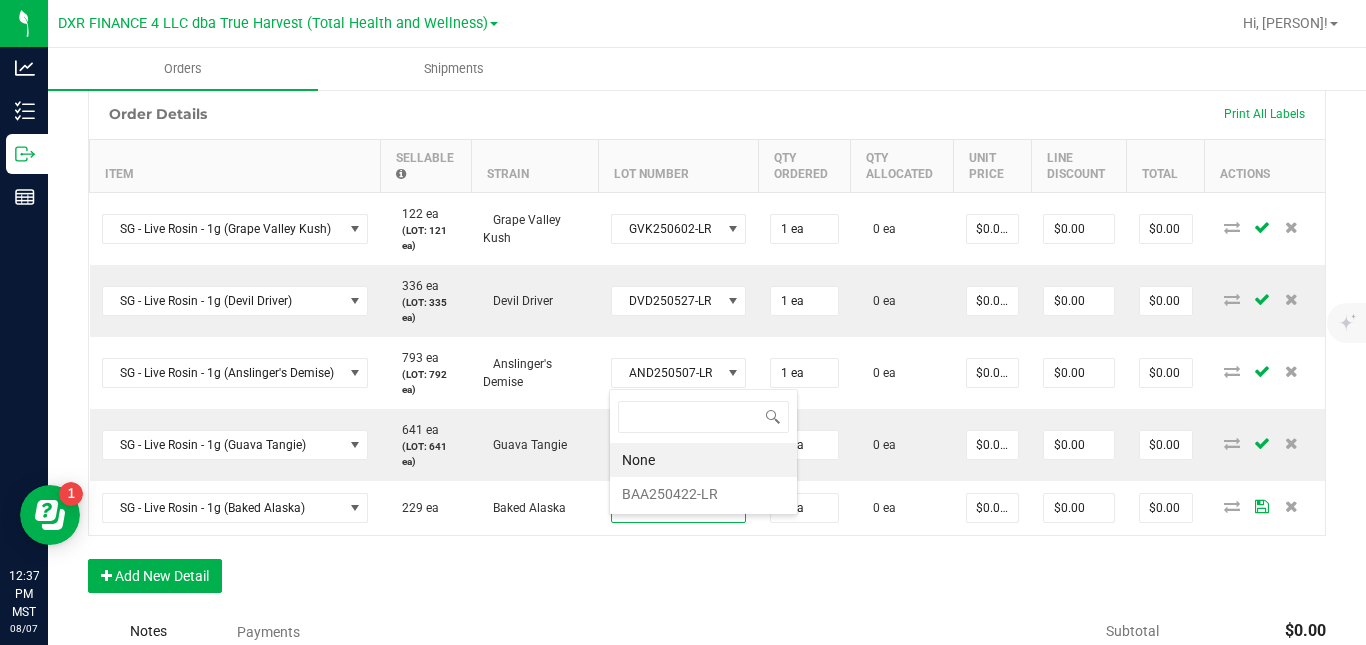 scroll, scrollTop: 99970, scrollLeft: 99865, axis: both 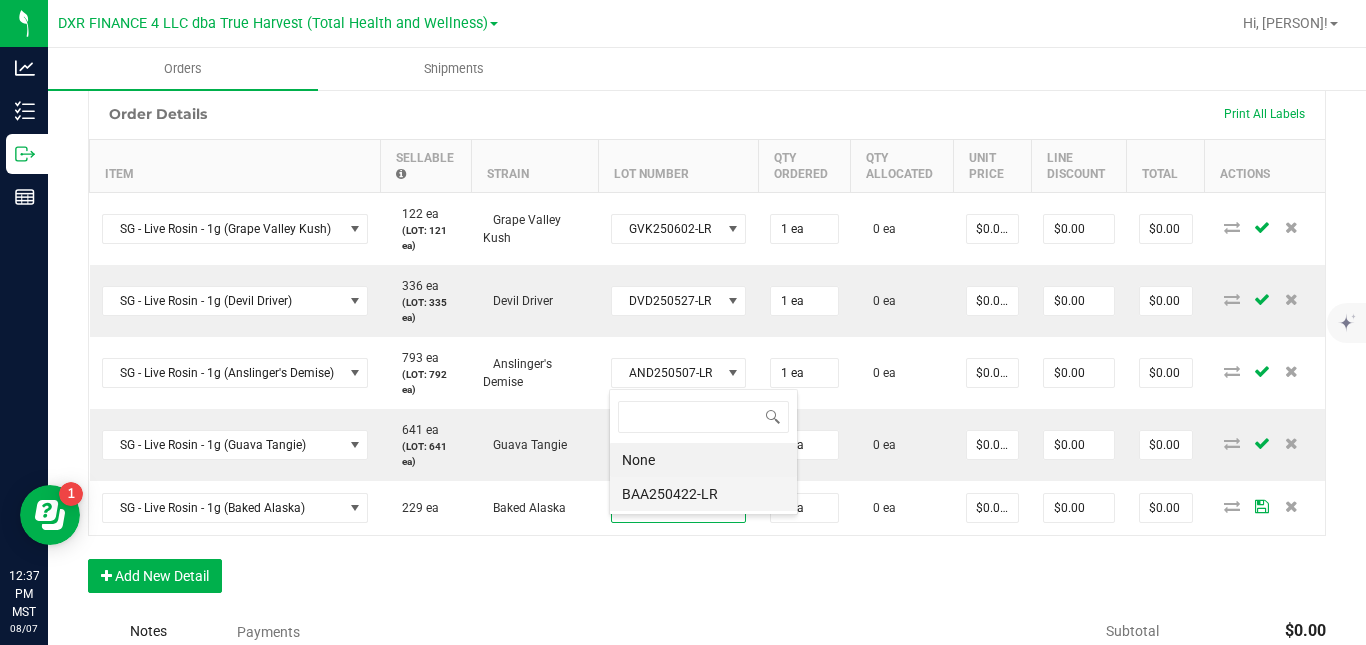 click on "BAA250422-LR" at bounding box center [703, 494] 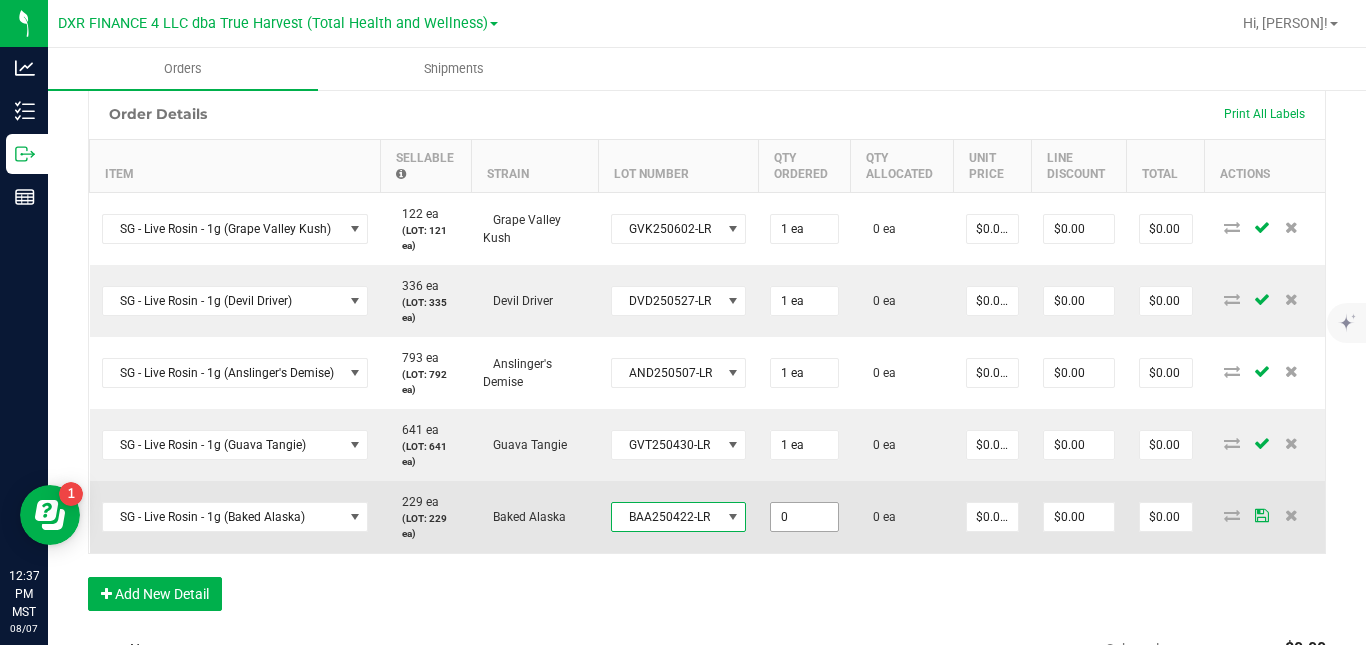 click on "0" at bounding box center (804, 517) 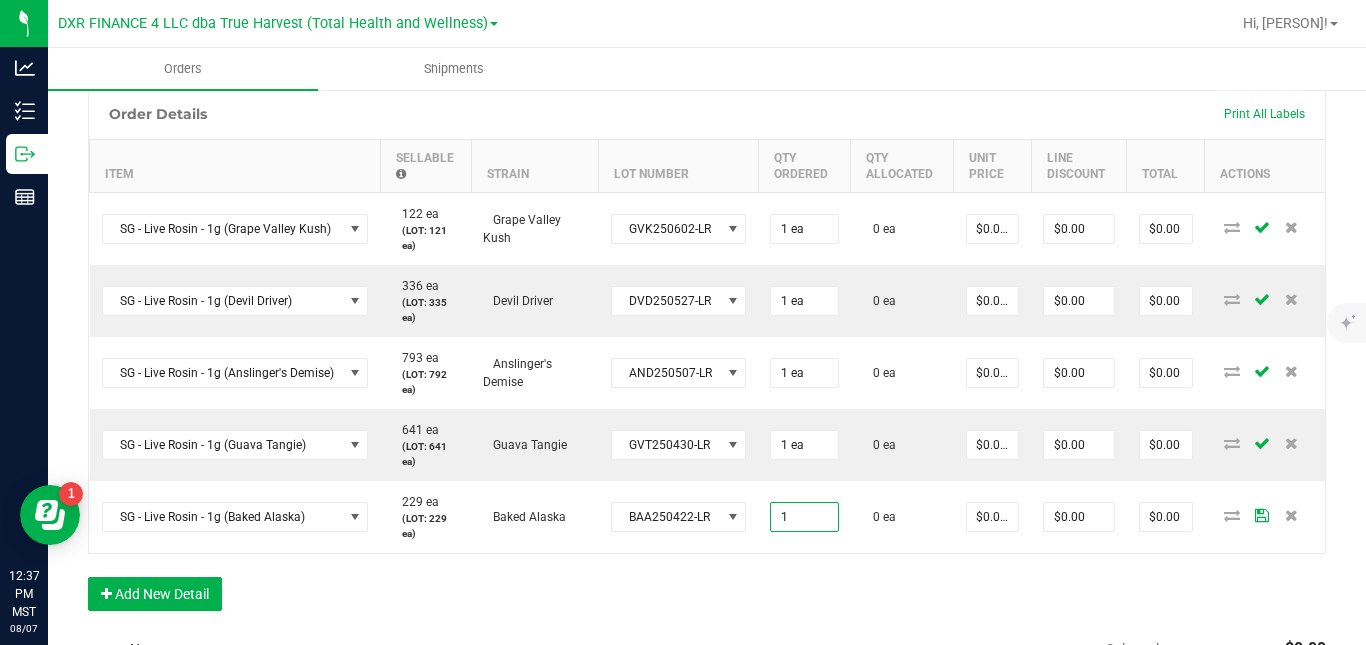 type on "1 ea" 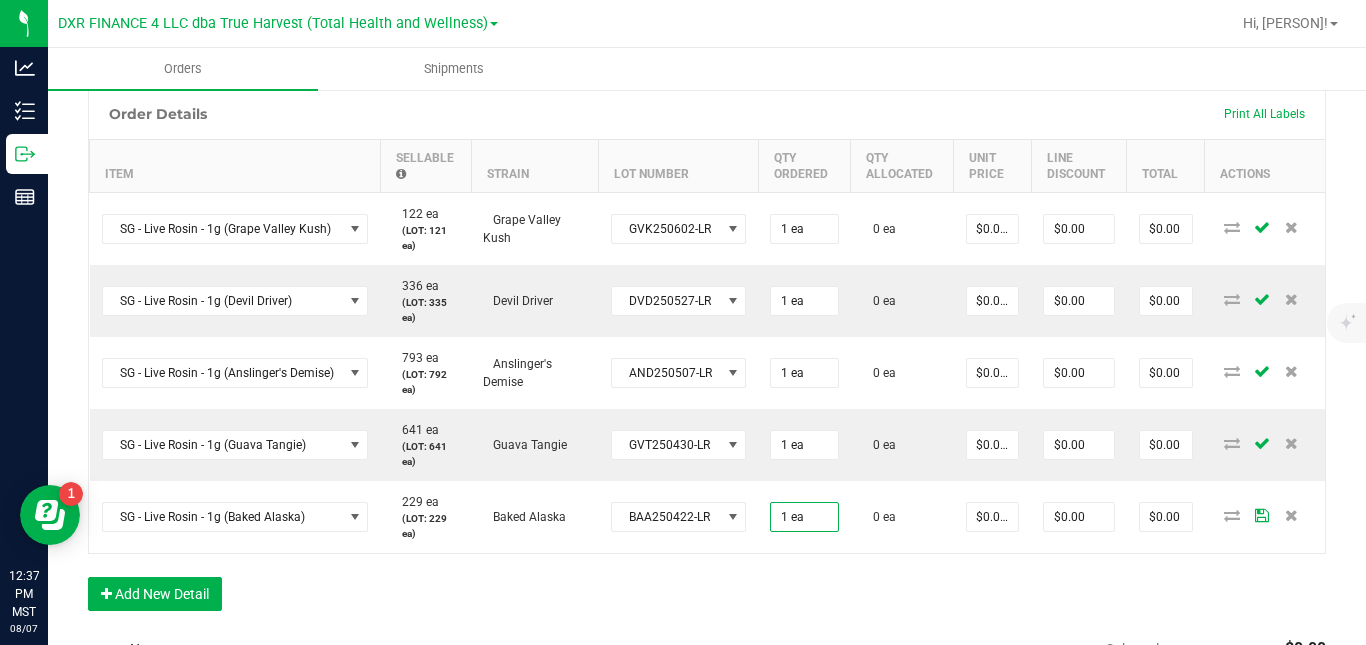 click on "Order Details Print All Labels Item  Sellable  Strain  Lot Number  Qty Ordered Qty Allocated Unit Price Line Discount Total Actions SG - Live Rosin - 1g (Grape Valley Kush)  122 ea   (LOT: 121 ea)   Grape Valley Kush  GVK250602-LR 1 ea  0 ea  $0.00000 $0.00 $0.00 SG - Live Rosin - 1g (Devil Driver)  336 ea   (LOT: 335 ea)   Devil Driver  DVD250527-LR 1 ea  0 ea  $0.00000 $0.00 $0.00 SG - Live Rosin - 1g (Anslinger's Demise)  793 ea   (LOT: 792 ea)   Anslinger's Demise  AND250507-LR 1 ea  0 ea  $0.00000 $0.00 $0.00 SG - Live Rosin - 1g (Guava Tangie)  641 ea   (LOT: 641 ea)   Guava Tangie  GVT250430-LR 1 ea  0 ea  $0.00000 $0.00 $0.00 SG - Live Rosin - 1g (Baked Alaska)  229 ea   (LOT: 229 ea)   Baked Alaska  BAA250422-LR 1 ea  0 ea  $0.00000 $0.00 $0.00
Add New Detail" at bounding box center [707, 359] 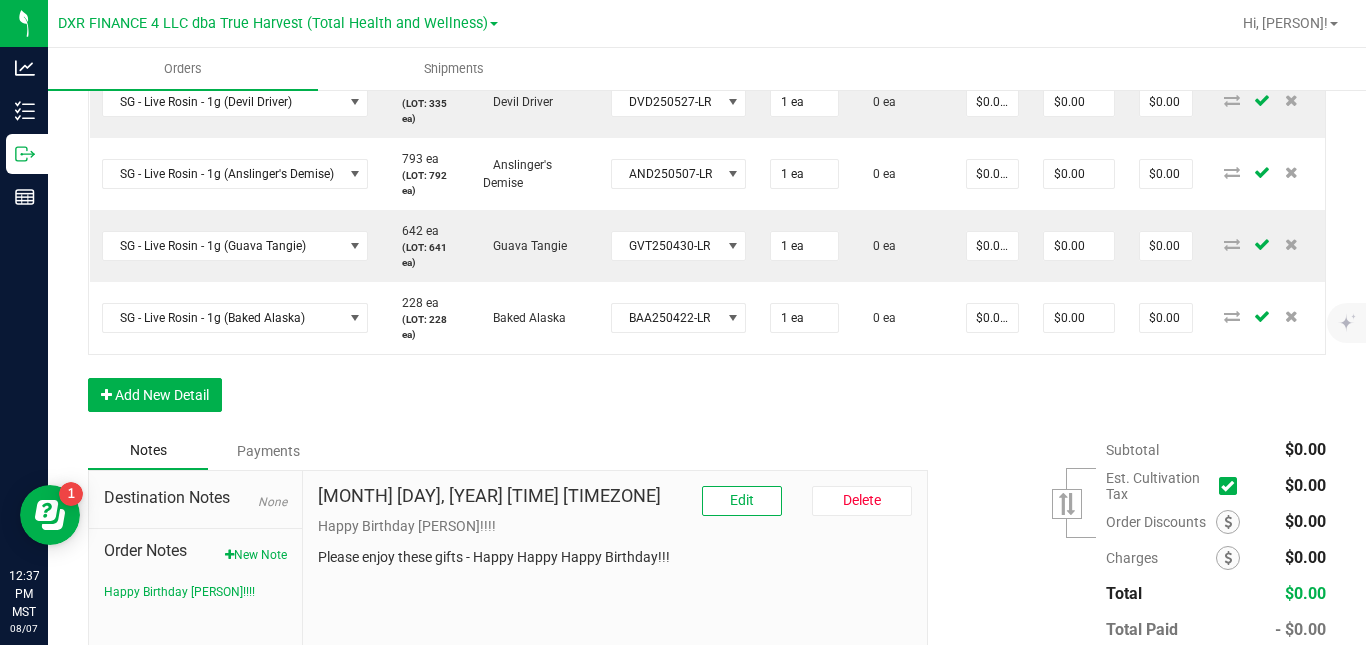 scroll, scrollTop: 728, scrollLeft: 0, axis: vertical 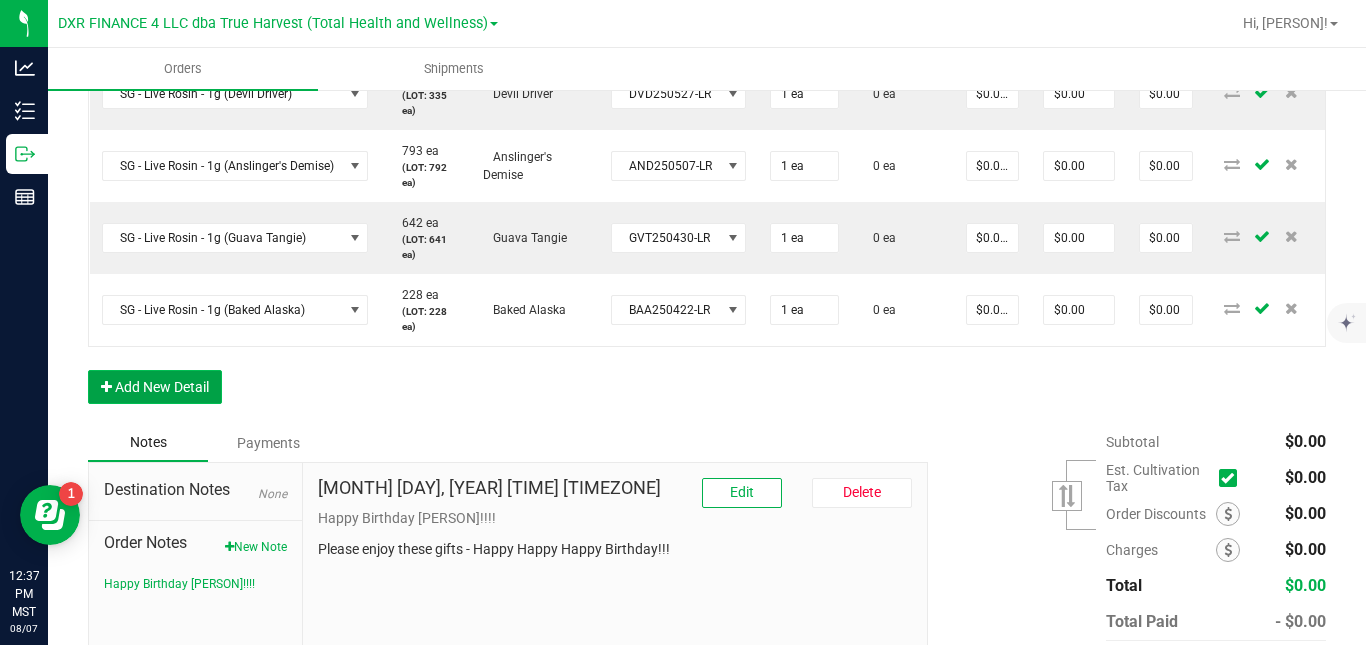 click on "Add New Detail" at bounding box center [155, 387] 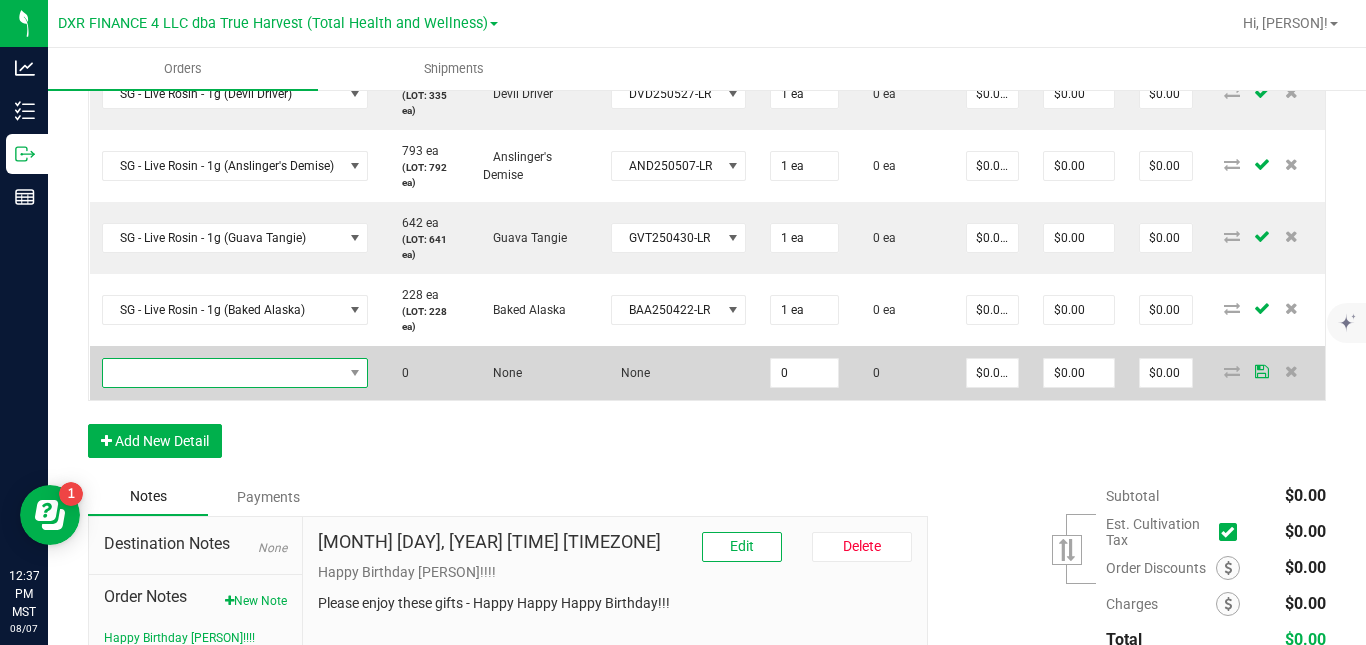 click at bounding box center (223, 373) 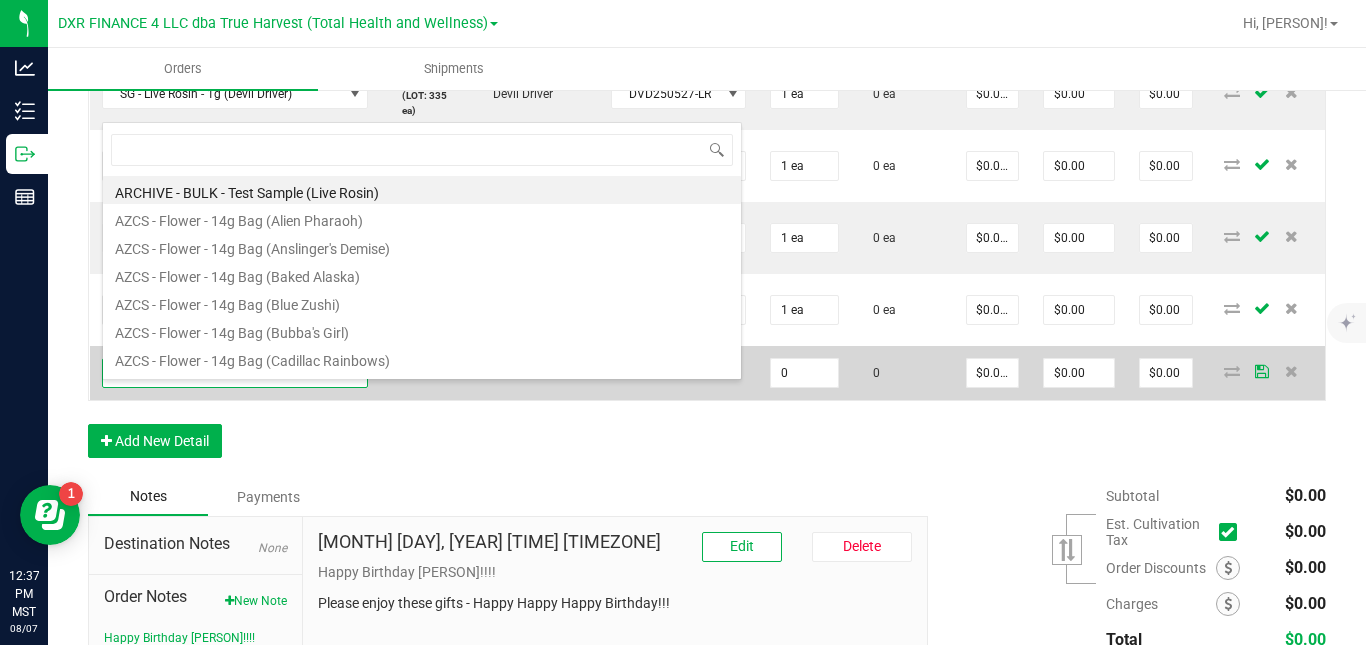 scroll, scrollTop: 99970, scrollLeft: 99733, axis: both 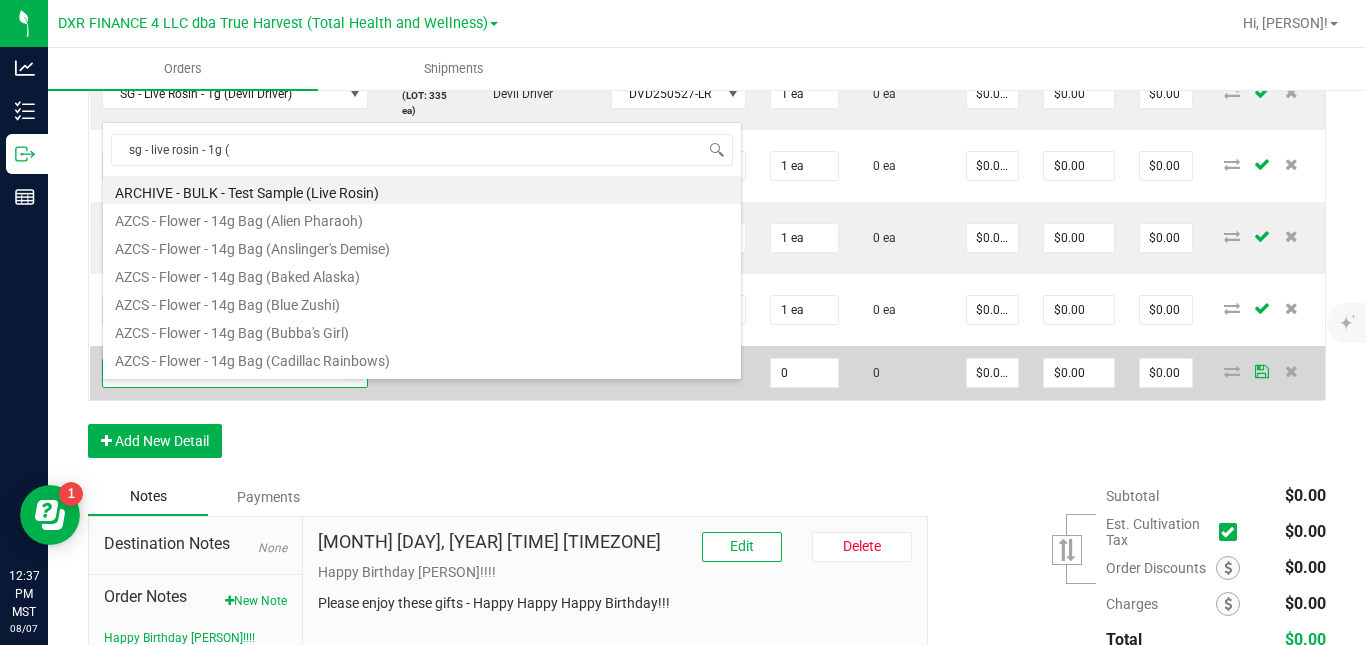type on "sg - live rosin - 1g (o" 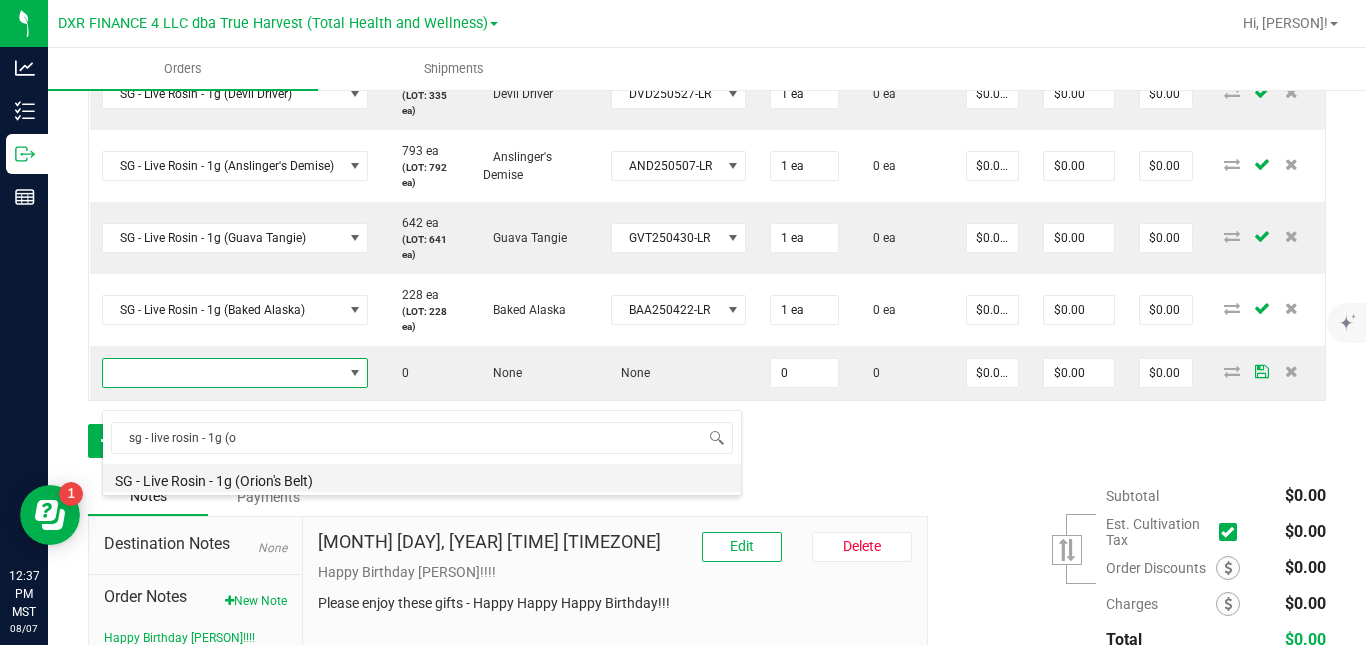 click on "SG - Live Rosin - 1g (Orion's Belt)" at bounding box center (422, 478) 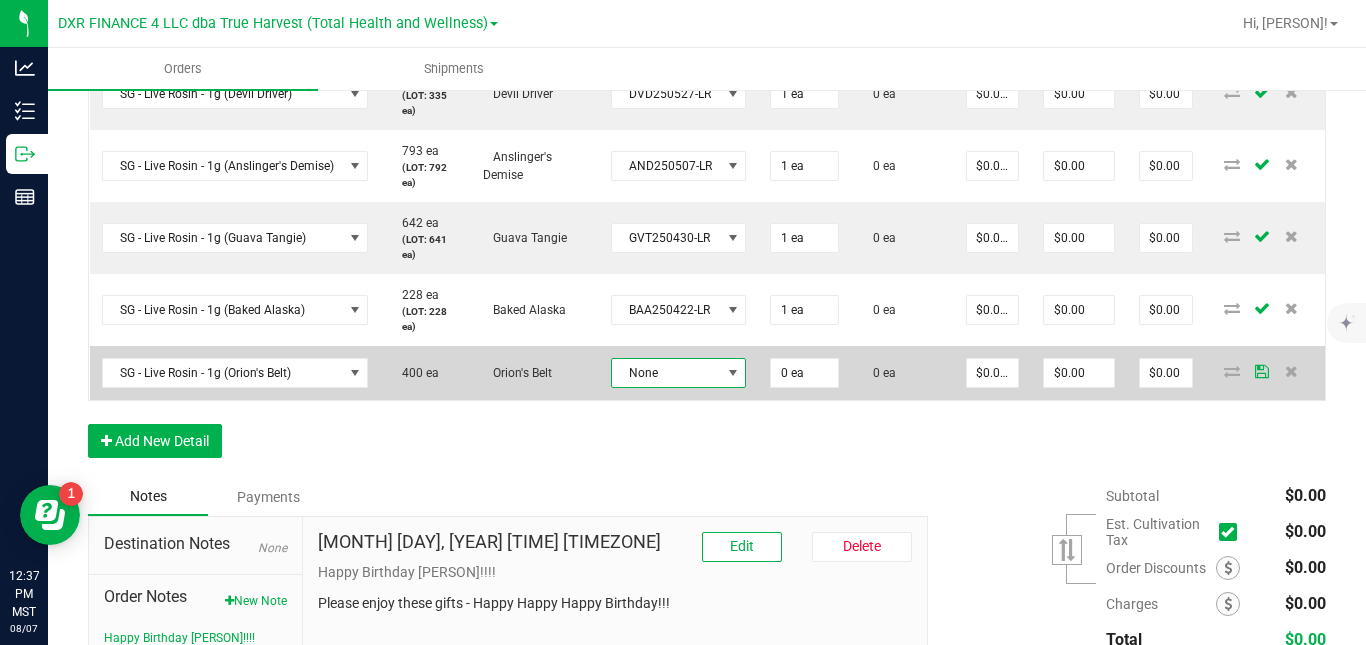 click on "None" at bounding box center [666, 373] 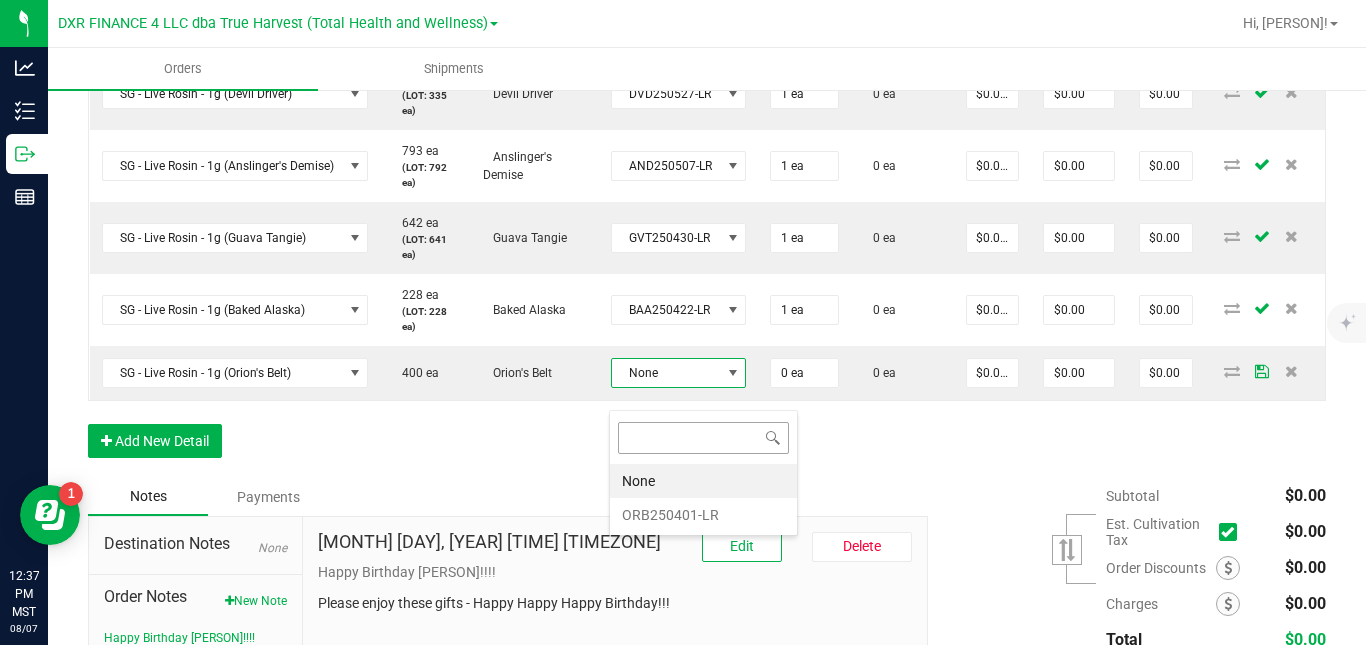 scroll, scrollTop: 99970, scrollLeft: 99865, axis: both 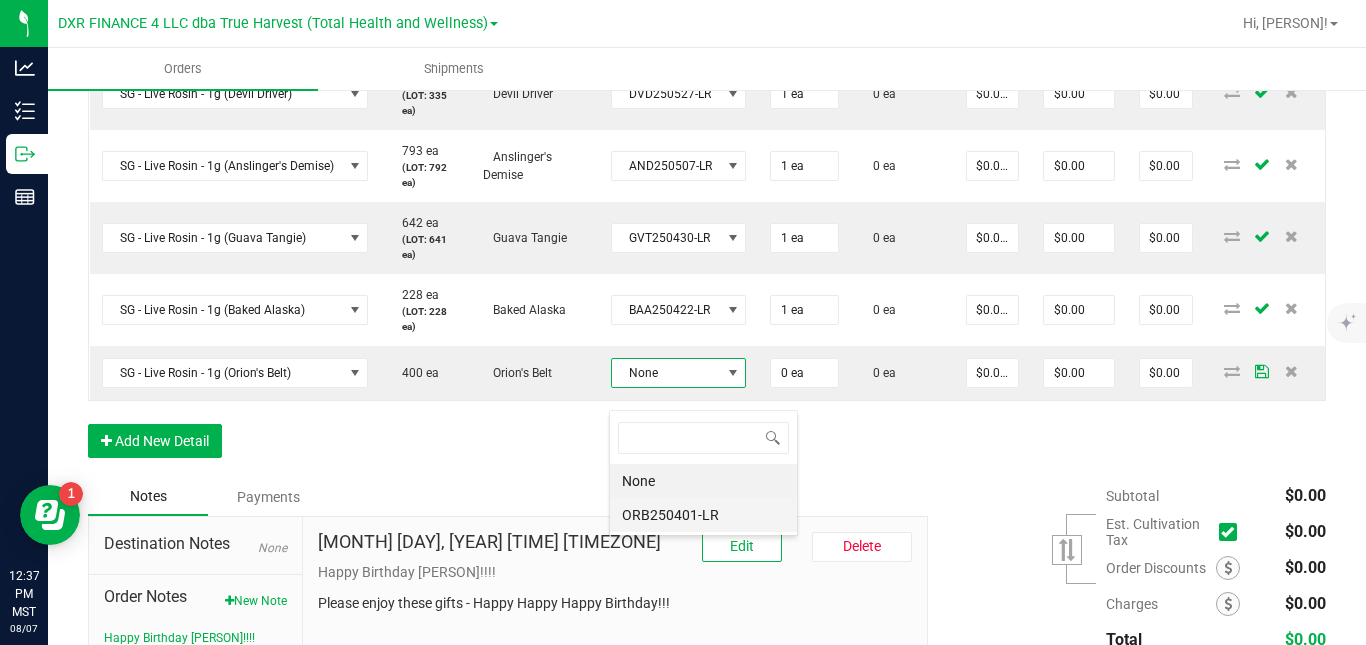 click on "ORB250401-LR" at bounding box center [703, 515] 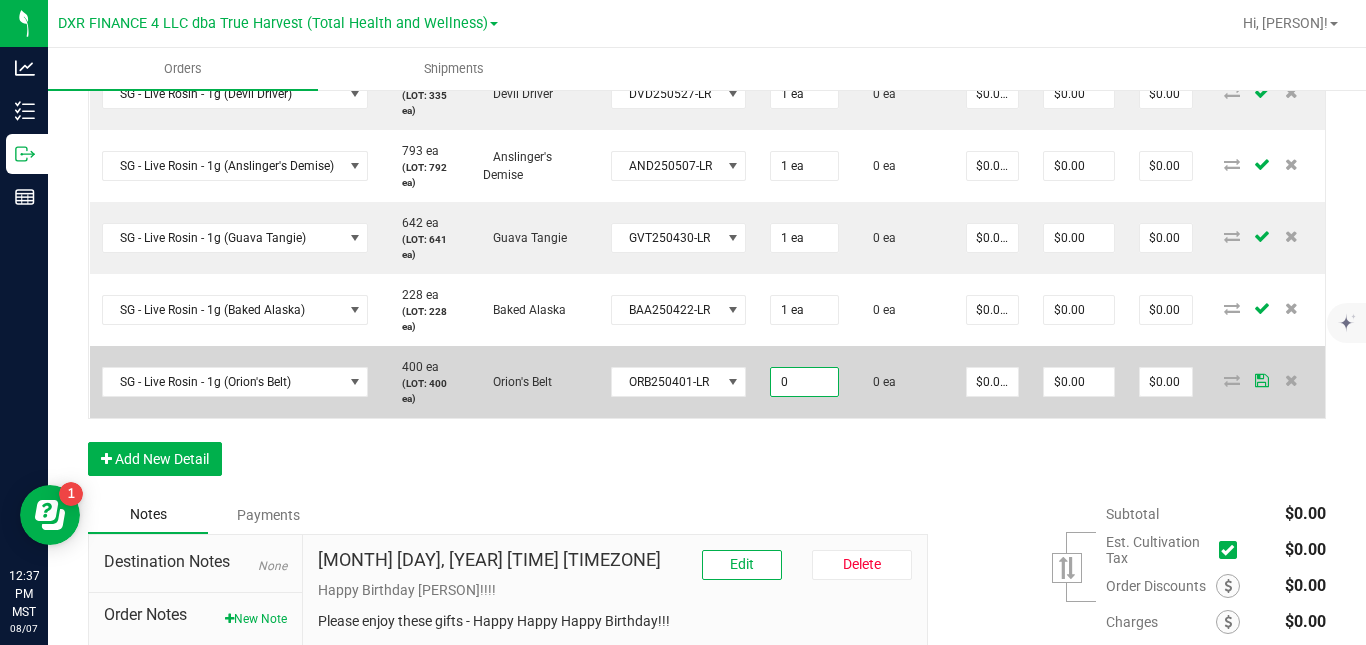 click on "0" at bounding box center [804, 382] 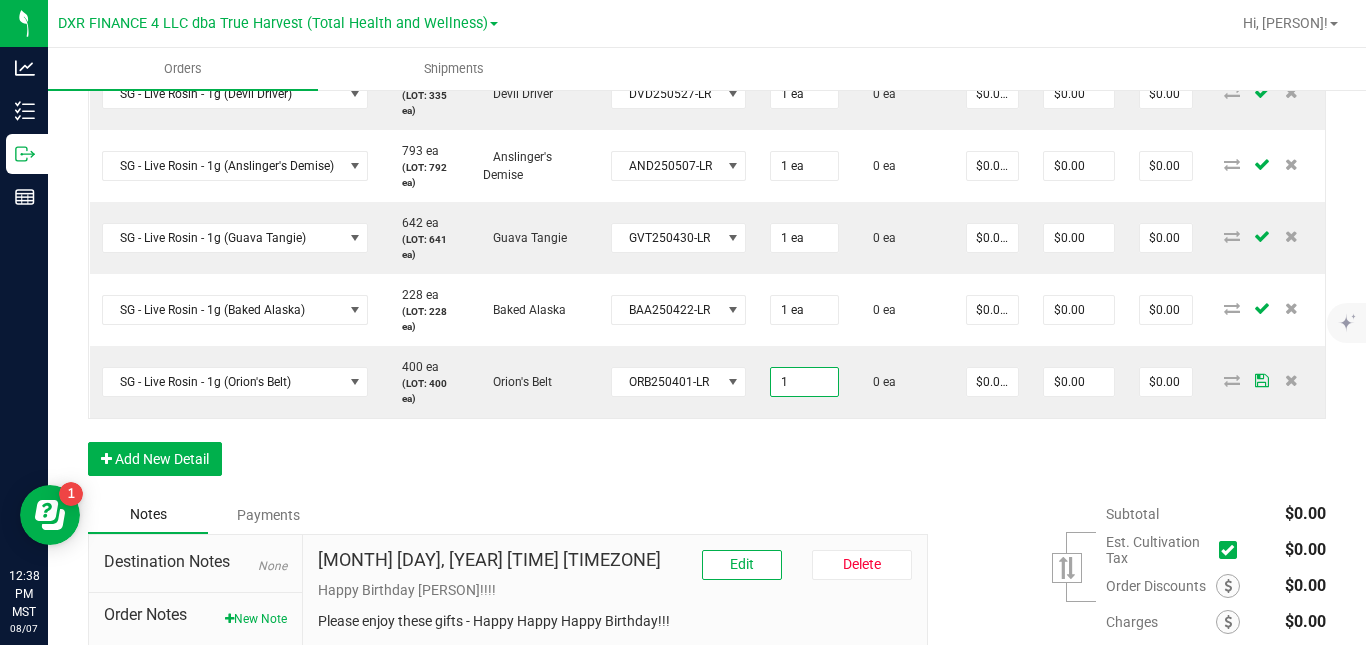 type on "1 ea" 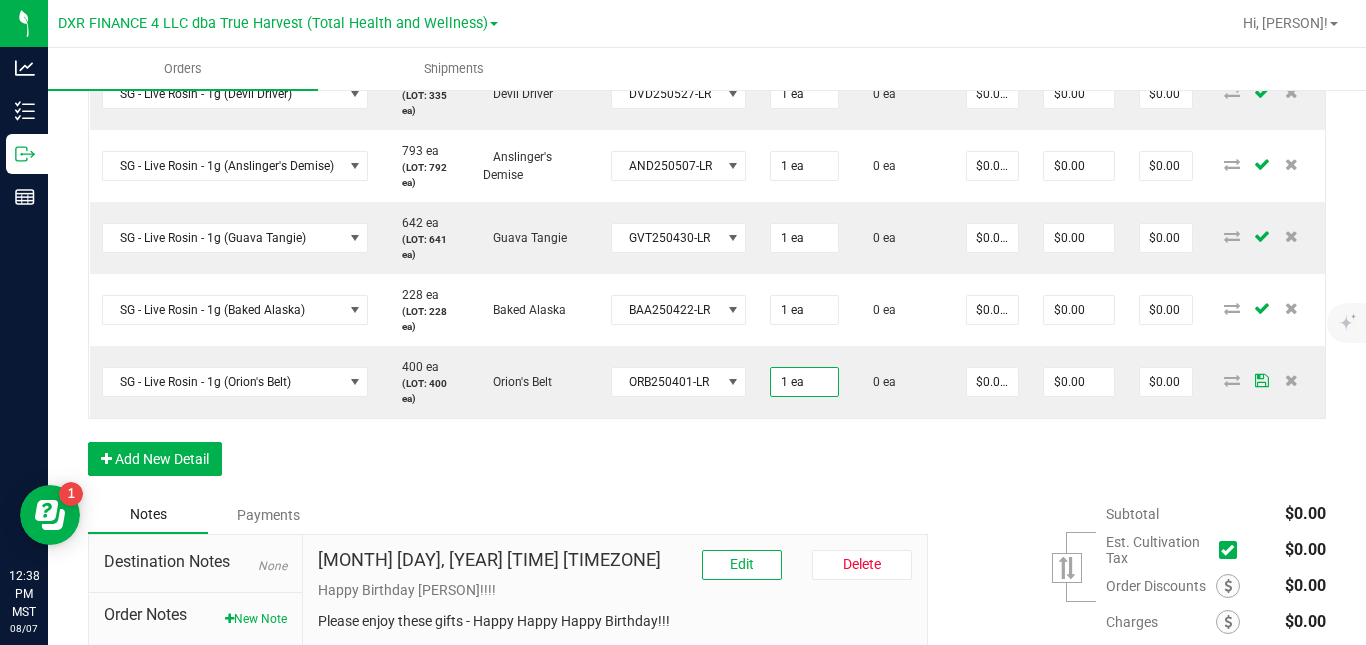 click on "Order Details Print All Labels Item  Sellable  Strain  Lot Number  Qty Ordered Qty Allocated Unit Price Line Discount Total Actions SG - Live Rosin - 1g ([STRAIN])  [QUANTITY]   (LOT: [QUANTITY])   [STRAIN]  [LOT_NUMBER] [QUANTITY]  [QUANTITY]  $[PRICE] $[PRICE] $[PRICE] SG - Live Rosin - 1g ([STRAIN])  [QUANTITY]   (LOT: [QUANTITY])   [STRAIN]  [LOT_NUMBER] [QUANTITY]  [QUANTITY]  $[PRICE] $[PRICE] $[PRICE] SG - Live Rosin - 1g ([STRAIN])  [QUANTITY]   (LOT: [QUANTITY])   [STRAIN]  [LOT_NUMBER] [QUANTITY]  [QUANTITY]  $[PRICE] $[PRICE] $[PRICE] SG - Live Rosin - 1g ([STRAIN])  [QUANTITY]   (LOT: [QUANTITY])   [STRAIN]  [LOT_NUMBER] [QUANTITY]  [QUANTITY]  $[PRICE] $[PRICE] $[PRICE] SG - Live Rosin - 1g ([STRAIN])  [QUANTITY]   (LOT: [QUANTITY])   [STRAIN]  [LOT_NUMBER] [QUANTITY]  [QUANTITY]  $[PRICE] $[PRICE] $[PRICE] SG - Live Rosin - 1g ([STRAIN])  [QUANTITY]   (LOT: [QUANTITY])   [STRAIN]  [LOT_NUMBER] [QUANTITY]  [QUANTITY]  $[PRICE] $[PRICE] $[PRICE]" at bounding box center [707, 188] 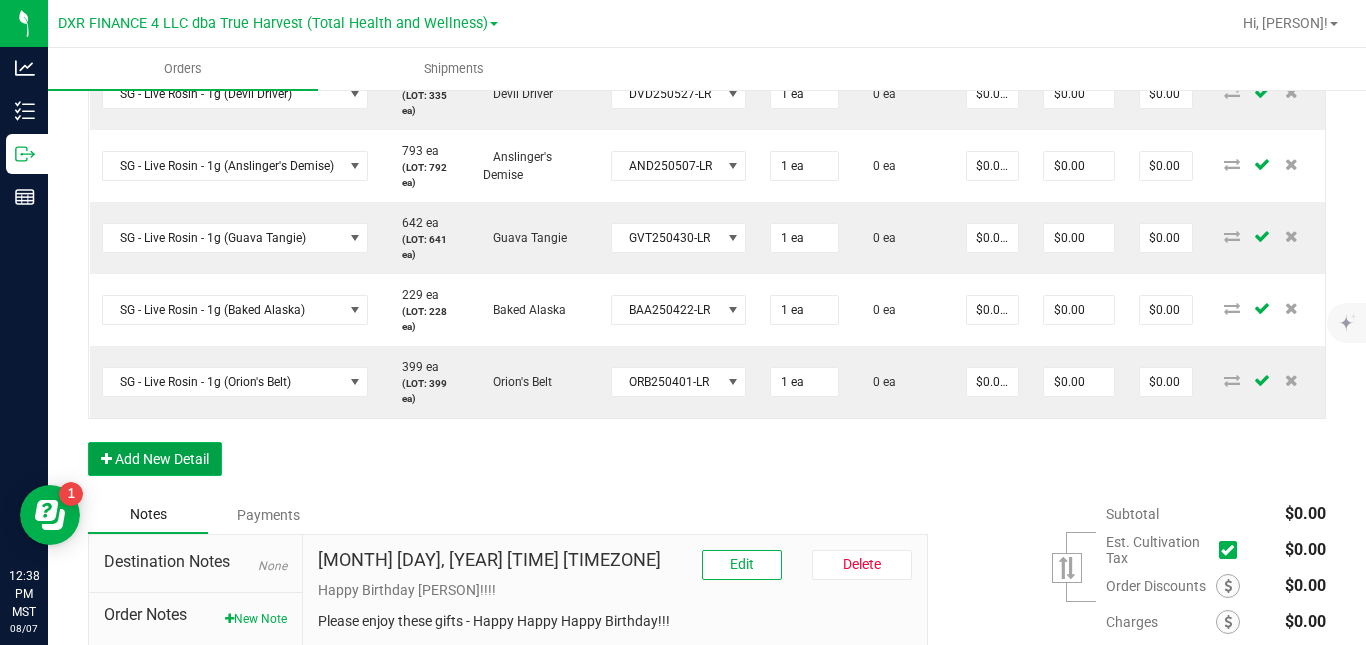 click on "Add New Detail" at bounding box center (155, 459) 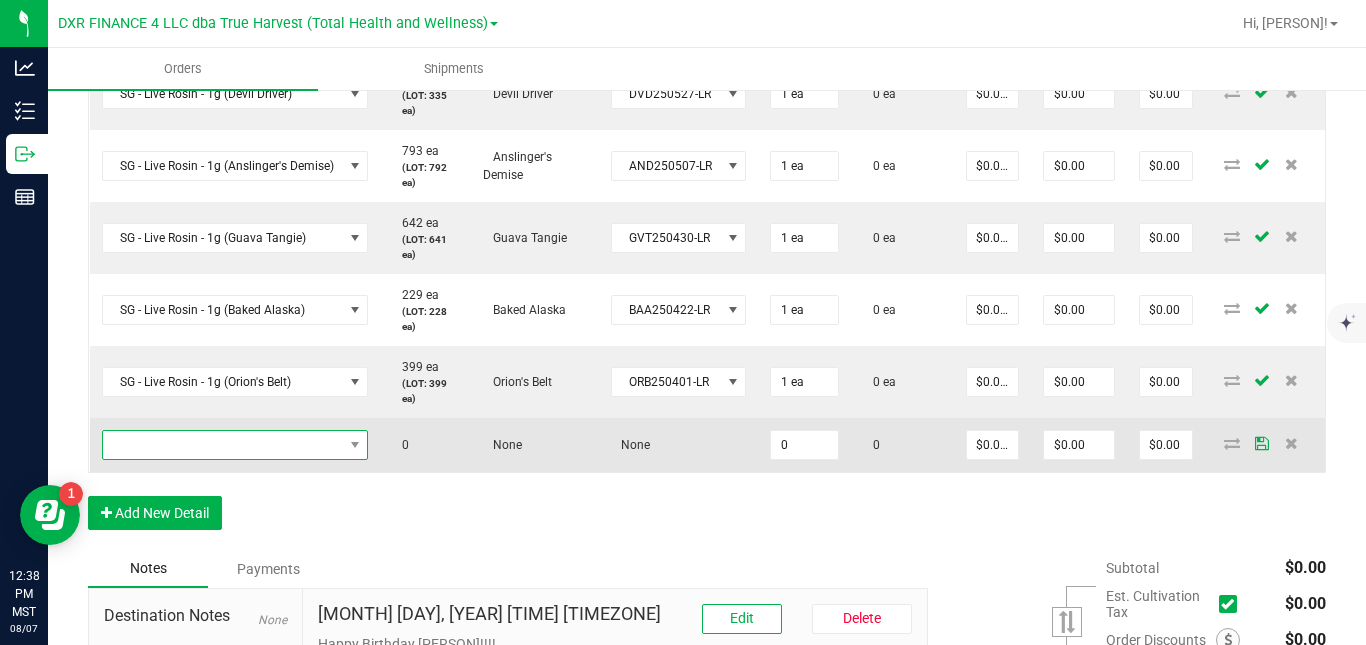 click at bounding box center (223, 445) 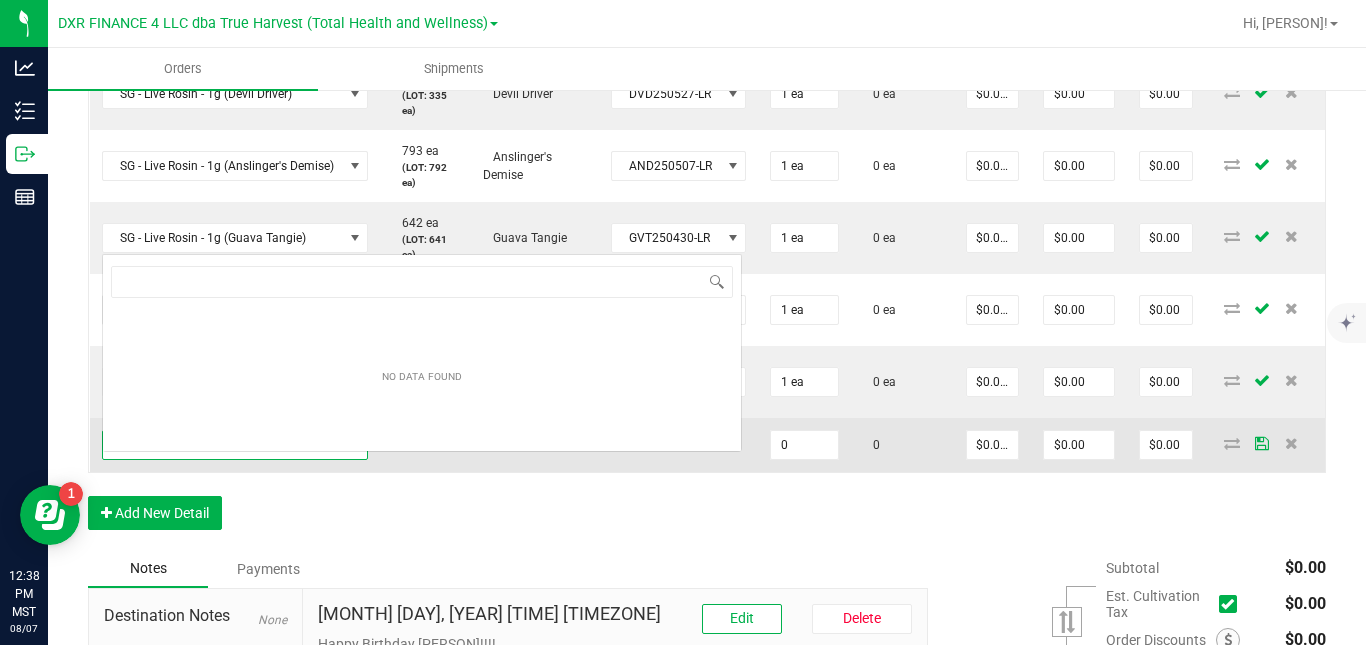 scroll, scrollTop: 99970, scrollLeft: 99733, axis: both 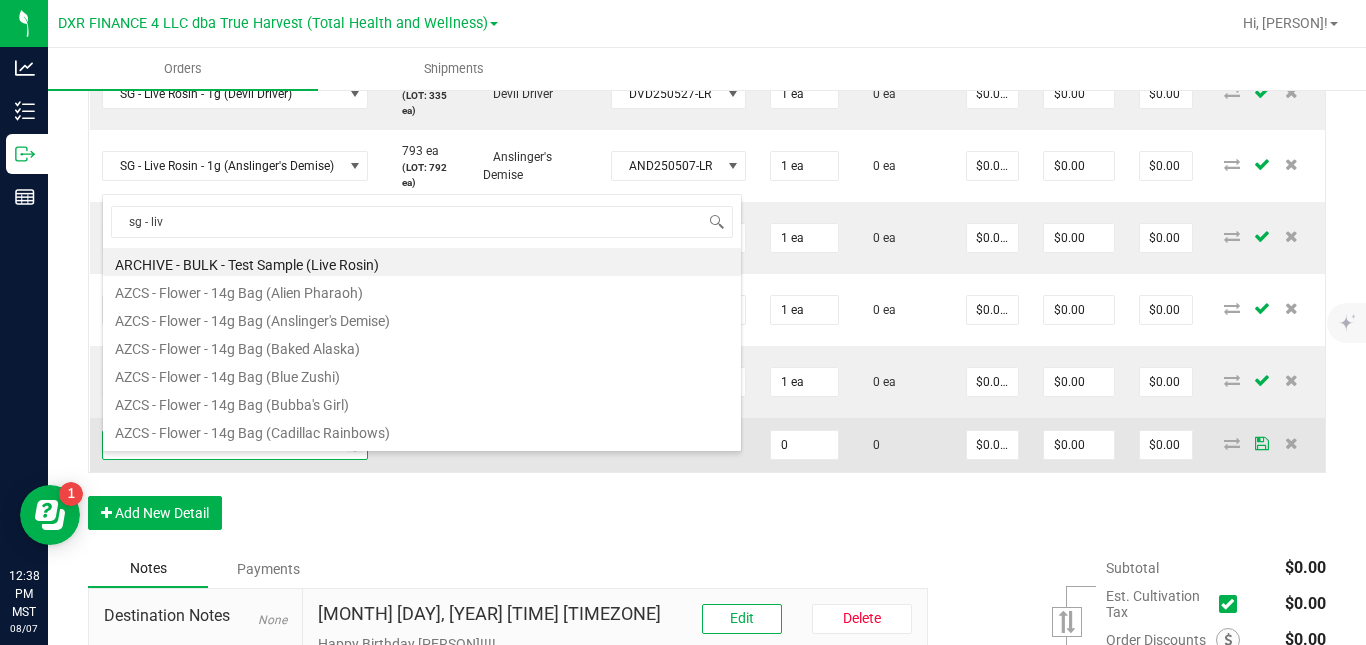 type on "sg - live" 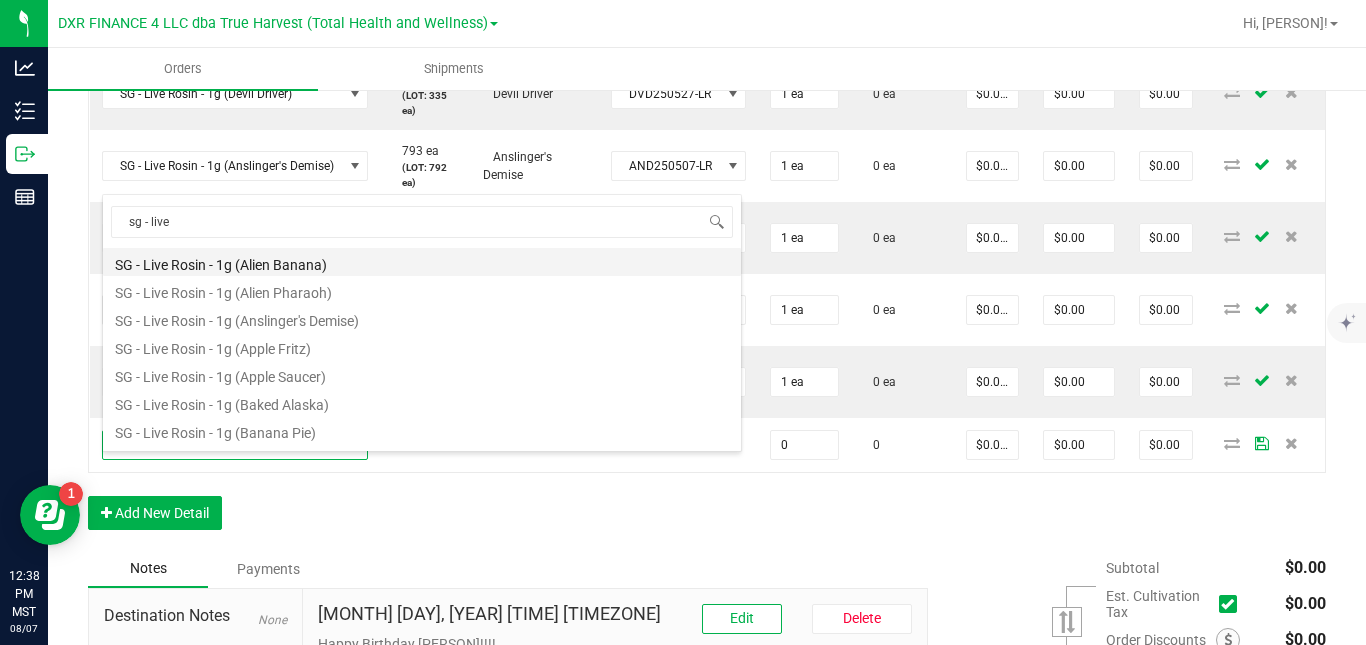 click on "SG - Live Rosin - 1g (Alien Banana)" at bounding box center (422, 262) 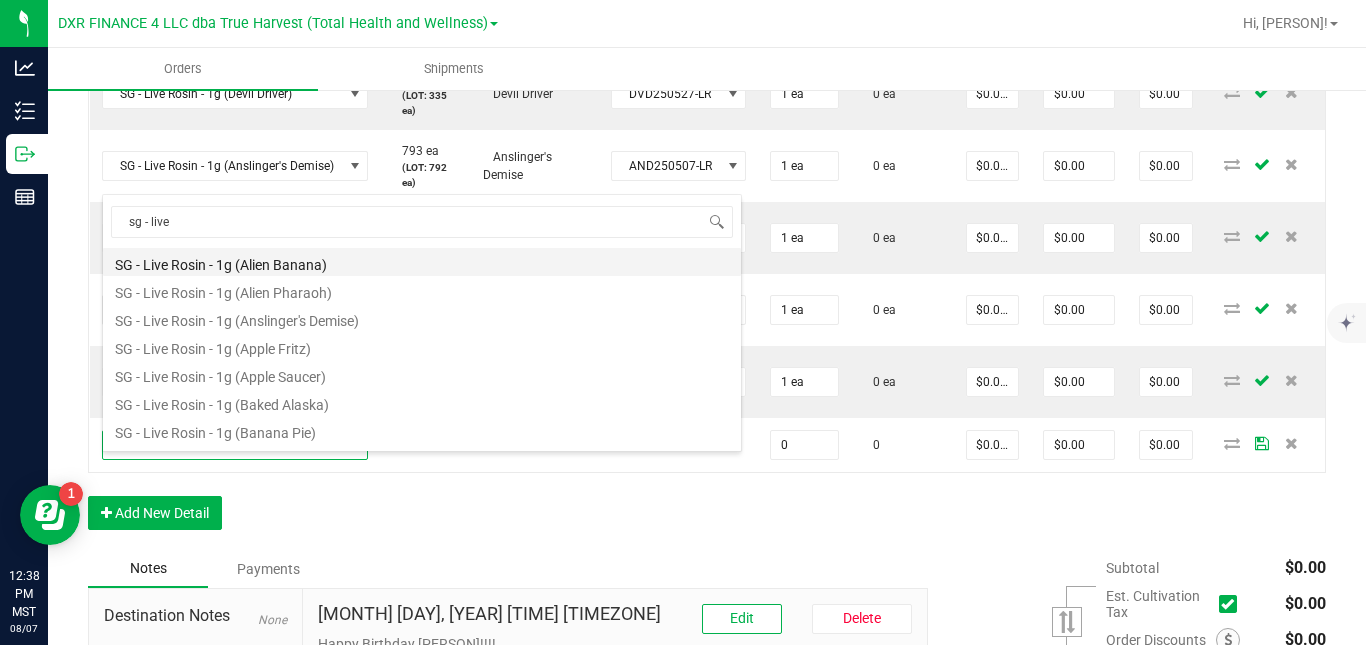 type on "0 ea" 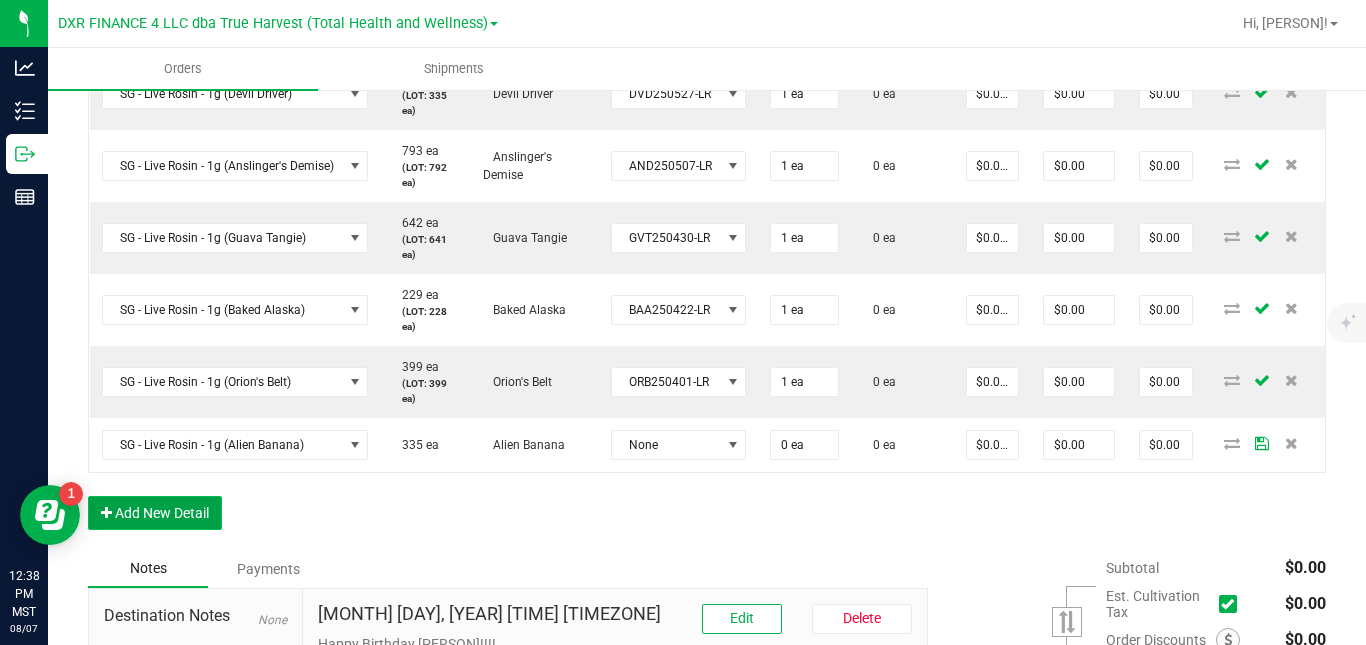 click on "Add New Detail" at bounding box center (155, 513) 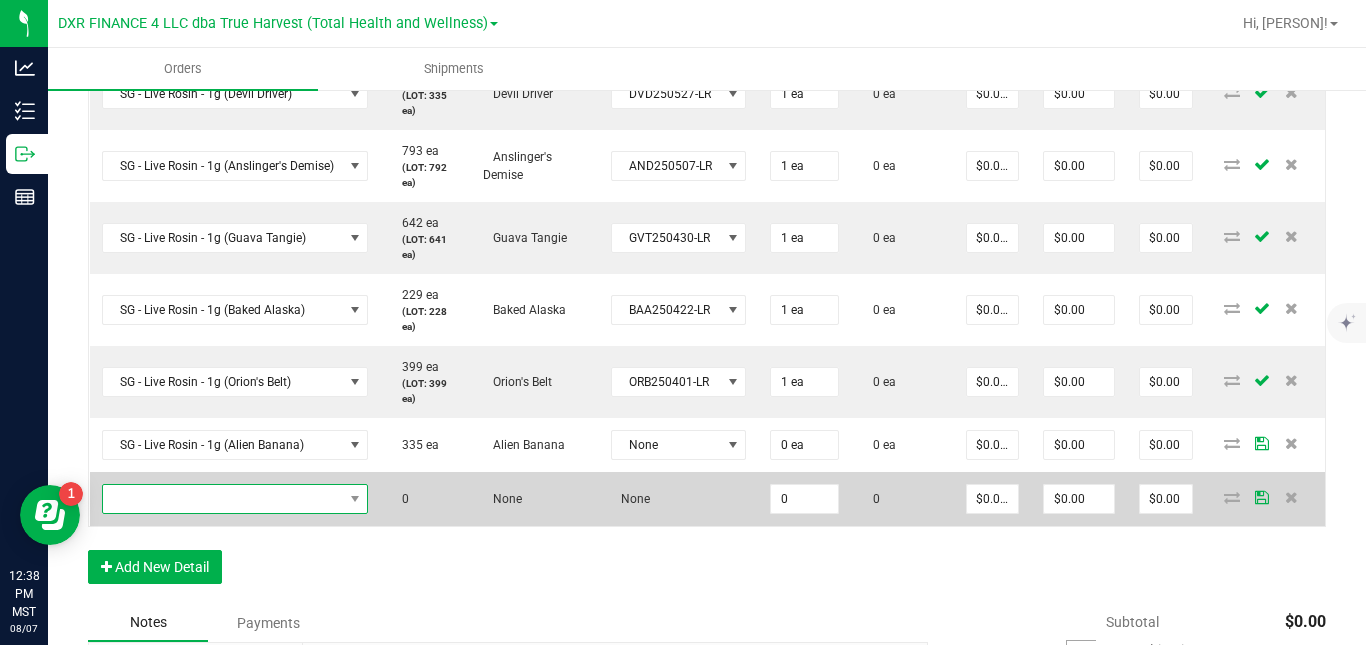 click at bounding box center [223, 499] 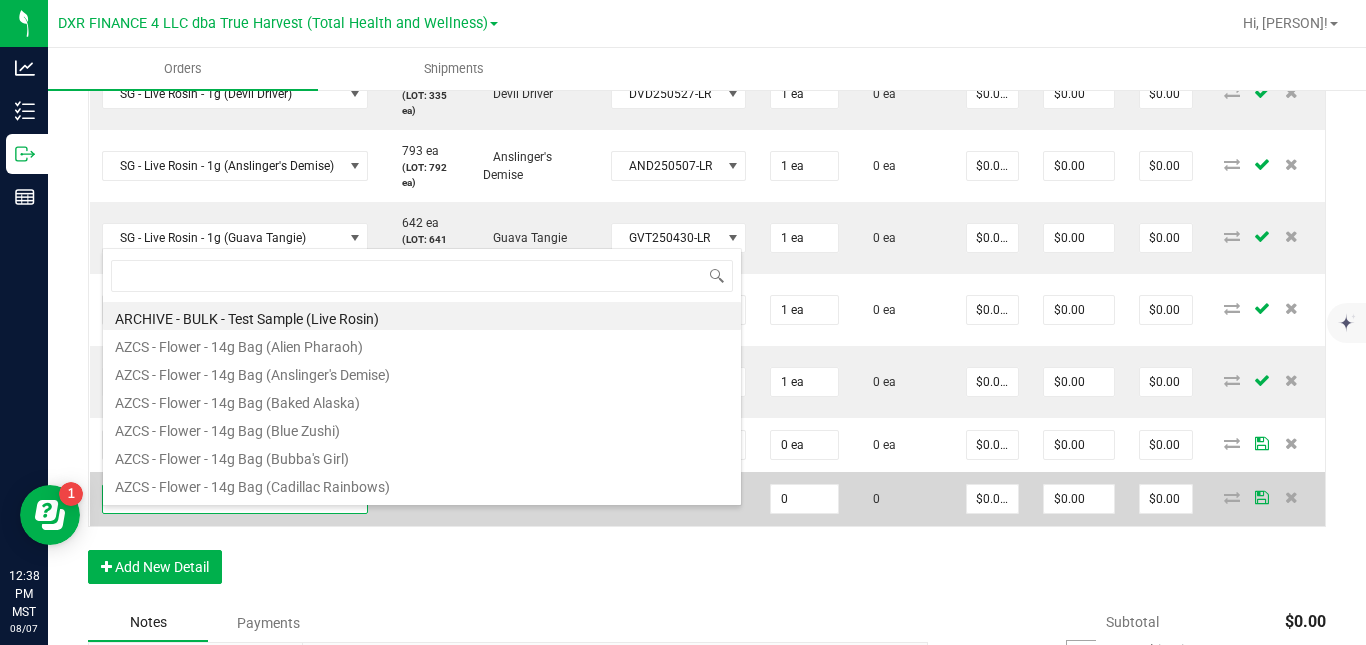 scroll, scrollTop: 0, scrollLeft: 0, axis: both 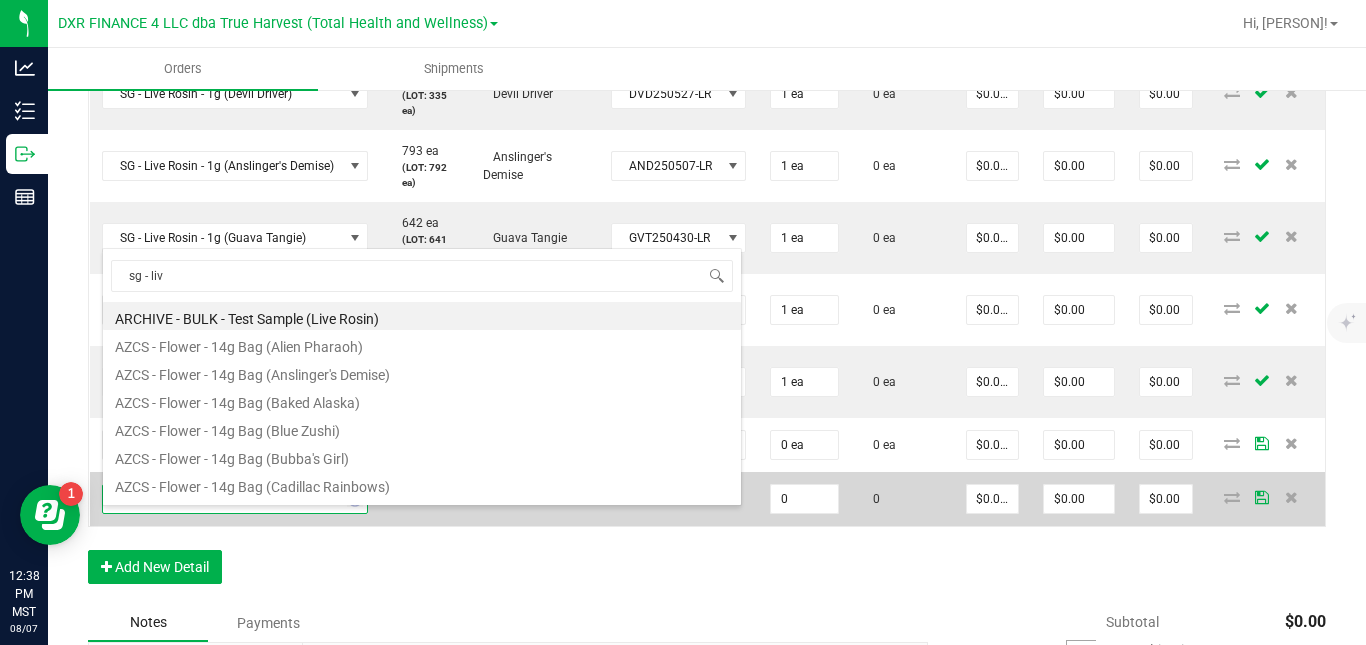type on "sg - live" 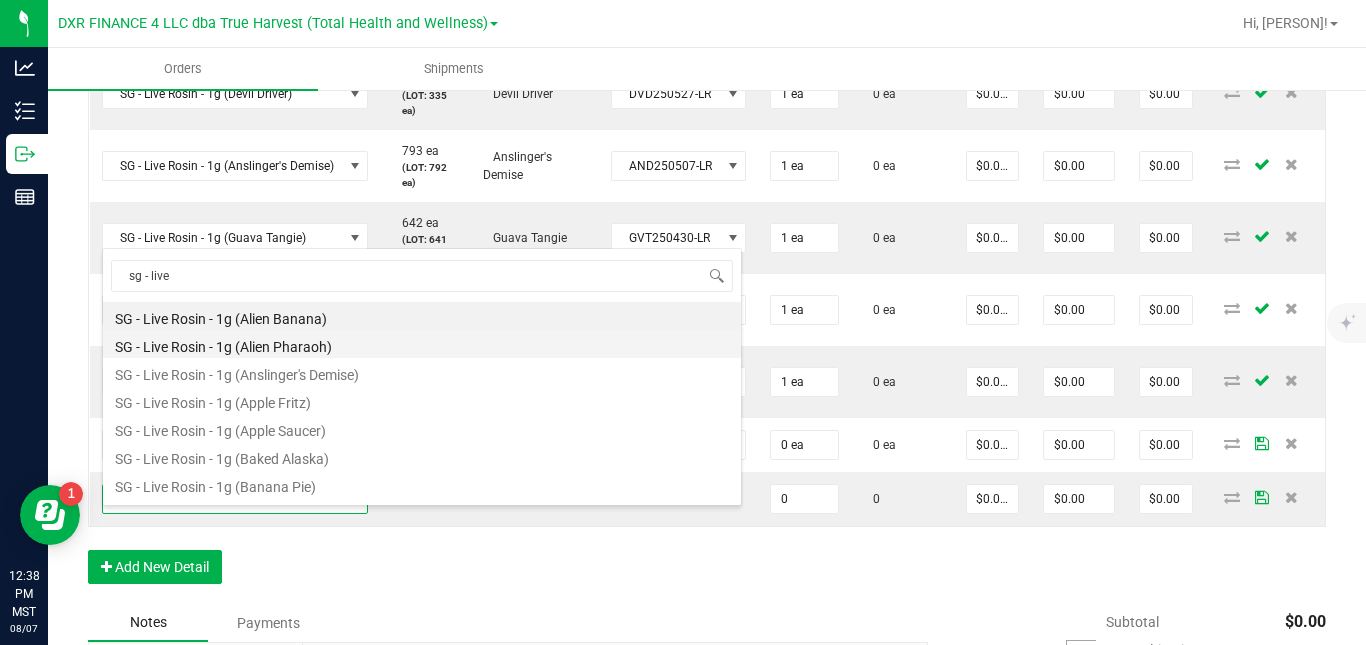click on "SG - Live Rosin - 1g (Alien Pharaoh)" at bounding box center [422, 344] 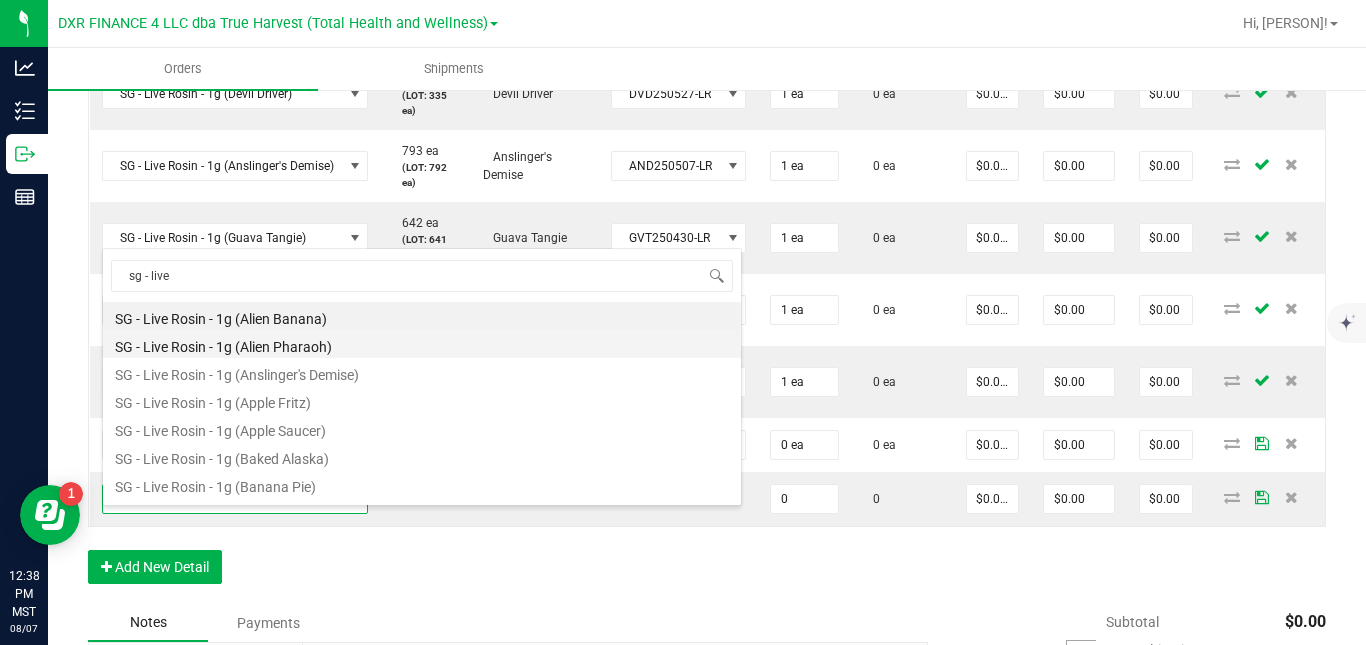 type on "0 ea" 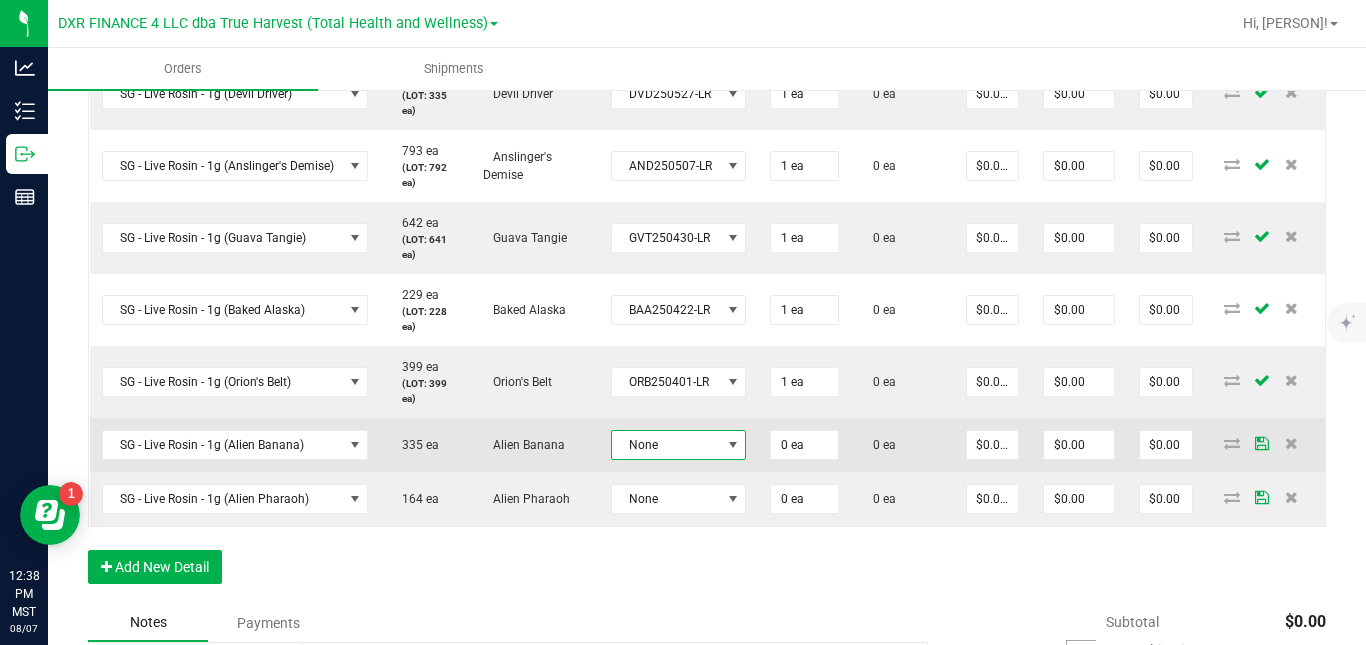 click on "None" at bounding box center [666, 445] 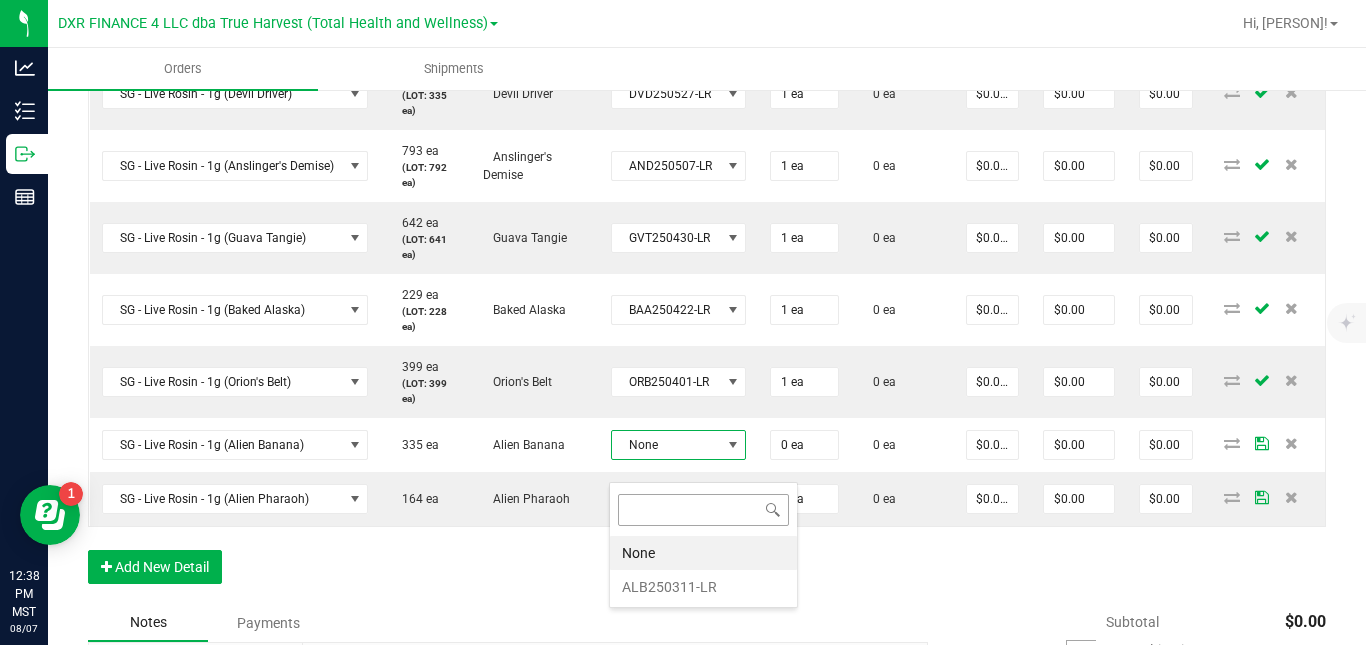 scroll, scrollTop: 99970, scrollLeft: 99865, axis: both 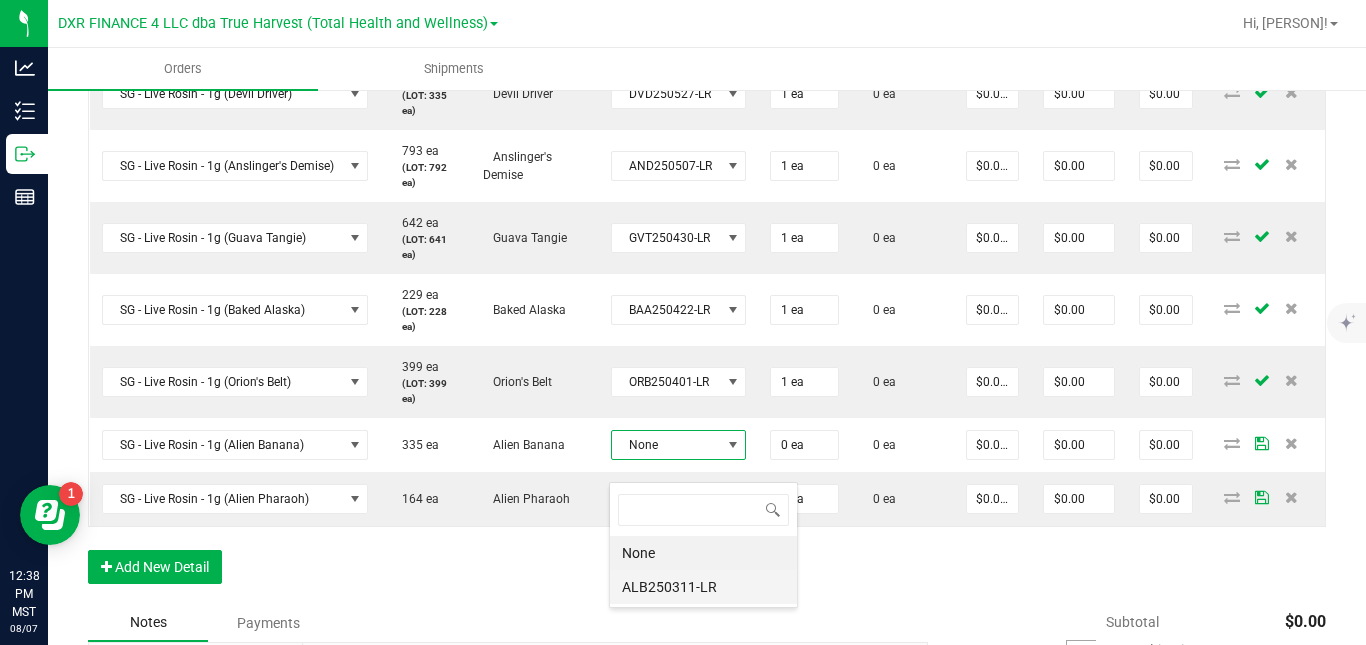 click on "ALB250311-LR" at bounding box center (703, 587) 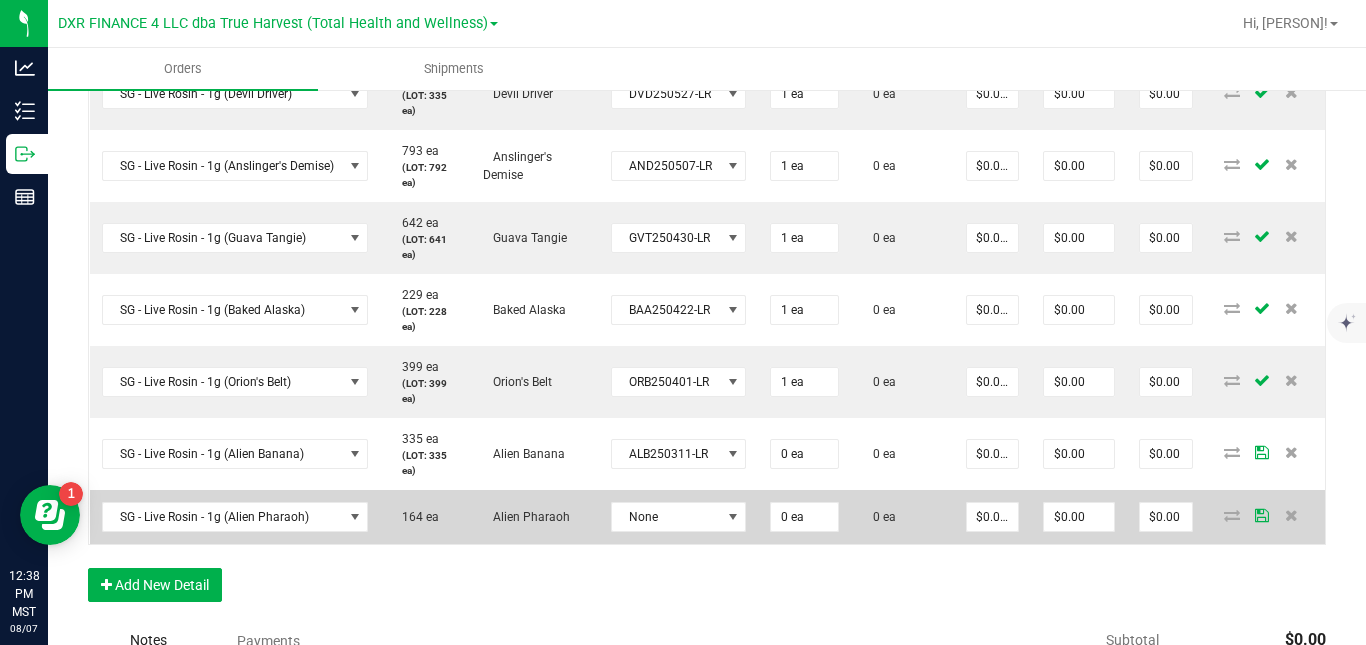 click on "None" at bounding box center (679, 517) 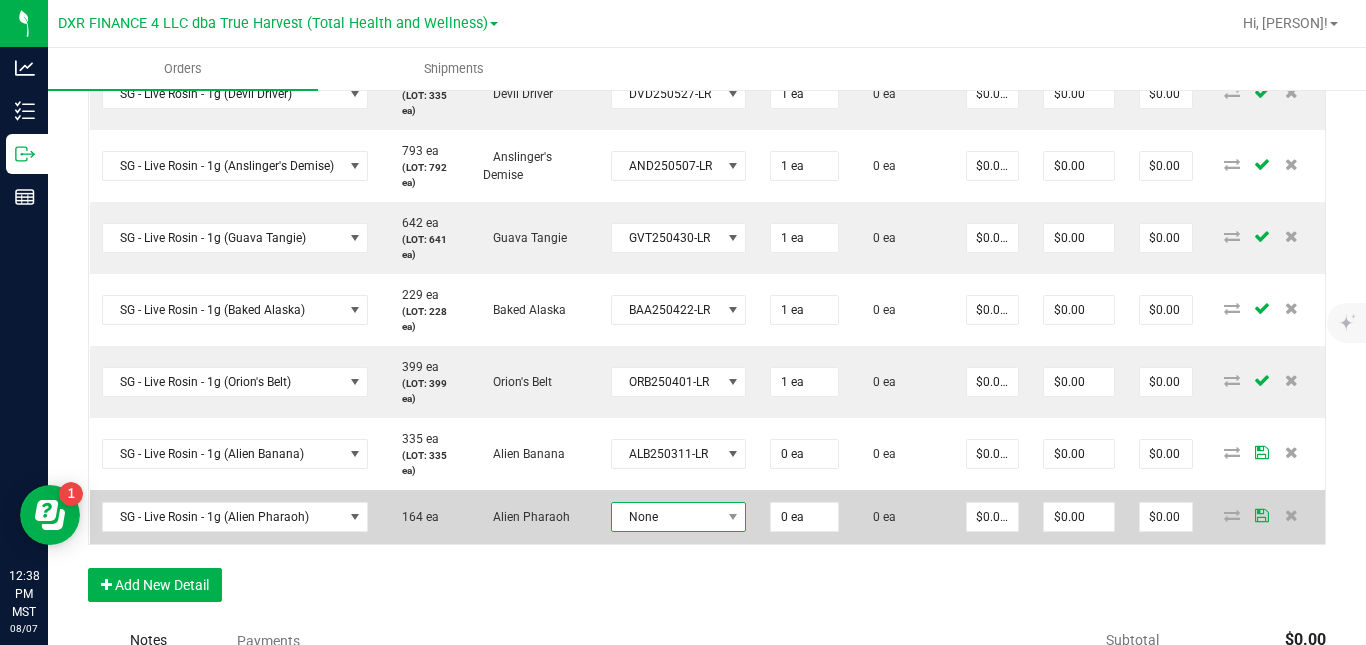 click on "None" at bounding box center (666, 517) 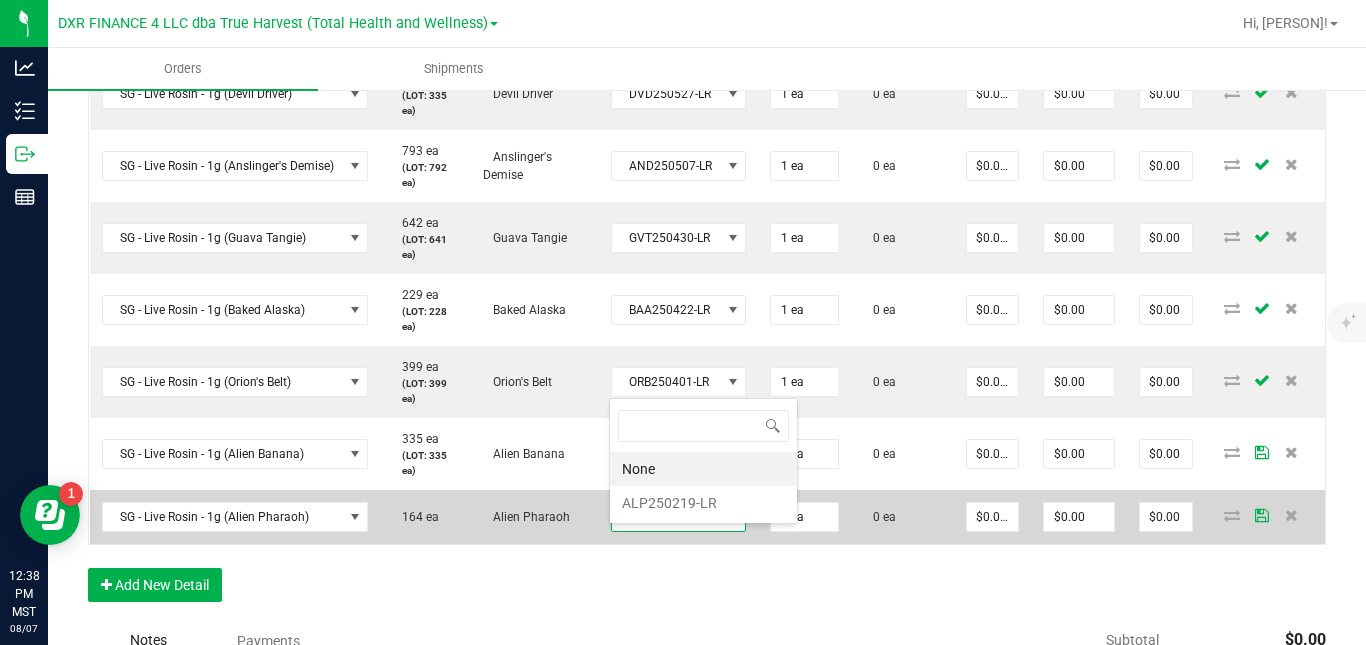 scroll, scrollTop: 99970, scrollLeft: 99865, axis: both 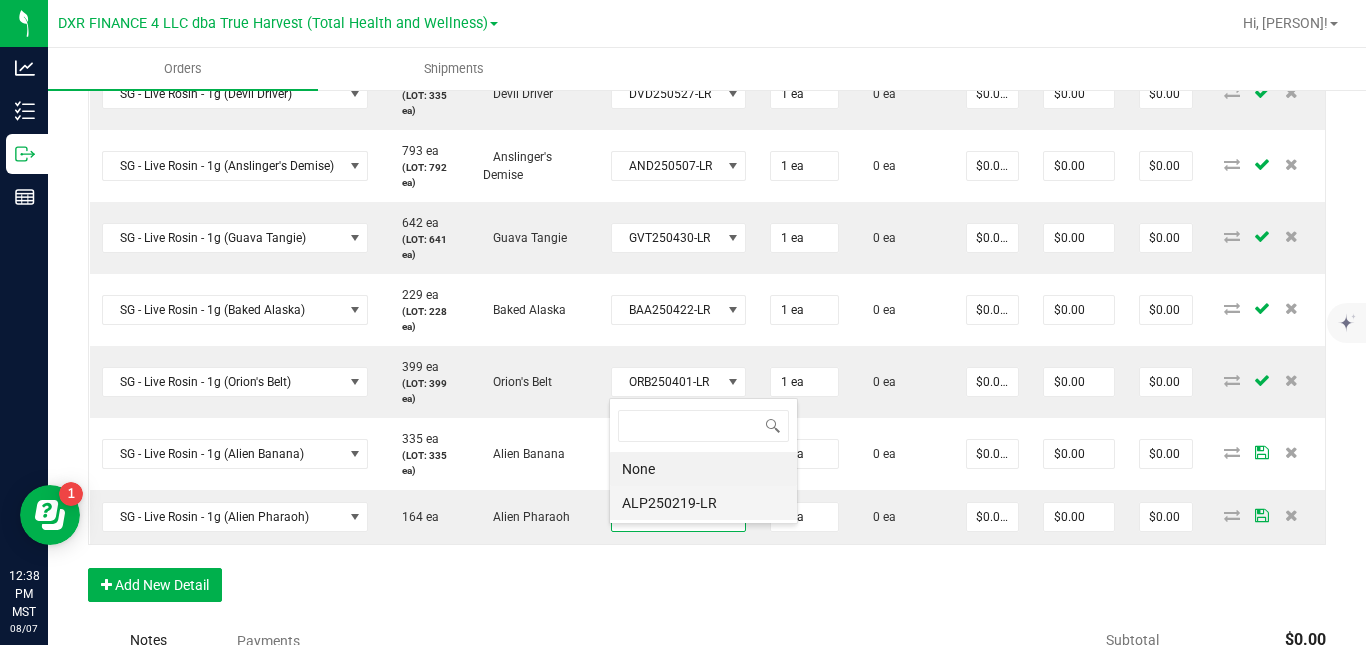 click on "ALP250219-LR" at bounding box center [703, 503] 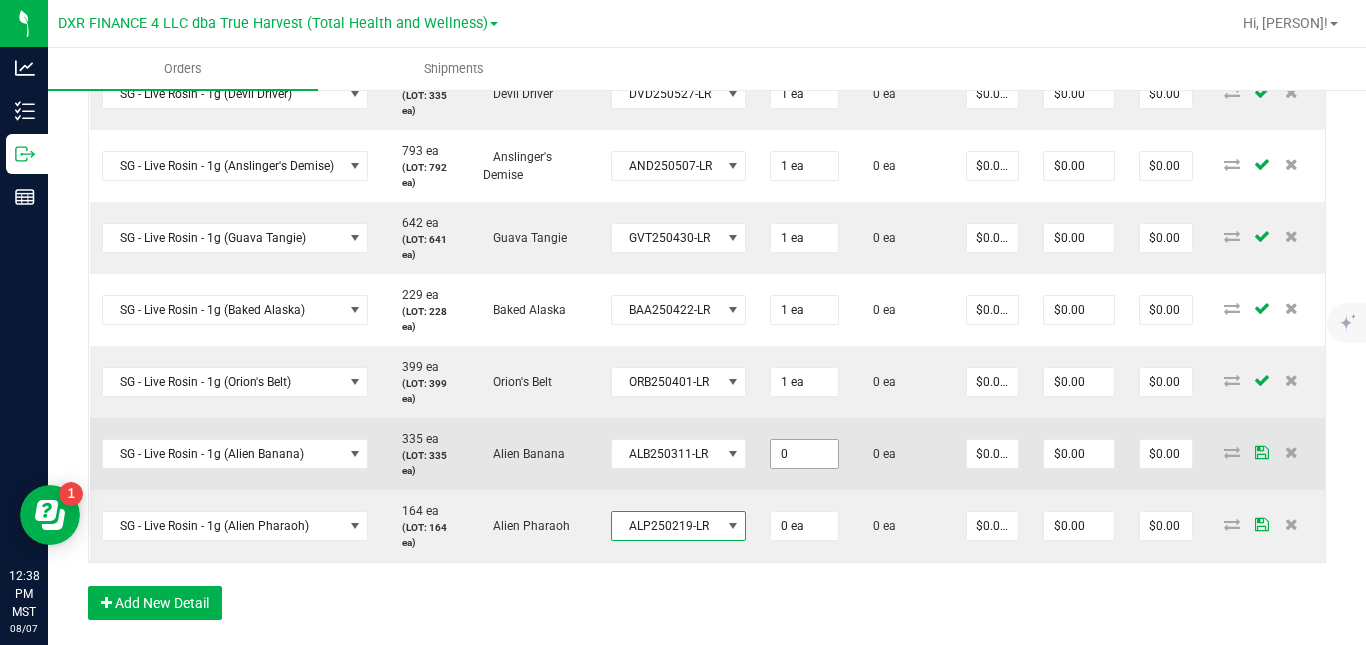 click on "0" at bounding box center (804, 454) 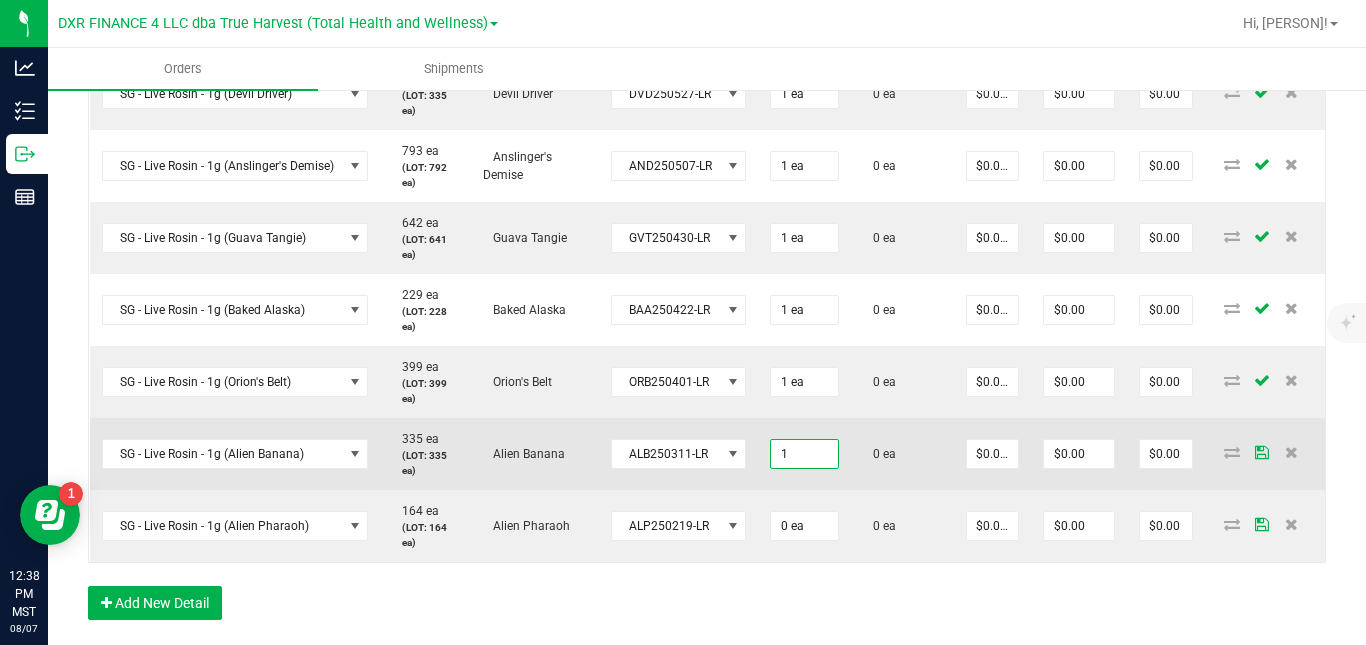 type on "1 ea" 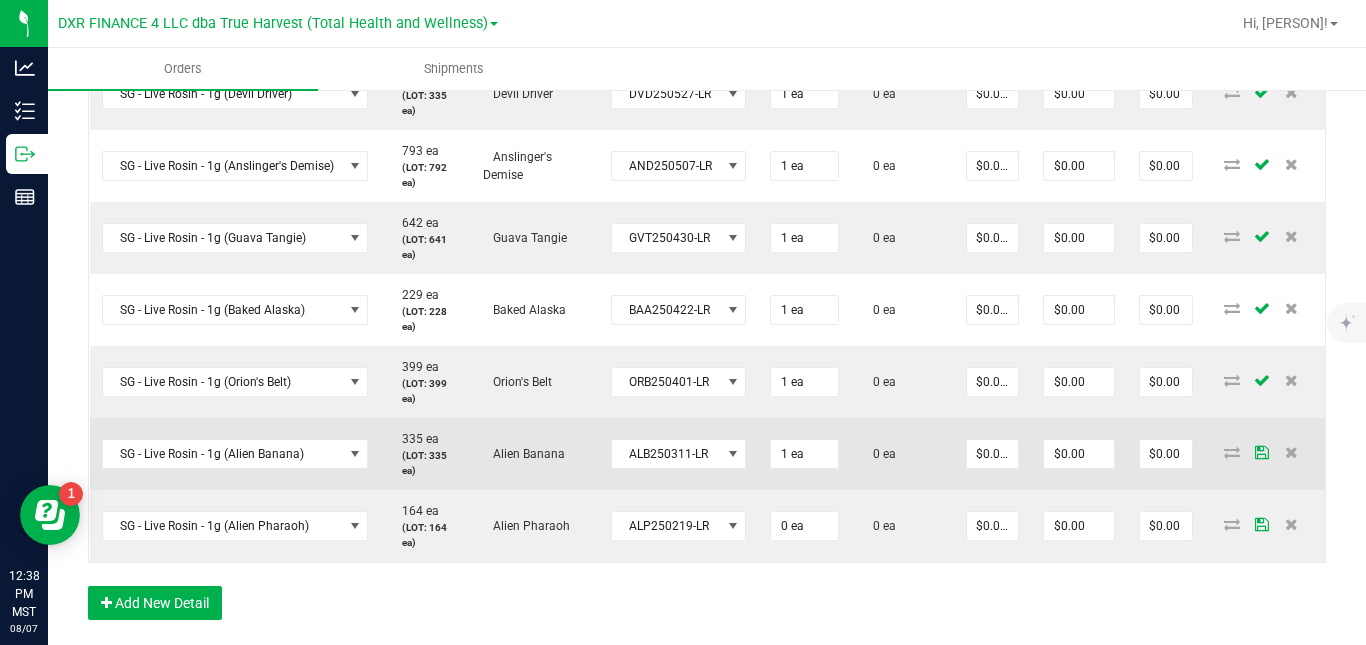 click on "1 ea" at bounding box center (804, 454) 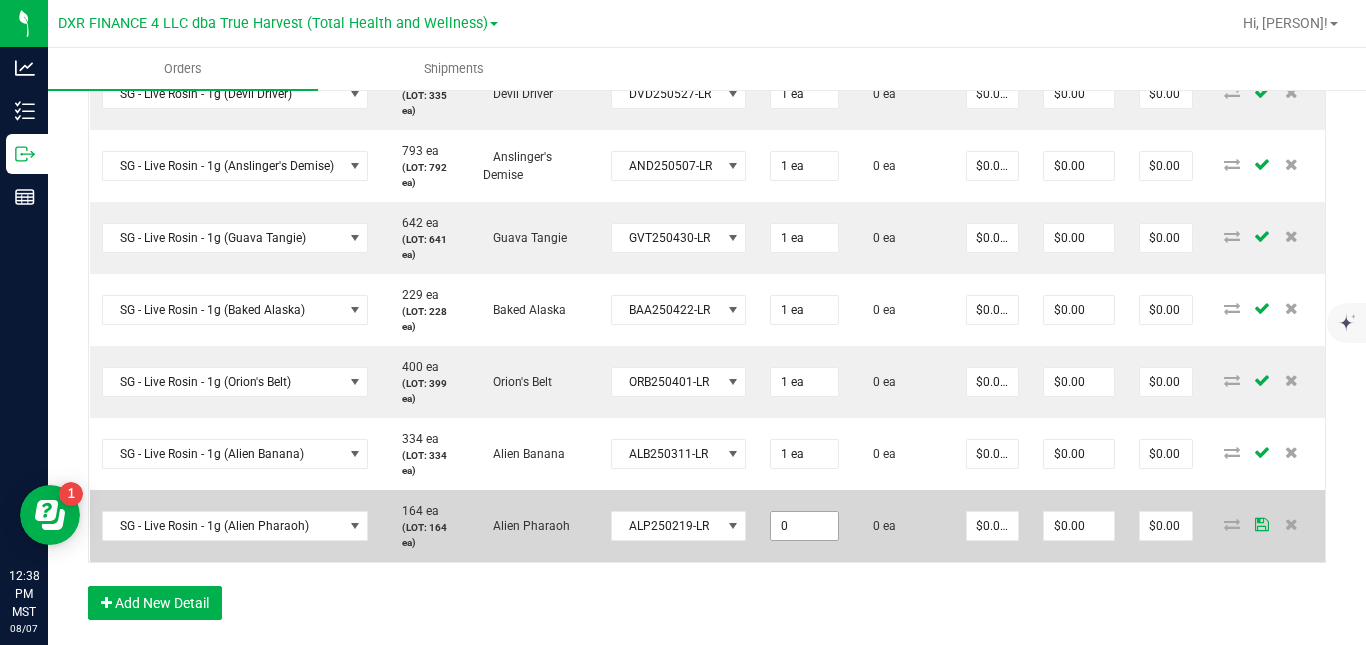 click on "0" at bounding box center (804, 526) 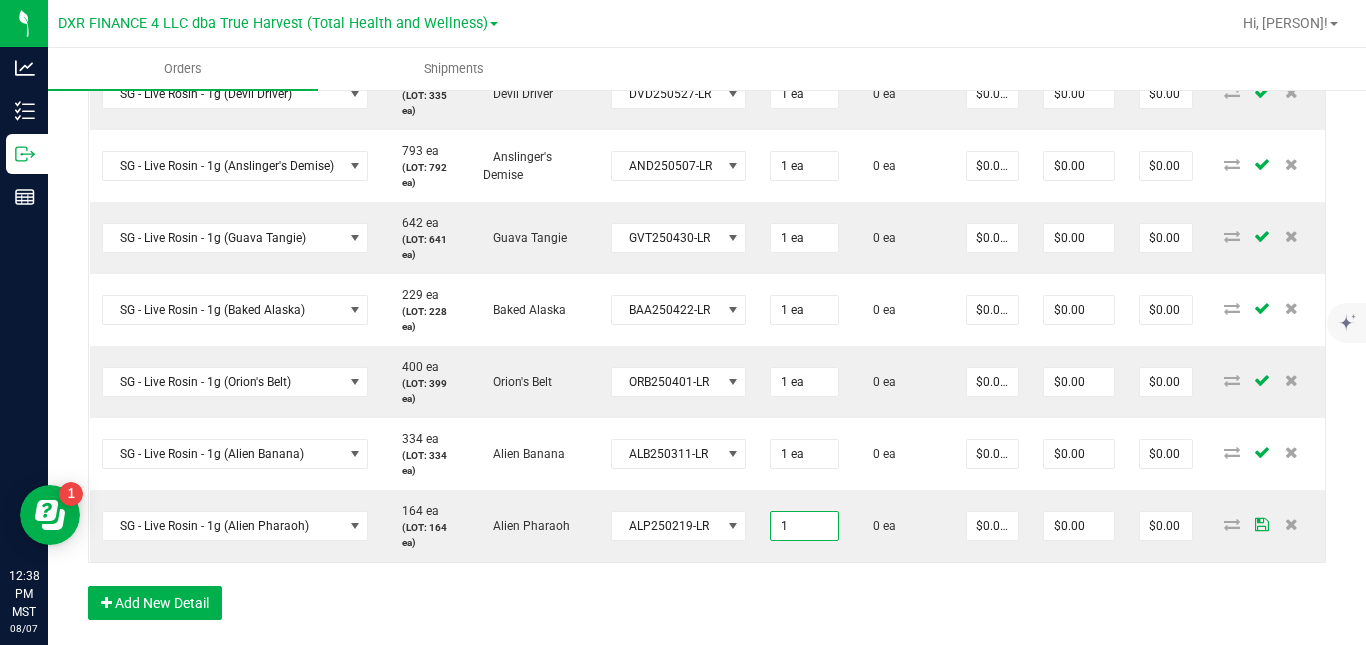 type on "1 ea" 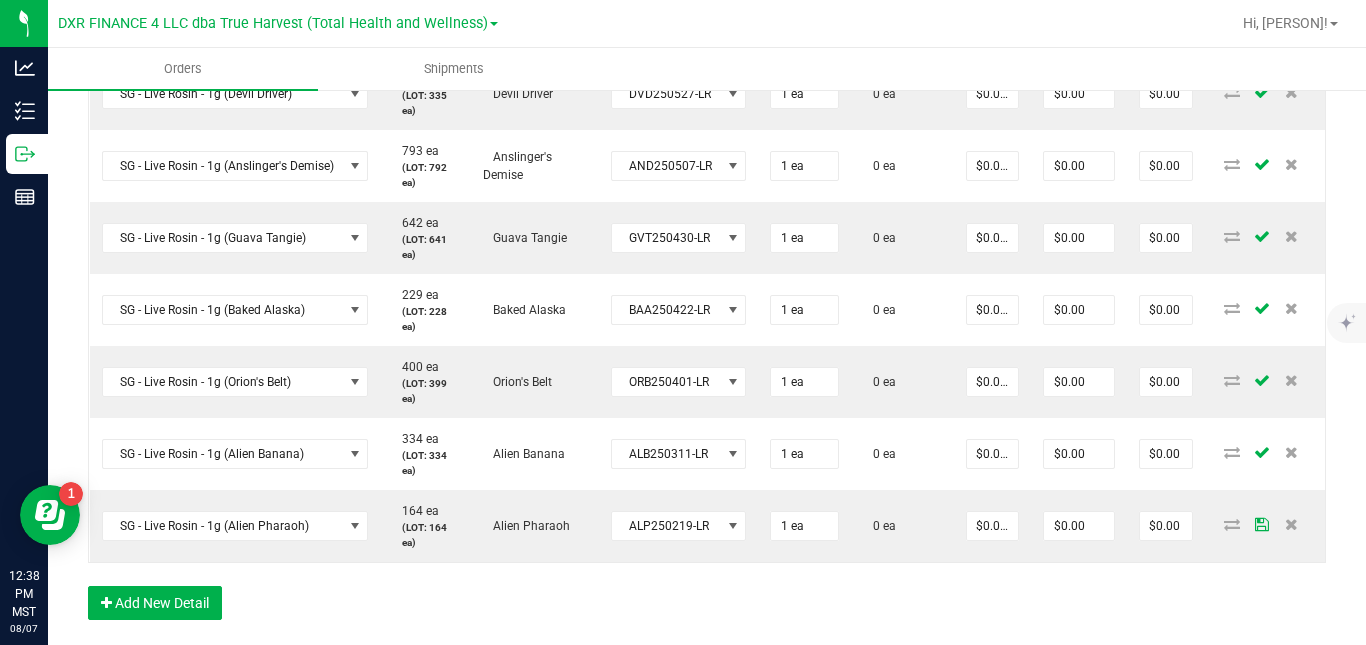 click on "Order Details Print All Labels Item  Sellable  Strain  Lot Number  Qty Ordered Qty Allocated Unit Price Line Discount Total Actions SG - Live Rosin - 1g ([STRAIN])  [QUANTITY]   (LOT: [QUANTITY])   [STRAIN]  [LOT_NUMBER] [QUANTITY]  [QUANTITY]  $[PRICE] $[PRICE] $[PRICE] SG - Live Rosin - 1g ([STRAIN])  [QUANTITY]   (LOT: [QUANTITY])   [STRAIN]  [LOT_NUMBER] [QUANTITY]  [QUANTITY]  $[PRICE] $[PRICE] $[PRICE] SG - Live Rosin - 1g ([STRAIN])  [QUANTITY]   (LOT: [QUANTITY])   [STRAIN]  [LOT_NUMBER] [QUANTITY]  [QUANTITY]  $[PRICE] $[PRICE] $[PRICE] SG - Live Rosin - 1g ([STRAIN])  [QUANTITY]   (LOT: [QUANTITY])   [STRAIN]  [LOT_NUMBER] [QUANTITY]  [QUANTITY]  $[PRICE] $[PRICE] $[PRICE] SG - Live Rosin - 1g ([STRAIN])  [QUANTITY]   (LOT: [QUANTITY])   [STRAIN]  [LOT_NUMBER] [QUANTITY]  [QUANTITY]  $[PRICE] $[PRICE] $[PRICE] SG - Live Rosin - 1g ([STRAIN])  [QUANTITY]   (LOT: [QUANTITY])   [STRAIN]  [LOT_NUMBER] [QUANTITY]  [QUANTITY]  $[PRICE] $[PRICE] $[PRICE] SG - Live Rosin - 1g ([STRAIN])  [QUANTITY]   (LOT: [QUANTITY])   [STRAIN]  [LOT_NUMBER] [QUANTITY]  [QUANTITY]  $[PRICE] $[PRICE] $[PRICE]" at bounding box center [707, 260] 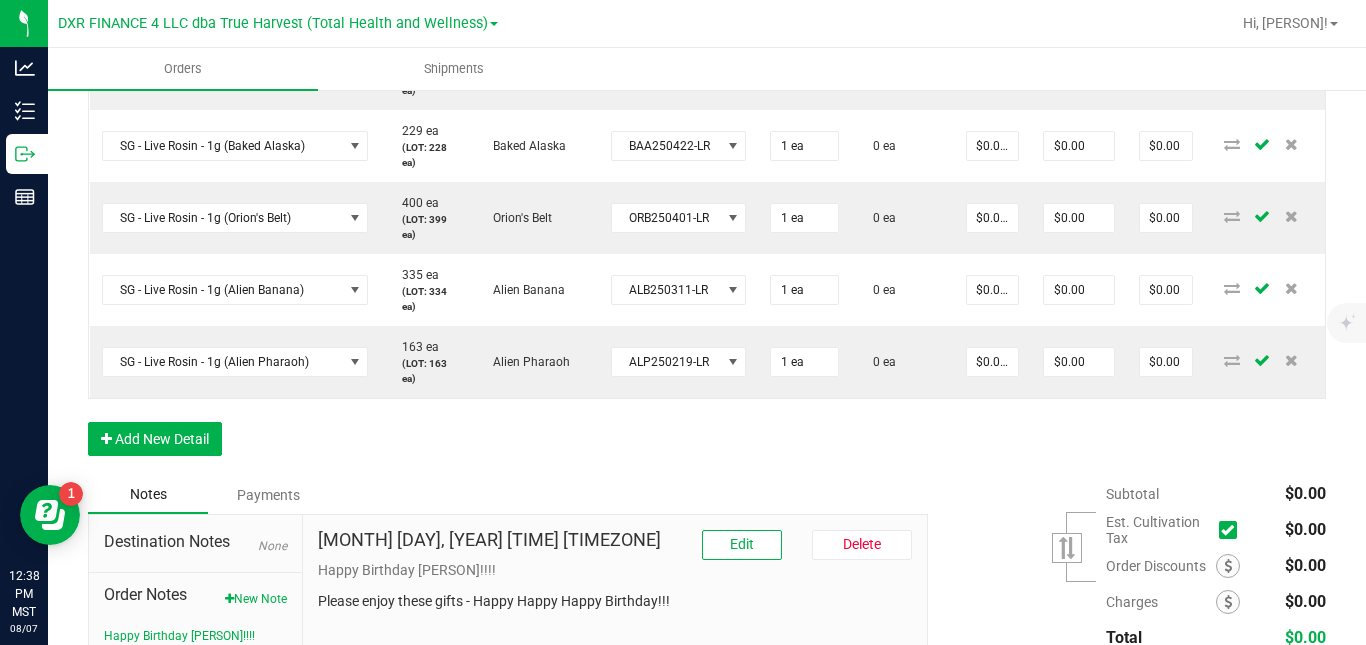 scroll, scrollTop: 910, scrollLeft: 0, axis: vertical 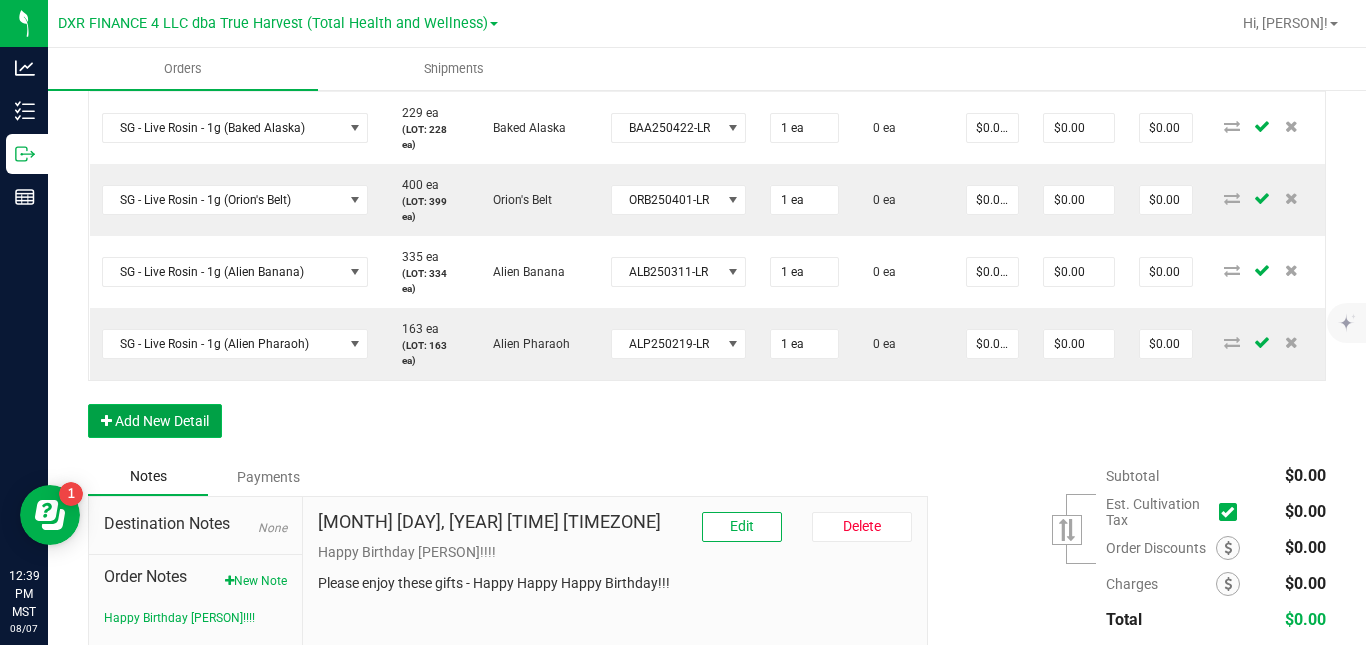 click on "Add New Detail" at bounding box center [155, 421] 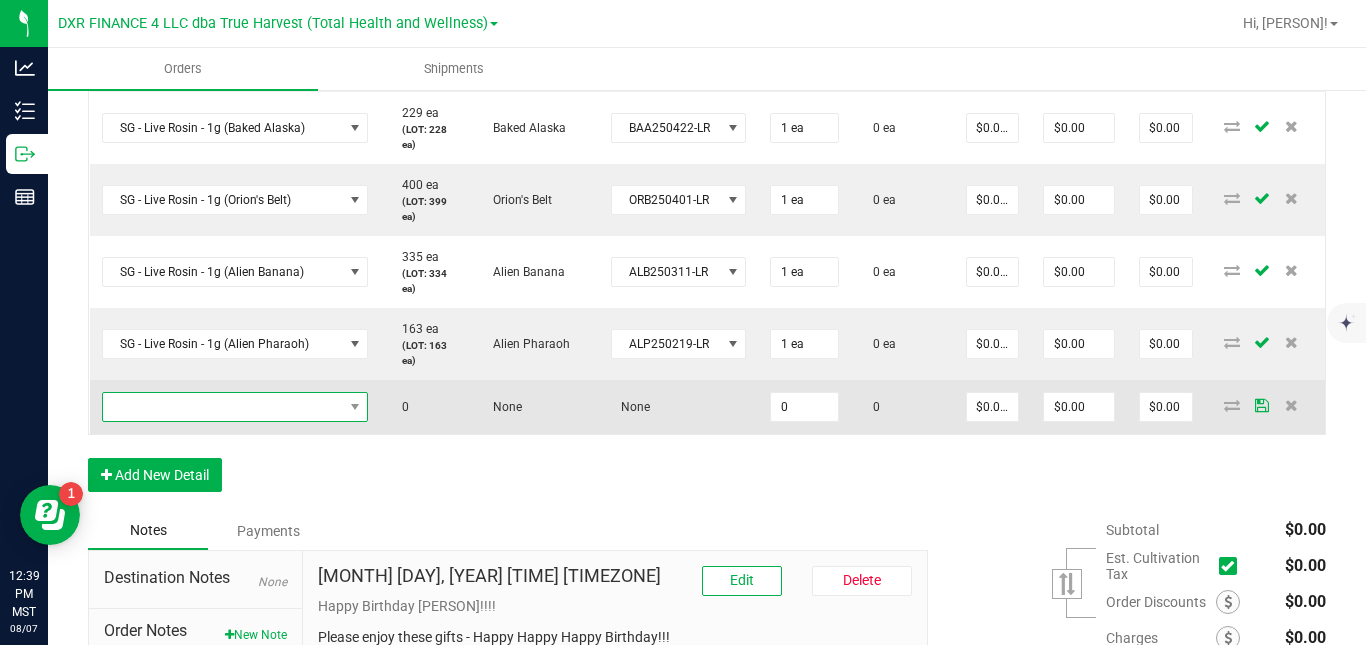 click at bounding box center [223, 407] 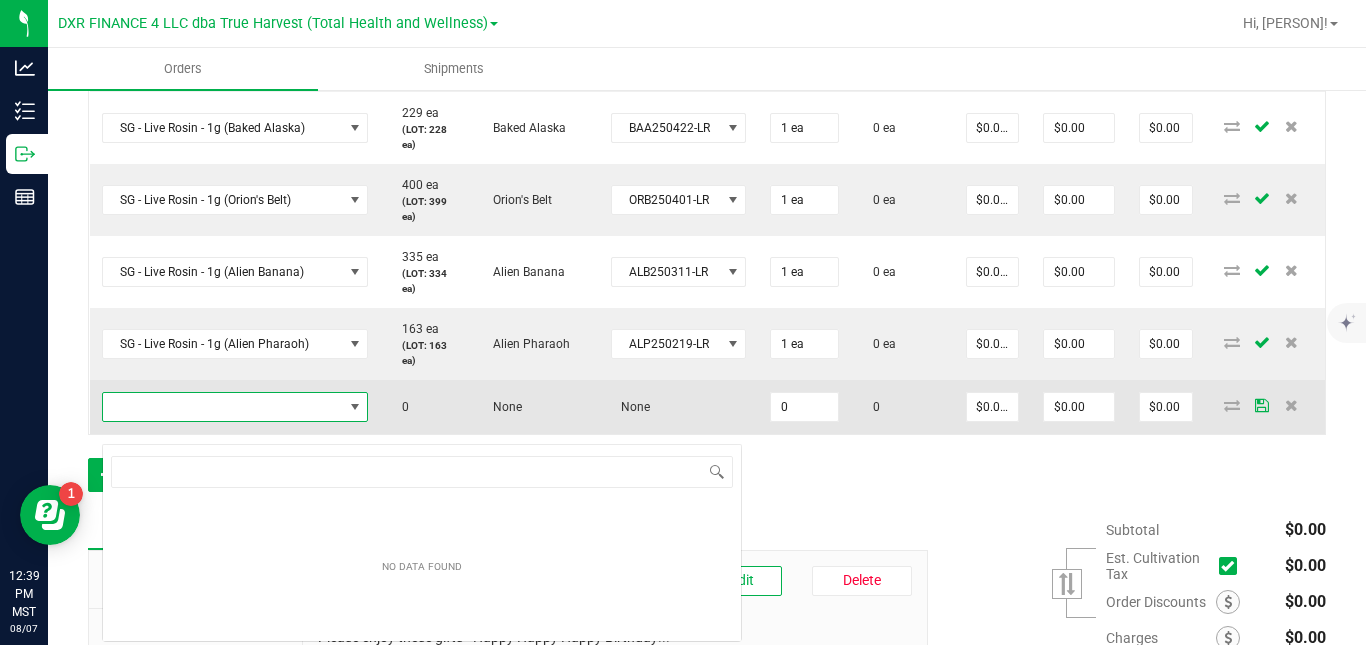 scroll, scrollTop: 99970, scrollLeft: 99733, axis: both 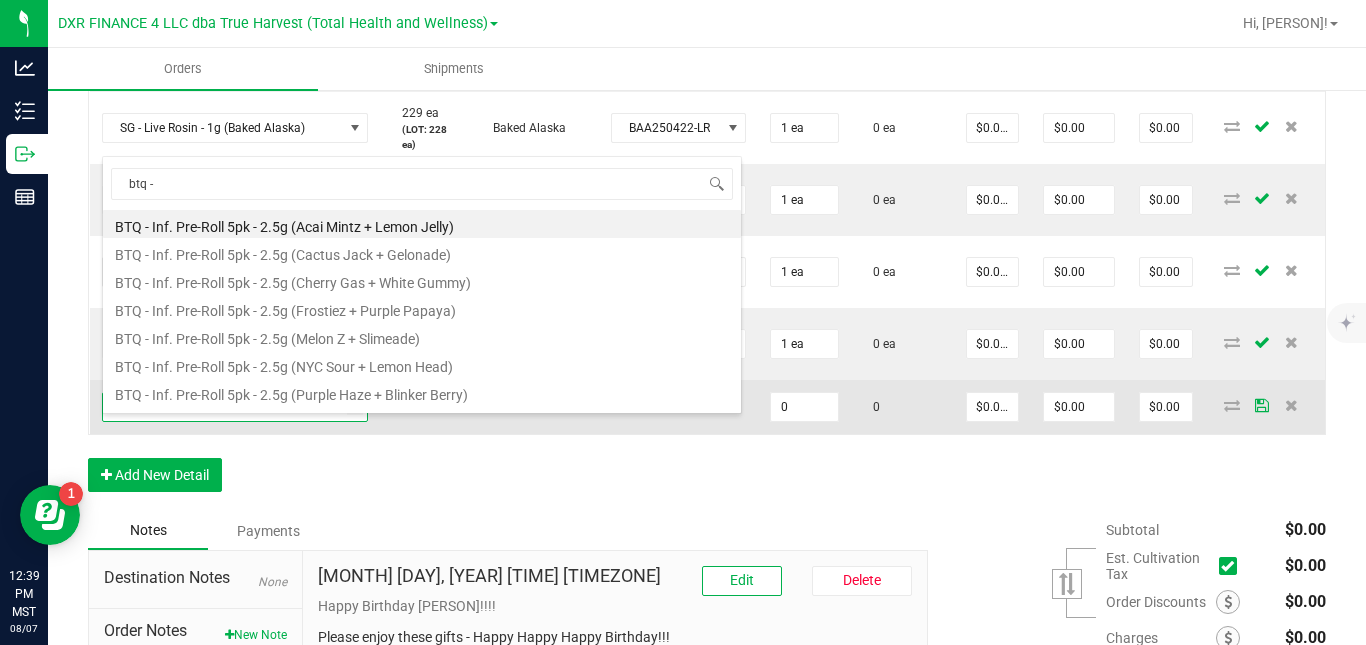 type on "btq - v" 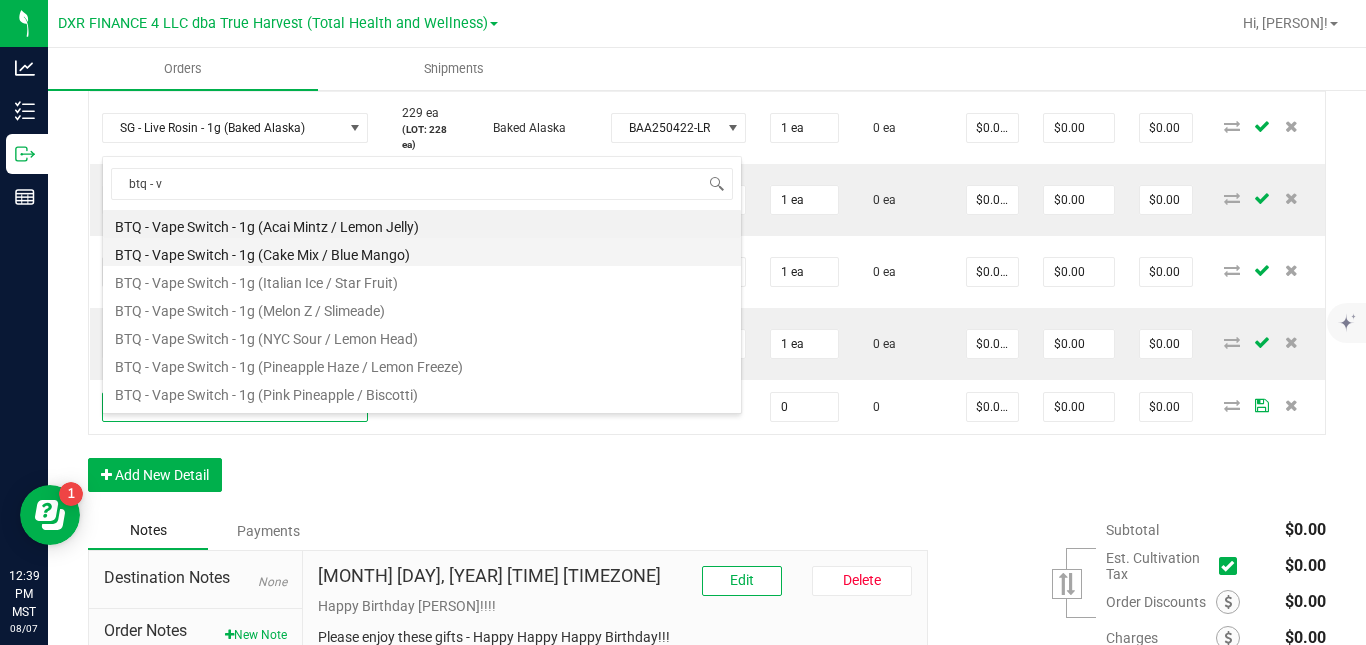 click on "BTQ - Vape Switch - 1g (Cake Mix / Blue Mango)" at bounding box center (422, 252) 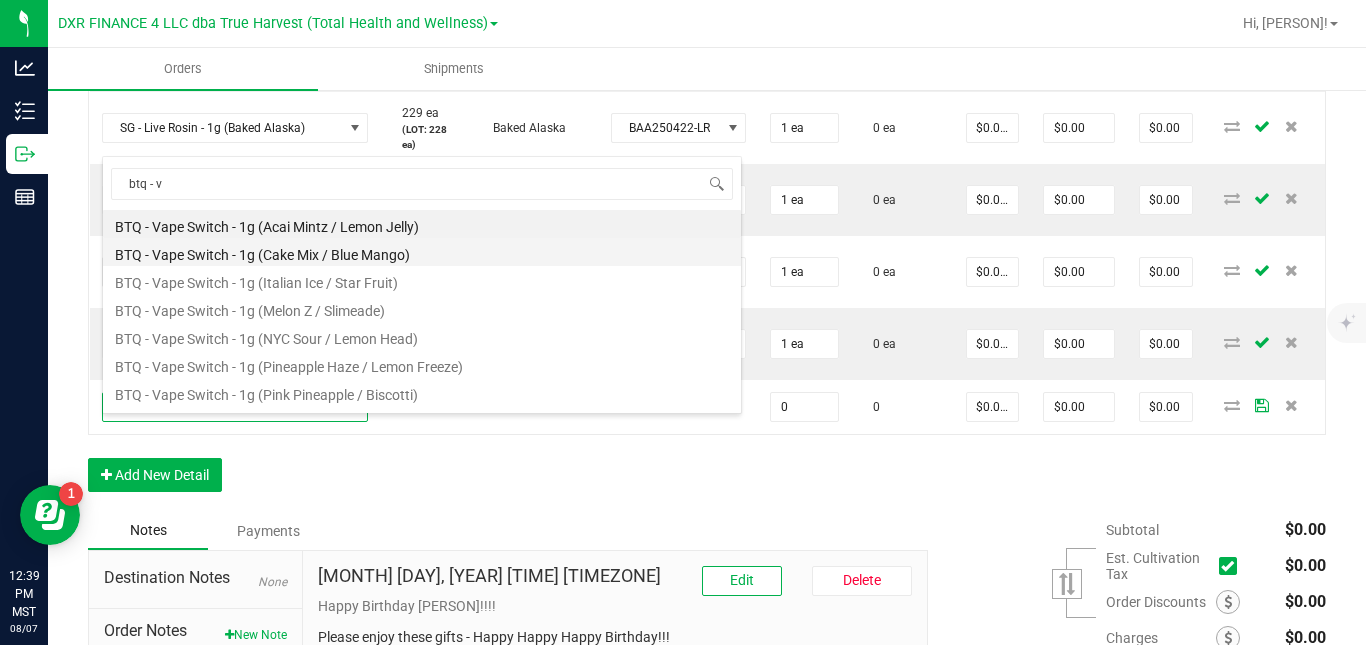 type on "0 ea" 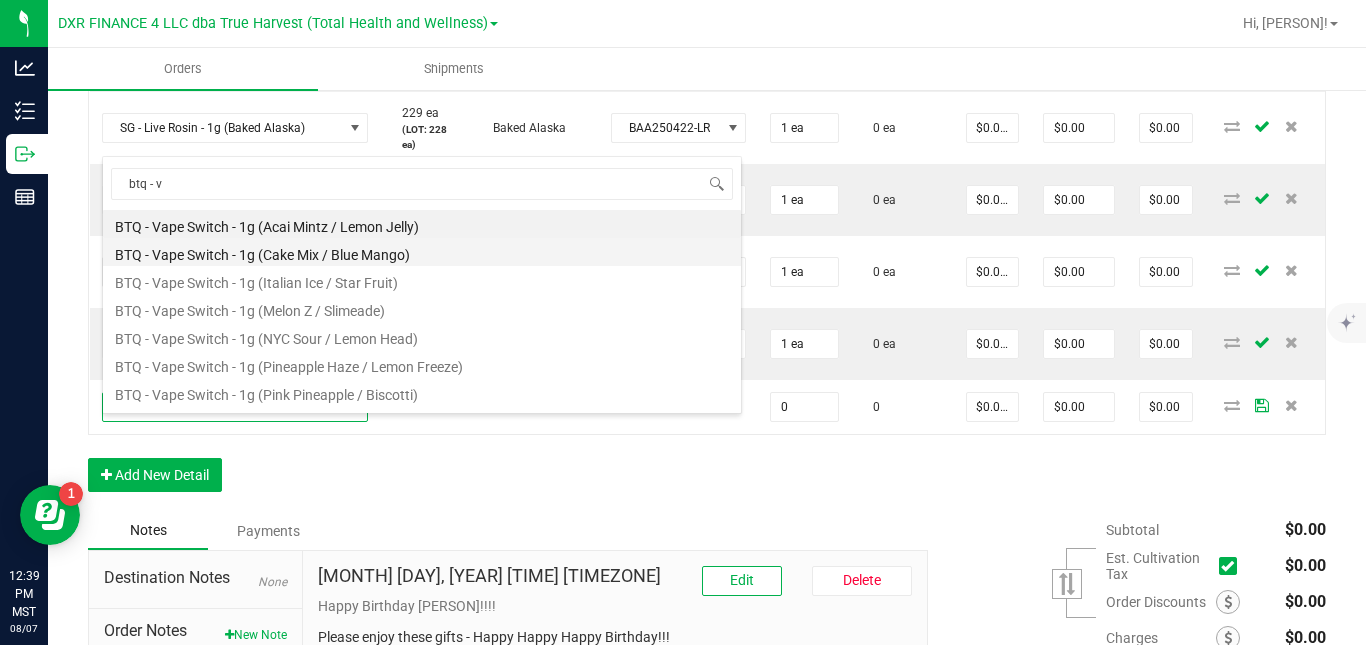 type on "$22.50000" 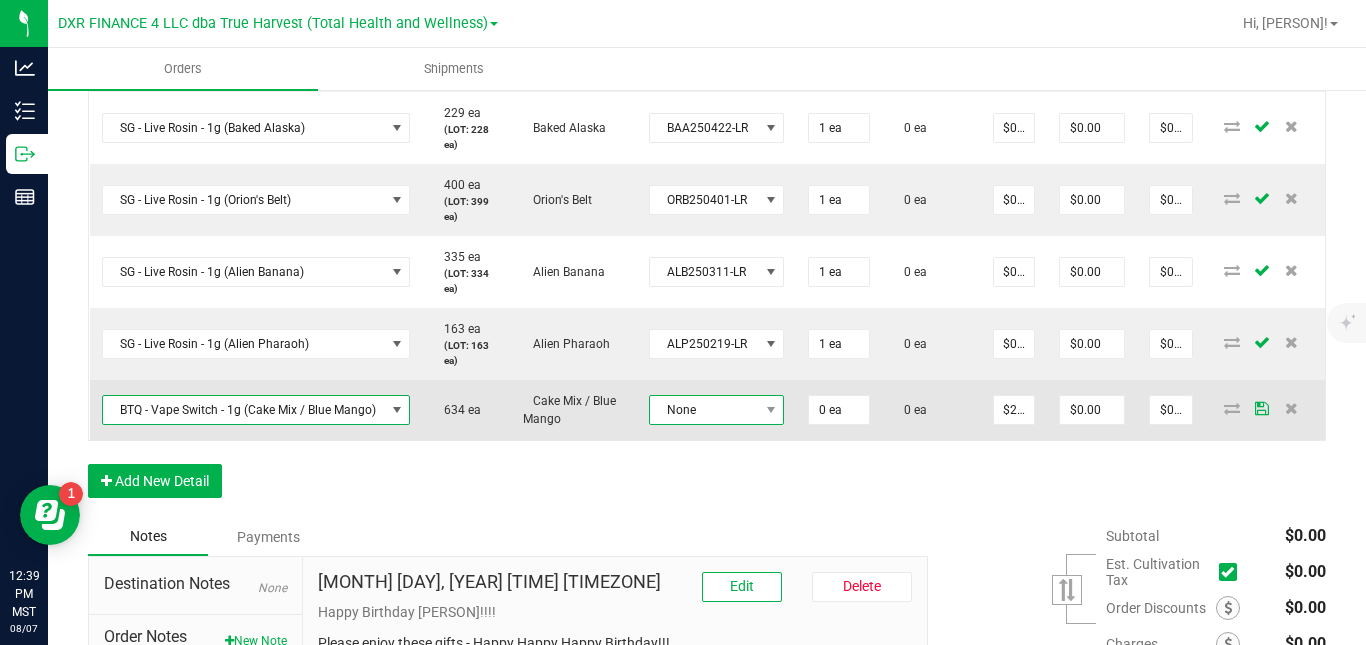 click on "None" at bounding box center (704, 410) 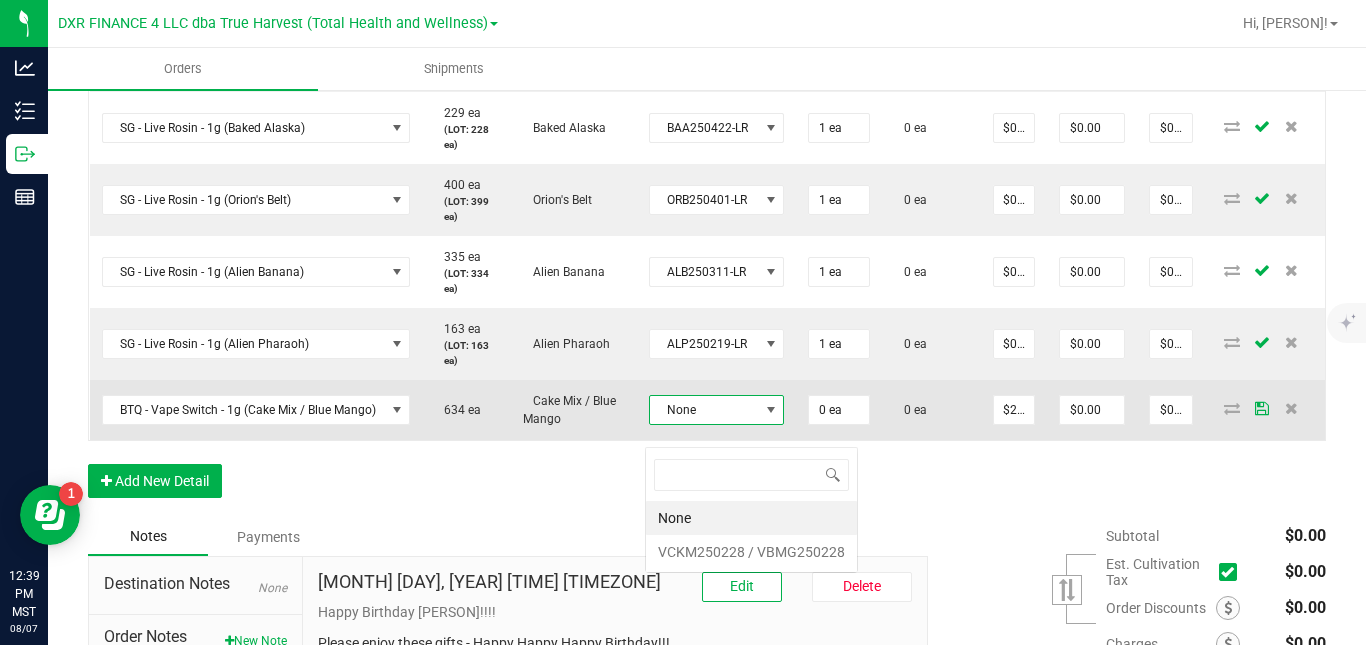 scroll, scrollTop: 99970, scrollLeft: 99865, axis: both 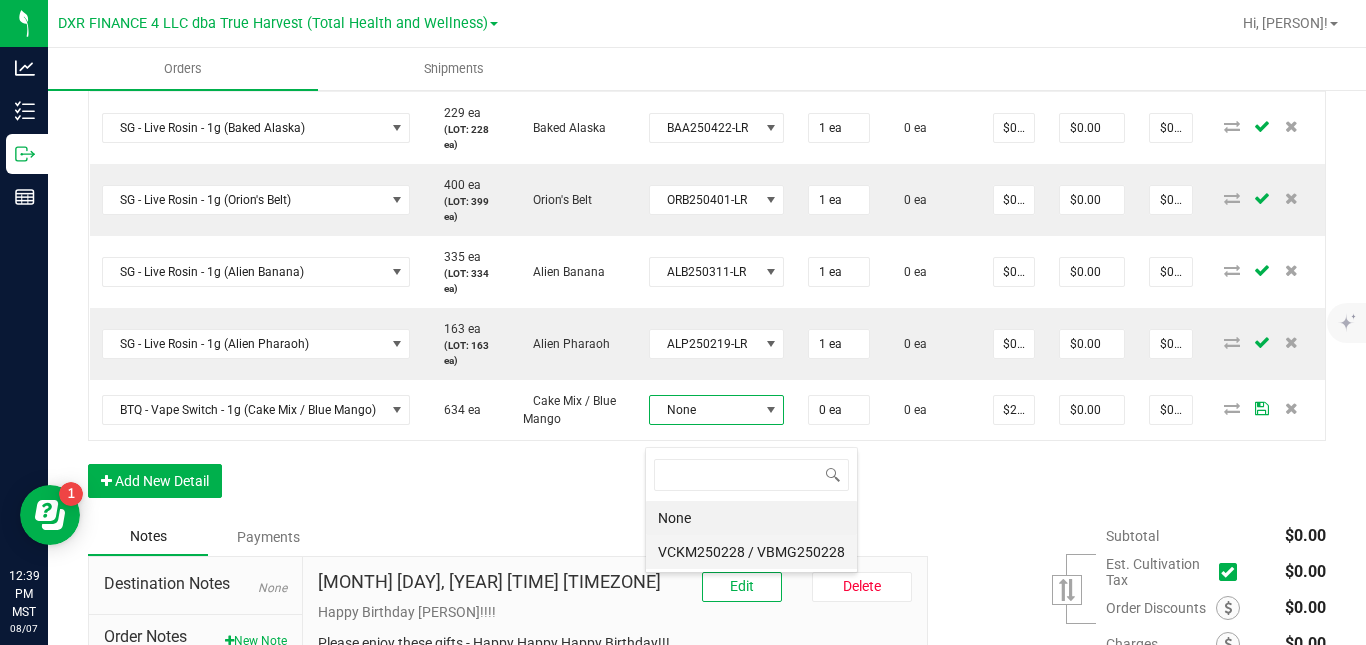 click on "VCKM250228 / VBMG250228" at bounding box center [751, 552] 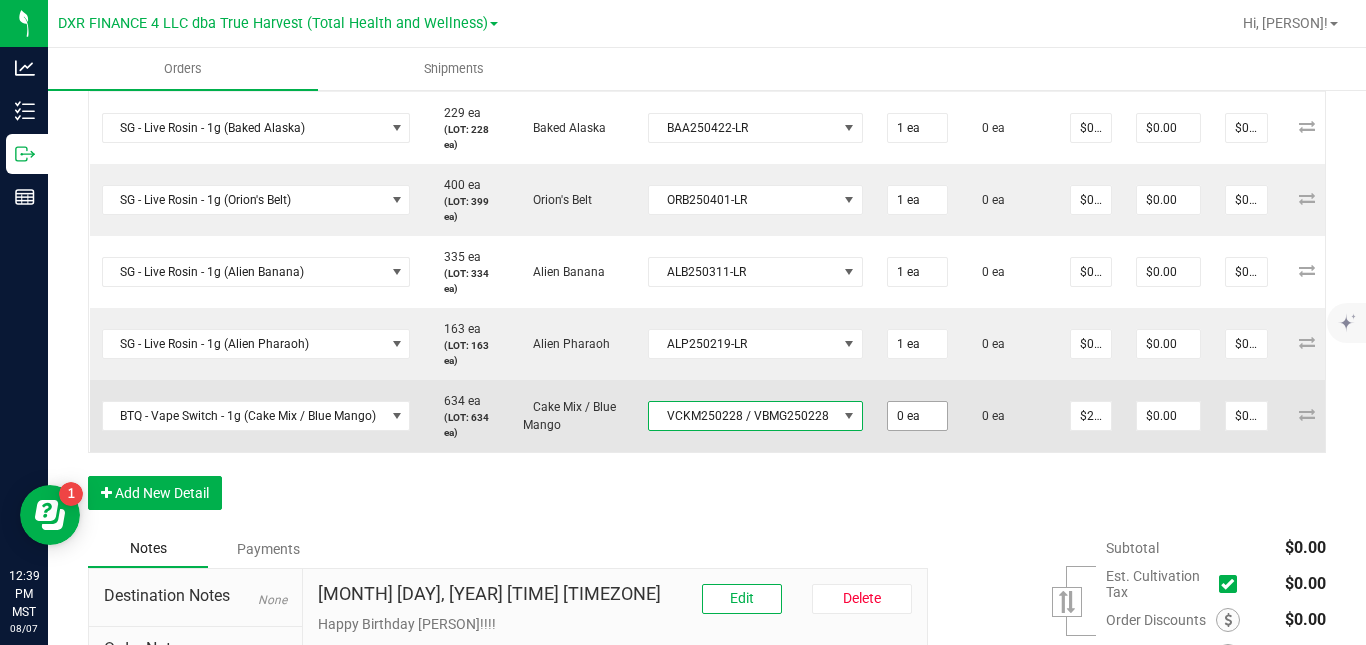 click on "0 ea" at bounding box center [917, 416] 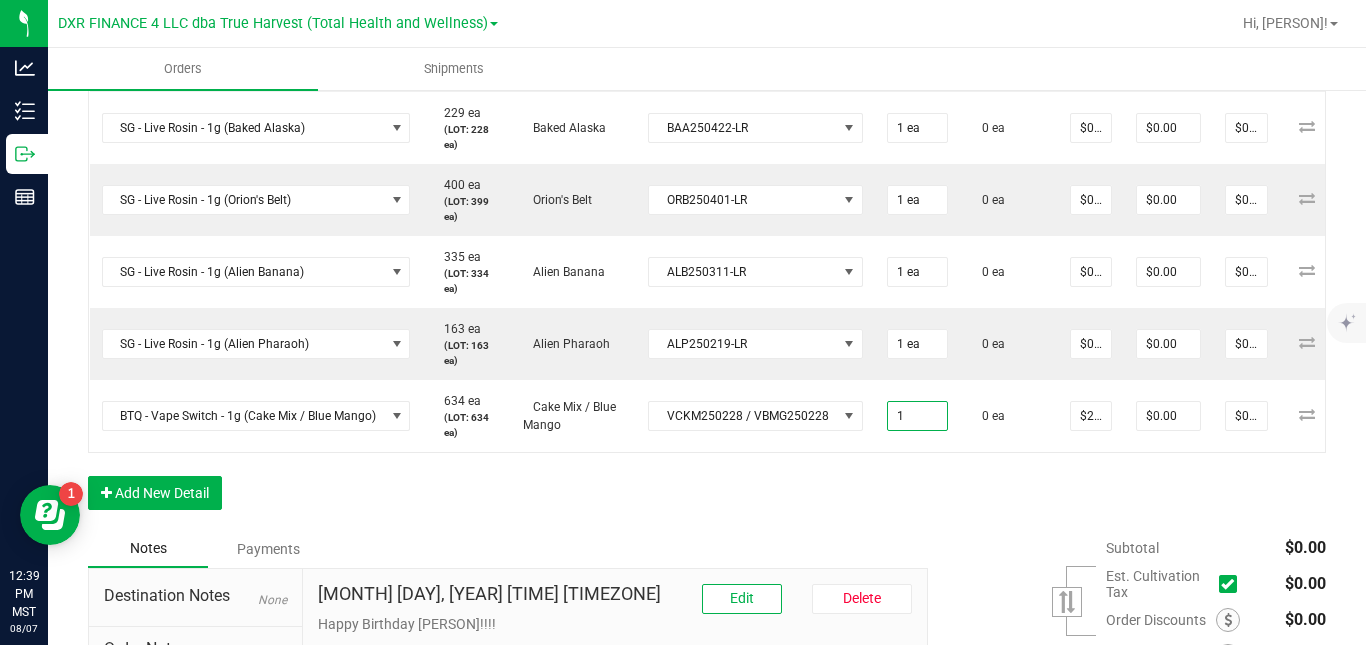click on "Order Details Print All Labels Item  Sellable  Strain  Lot Number  Qty Ordered Qty Allocated Unit Price Line Discount Total Actions SG - Live Rosin - 1g (Grape Valley Kush)  122 ea   (LOT: 121 ea)   Grape Valley Kush  GVK250602-LR 1 ea  0 ea  $0.00000 $0.00 $0.00 SG - Live Rosin - 1g (Devil Driver)  336 ea   (LOT: 335 ea)   Devil Driver  DVD250527-LR 1 ea  0 ea  $0.00000 $0.00 $0.00 SG - Live Rosin - 1g (Anslinger's Demise)  793 ea   (LOT: 792 ea)   Anslinger's Demise  AND250507-LR 1 ea  0 ea  $0.00000 $0.00 $0.00 SG - Live Rosin - 1g (Guava Tangie)  642 ea   (LOT: 641 ea)   Guava Tangie  GVT250430-LR 1 ea  0 ea  $0.00000 $0.00 $0.00 SG - Live Rosin - 1g (Baked Alaska)  229 ea   (LOT: 228 ea)   Baked Alaska  BAA250422-LR 1 ea  0 ea  $0.00000 $0.00 $0.00 SG - Live Rosin - 1g (Orion's Belt)  400 ea   (LOT: 399 ea)   Orion's Belt  ORB250401-LR 1 ea  0 ea  $0.00000 $0.00 $0.00 SG - Live Rosin - 1g (Alien Banana)  335 ea   (LOT: 334 ea)   Alien Banana  ALB250311-LR 1 ea  0 ea" at bounding box center (707, 114) 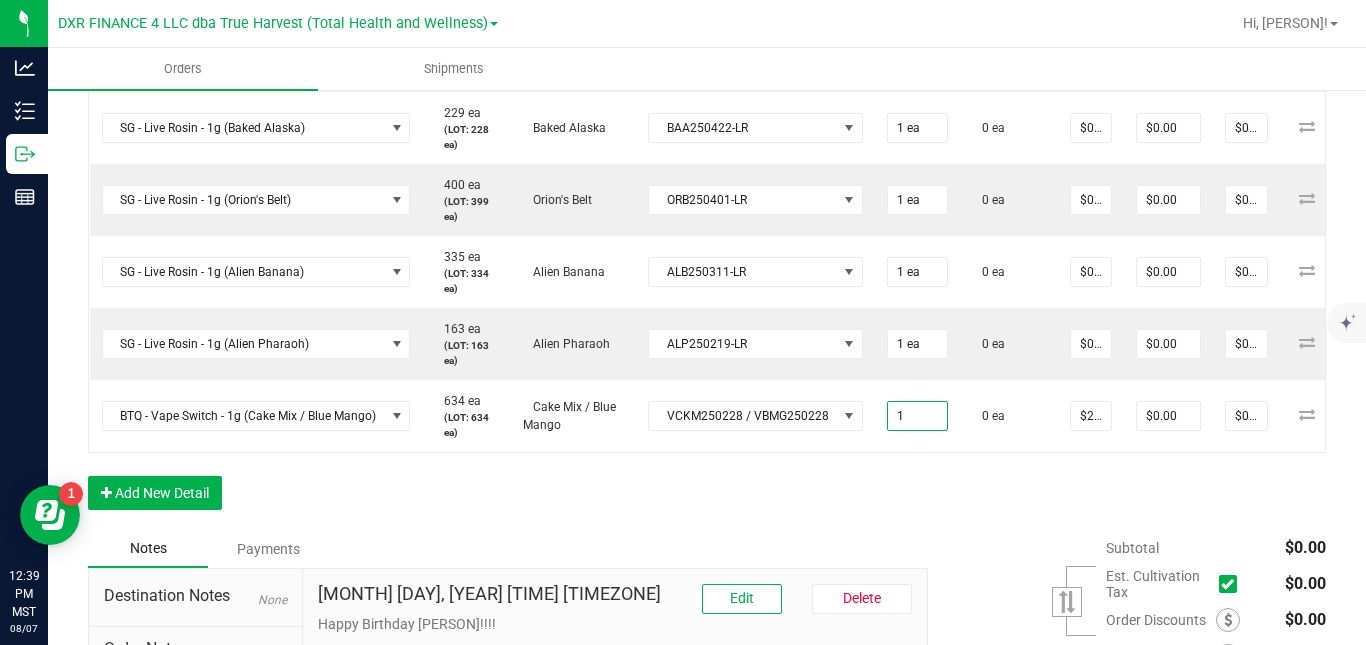 type on "1 ea" 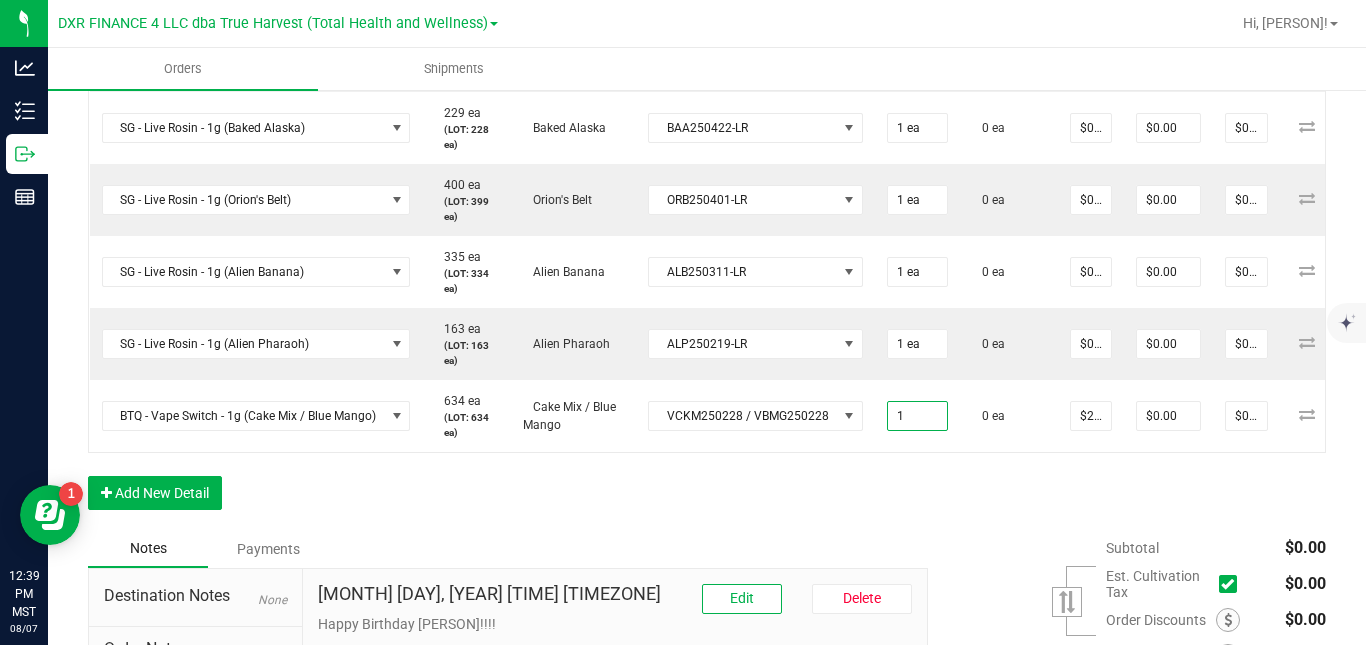 type on "$22.50" 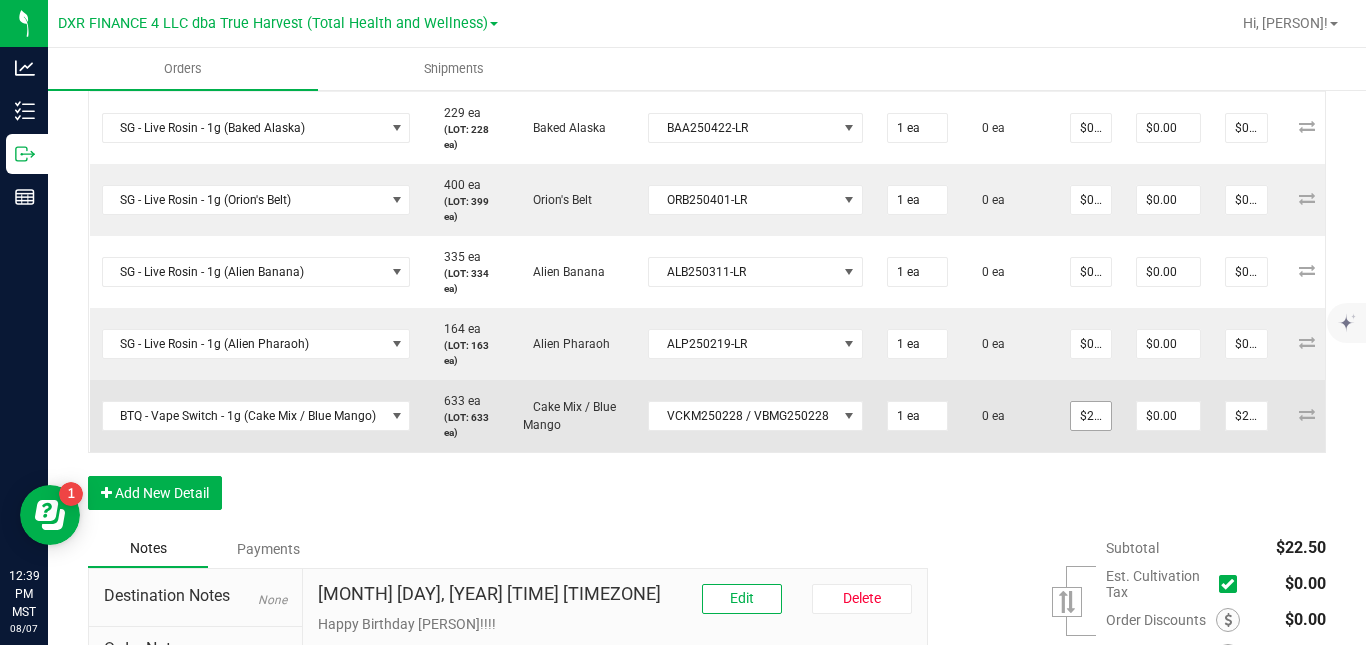 click on "$22.50000" at bounding box center (1091, 416) 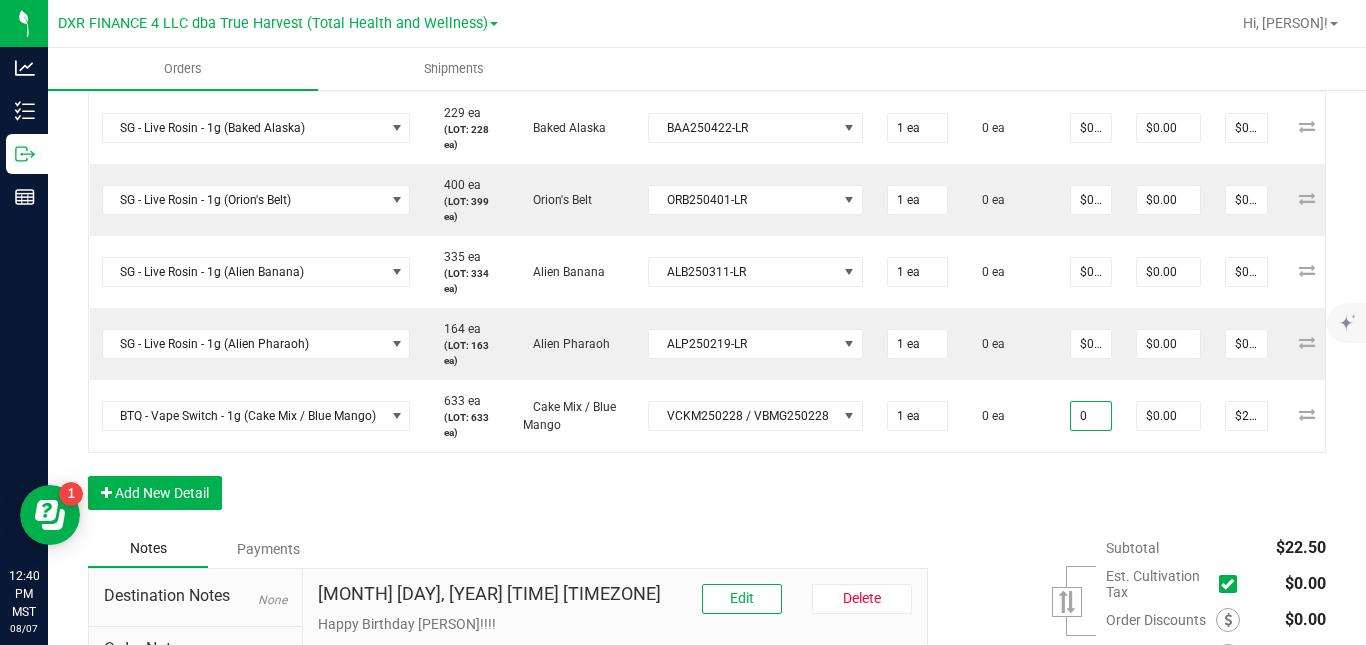 type on "$0.00000" 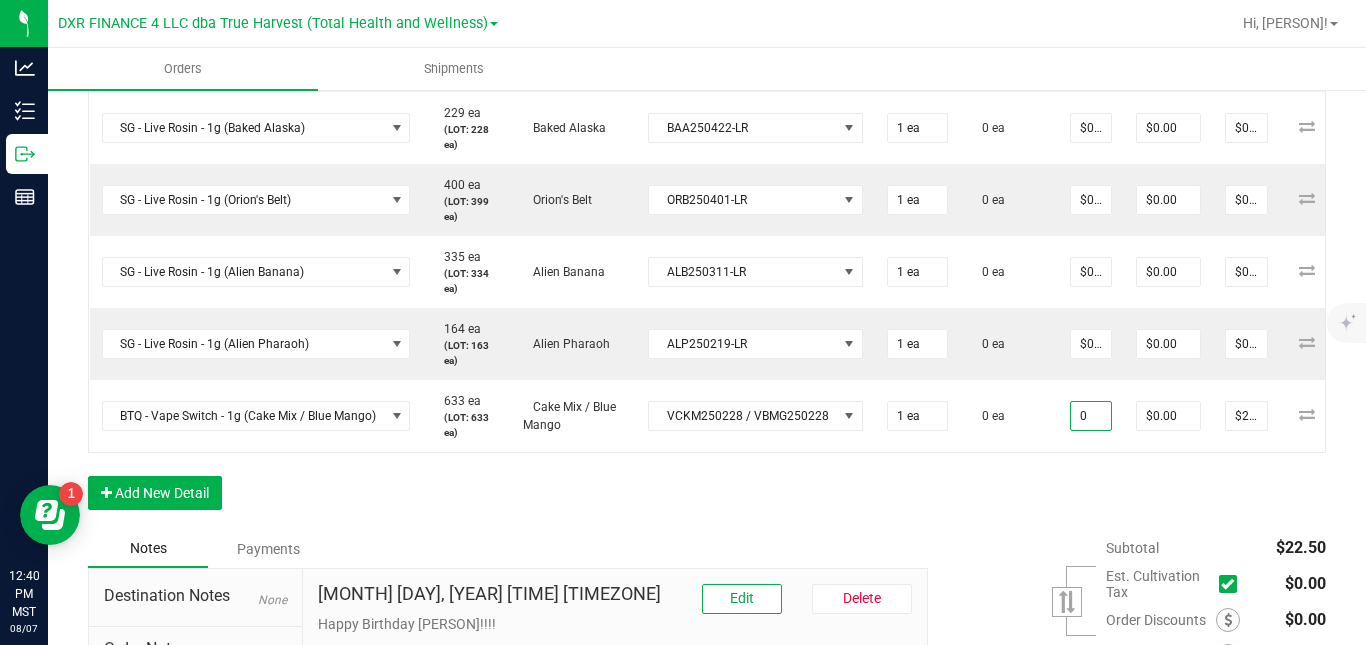 type on "$0.00" 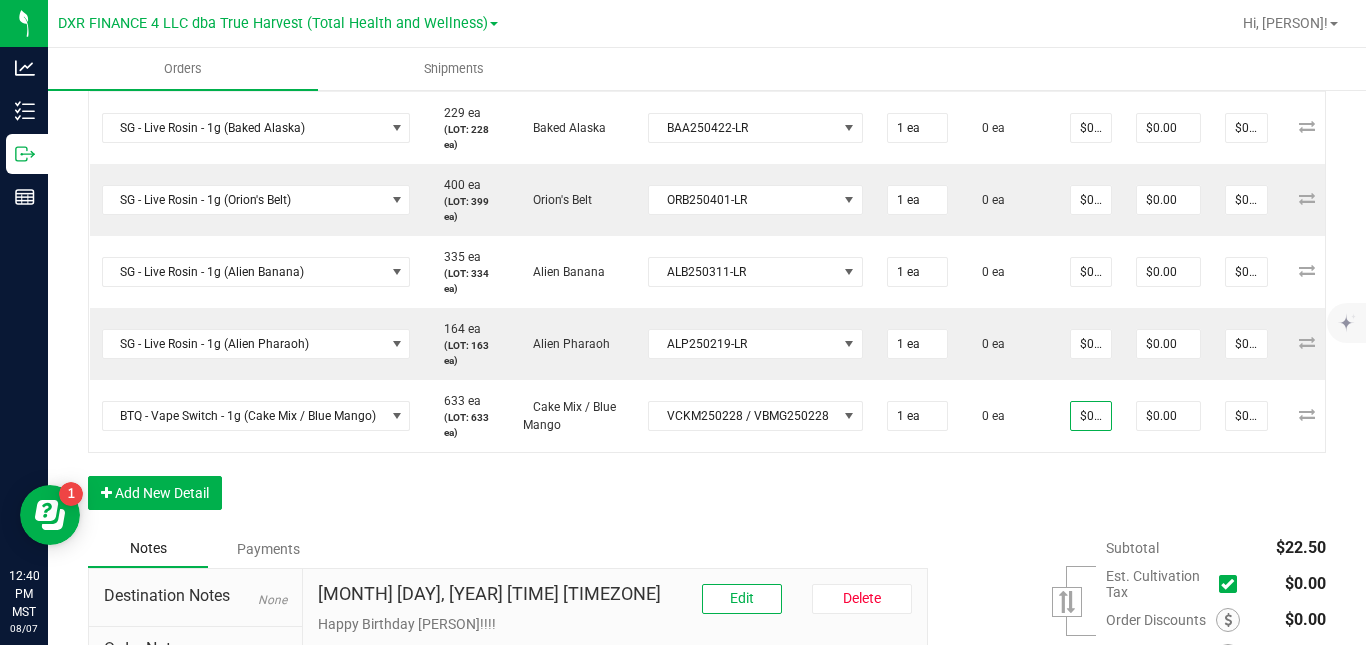 click on "Order Details Print All Labels Item  Sellable  Strain  Lot Number  Qty Ordered Qty Allocated Unit Price Line Discount Total Actions SG - Live Rosin - 1g (Grape Valley Kush)  122 ea   (LOT: 121 ea)   Grape Valley Kush  GVK250602-LR 1 ea  0 ea  $0.00000 $0.00 $0.00 SG - Live Rosin - 1g (Devil Driver)  336 ea   (LOT: 335 ea)   Devil Driver  DVD250527-LR 1 ea  0 ea  $0.00000 $0.00 $0.00 SG - Live Rosin - 1g (Anslinger's Demise)  793 ea   (LOT: 792 ea)   Anslinger's Demise  AND250507-LR 1 ea  0 ea  $0.00000 $0.00 $0.00 SG - Live Rosin - 1g (Guava Tangie)  642 ea   (LOT: 641 ea)   Guava Tangie  GVT250430-LR 1 ea  0 ea  $0.00000 $0.00 $0.00 SG - Live Rosin - 1g (Baked Alaska)  229 ea   (LOT: 228 ea)   Baked Alaska  BAA250422-LR 1 ea  0 ea  $0.00000 $0.00 $0.00 SG - Live Rosin - 1g (Orion's Belt)  400 ea   (LOT: 399 ea)   Orion's Belt  ORB250401-LR 1 ea  0 ea  $0.00000 $0.00 $0.00 SG - Live Rosin - 1g (Alien Banana)  335 ea   (LOT: 334 ea)   Alien Banana  ALB250311-LR 1 ea  0 ea" at bounding box center (707, 114) 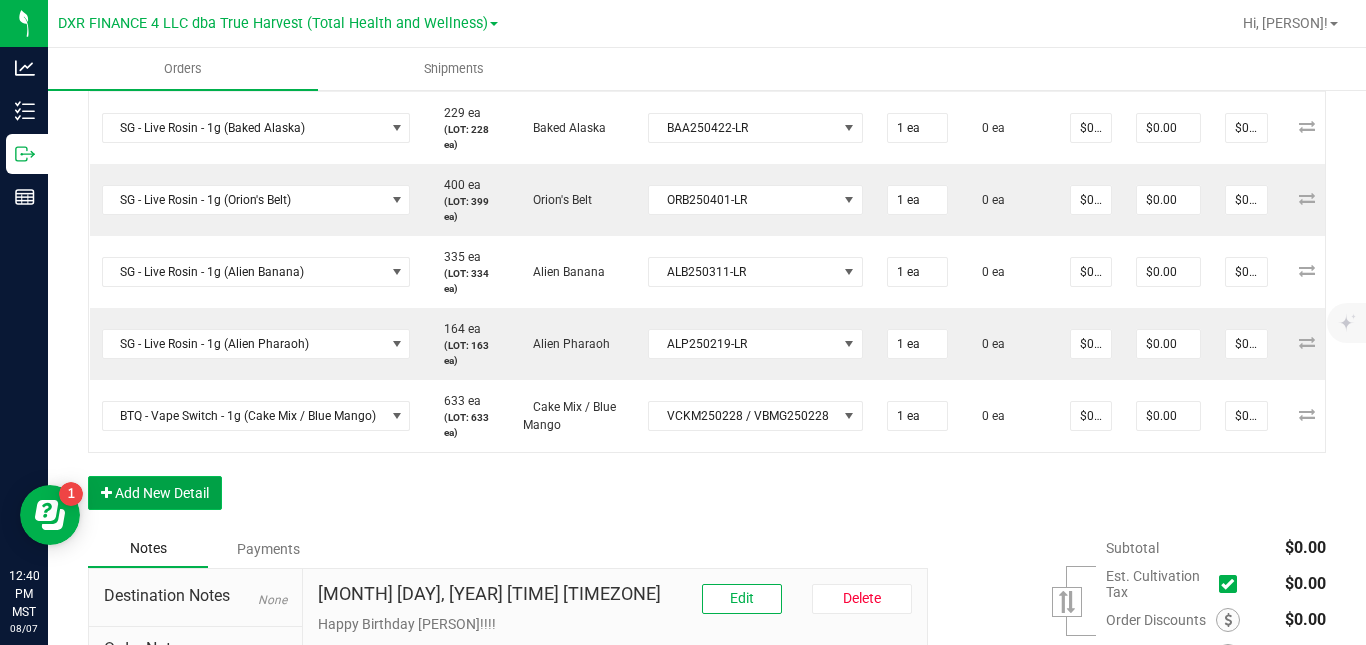 click on "Add New Detail" at bounding box center (155, 493) 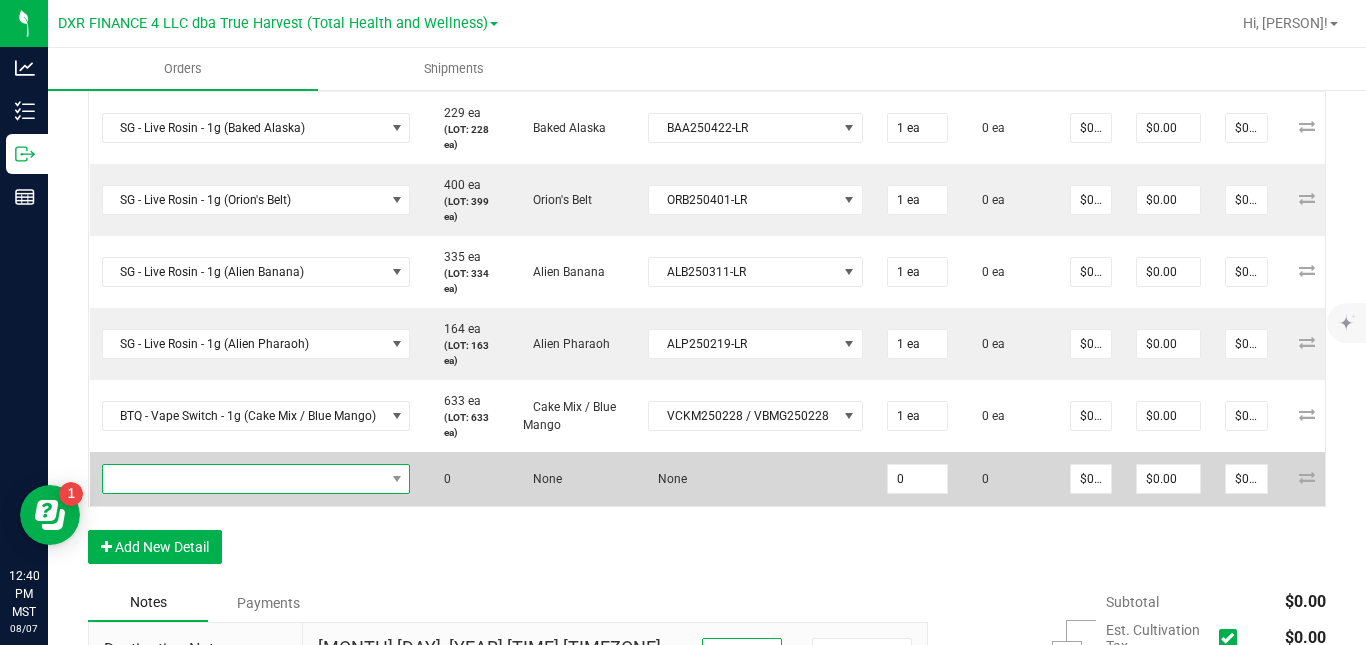 click at bounding box center [244, 479] 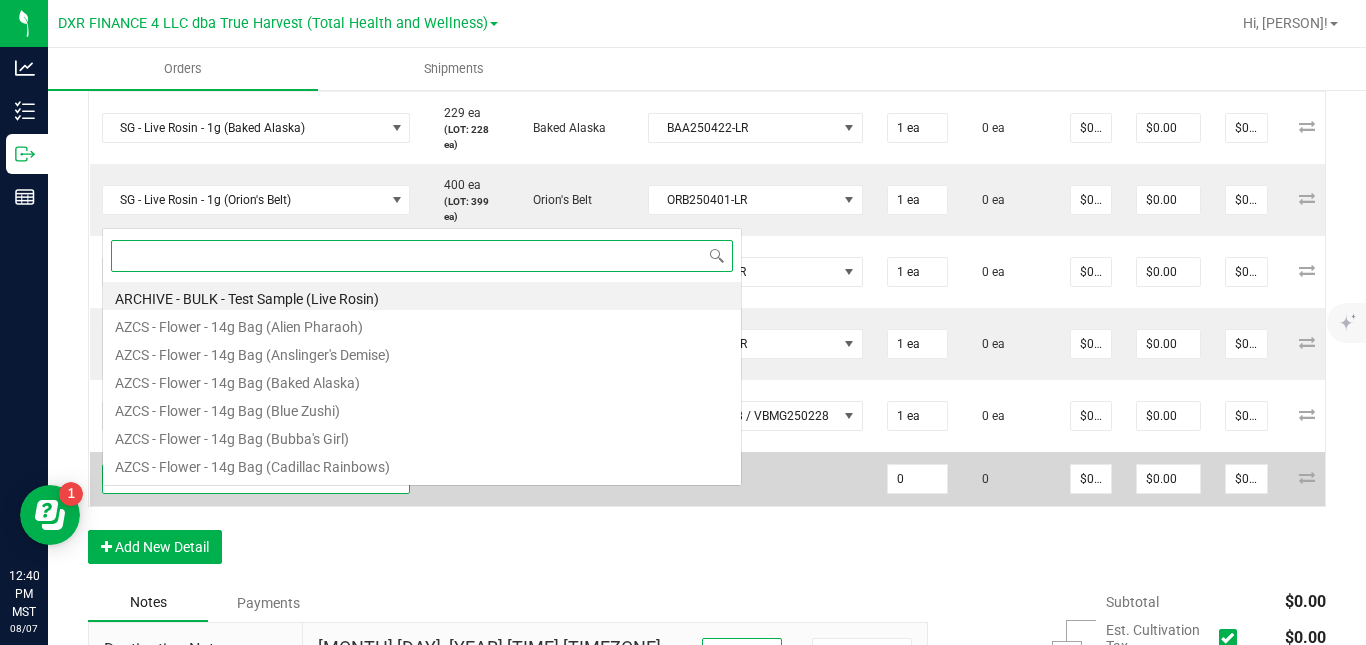 scroll, scrollTop: 0, scrollLeft: 0, axis: both 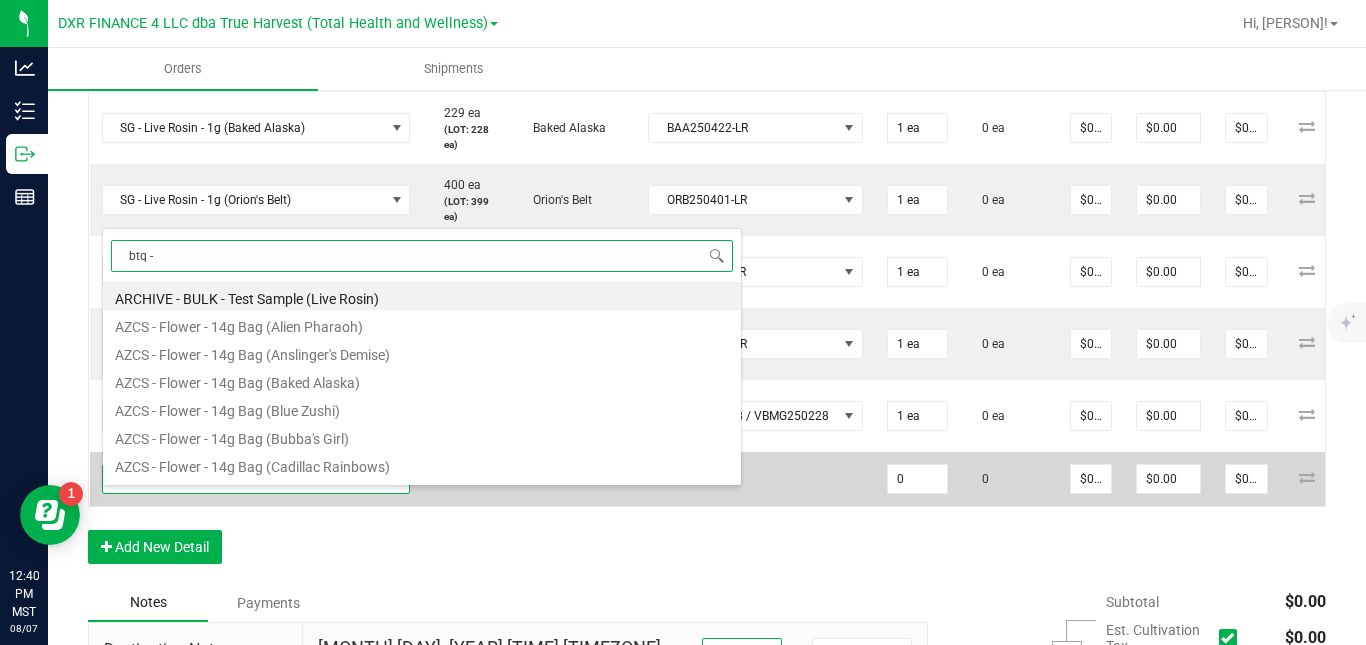 type on "btq - v" 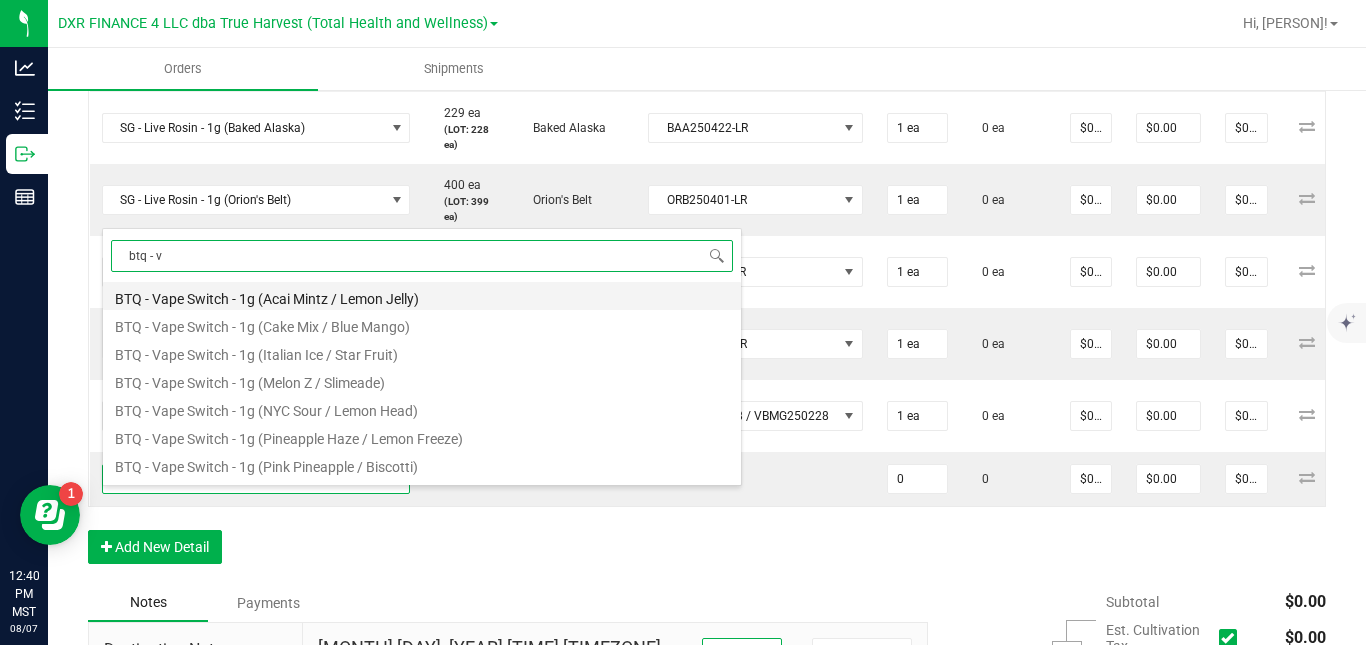 click on "BTQ - Vape Switch - 1g (Acai Mintz / Lemon Jelly)" at bounding box center (422, 296) 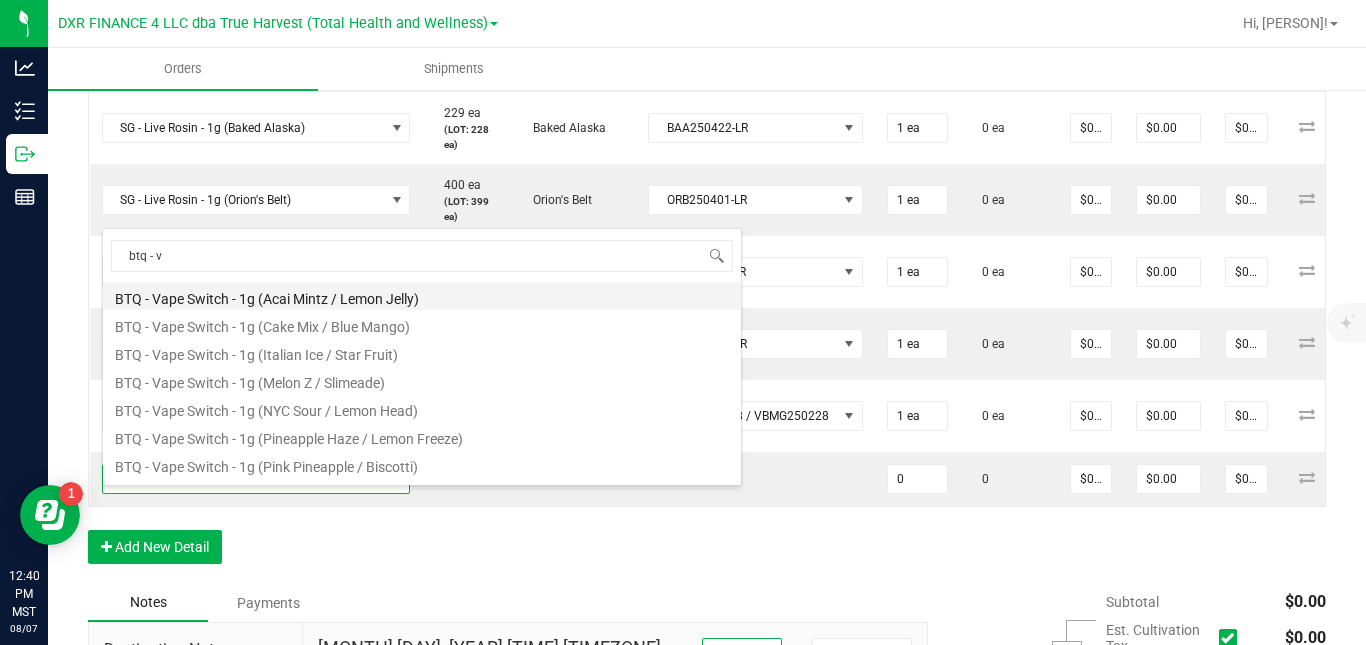 type on "0 ea" 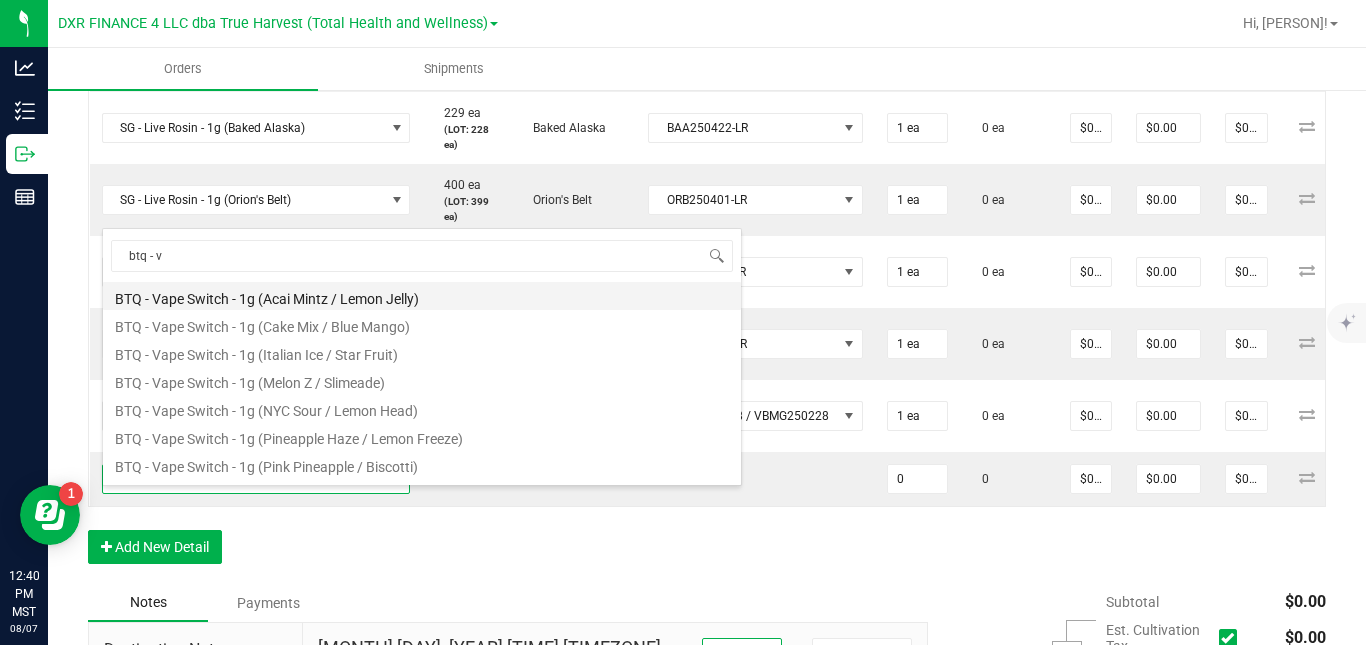 type on "$22.50000" 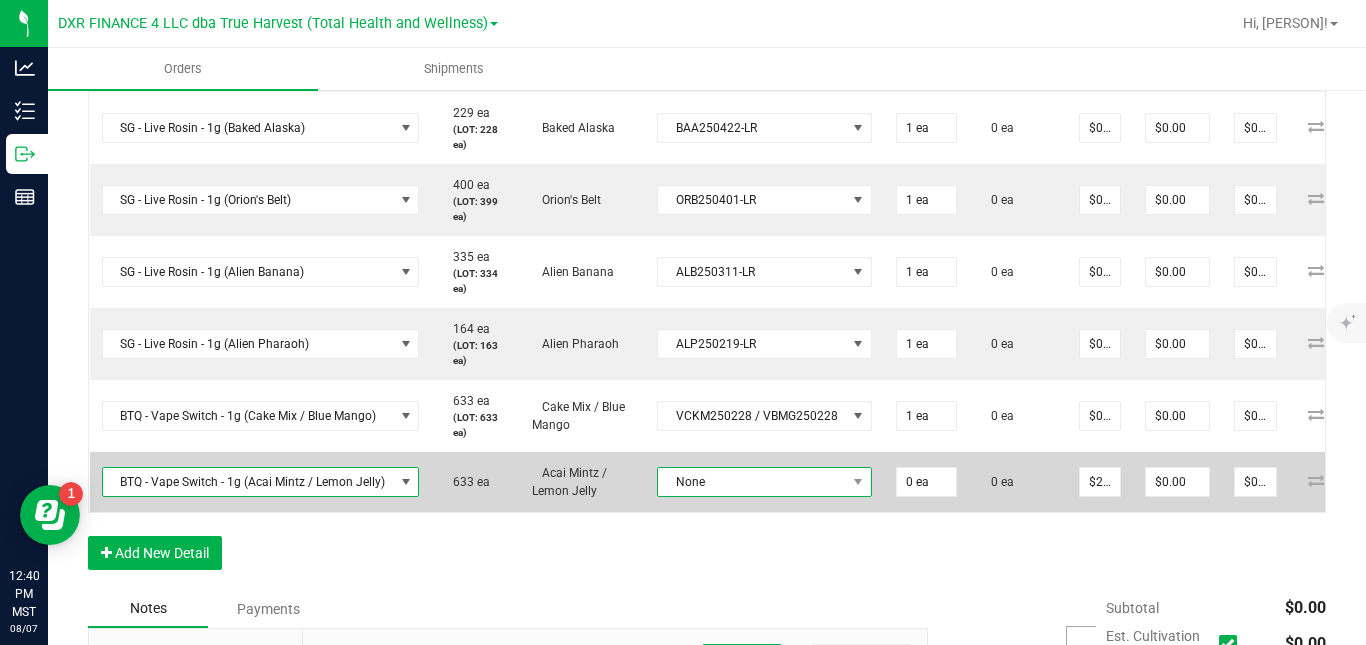 click on "None" at bounding box center (752, 482) 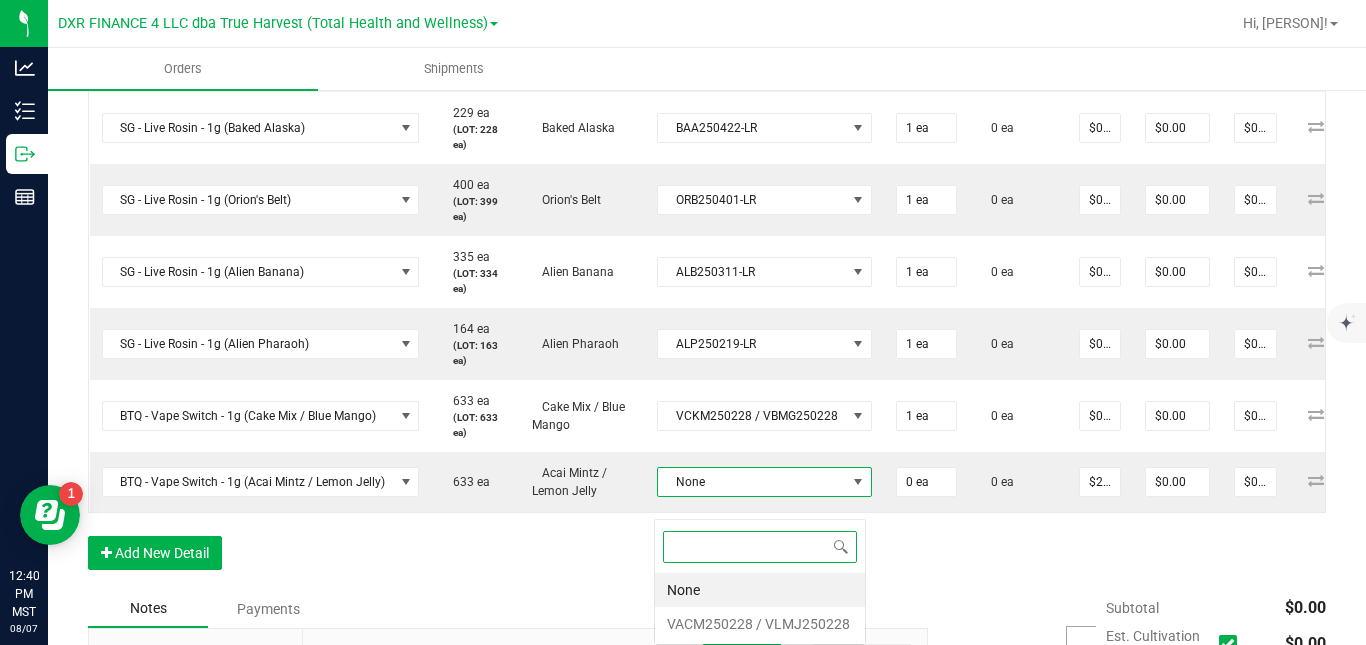 scroll, scrollTop: 99970, scrollLeft: 99788, axis: both 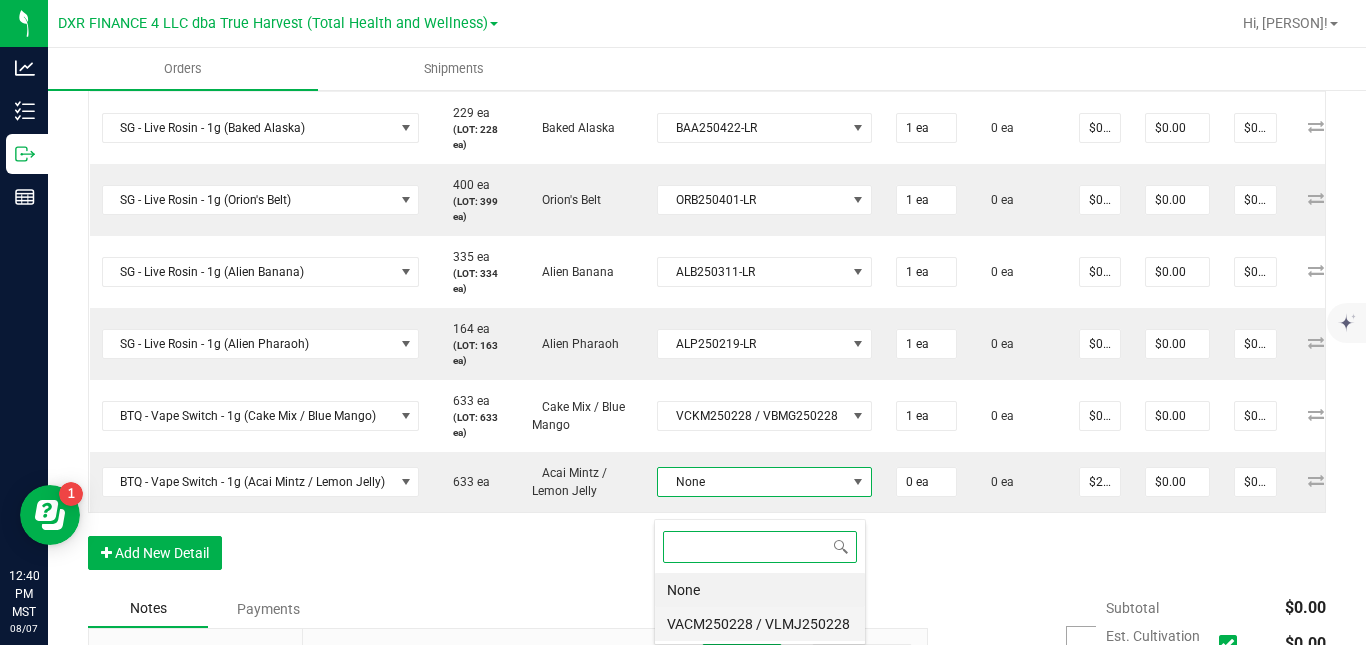 click on "VACM250228 / VLMJ250228" at bounding box center [760, 624] 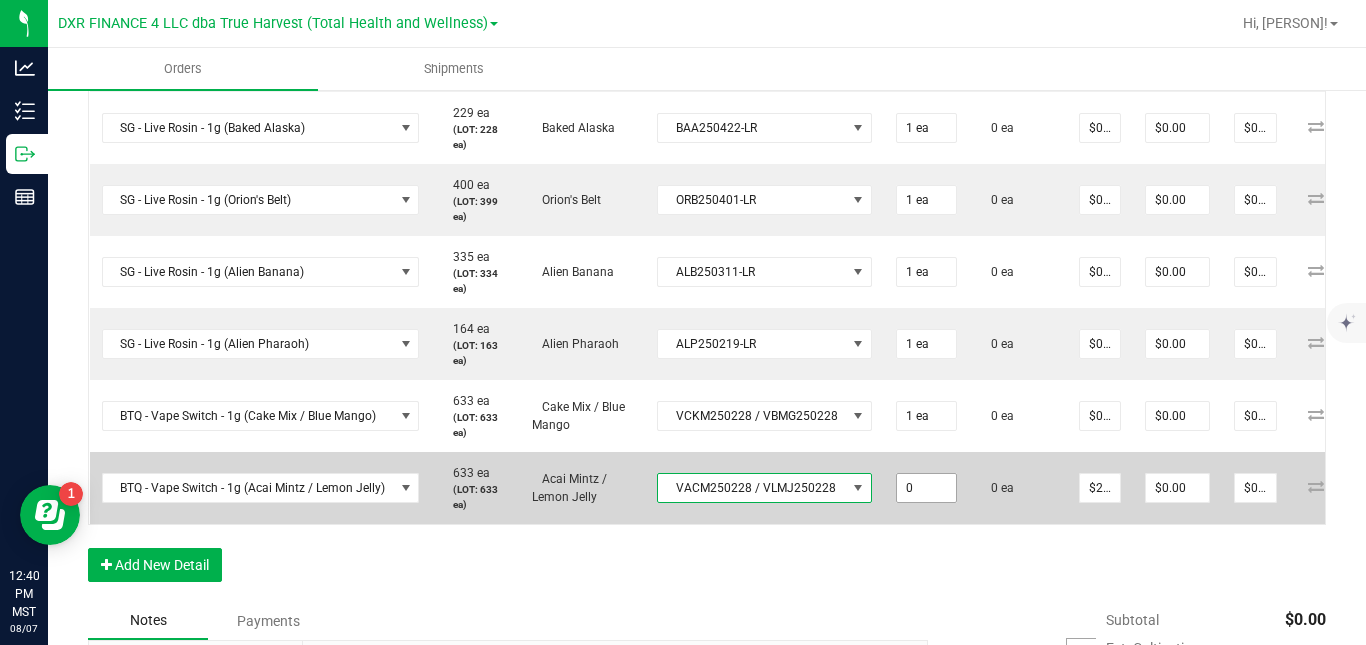 click on "0" at bounding box center (926, 488) 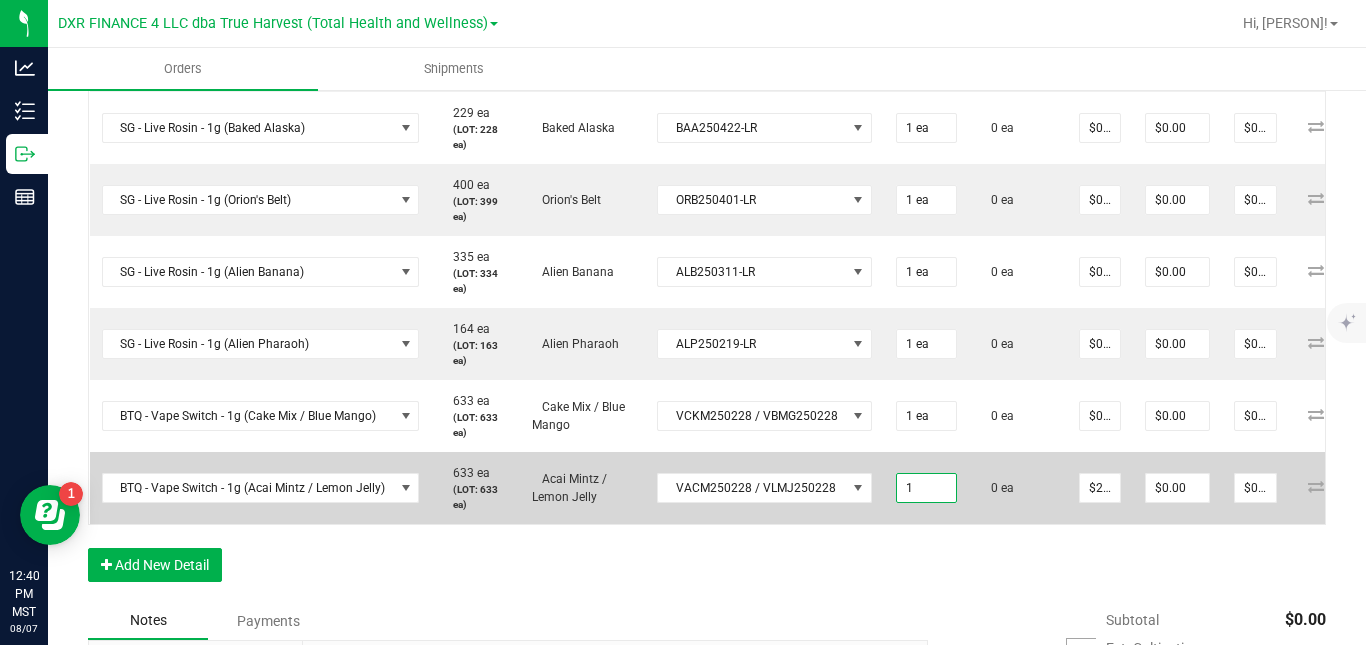 click on "0 ea" at bounding box center [1018, 488] 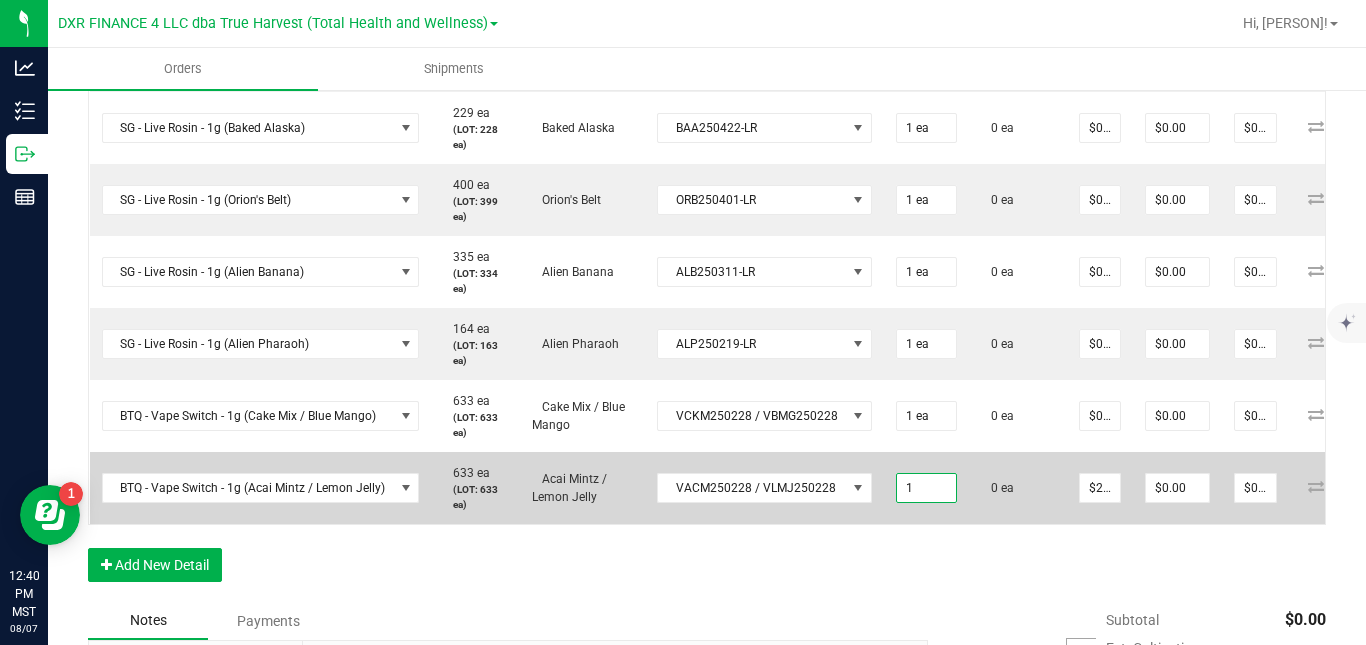 type on "1 ea" 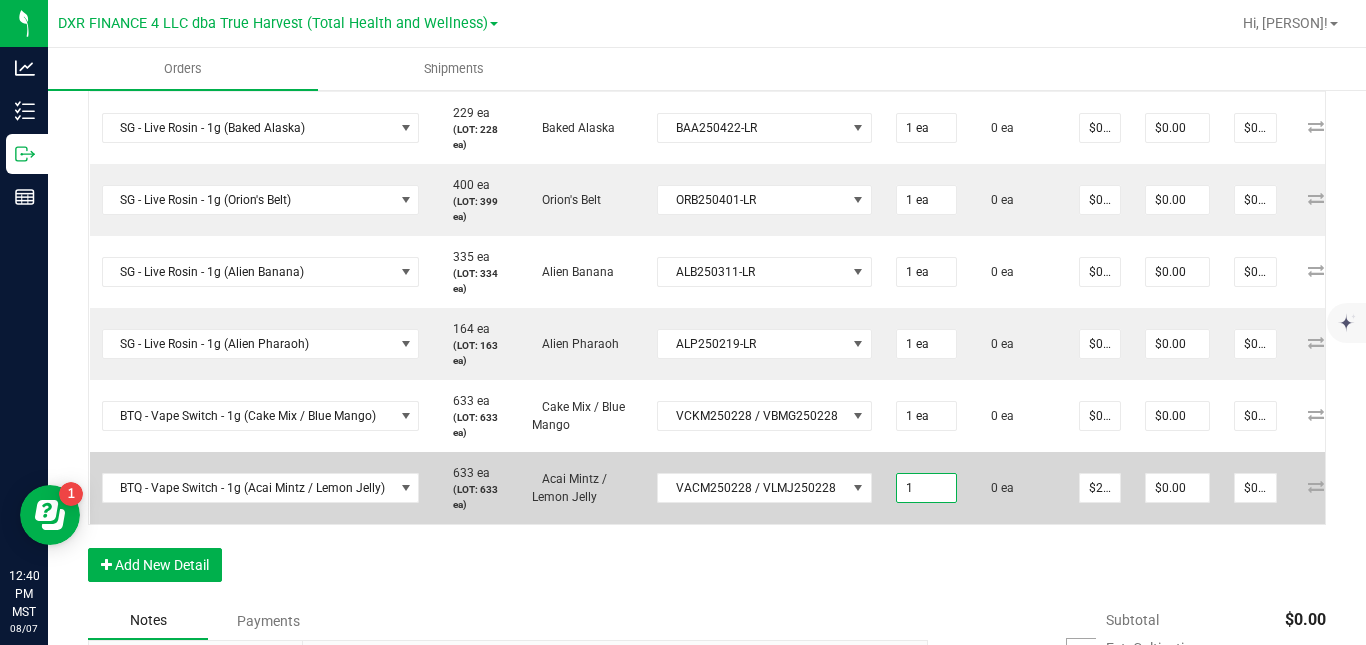 type on "$22.50" 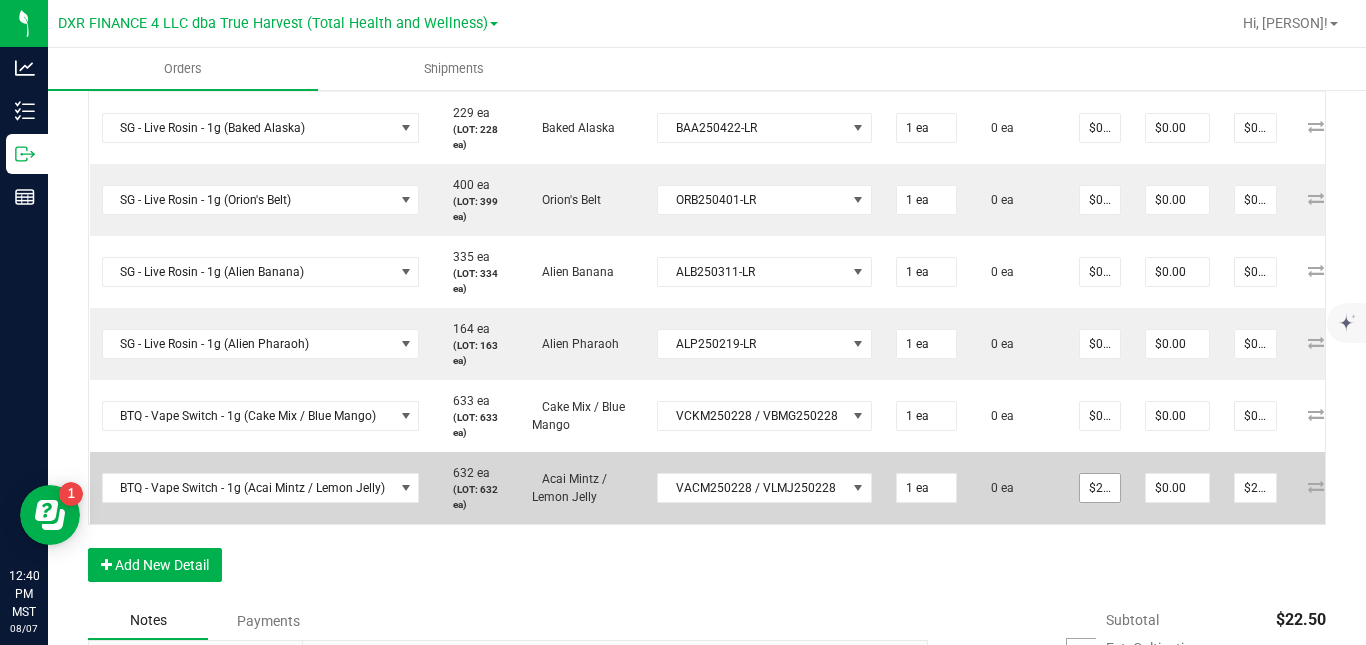 click on "$22.50000" at bounding box center (1100, 488) 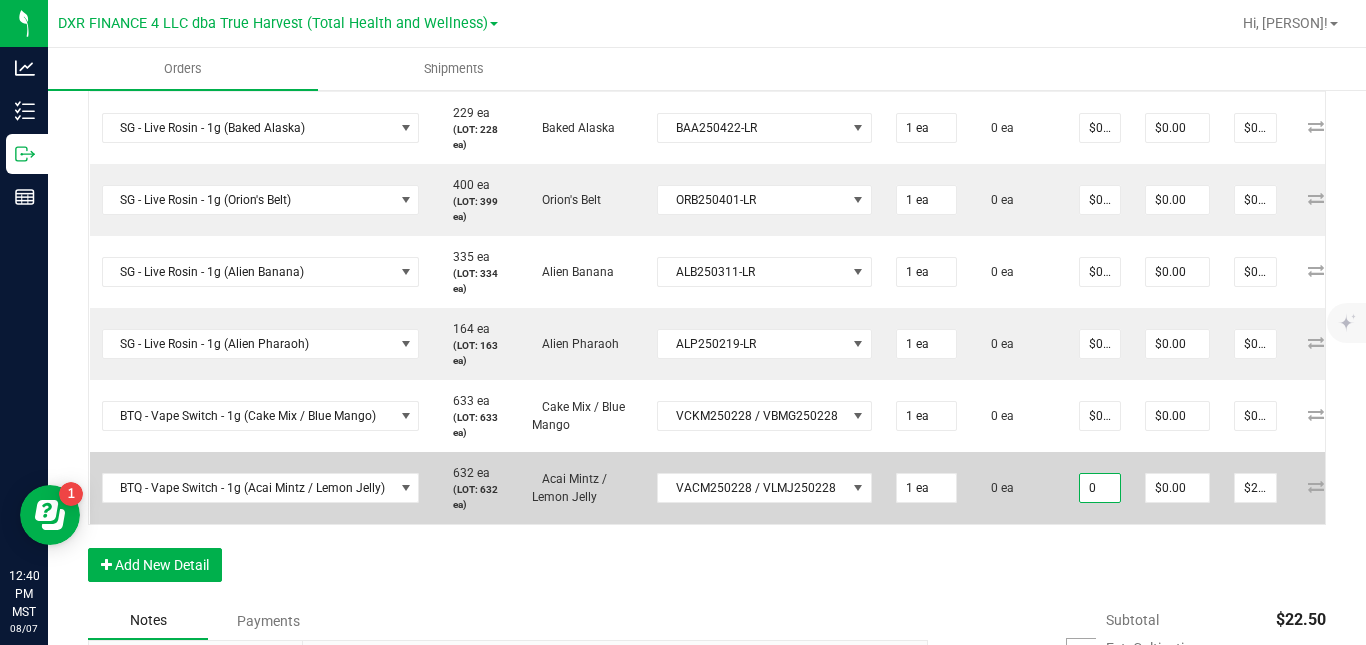 type on "$0.00000" 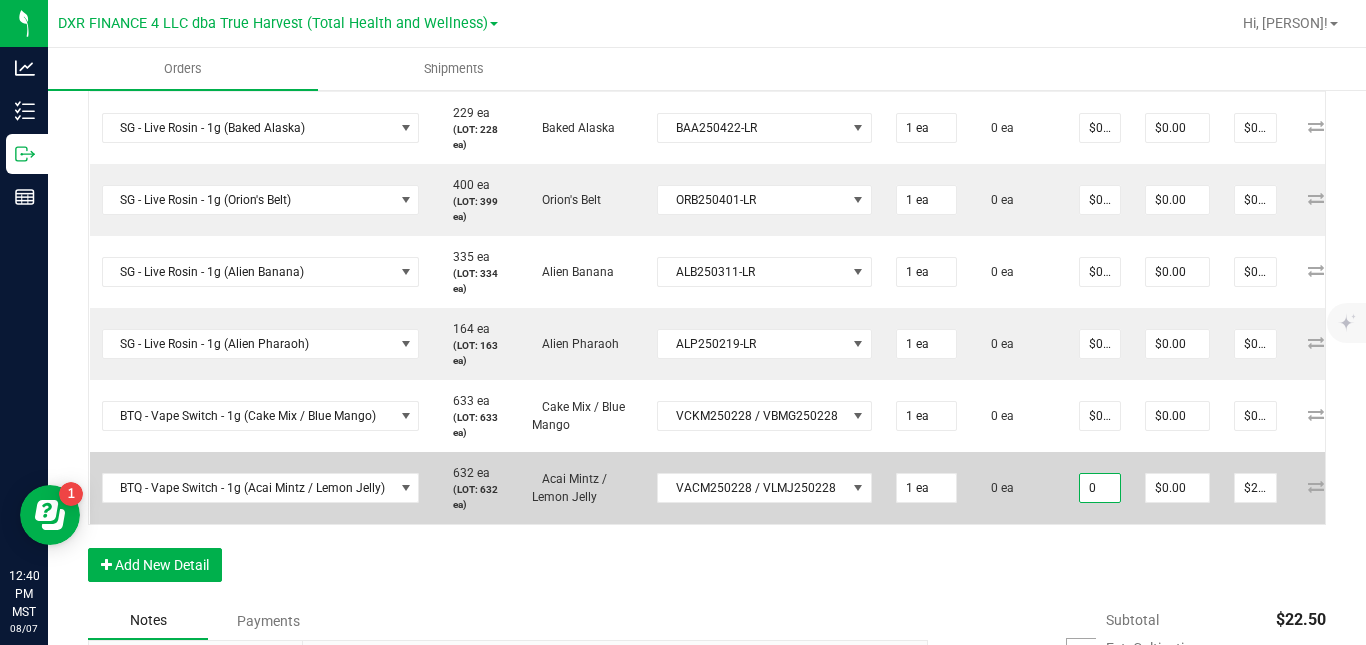 type on "$0.00" 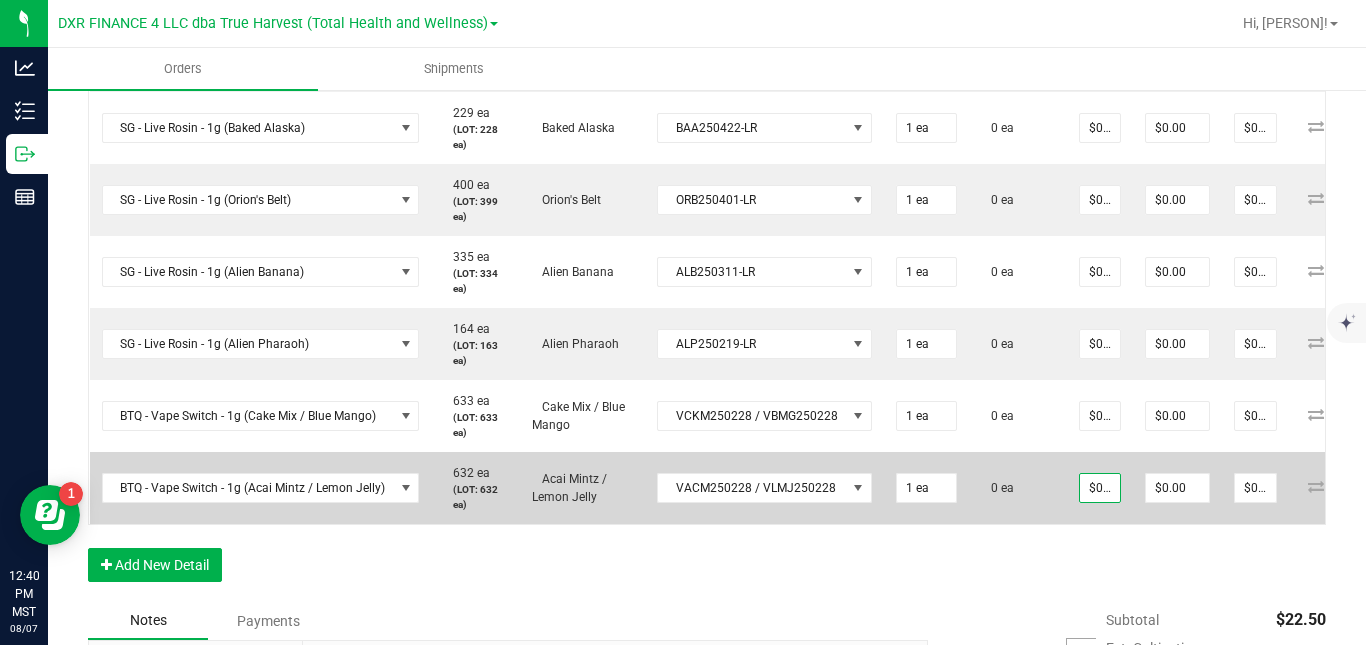 click on "0 ea" at bounding box center (1018, 488) 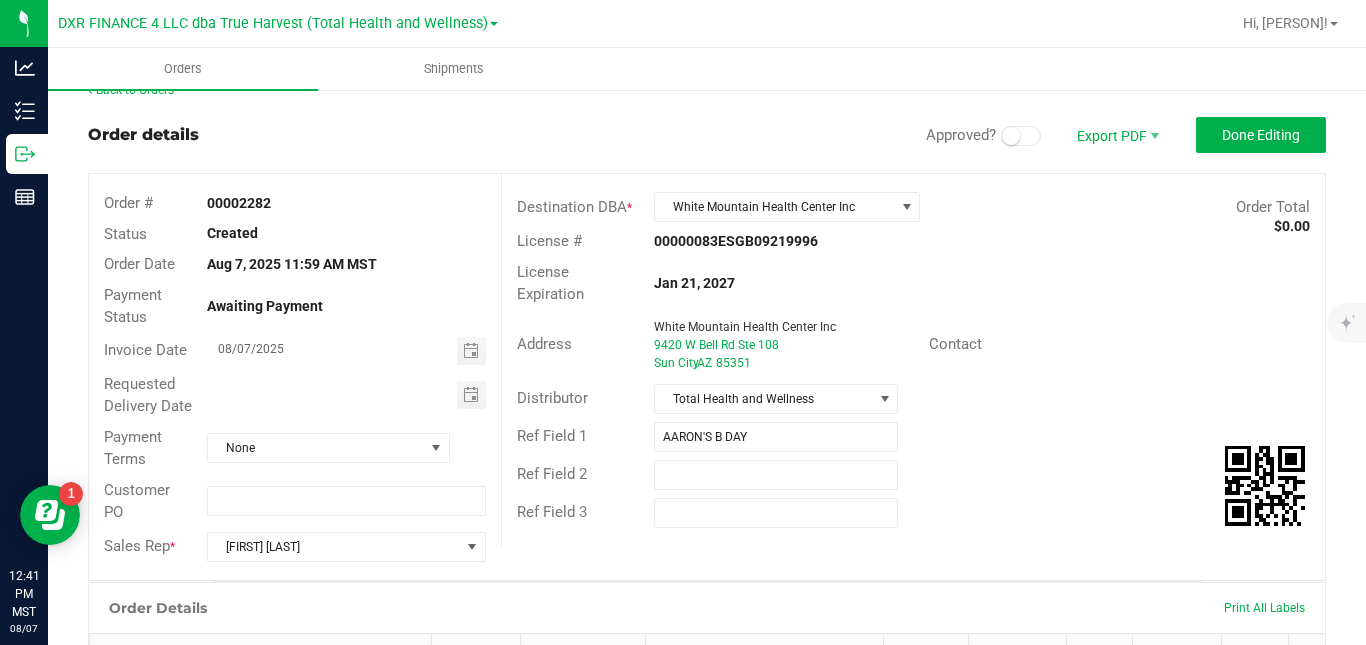 scroll, scrollTop: 0, scrollLeft: 0, axis: both 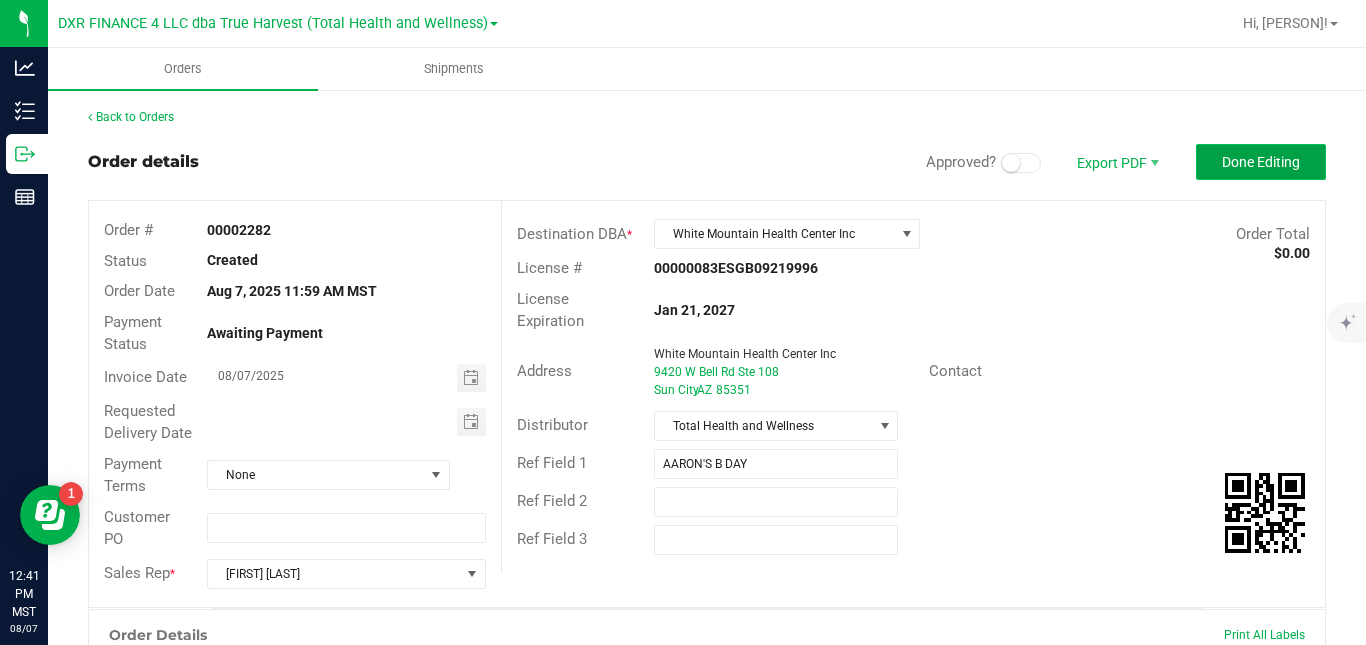 click on "Done Editing" at bounding box center (1261, 162) 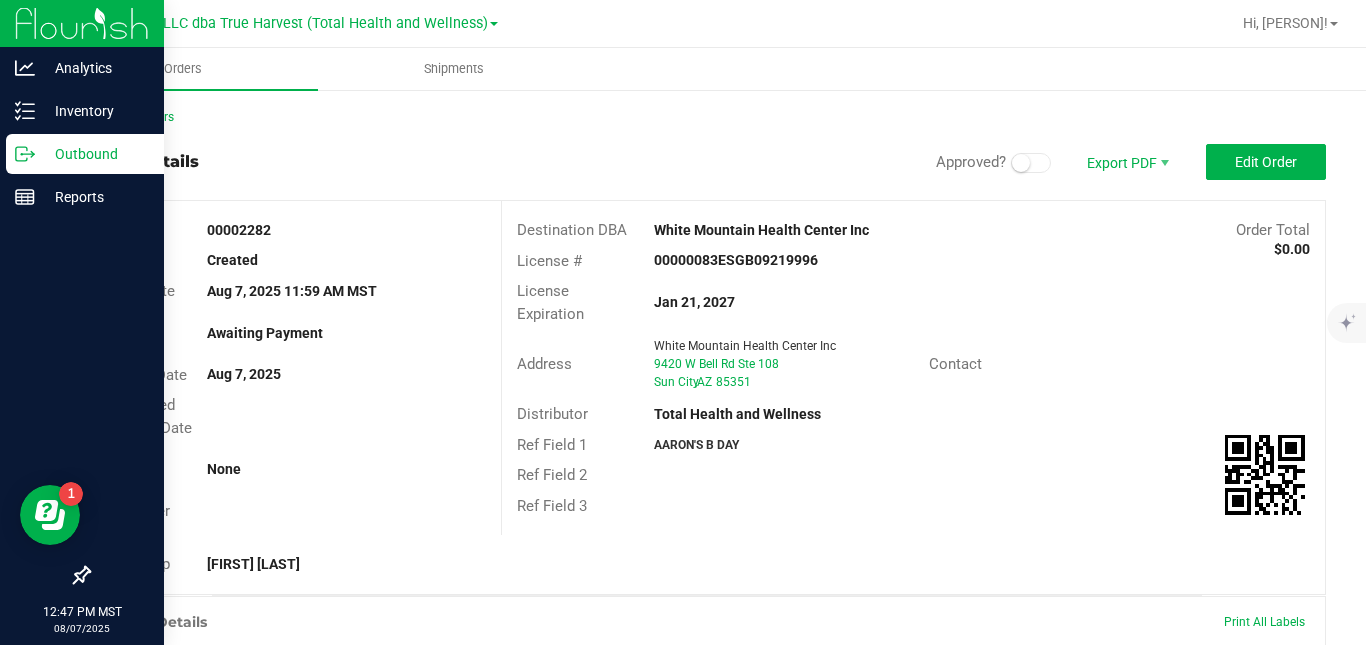 click 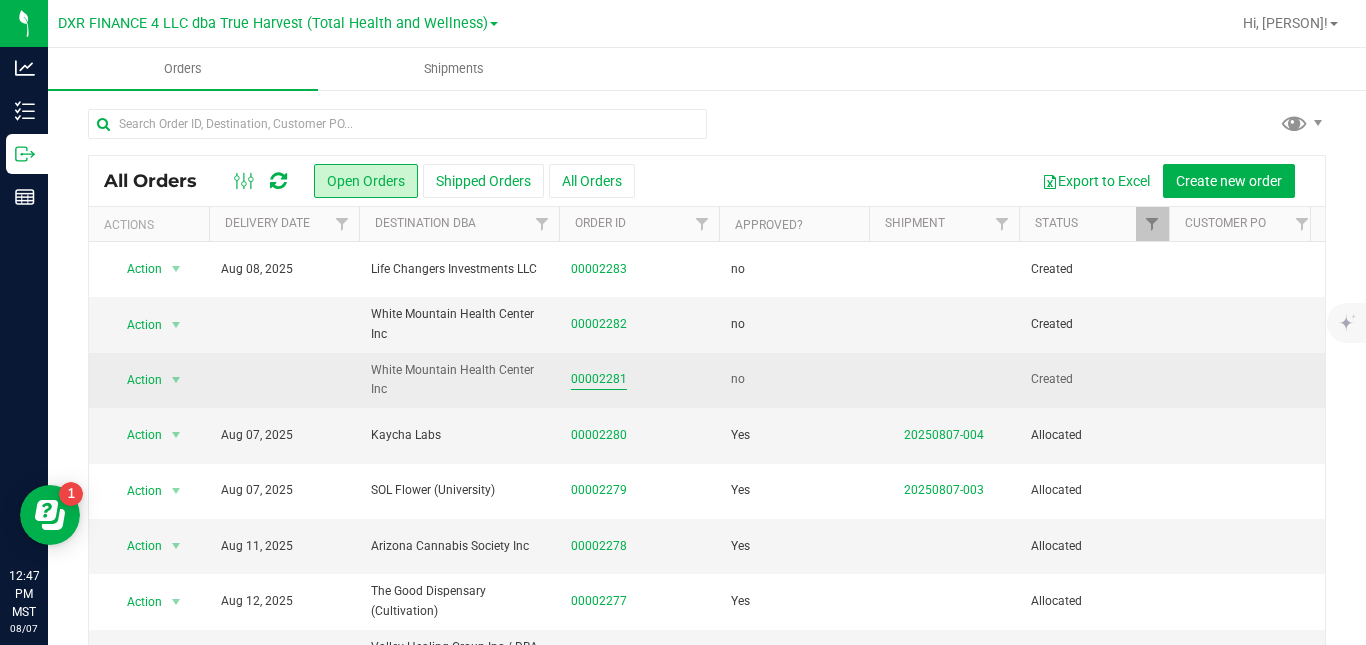 click on "00002281" at bounding box center [599, 379] 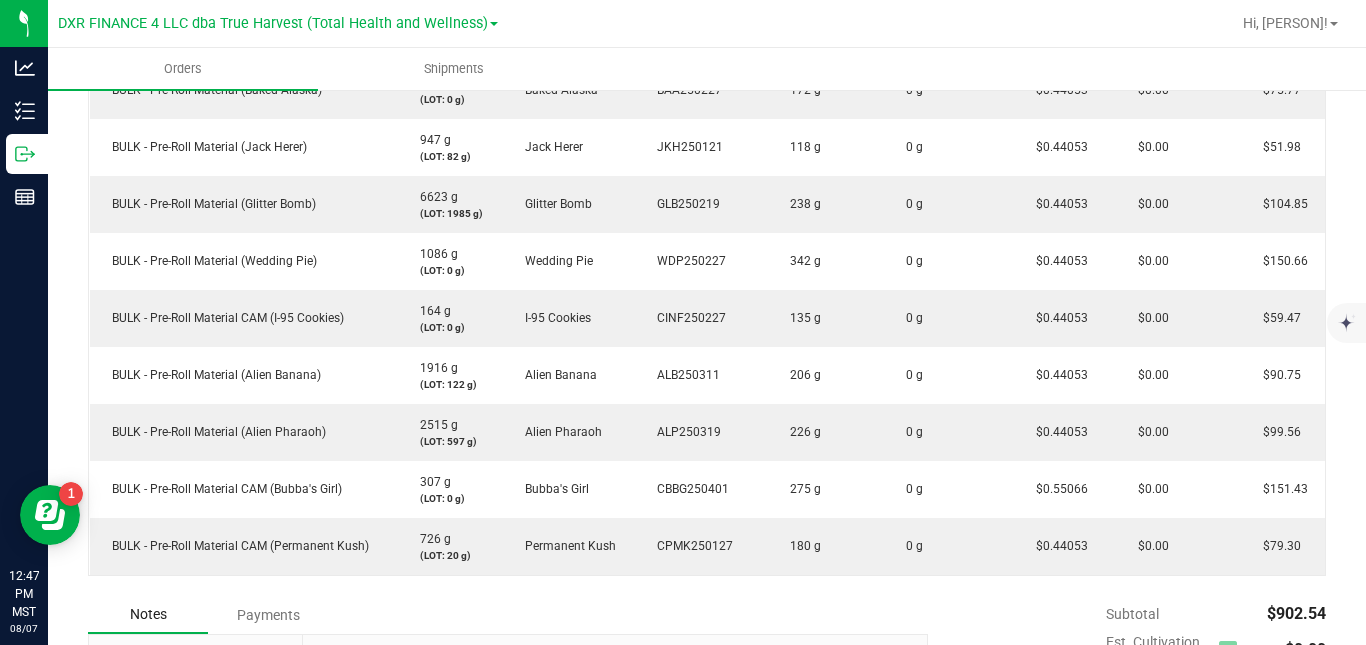 scroll, scrollTop: 703, scrollLeft: 0, axis: vertical 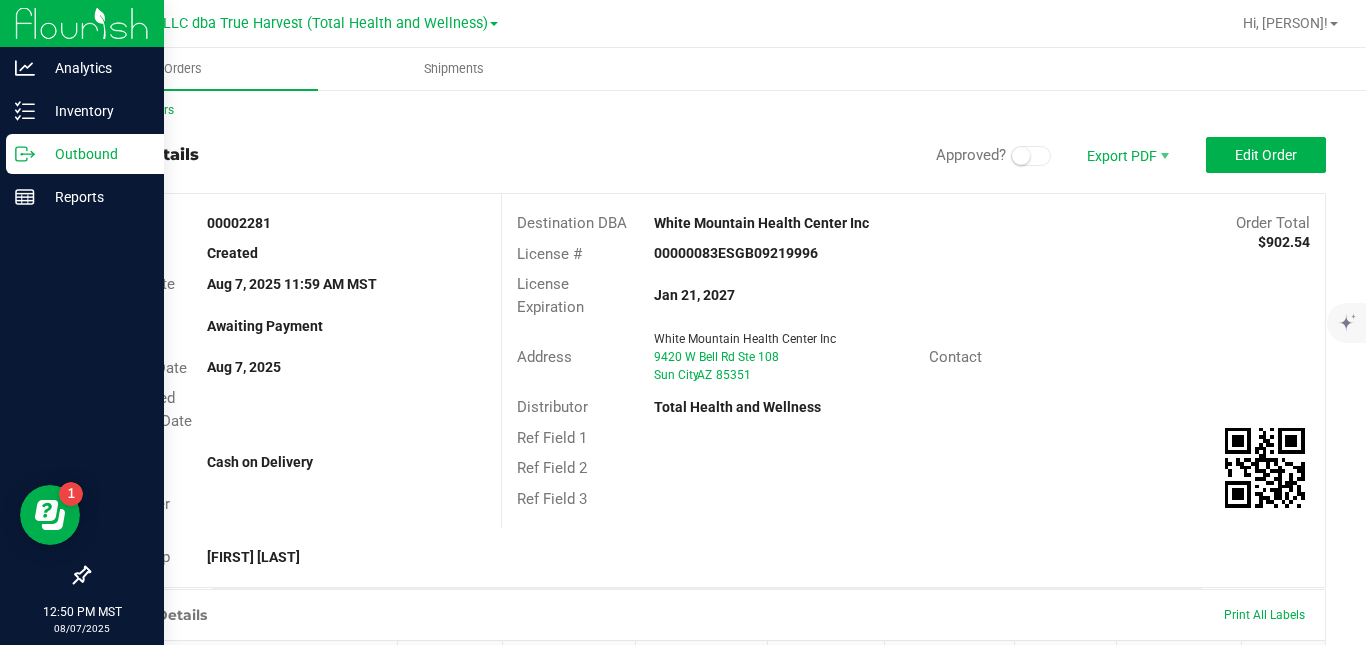 click 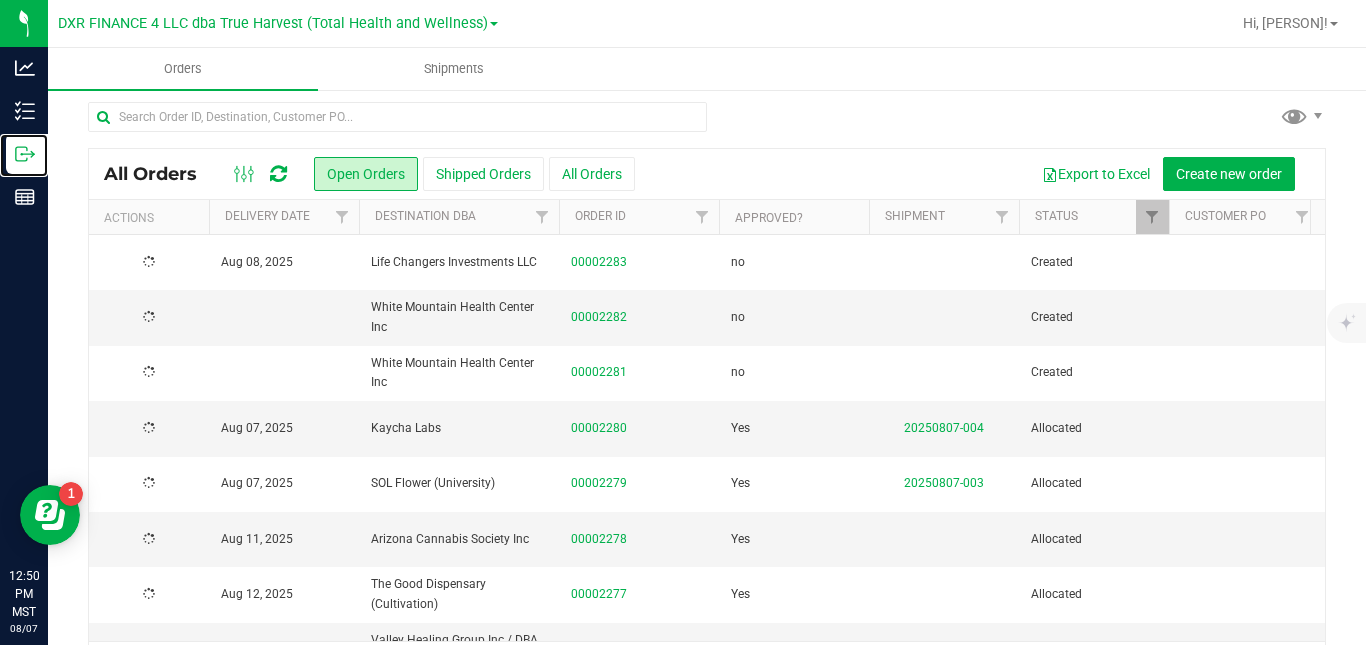 scroll, scrollTop: 0, scrollLeft: 0, axis: both 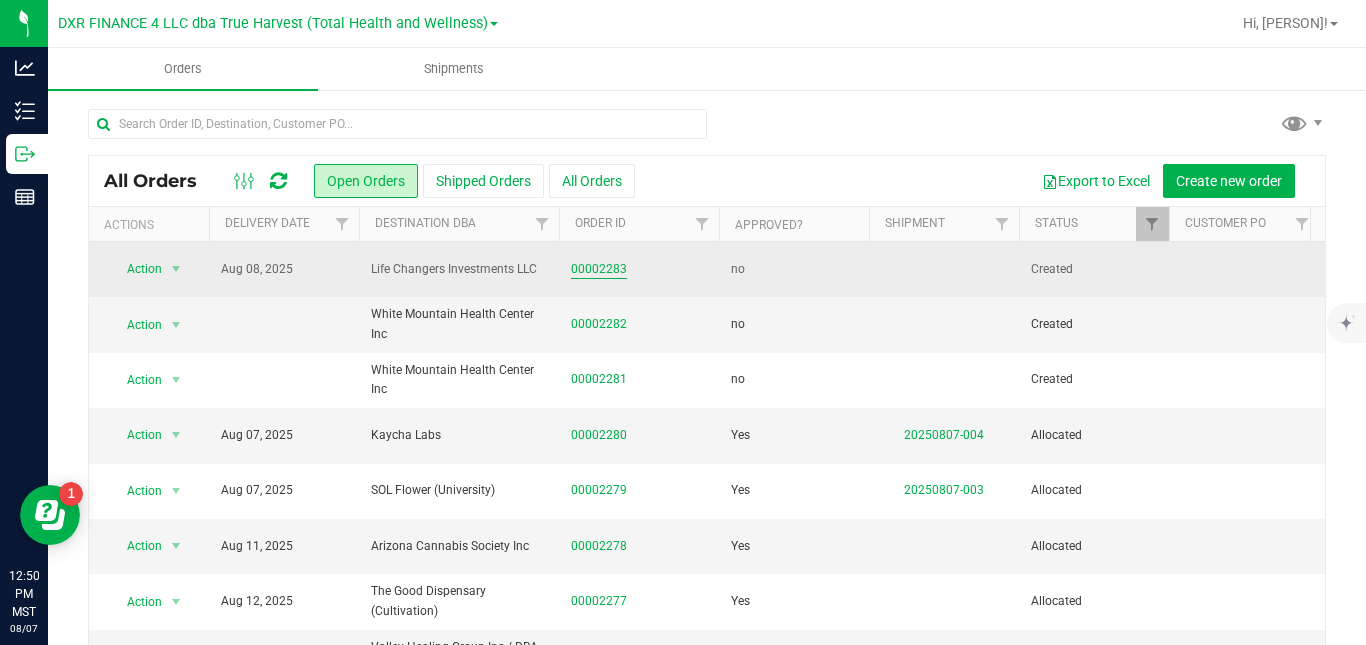click on "00002283" at bounding box center (599, 269) 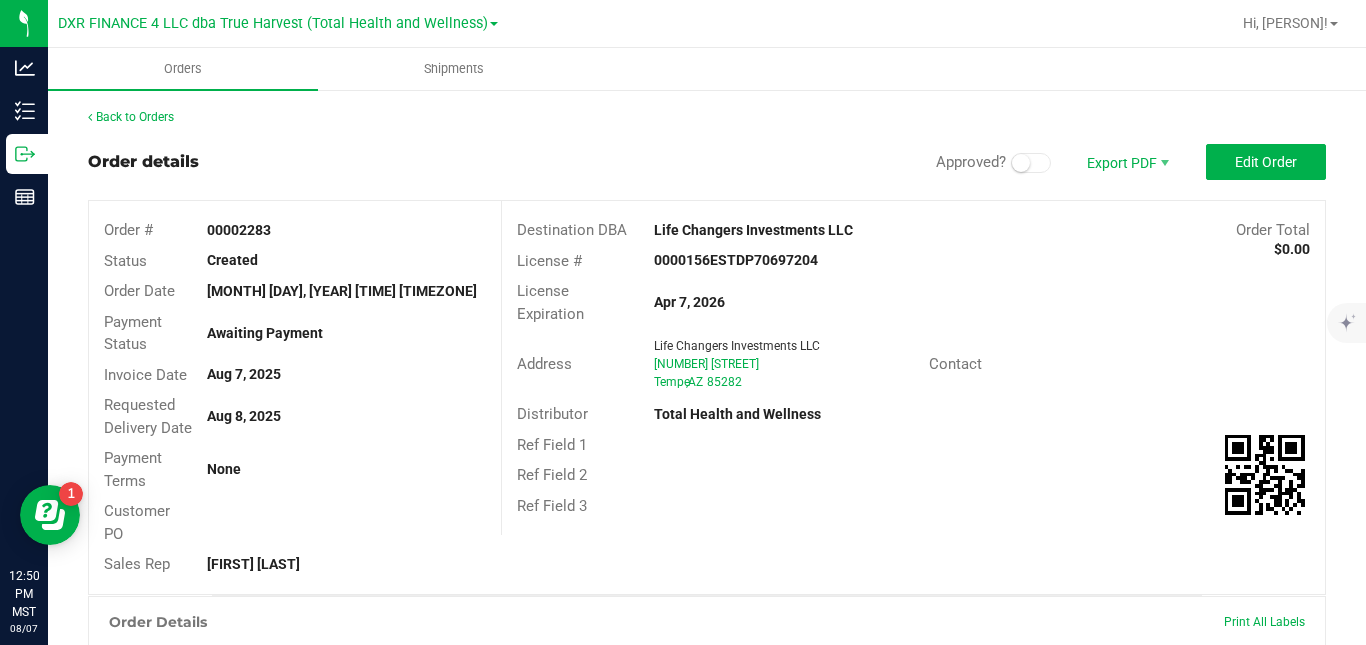 scroll, scrollTop: 451, scrollLeft: 0, axis: vertical 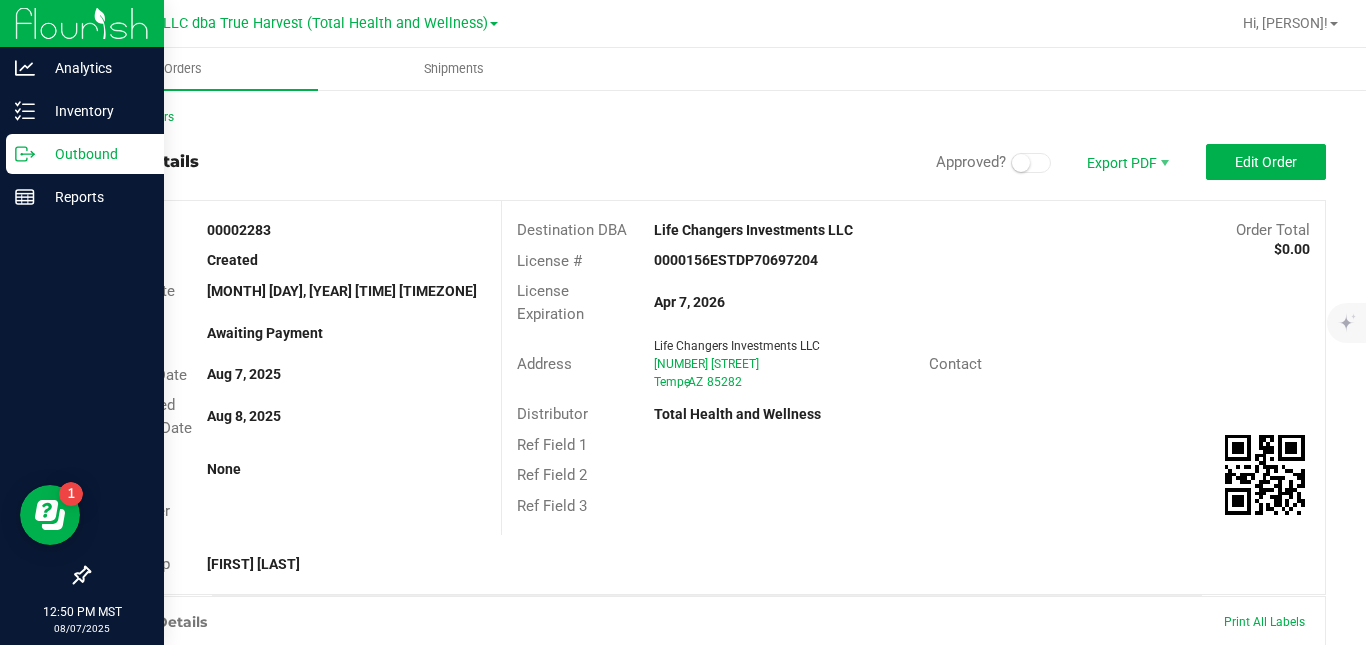 click 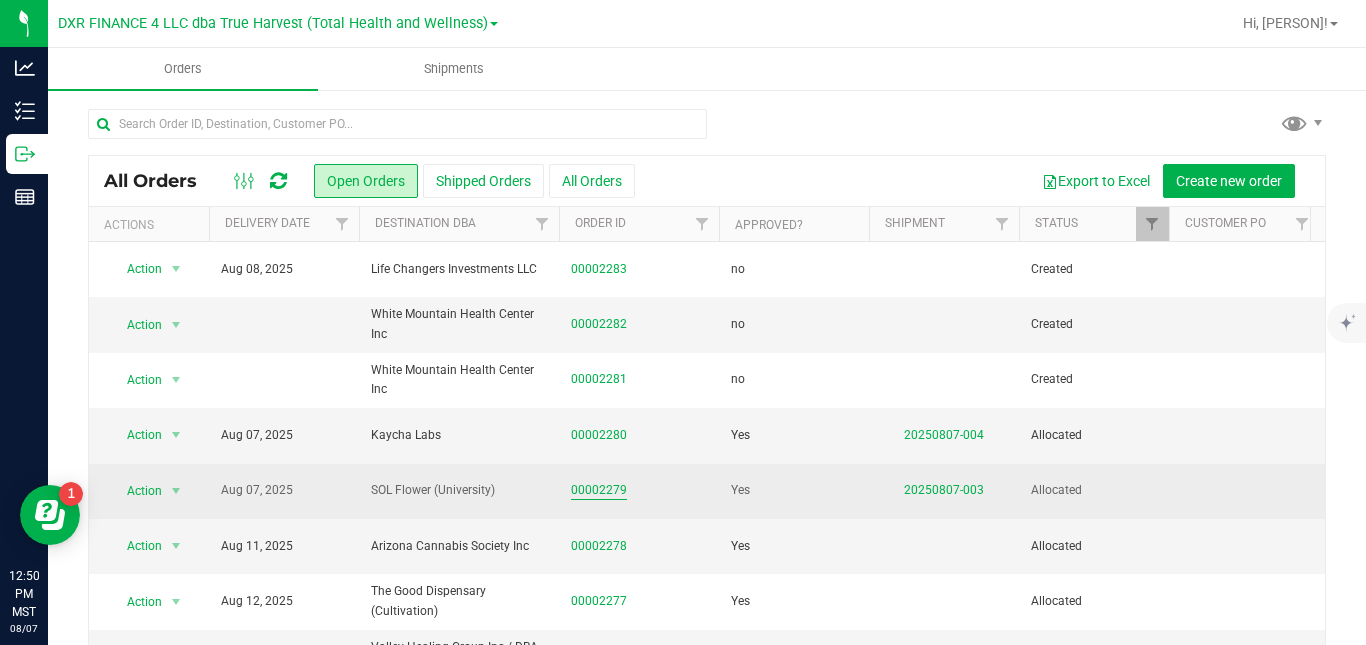 click on "00002279" at bounding box center [599, 490] 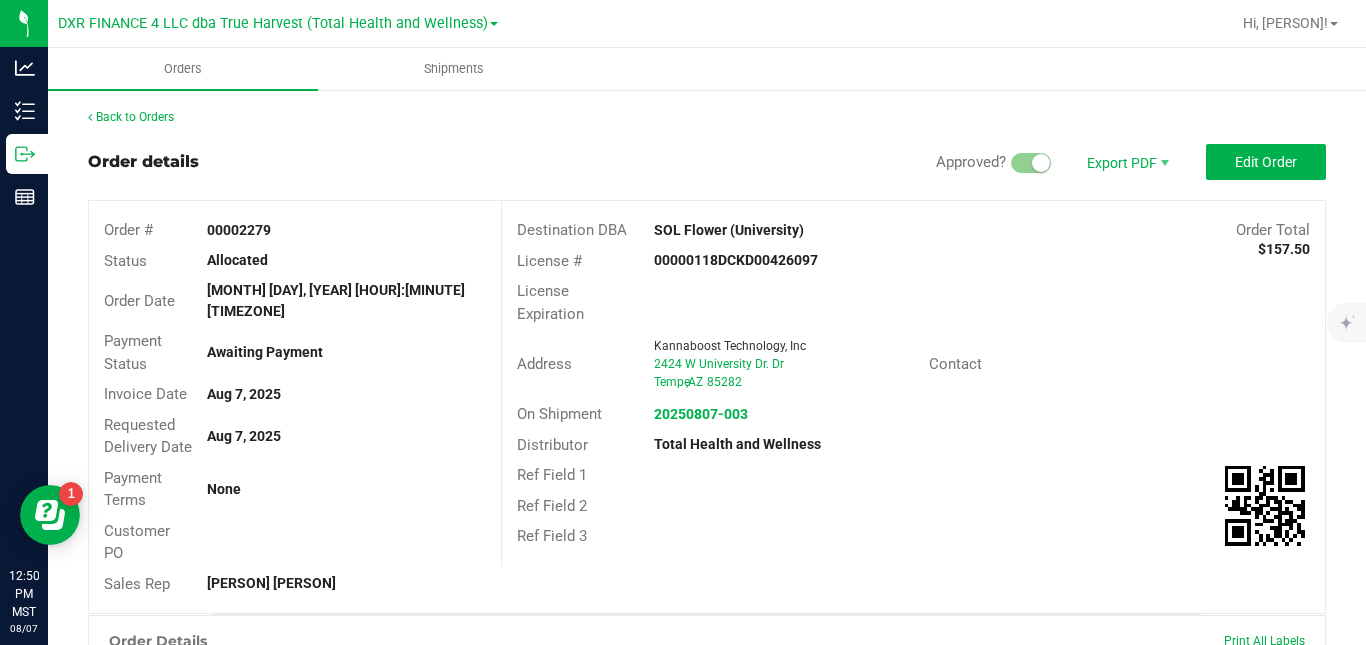 scroll, scrollTop: 522, scrollLeft: 0, axis: vertical 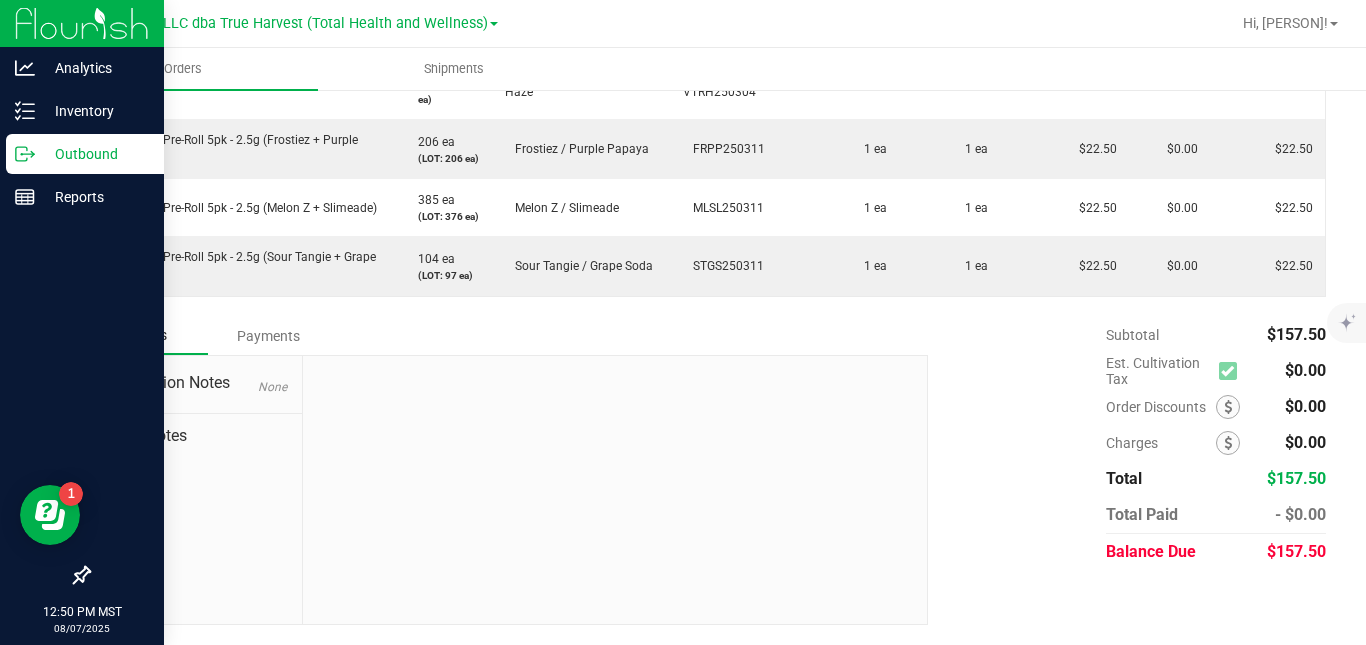 click 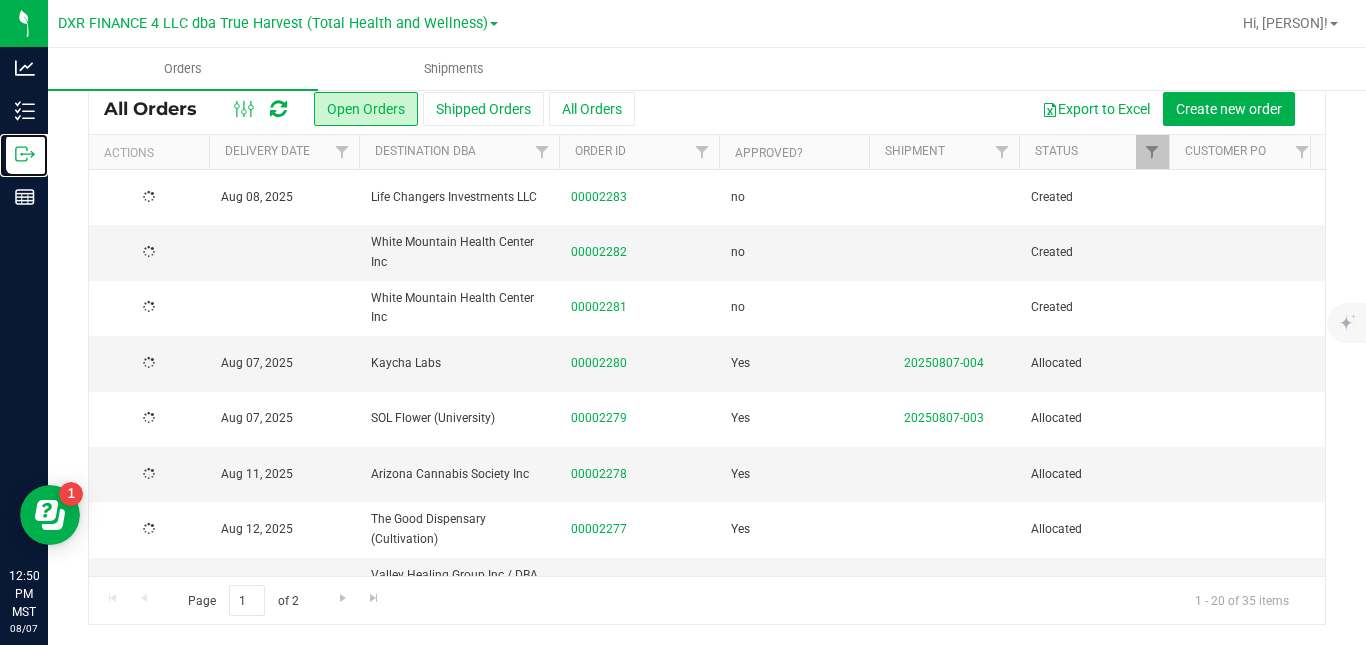 scroll, scrollTop: 0, scrollLeft: 0, axis: both 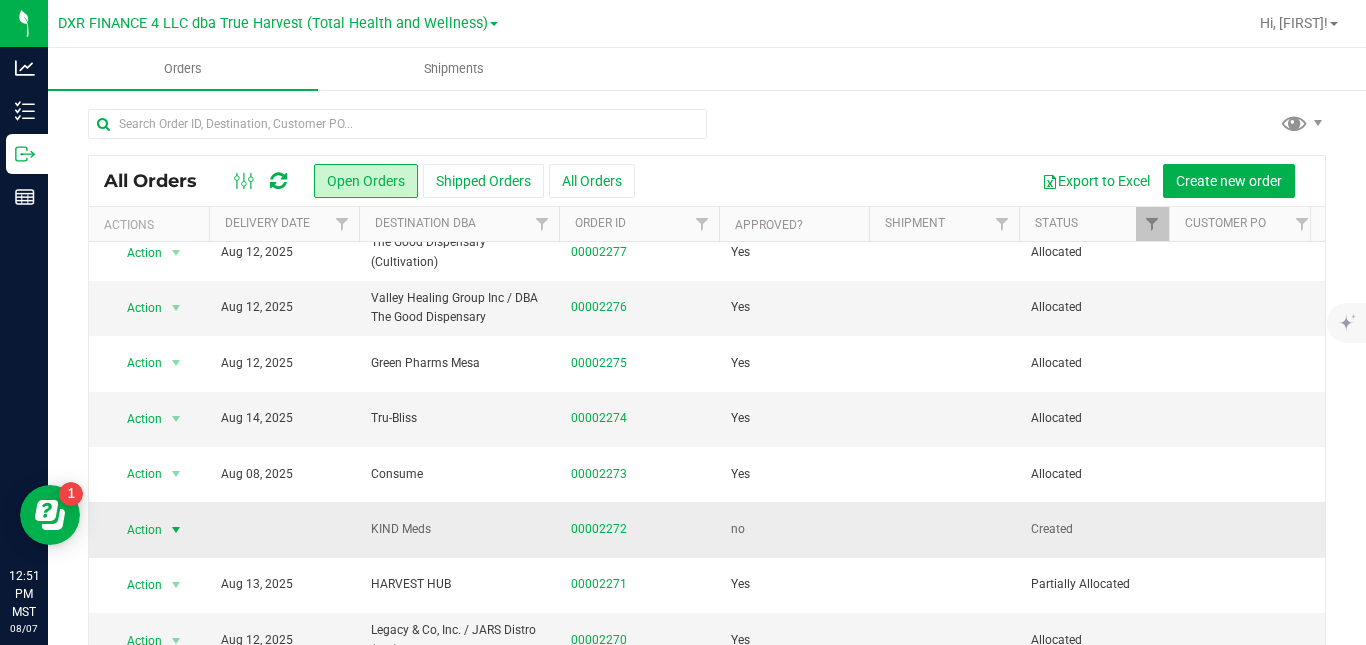 click at bounding box center (176, 530) 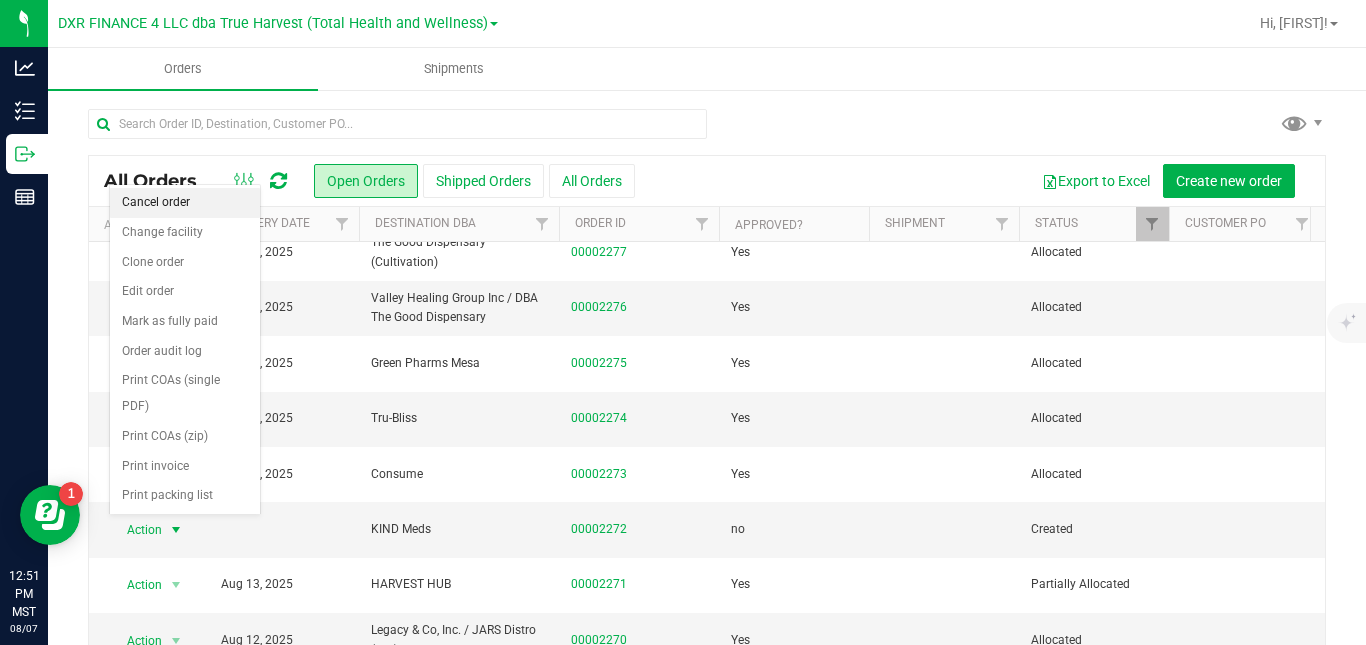 click on "Cancel order" at bounding box center (185, 203) 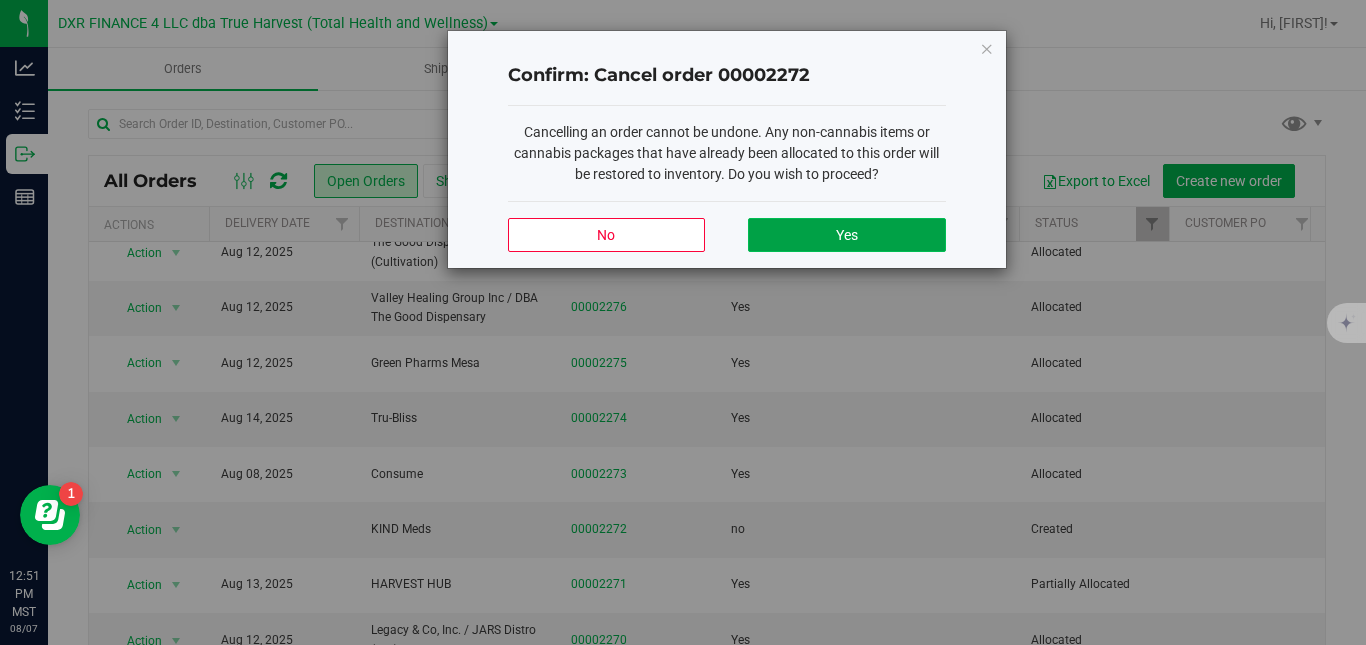 click on "Yes" at bounding box center [846, 235] 